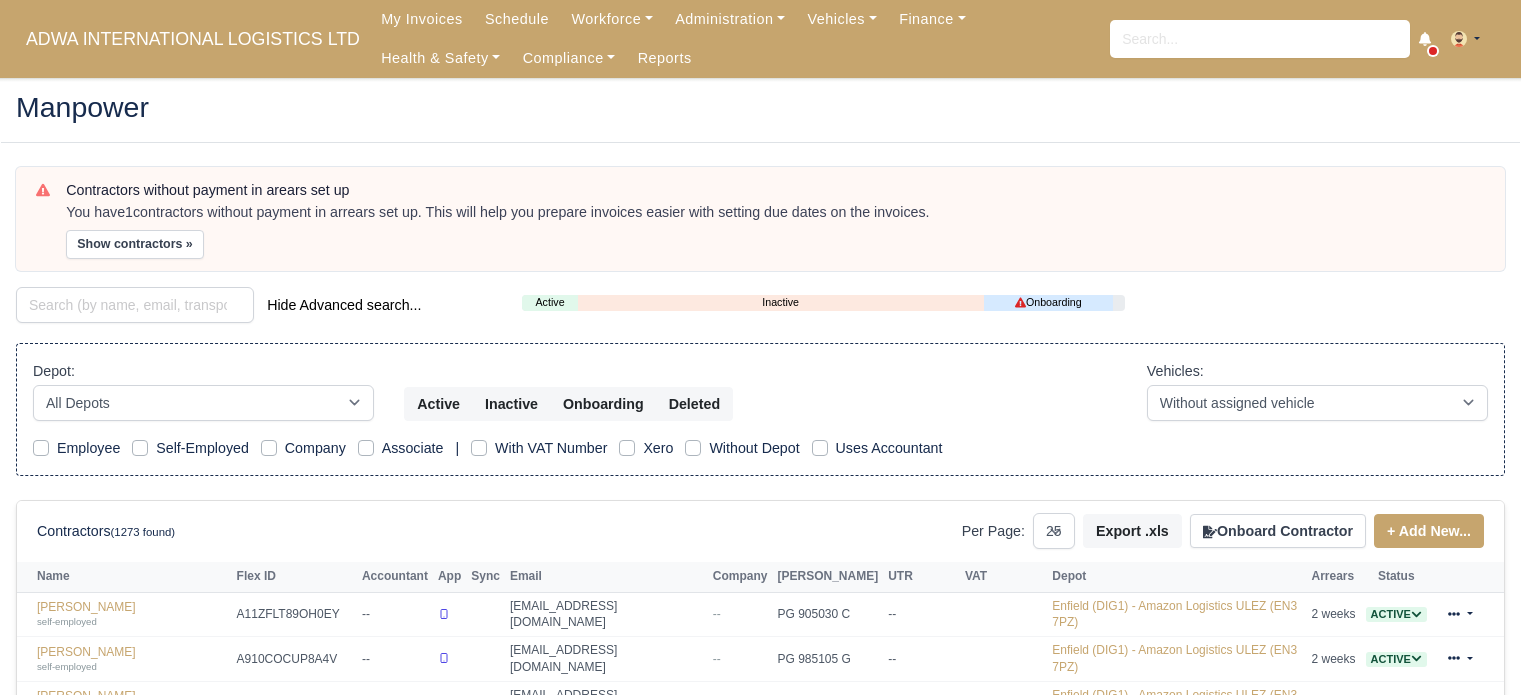 select on "25" 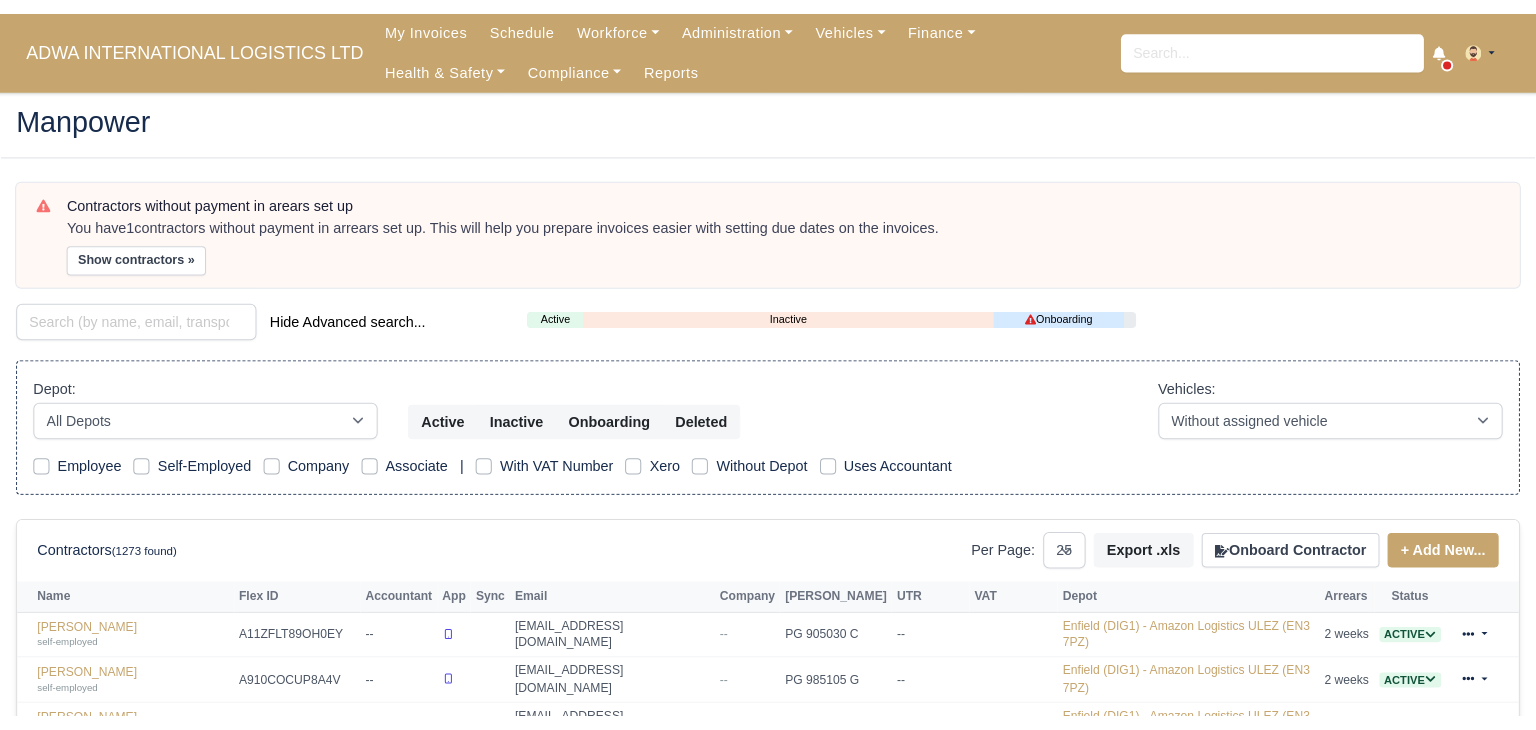 scroll, scrollTop: 0, scrollLeft: 0, axis: both 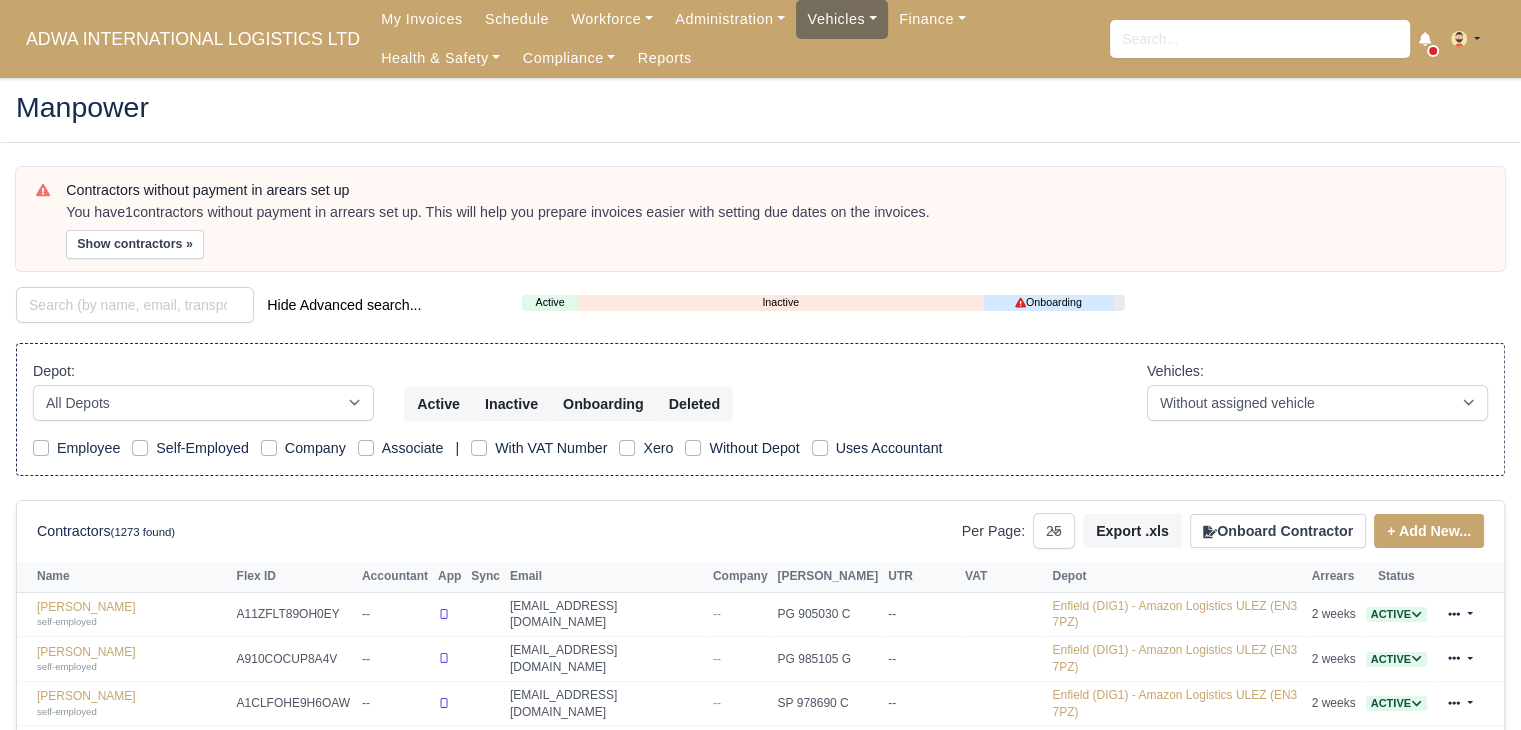 click on "Vehicles" at bounding box center [842, 19] 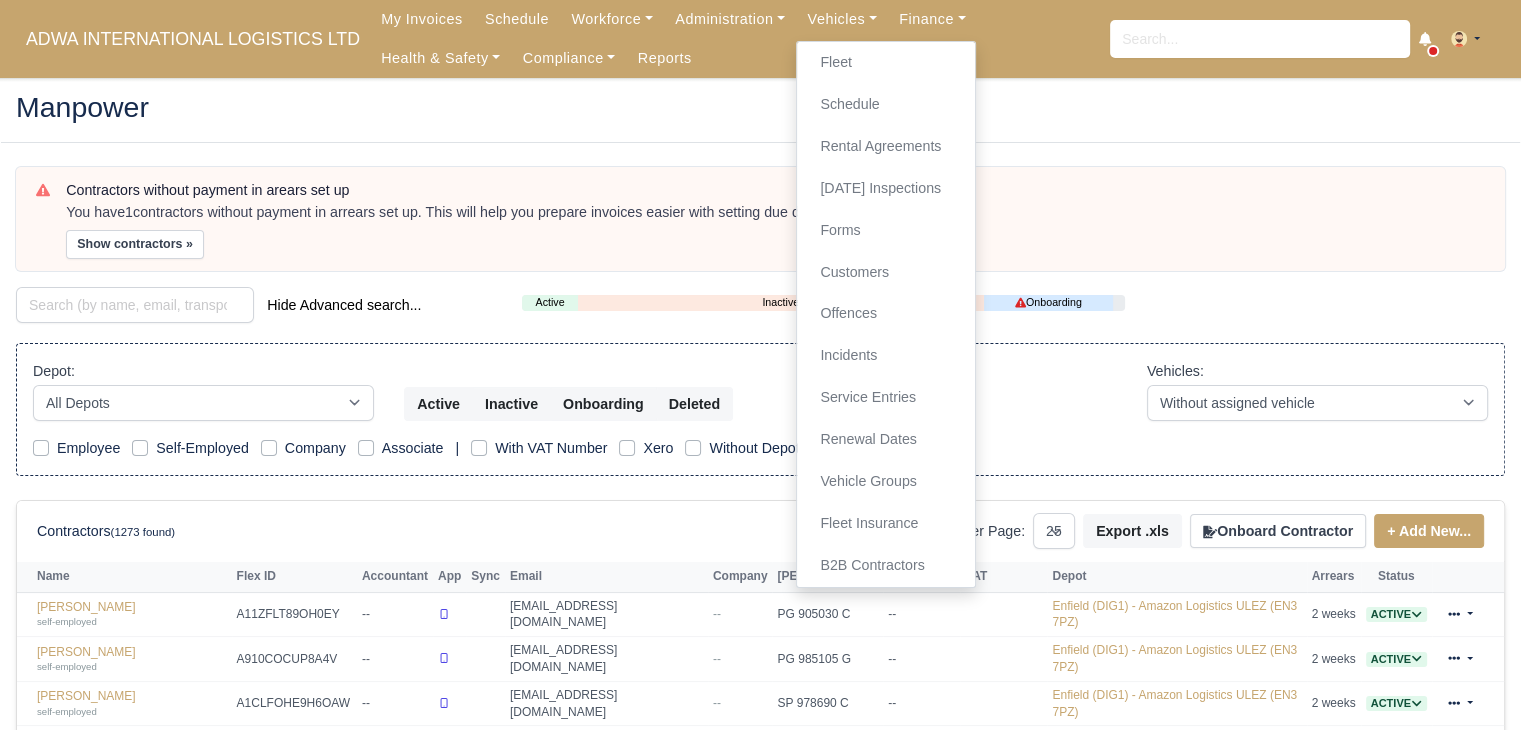click on "Show contractors »" at bounding box center [775, 244] 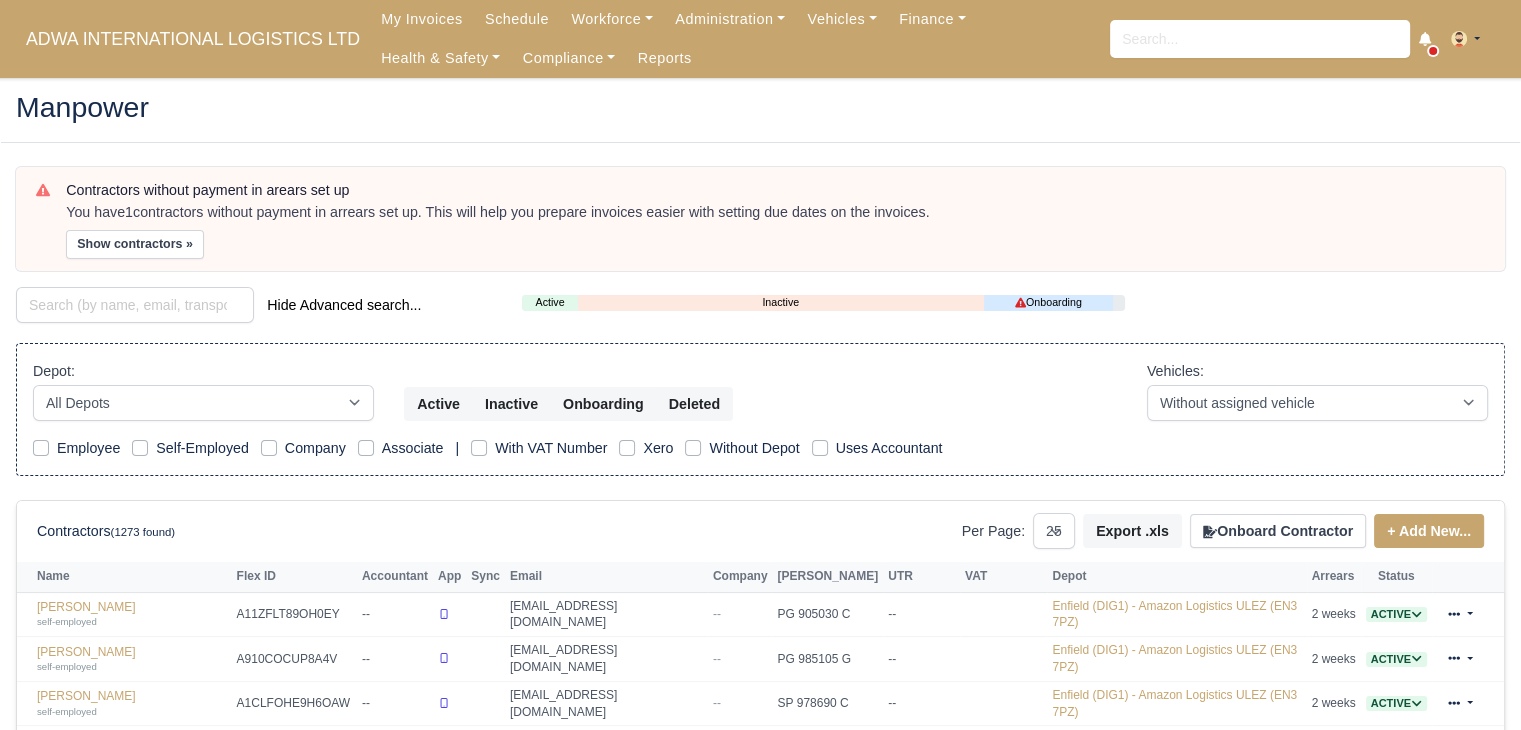 click on "Manpower
Contractors without payment in arears set up
You have  1  contractors without payment in arrears set up.
This will help you prepare invoices easier with setting due dates on the invoices.
Show contractors »
Hide
Advanced search...
Active
Inactive" at bounding box center (760, 973) 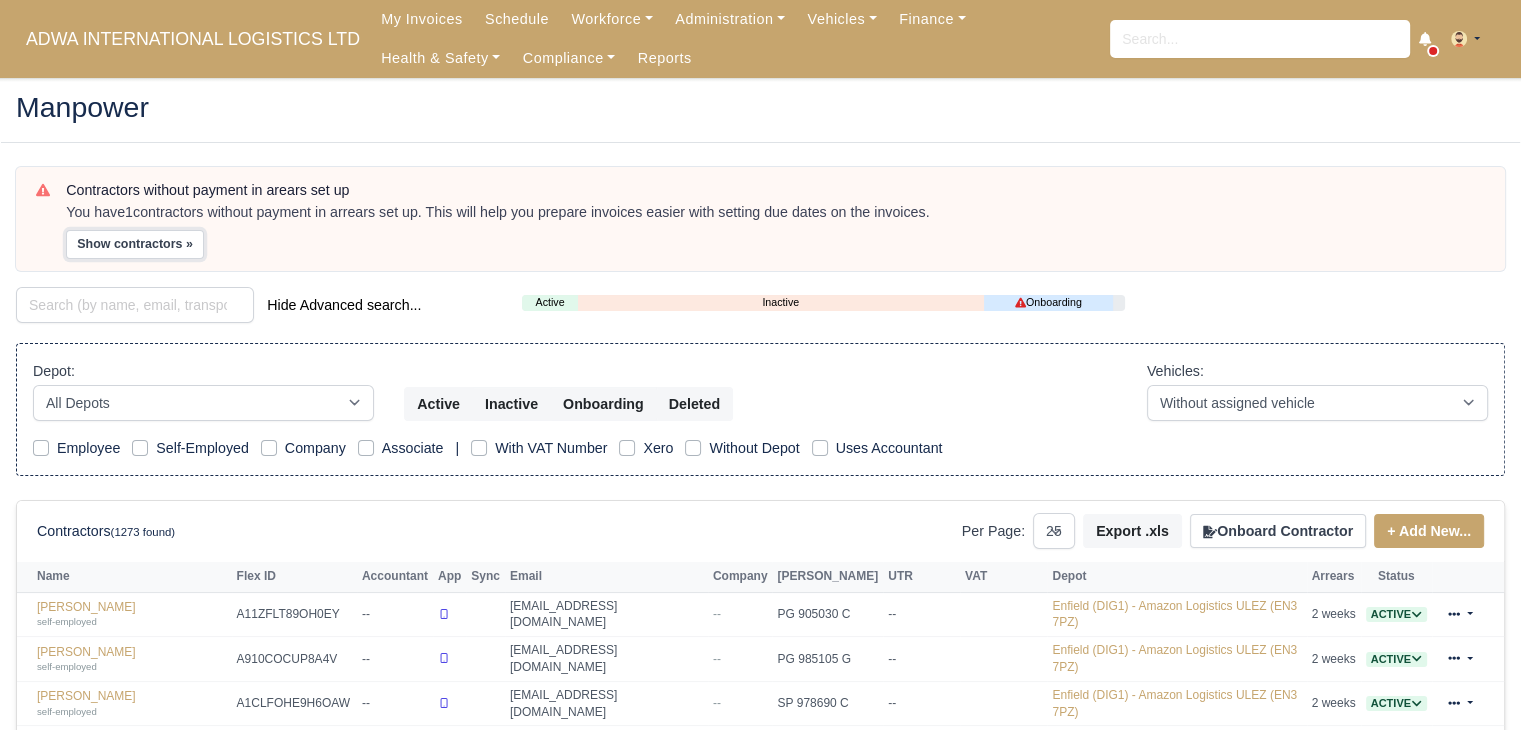 click on "Show contractors »" at bounding box center (135, 244) 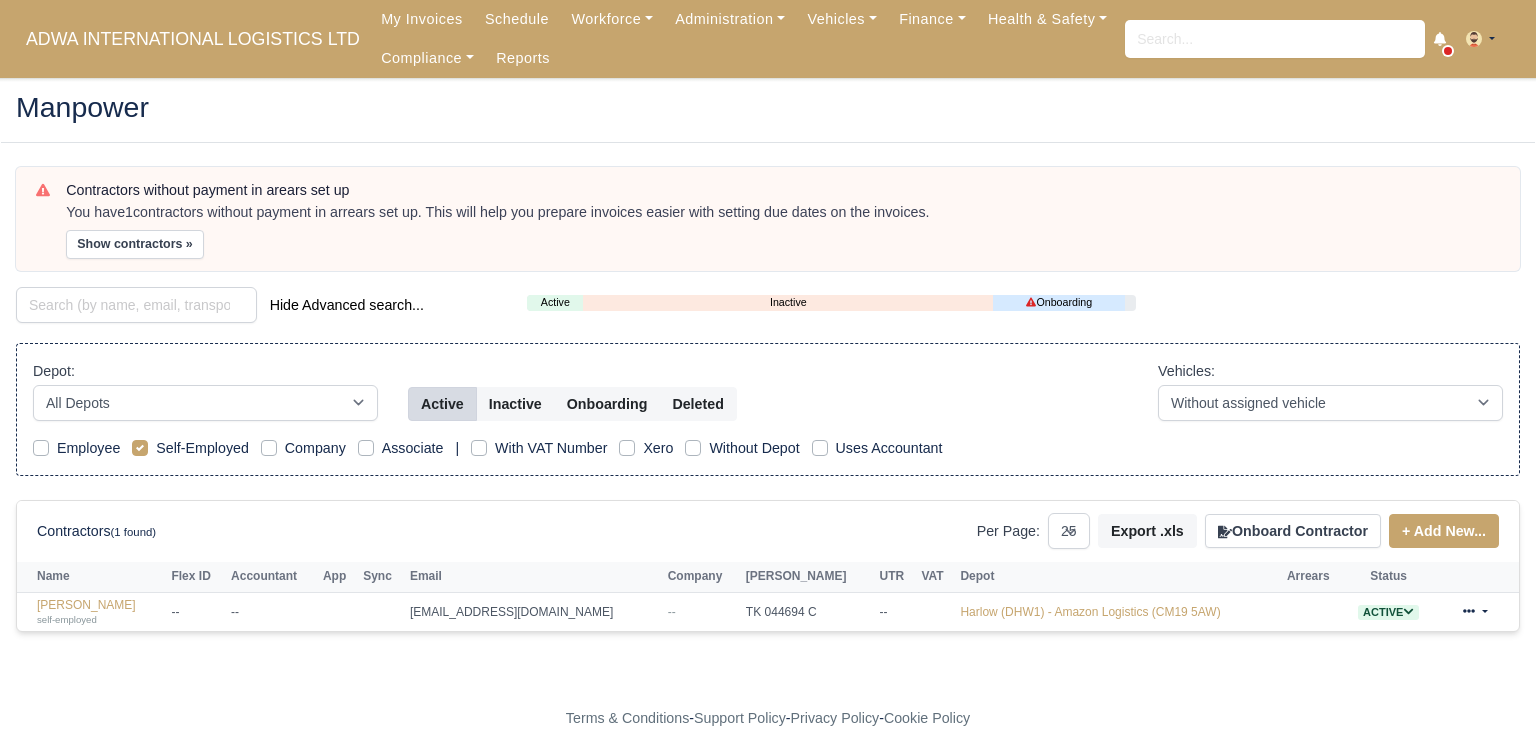 click on "Depot:
All Depots
Enfield (DIG1) - Amazon Logistics ULEZ (EN3 7PZ)
Harlow (DHW1) - Amazon Logistics (CM19 5AW)
Active
Inactive
Onboarding
Deleted
Vehicles:
--
With assigned vehicle
Without assigned vehicle" at bounding box center [768, 390] 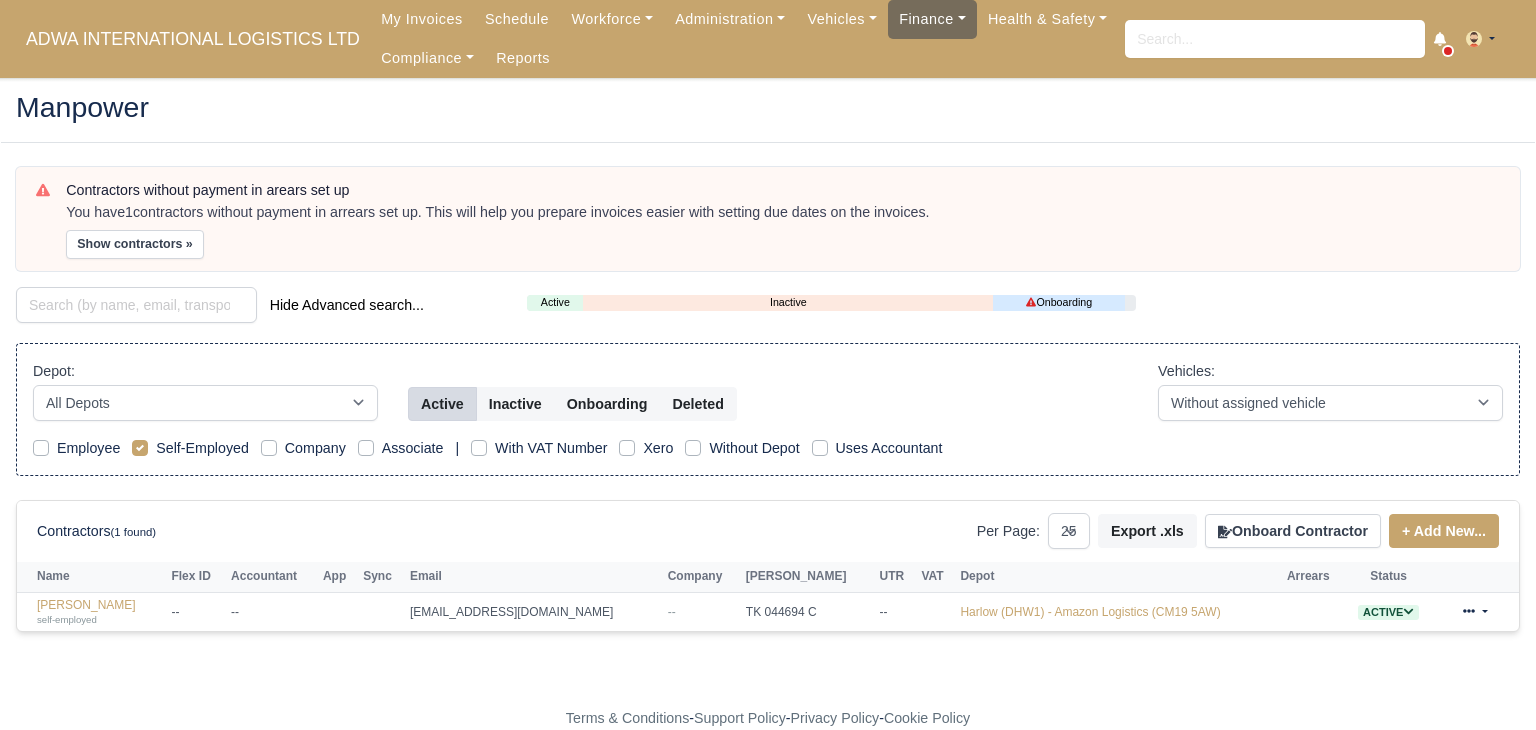 click on "Finance" at bounding box center (932, 19) 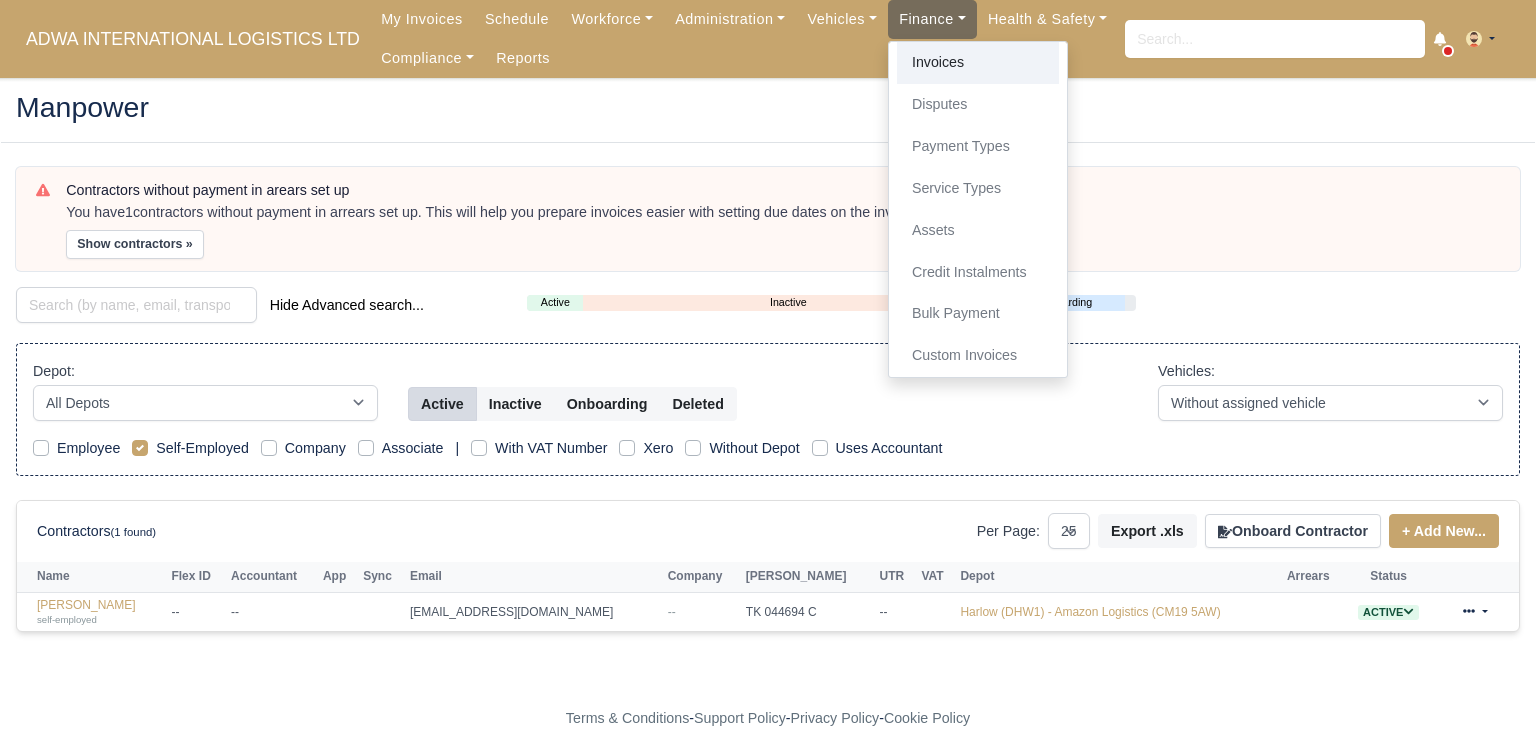 click on "Invoices" at bounding box center [978, 63] 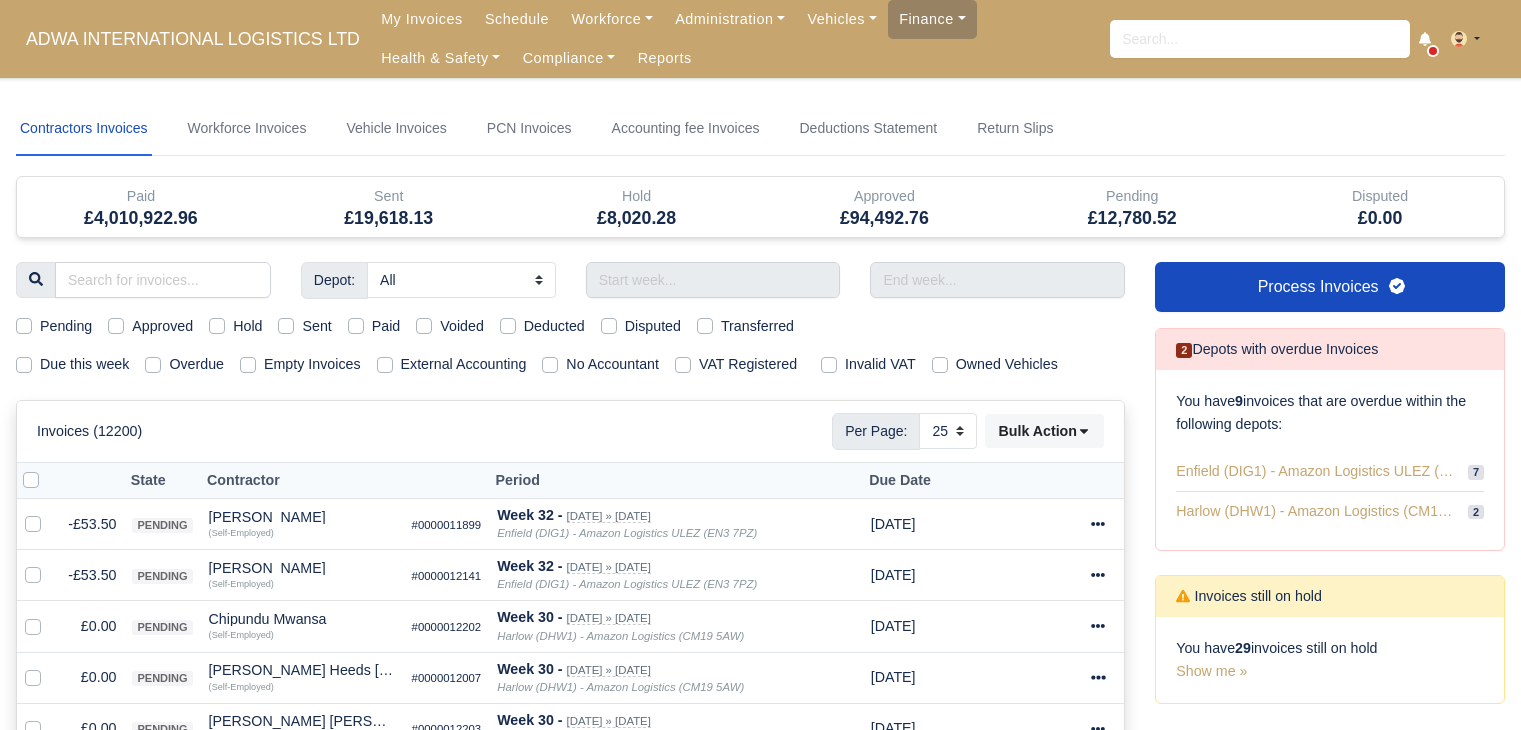 select on "25" 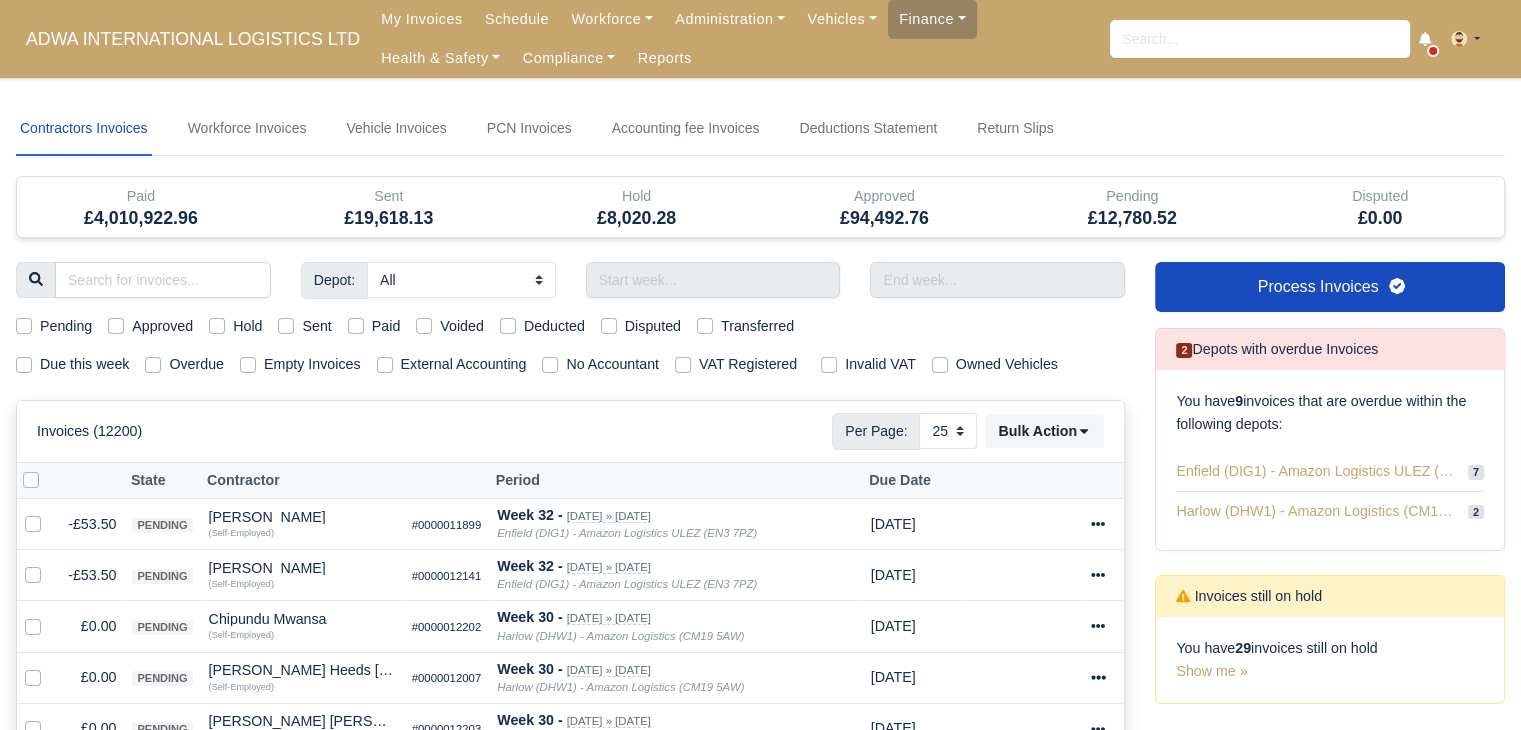 click on "Due this week" at bounding box center [84, 364] 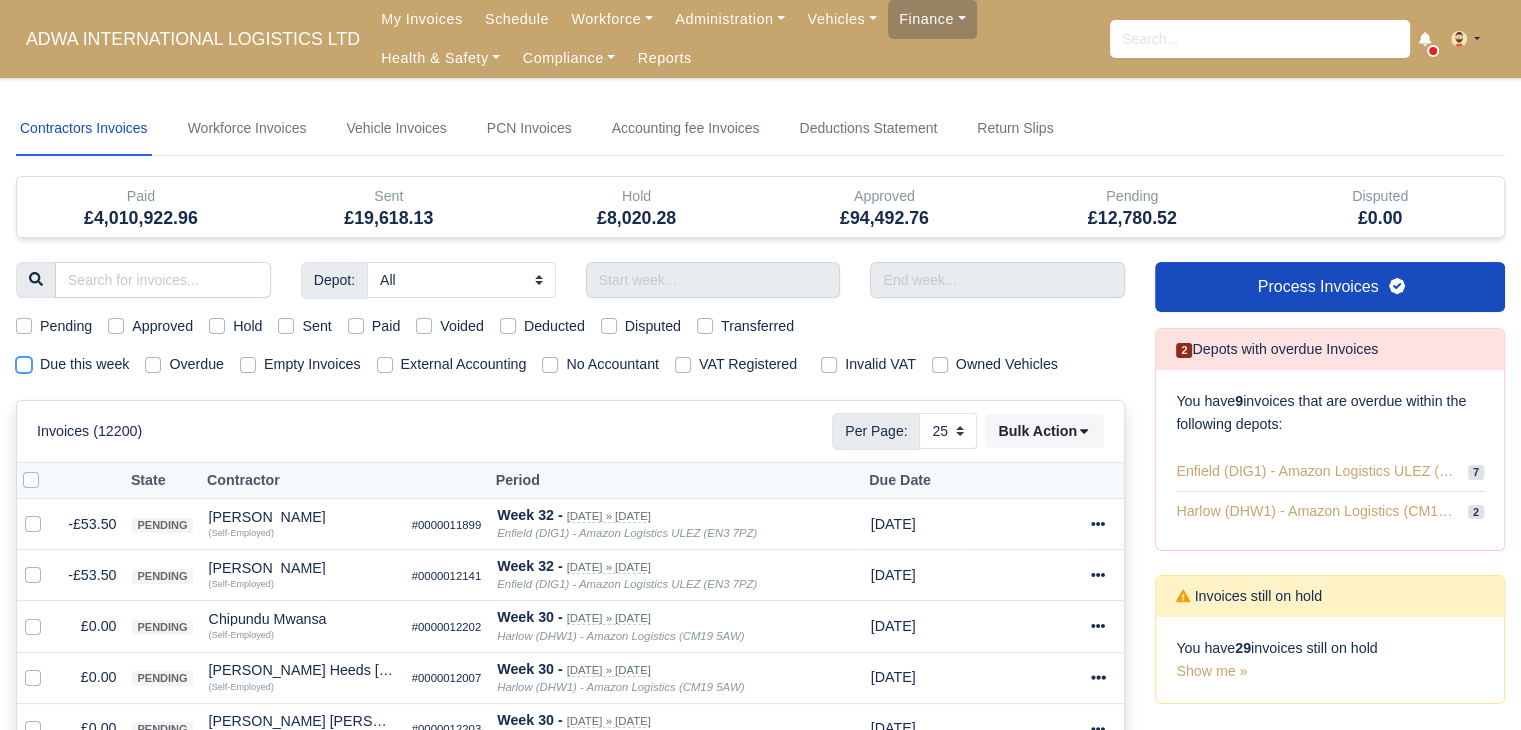 click on "Due this week" at bounding box center [24, 361] 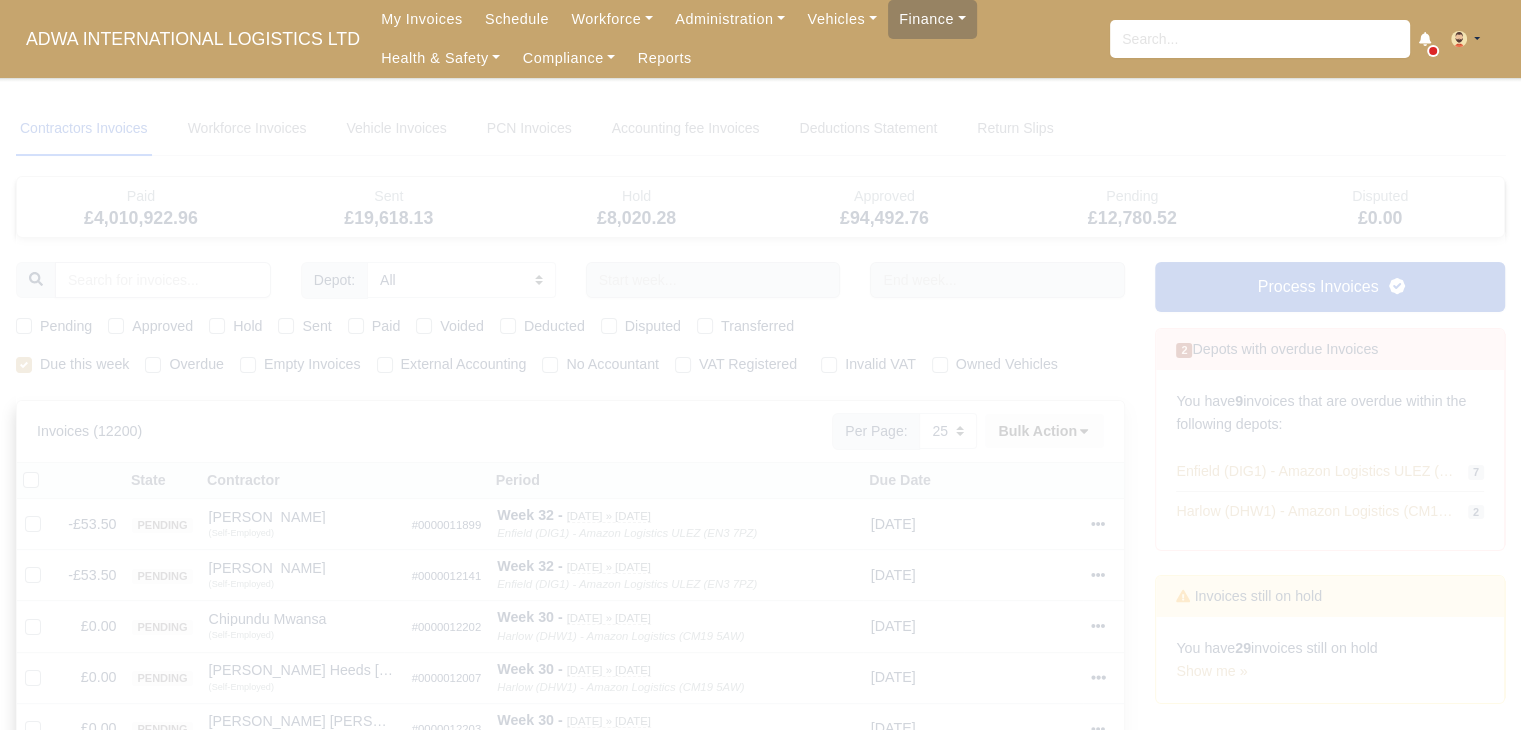 type 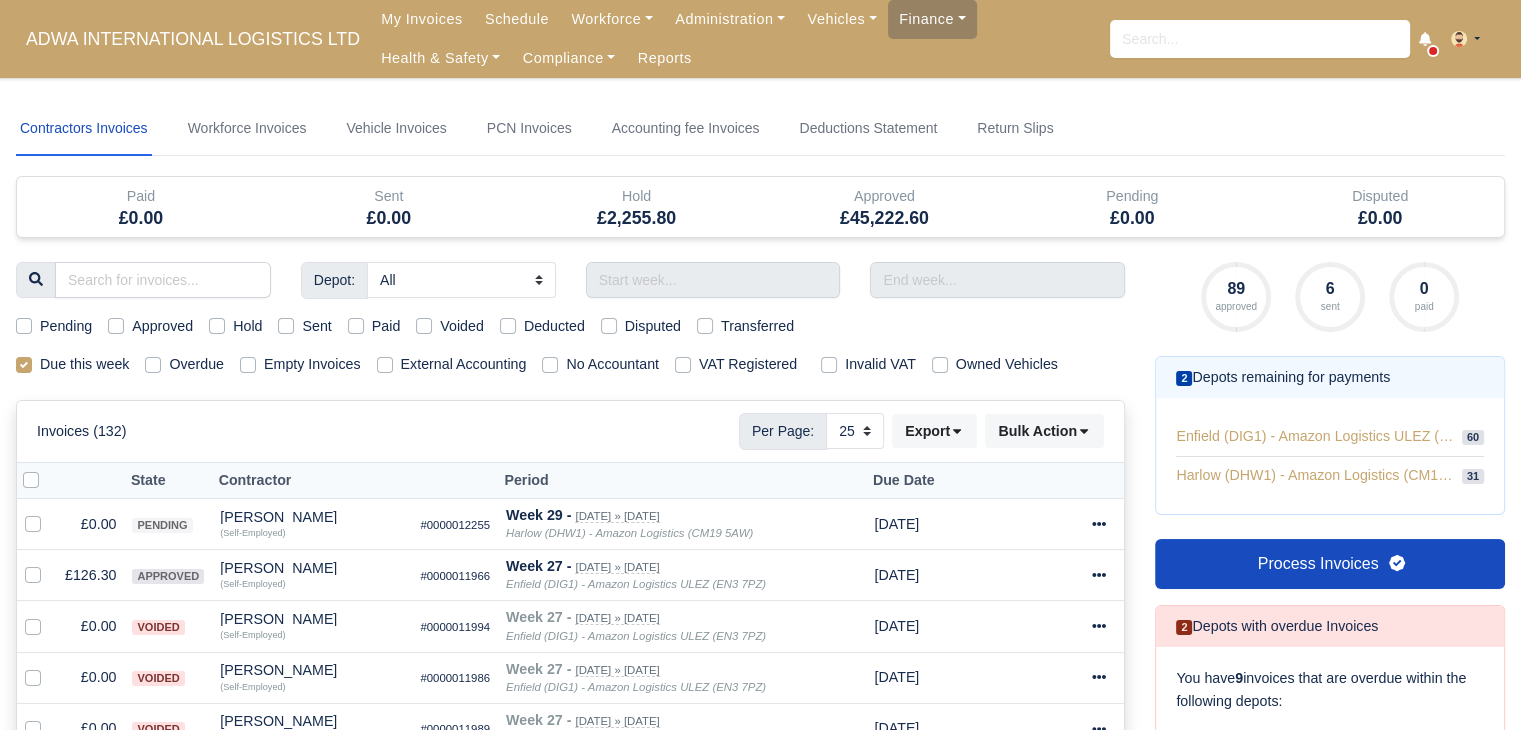 click on "Due this week" at bounding box center [84, 364] 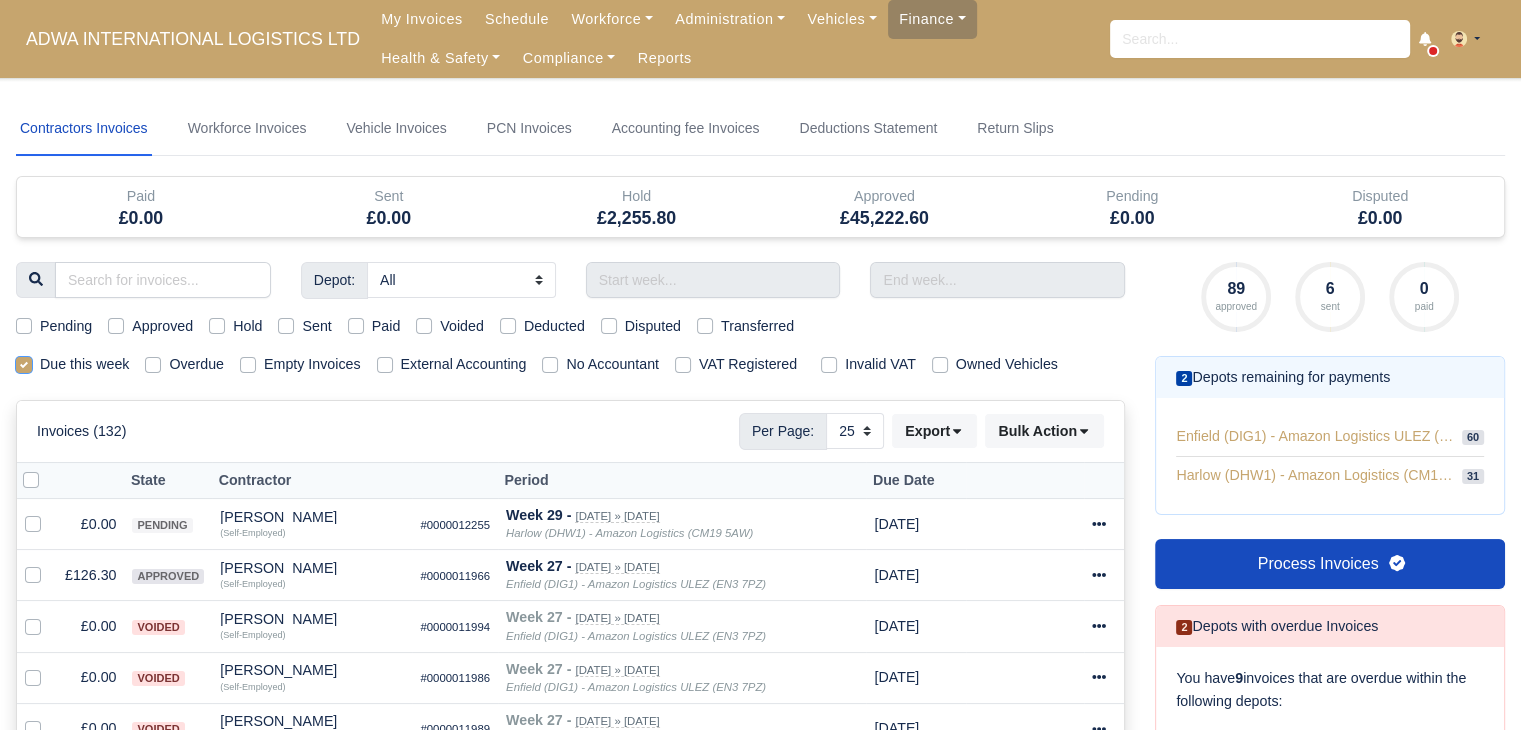 click on "Due this week" at bounding box center [24, 361] 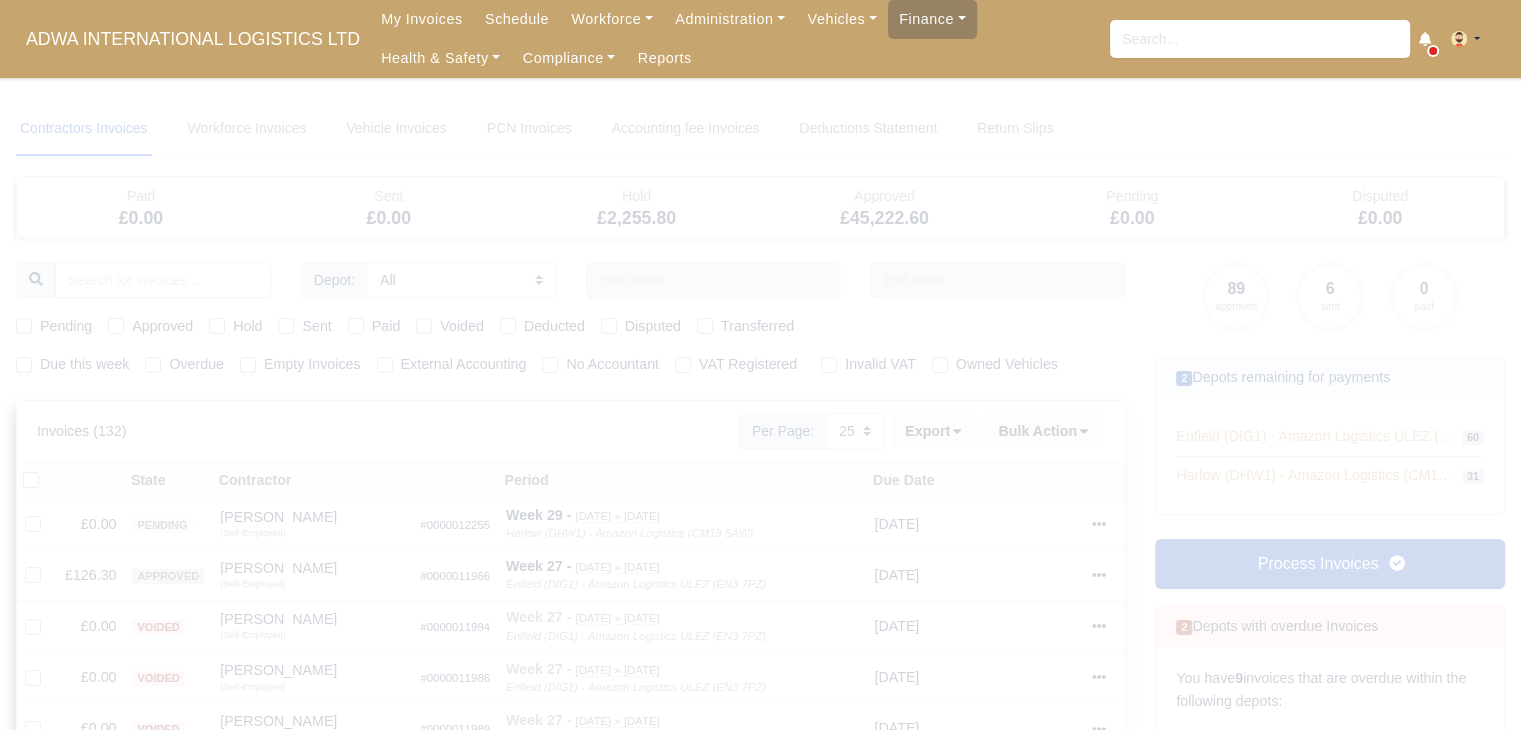 type 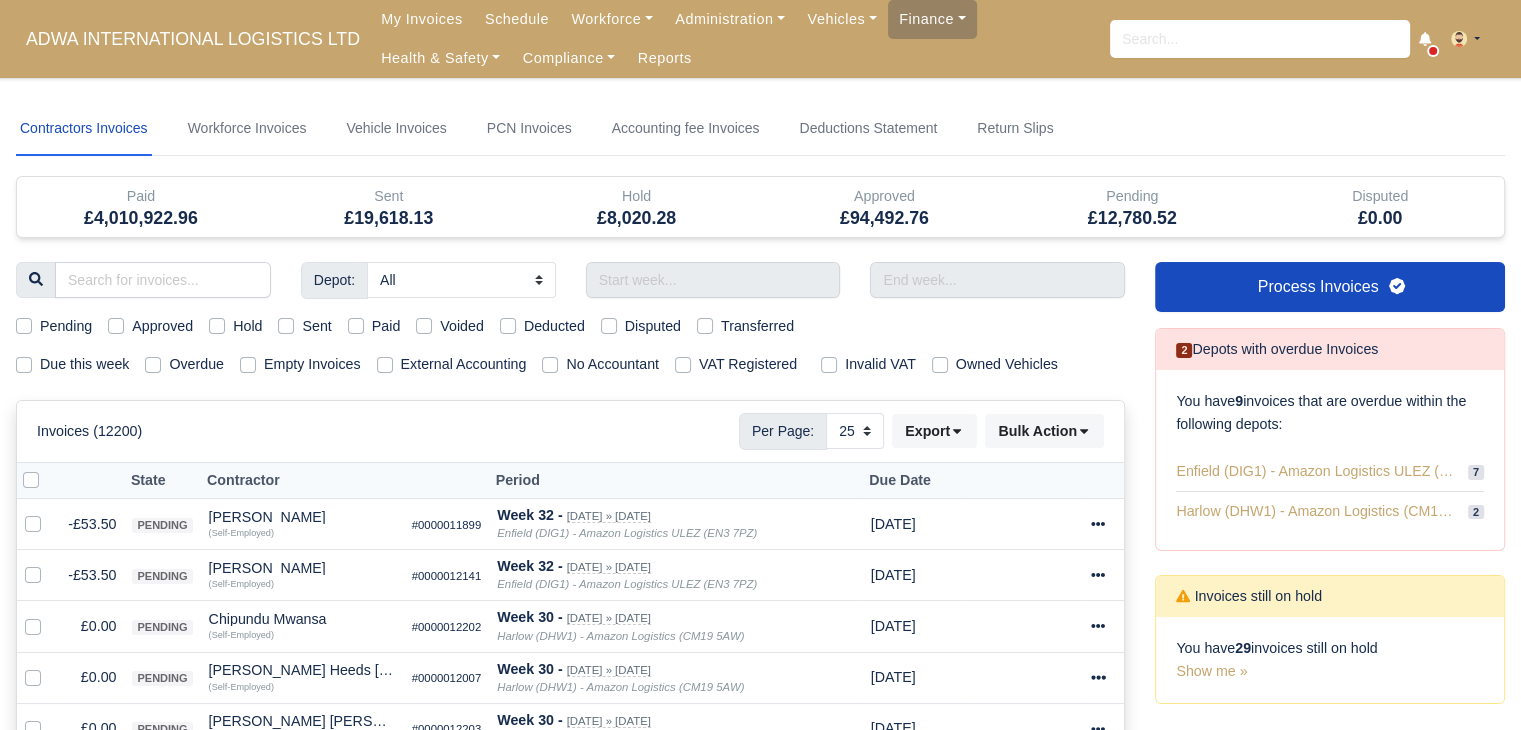 click on "Due this week" at bounding box center [84, 364] 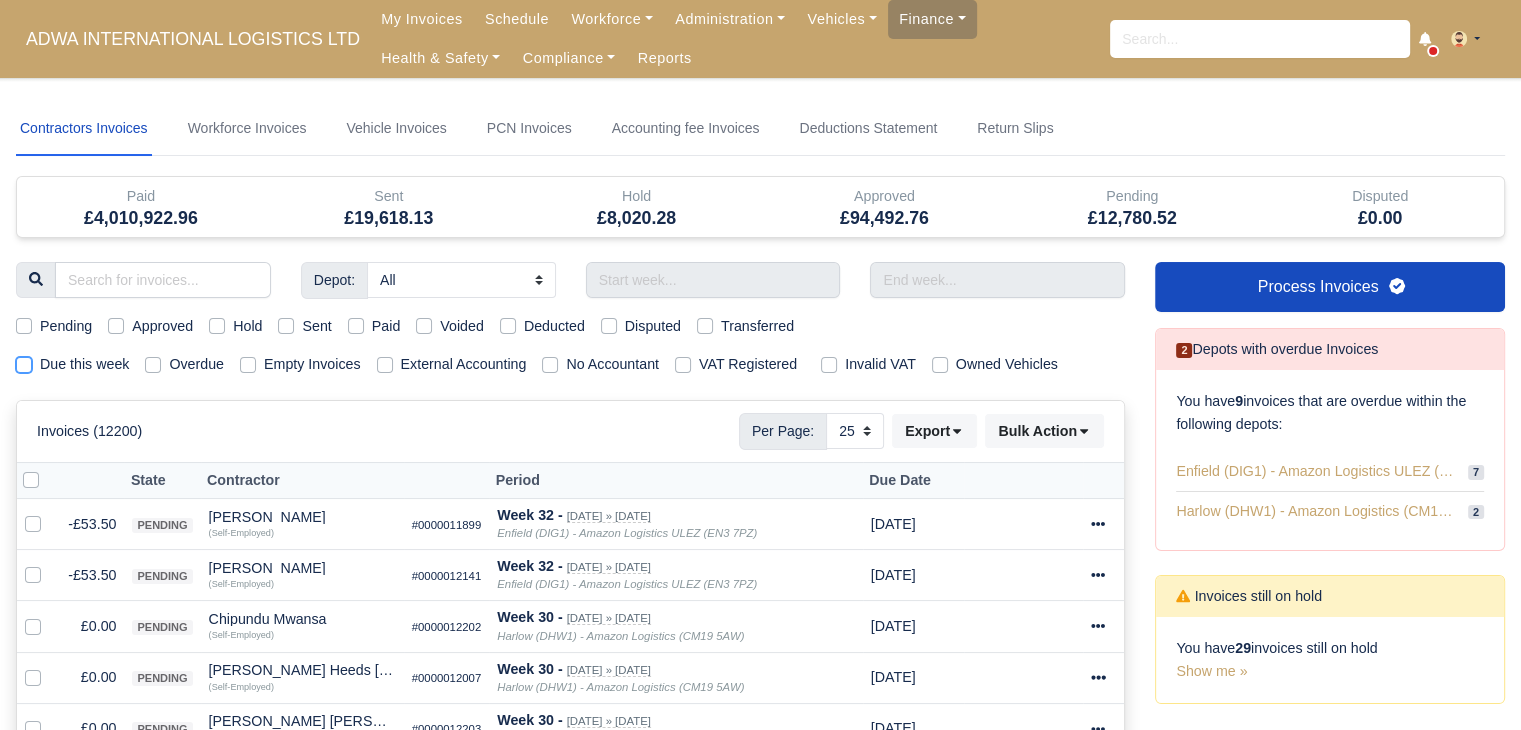 click on "Due this week" at bounding box center (24, 361) 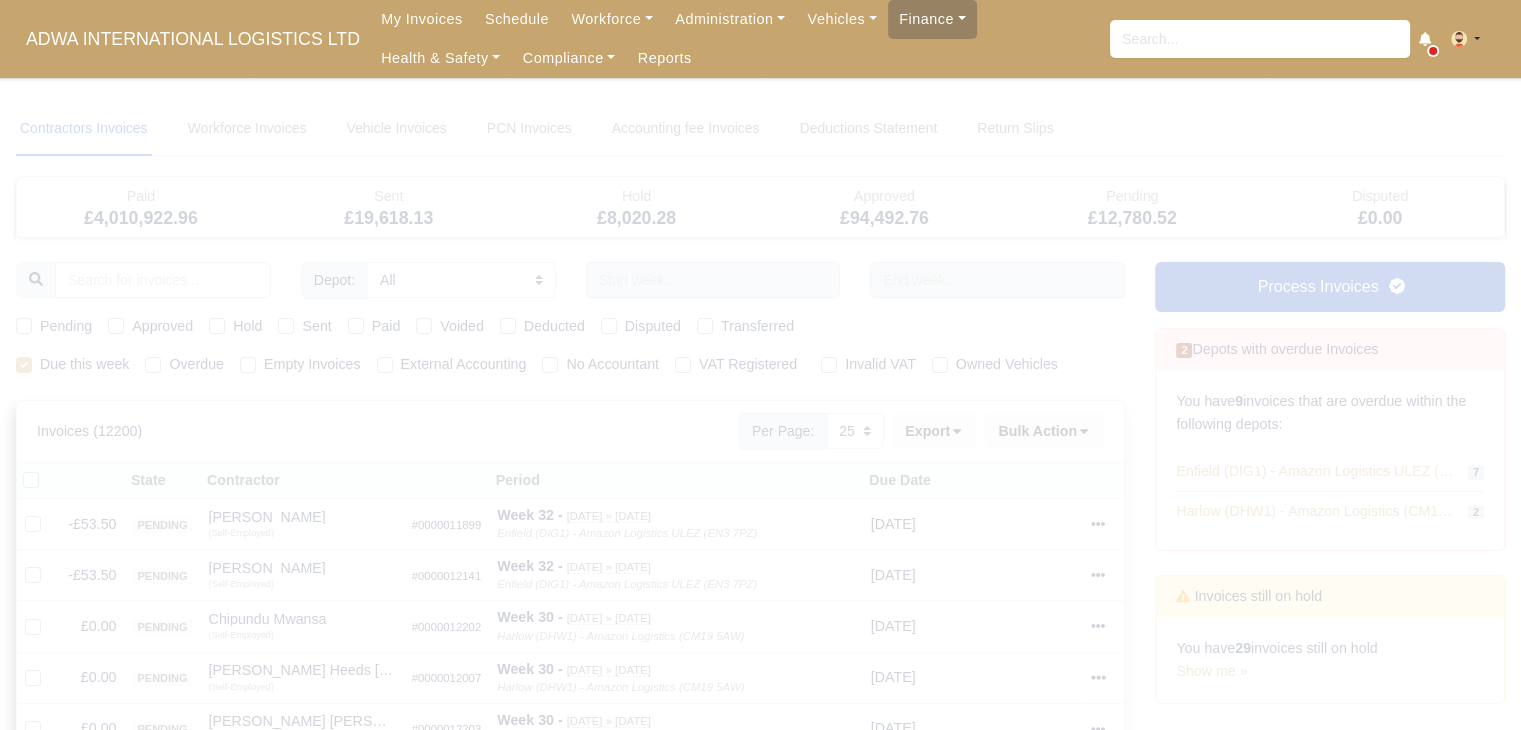 type 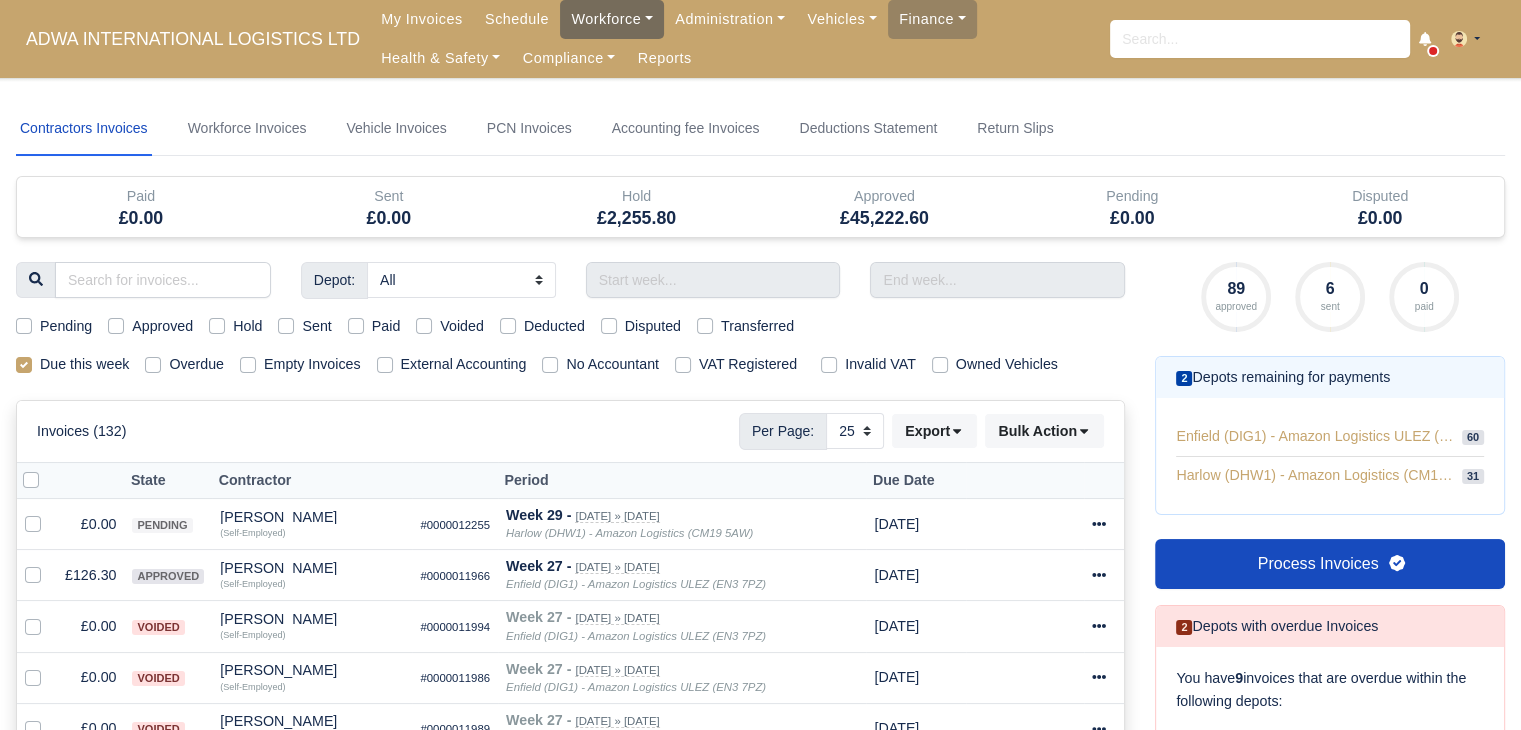 click on "Workforce" at bounding box center [612, 19] 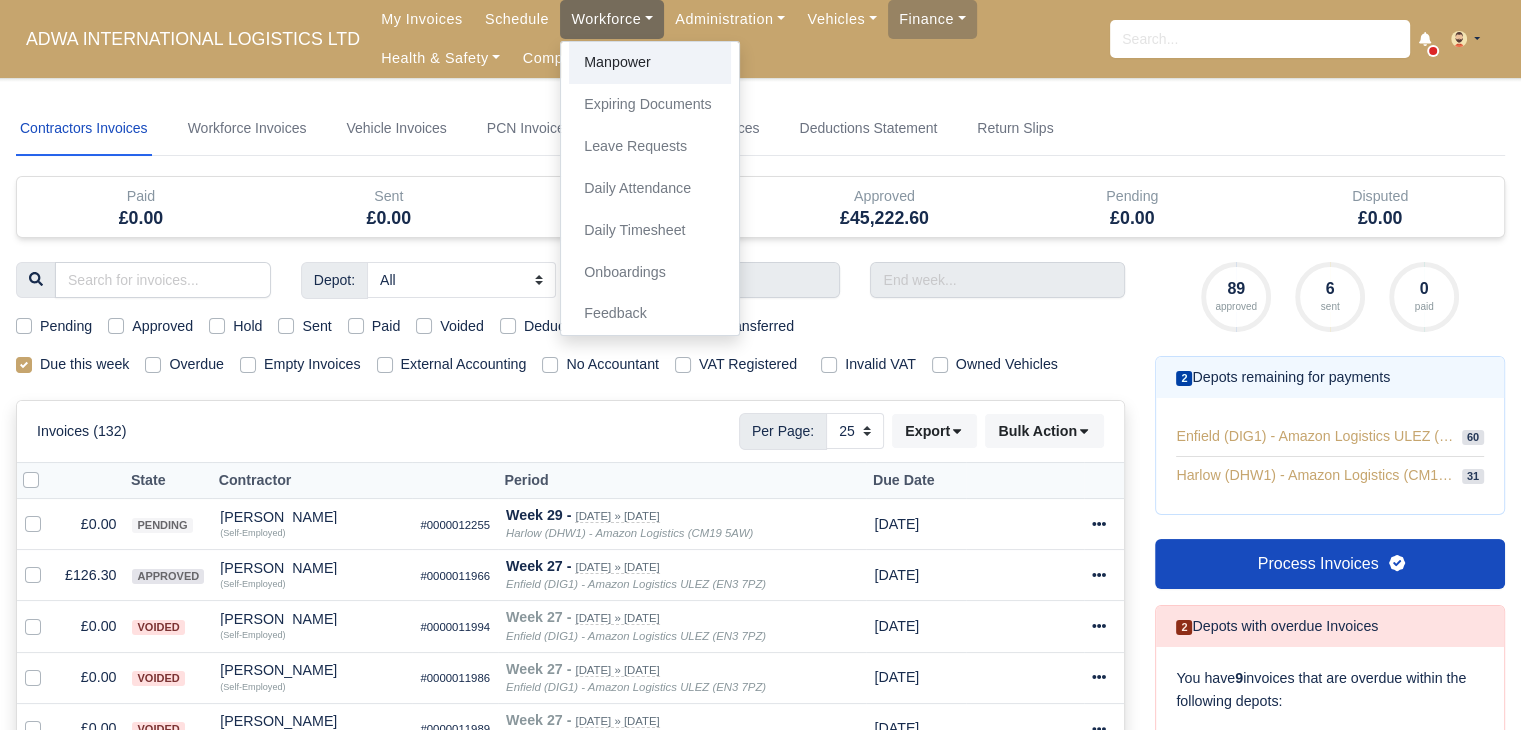click on "Manpower" at bounding box center [650, 63] 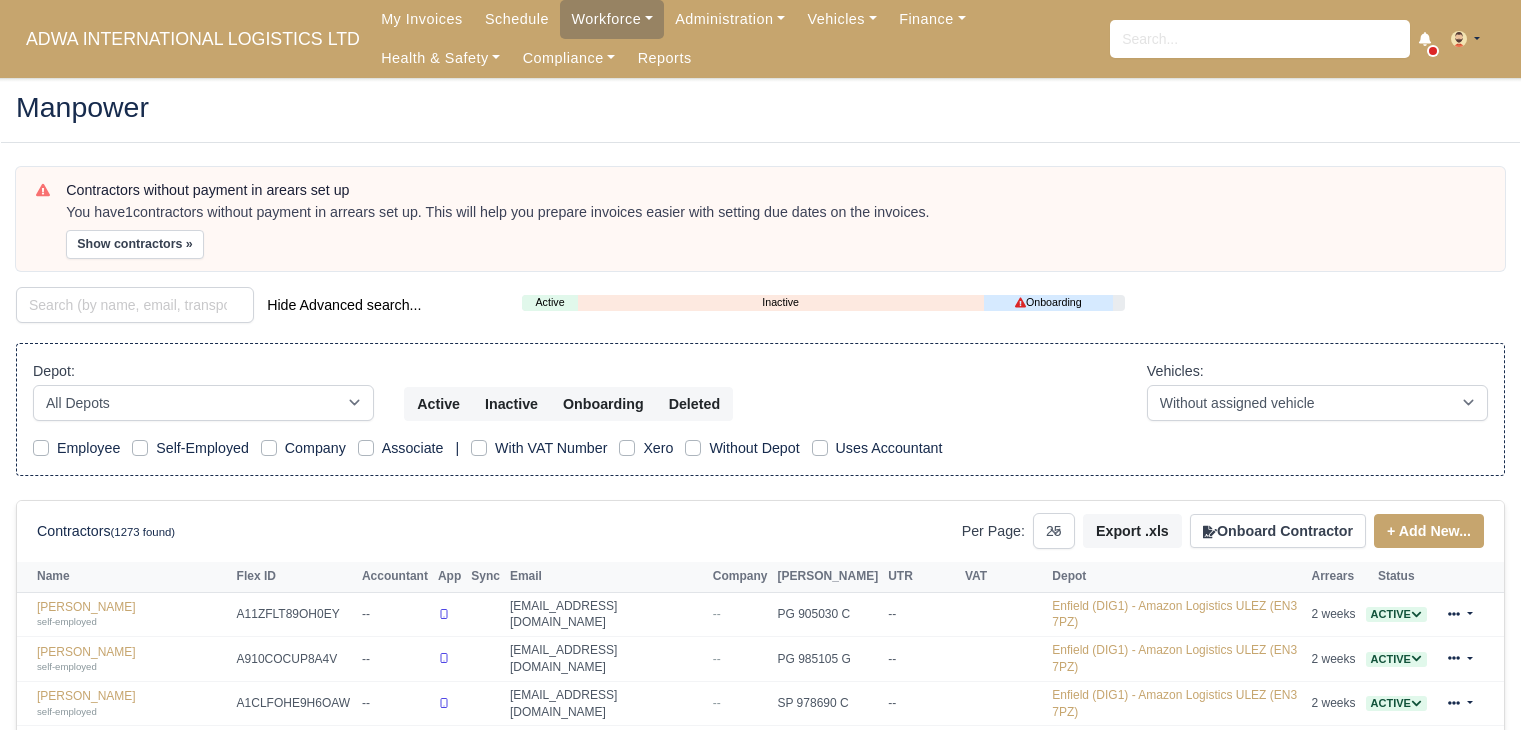 select on "25" 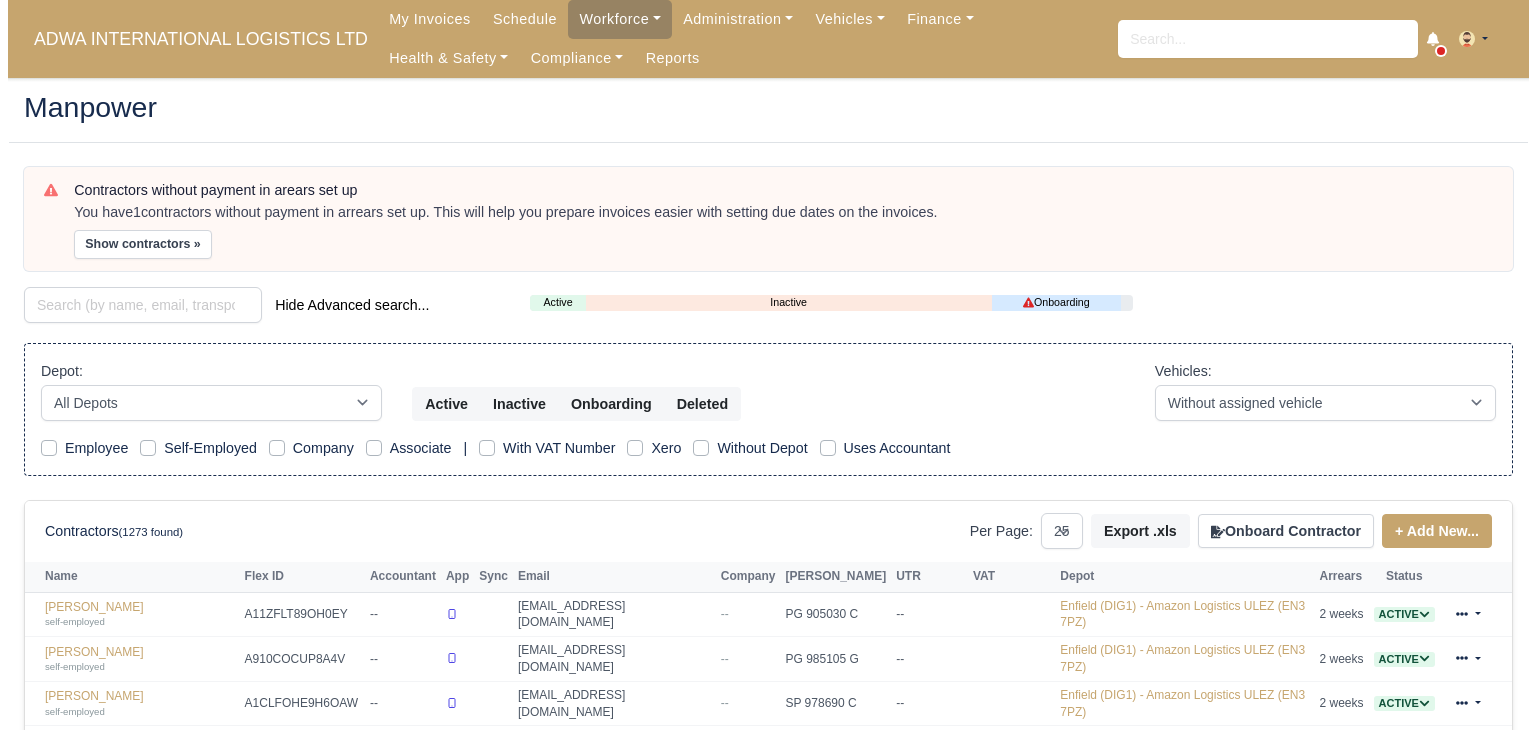 scroll, scrollTop: 0, scrollLeft: 0, axis: both 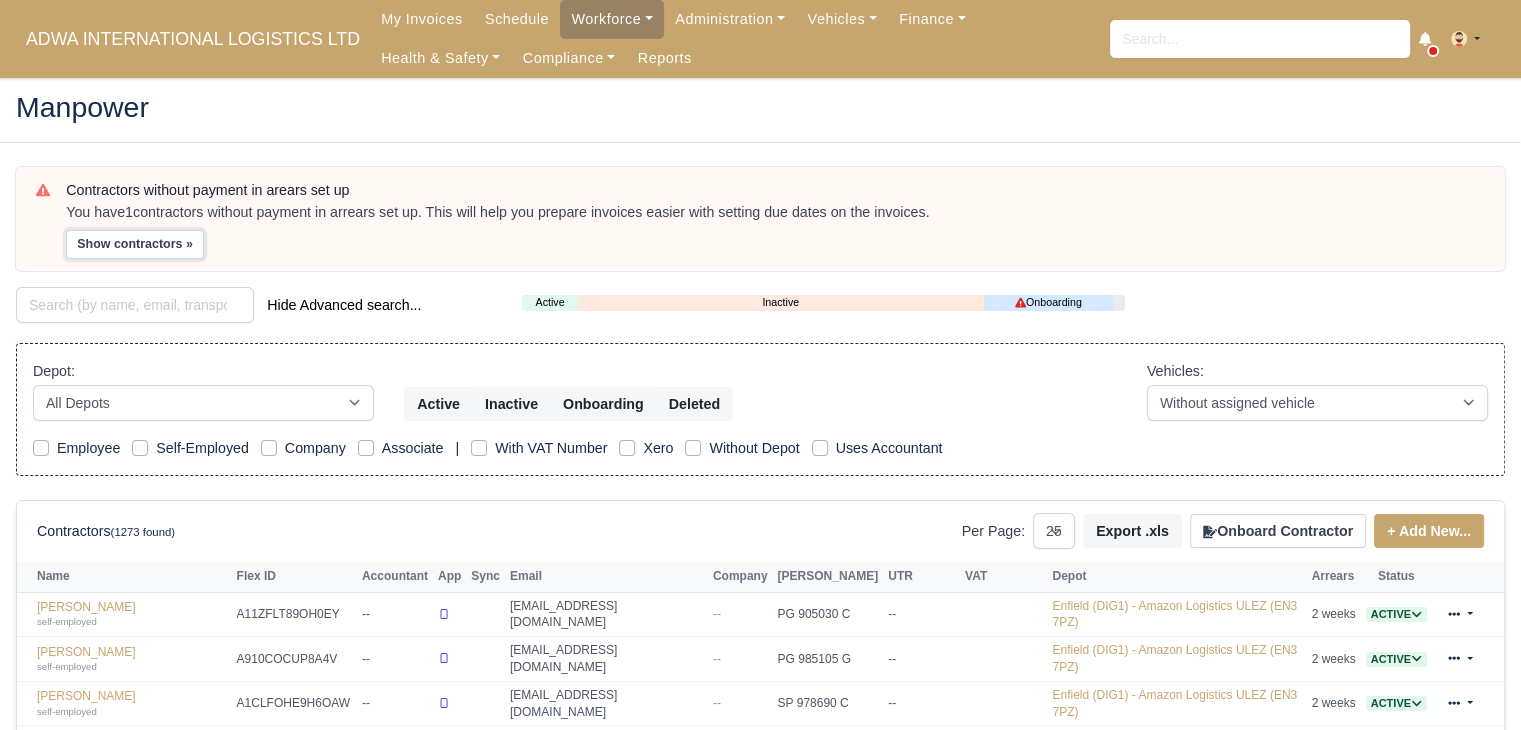 click on "Show contractors »" at bounding box center (135, 244) 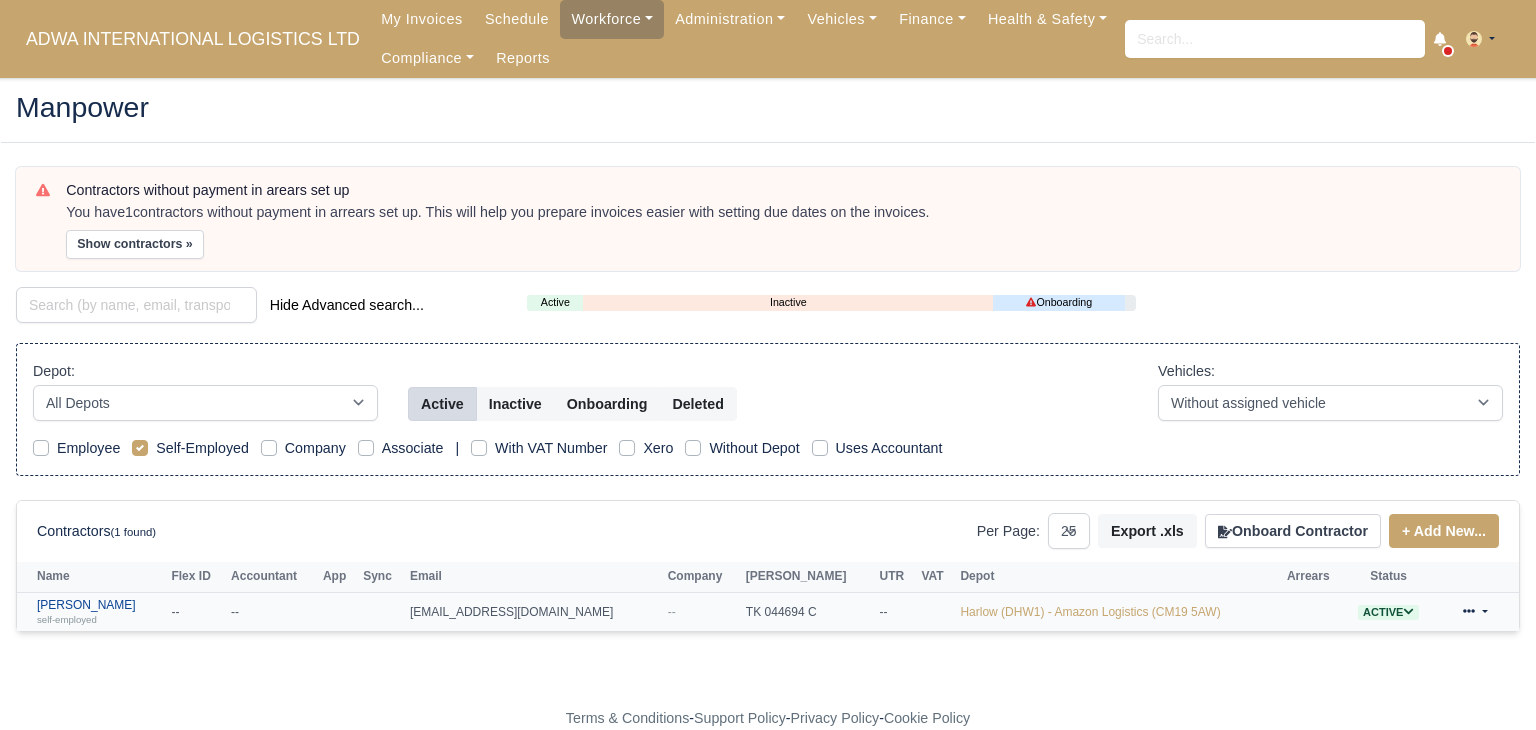 click on "Issam Eddine Kadri
self-employed" at bounding box center [99, 612] 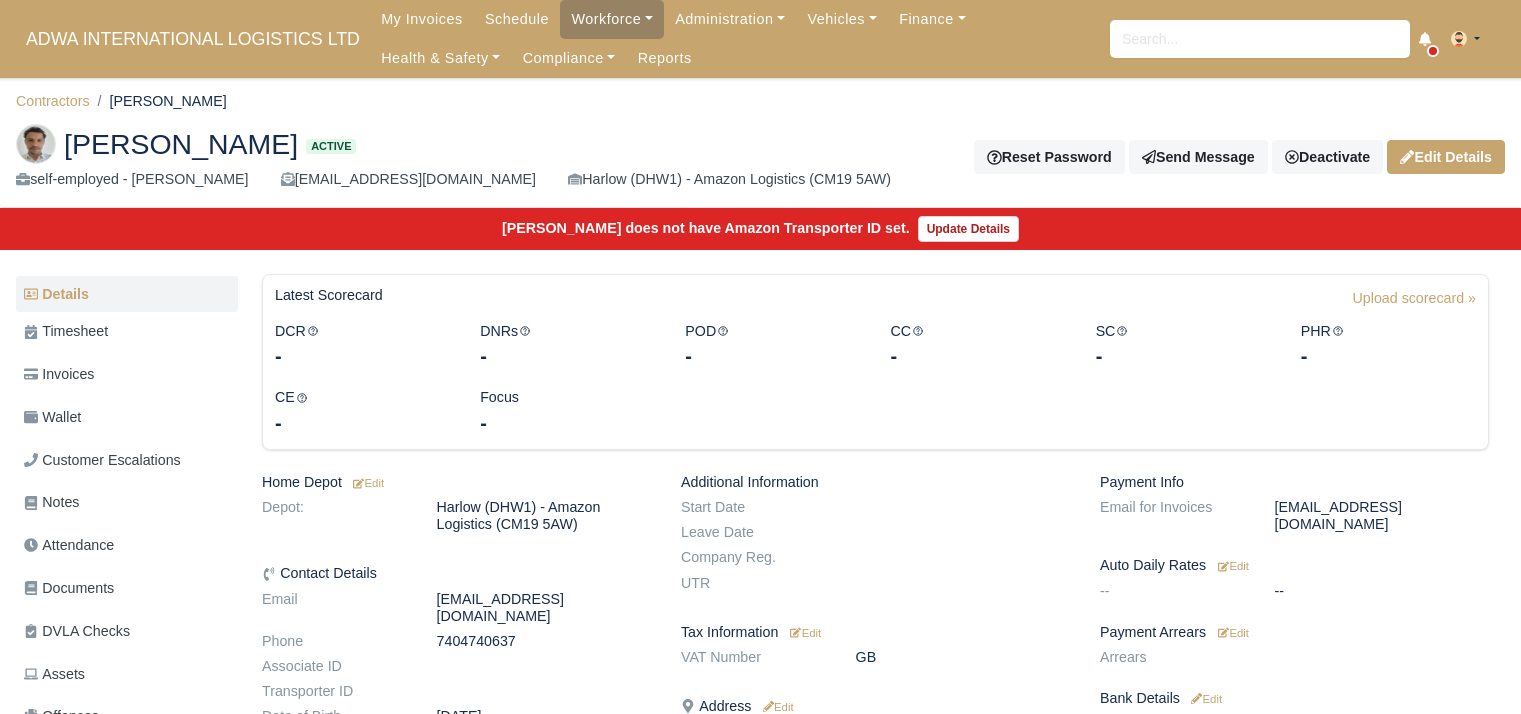 scroll, scrollTop: 0, scrollLeft: 0, axis: both 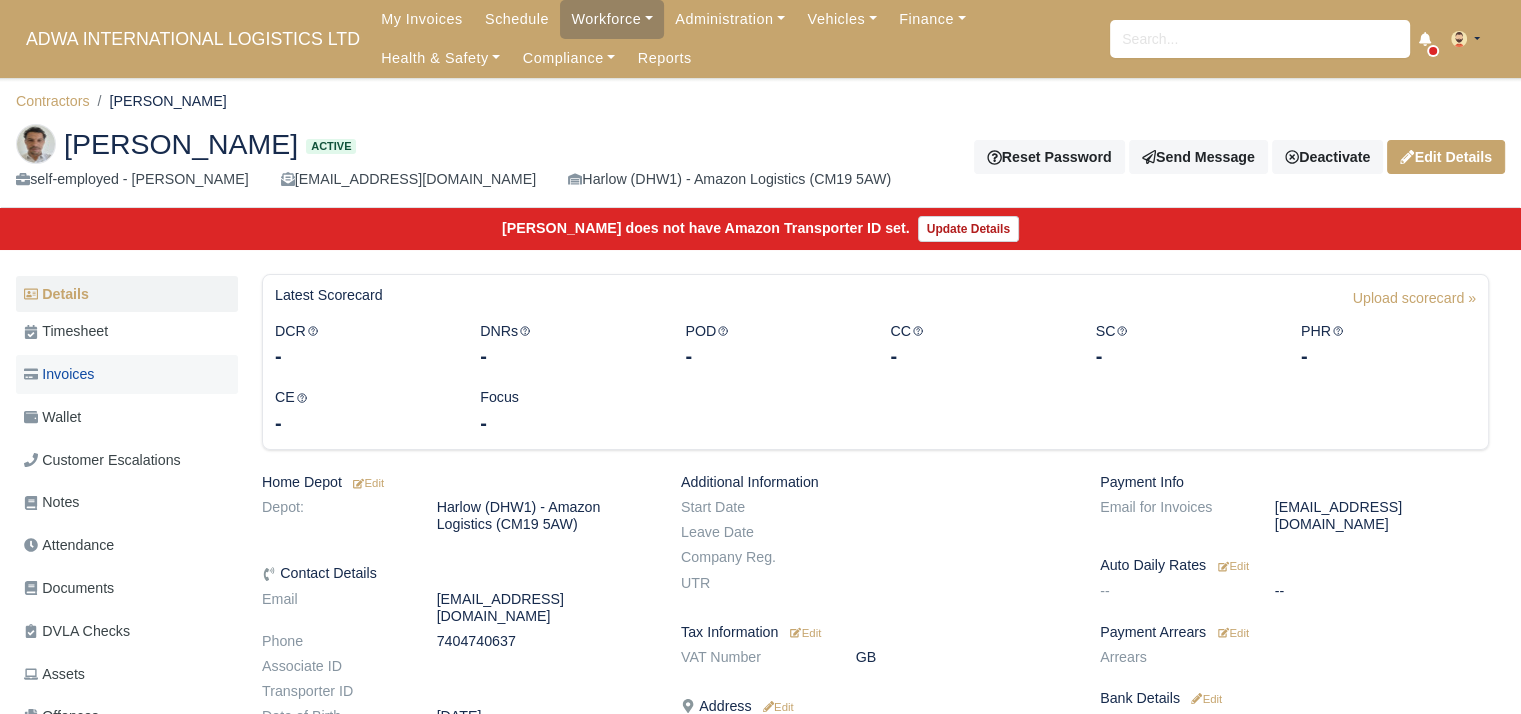 click on "Invoices" at bounding box center [127, 374] 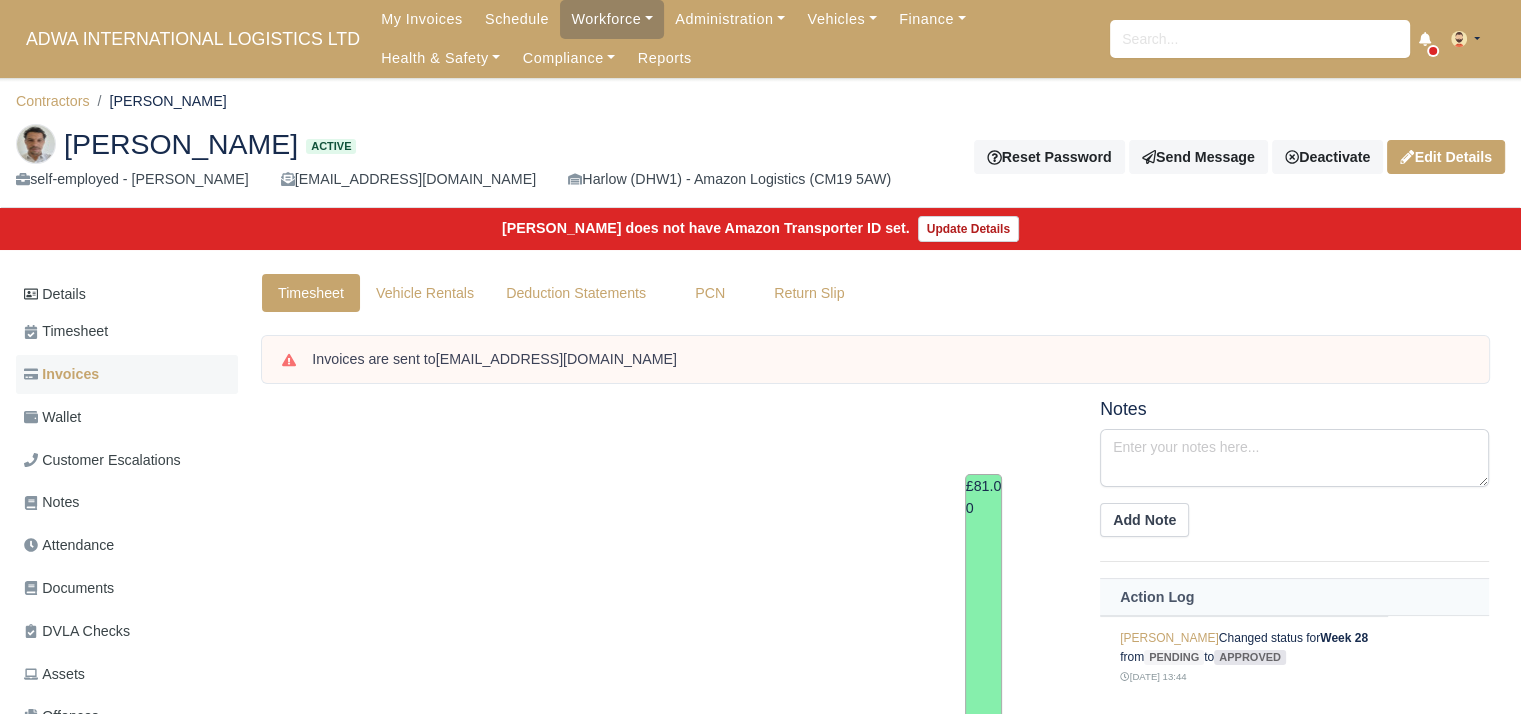 scroll, scrollTop: 0, scrollLeft: 0, axis: both 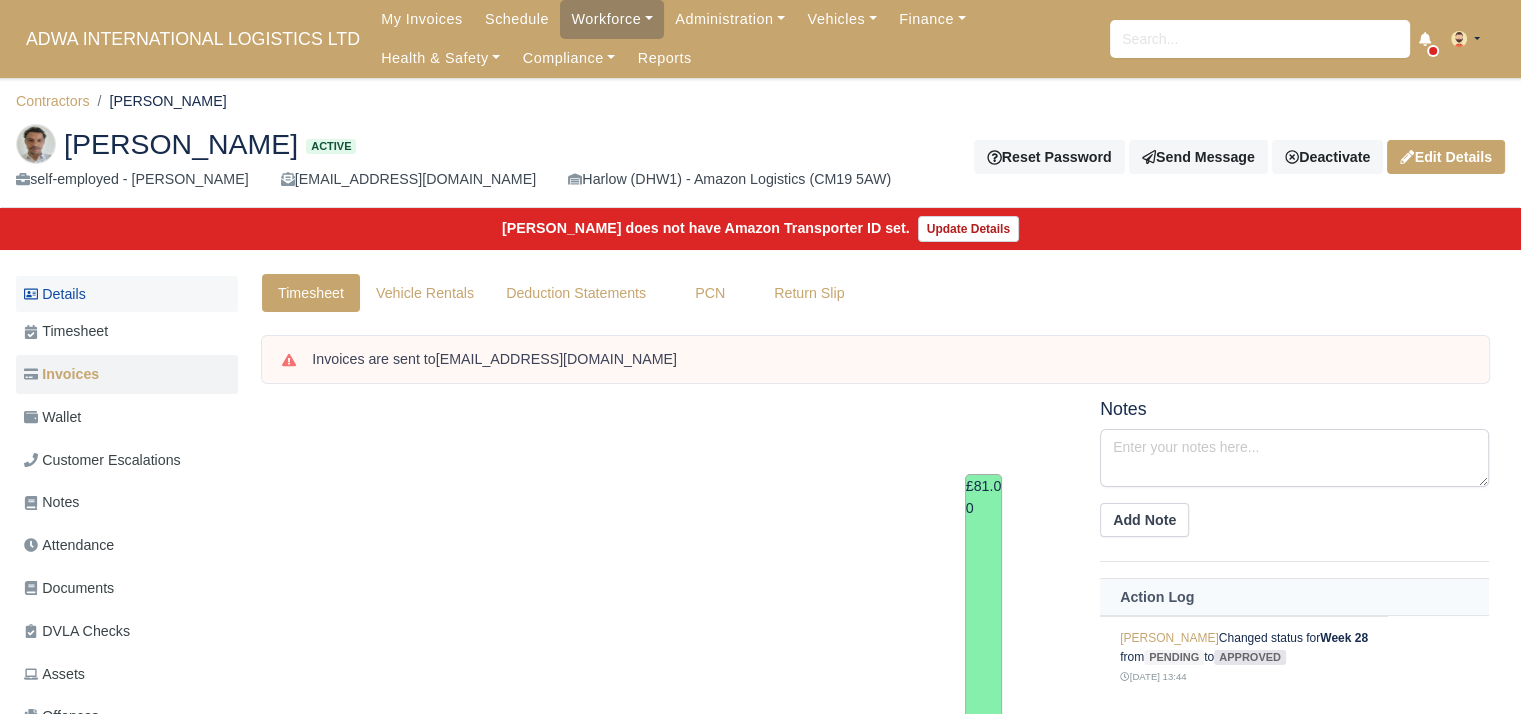 click on "Details" at bounding box center (127, 294) 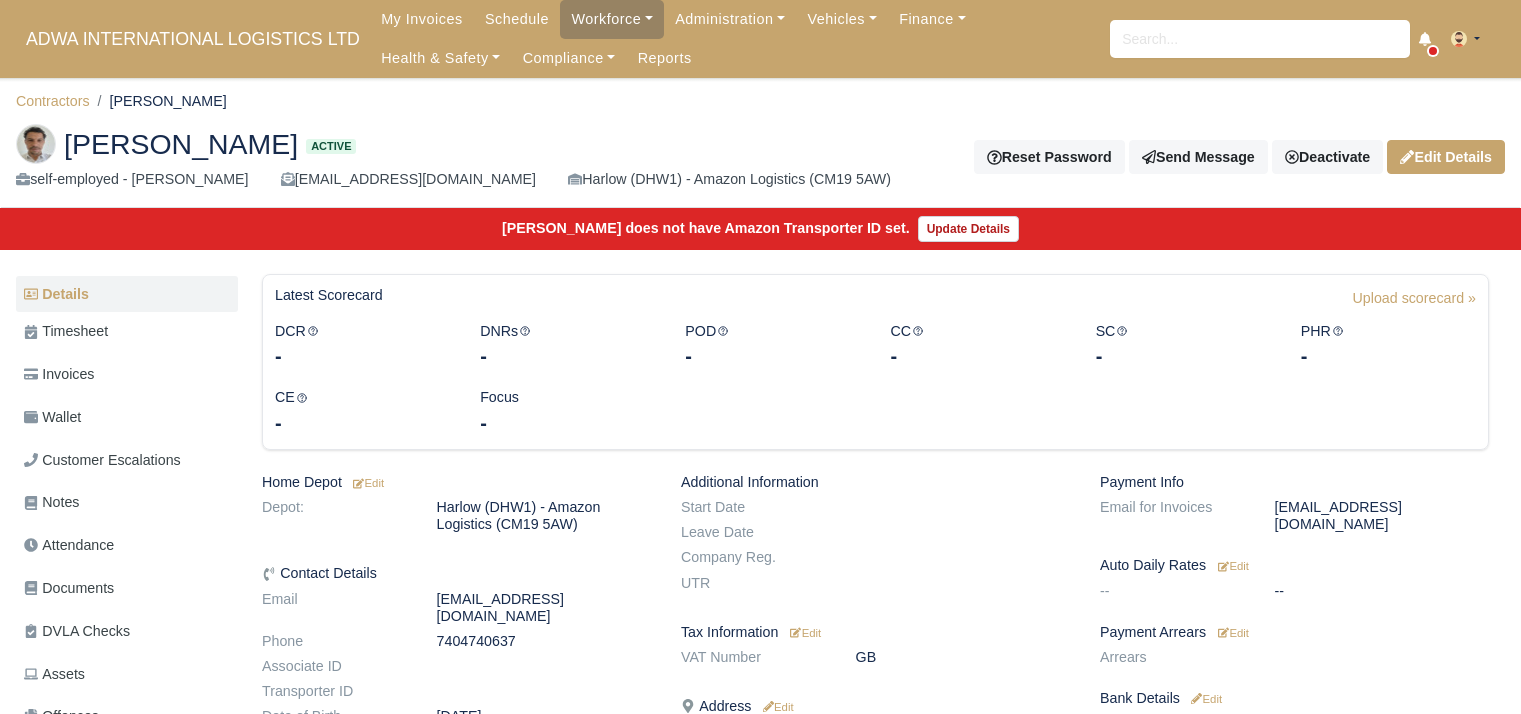 scroll, scrollTop: 0, scrollLeft: 0, axis: both 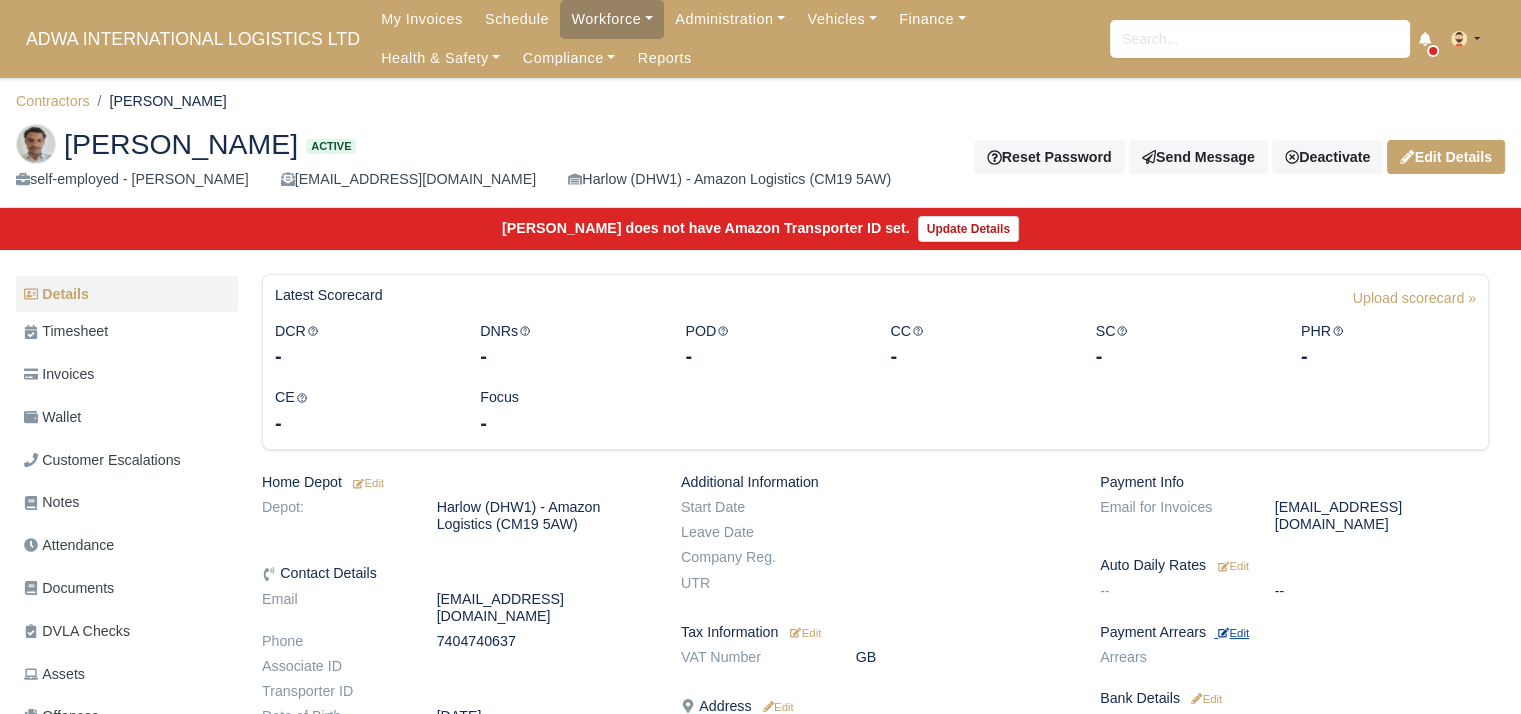 click on "Edit" at bounding box center (1233, 633) 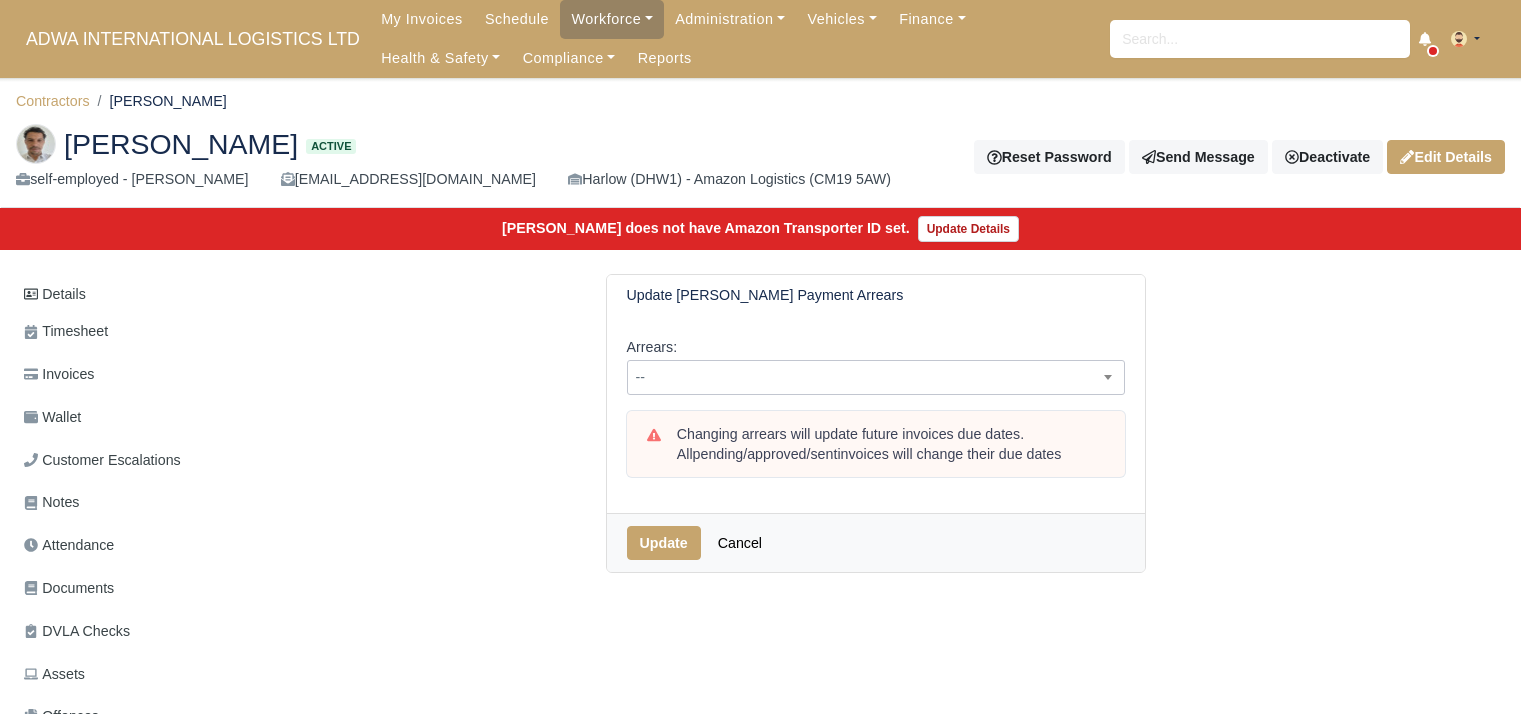 scroll, scrollTop: 0, scrollLeft: 0, axis: both 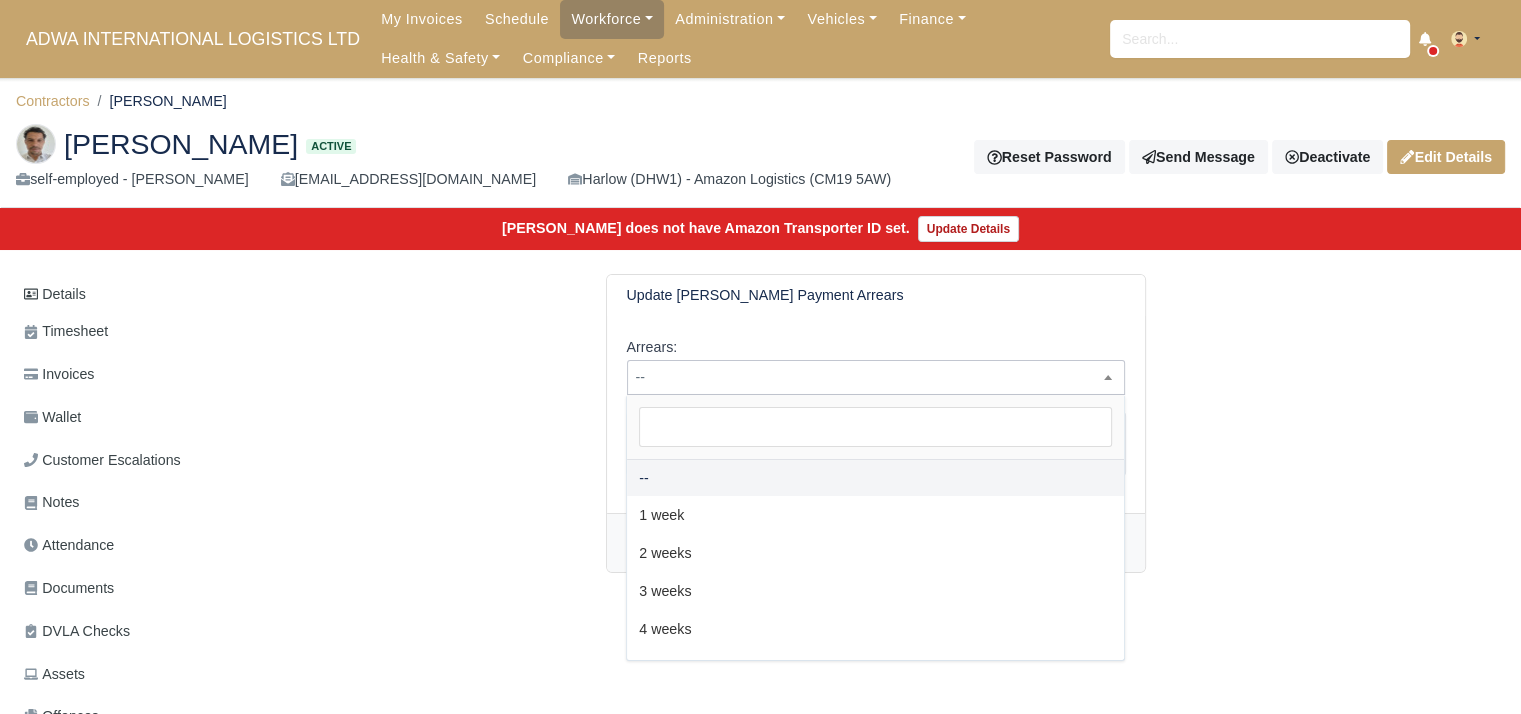 click on "--" at bounding box center [876, 377] 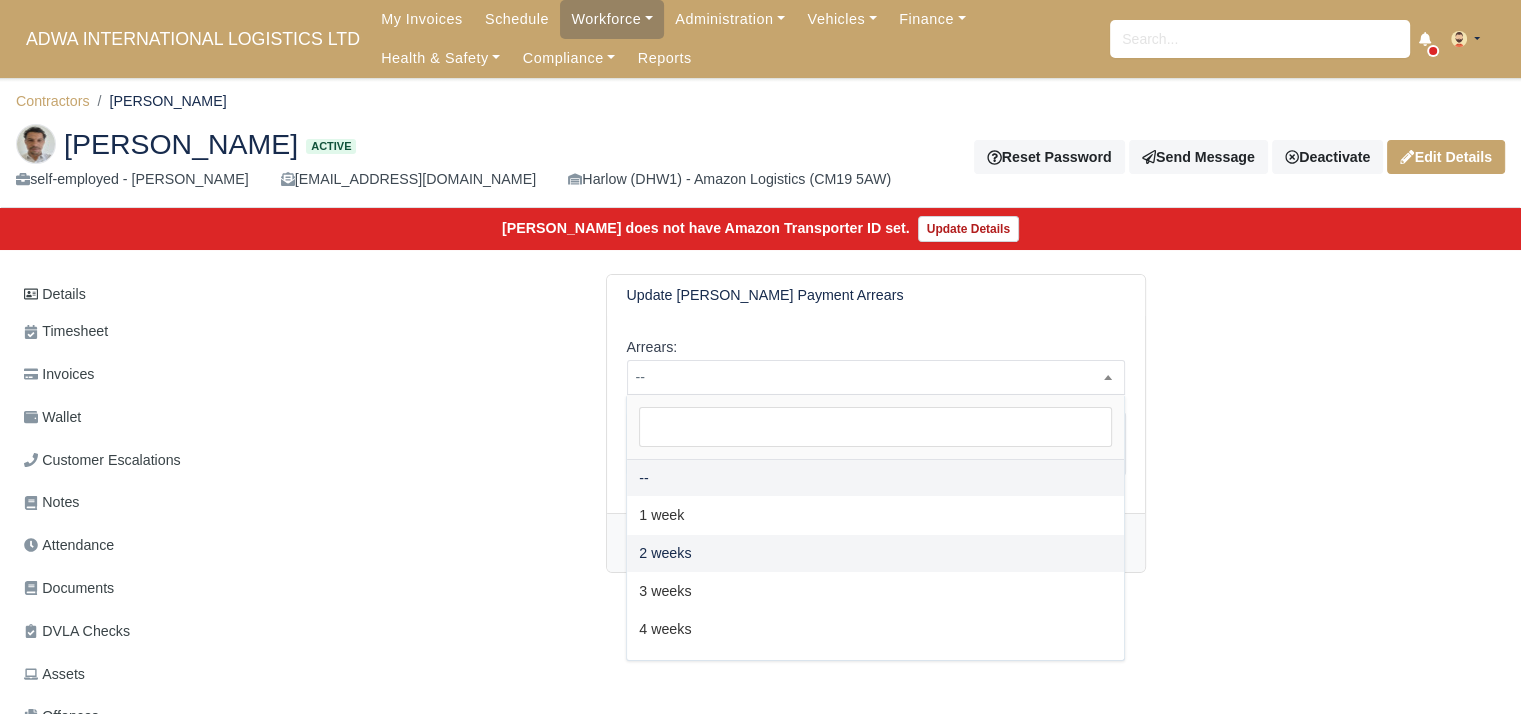 select on "2W" 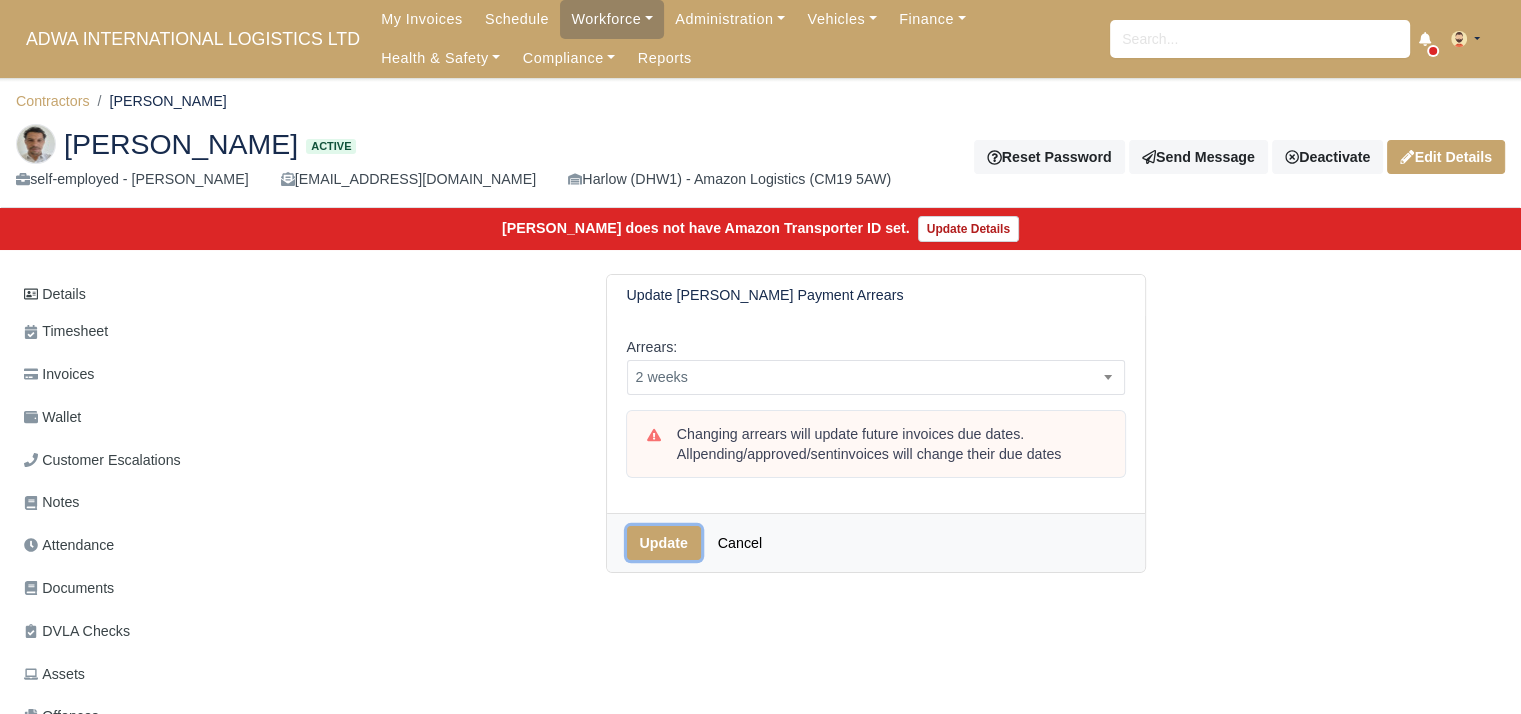click on "Update" at bounding box center (664, 543) 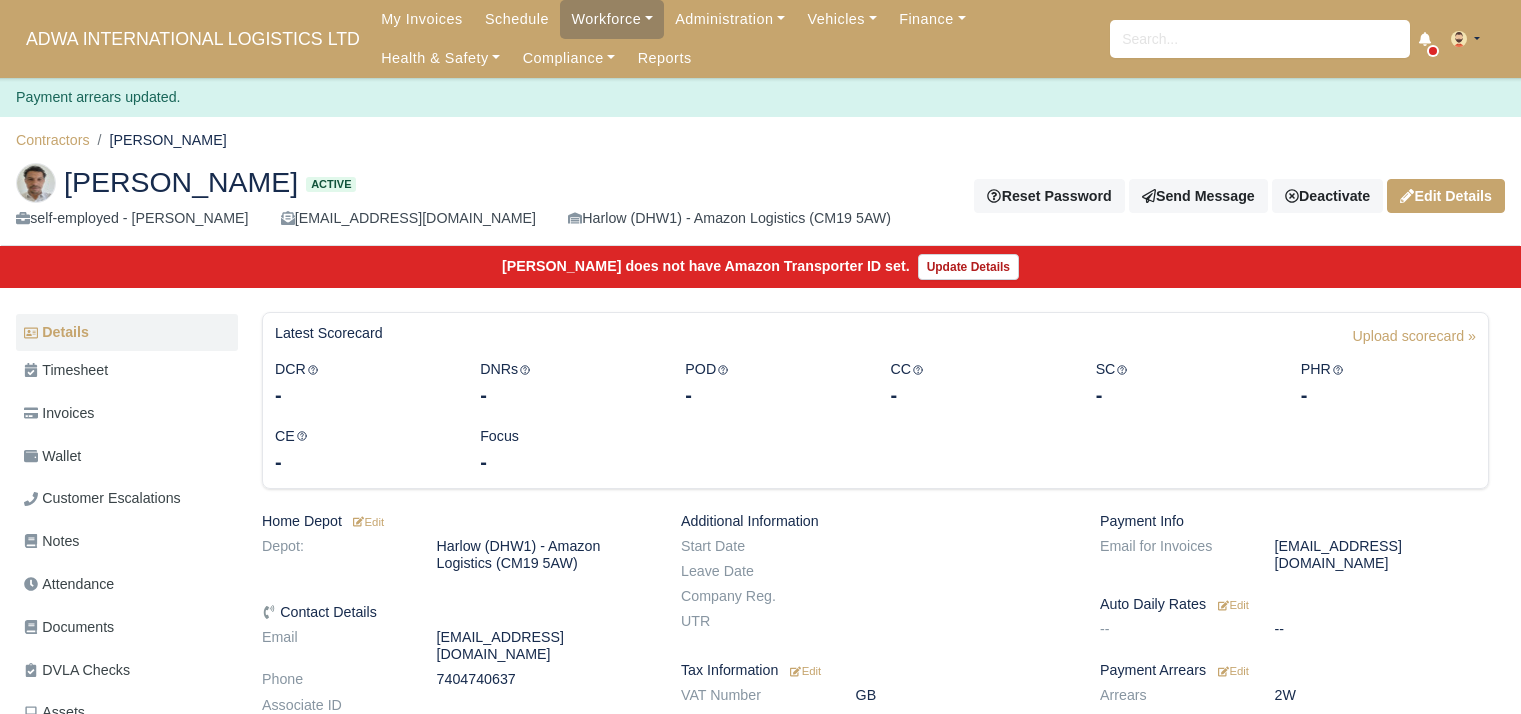 scroll, scrollTop: 0, scrollLeft: 0, axis: both 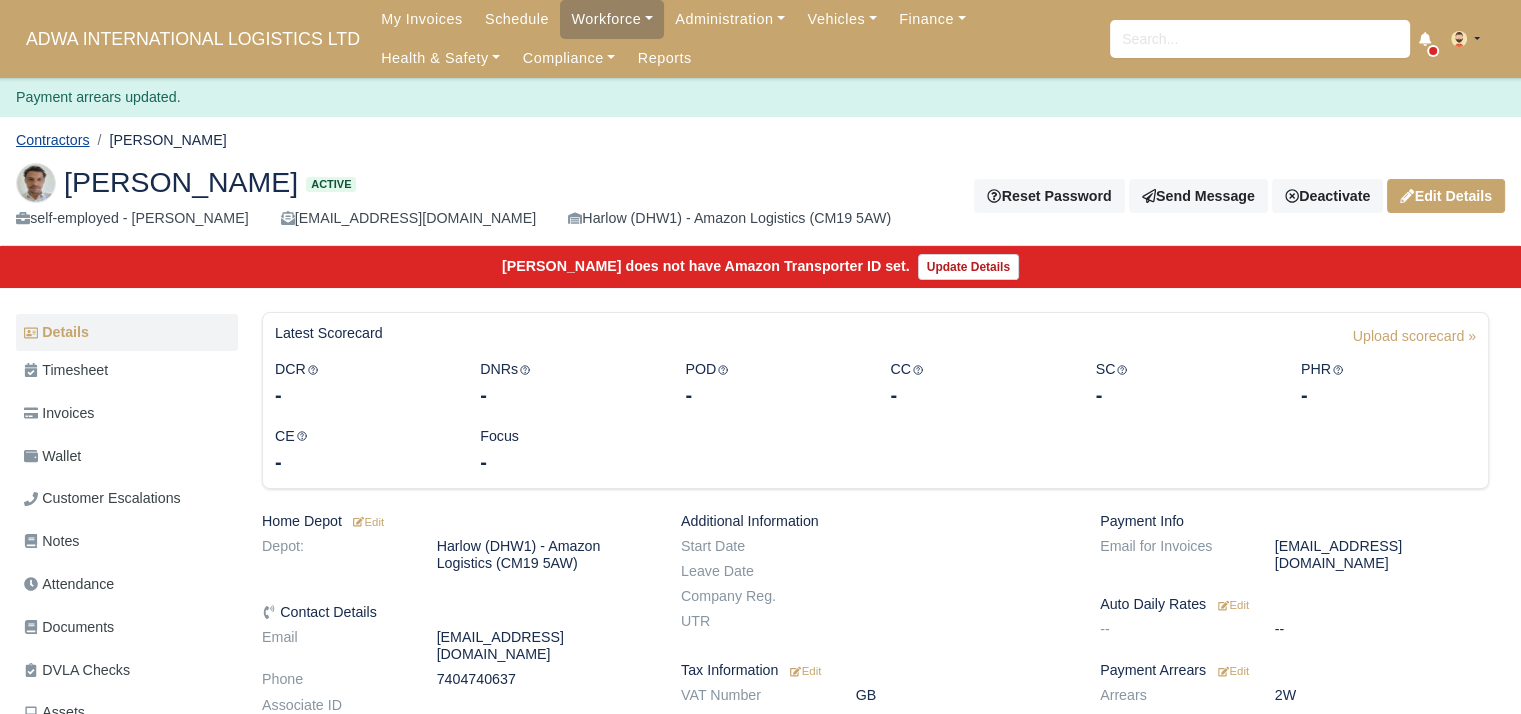 click on "Contractors" at bounding box center [53, 140] 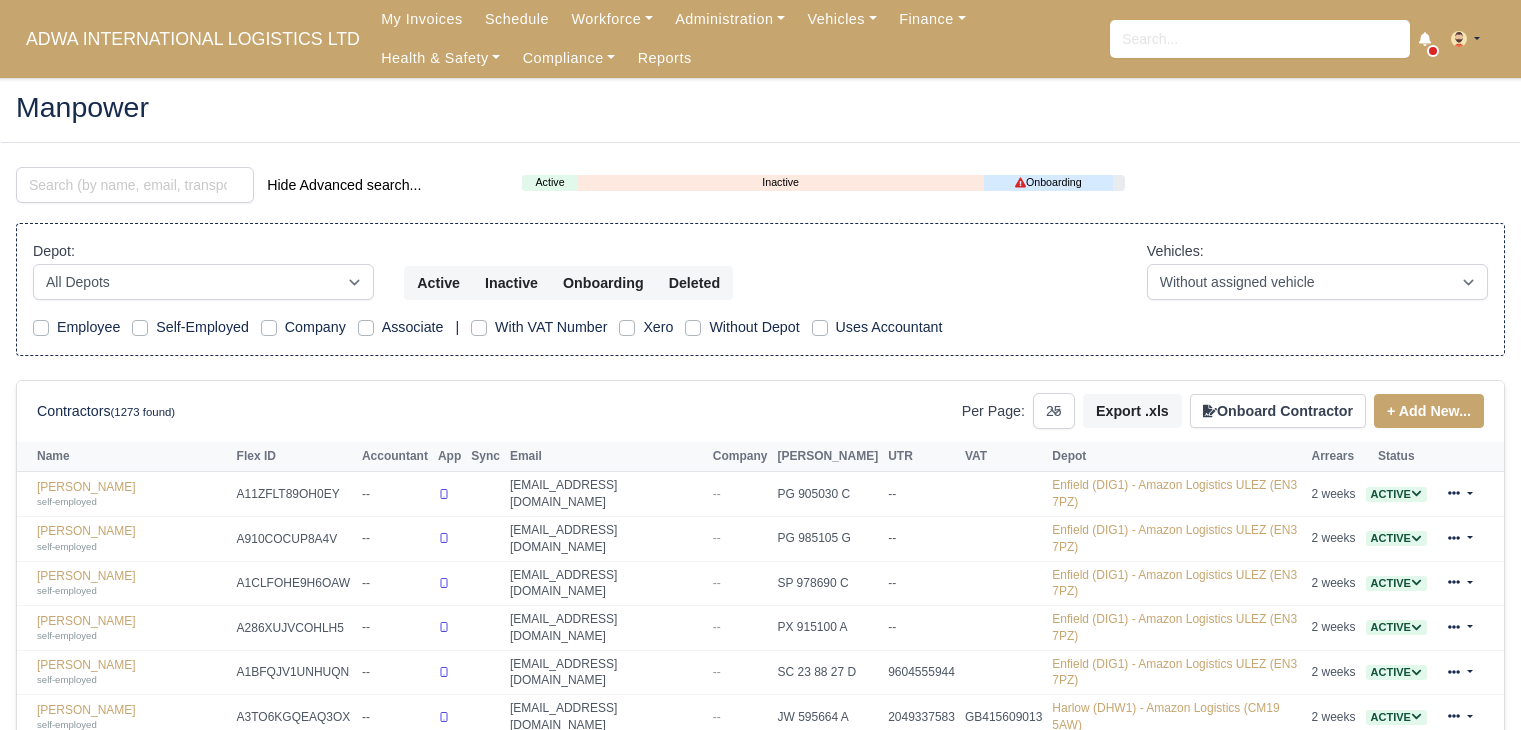 select on "25" 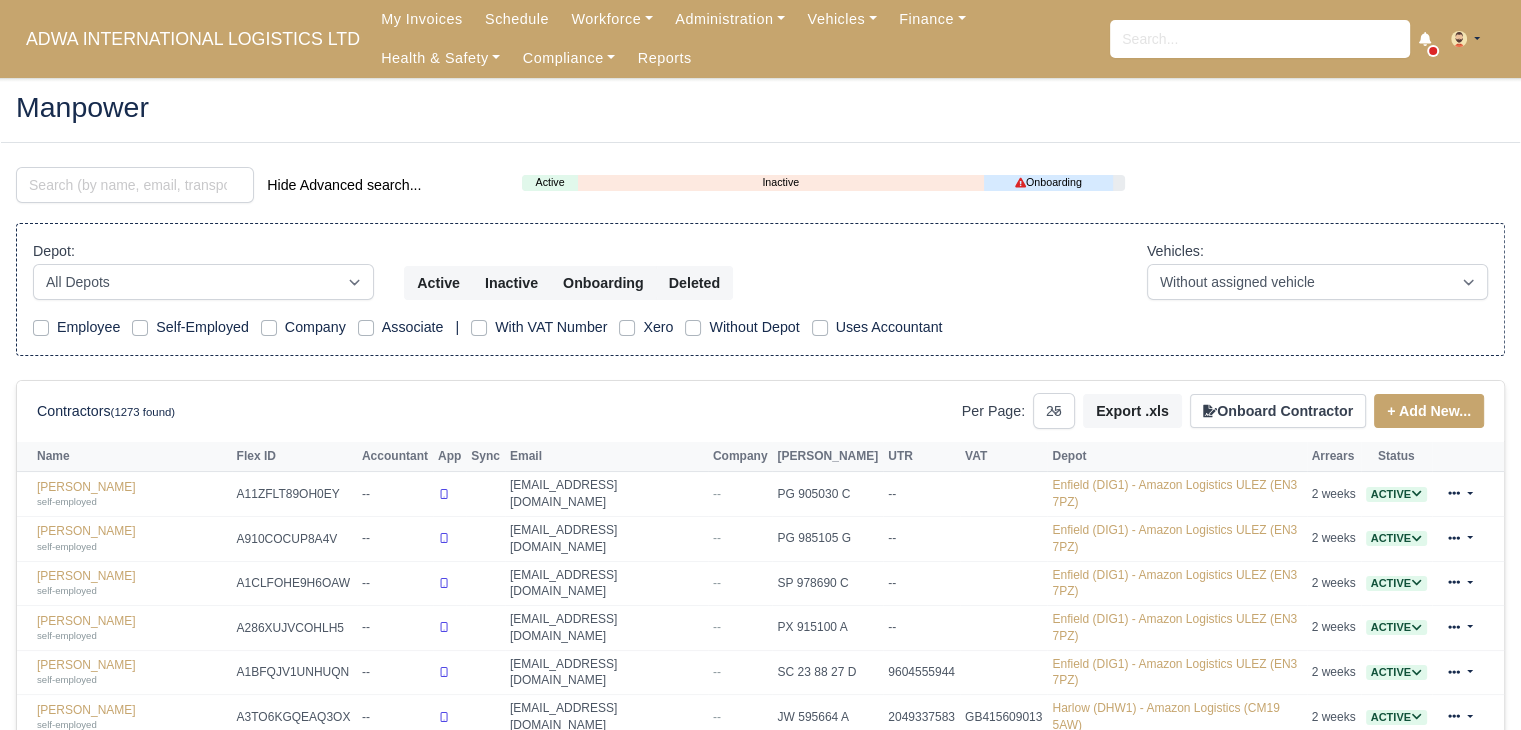 click on "Manpower" at bounding box center [760, 107] 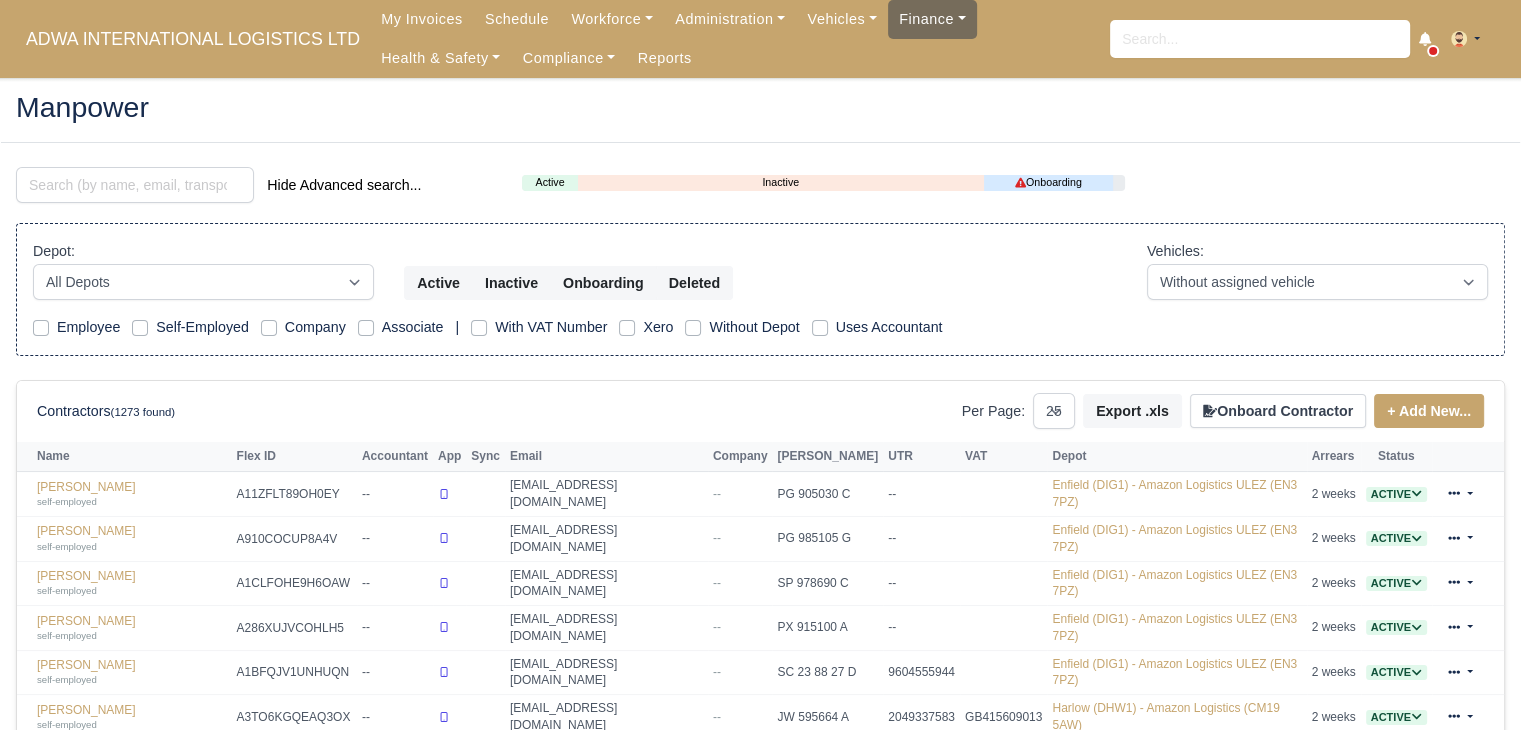 click on "Finance" at bounding box center (932, 19) 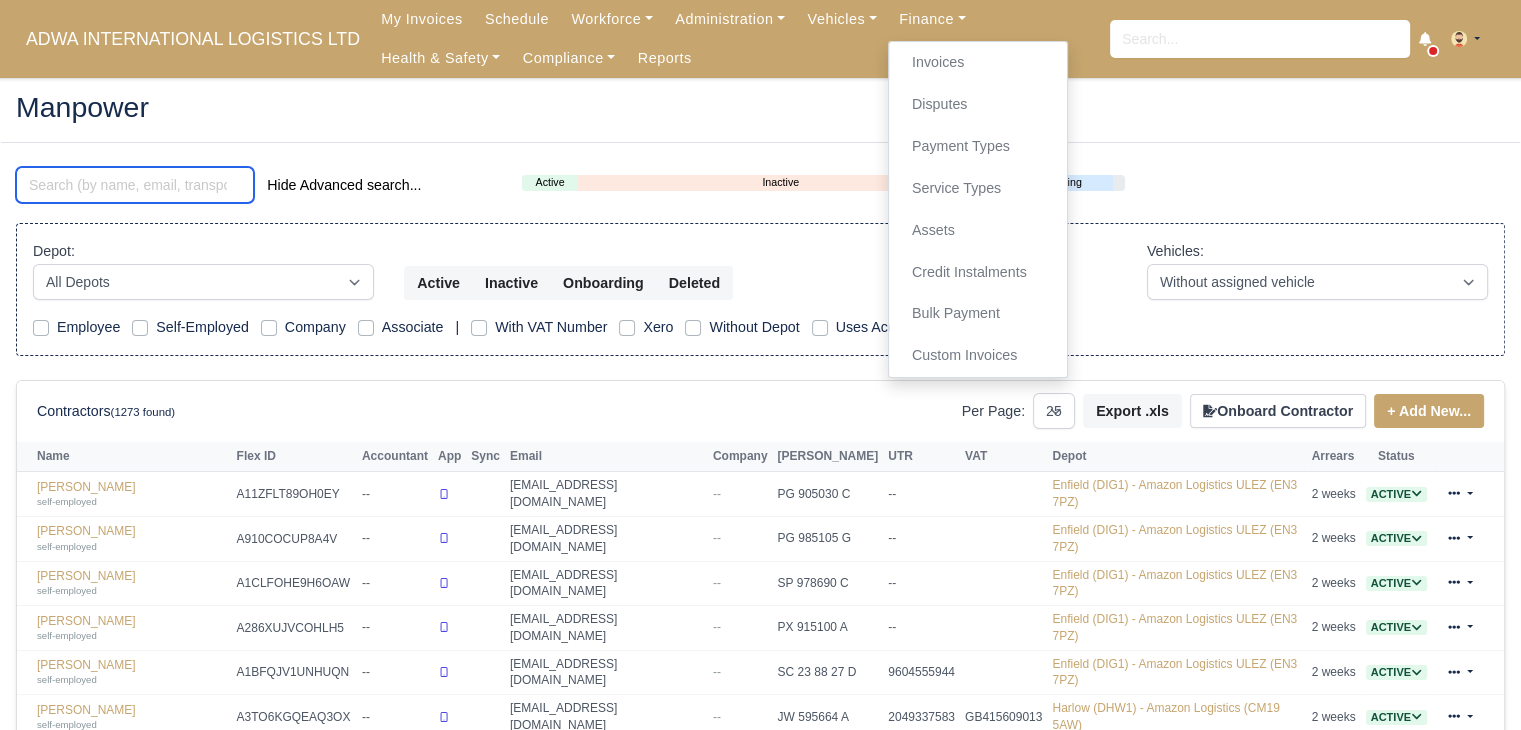 click at bounding box center (135, 185) 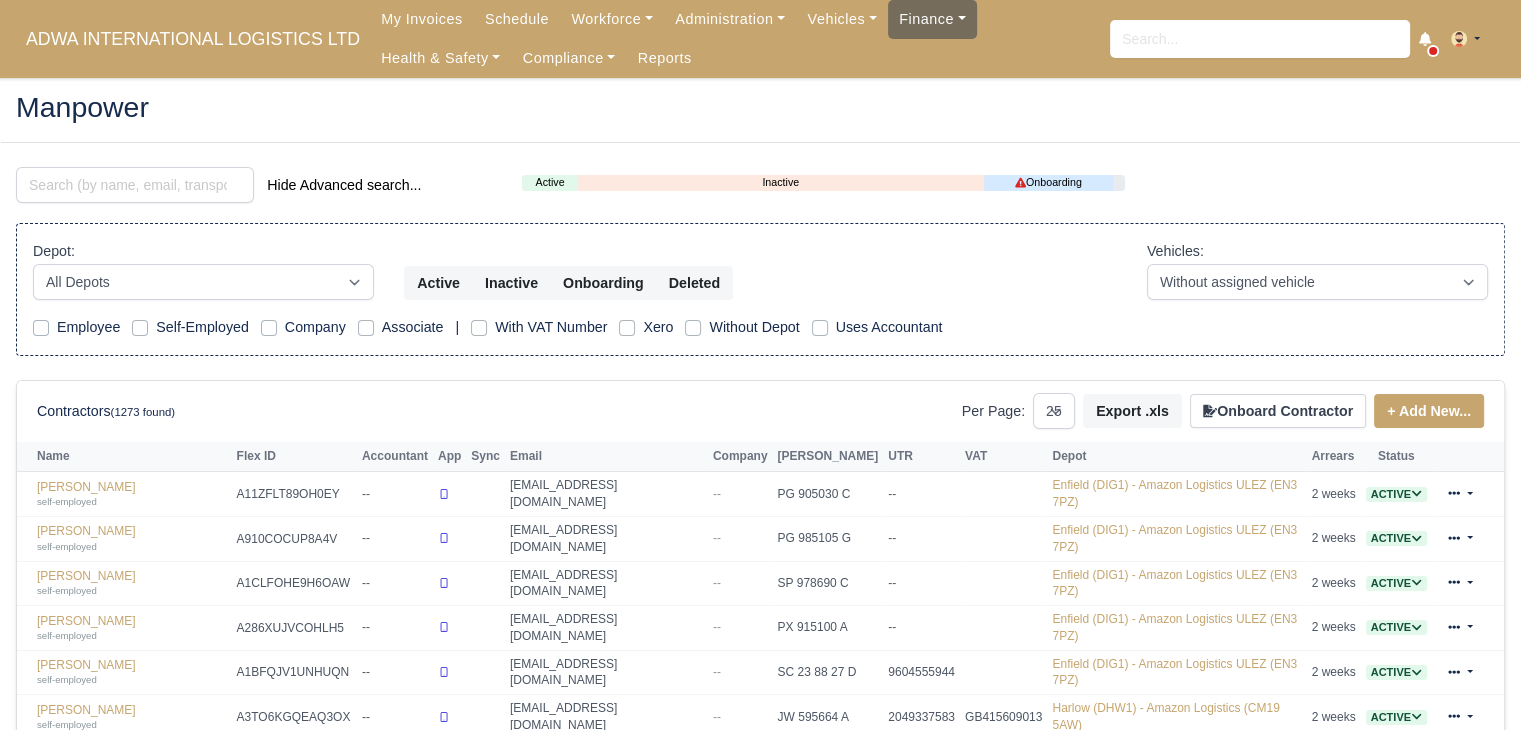 click on "Finance" at bounding box center (932, 19) 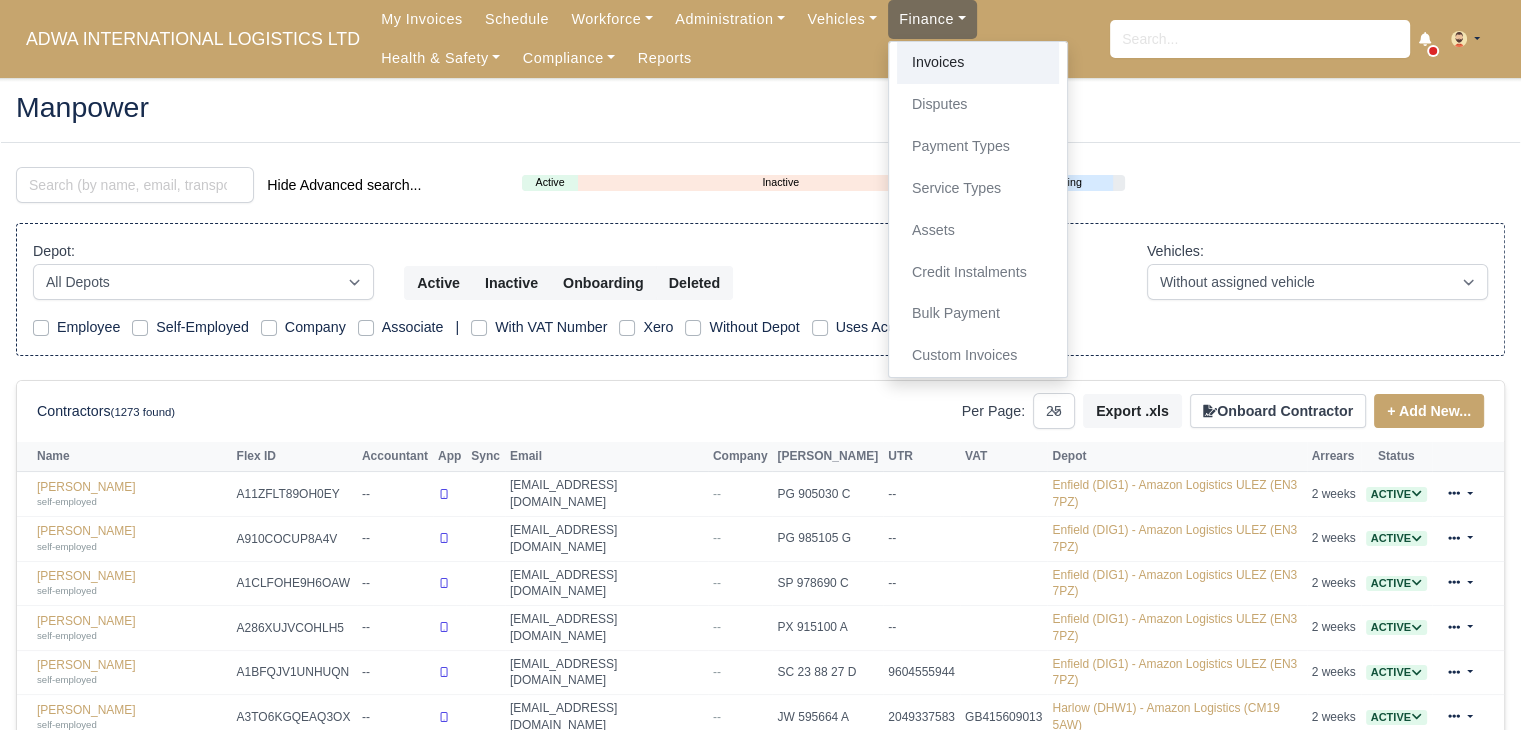 click on "Invoices" at bounding box center (978, 63) 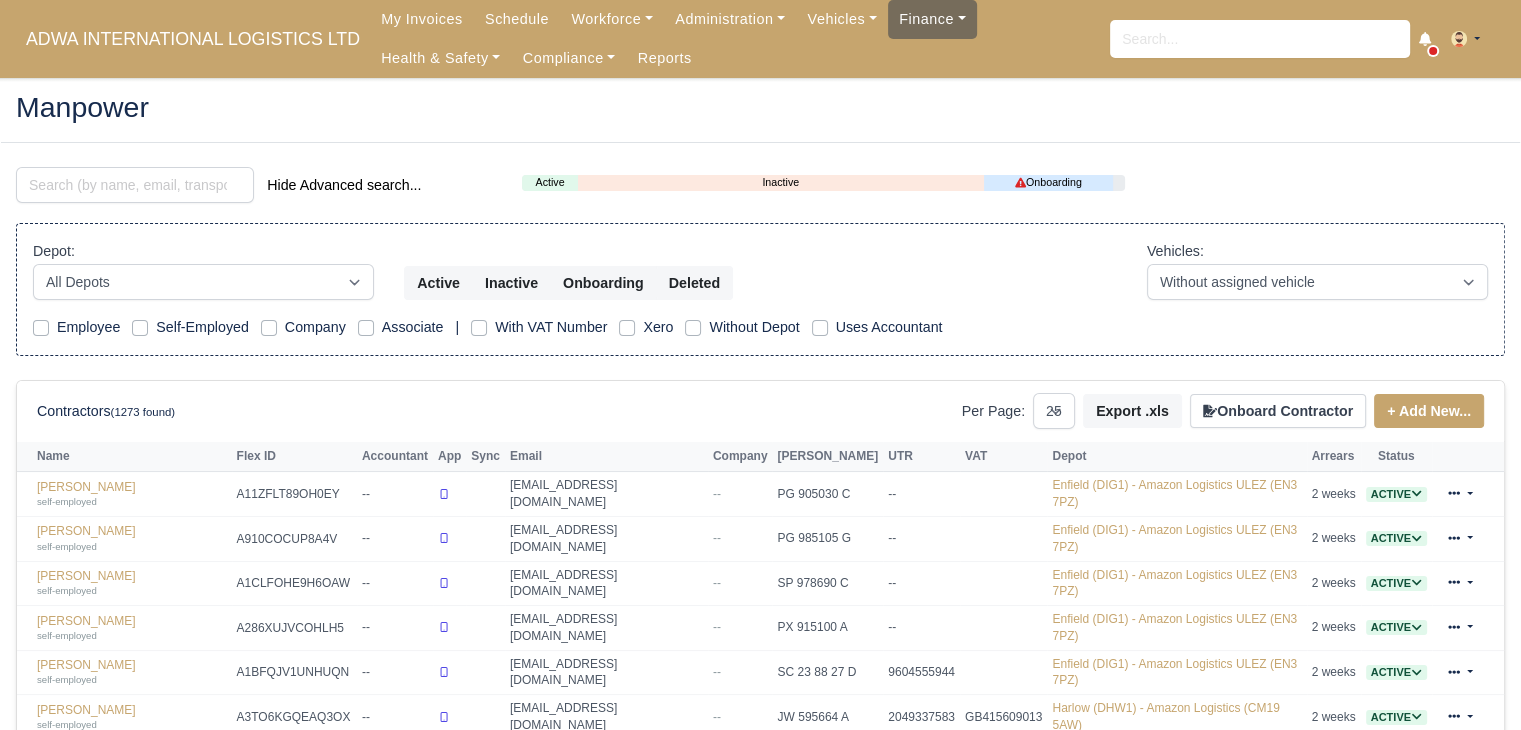 click on "Finance" at bounding box center (932, 19) 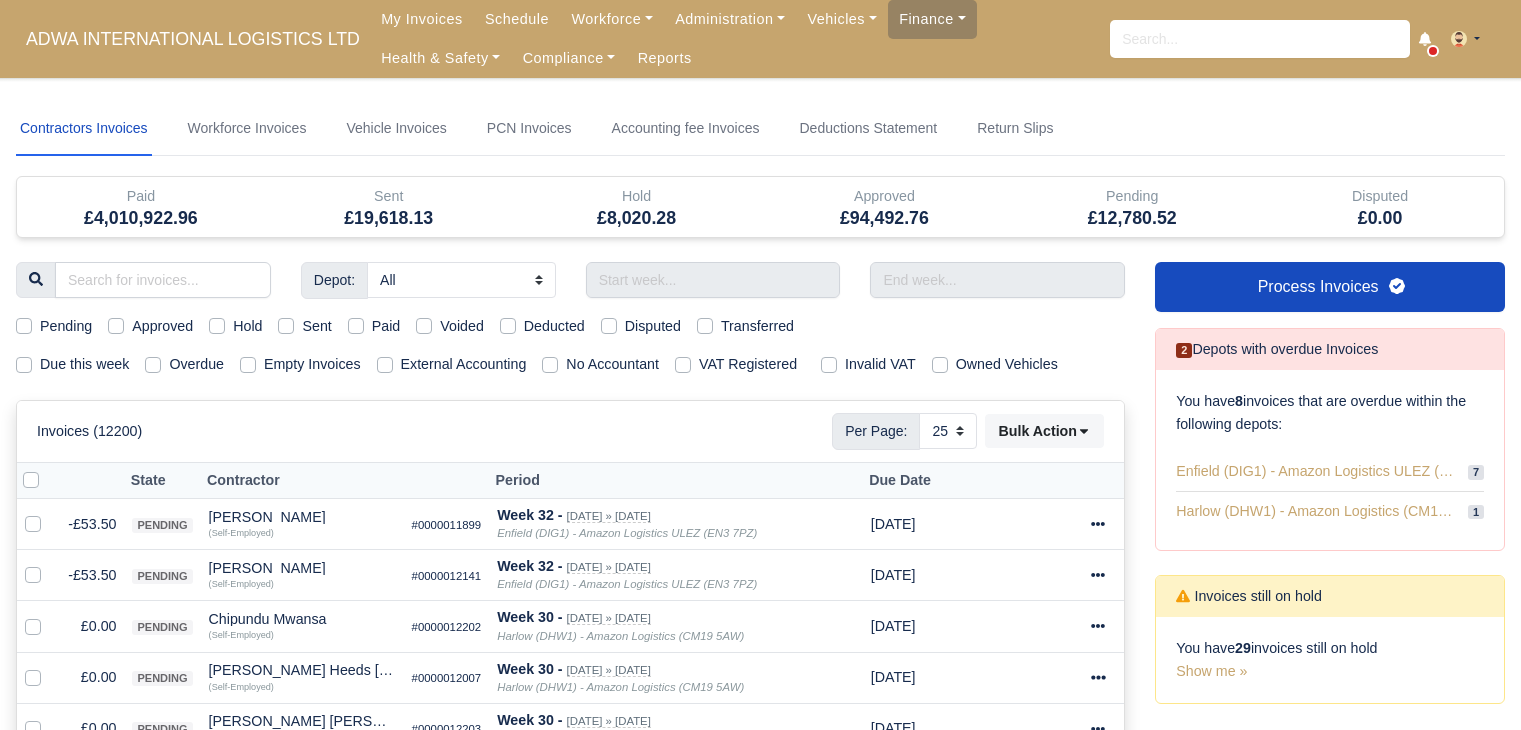 select on "25" 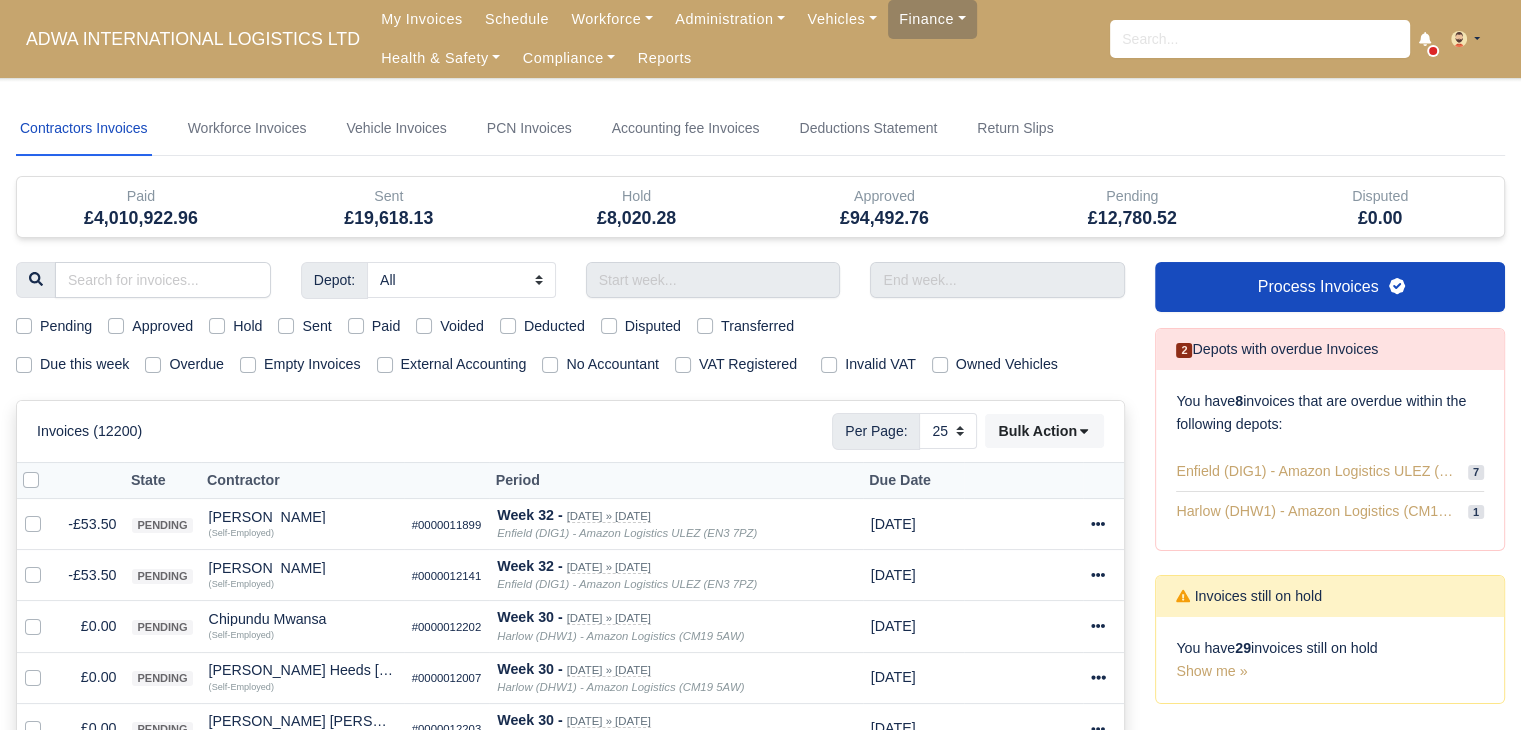 click on "Depot:
All
Enfield (DIG1) - Amazon Logistics ULEZ (EN3 7PZ)
Harlow (DHW1) - Amazon Logistics (CM19 5AW)" at bounding box center (570, 1058) 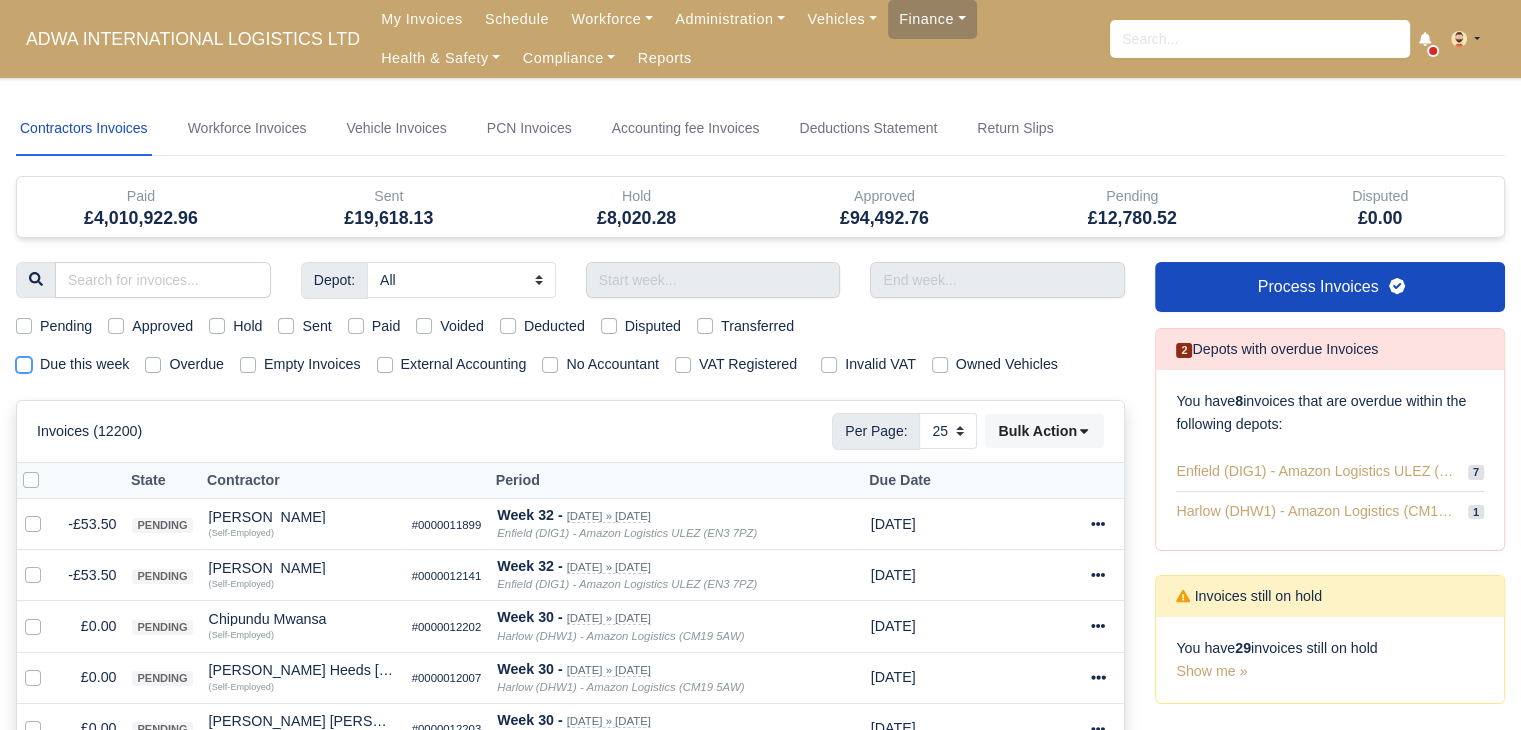 click on "Due this week" at bounding box center (24, 361) 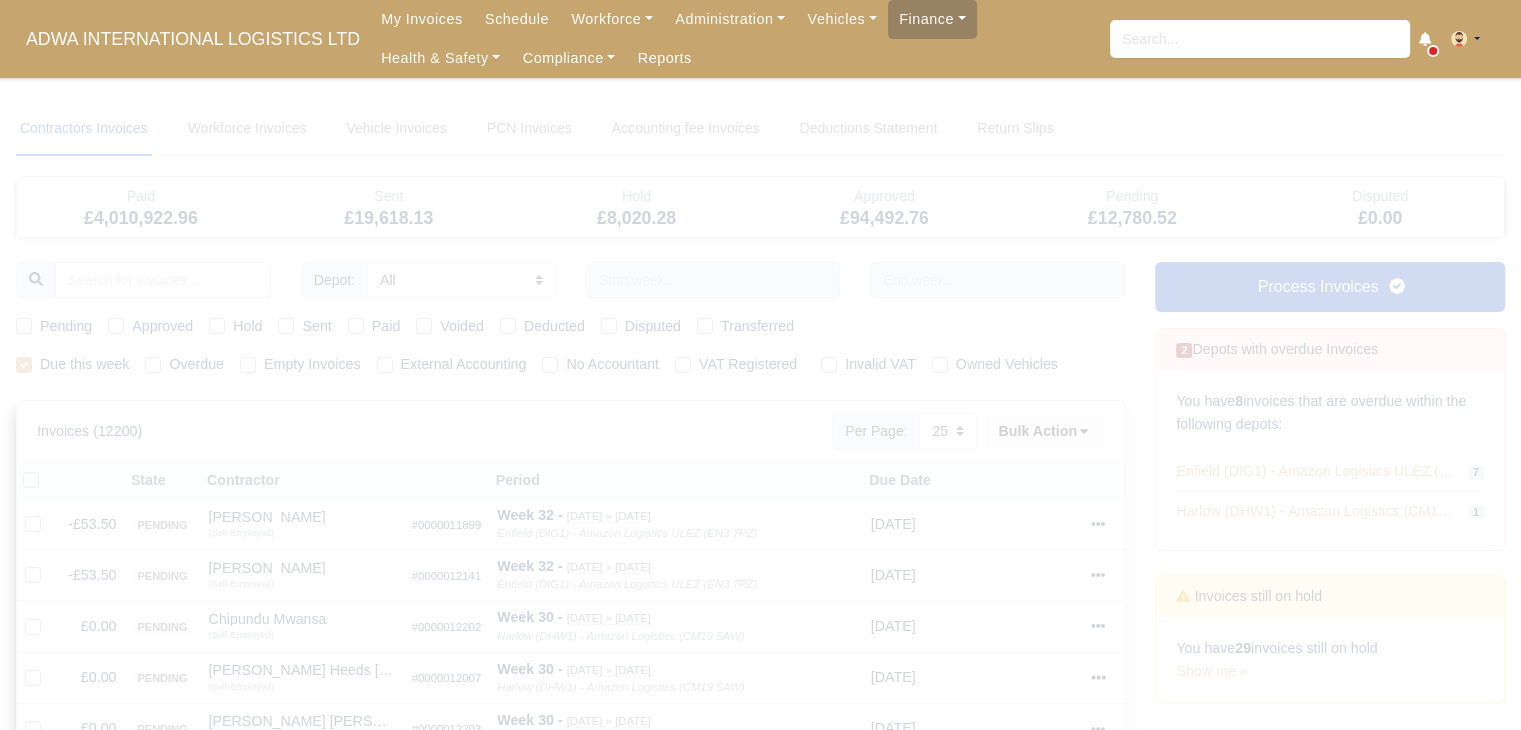 type 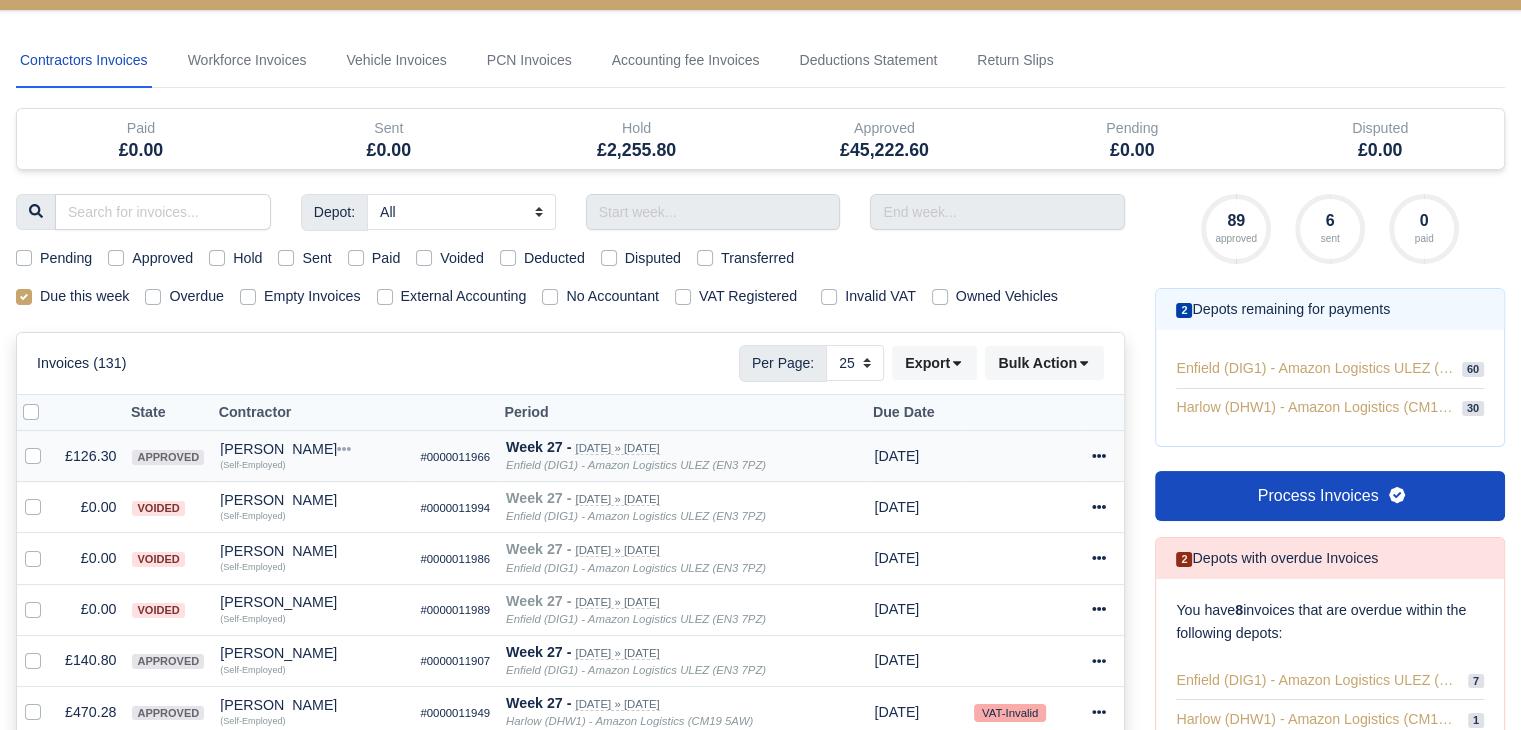 scroll, scrollTop: 72, scrollLeft: 0, axis: vertical 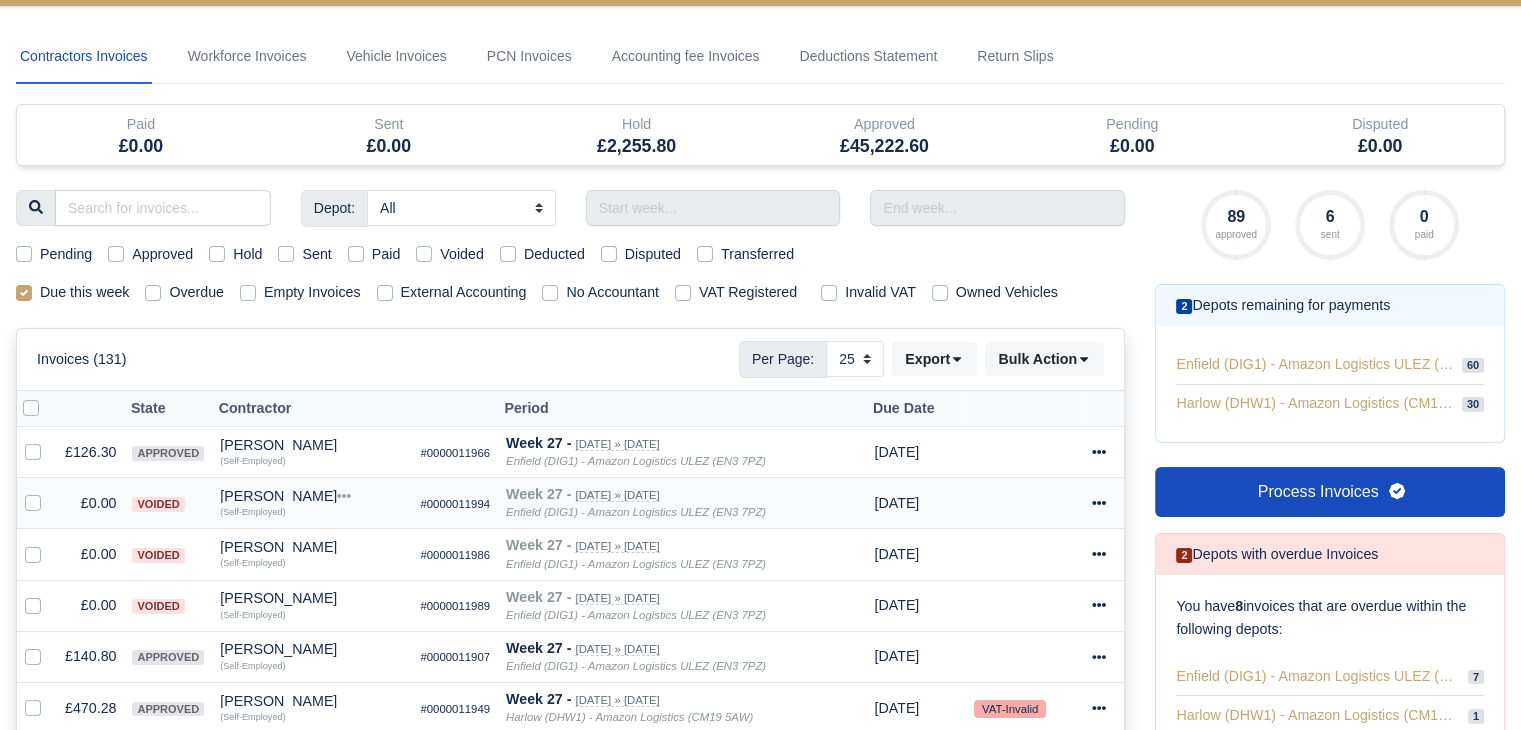 click at bounding box center [49, 492] 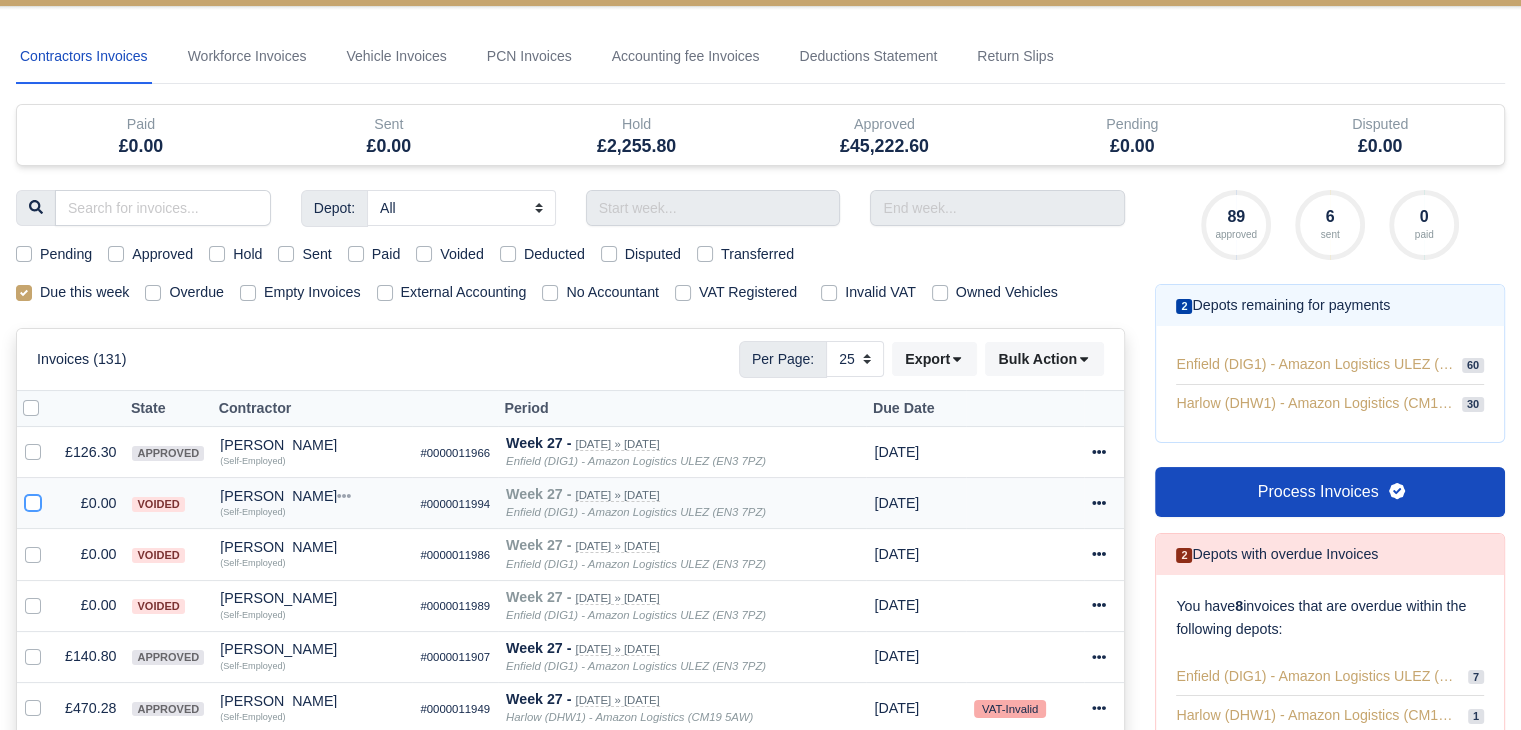 click at bounding box center (33, 500) 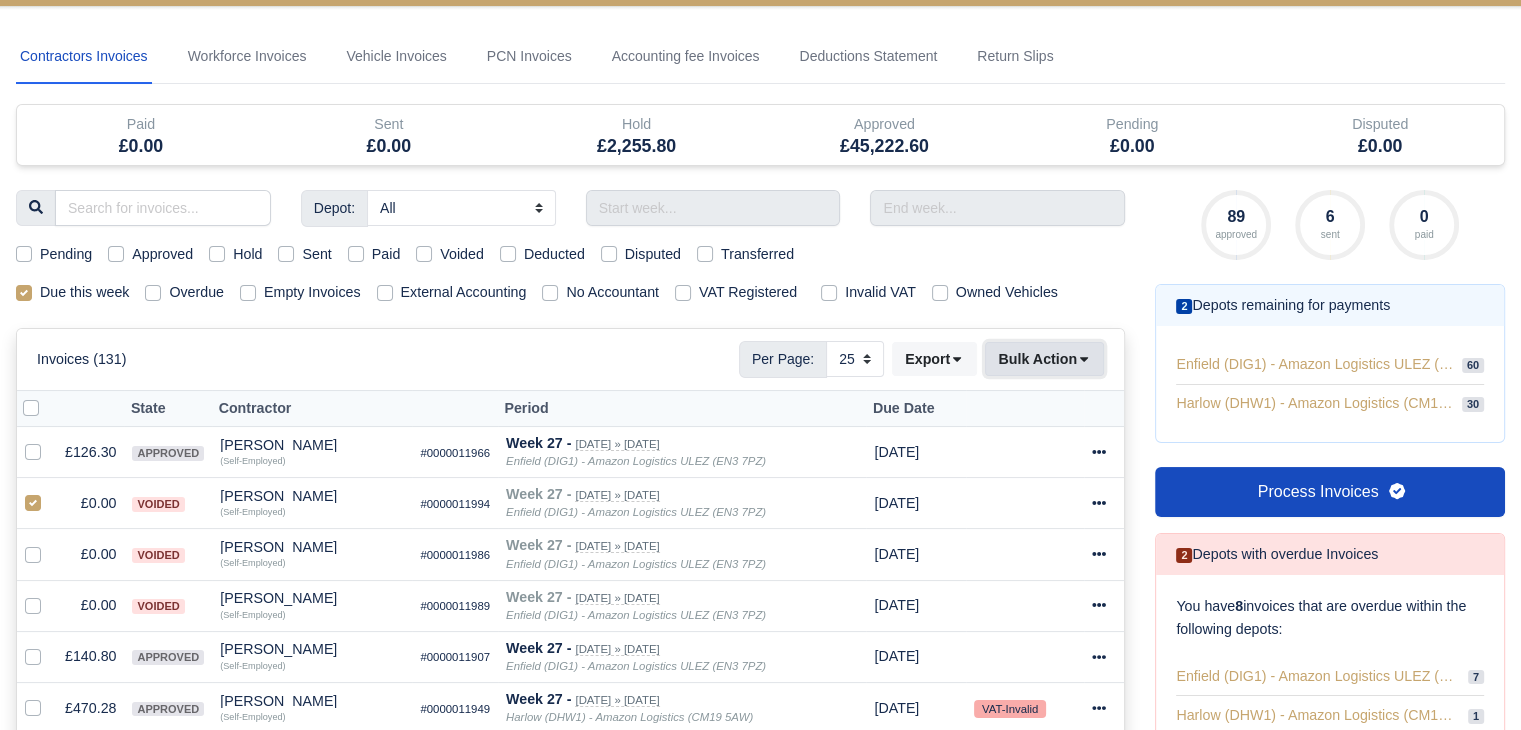 click on "Bulk Action" at bounding box center [1044, 359] 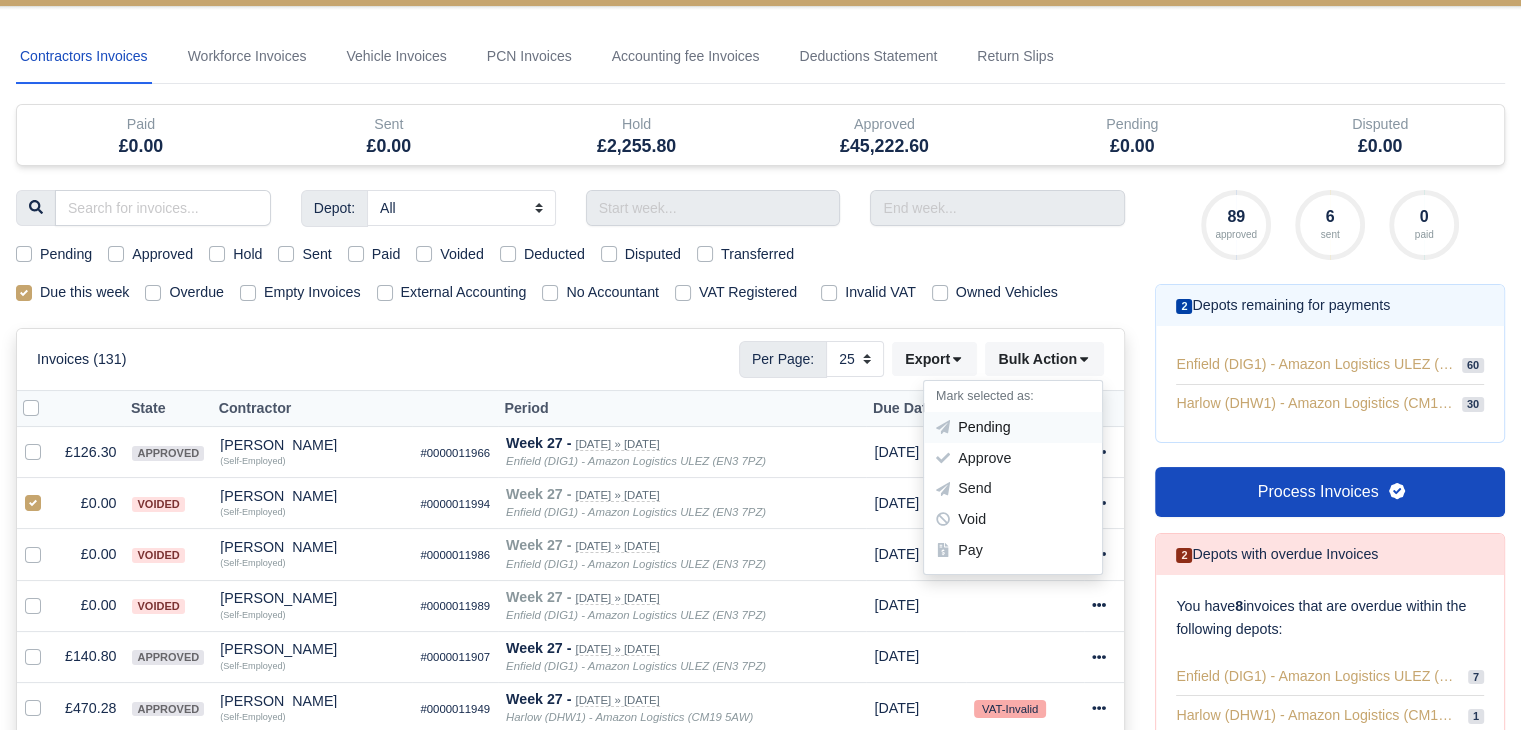 click on "Pending" at bounding box center [1013, 427] 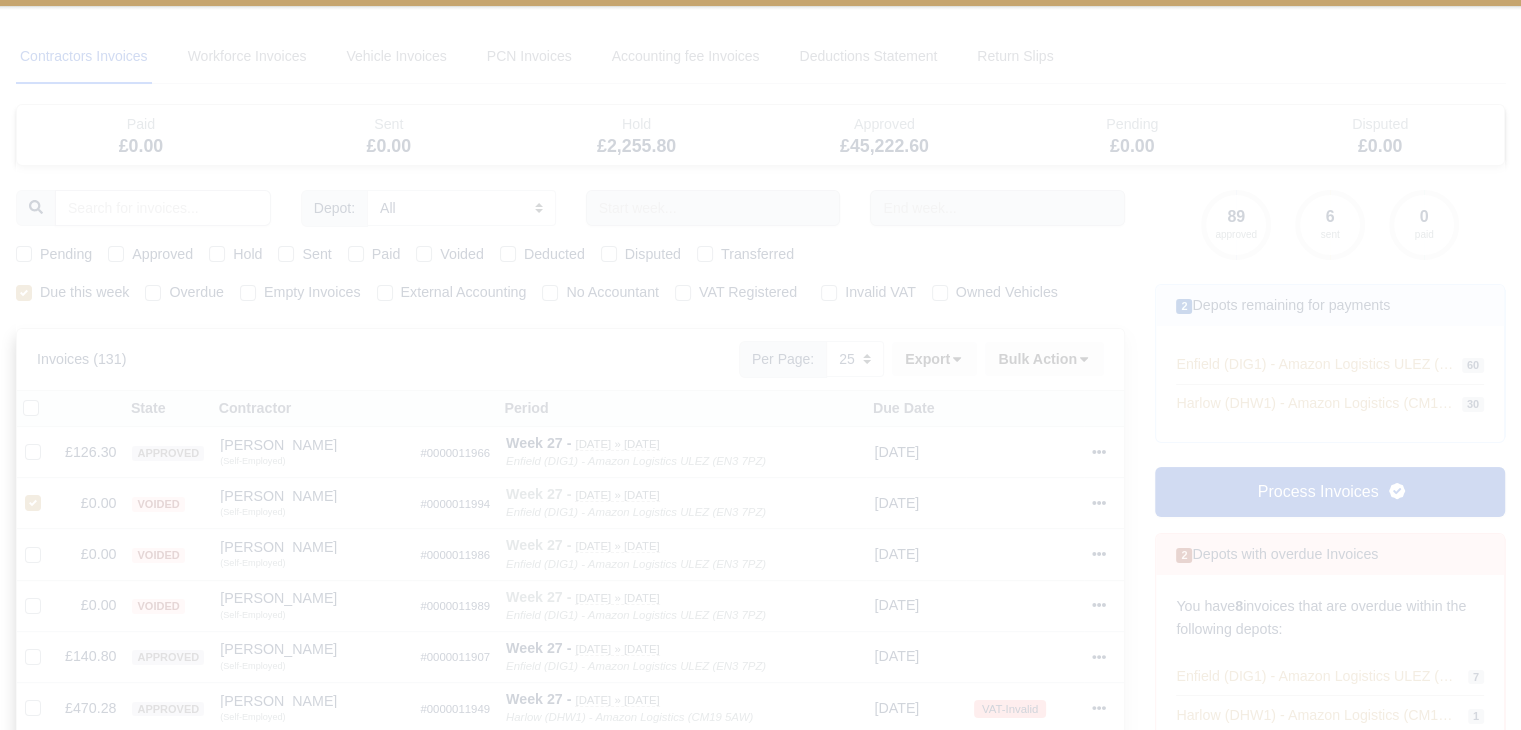 type 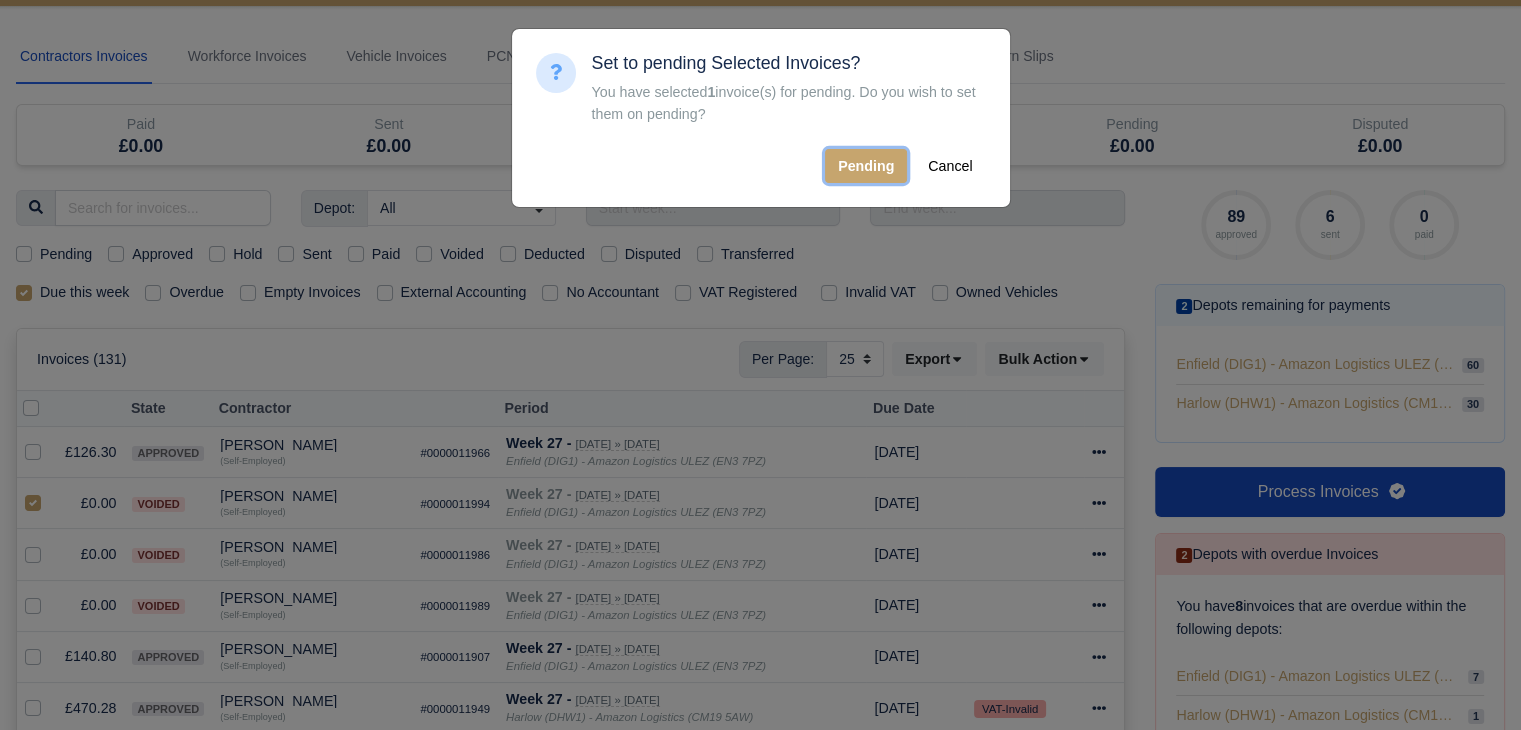 click on "Pending" at bounding box center [866, 166] 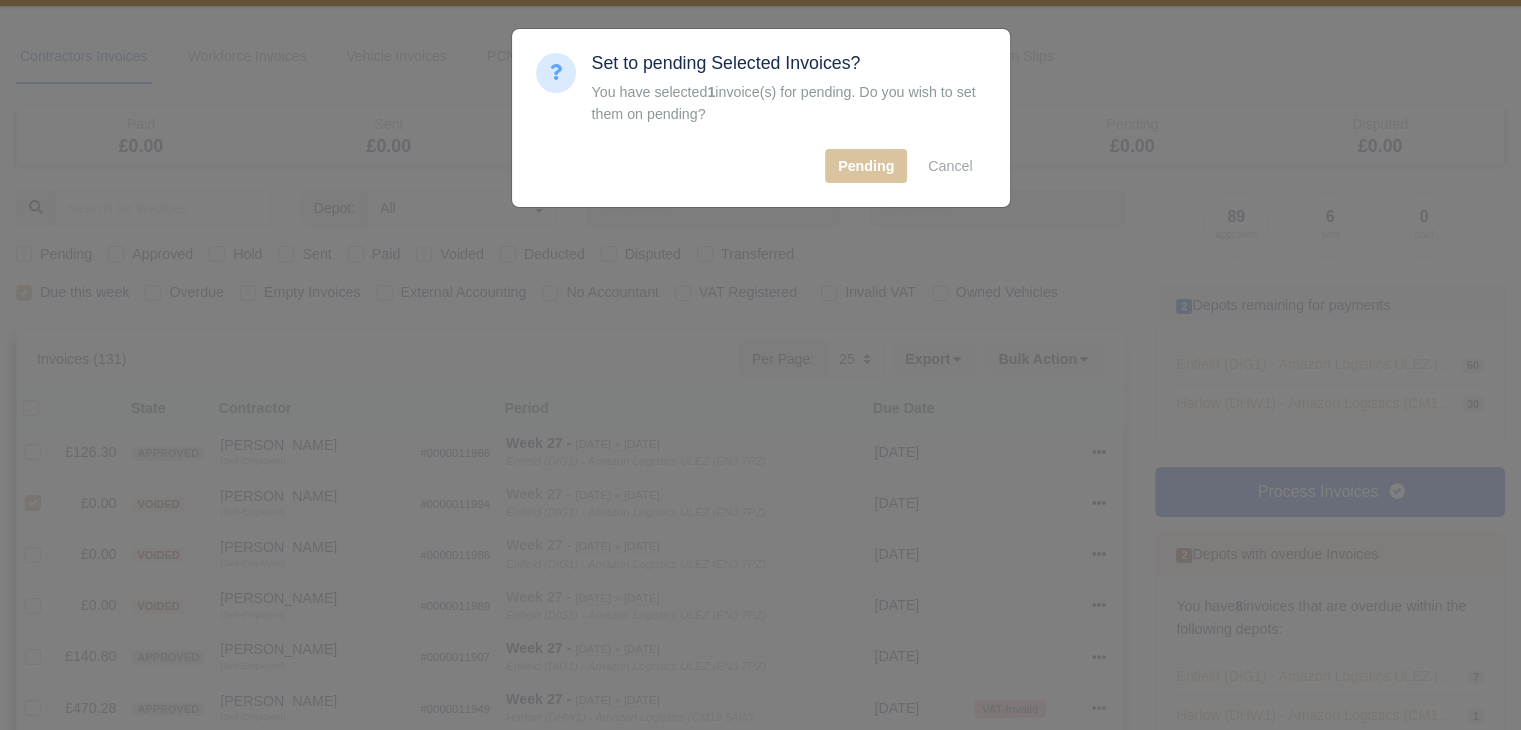 type 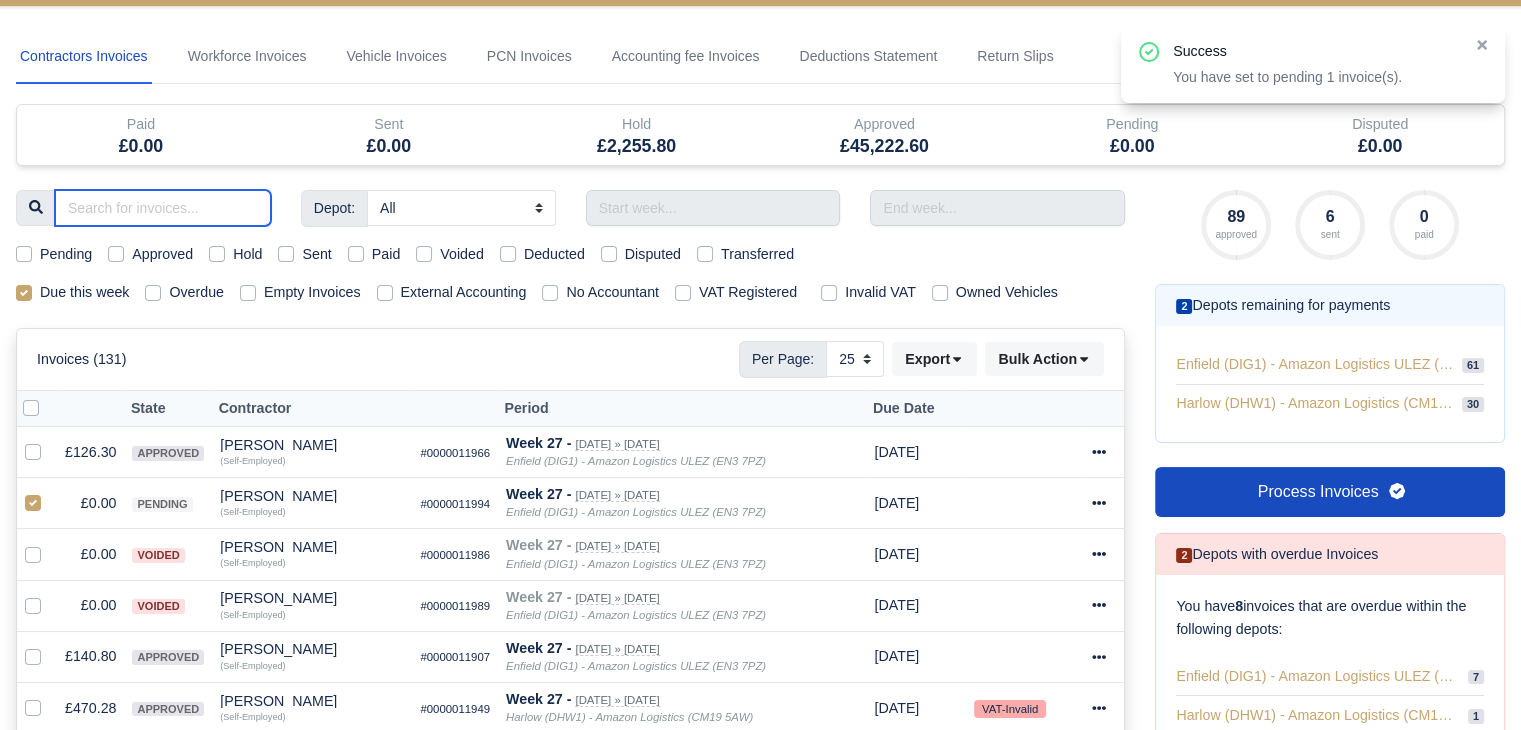 click at bounding box center [163, 208] 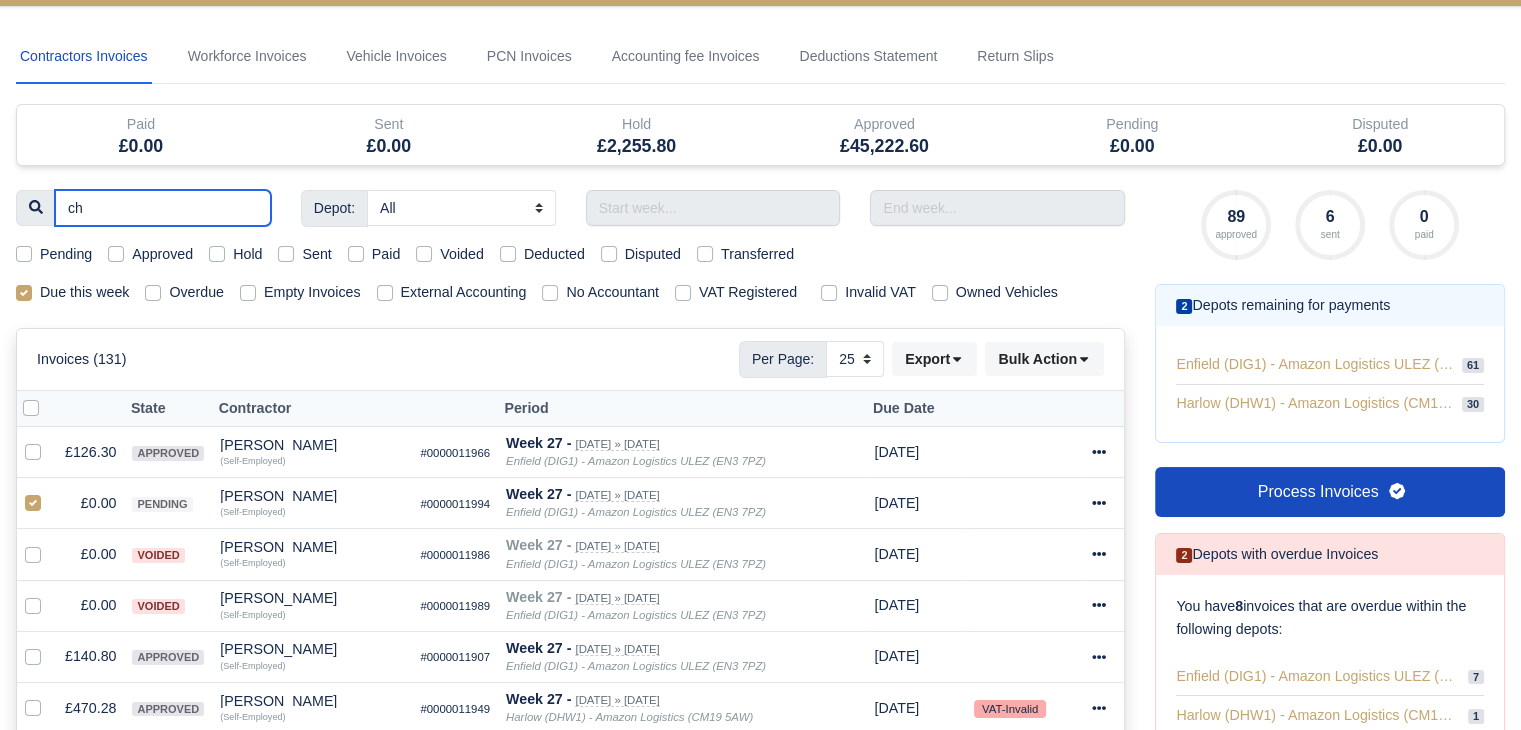 type on "chi" 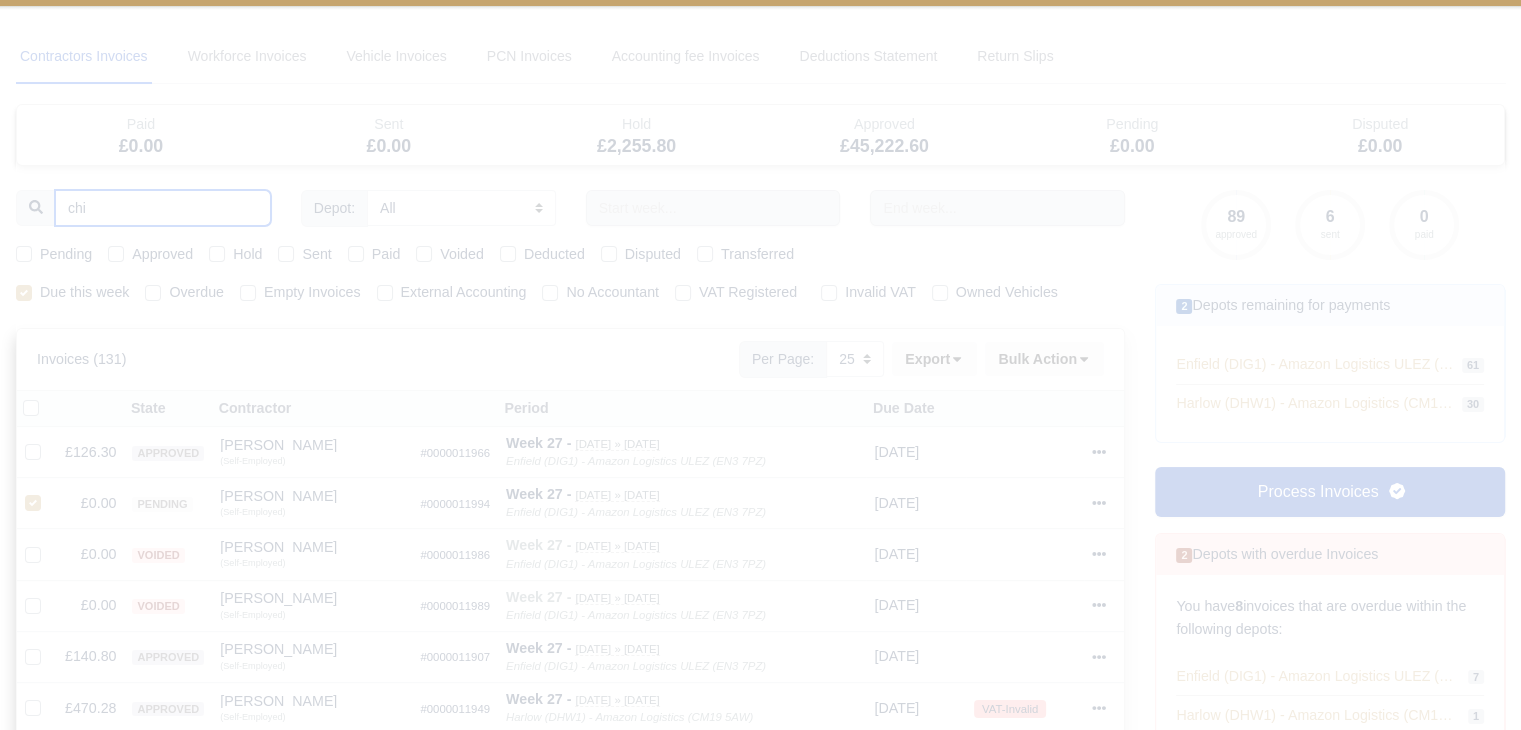 type 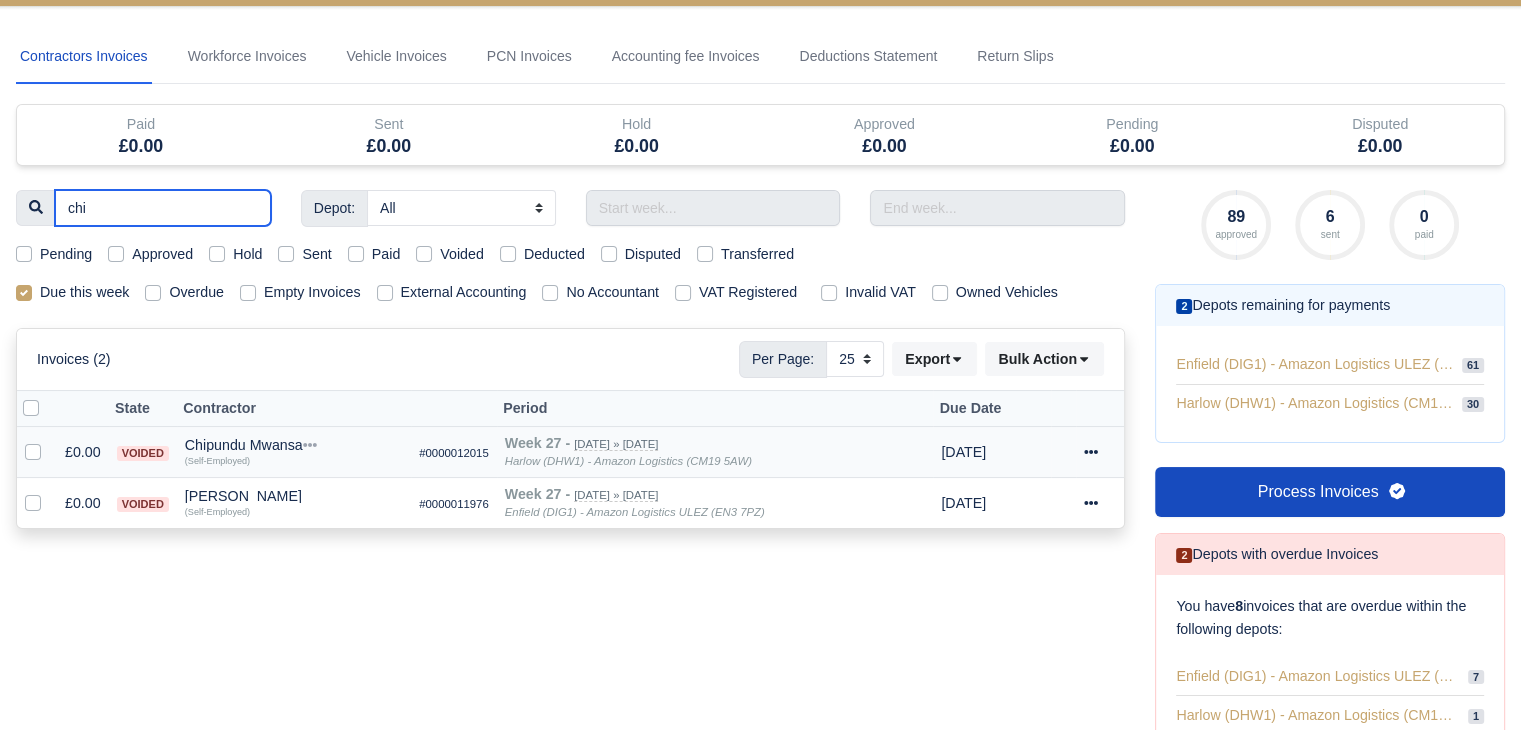 type on "chi" 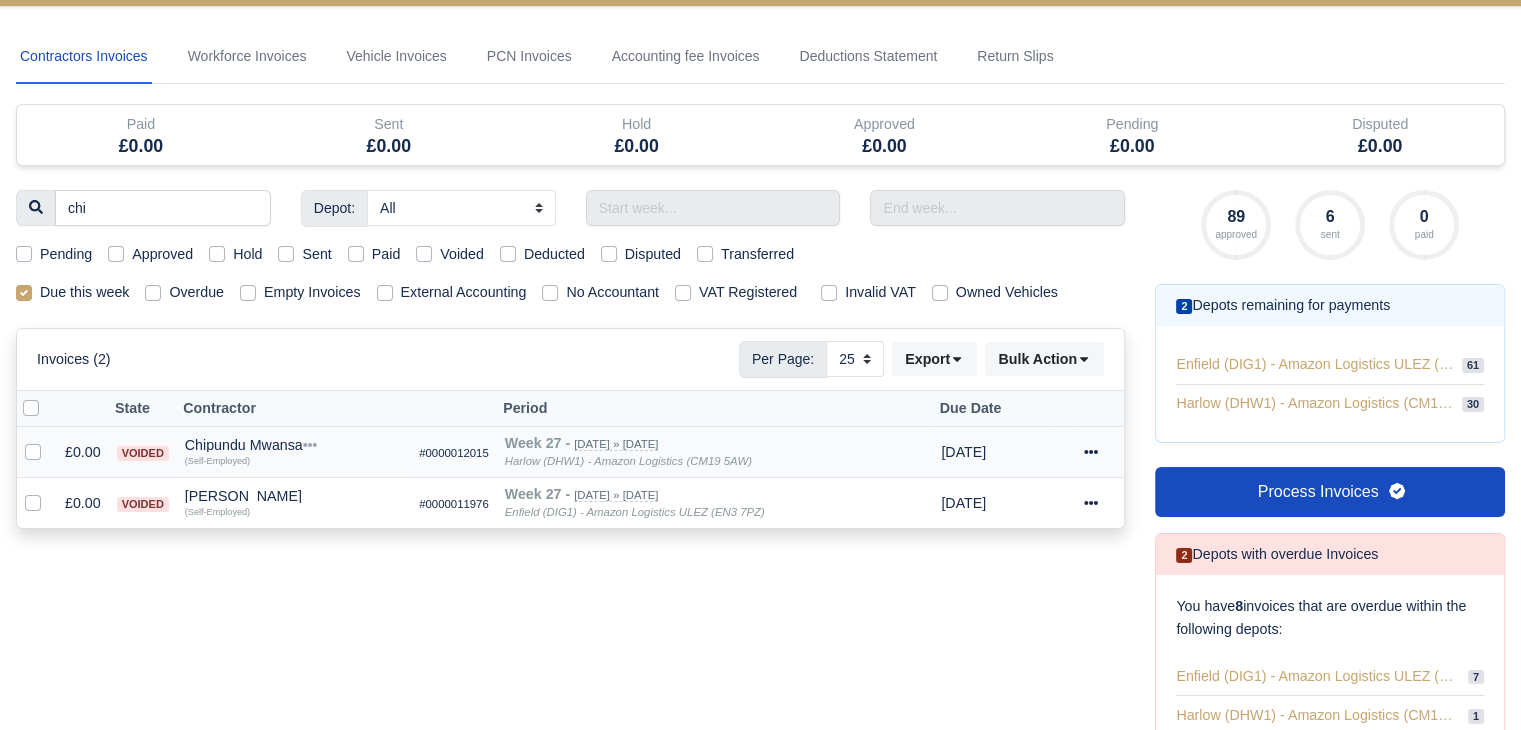 click at bounding box center (37, 452) 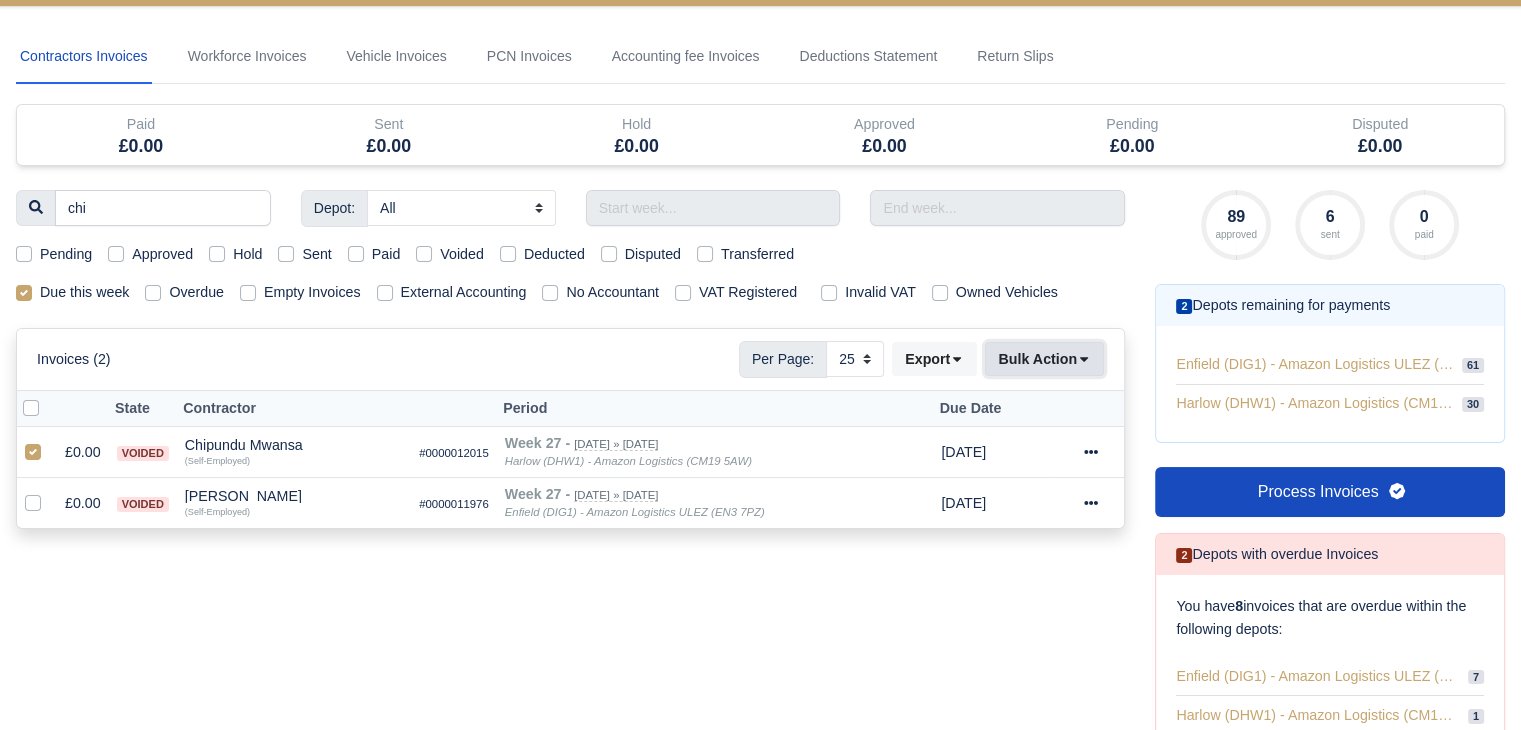click on "Bulk Action" at bounding box center (1044, 359) 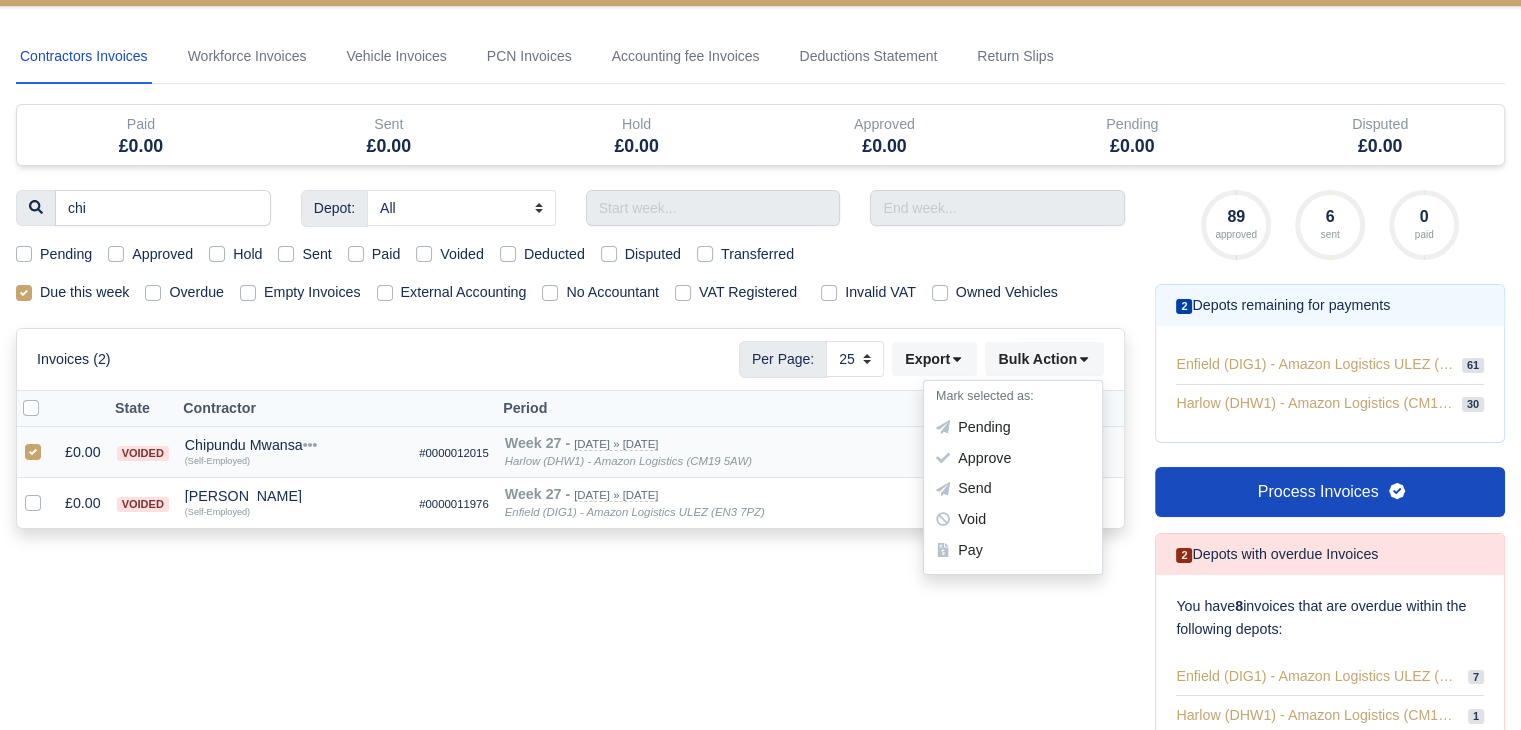 click at bounding box center (37, 452) 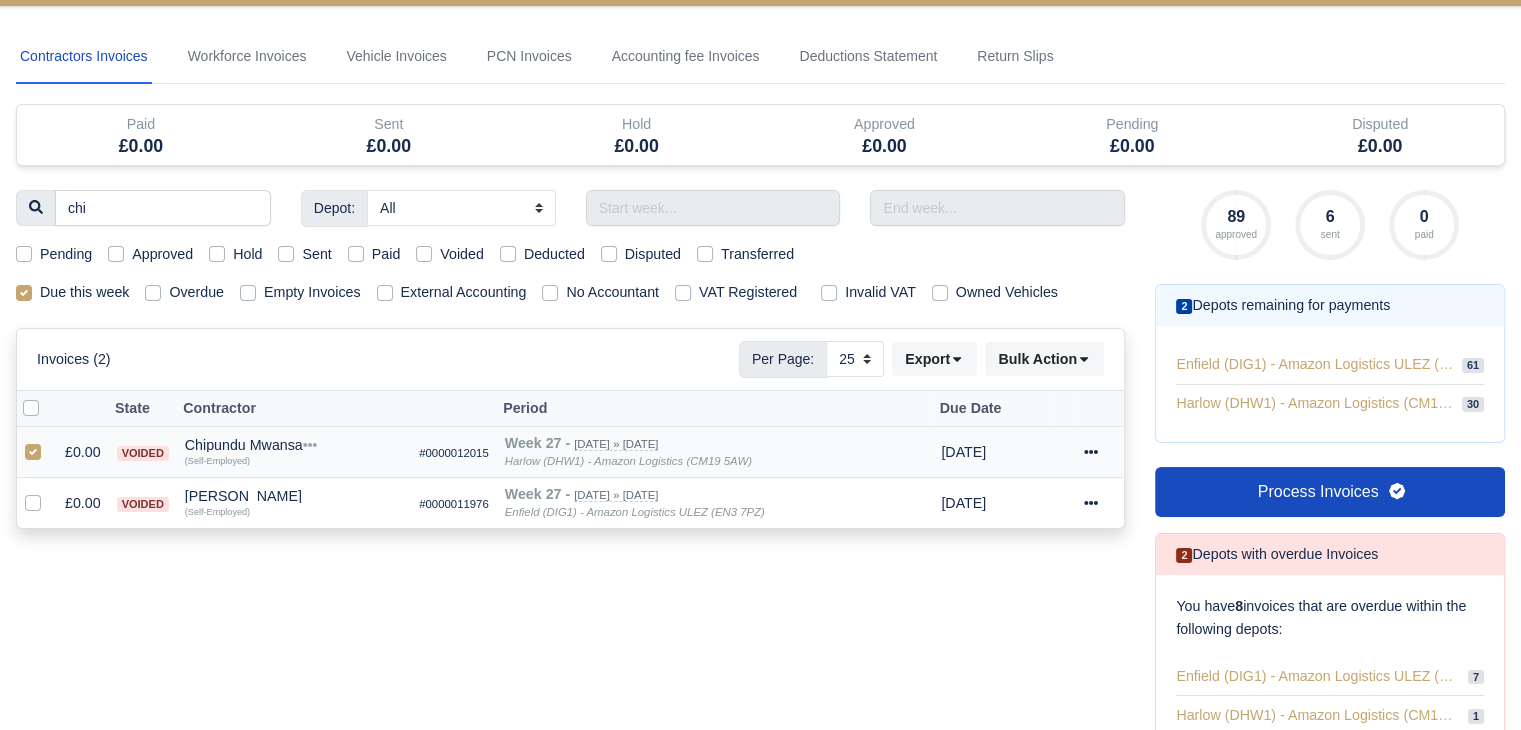 click at bounding box center (49, 441) 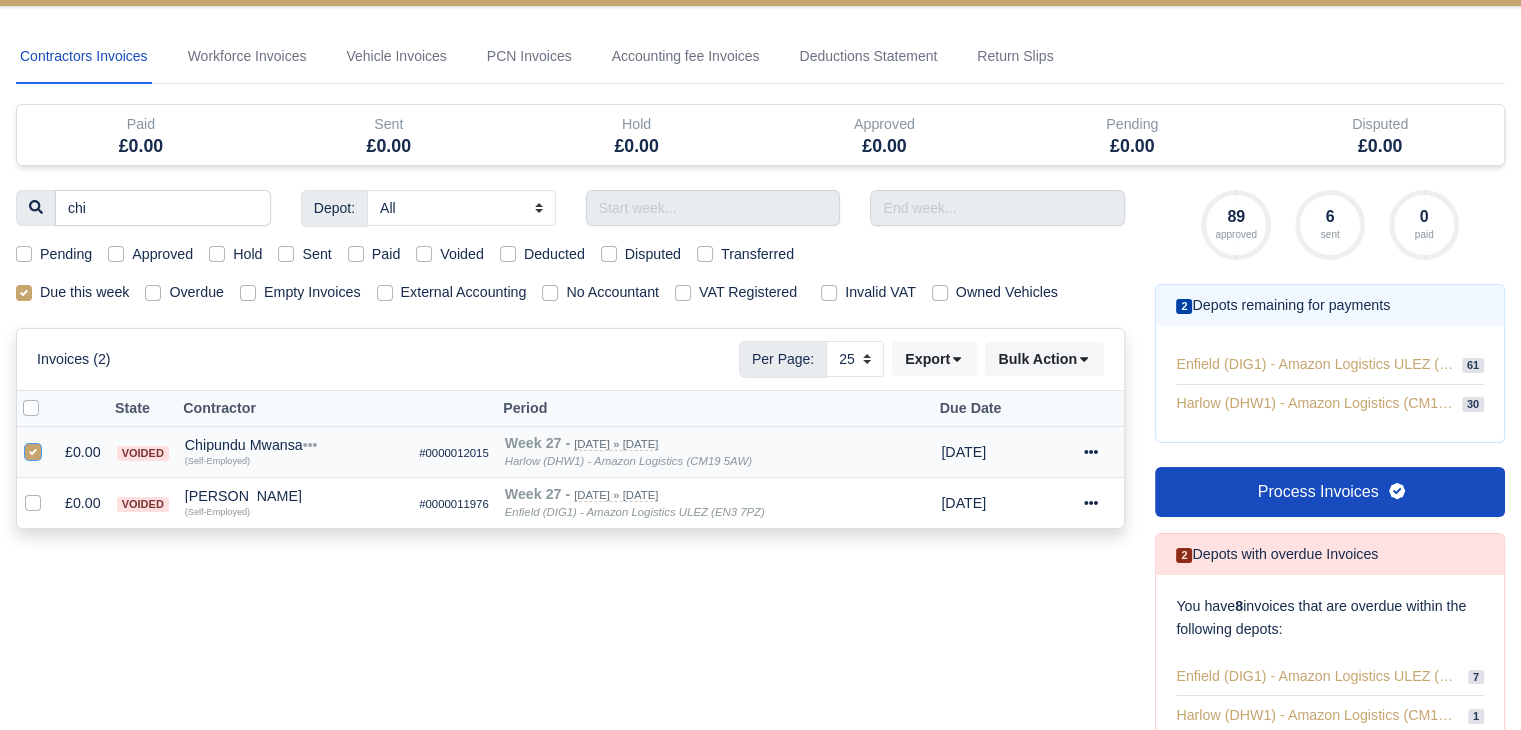 checkbox on "false" 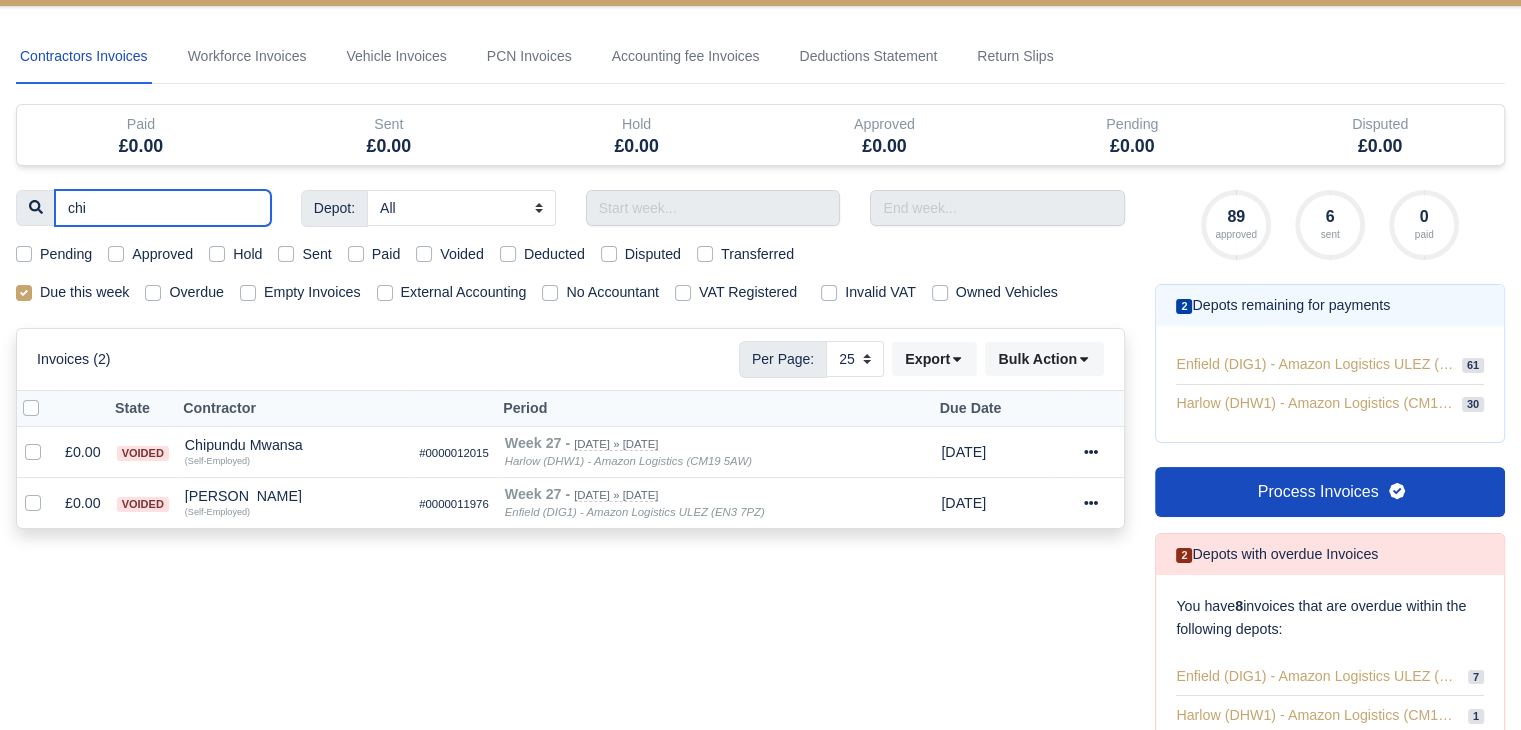 click on "chi" at bounding box center (163, 208) 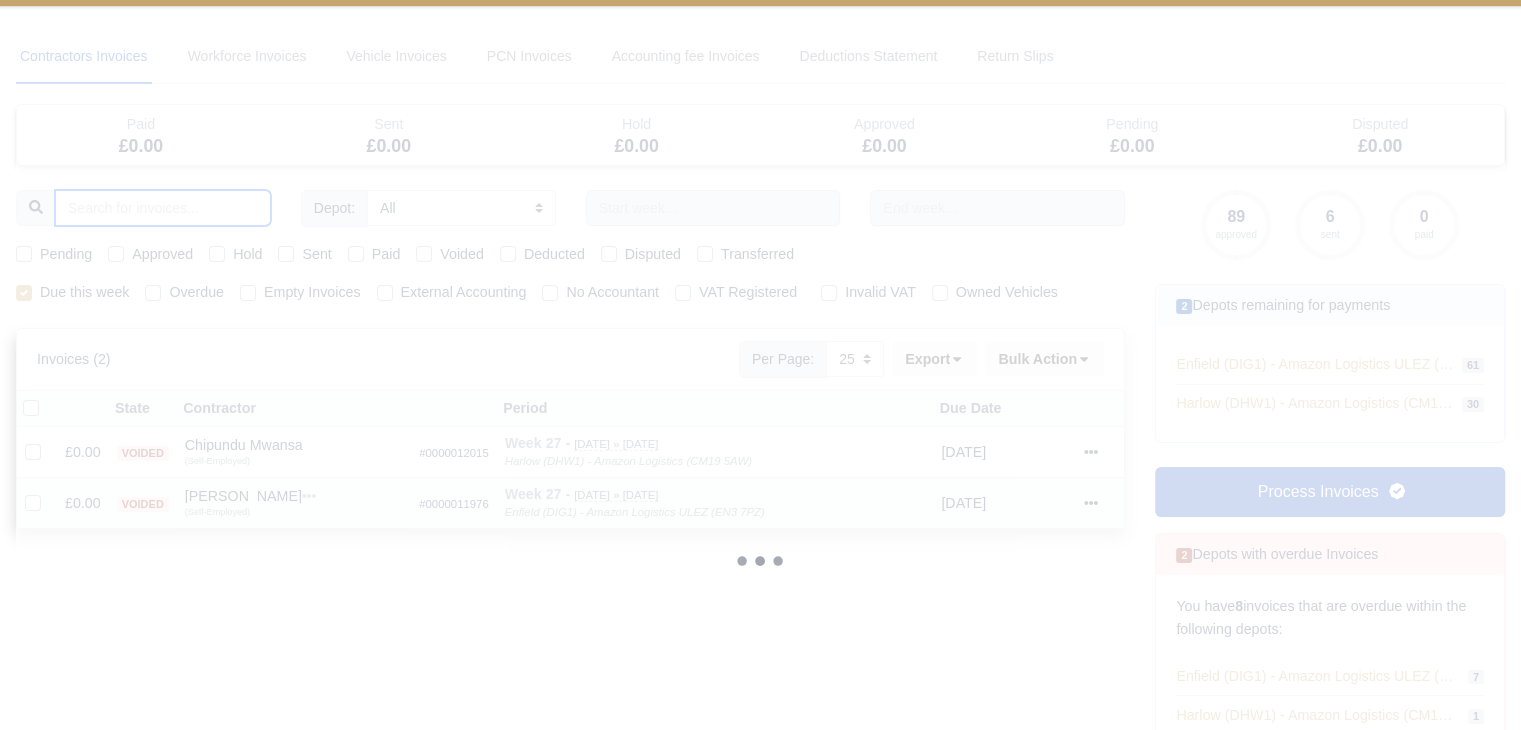 type 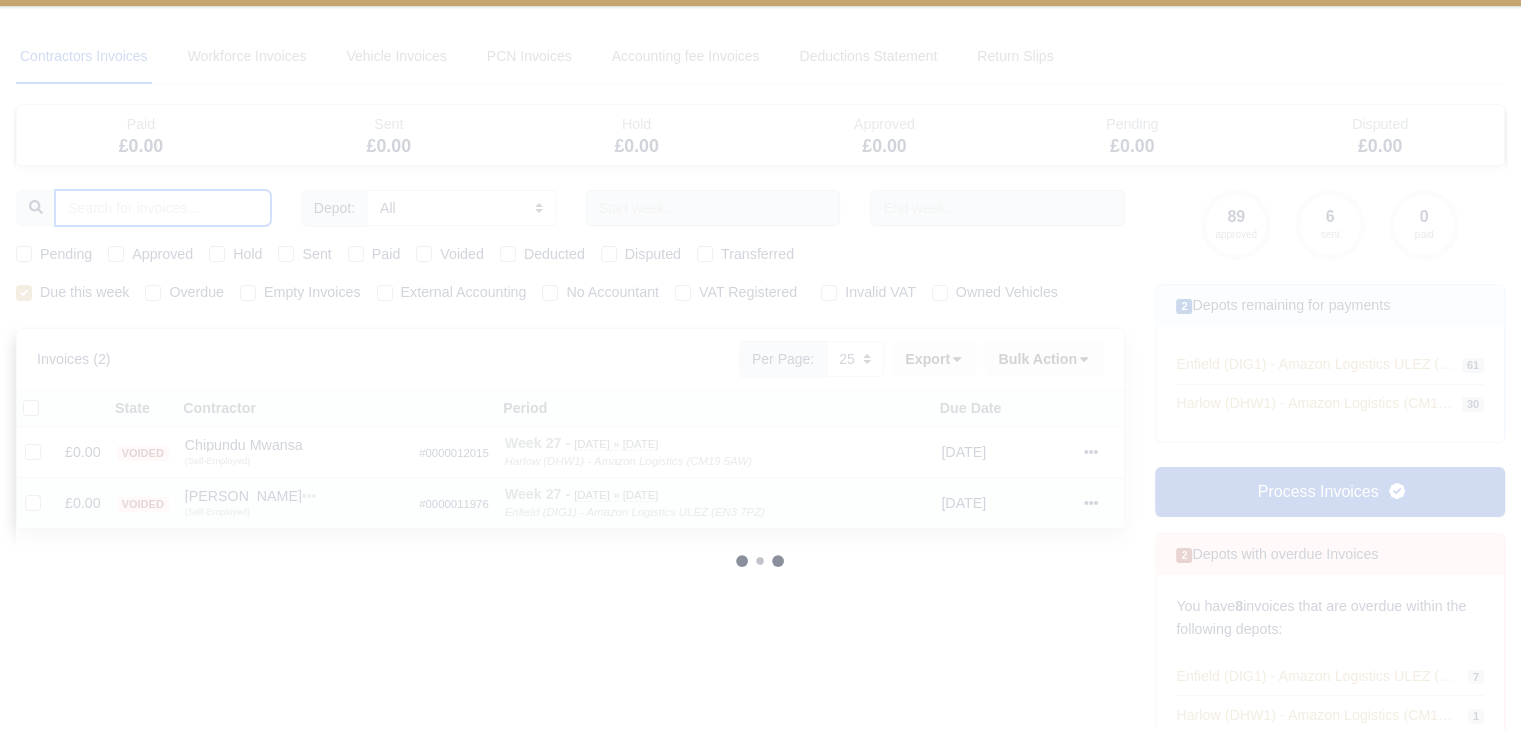 type 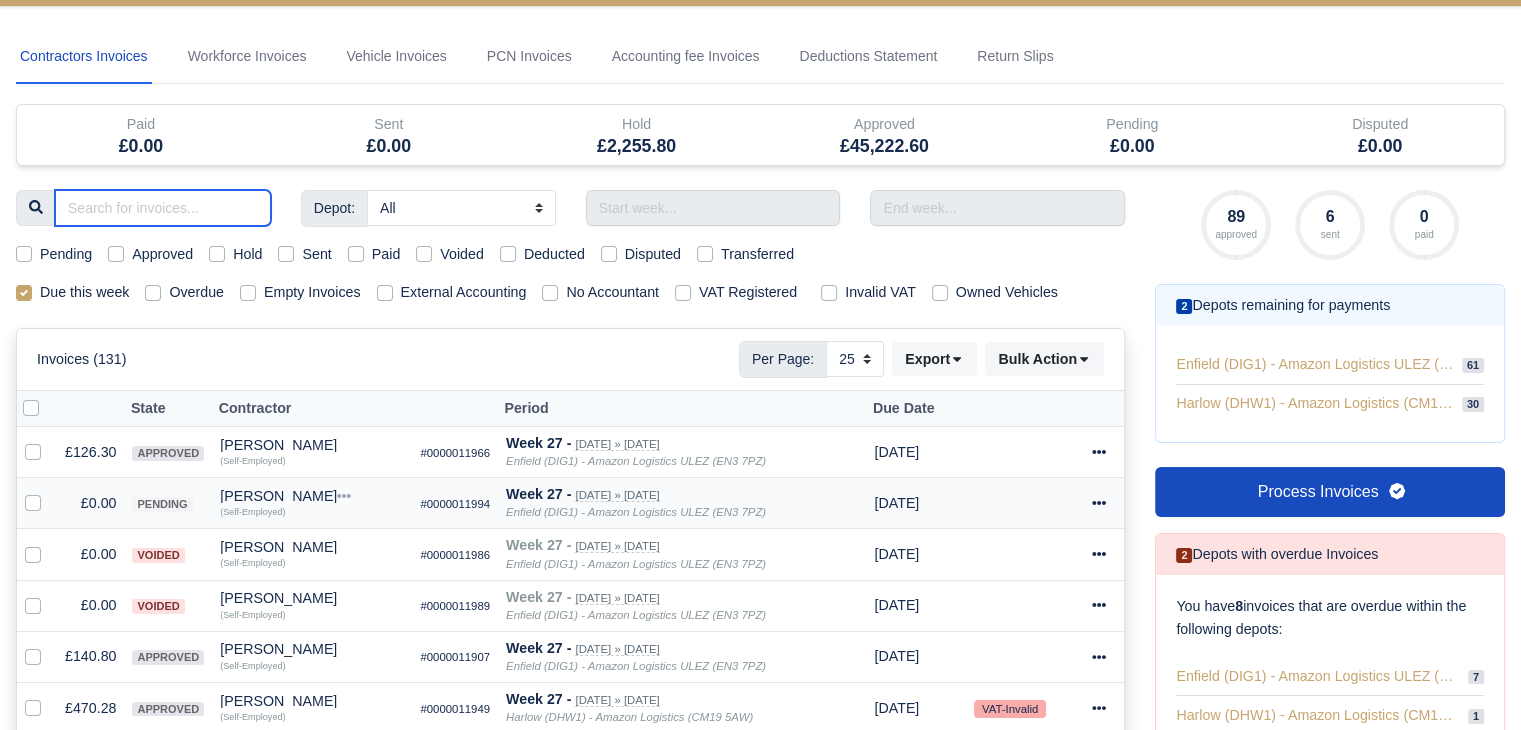 type 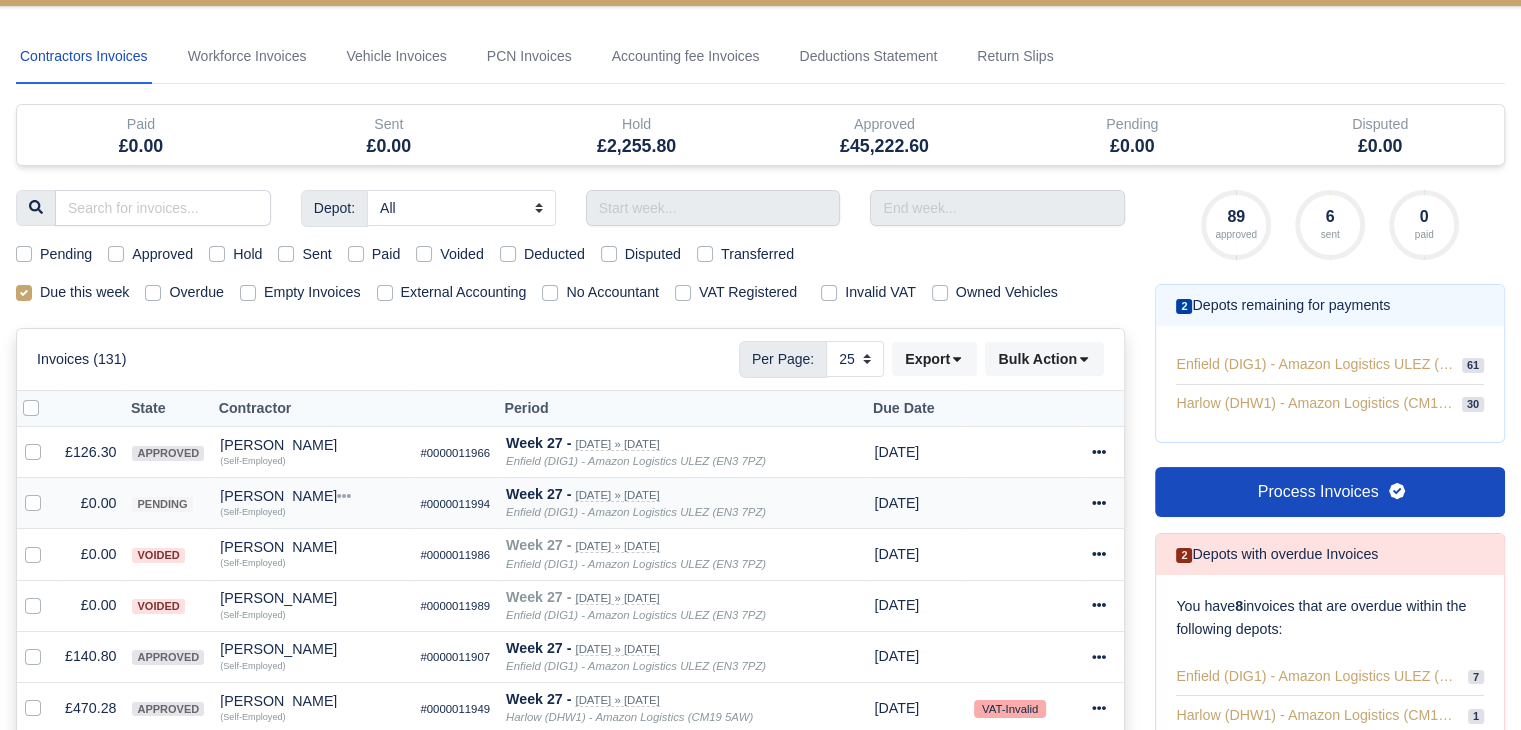 click on "[PERSON_NAME]" at bounding box center (312, 496) 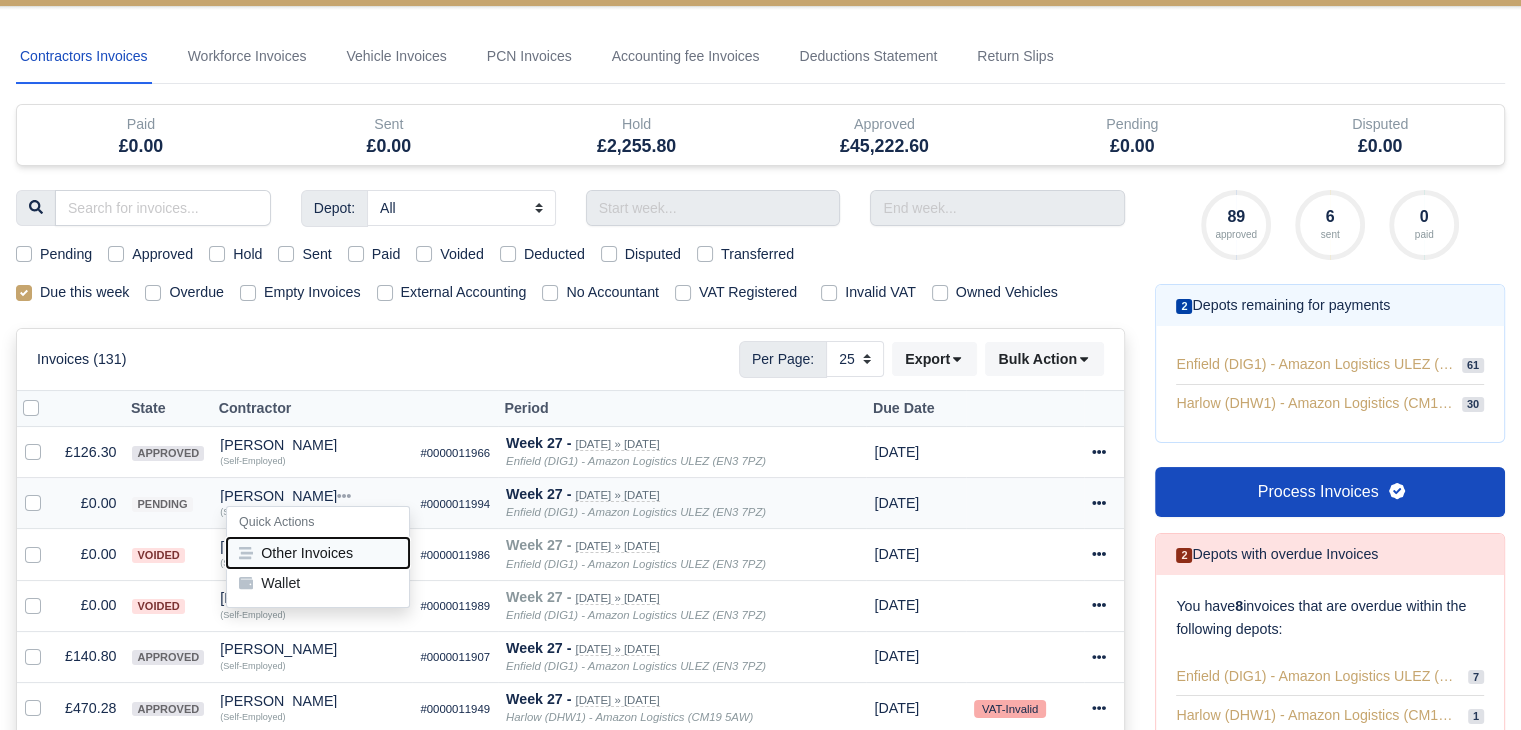 click on "Other Invoices" at bounding box center (318, 553) 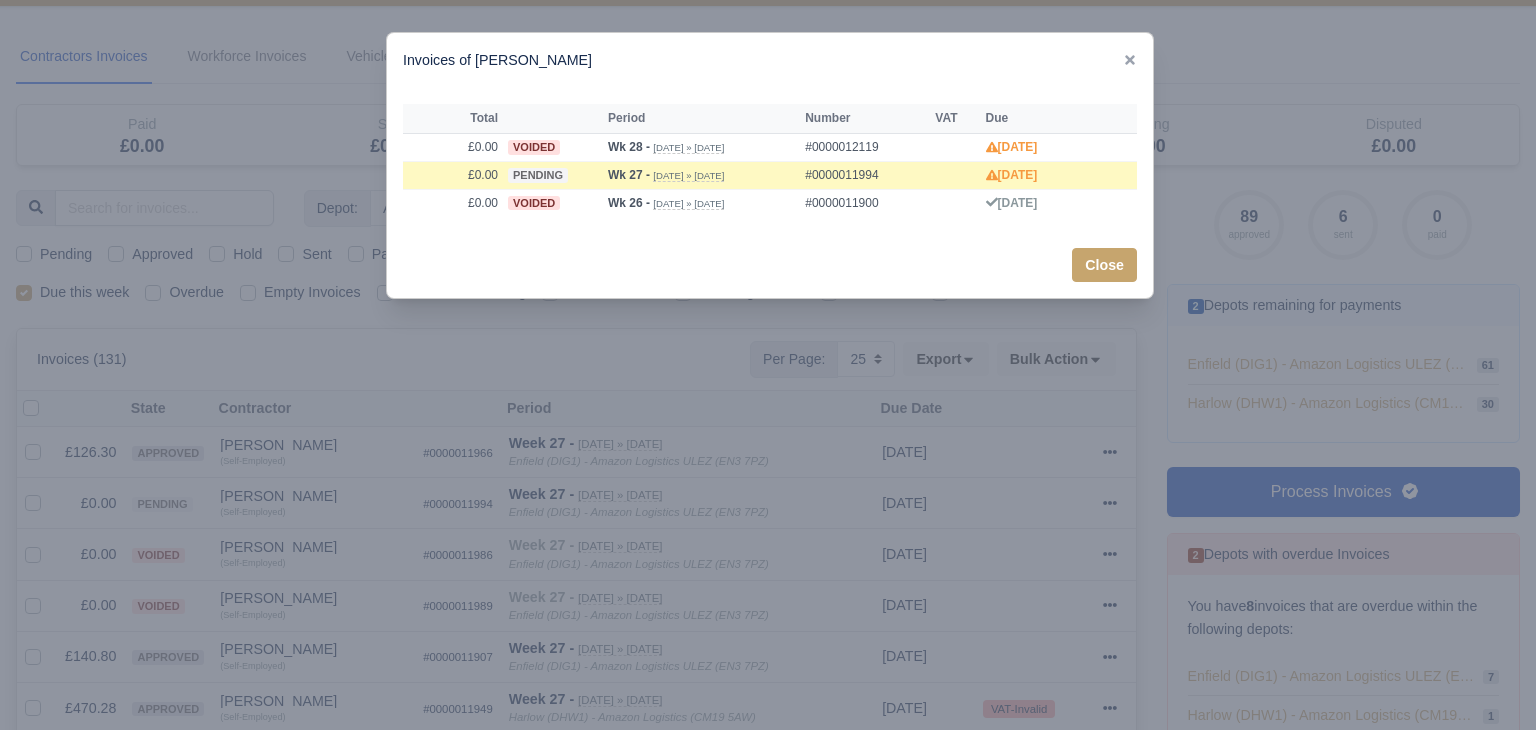 click at bounding box center (768, 365) 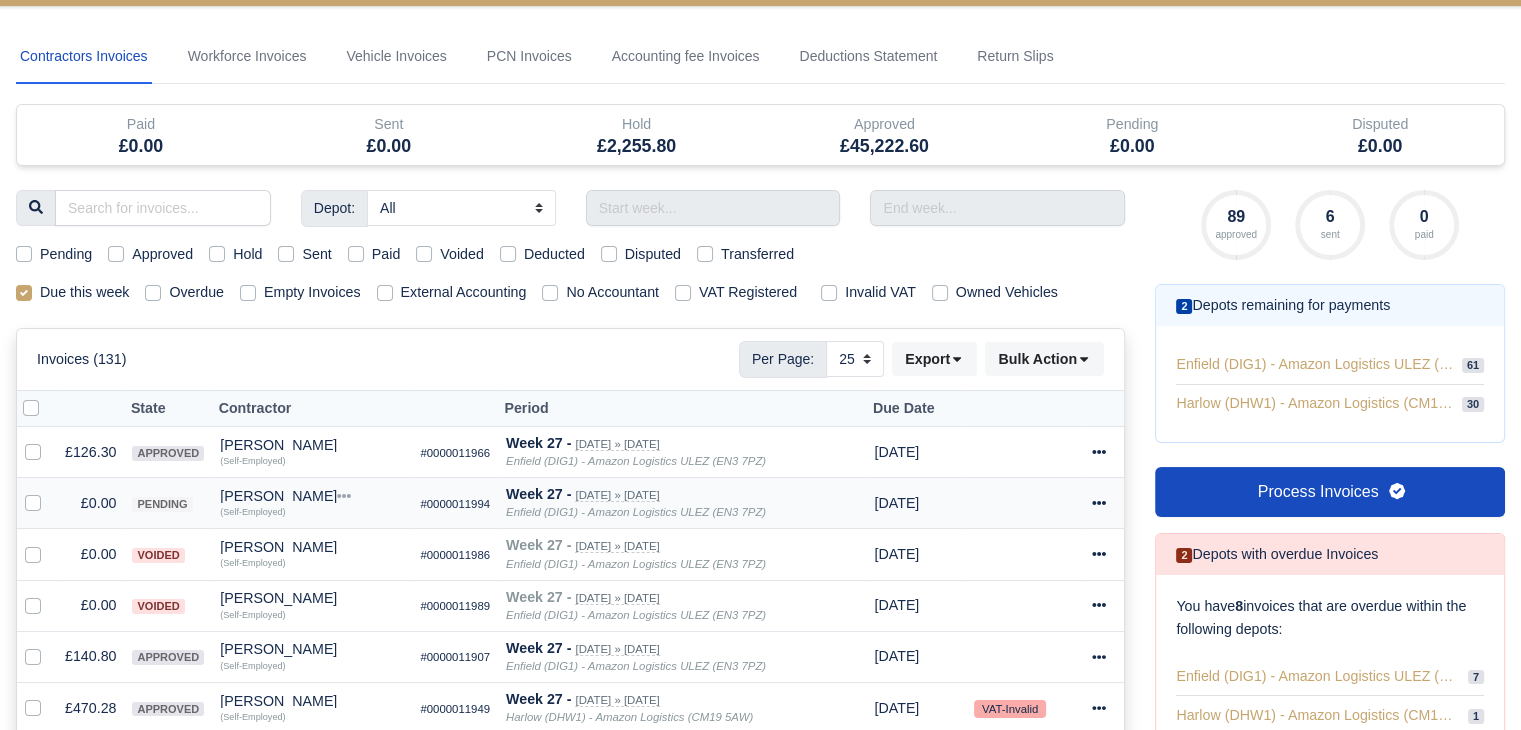 click on "[PERSON_NAME]" at bounding box center (312, 496) 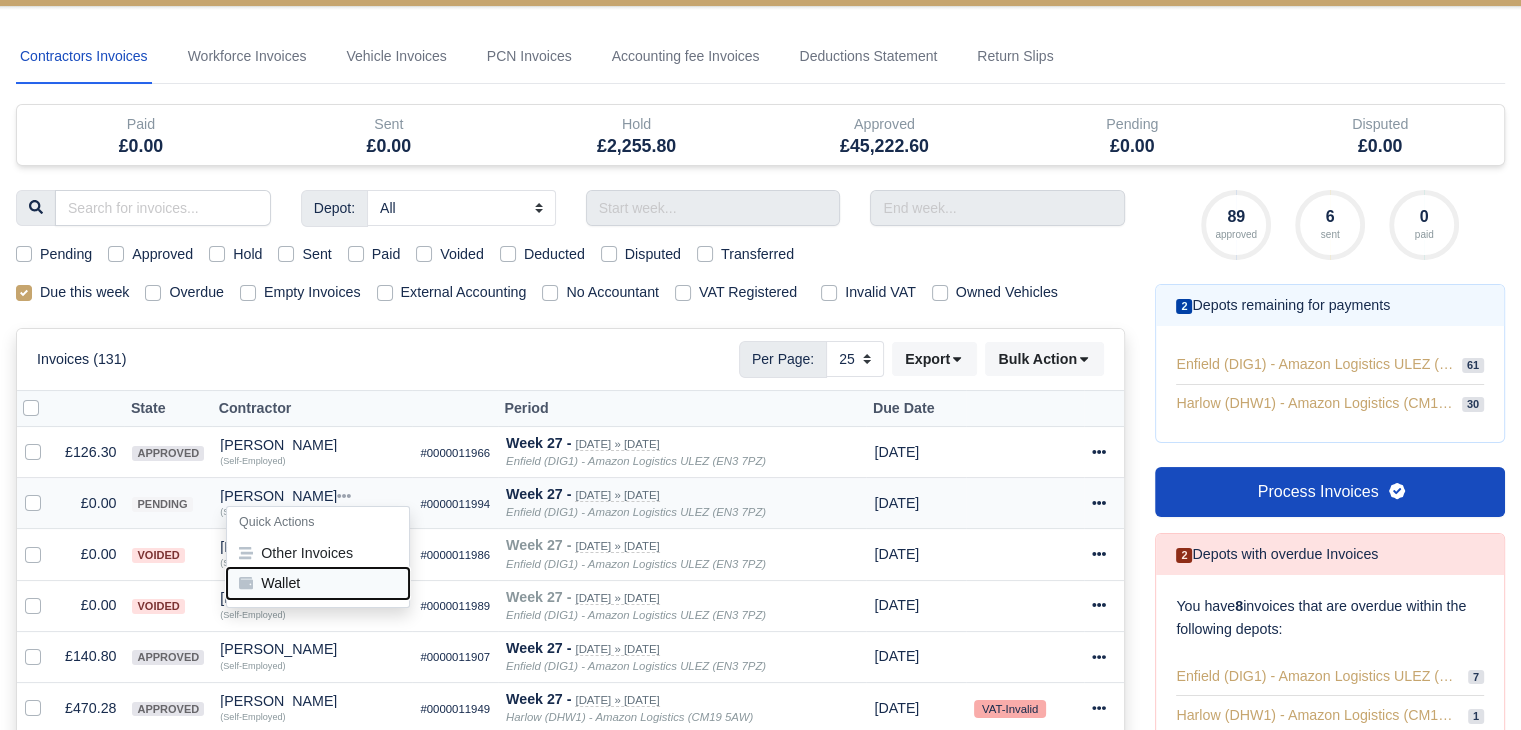 click on "Wallet" at bounding box center [318, 583] 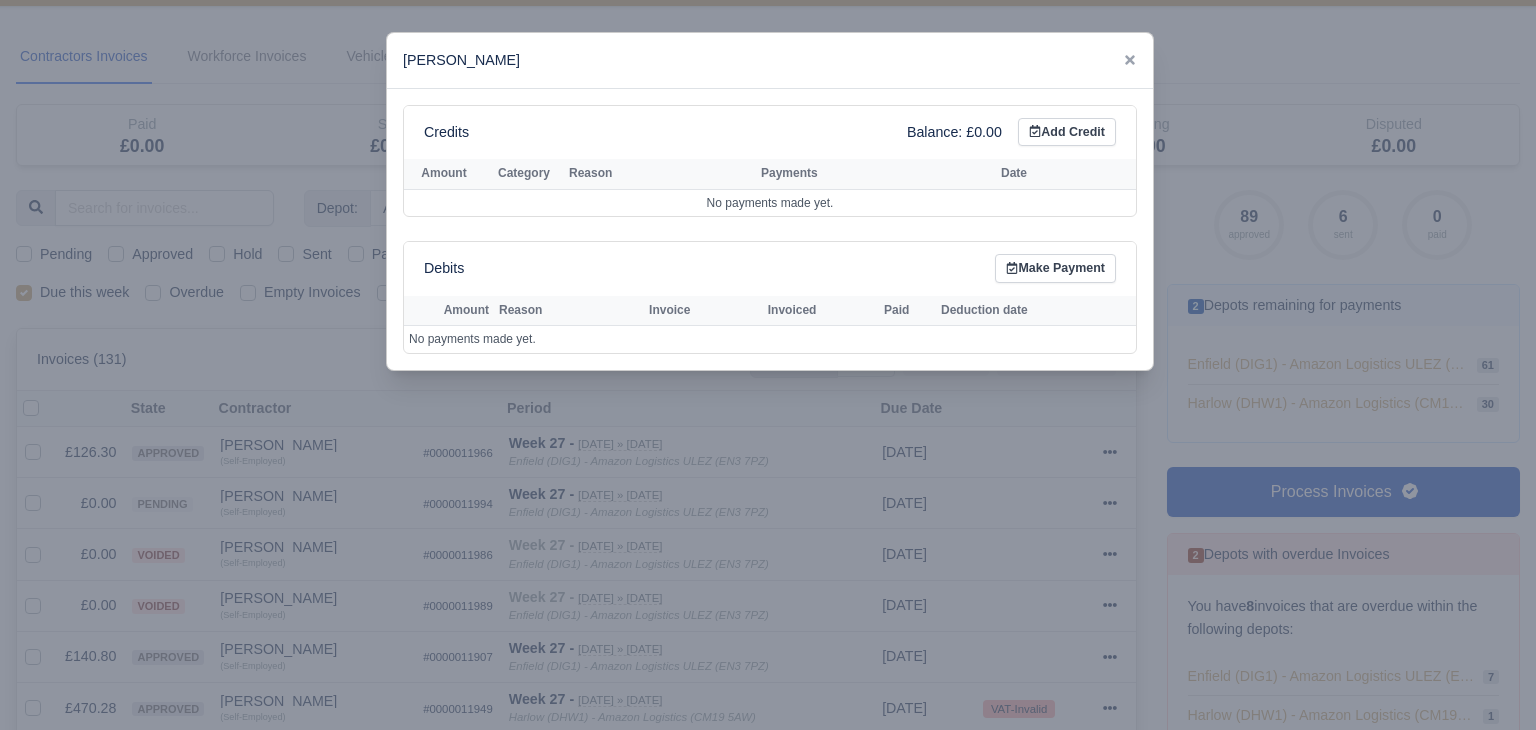click at bounding box center [768, 365] 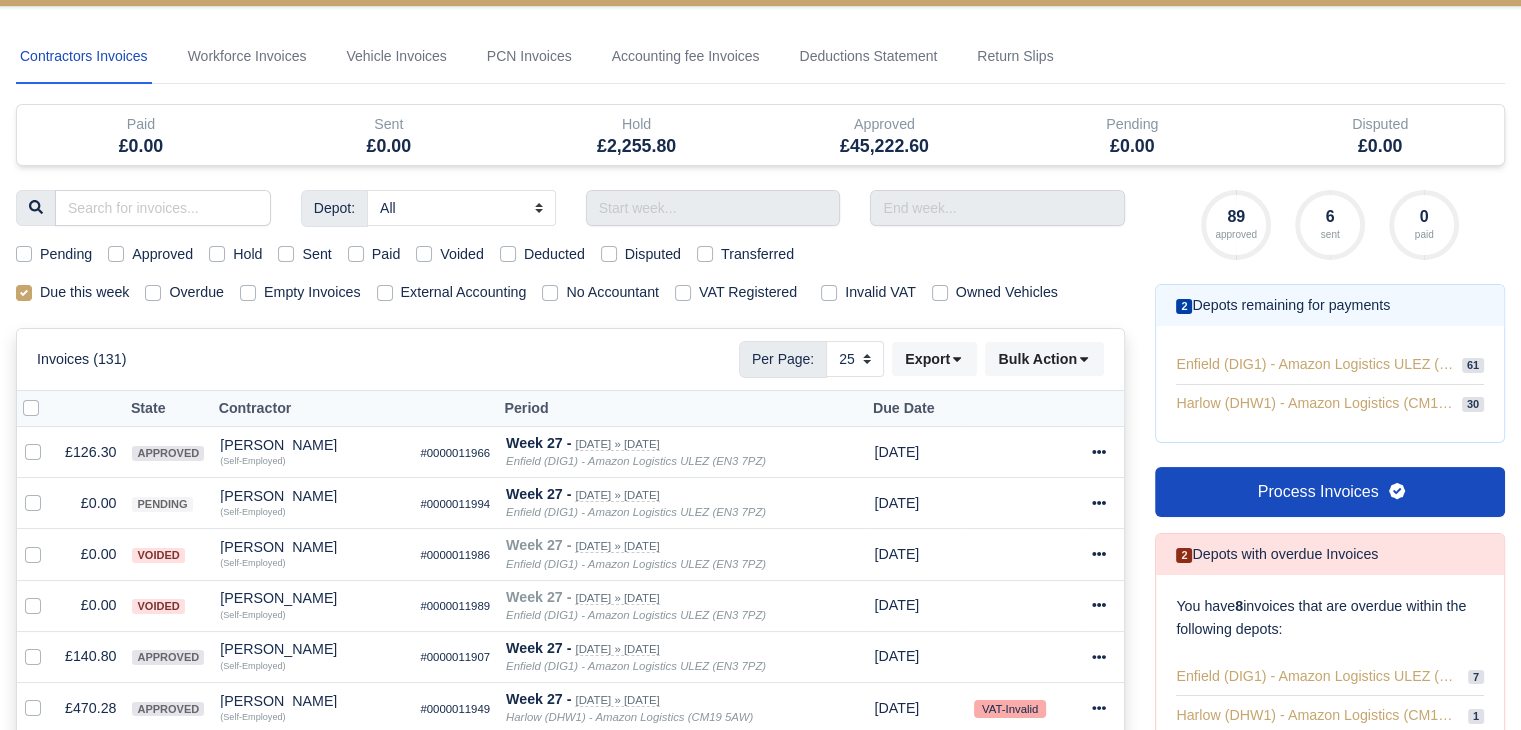 scroll, scrollTop: 0, scrollLeft: 0, axis: both 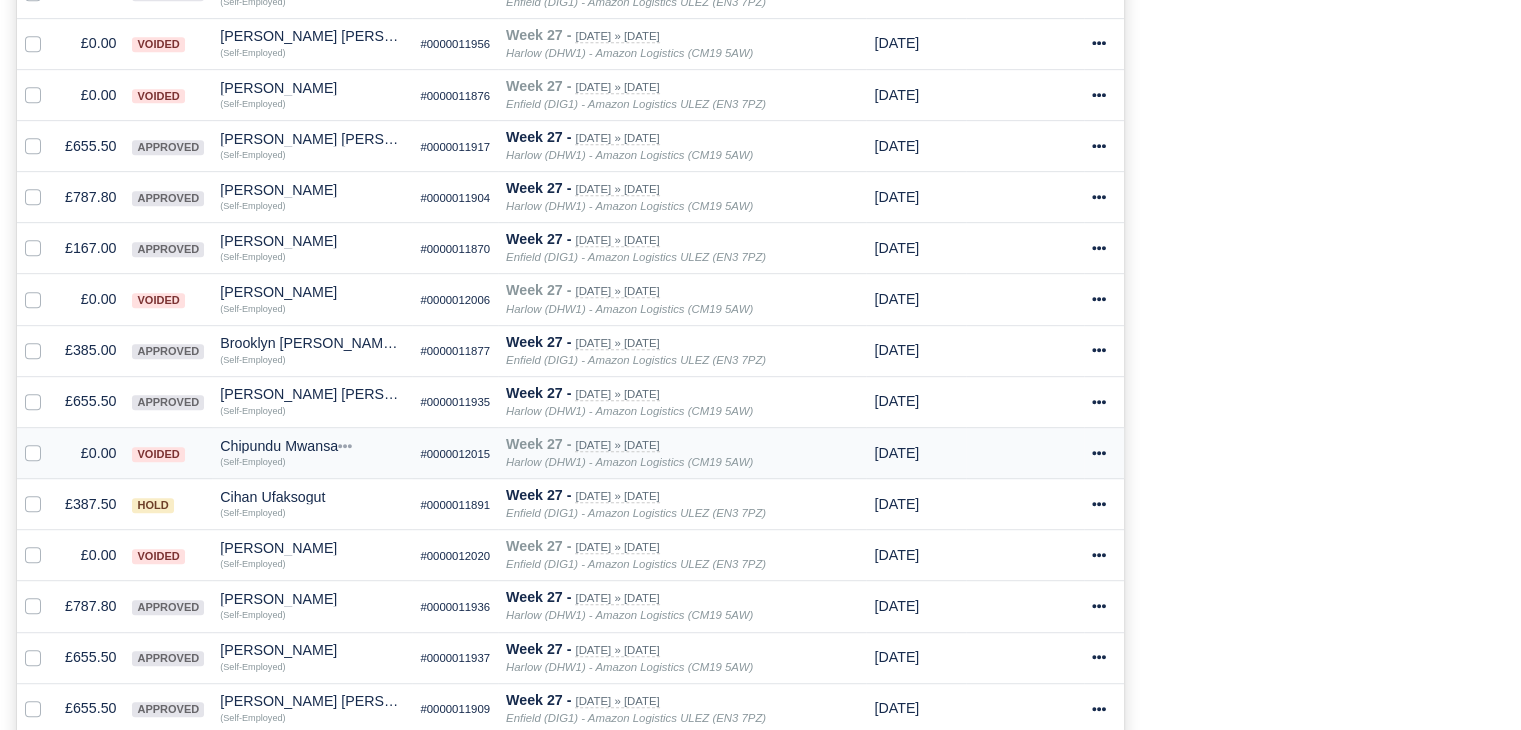 click at bounding box center (49, 442) 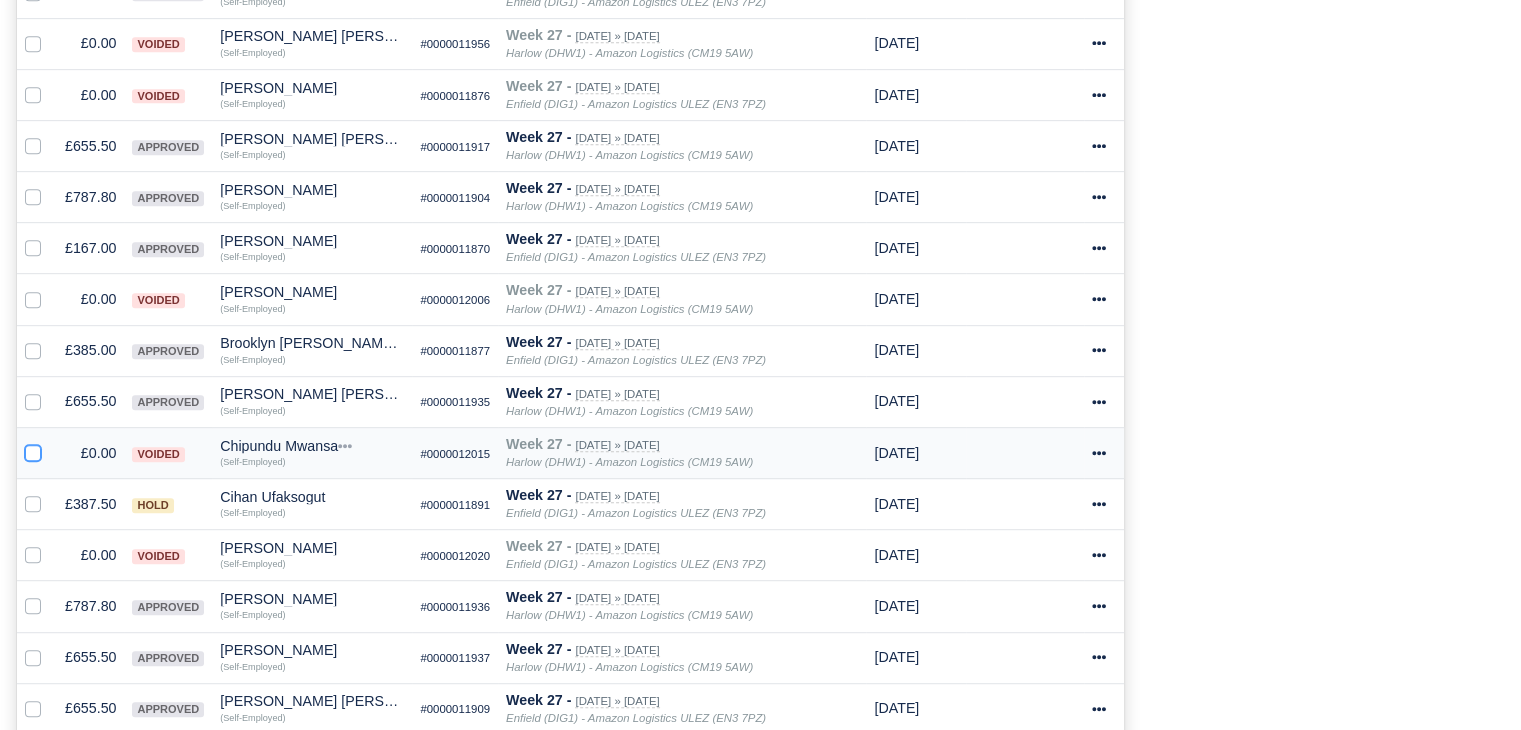 click at bounding box center [33, 450] 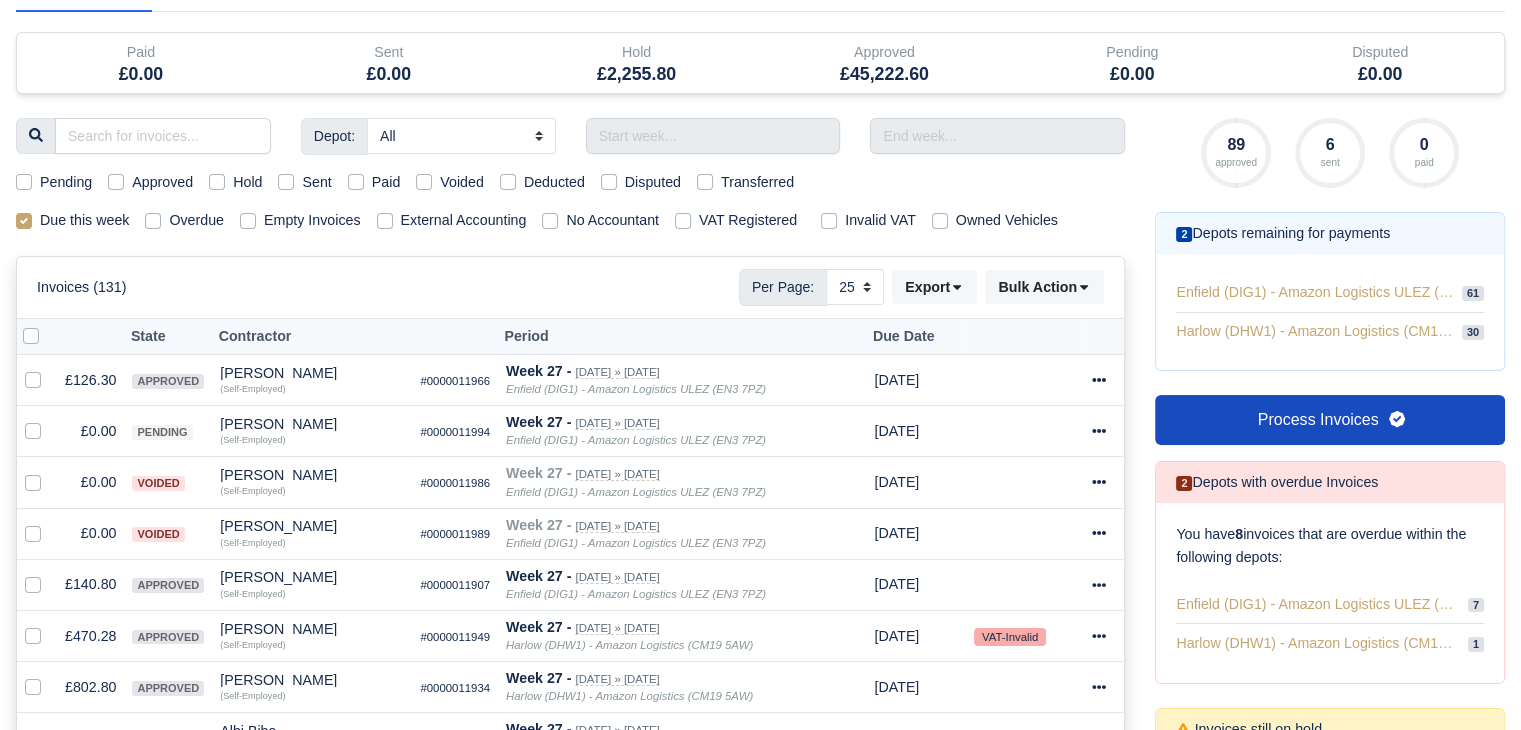 scroll, scrollTop: 0, scrollLeft: 0, axis: both 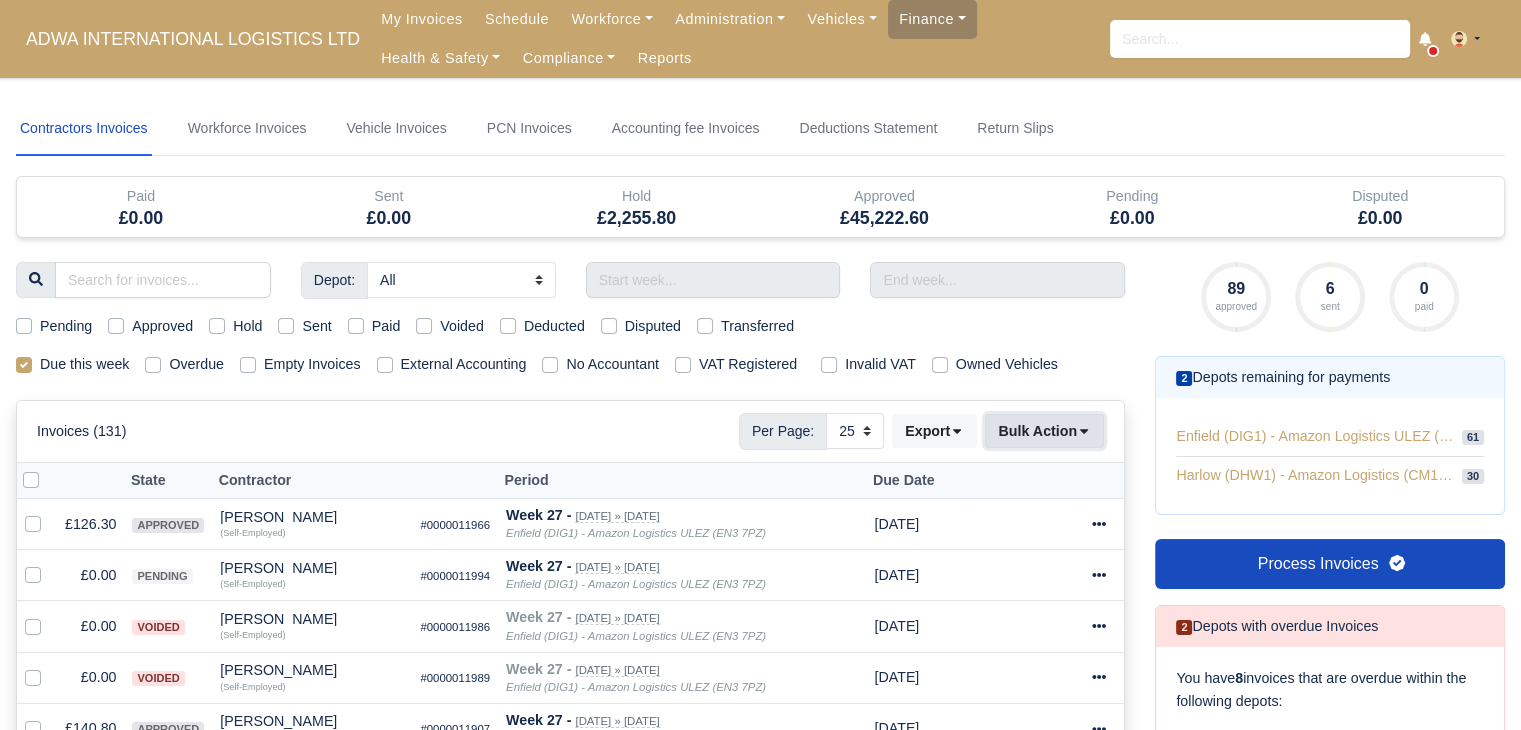 click on "Bulk Action" at bounding box center (1044, 431) 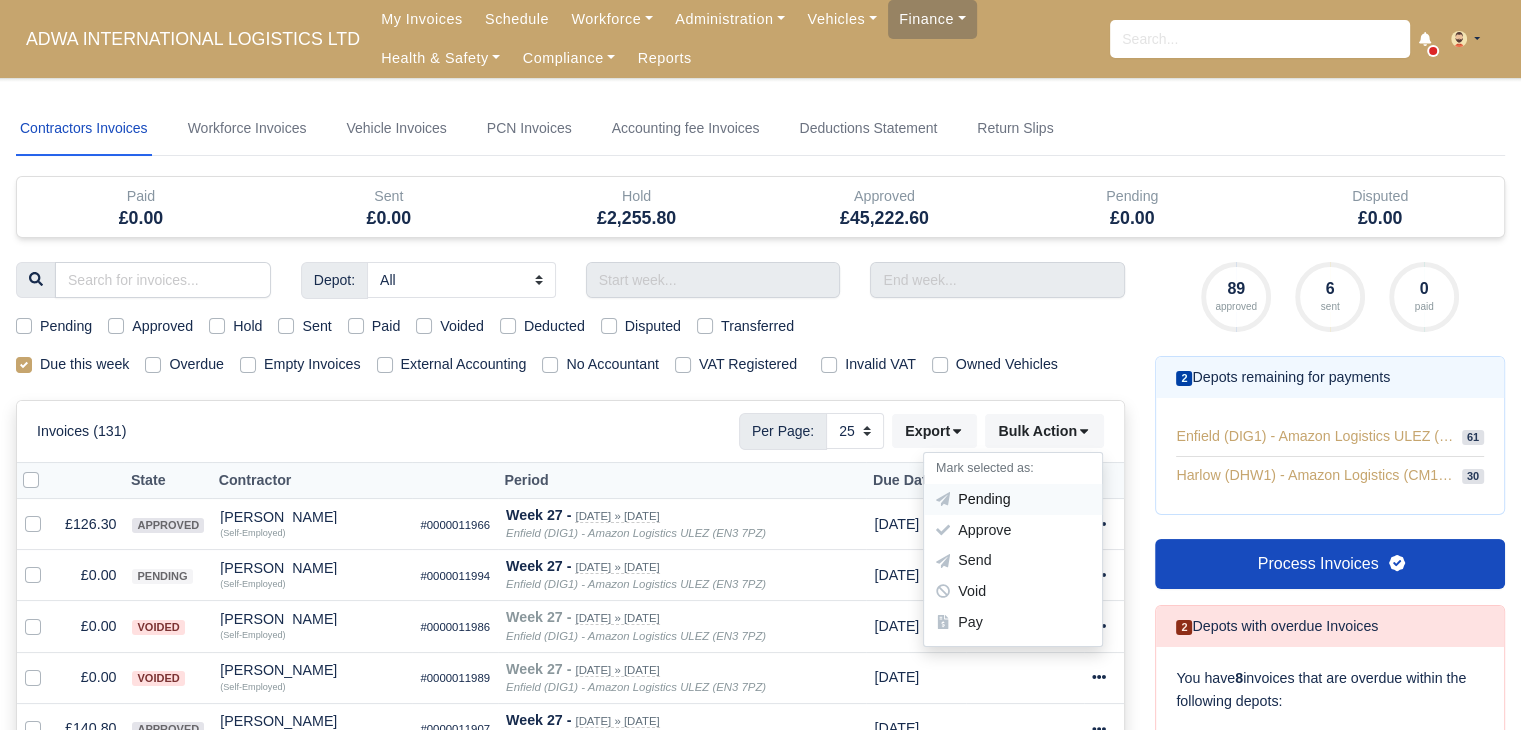 click on "Pending" at bounding box center (1013, 499) 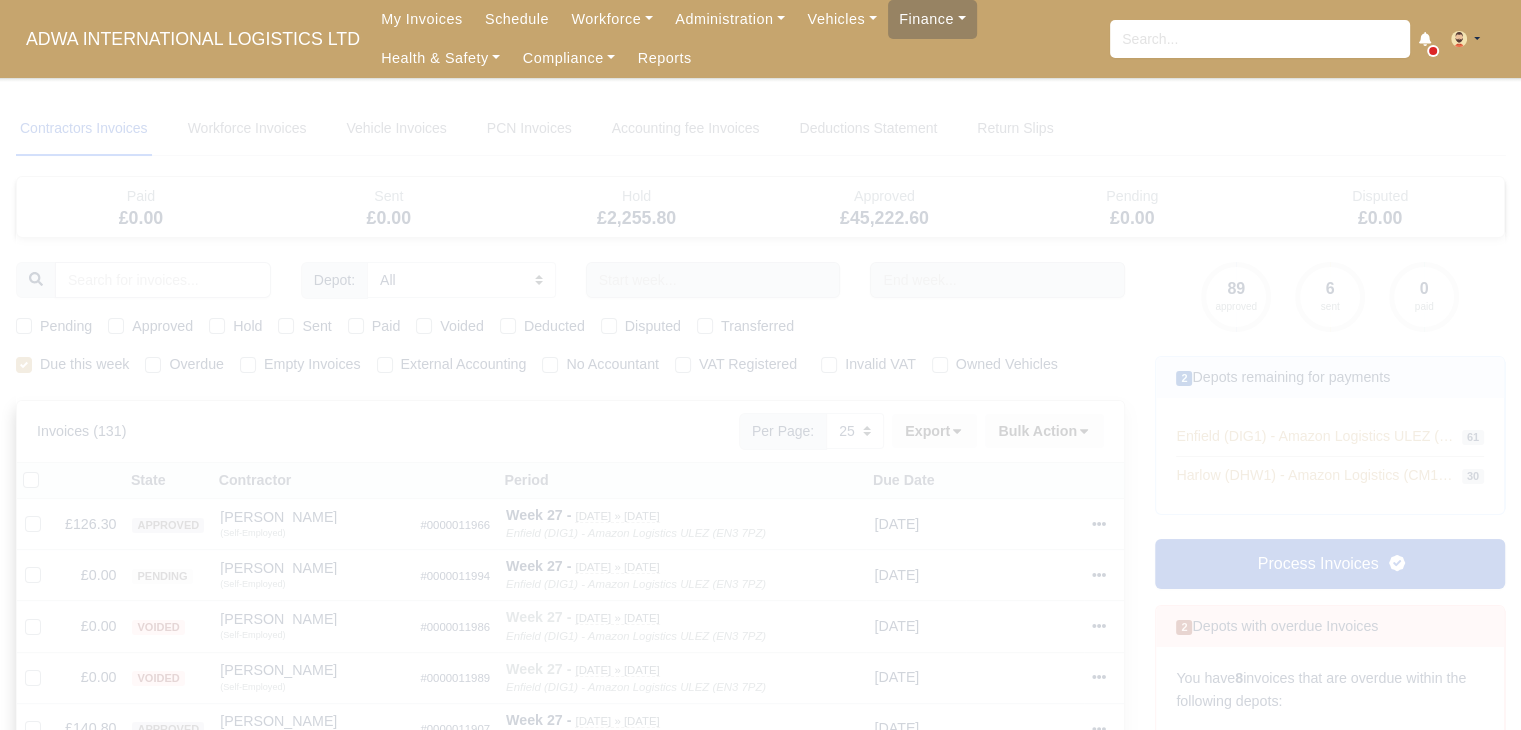 type 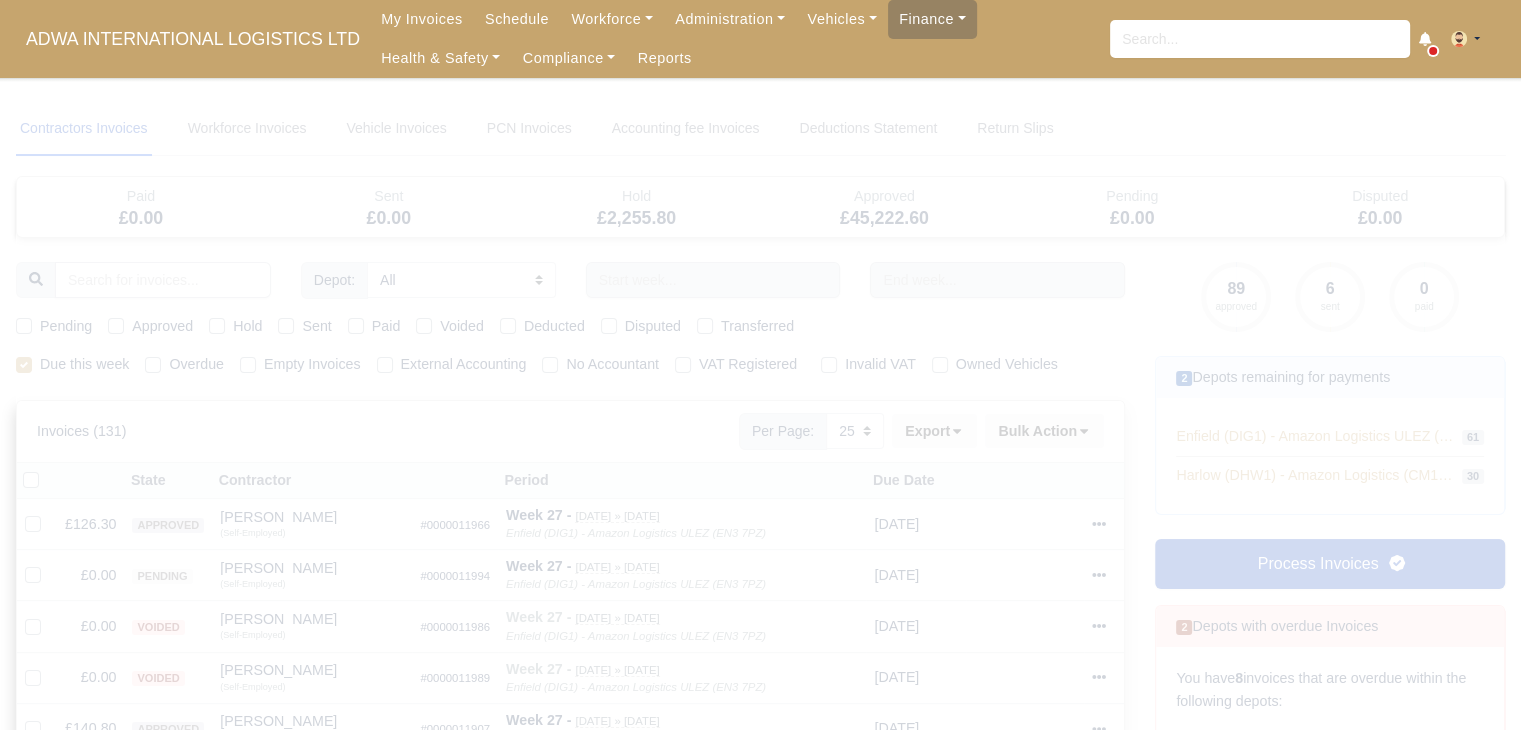 type 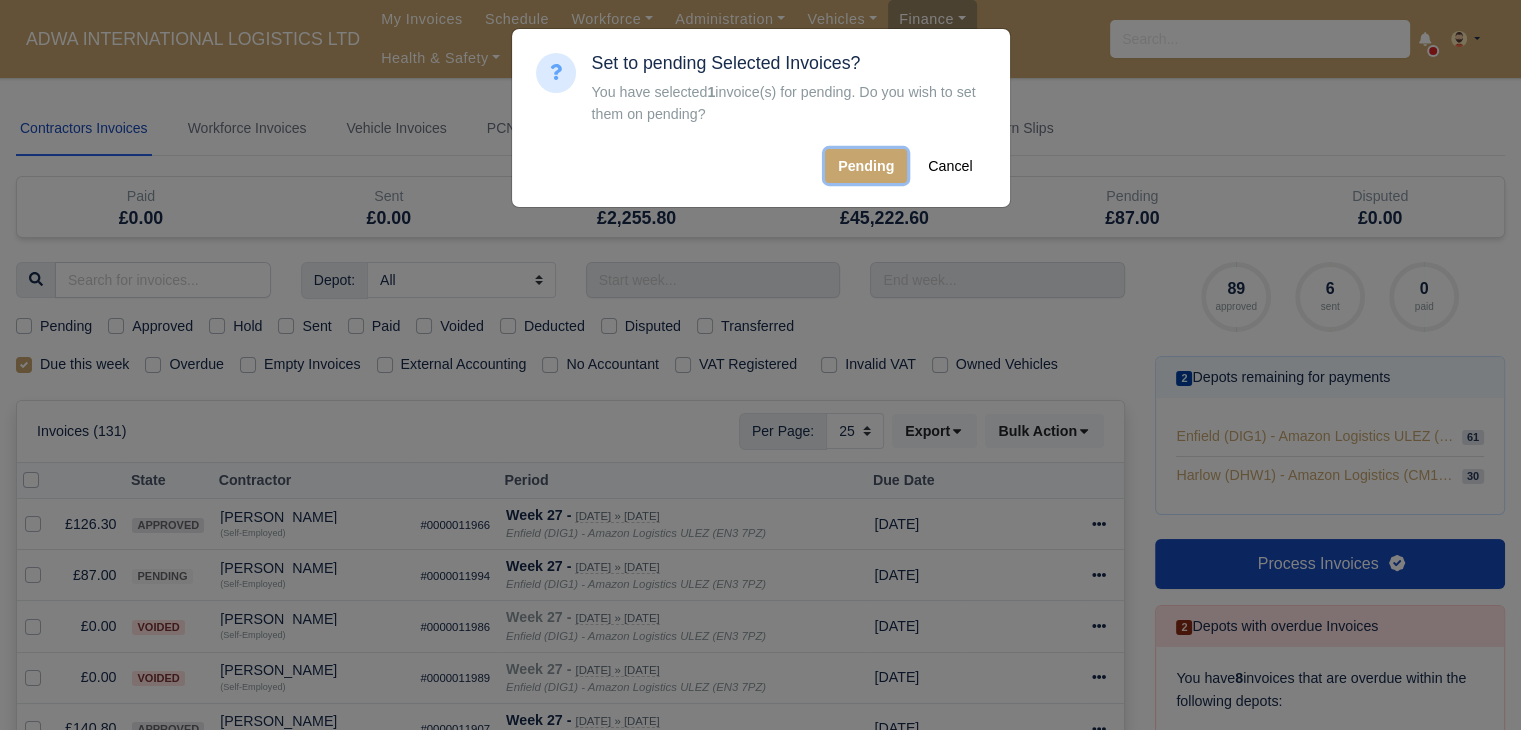 click on "Pending" at bounding box center (866, 166) 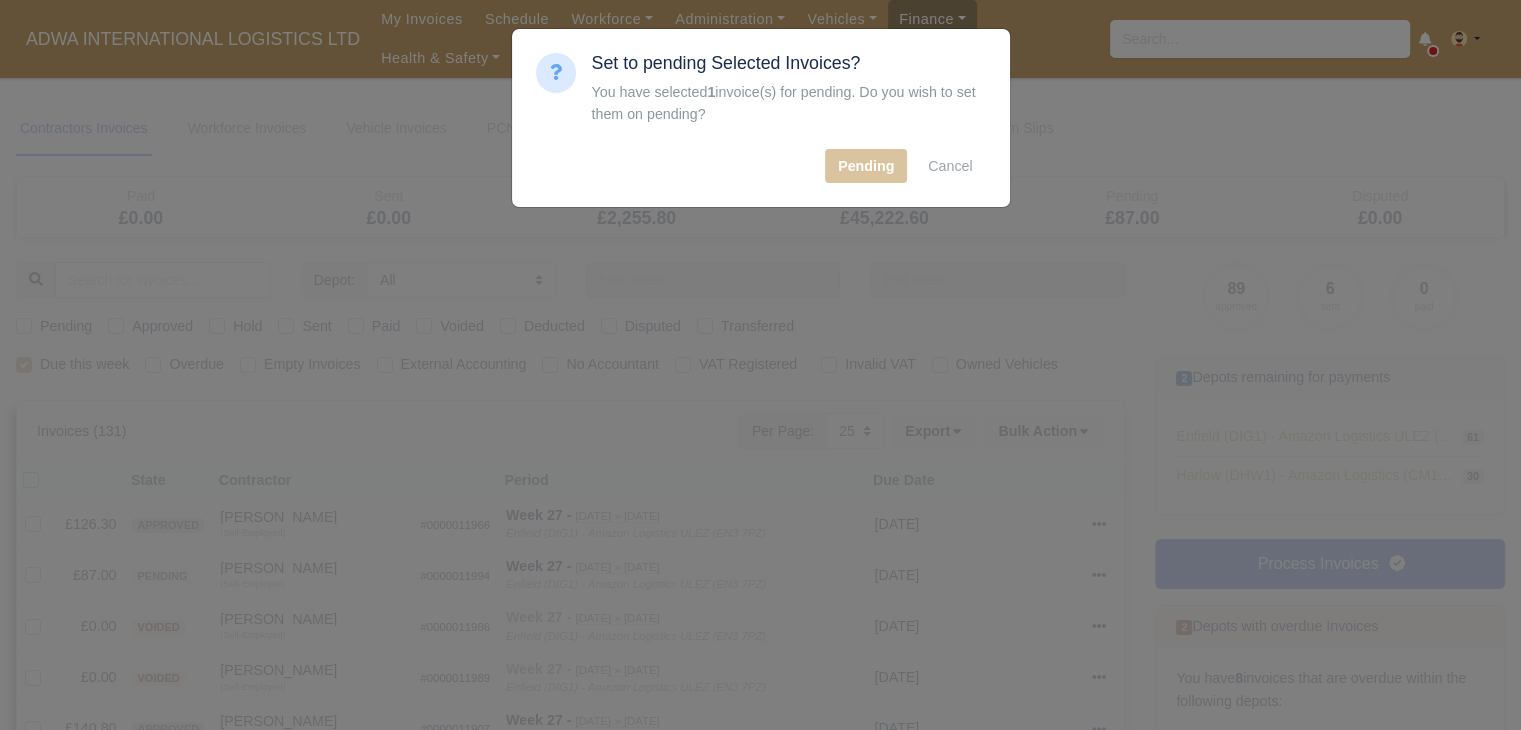 type 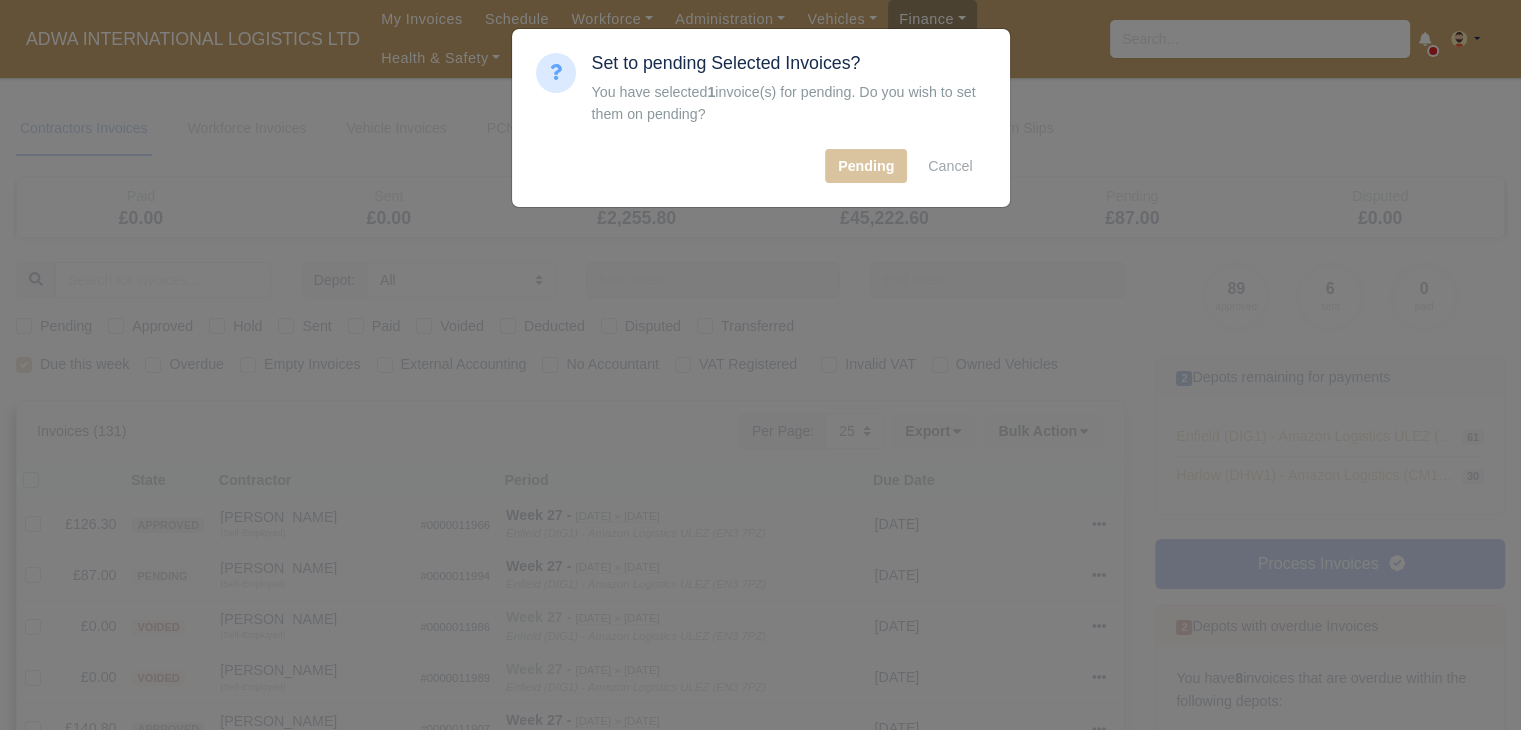 type 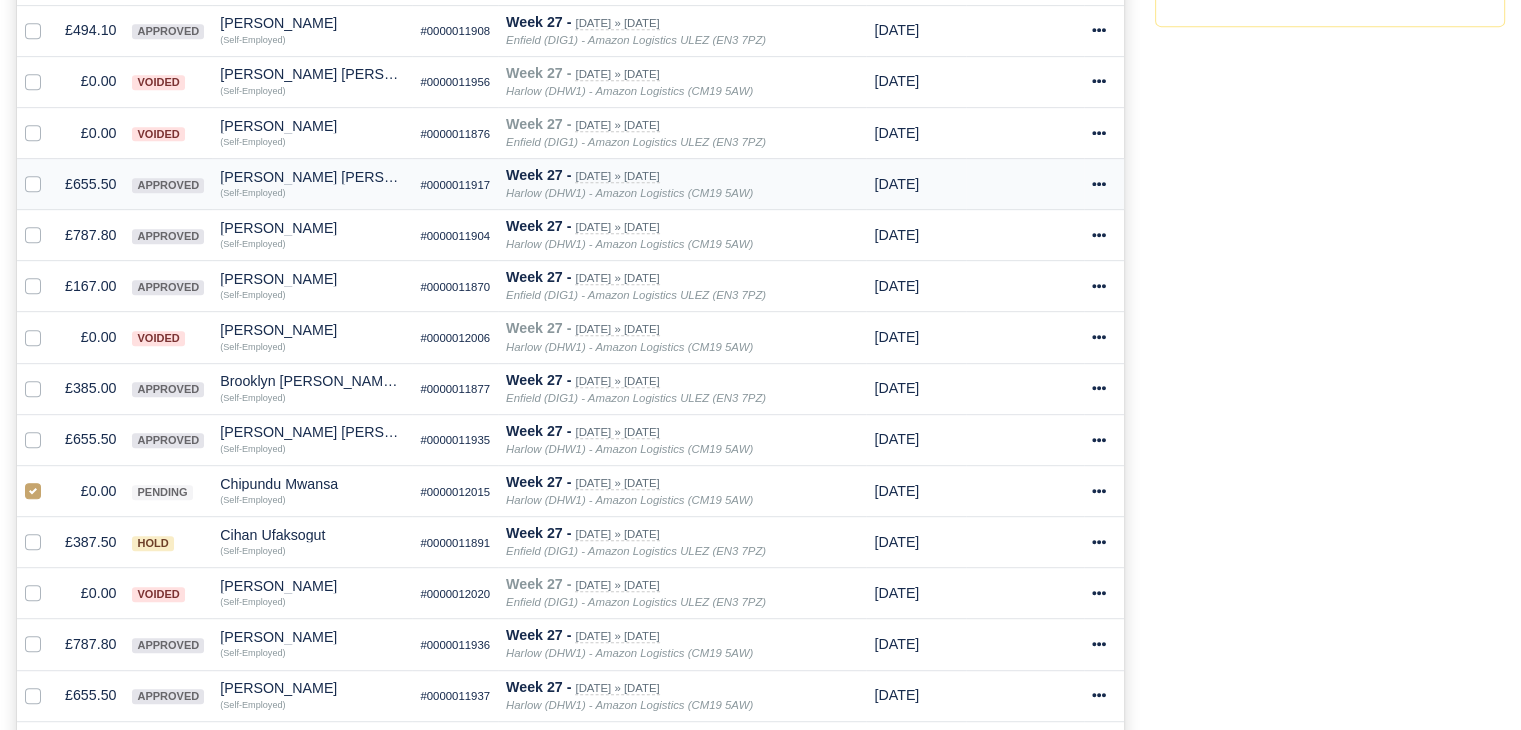 scroll, scrollTop: 972, scrollLeft: 0, axis: vertical 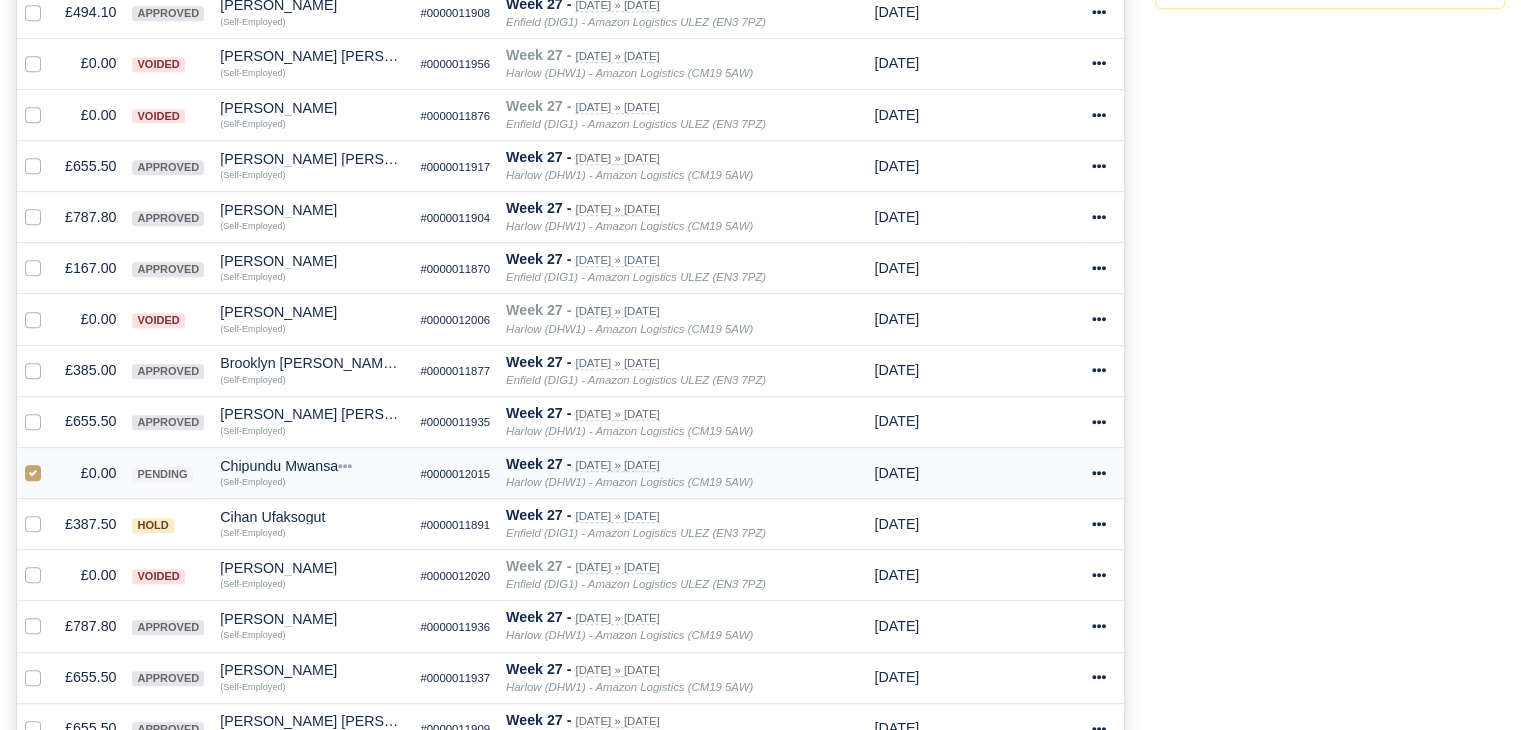 click on "Chipundu Mwansa" at bounding box center [312, 466] 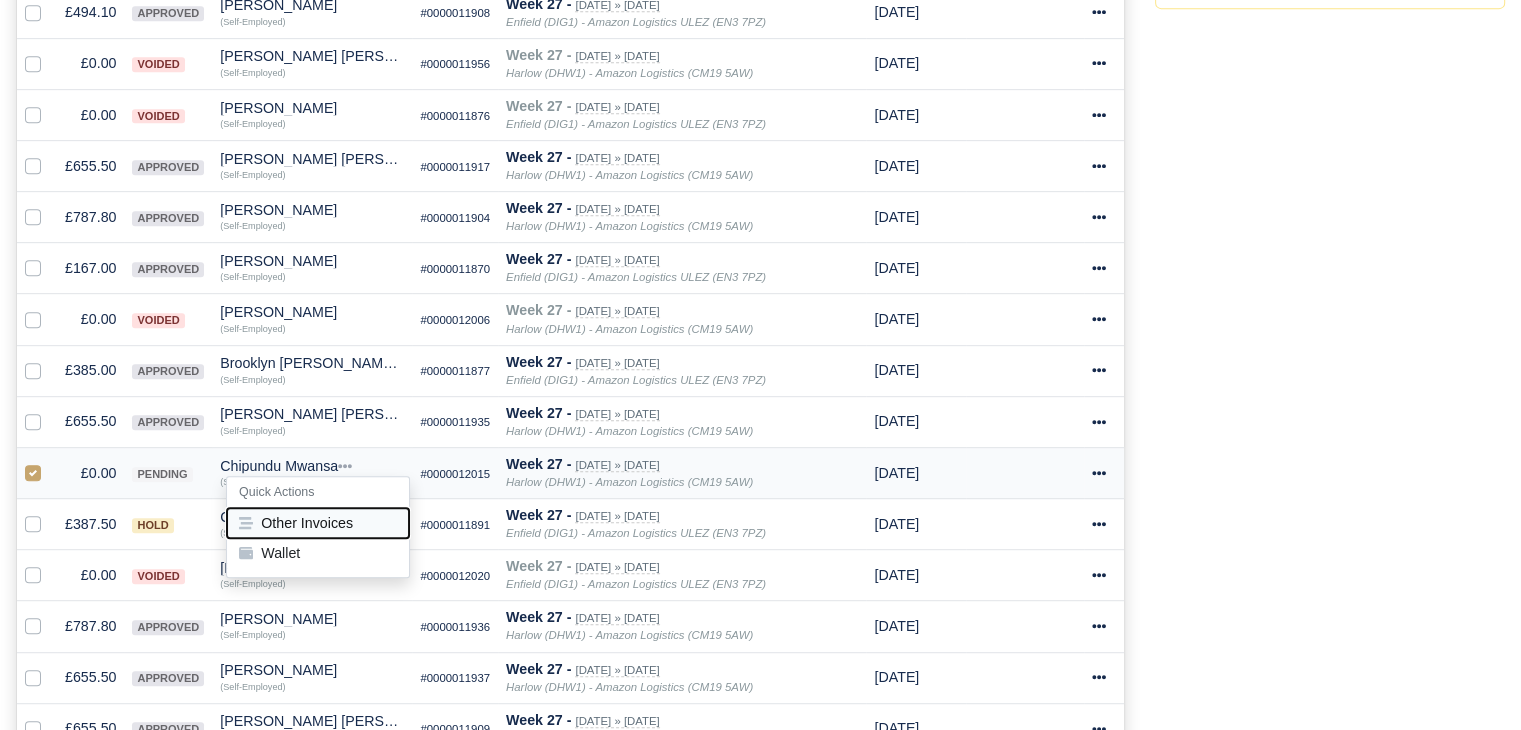 click on "Other Invoices" at bounding box center (318, 523) 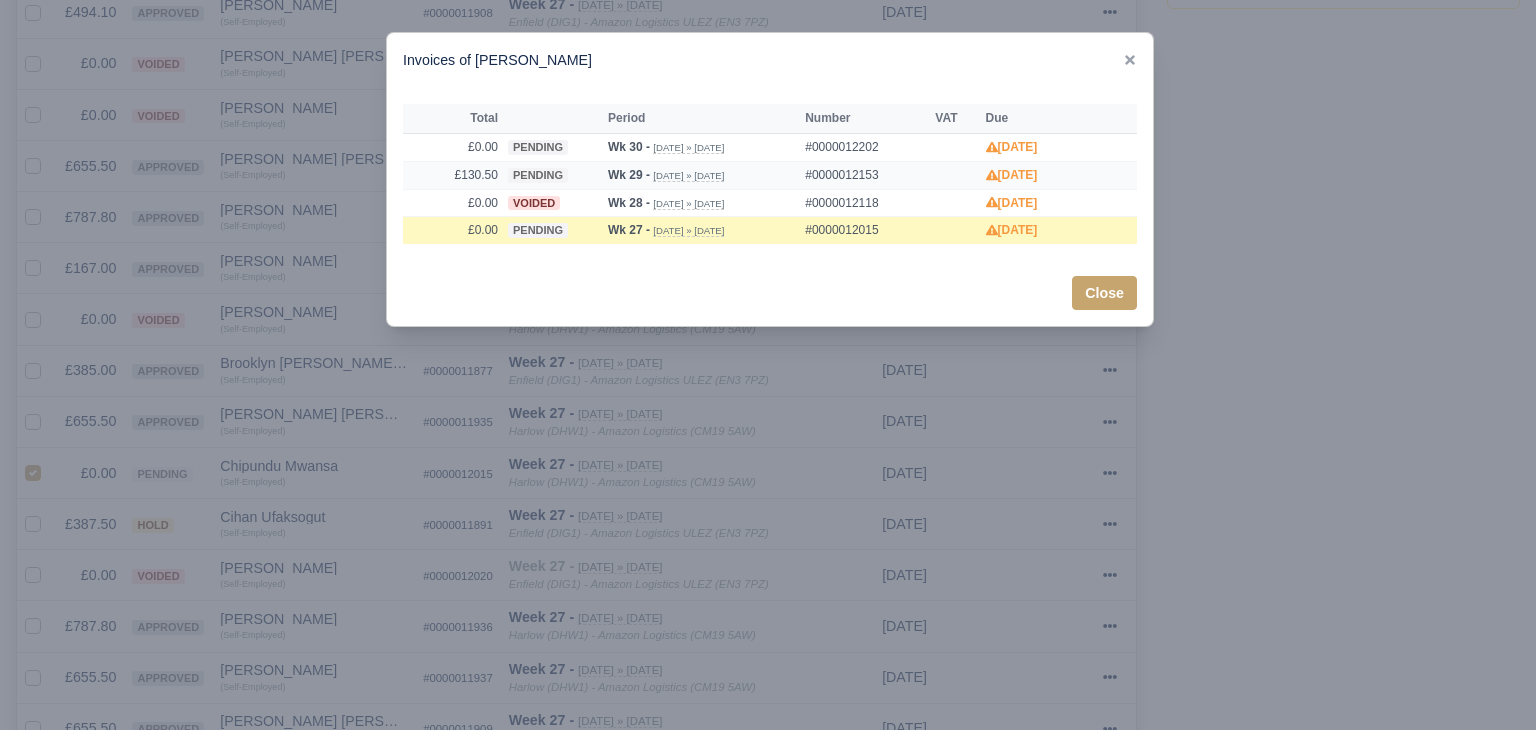 click on "pending" at bounding box center (538, 175) 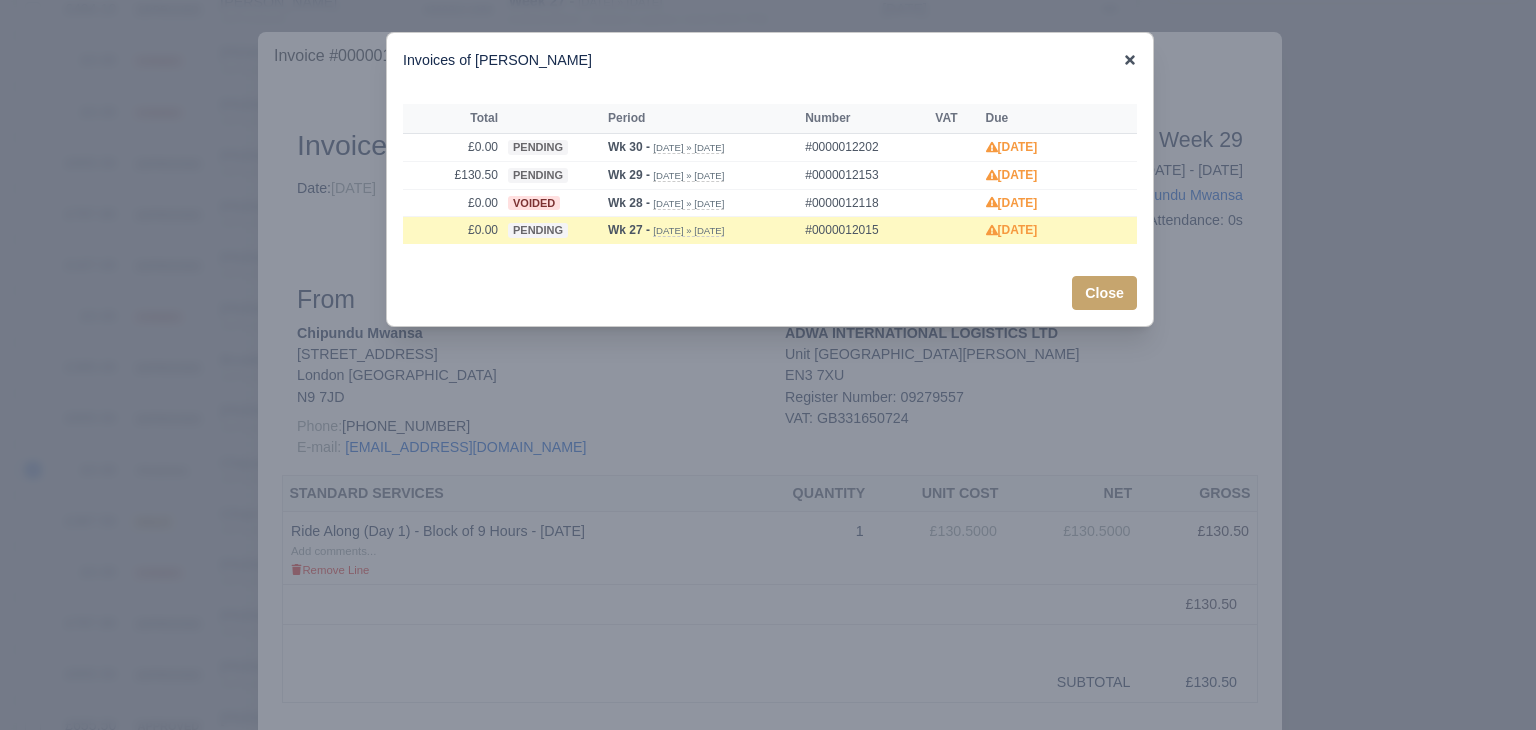click 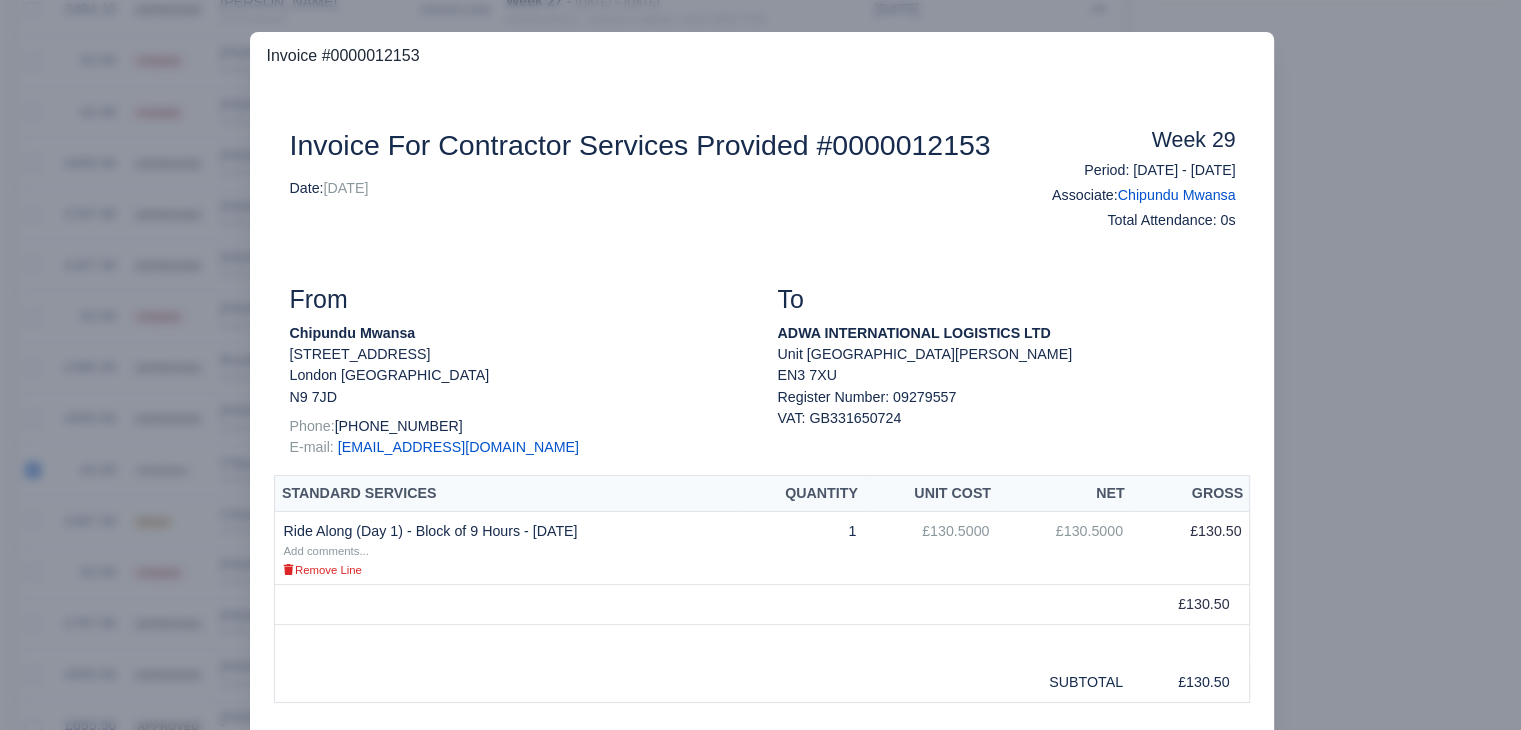 click at bounding box center (760, 365) 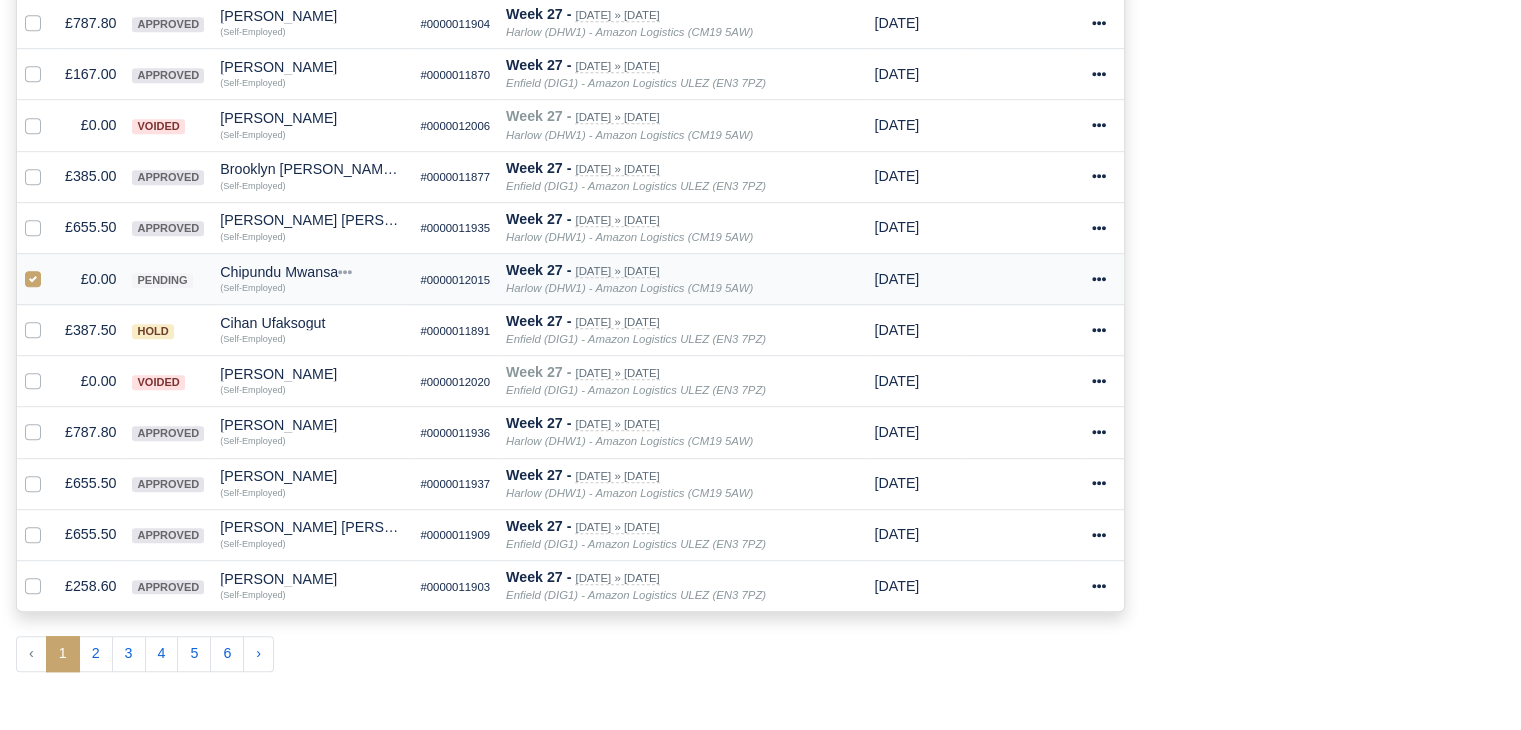 scroll, scrollTop: 1184, scrollLeft: 0, axis: vertical 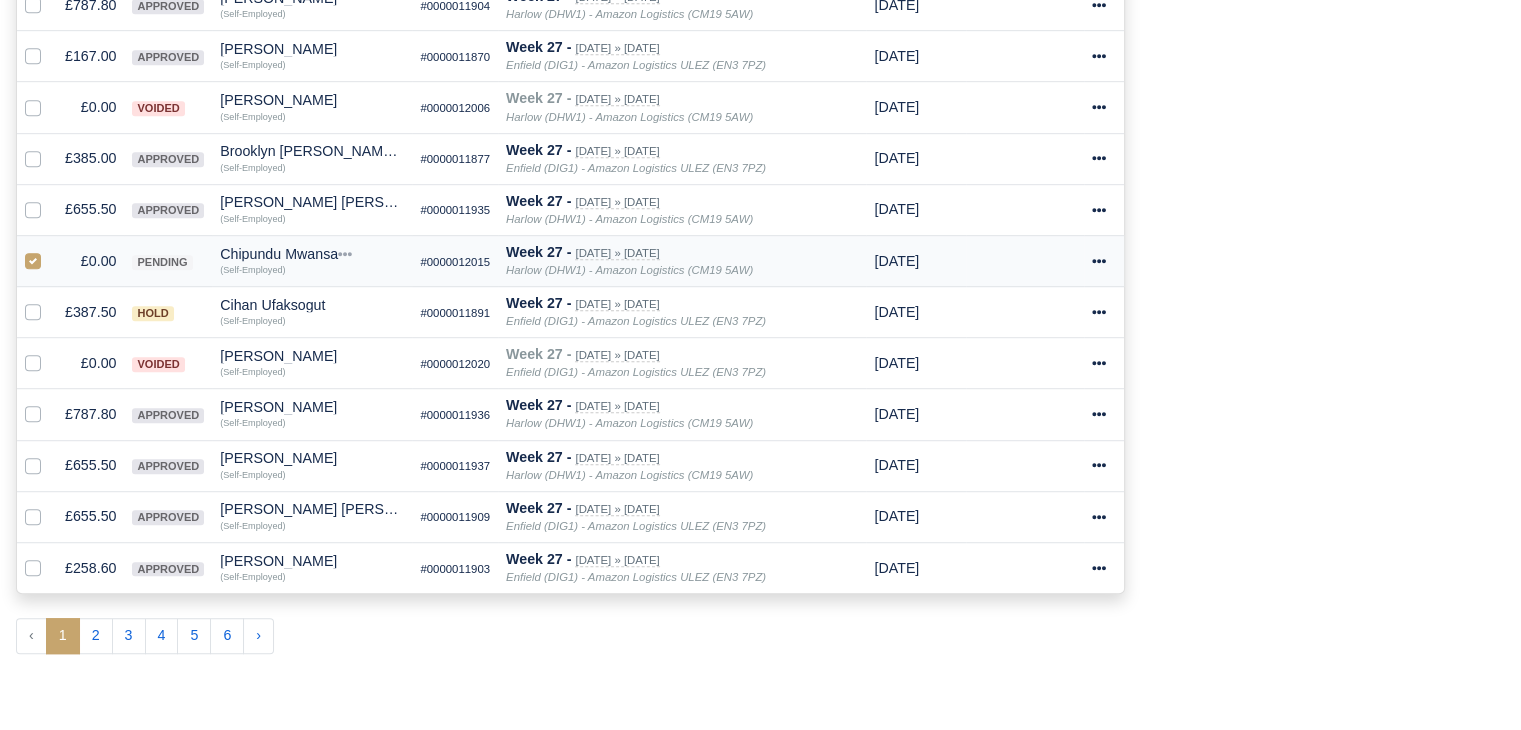 click at bounding box center (37, 260) 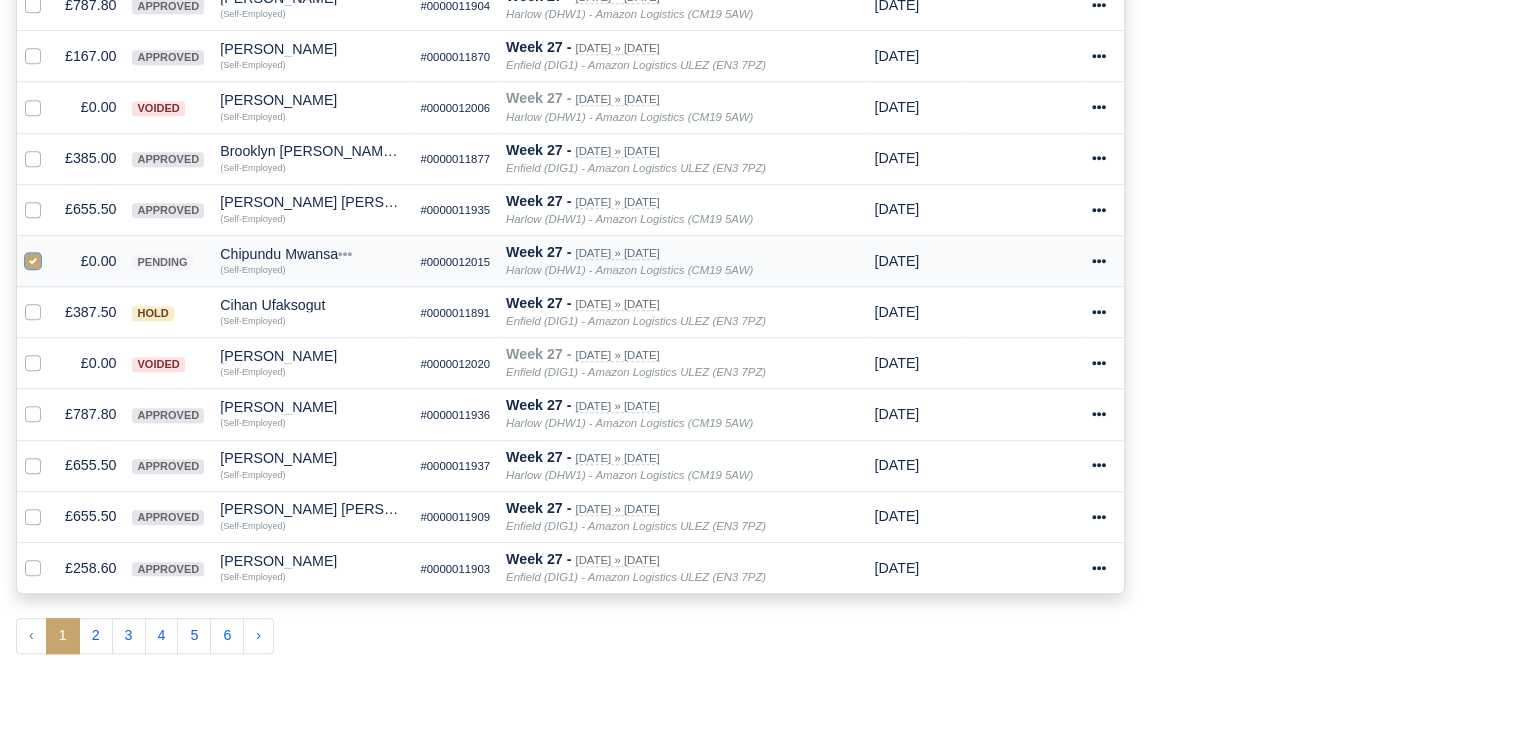 click at bounding box center (33, 258) 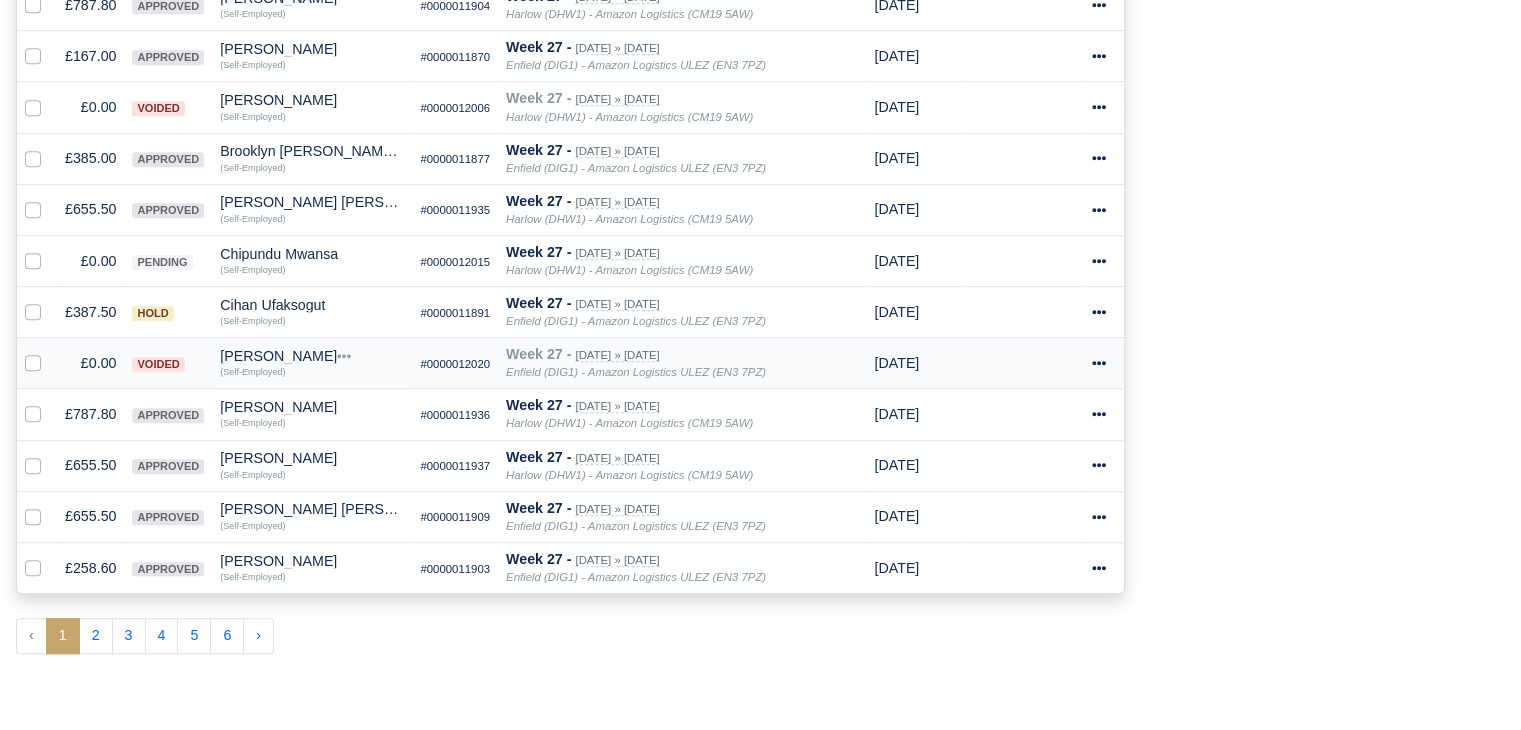 click at bounding box center (49, 352) 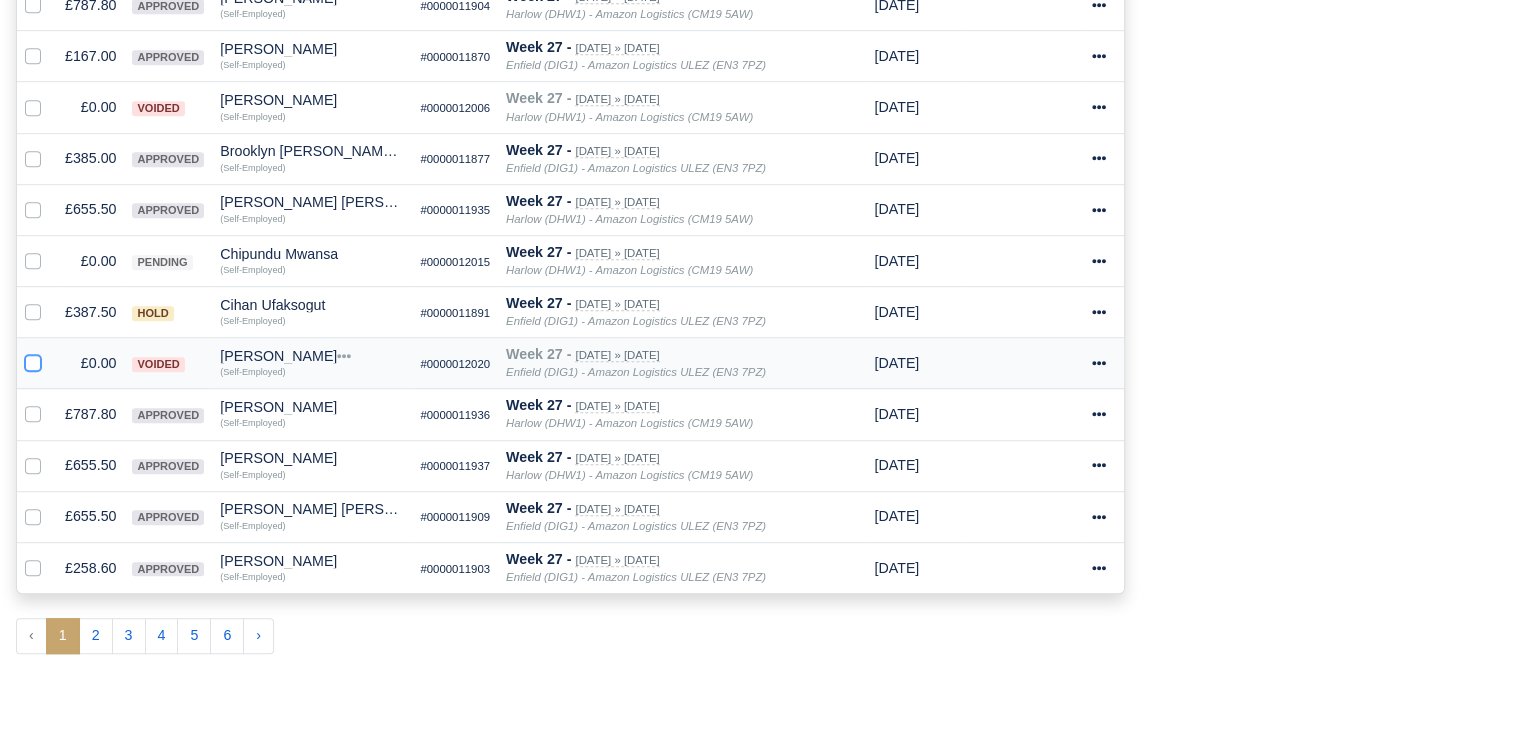 click at bounding box center [33, 360] 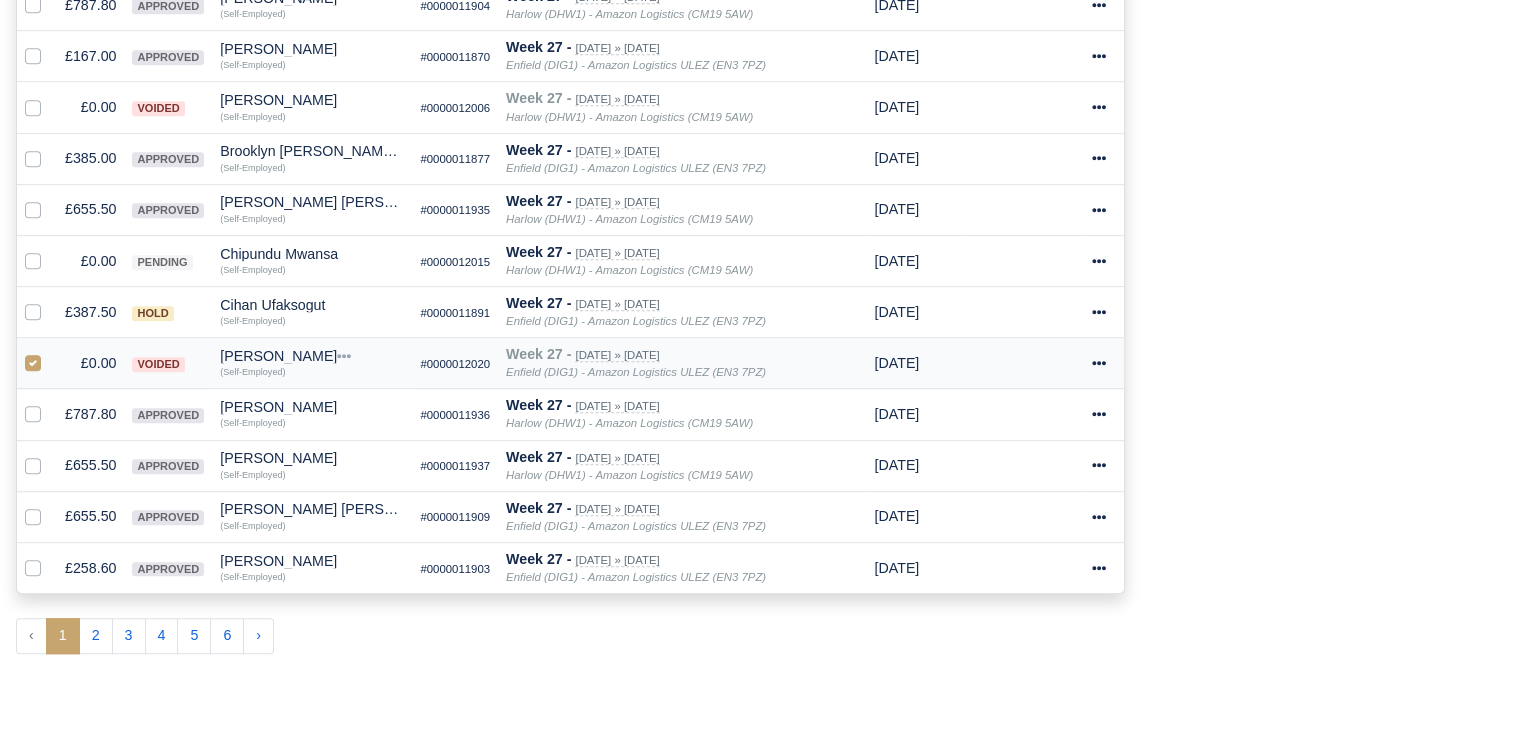 click on "[PERSON_NAME]" at bounding box center [312, 356] 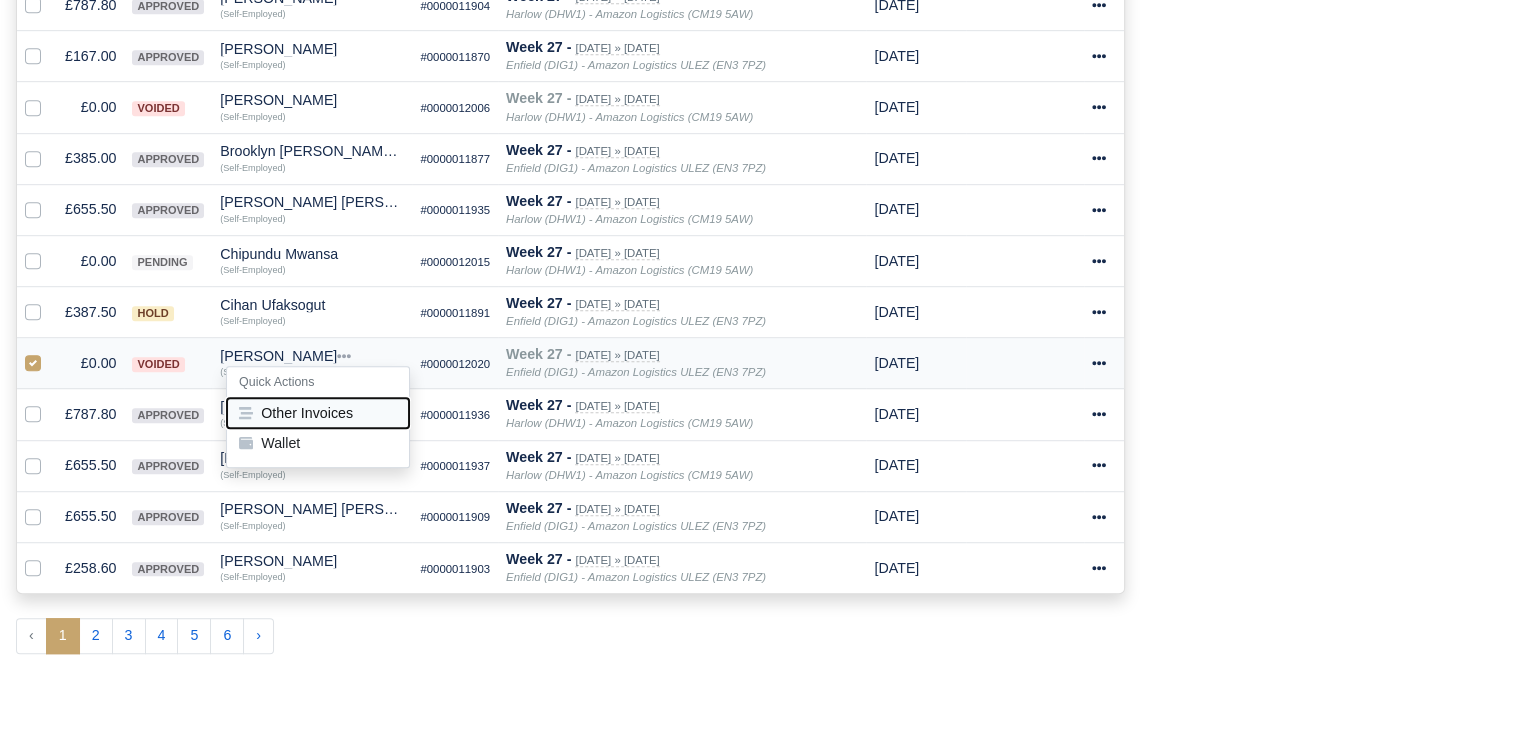 click on "Other Invoices" at bounding box center [318, 413] 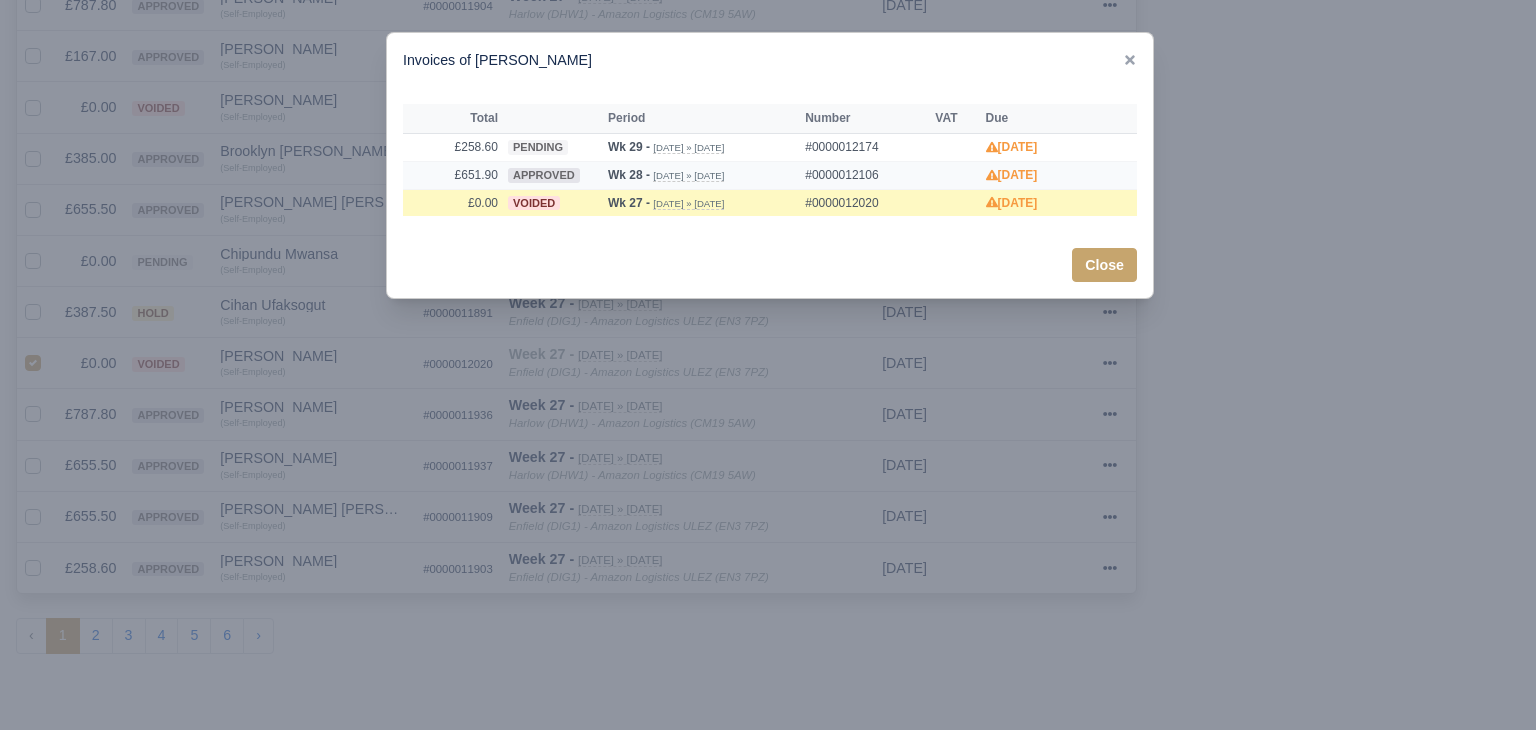 click on "approved" at bounding box center [553, 175] 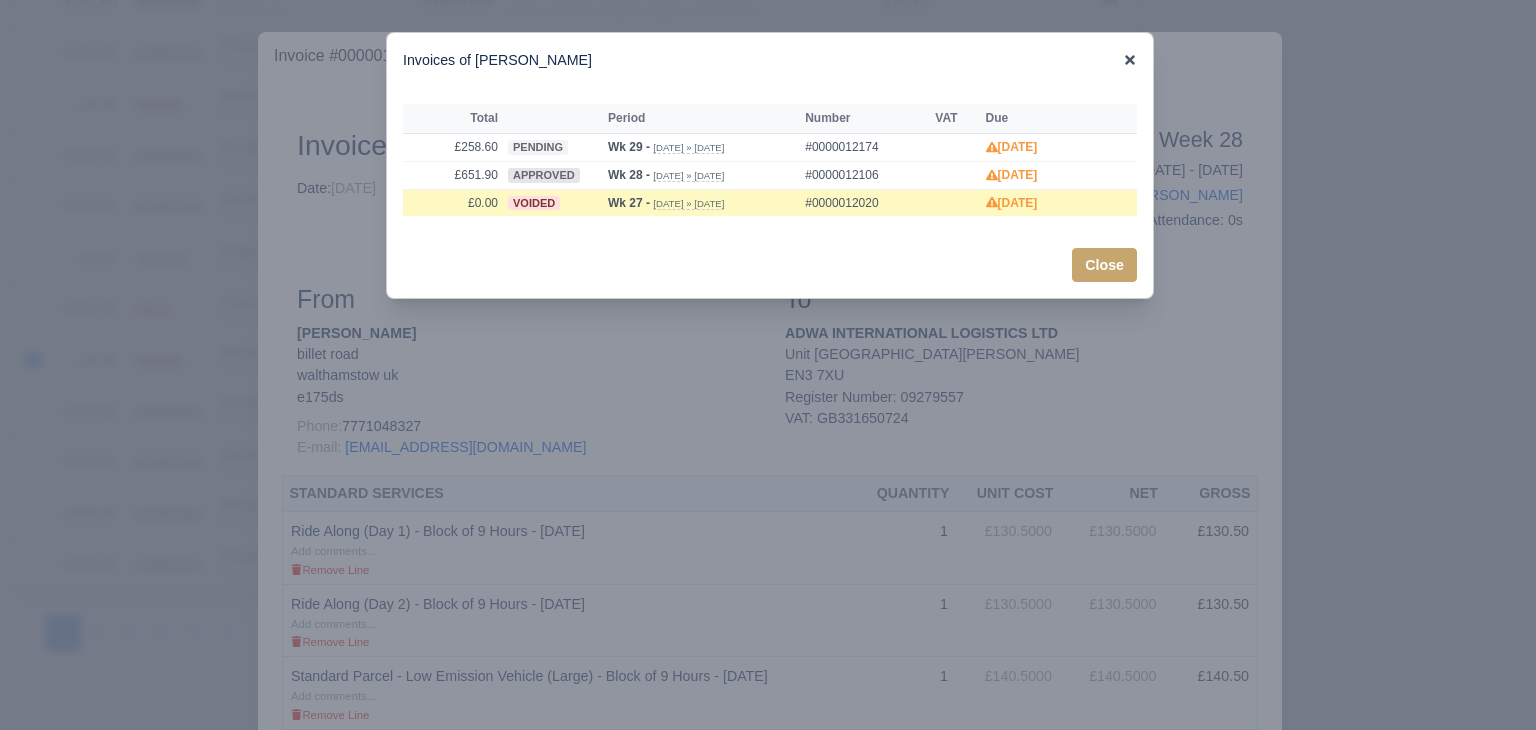 click 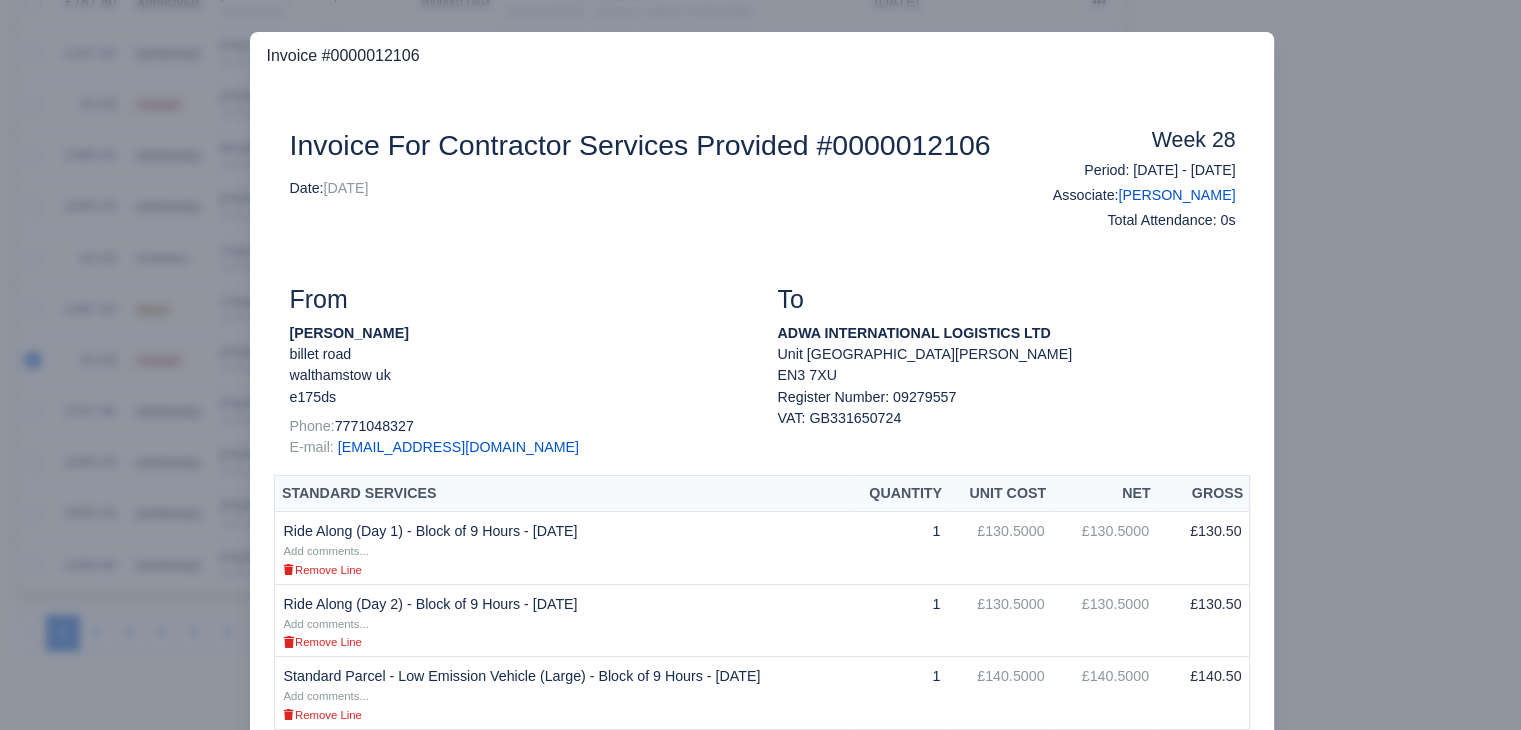 click at bounding box center [760, 365] 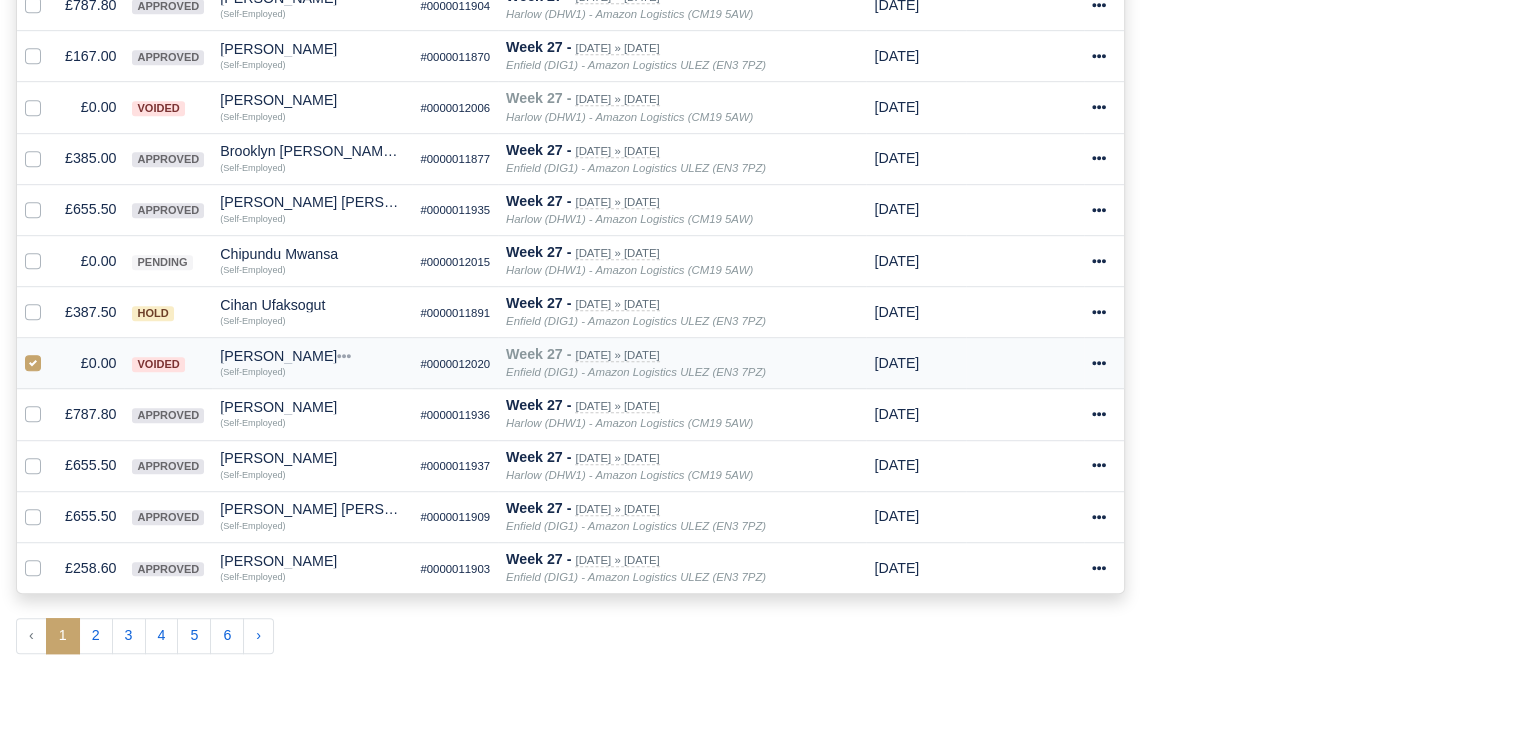 click 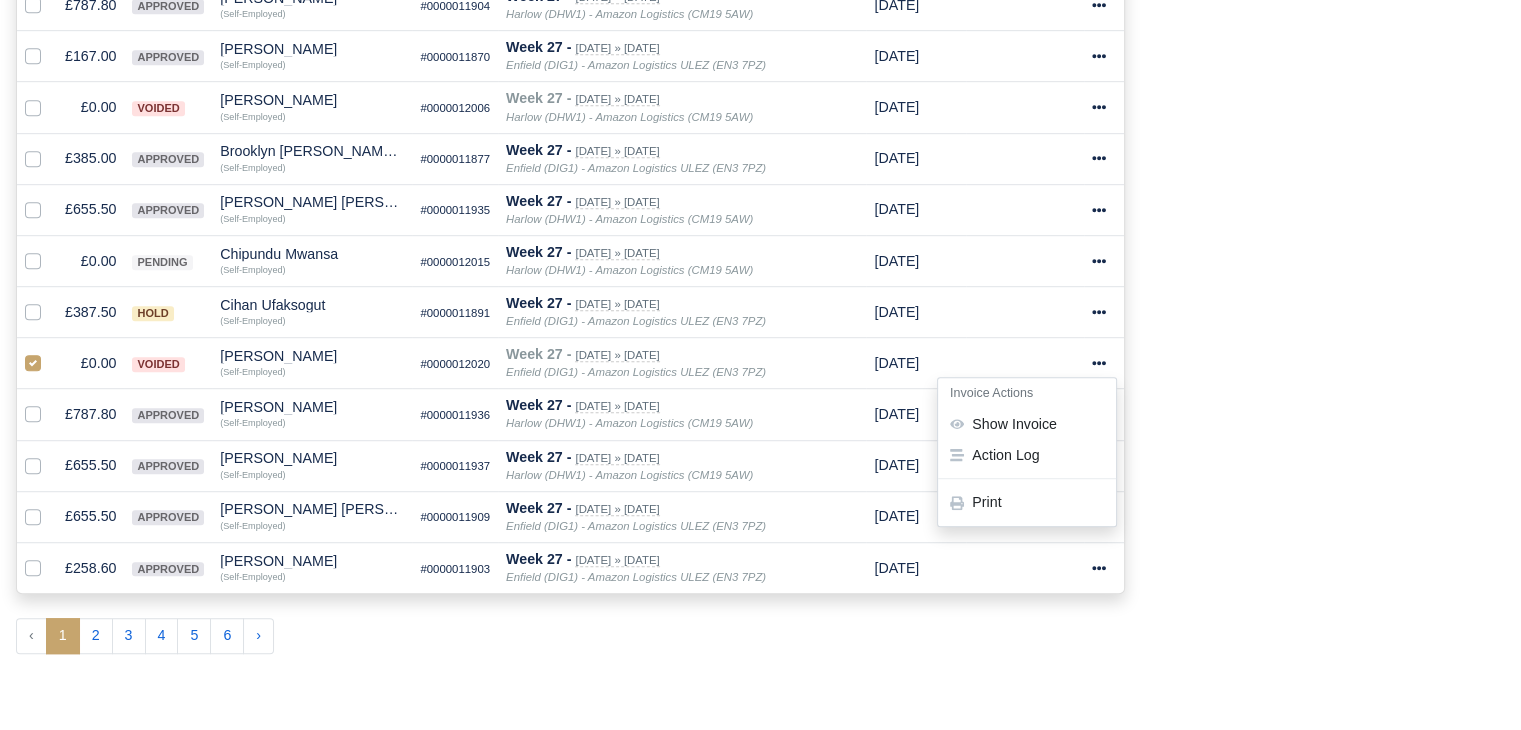 click on "89
approved
6
sent
0
paid
2
Depots remaining for payments
61
31" at bounding box center [1330, -126] 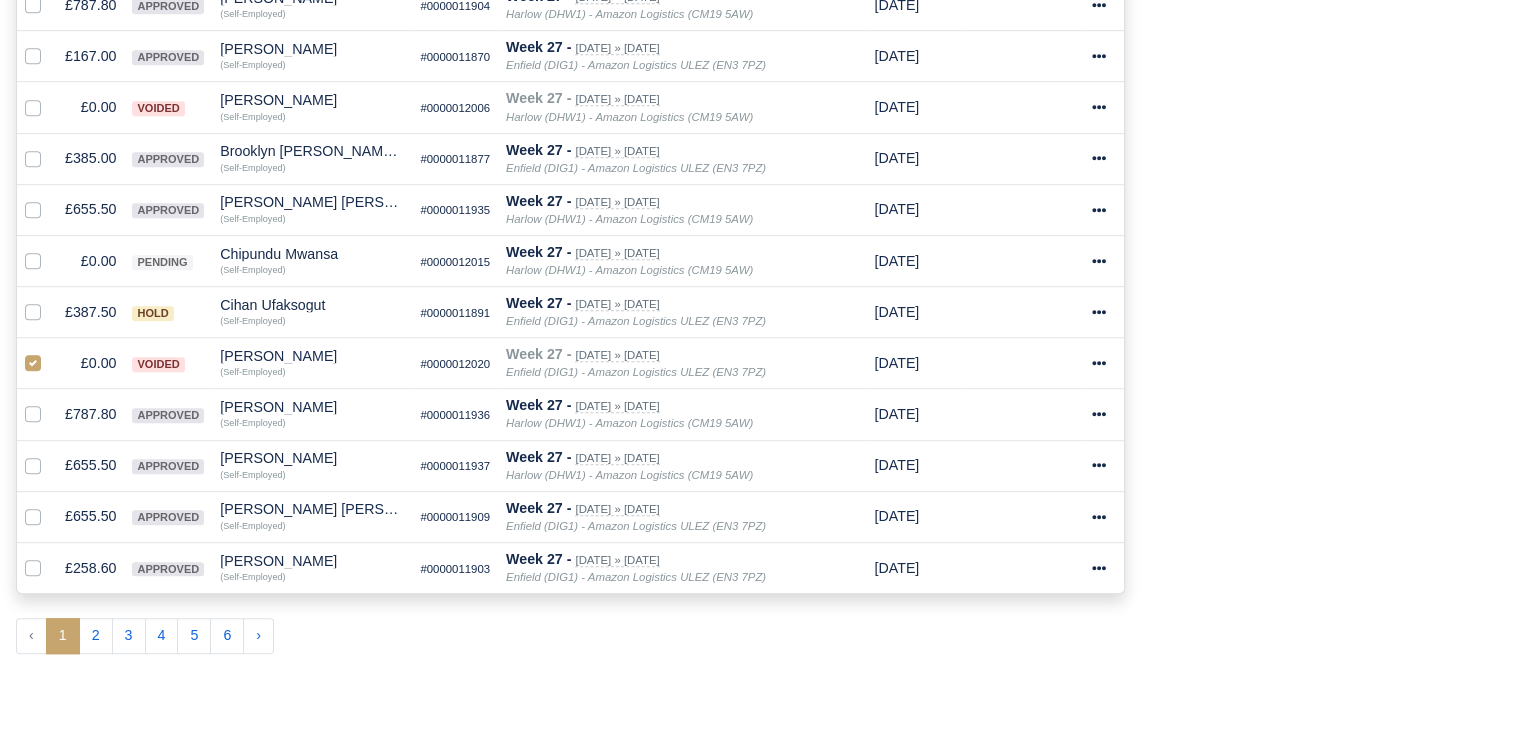 scroll, scrollTop: 0, scrollLeft: 0, axis: both 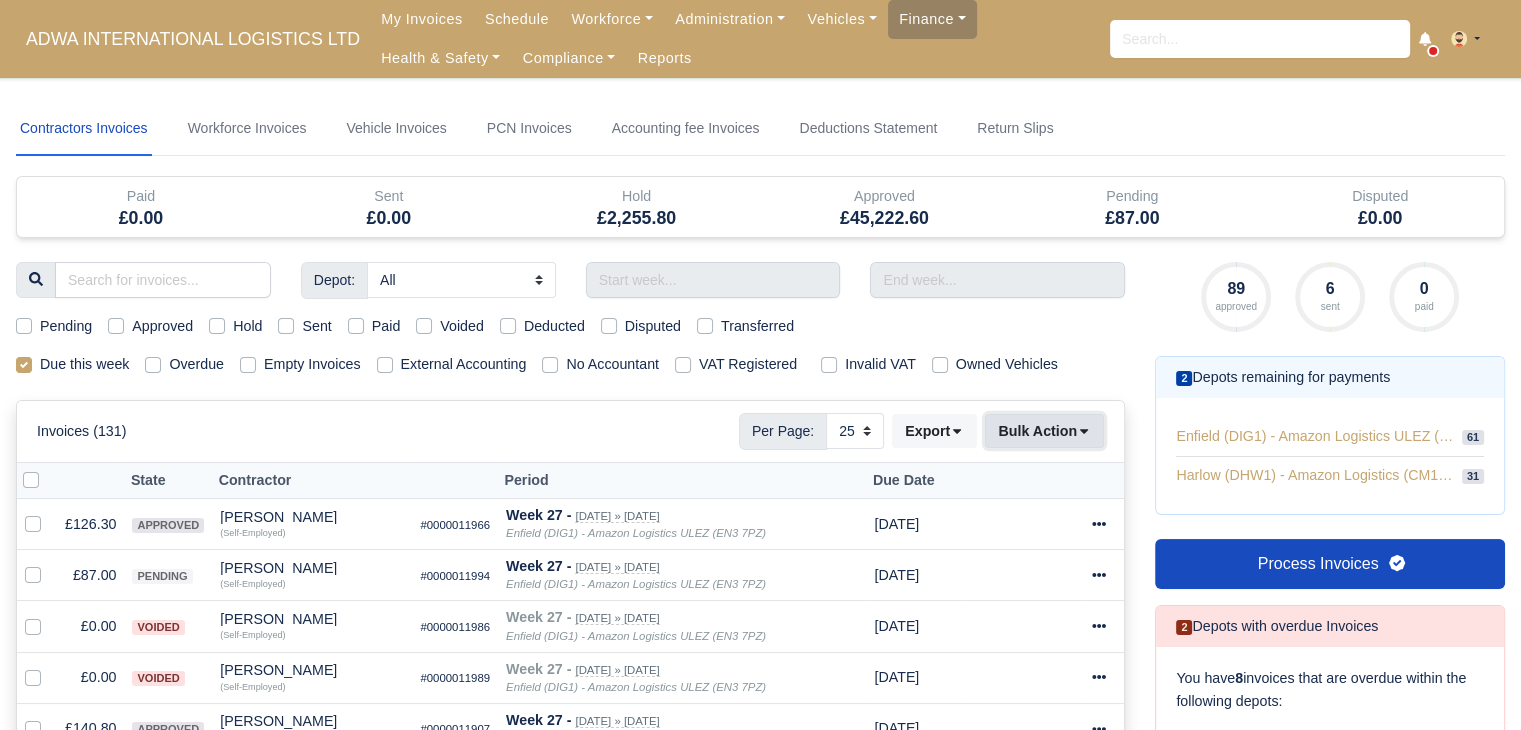 click on "Bulk Action" at bounding box center [1044, 431] 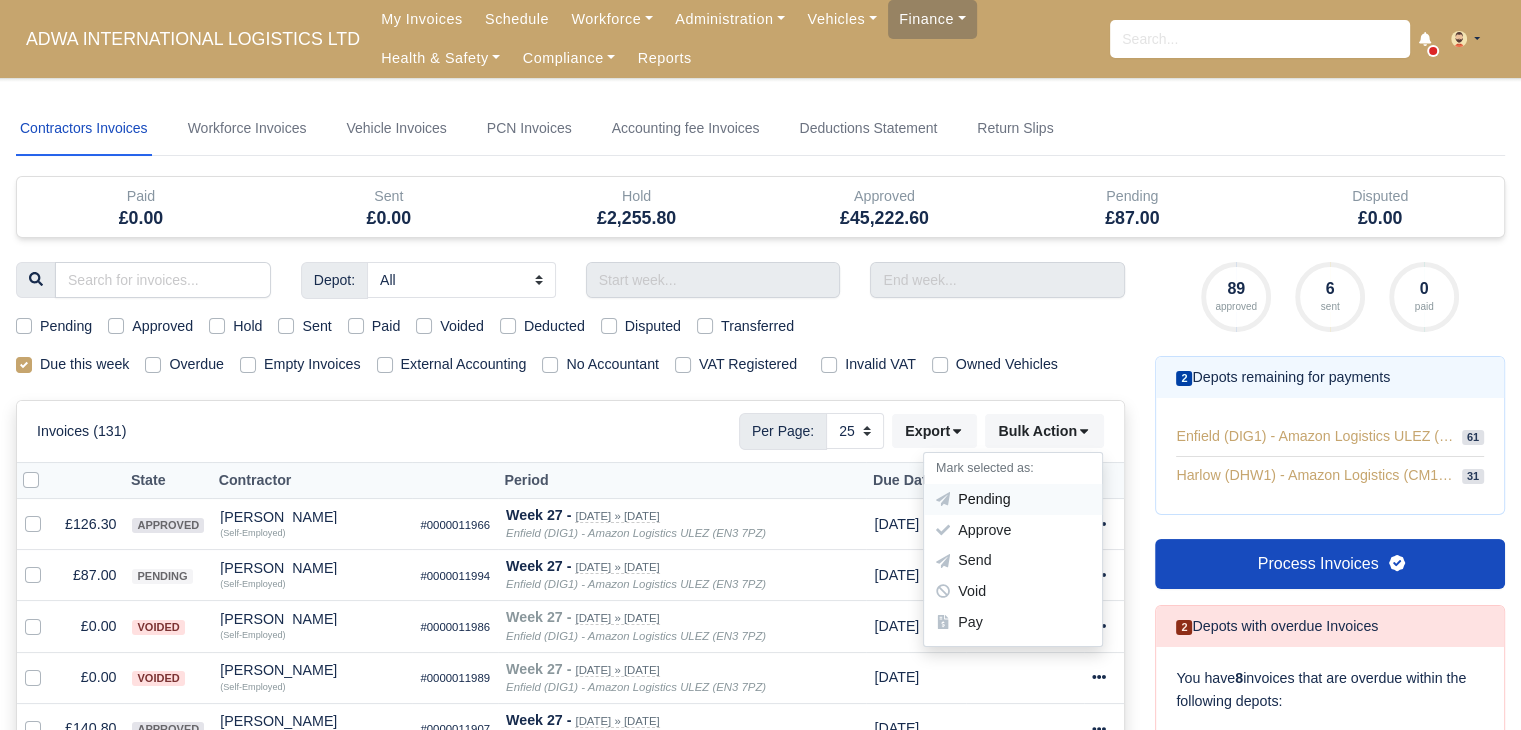 click on "Pending" at bounding box center (1013, 499) 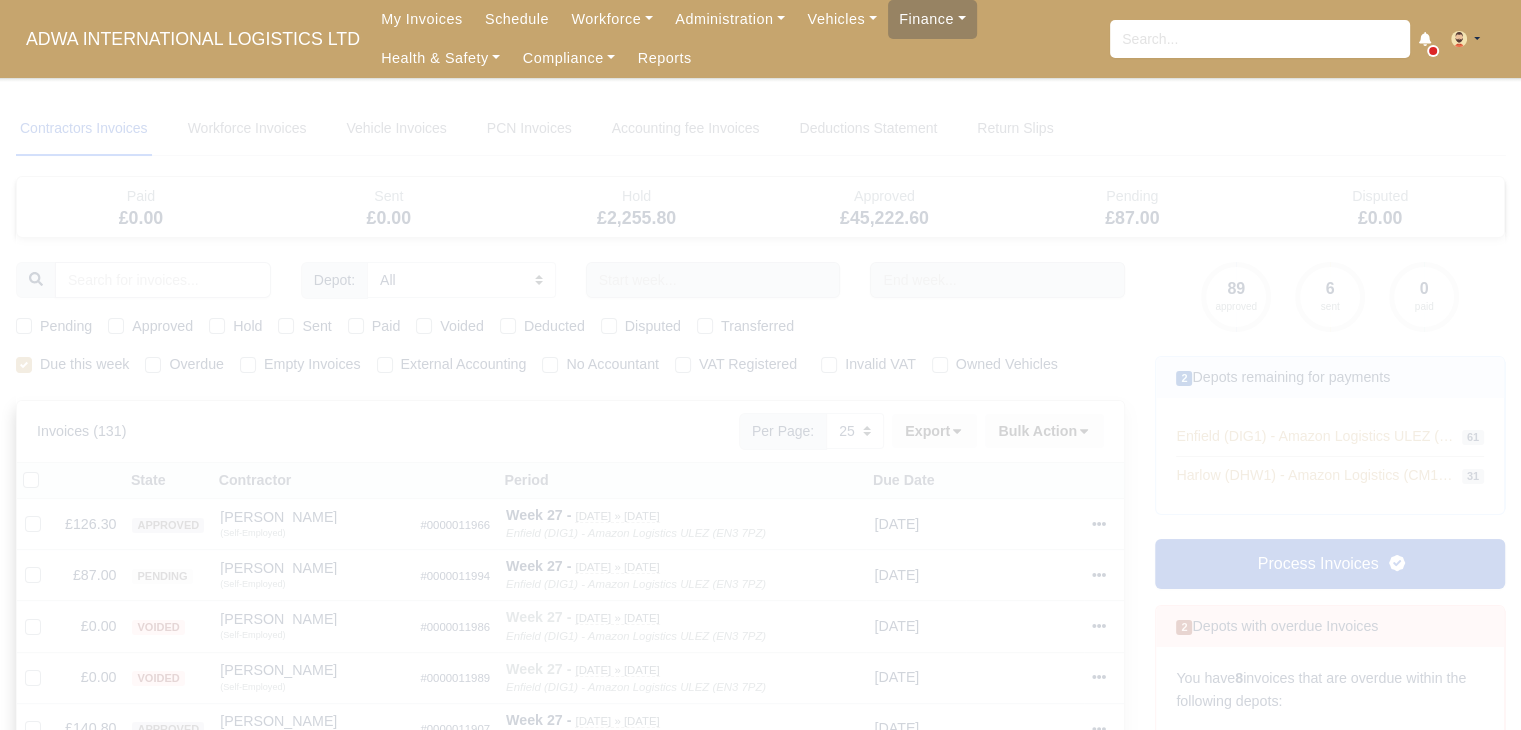 type 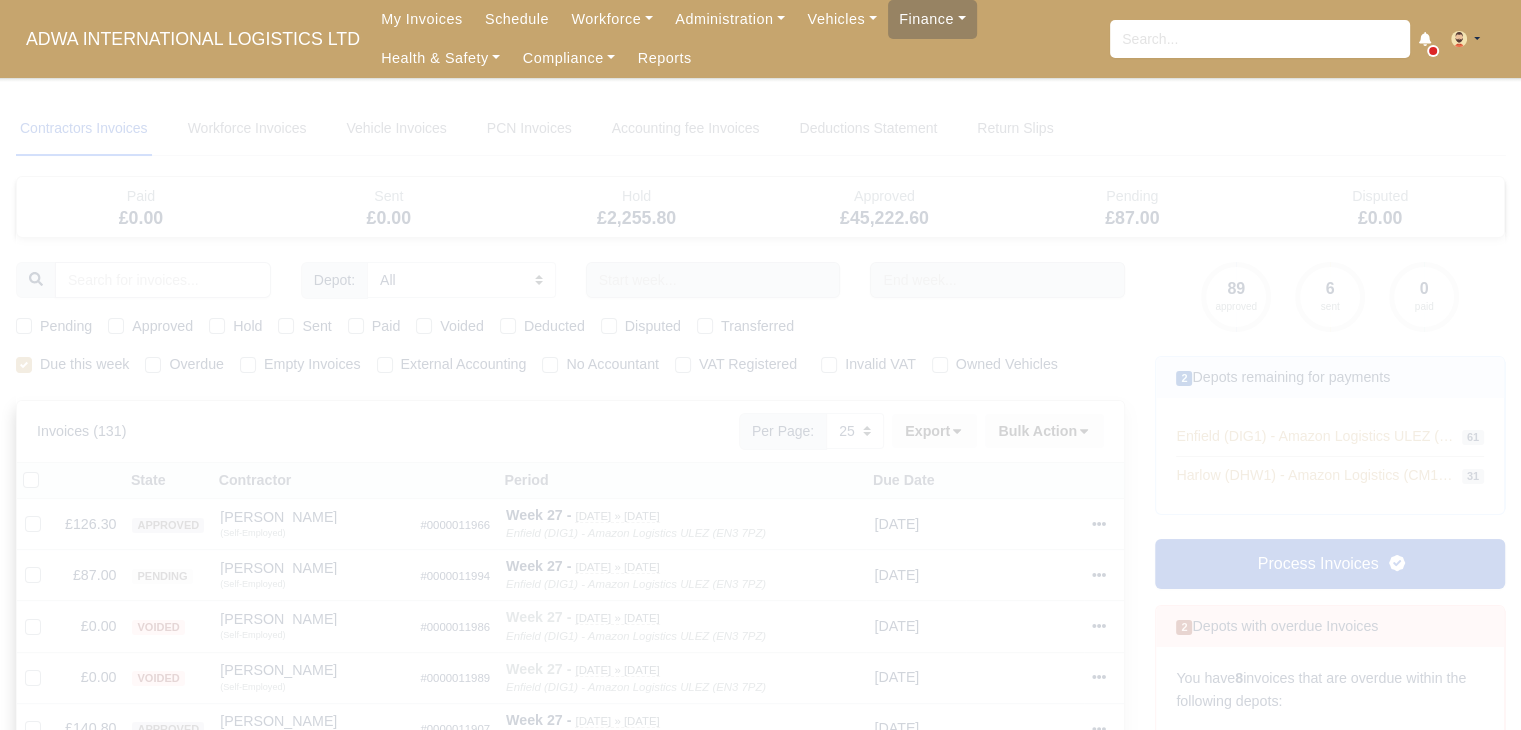 type 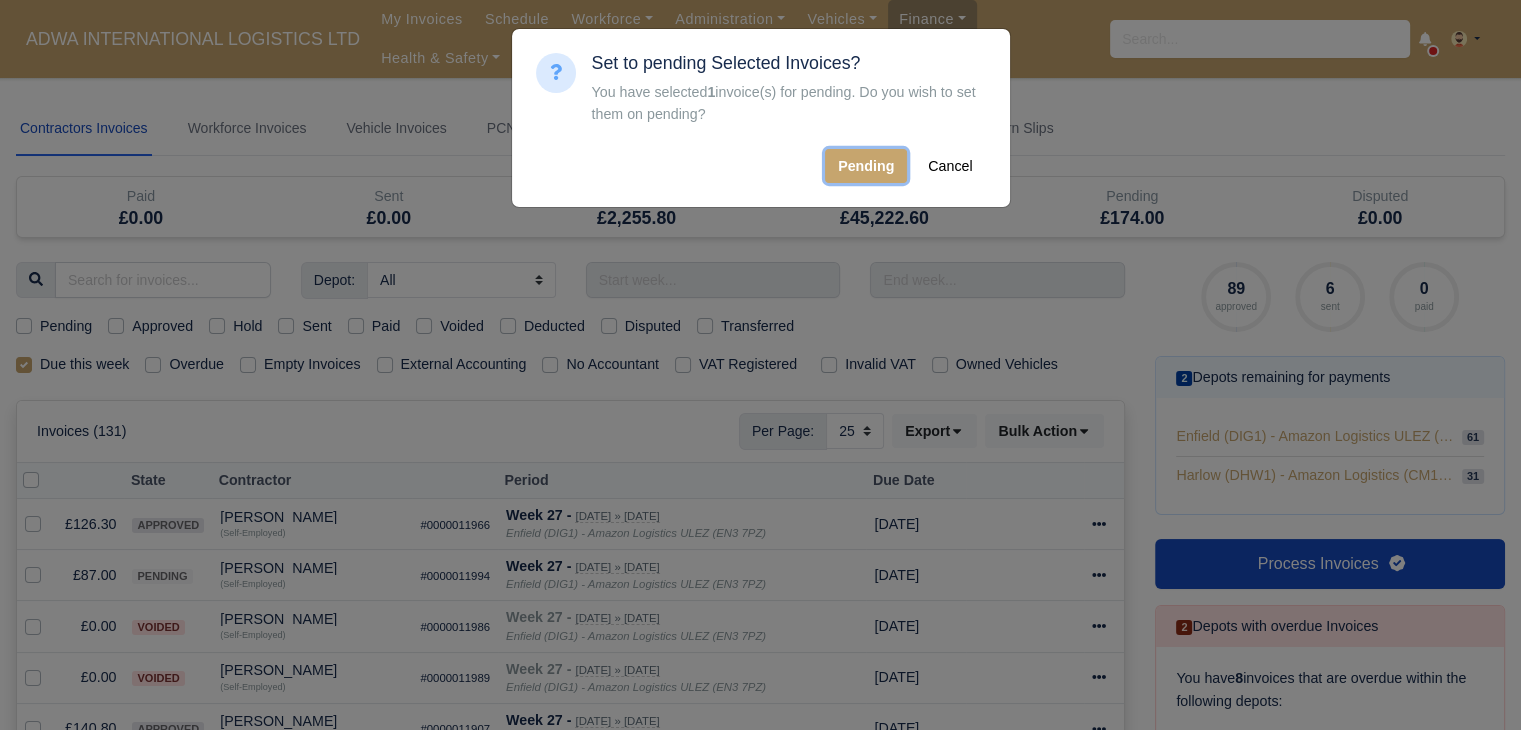click on "Pending" at bounding box center (866, 166) 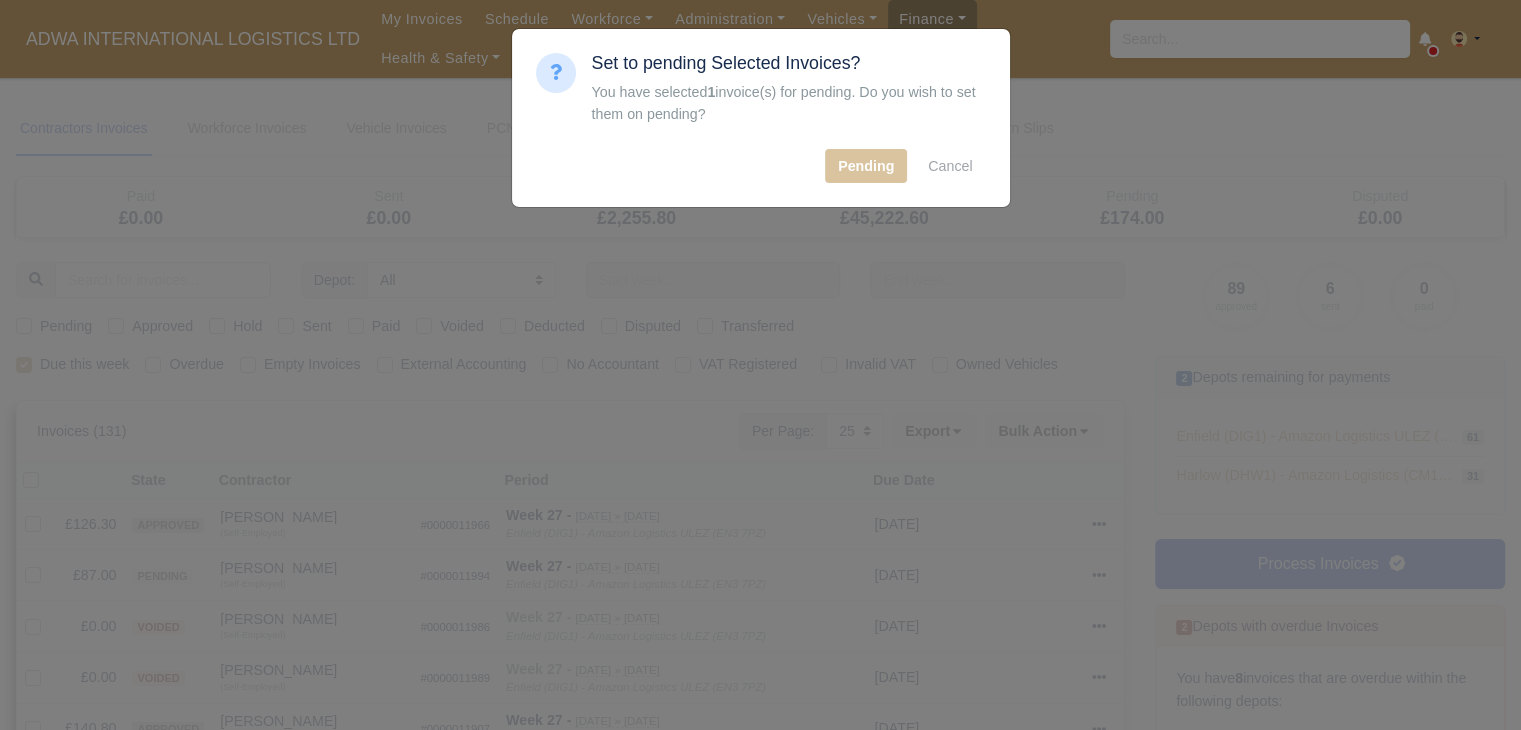 type 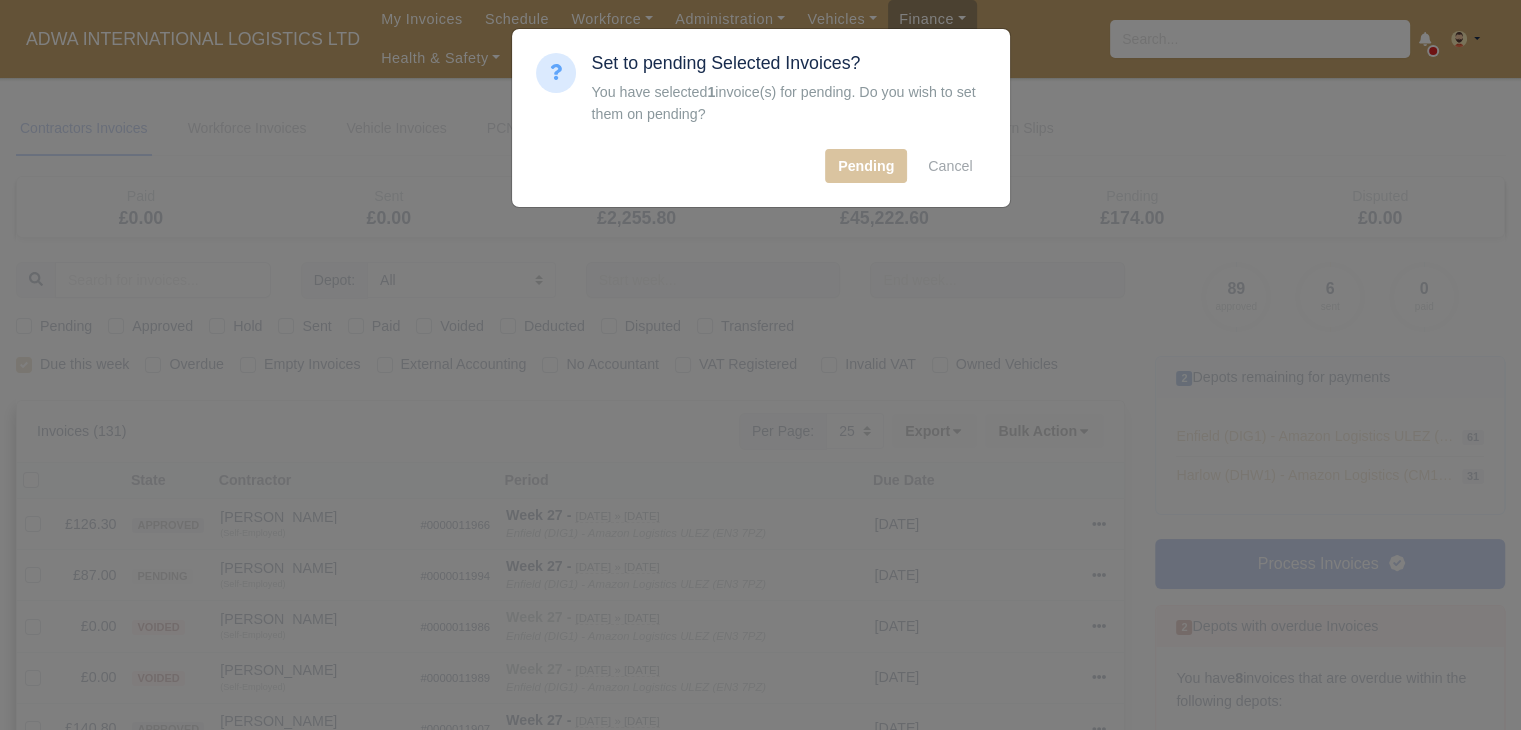 type 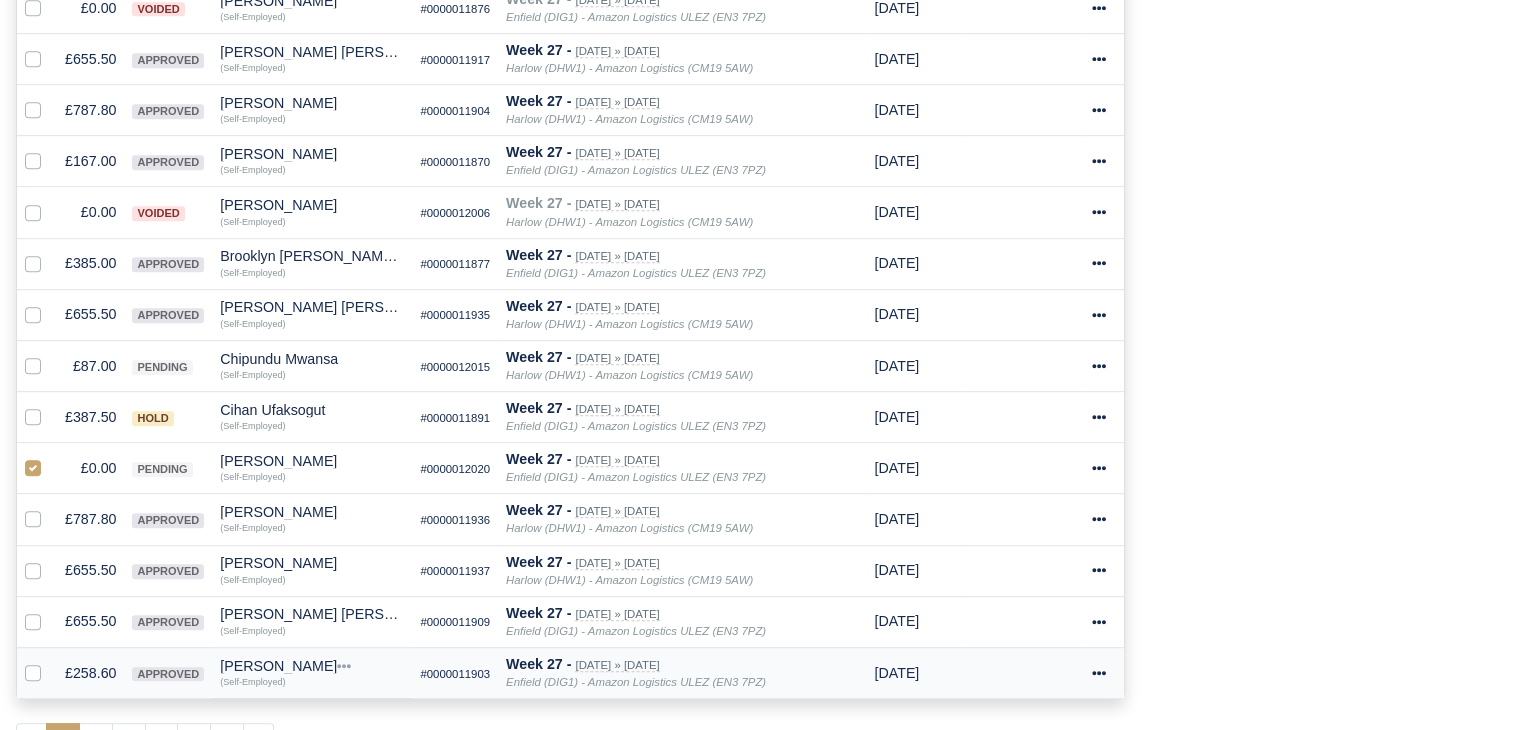 scroll, scrollTop: 1283, scrollLeft: 0, axis: vertical 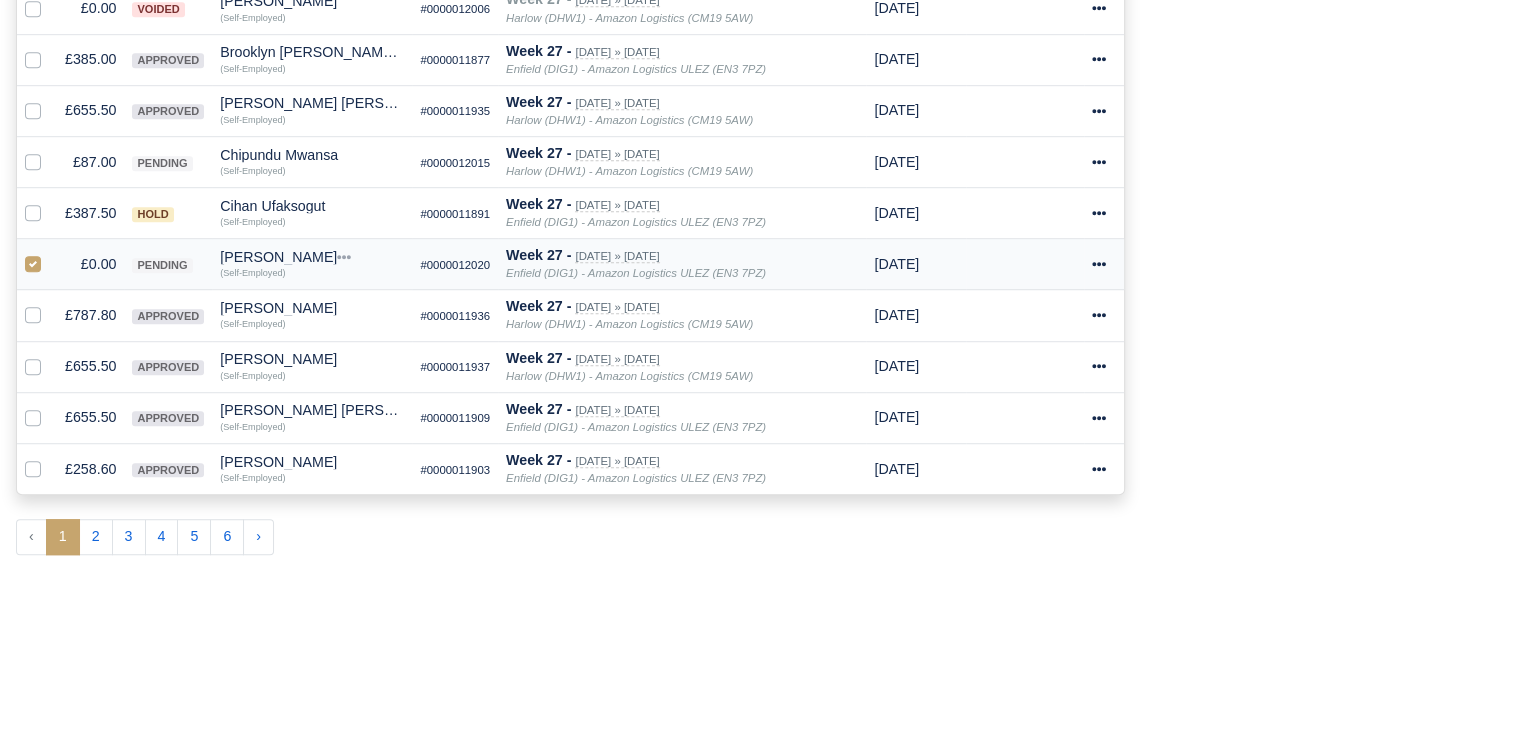 click at bounding box center [49, 253] 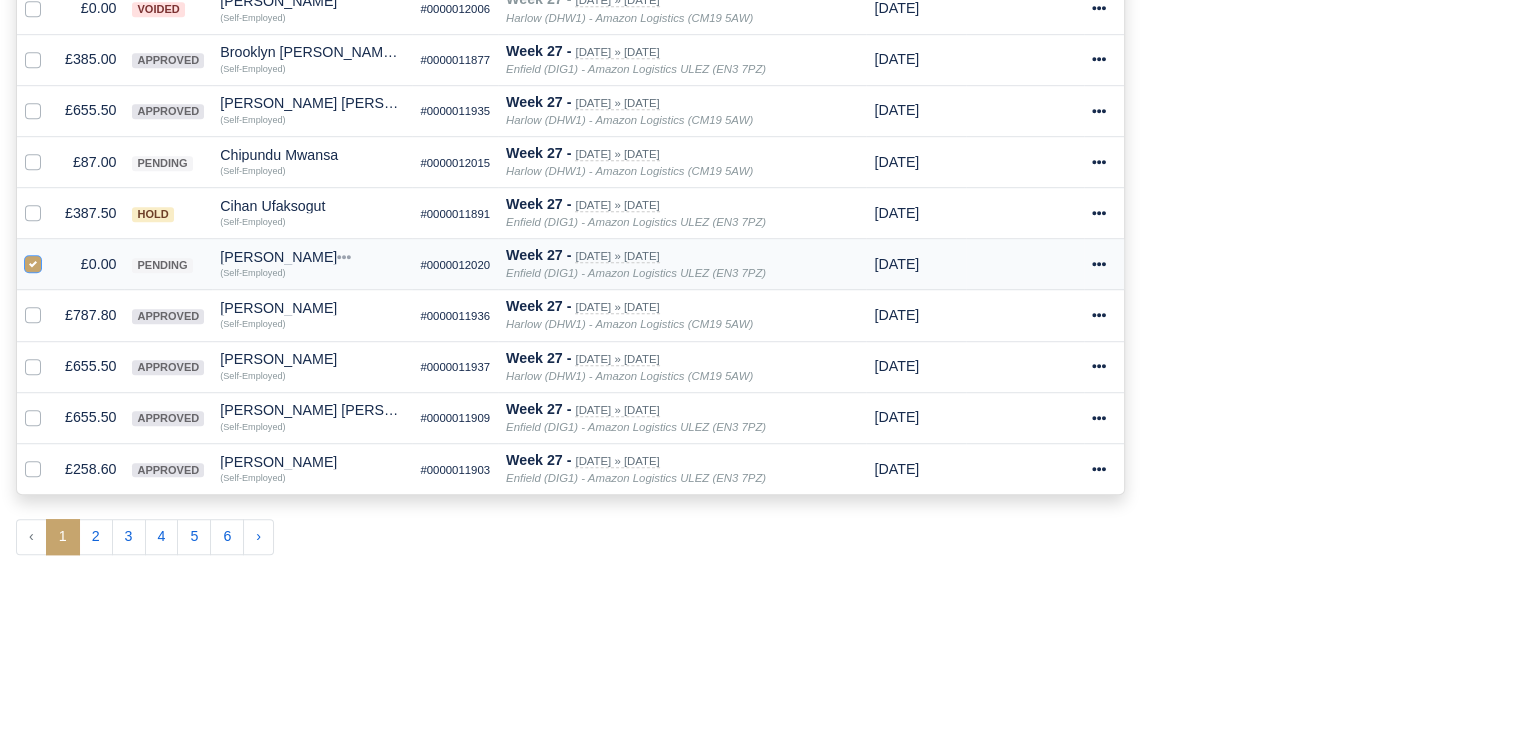 click at bounding box center [33, 261] 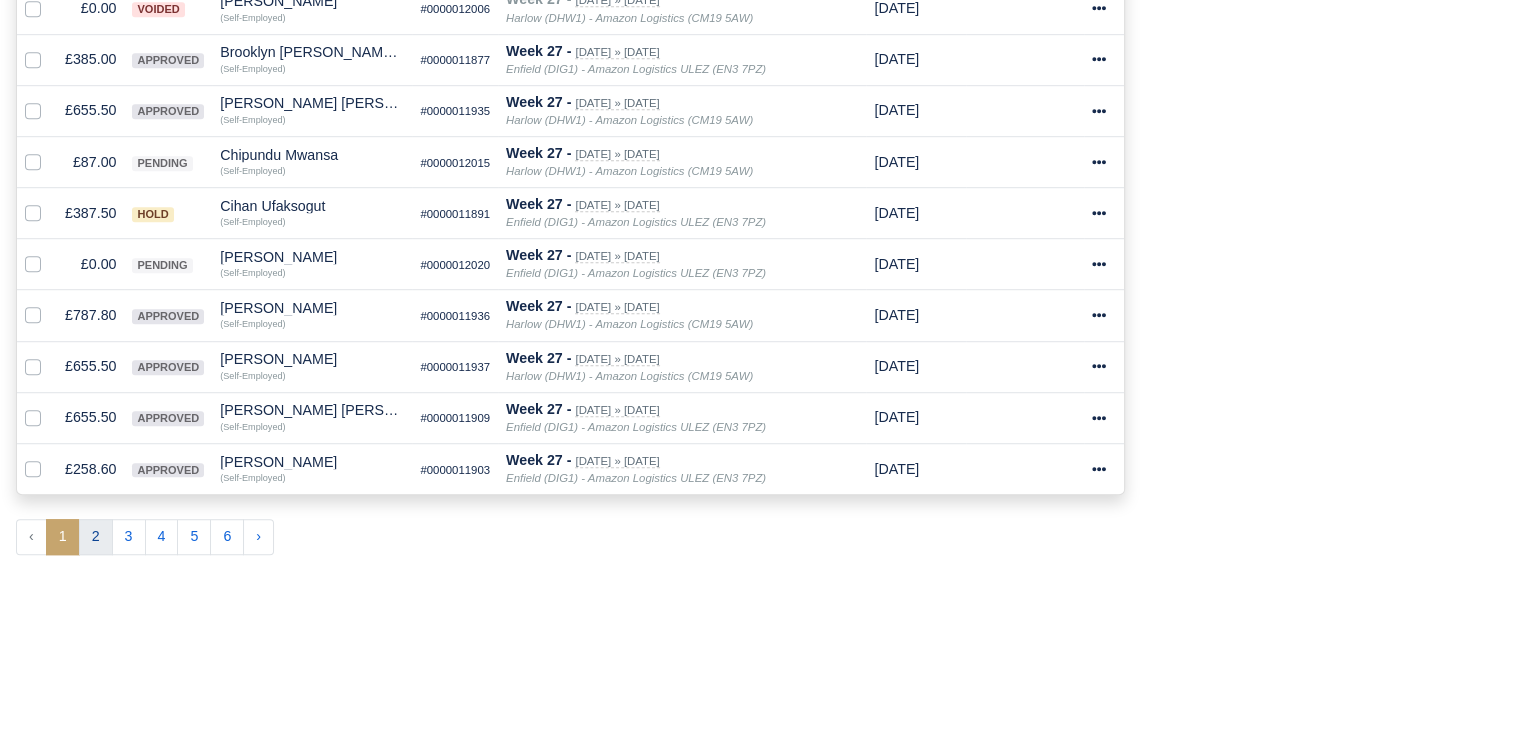 click on "2" at bounding box center [96, 537] 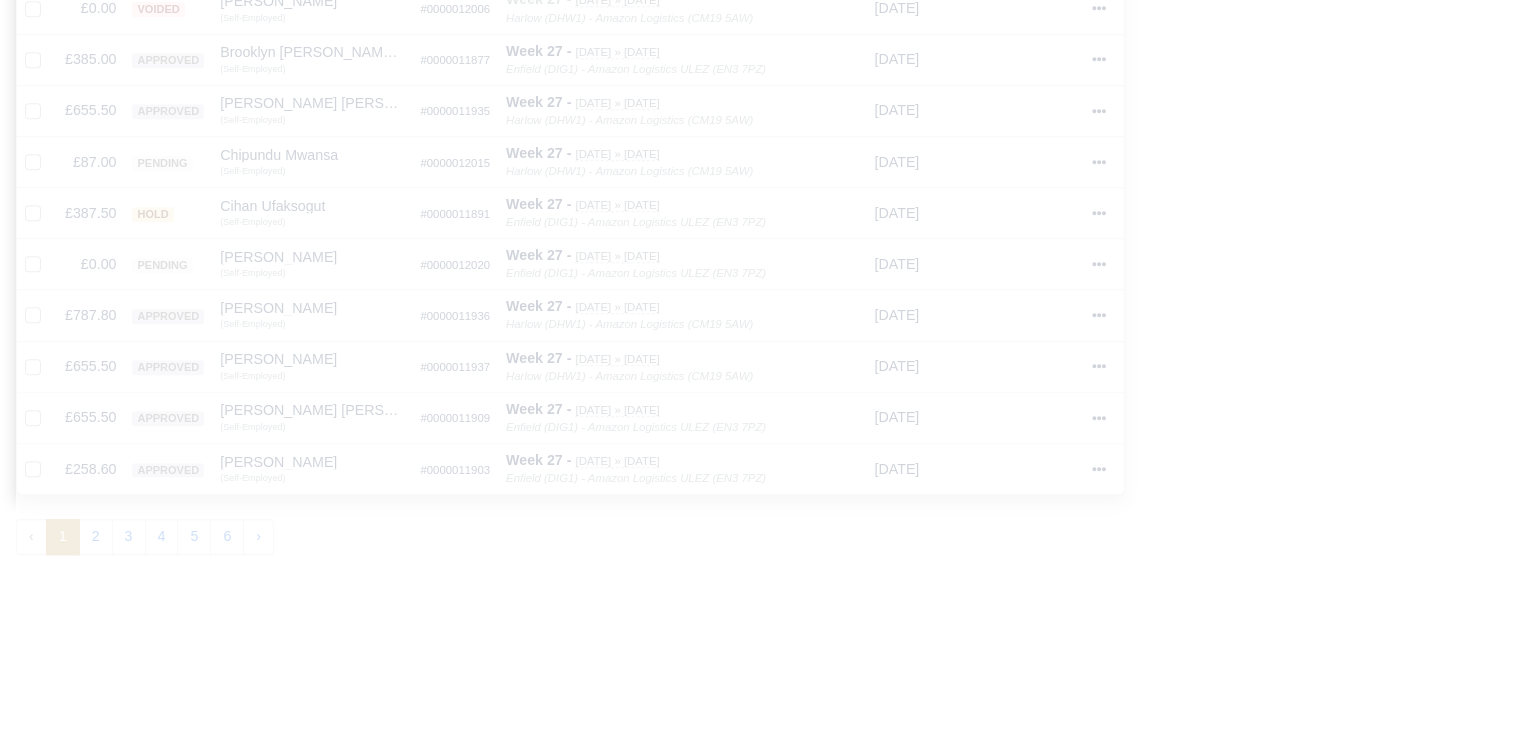 type 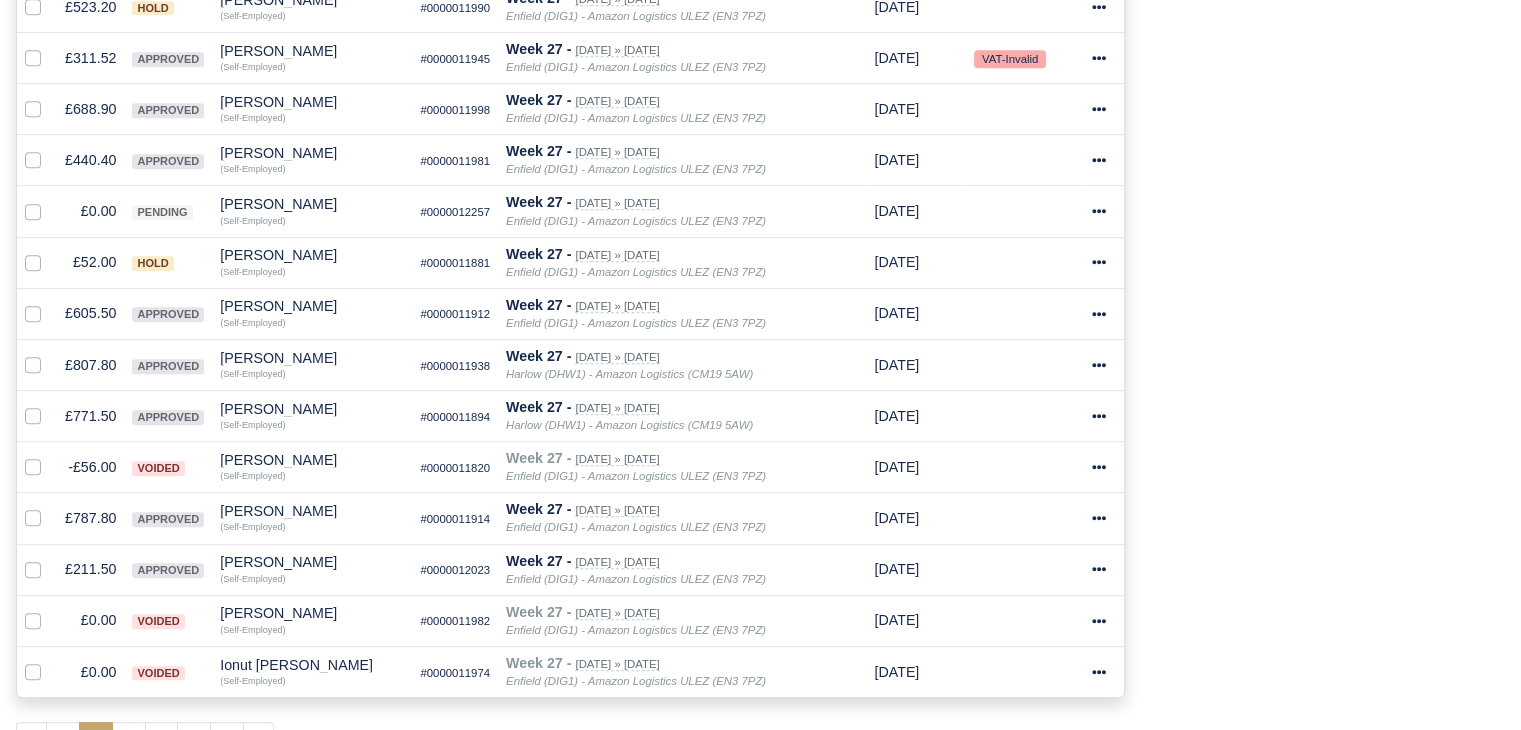 scroll, scrollTop: 1080, scrollLeft: 0, axis: vertical 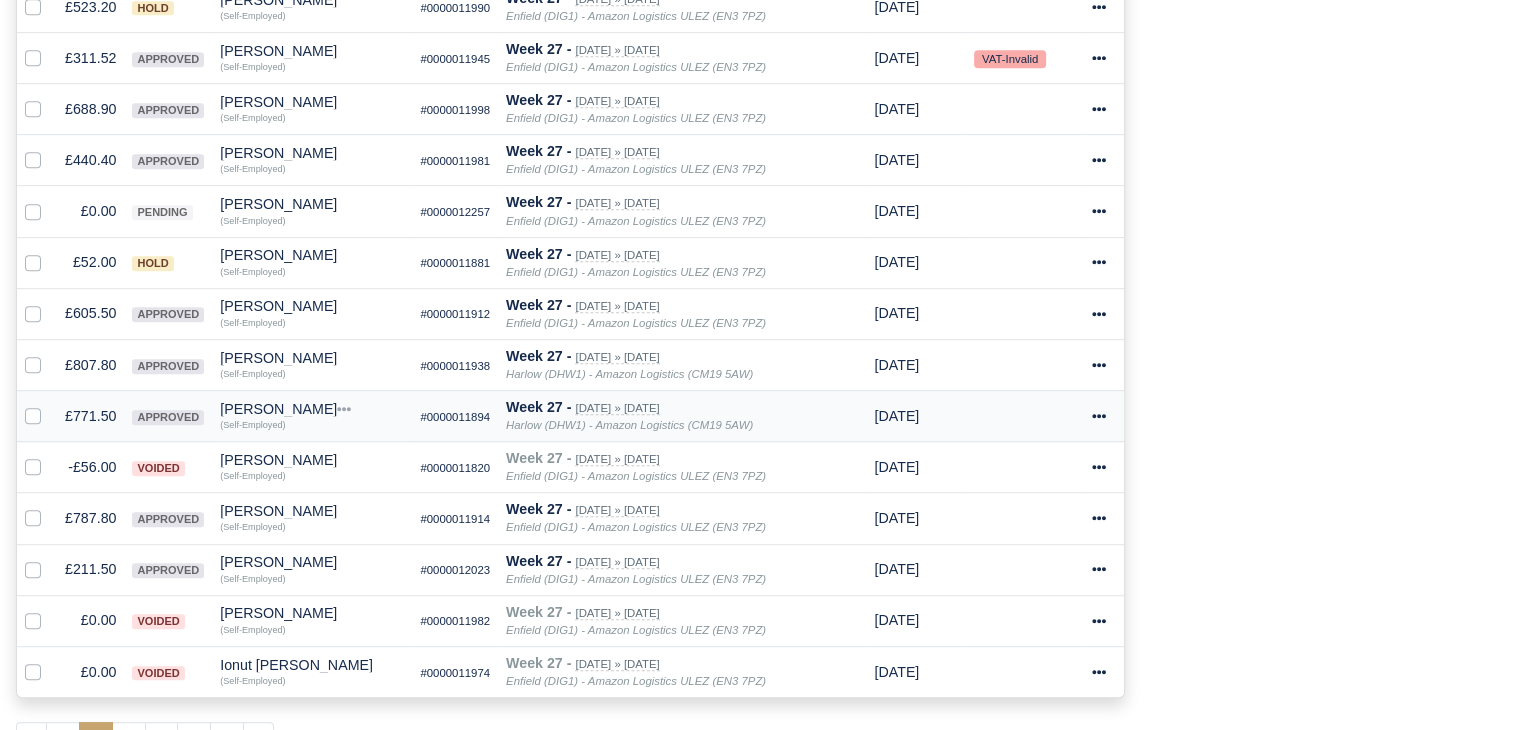 click on "[PERSON_NAME]" at bounding box center (312, 409) 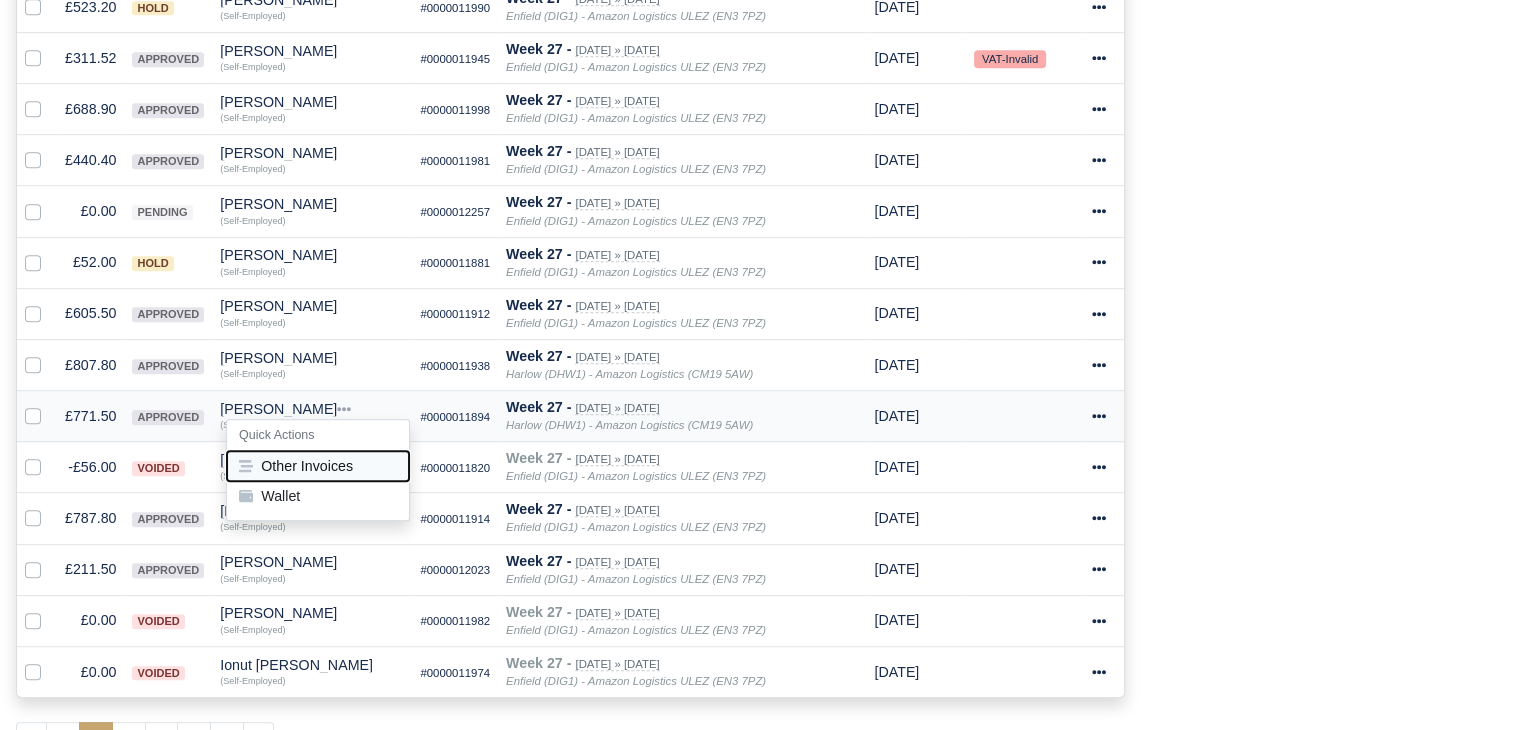 click on "Other Invoices" at bounding box center (318, 466) 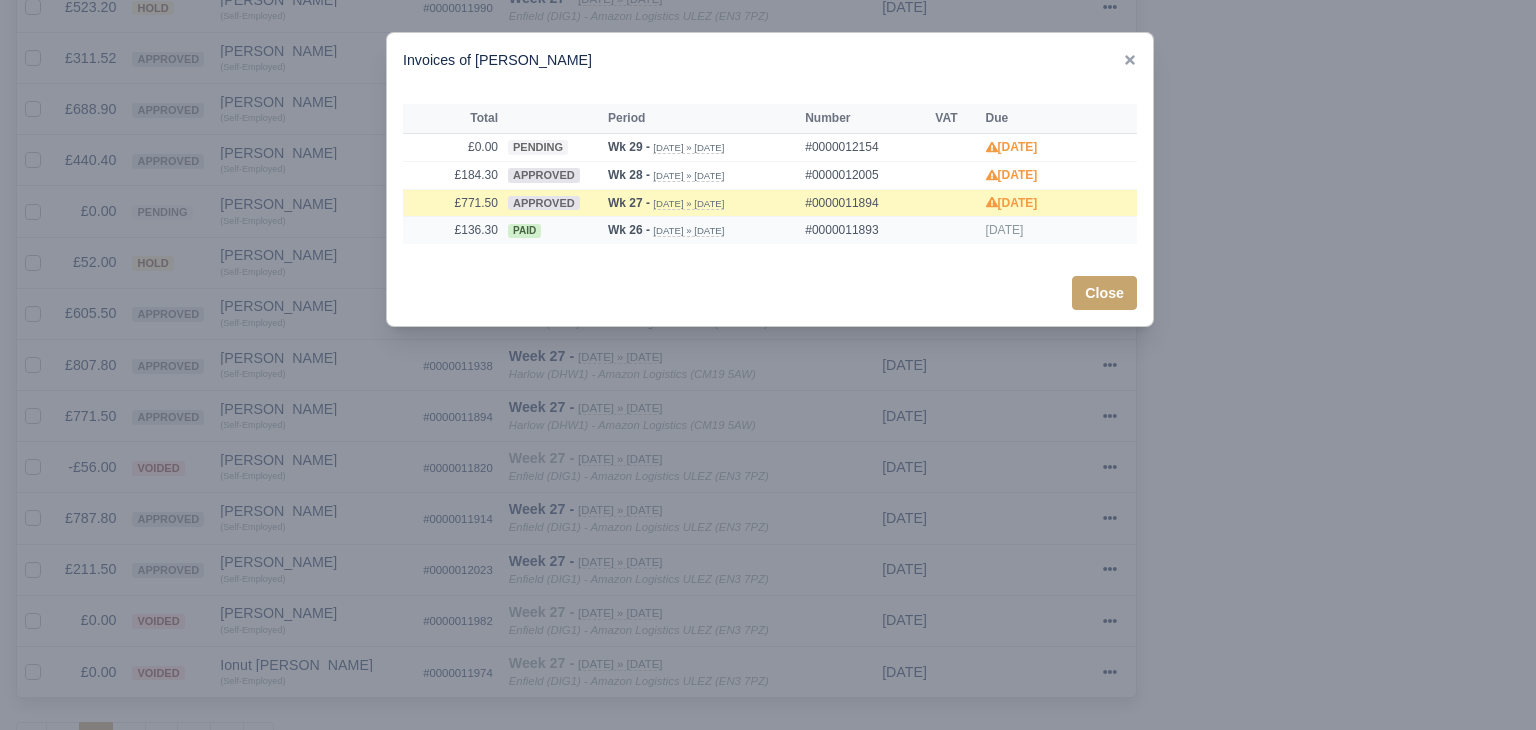 click on "£136.30" at bounding box center (453, 230) 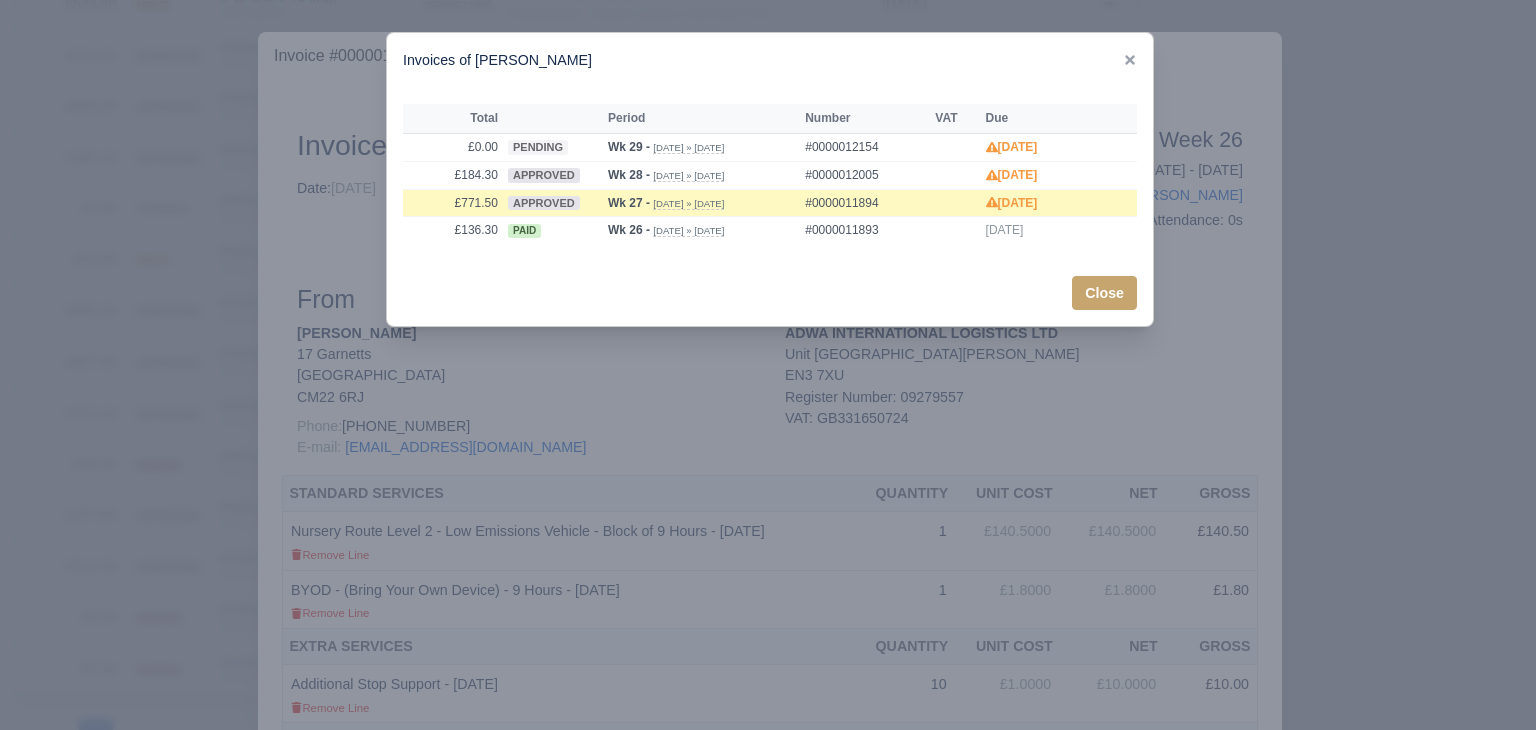click at bounding box center (768, 365) 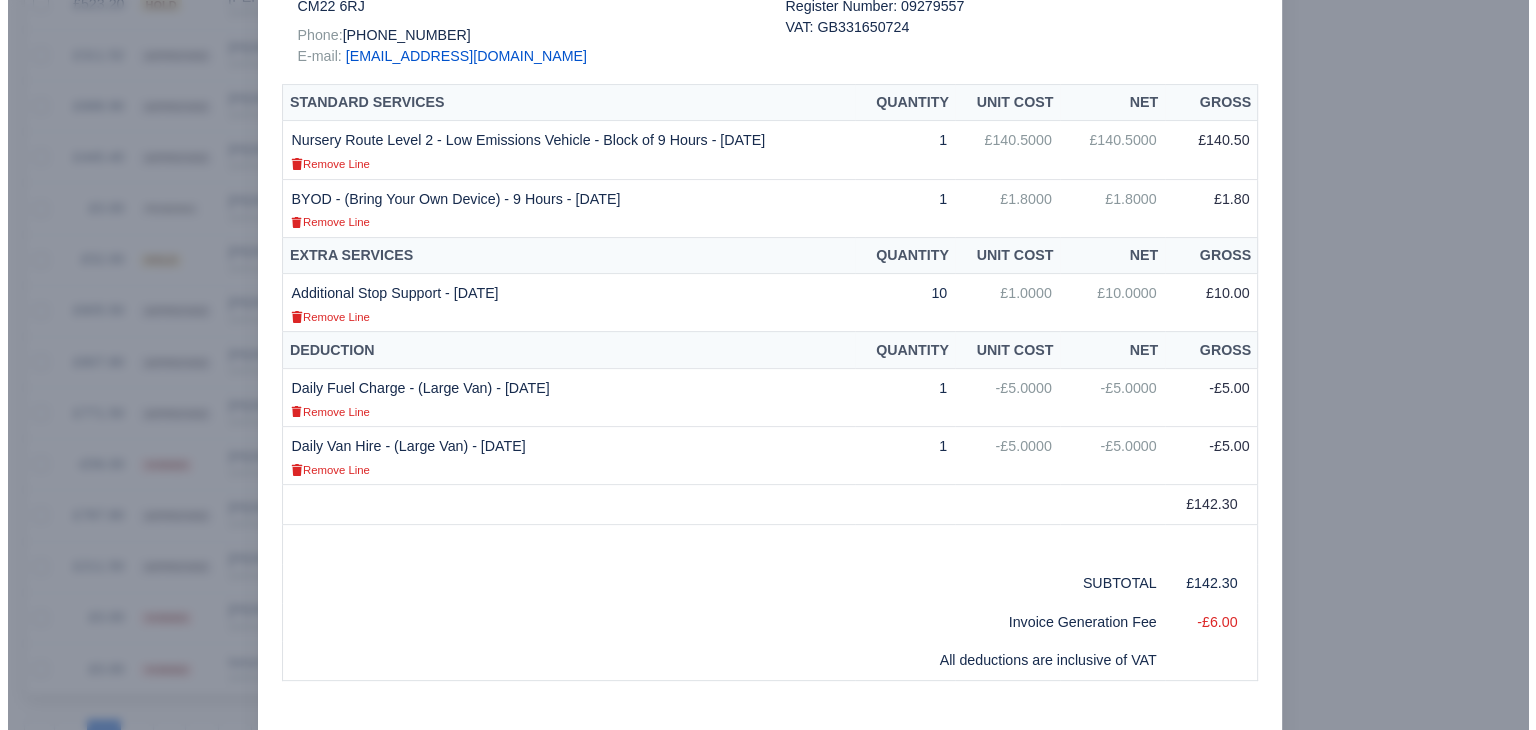 scroll, scrollTop: 392, scrollLeft: 0, axis: vertical 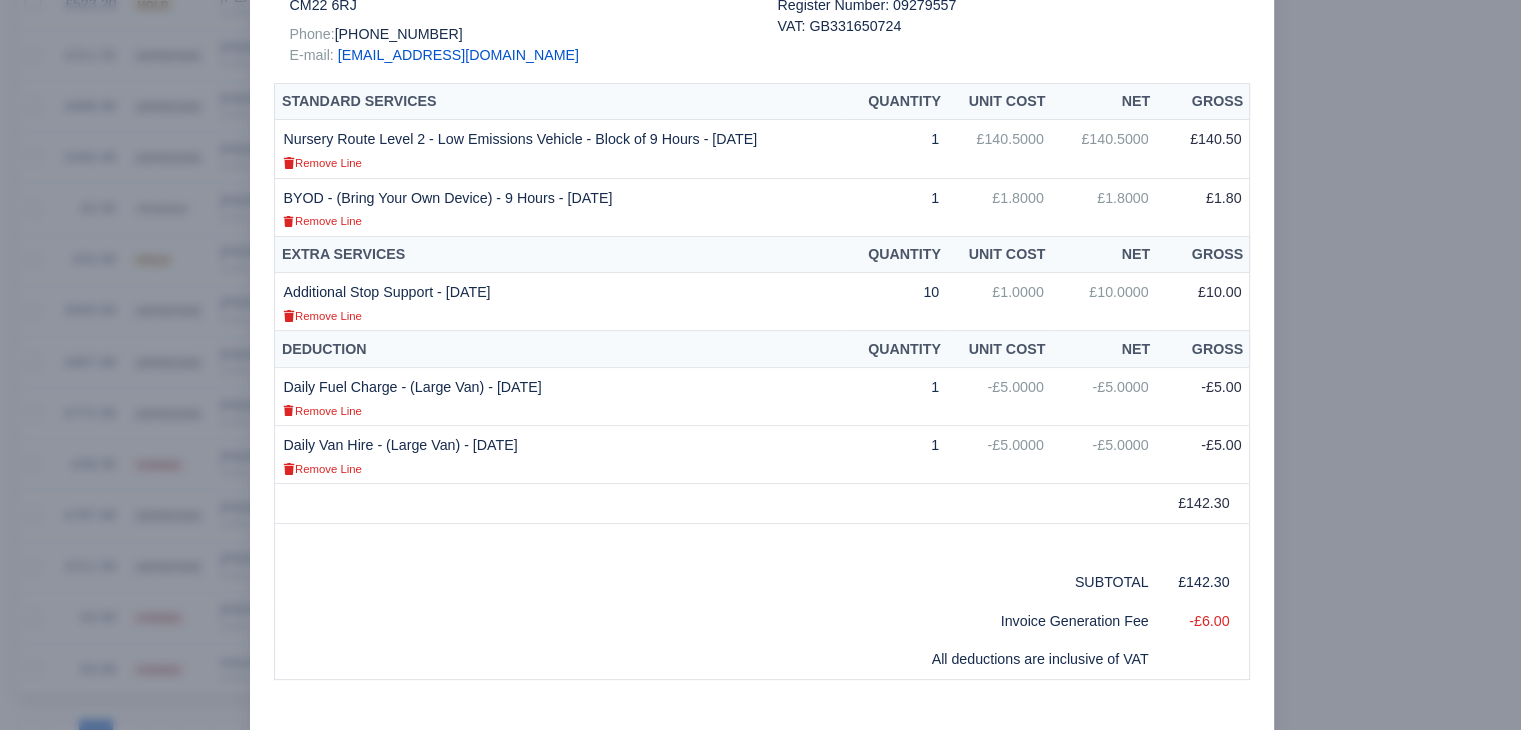 click at bounding box center (760, 365) 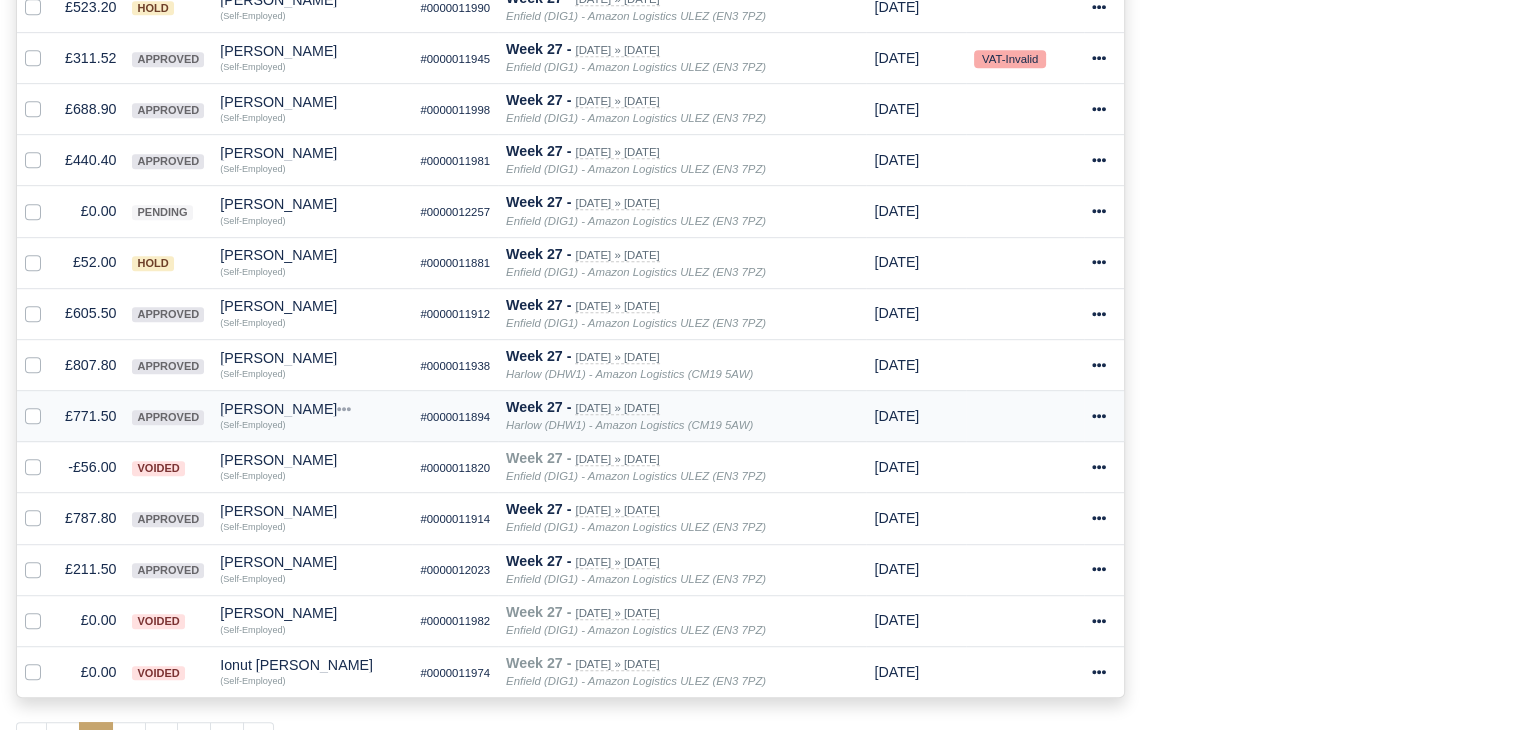 click on "(Self-Employed)" at bounding box center [312, 423] 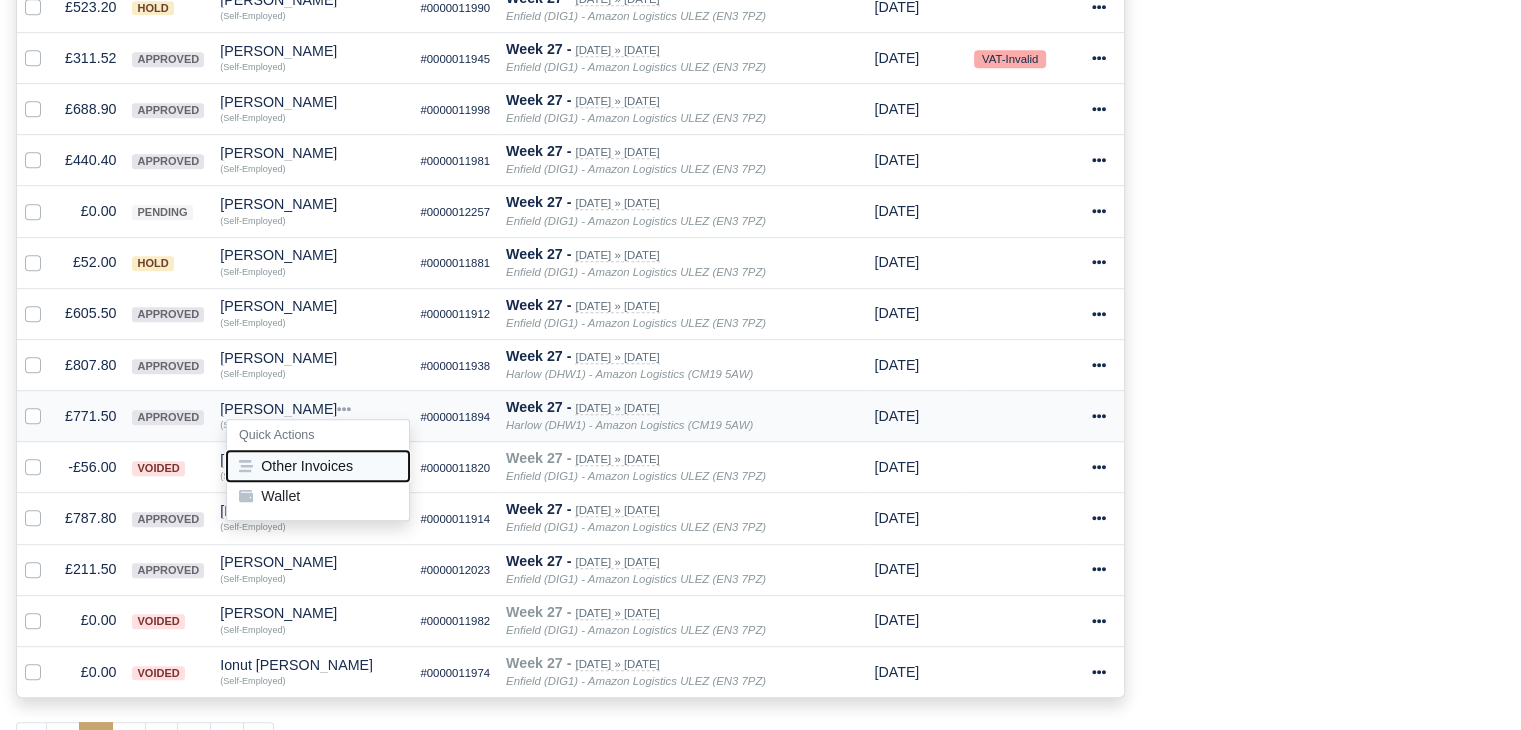 click on "Other Invoices" at bounding box center (318, 466) 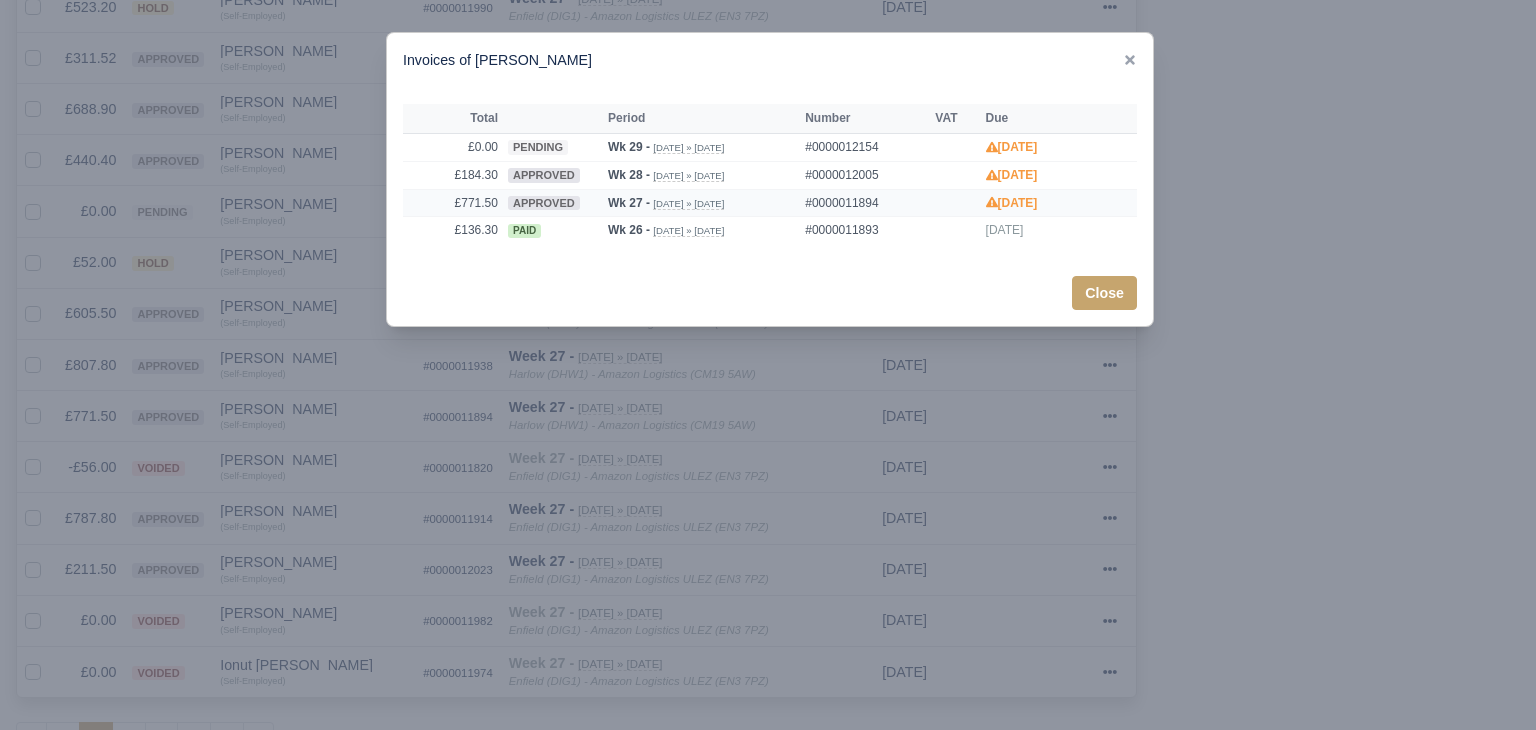 click on "approved" at bounding box center [544, 203] 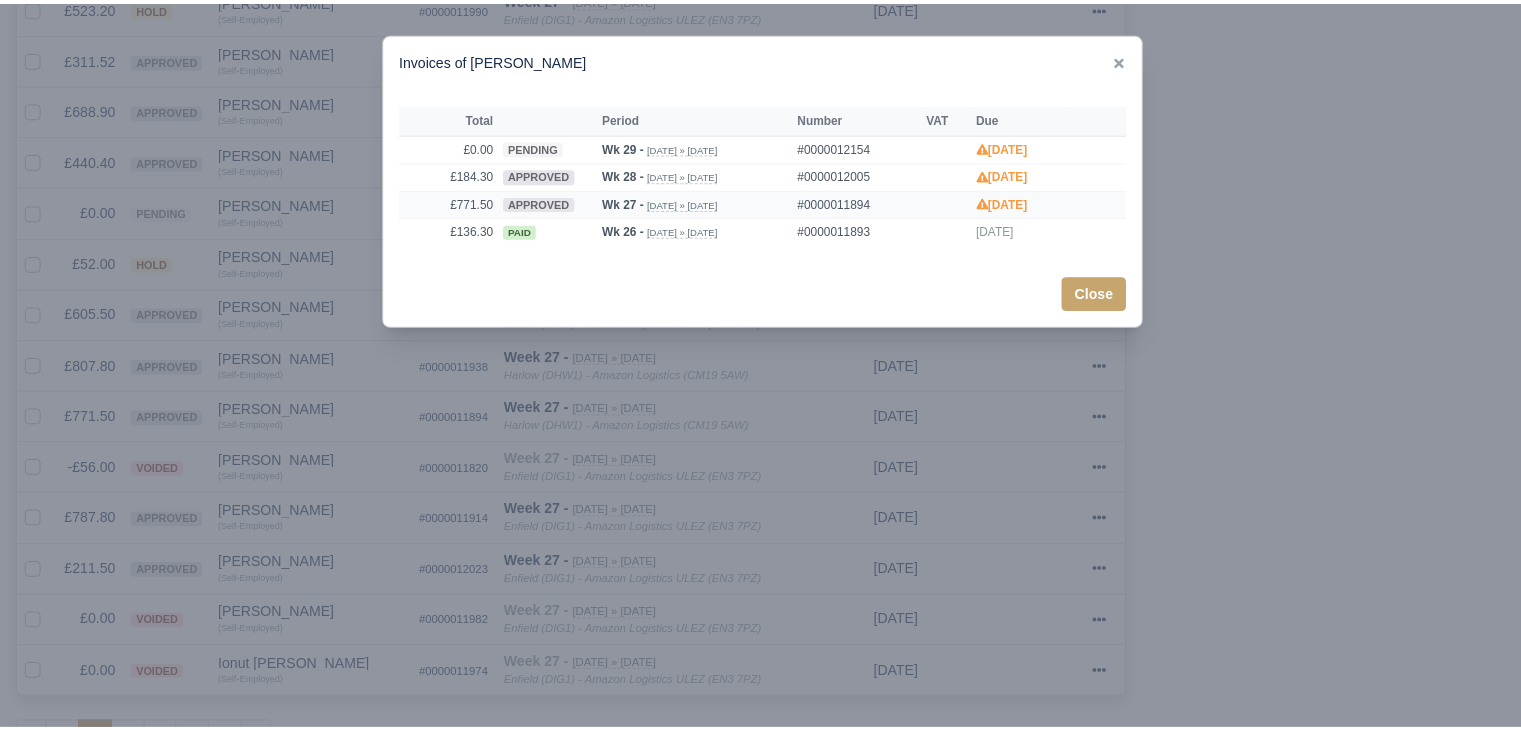 scroll, scrollTop: 0, scrollLeft: 0, axis: both 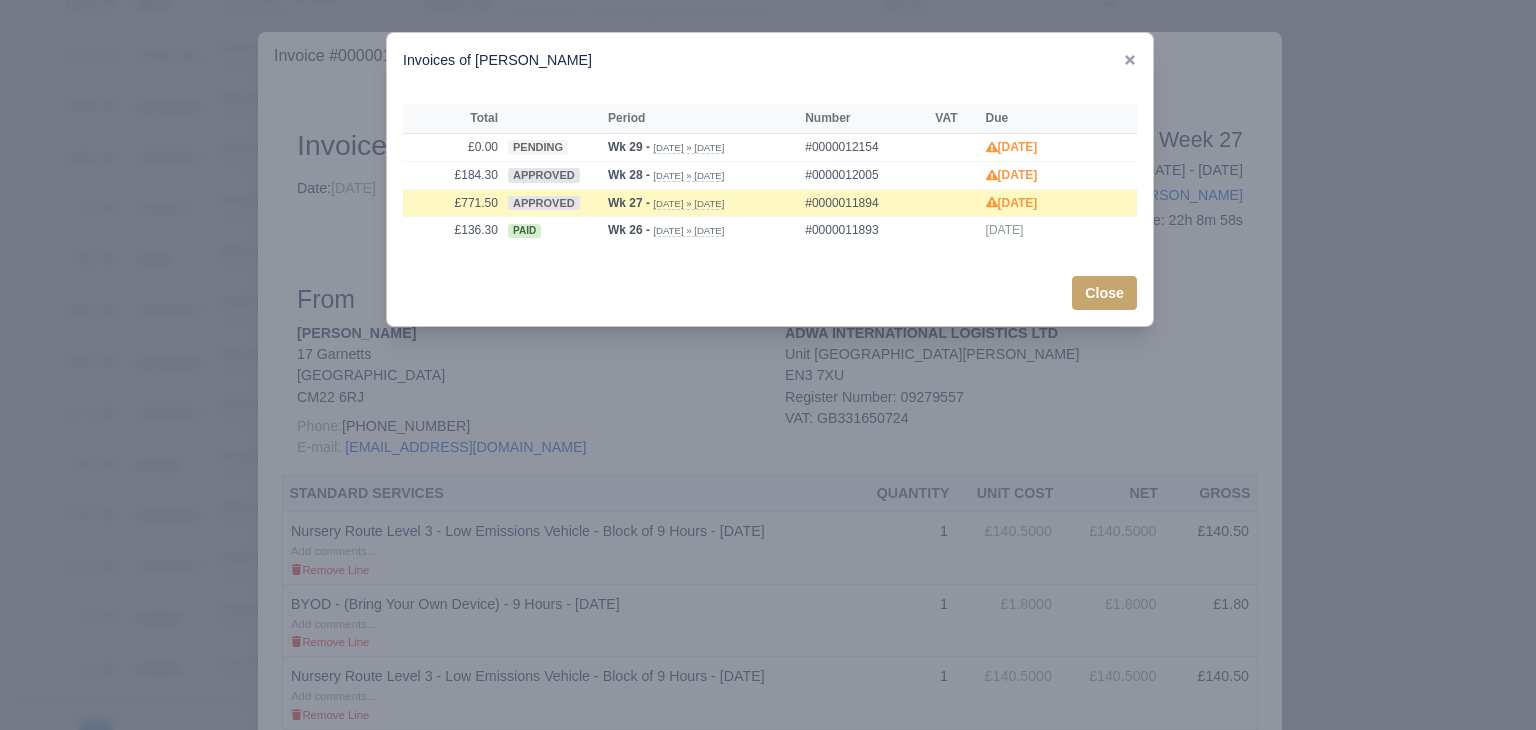 click at bounding box center (768, 365) 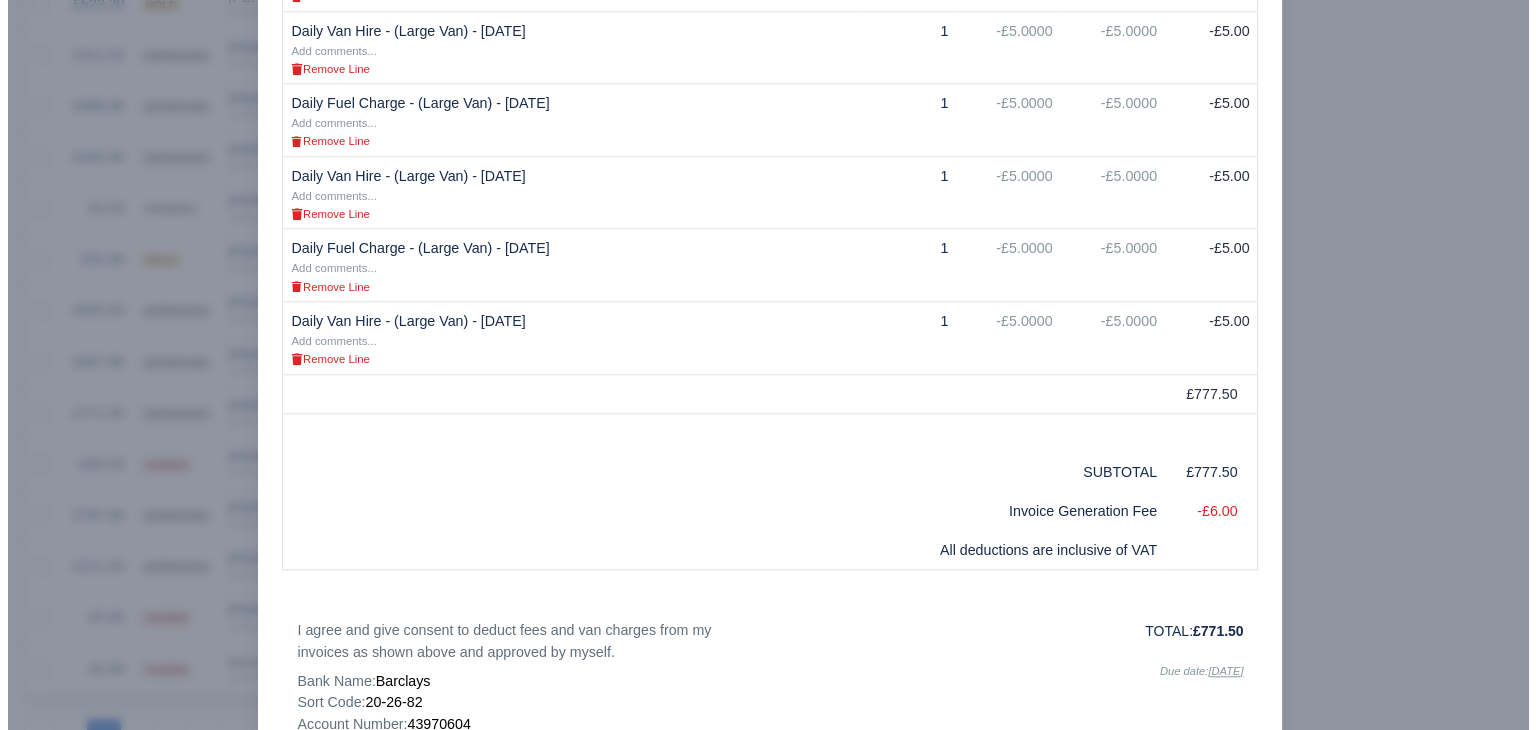 scroll, scrollTop: 1852, scrollLeft: 0, axis: vertical 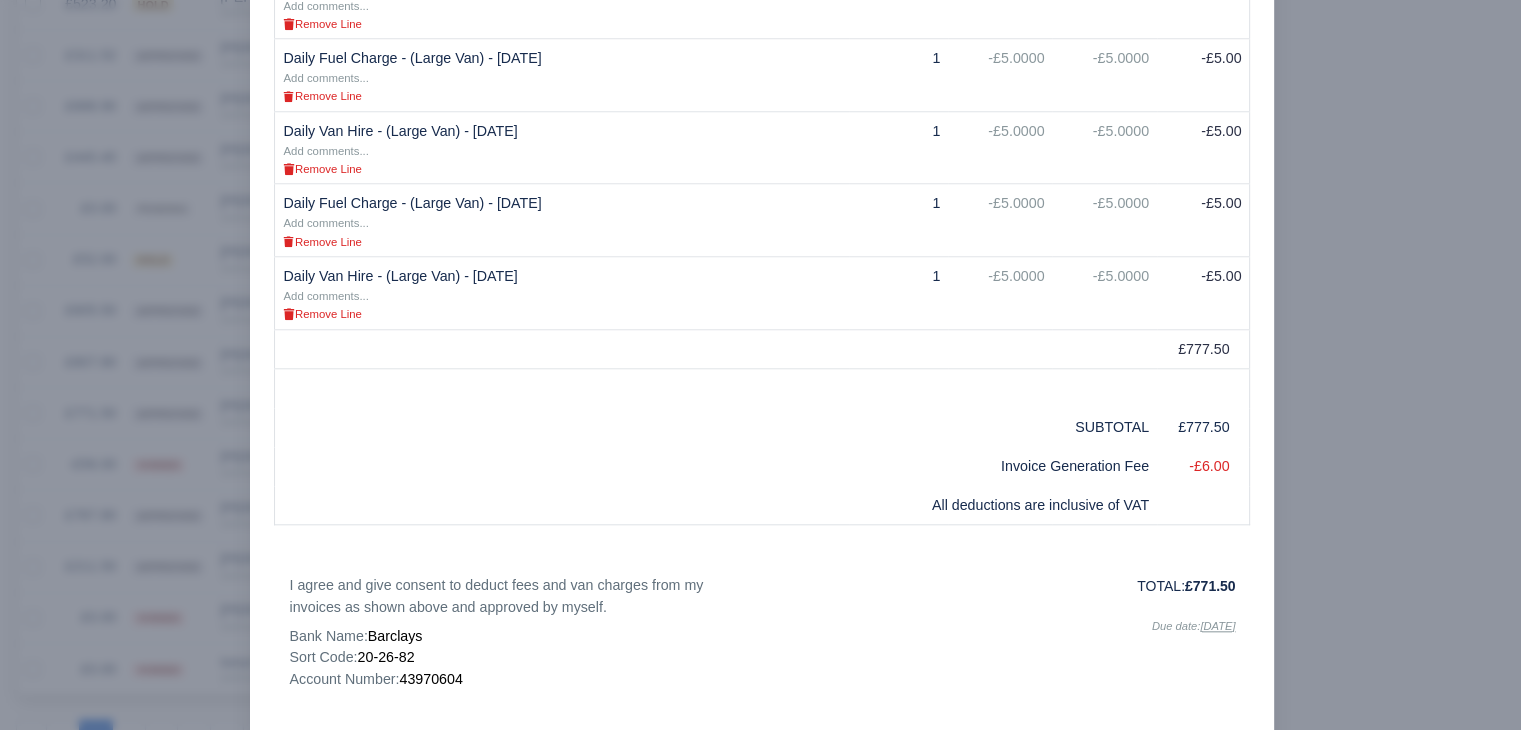 click at bounding box center [760, 365] 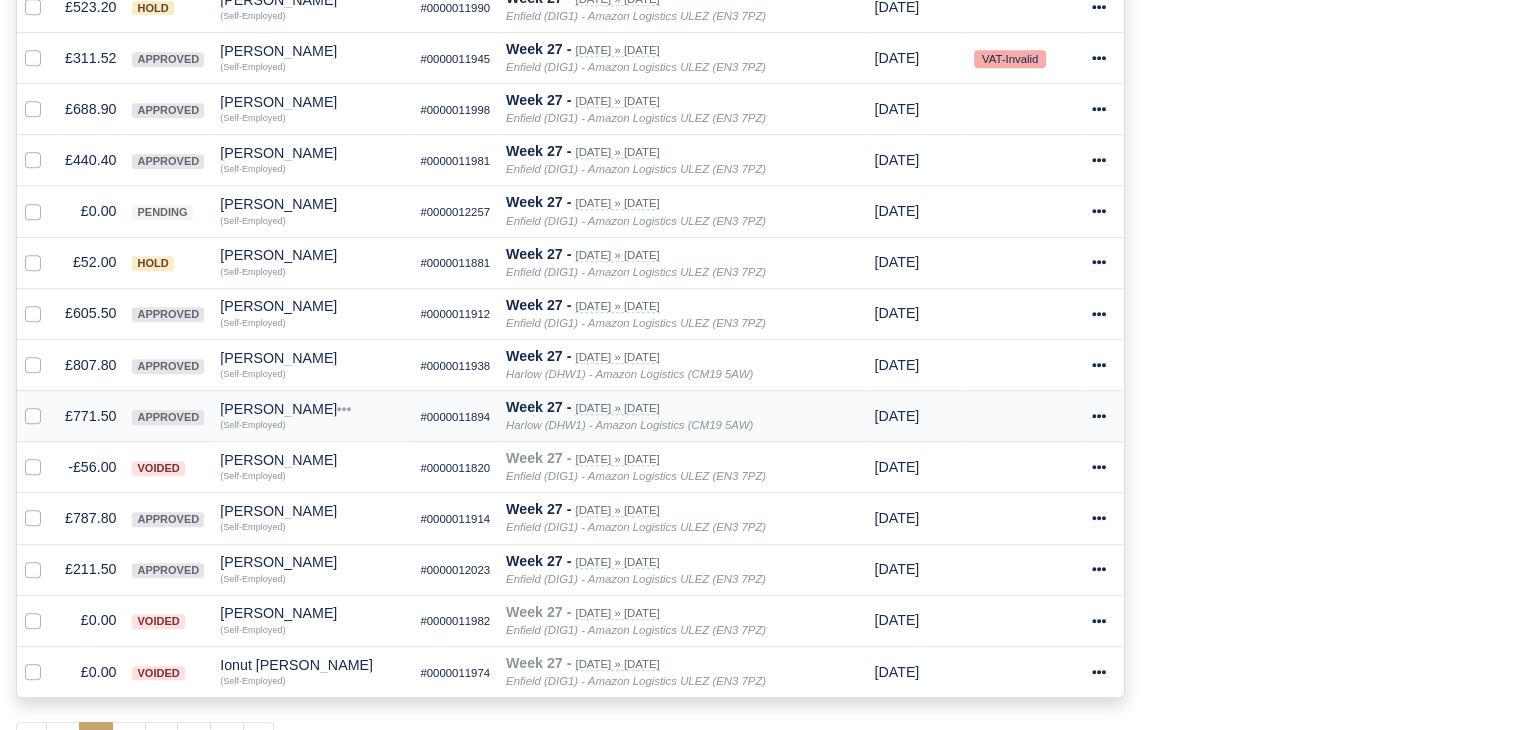 click on "[PERSON_NAME]" at bounding box center [312, 409] 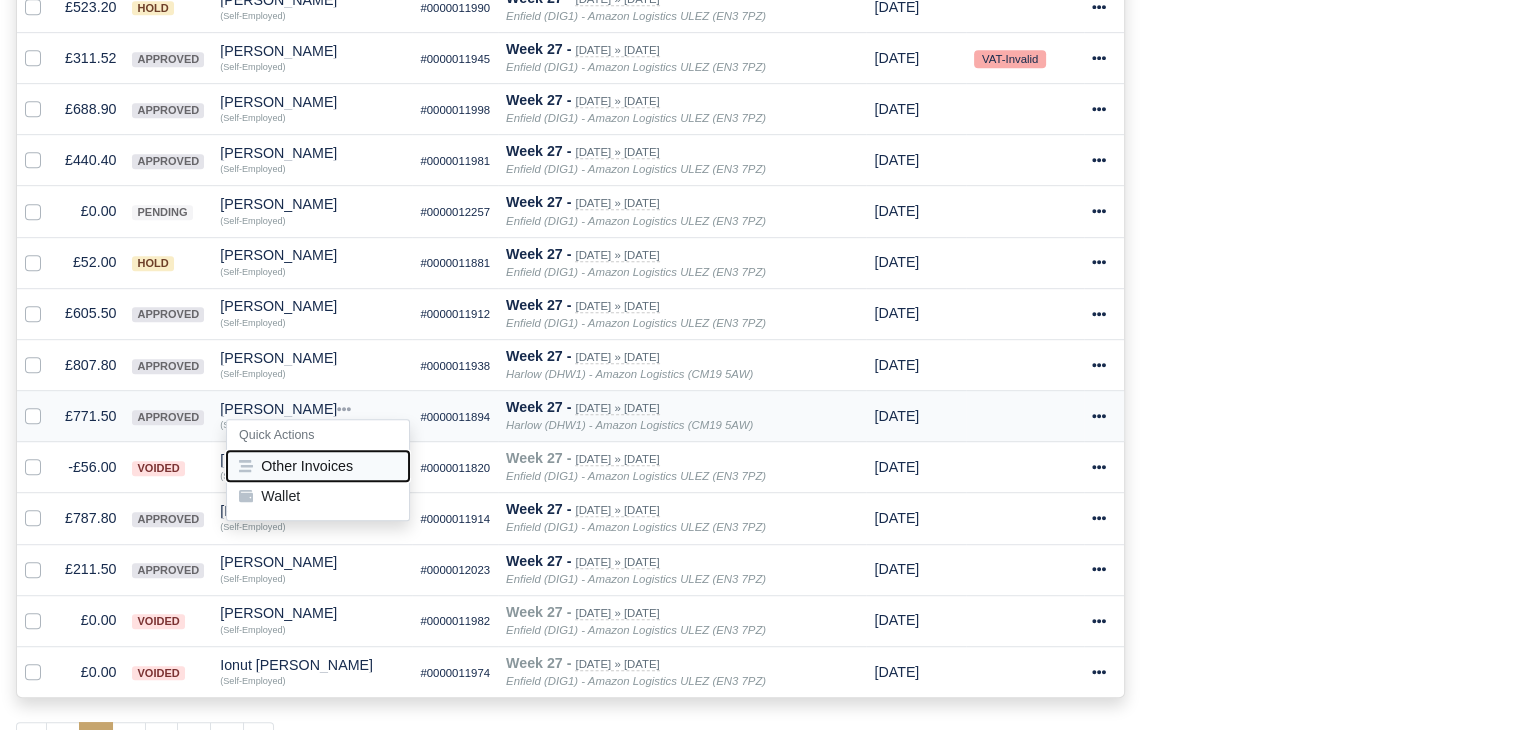 click on "Other Invoices" at bounding box center [318, 466] 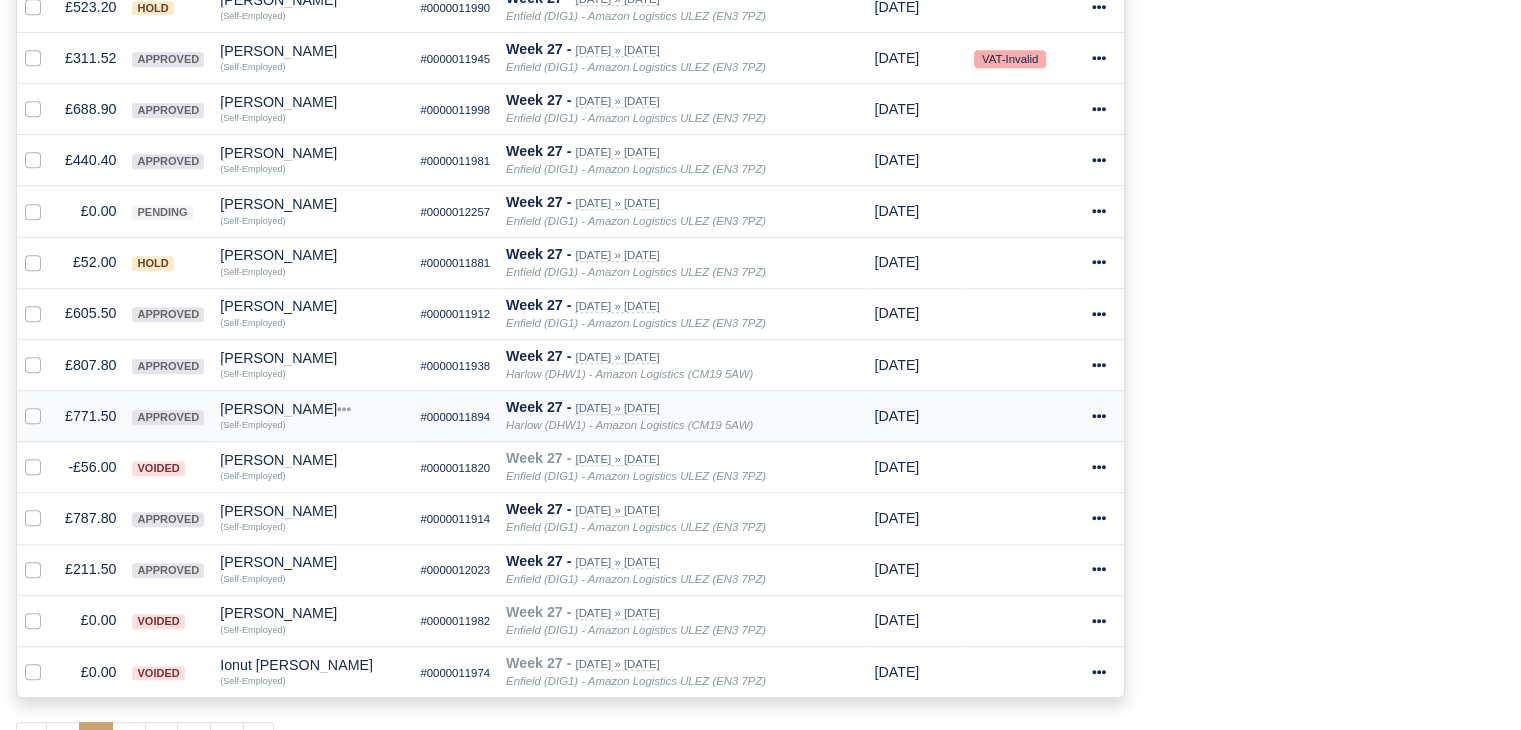 click on "[PERSON_NAME]" at bounding box center [312, 409] 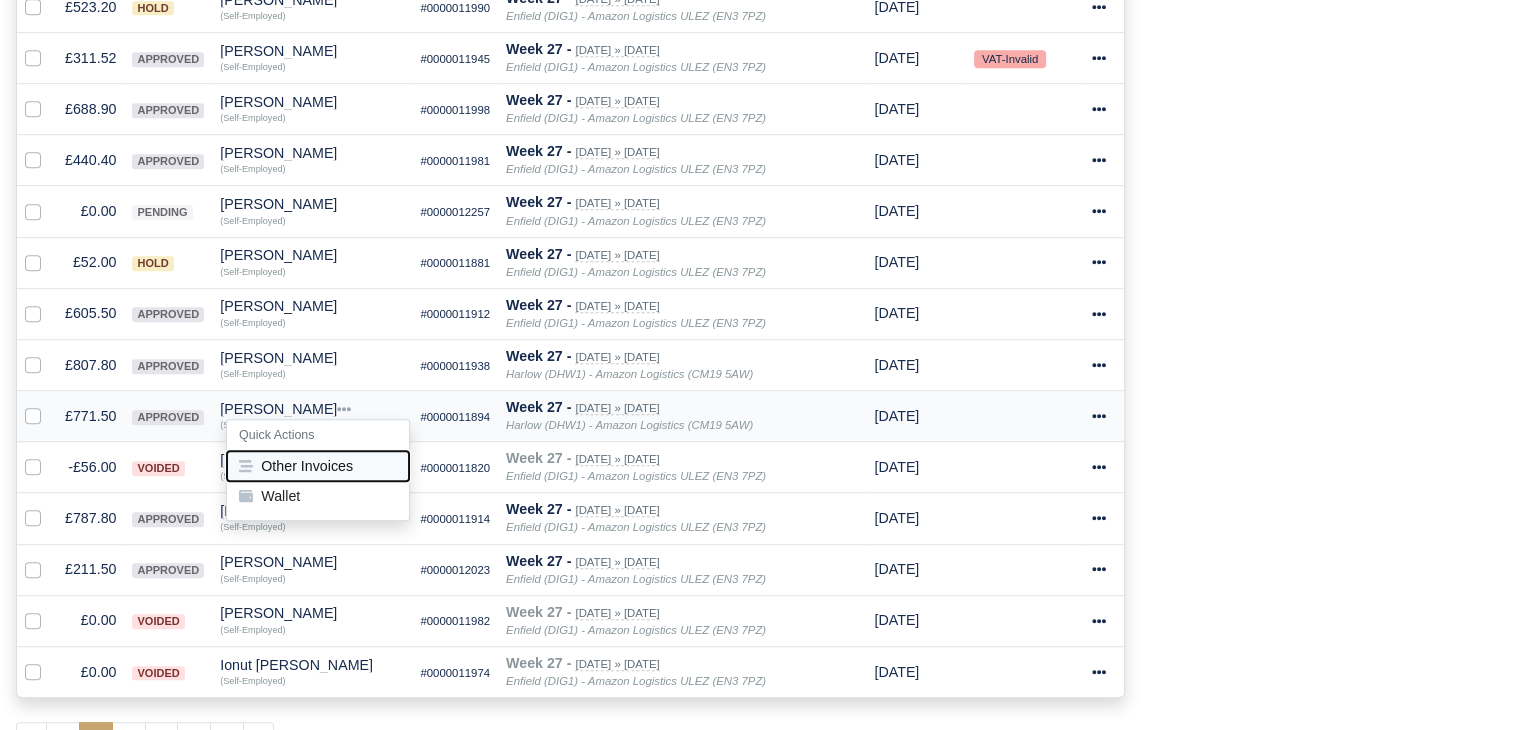 click on "Other Invoices" at bounding box center [318, 466] 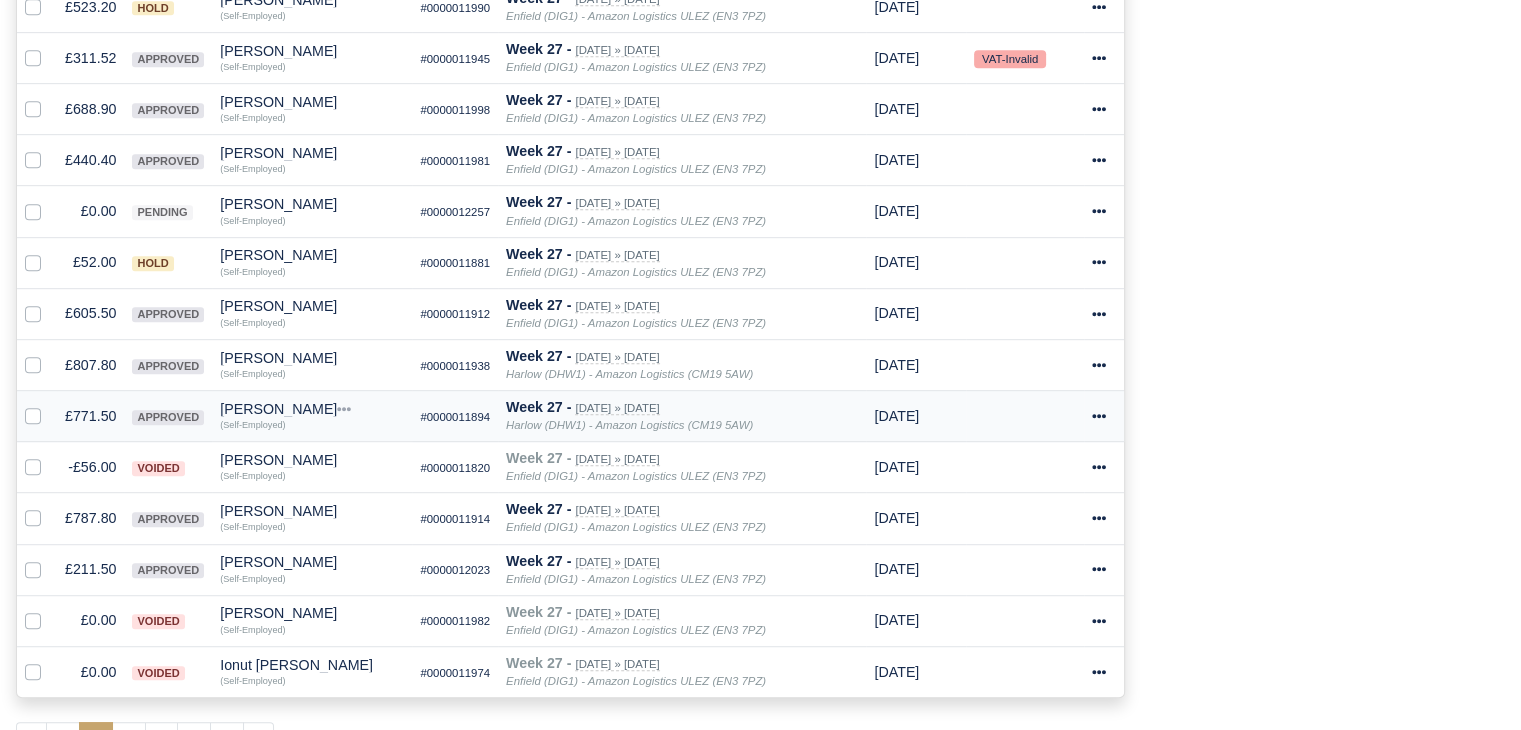 click on "[PERSON_NAME]" at bounding box center (312, 409) 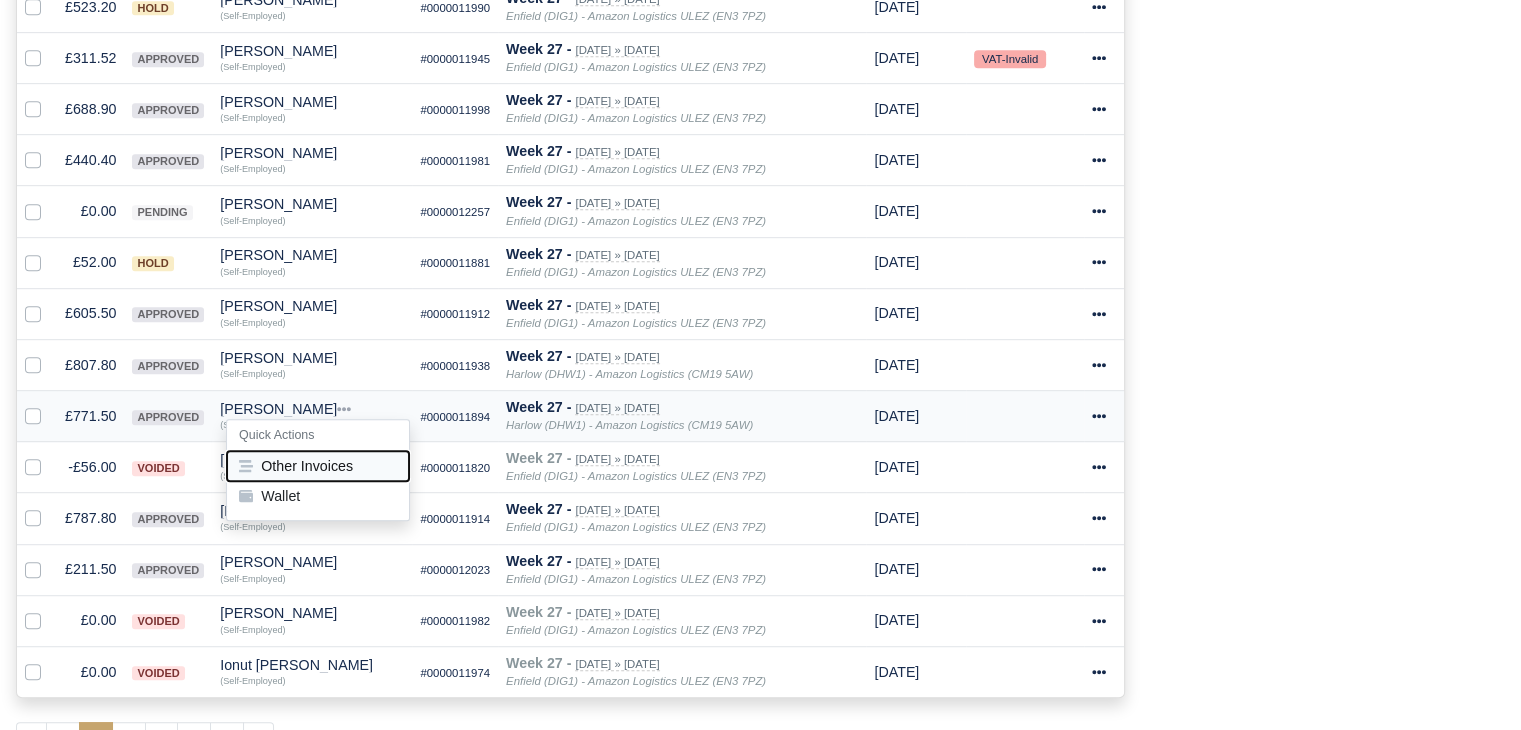 click on "Other Invoices" at bounding box center (318, 466) 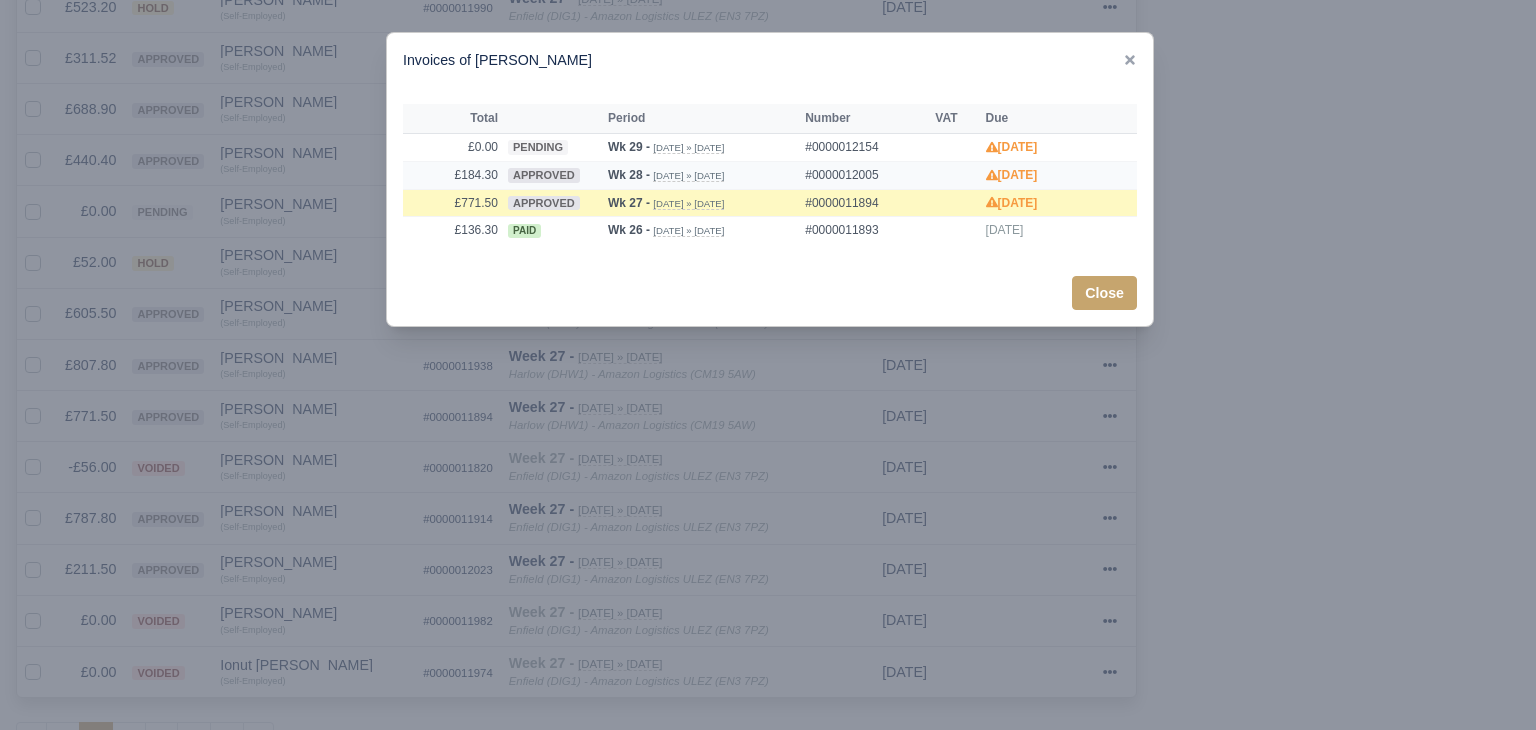 click on "approved" at bounding box center [544, 175] 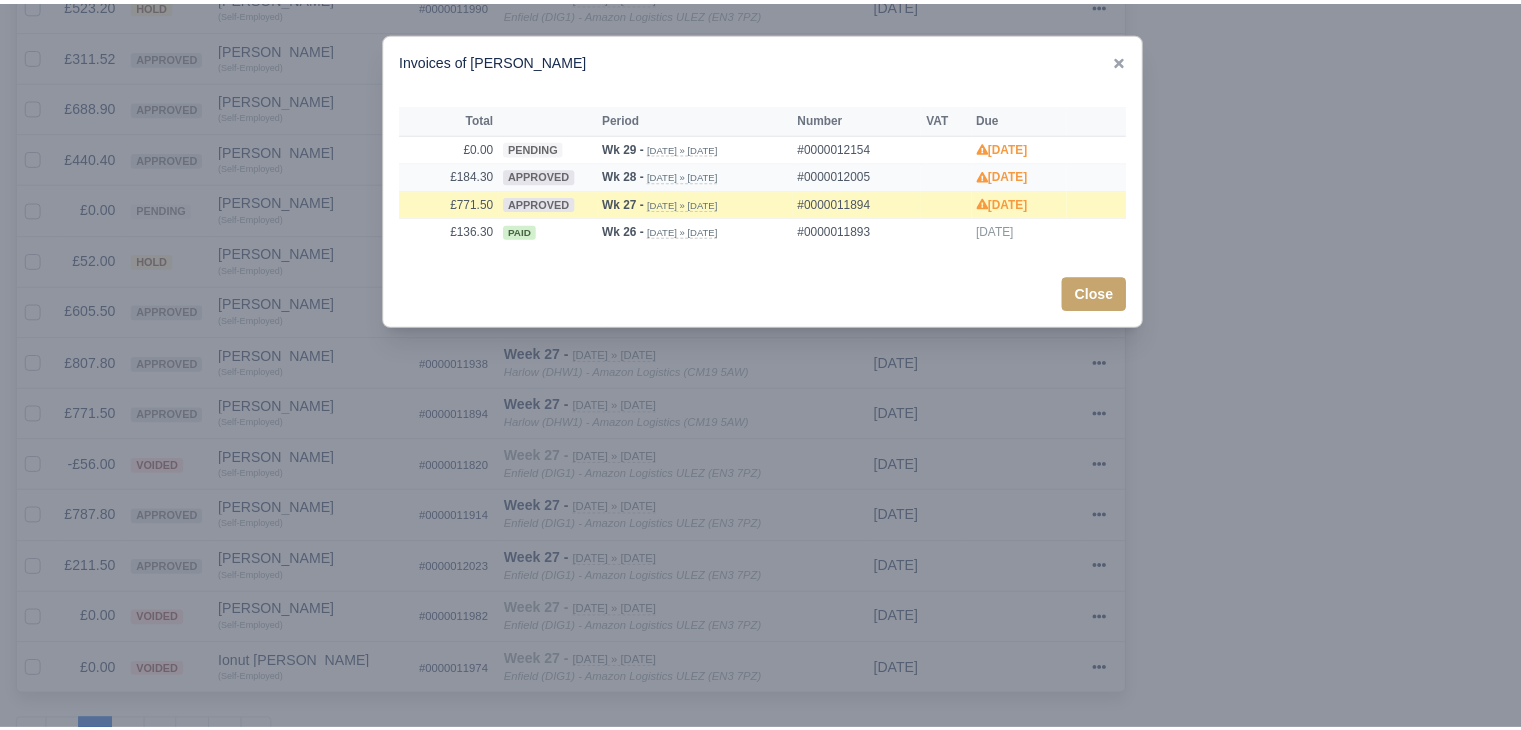 scroll, scrollTop: 0, scrollLeft: 0, axis: both 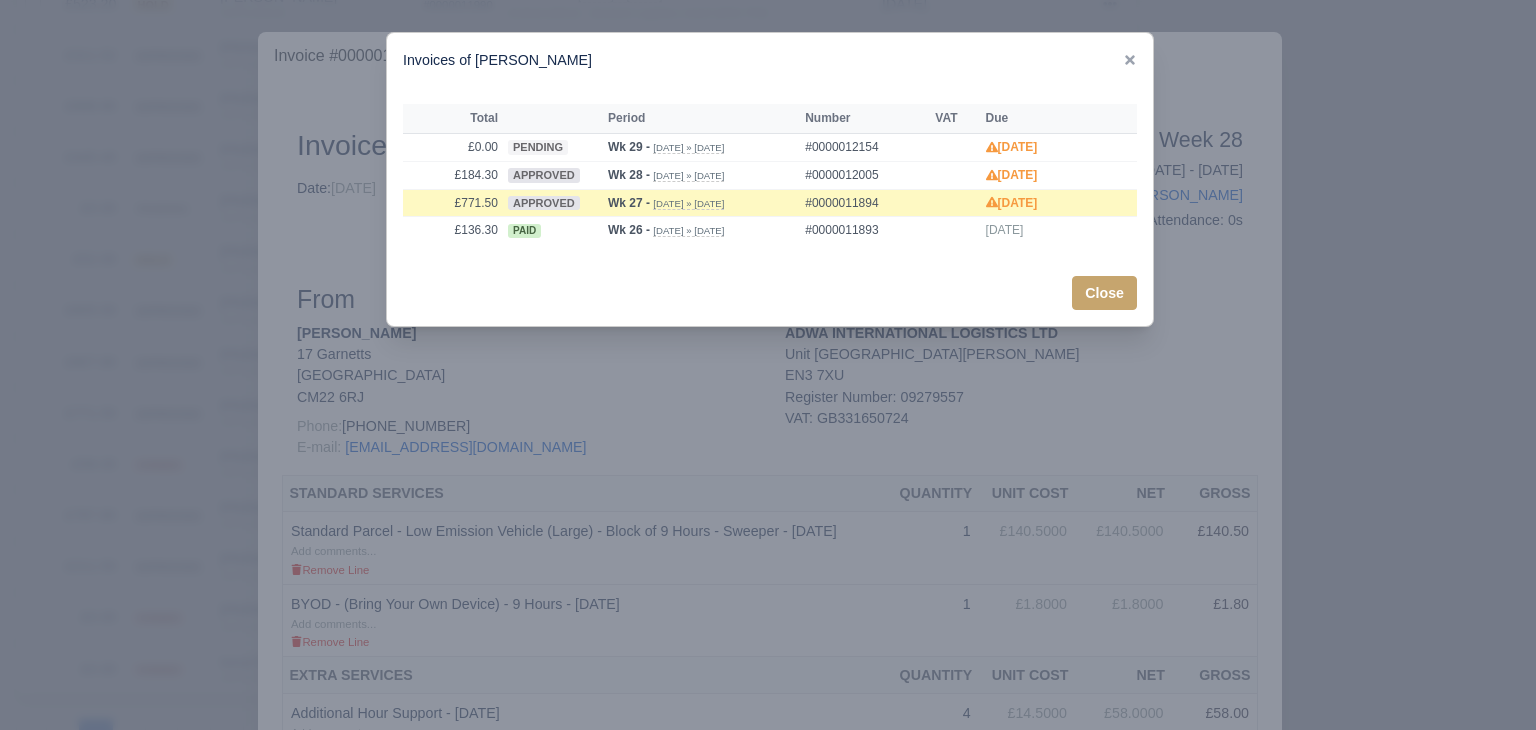 click at bounding box center (768, 365) 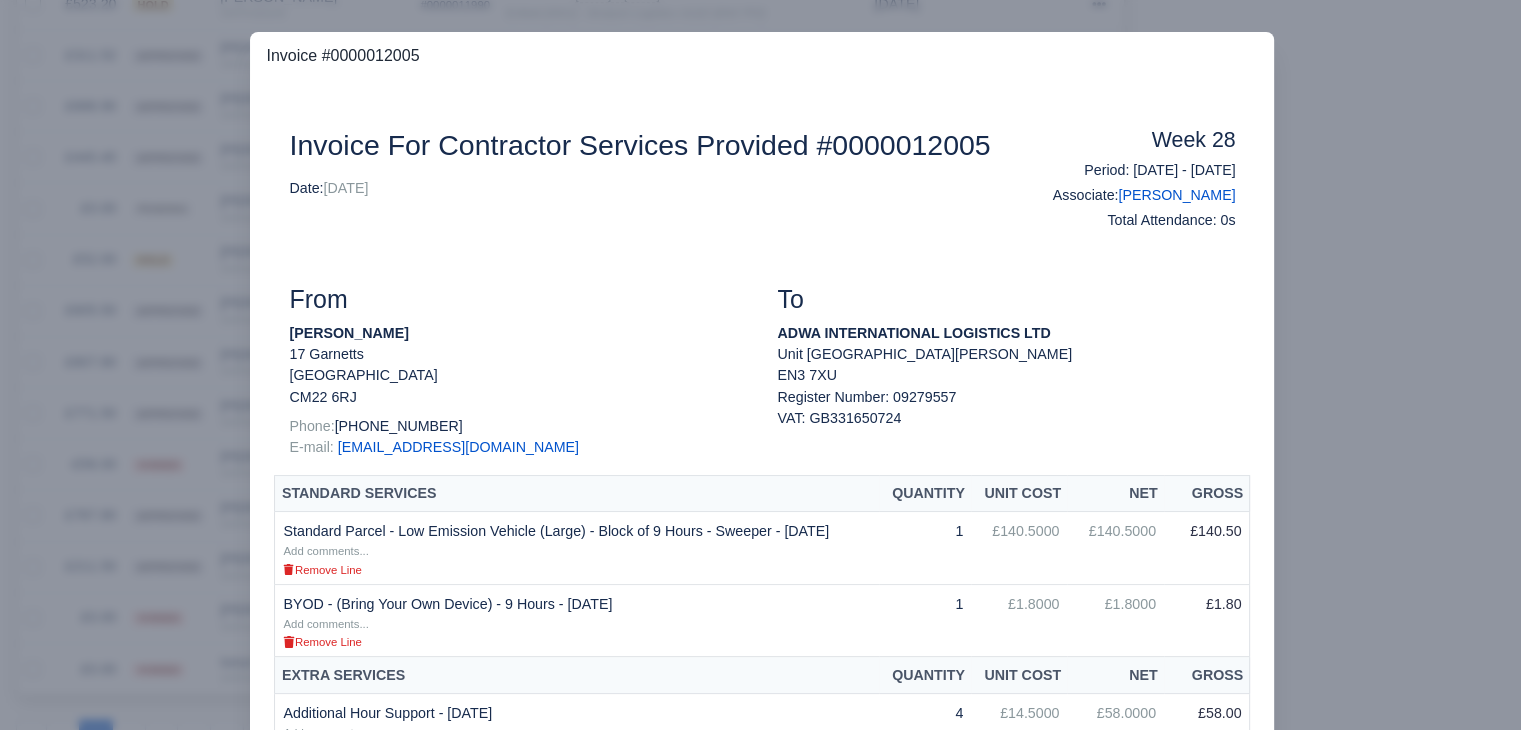 click at bounding box center (760, 365) 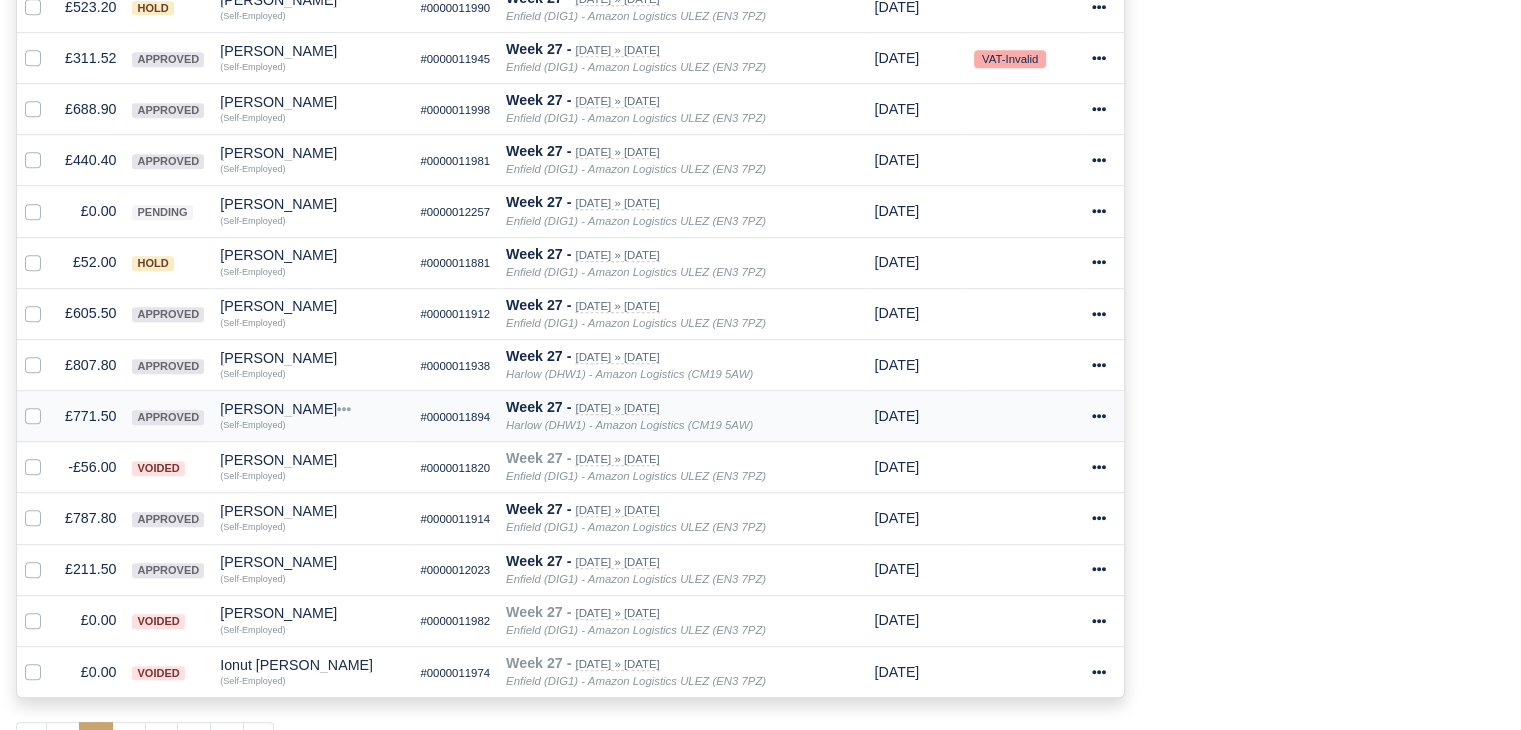 click on "[PERSON_NAME]" at bounding box center [312, 409] 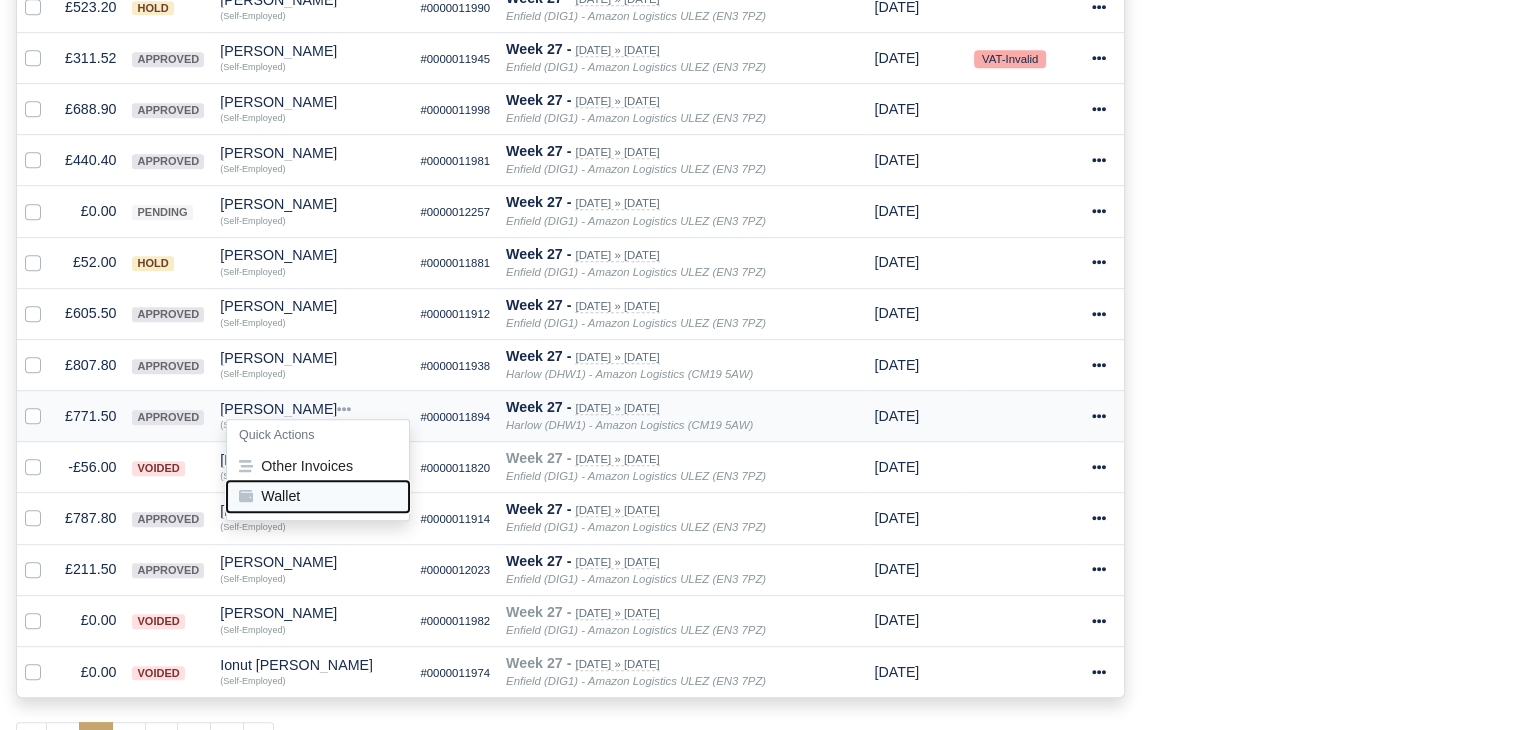 click on "Wallet" at bounding box center (318, 496) 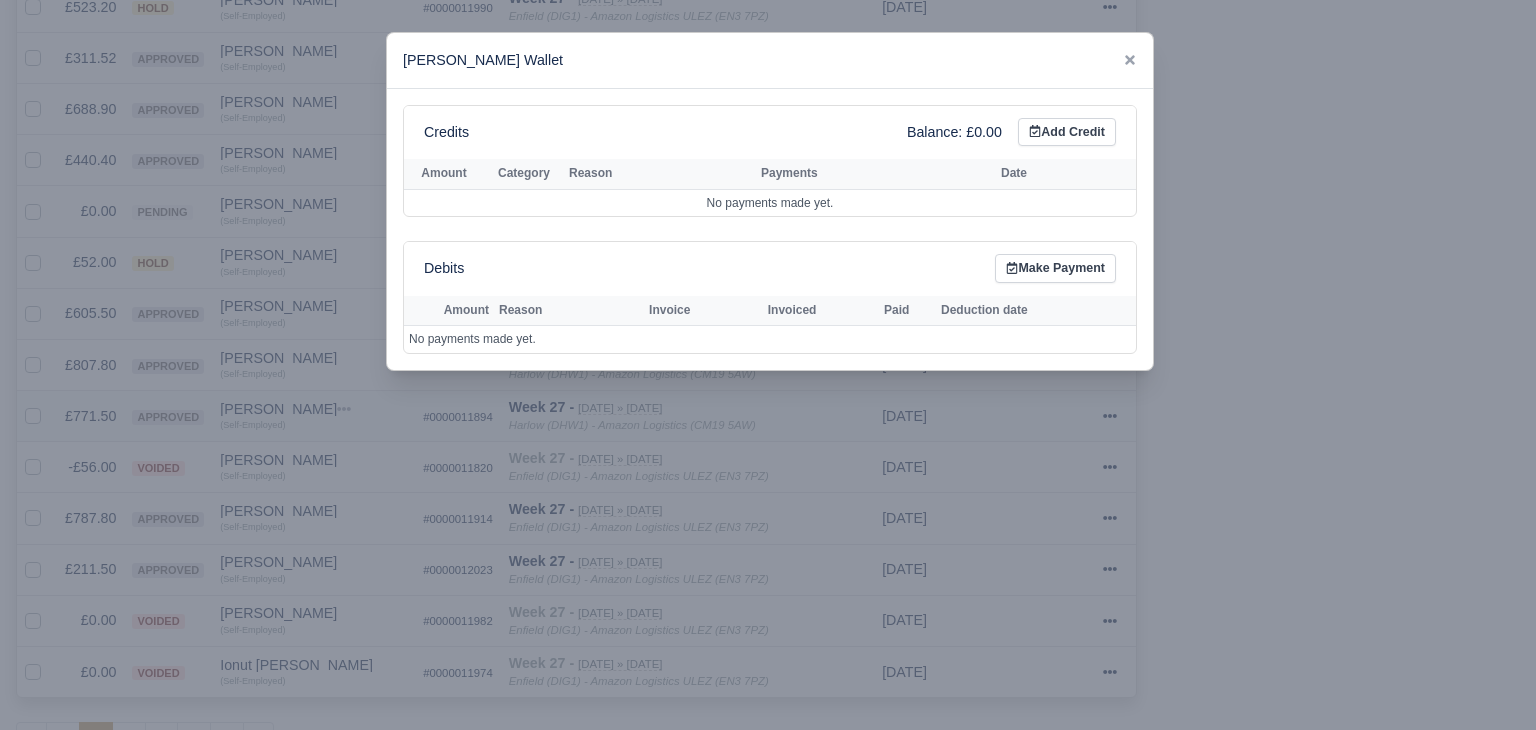 click at bounding box center (768, 365) 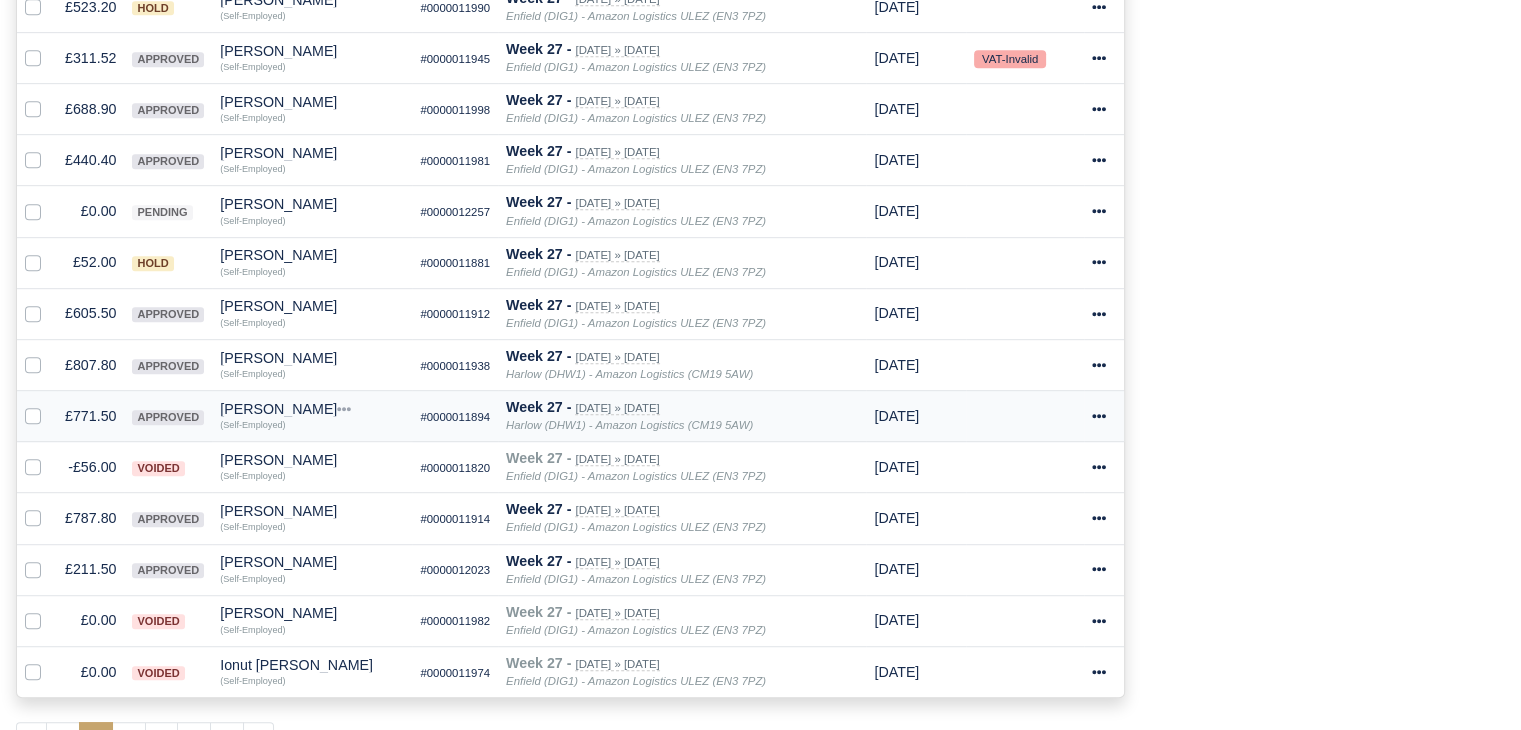 click on "[PERSON_NAME]" at bounding box center [312, 409] 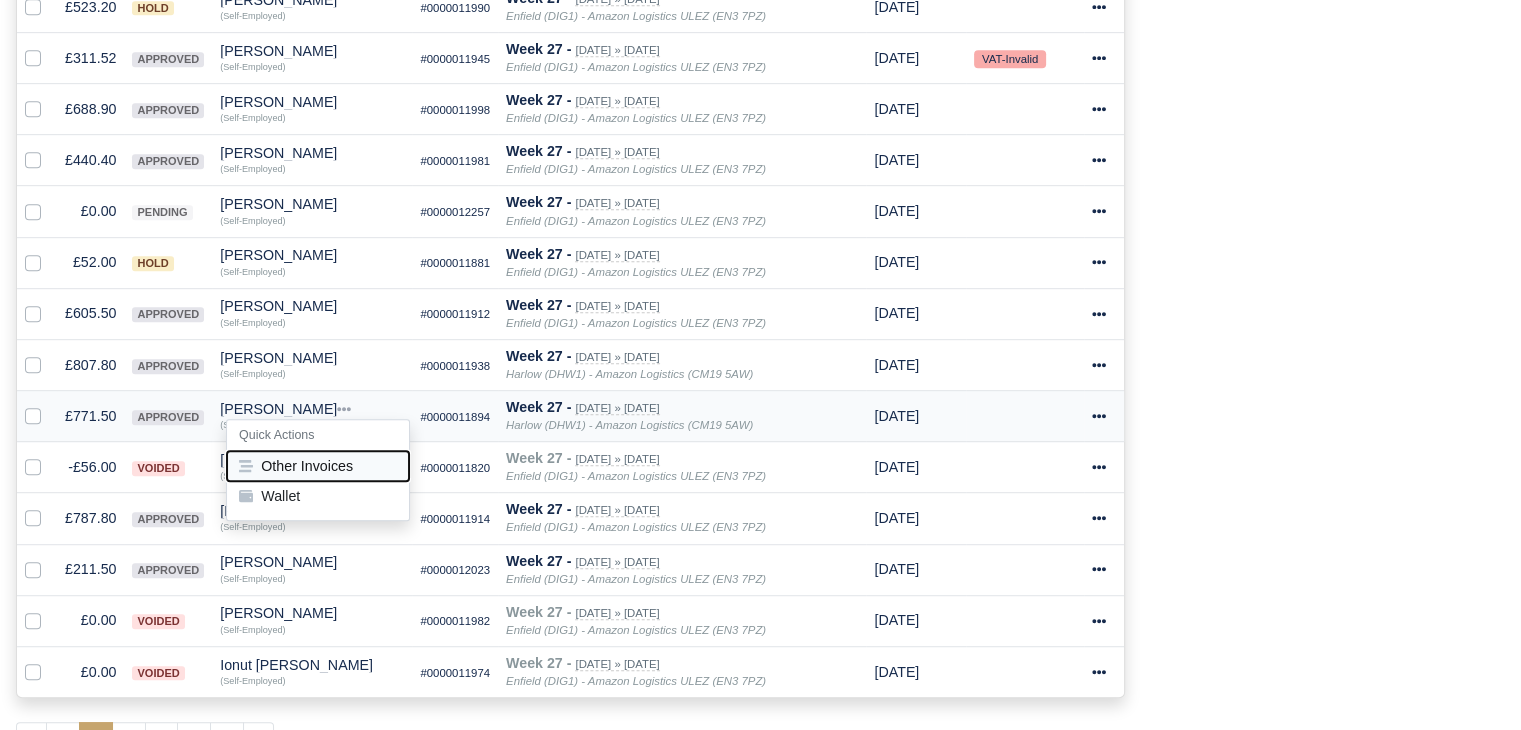 click on "Other Invoices" at bounding box center [318, 466] 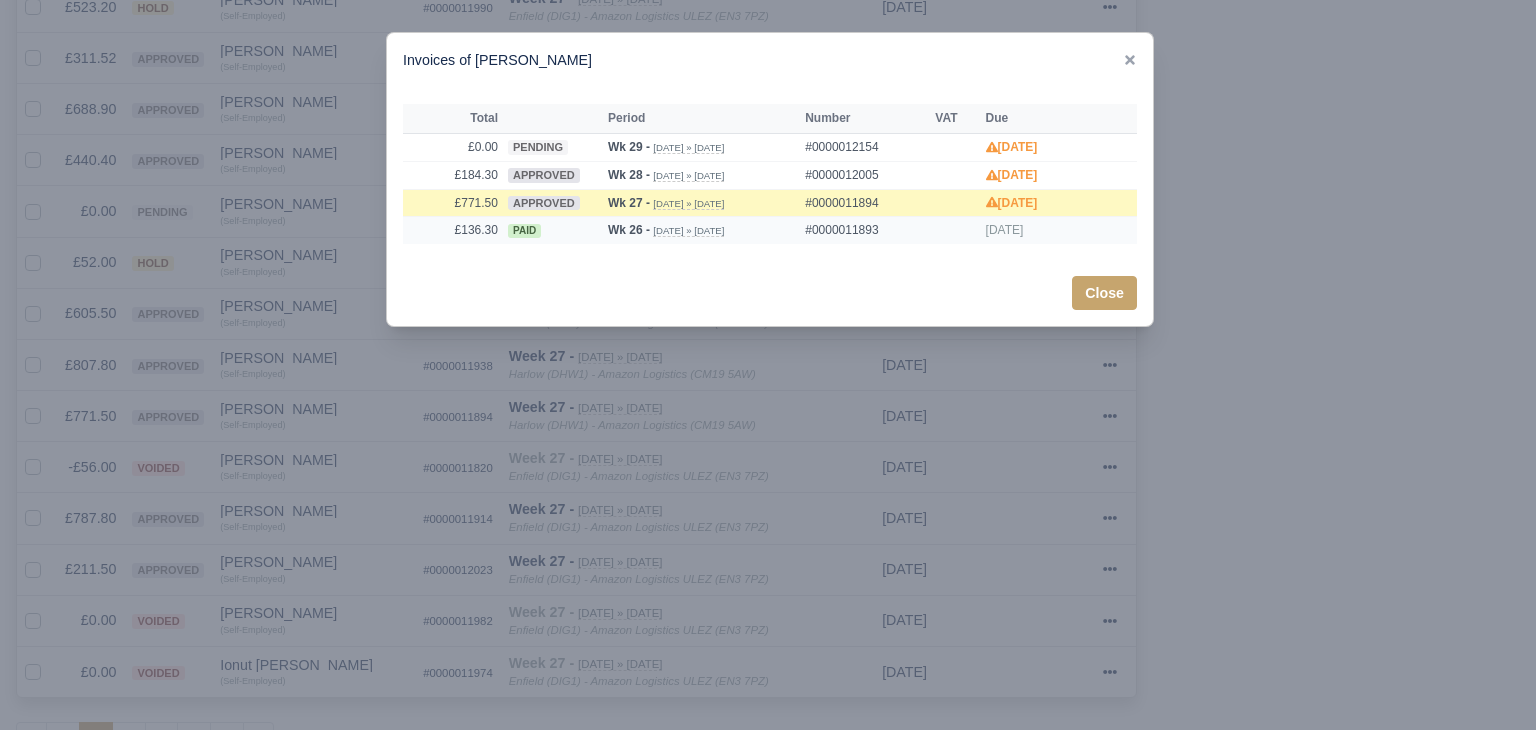 click on "paid" at bounding box center [524, 231] 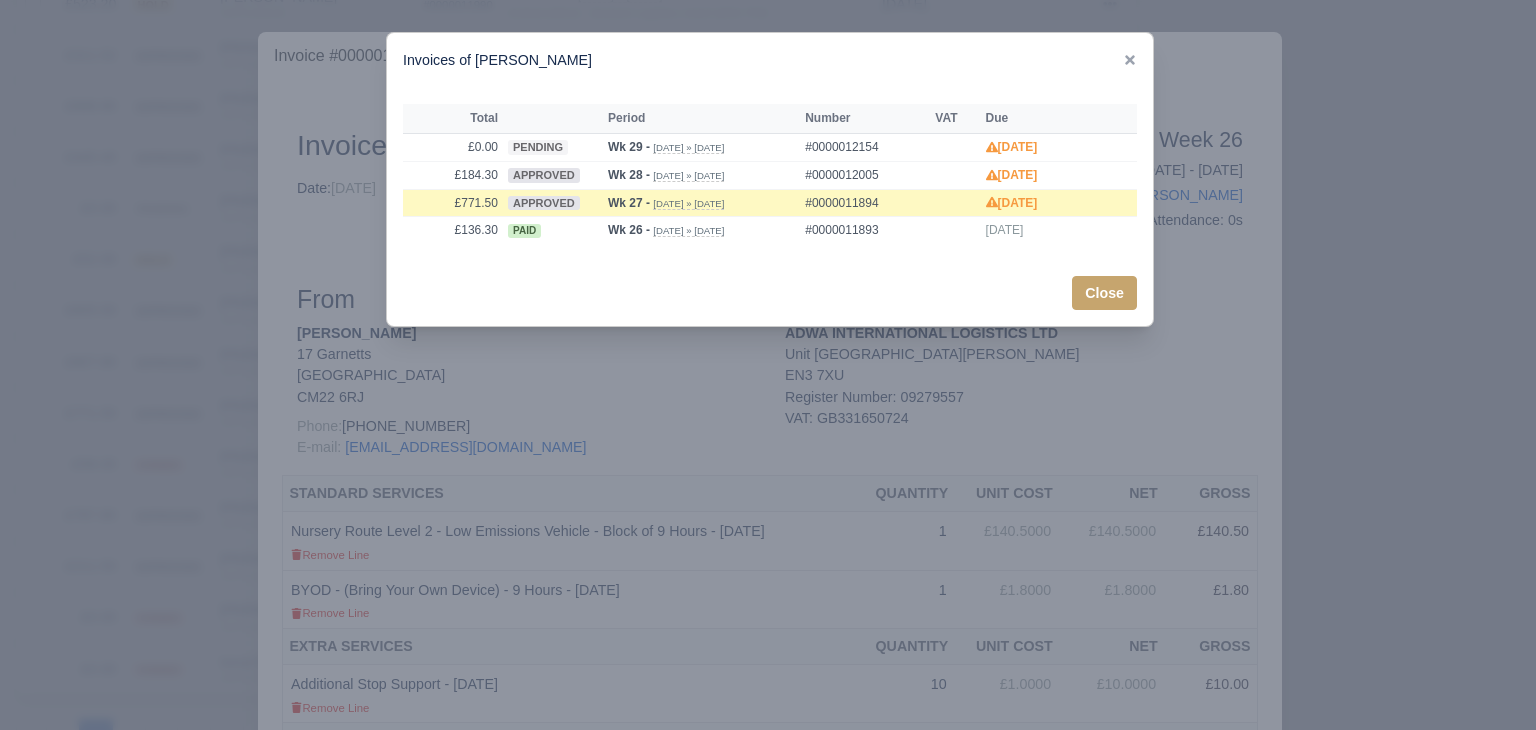 click at bounding box center [768, 365] 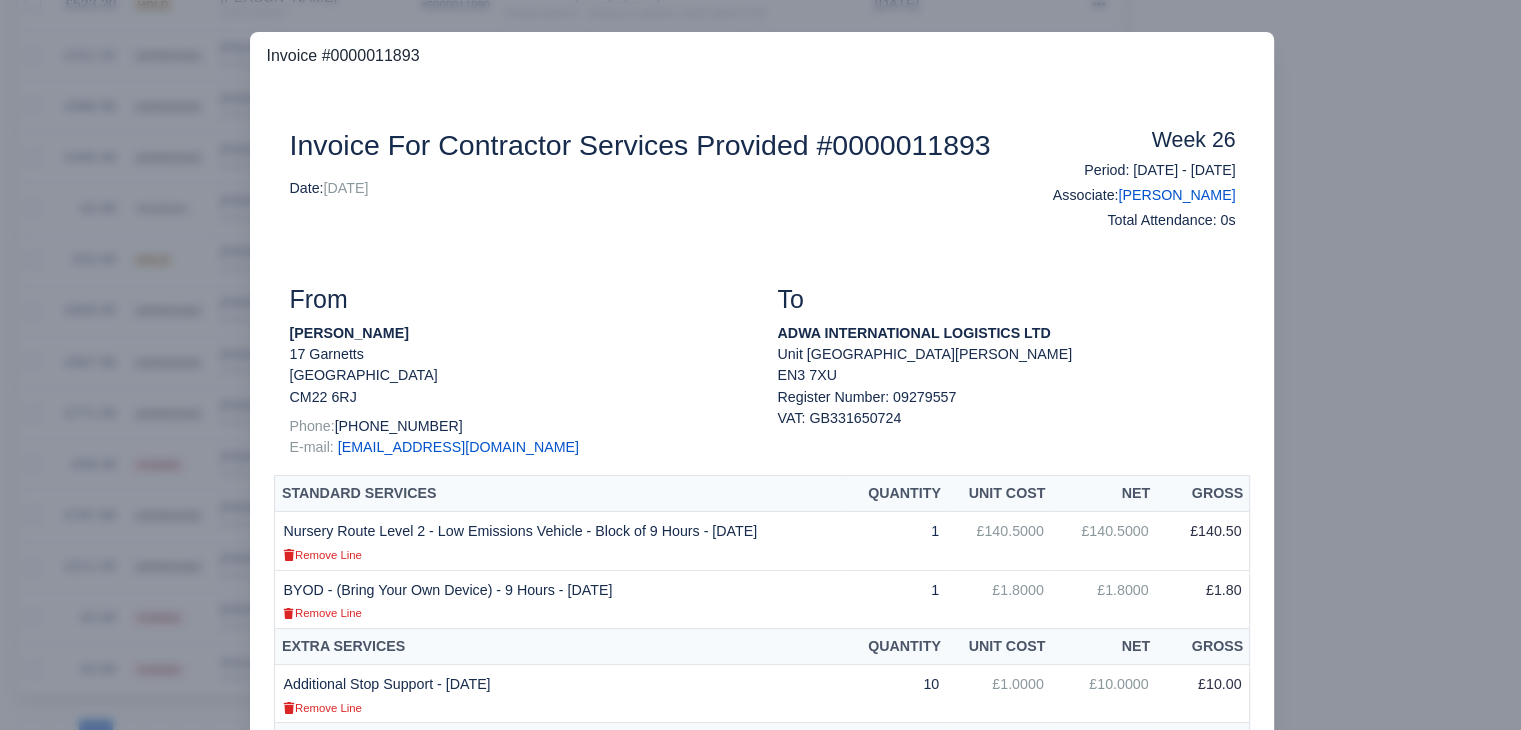 click at bounding box center [760, 365] 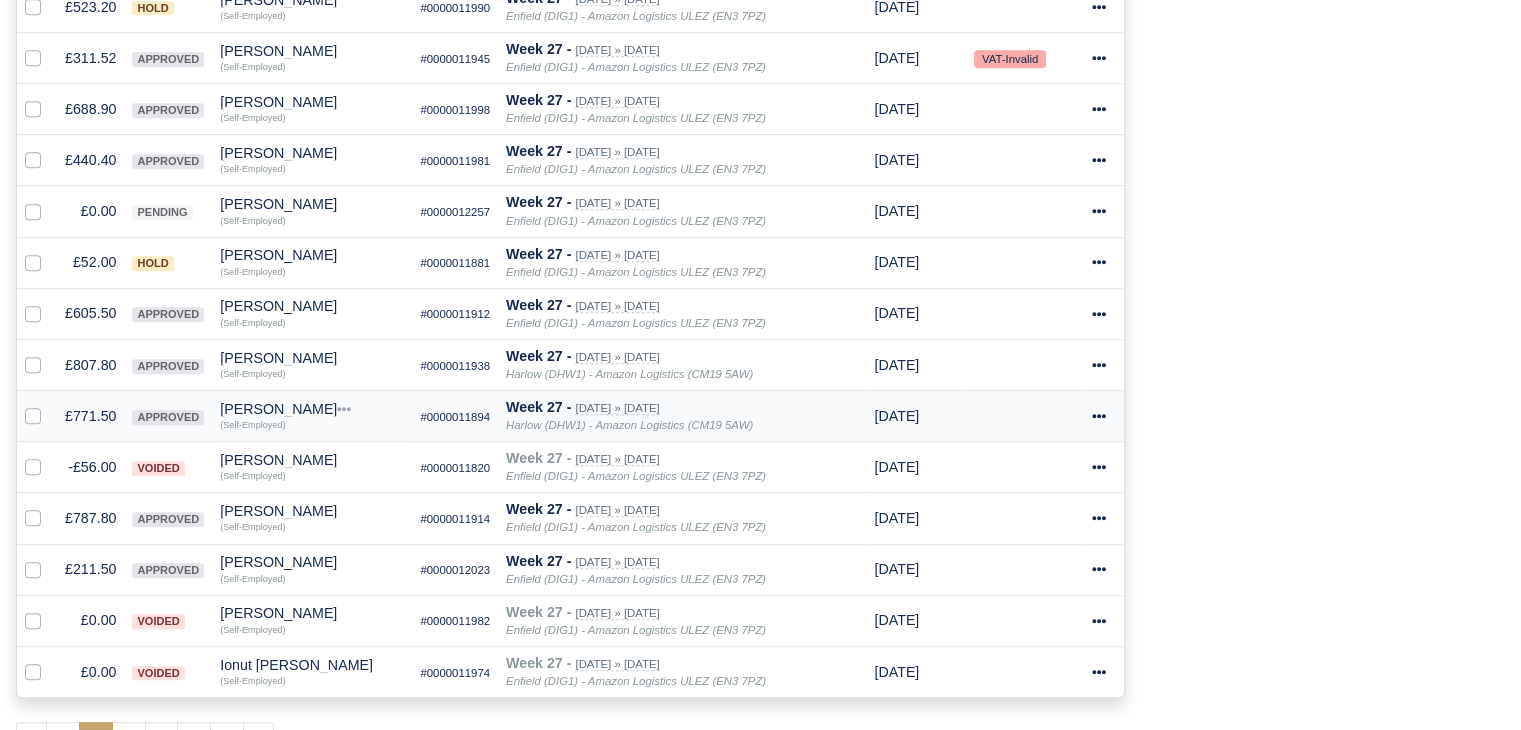 click on "[PERSON_NAME]" at bounding box center (312, 409) 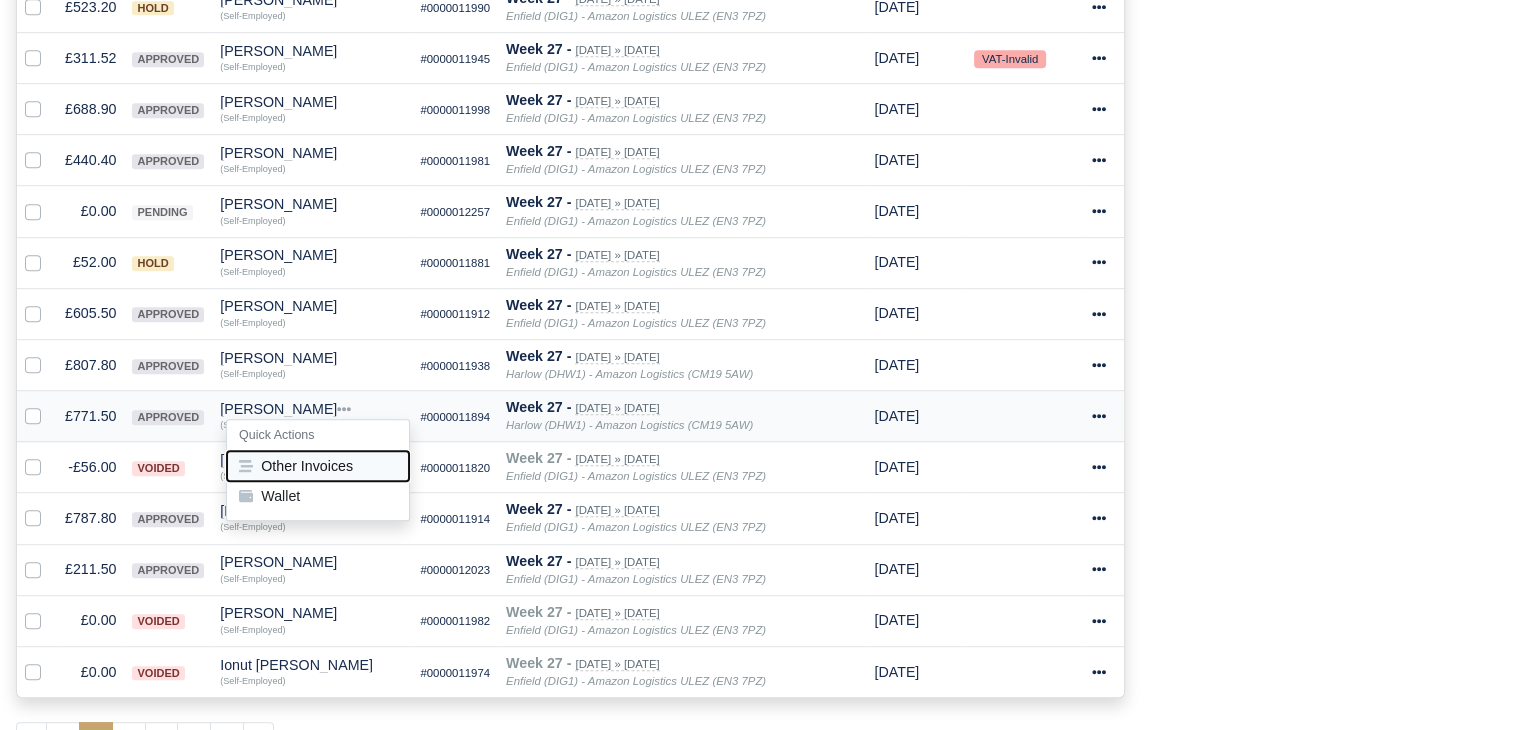 click on "Other Invoices" at bounding box center (318, 466) 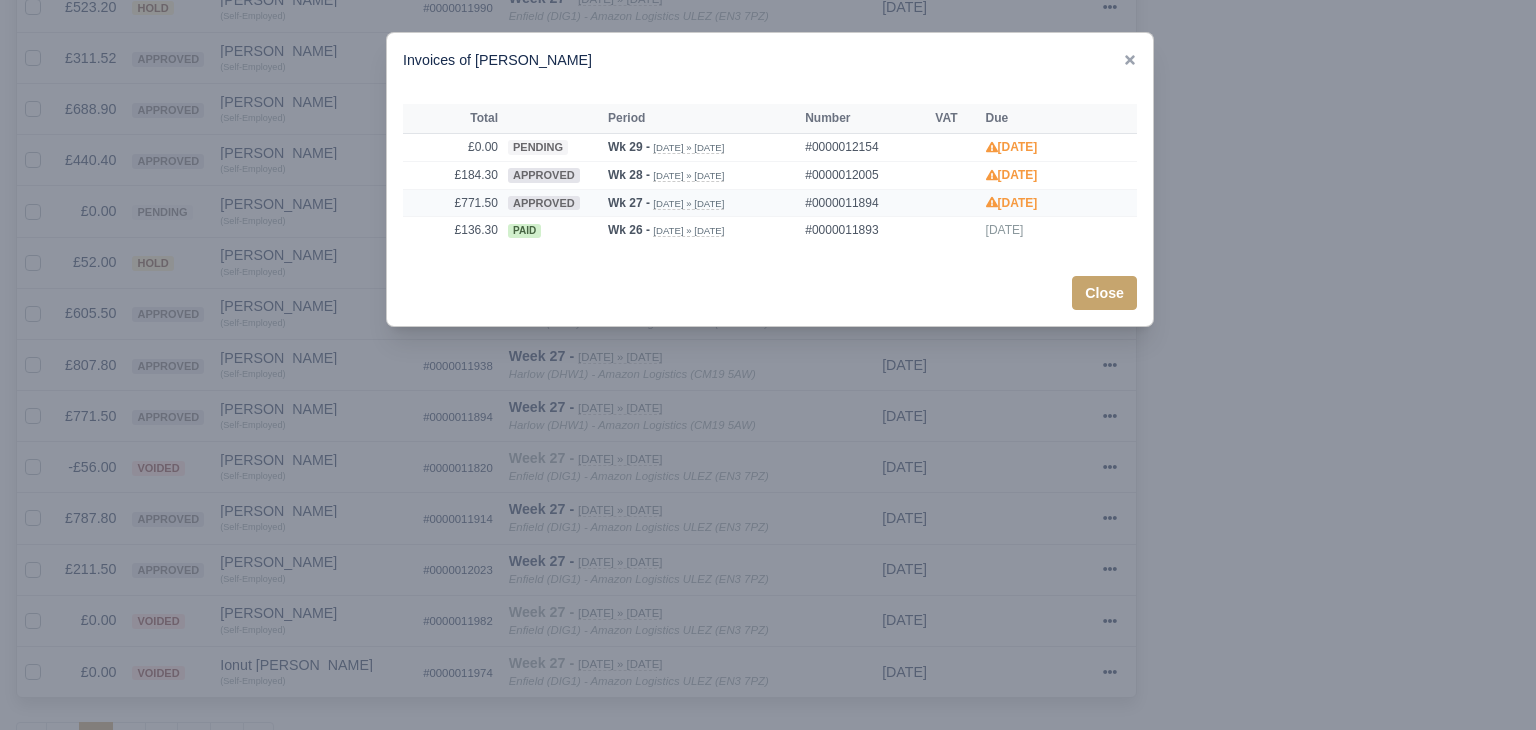 click on "£771.50" at bounding box center [453, 203] 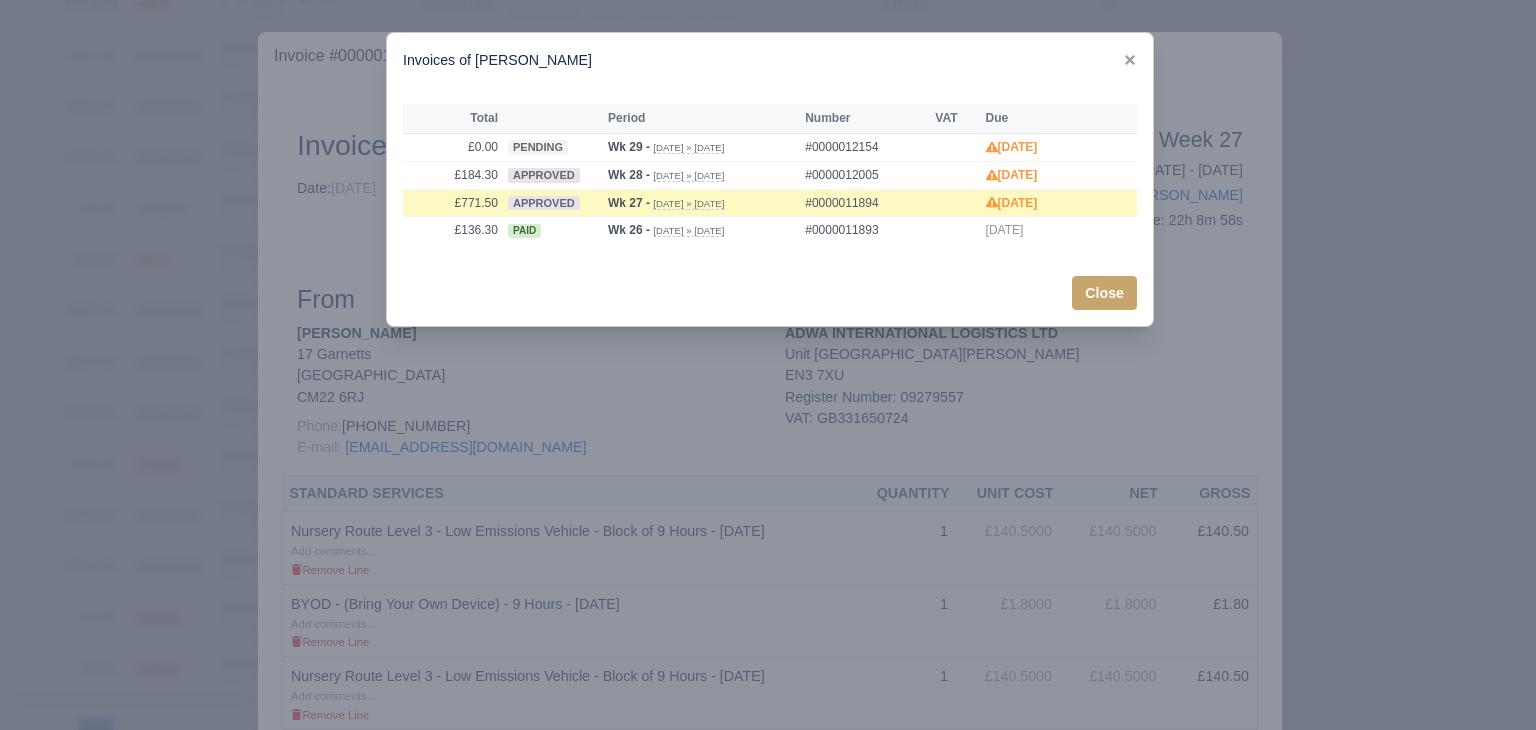 click at bounding box center [768, 365] 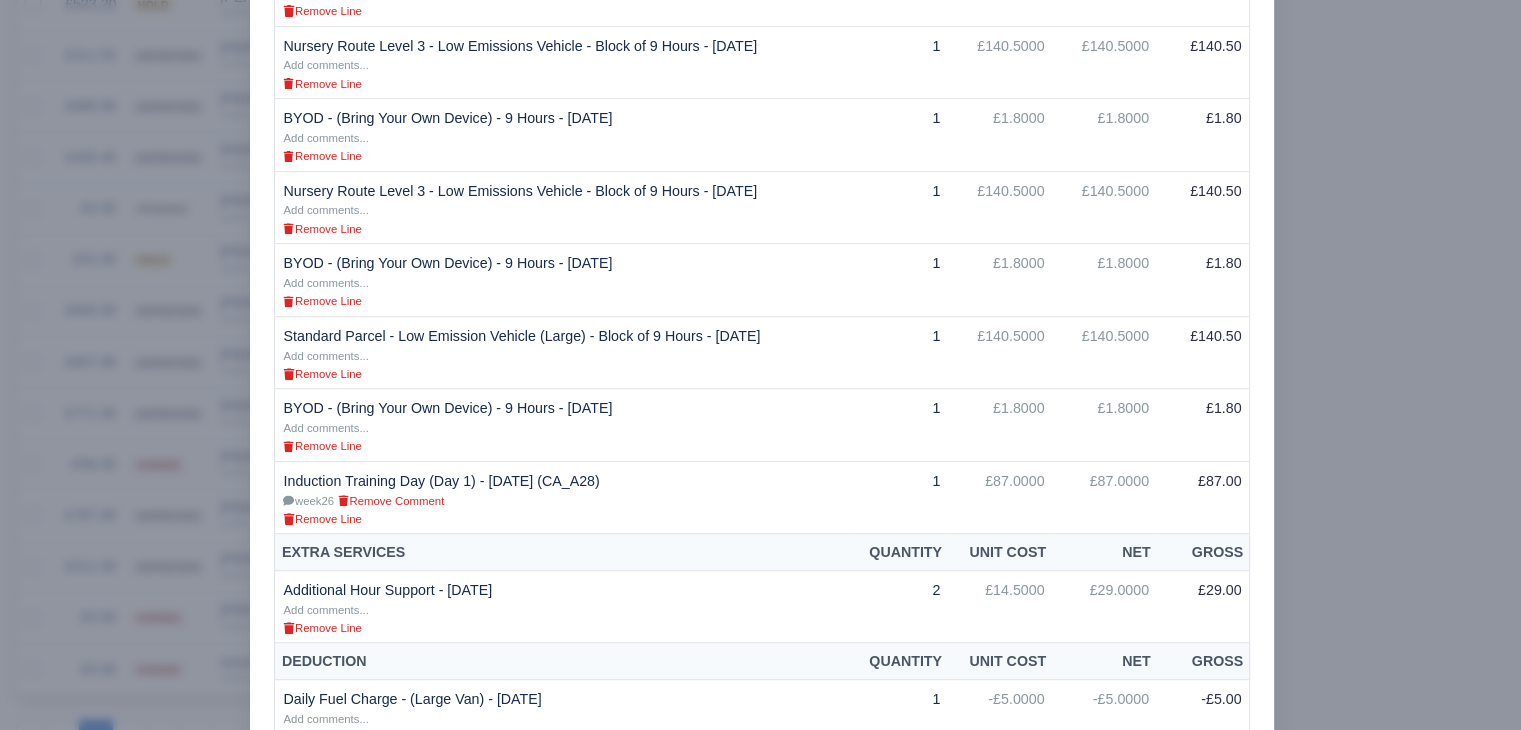 scroll, scrollTop: 775, scrollLeft: 0, axis: vertical 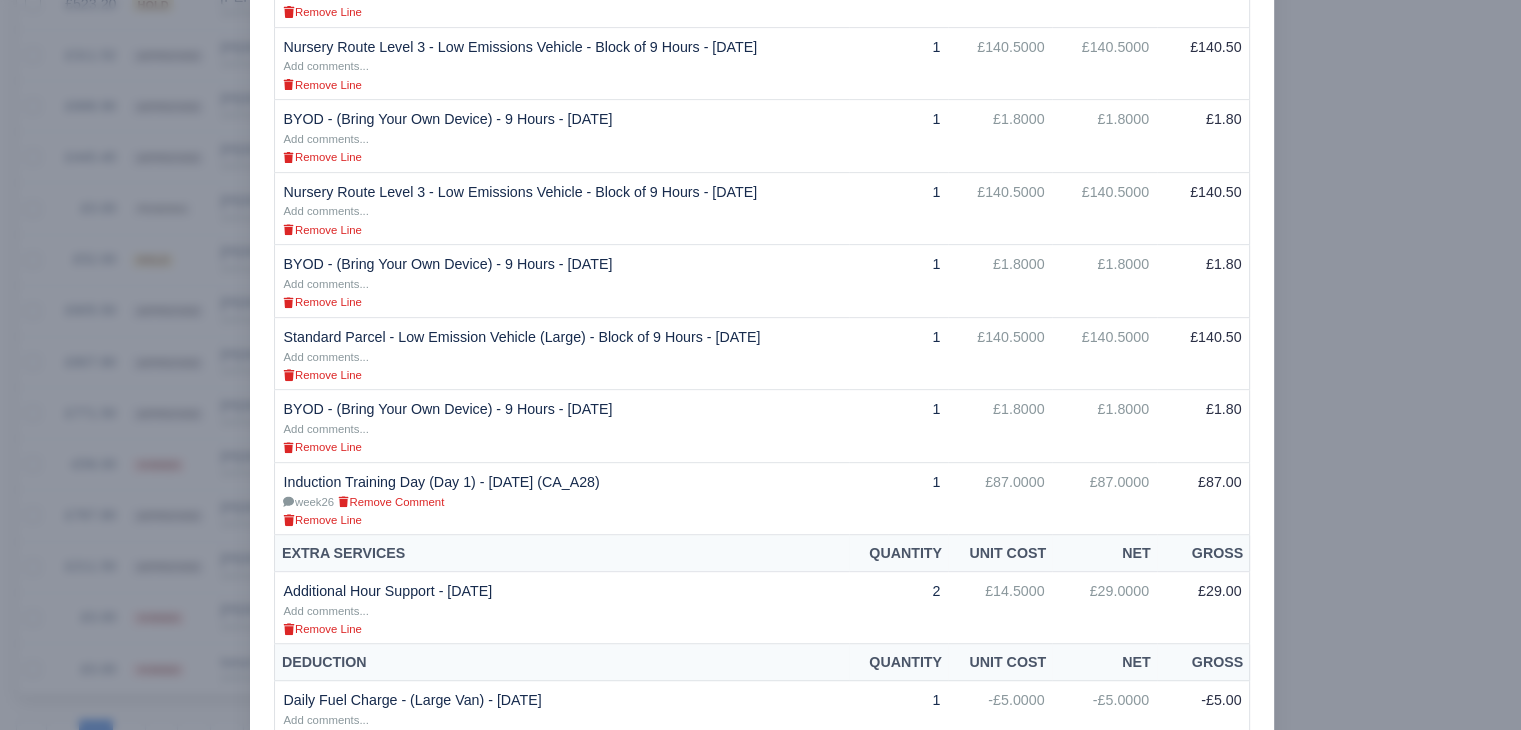 click at bounding box center [760, 365] 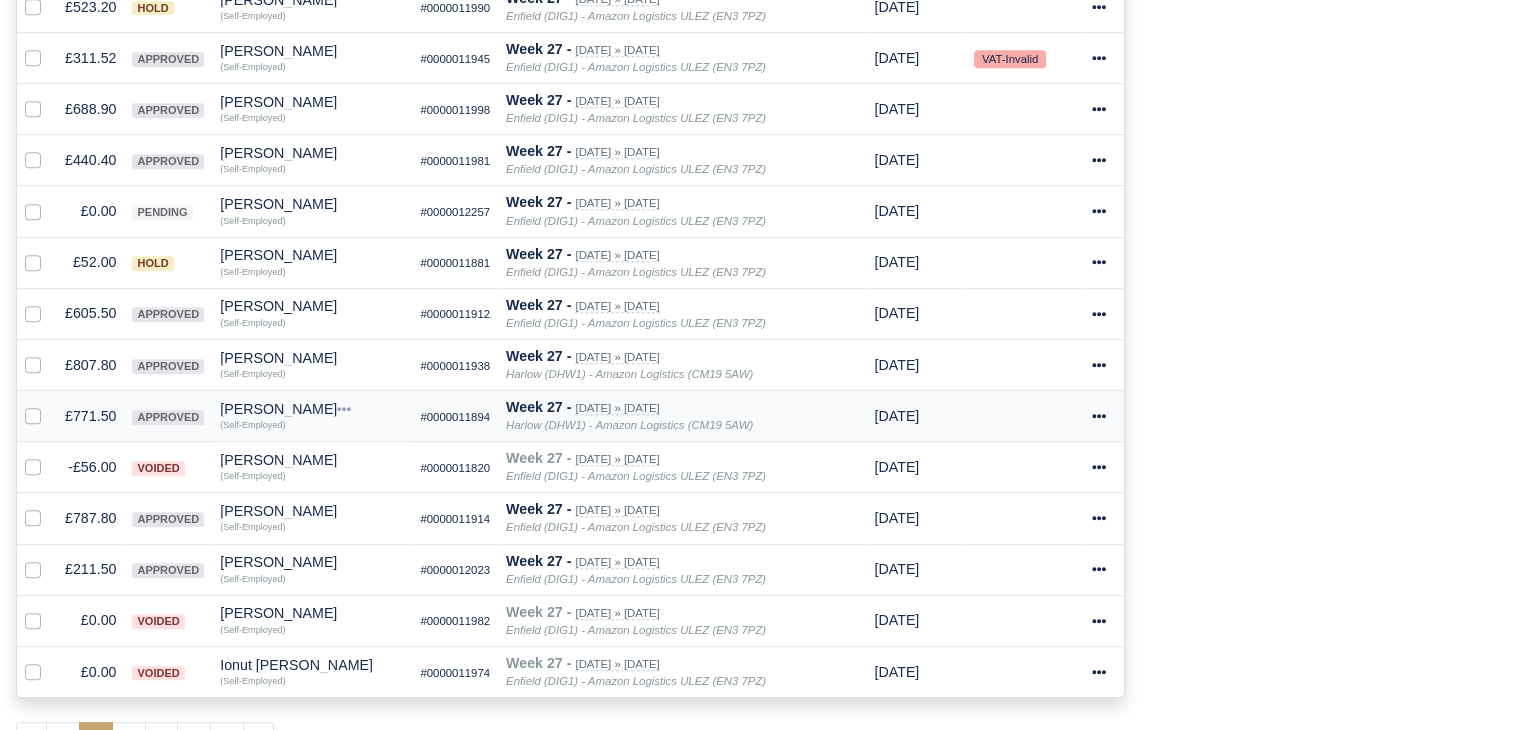 click on "£771.50" at bounding box center (90, 416) 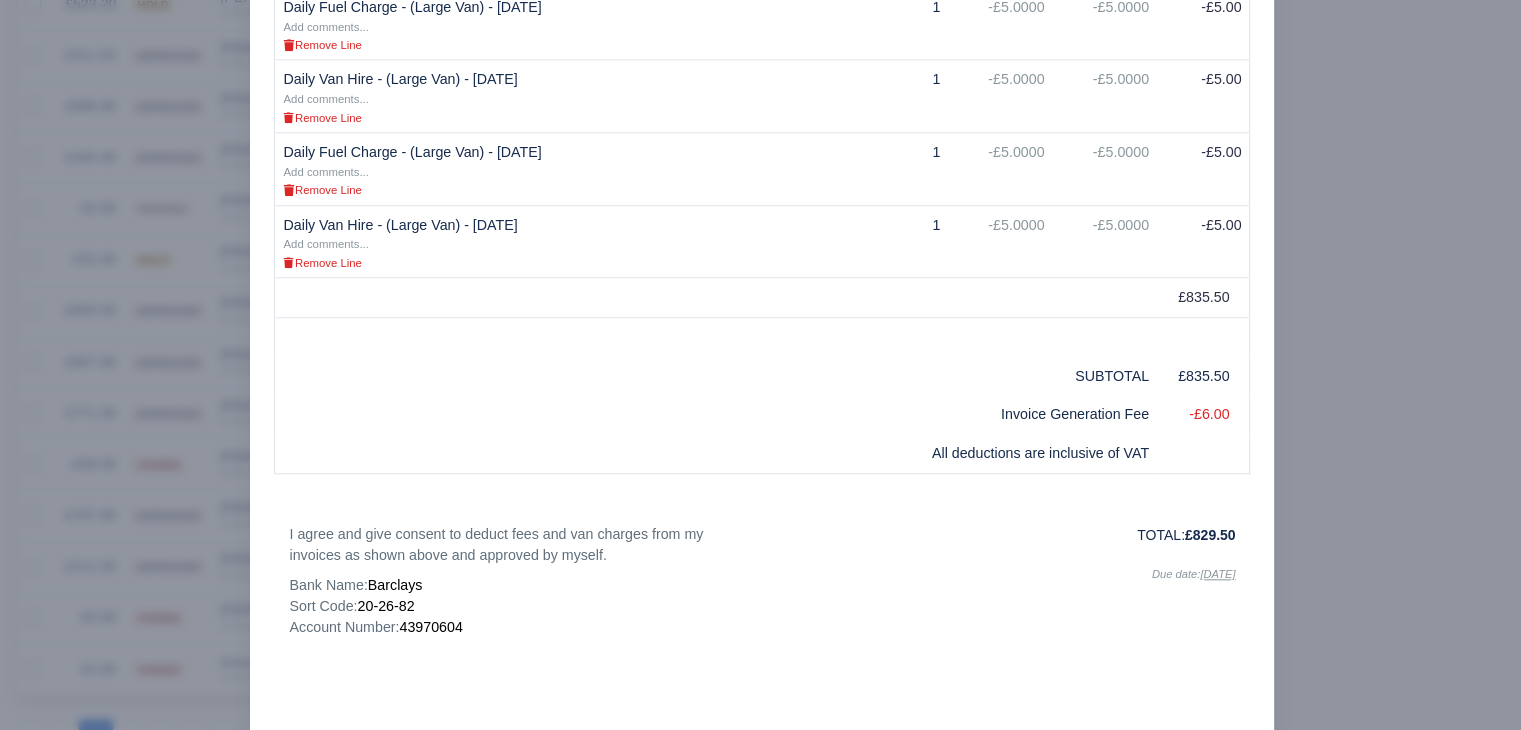 scroll, scrollTop: 2008, scrollLeft: 0, axis: vertical 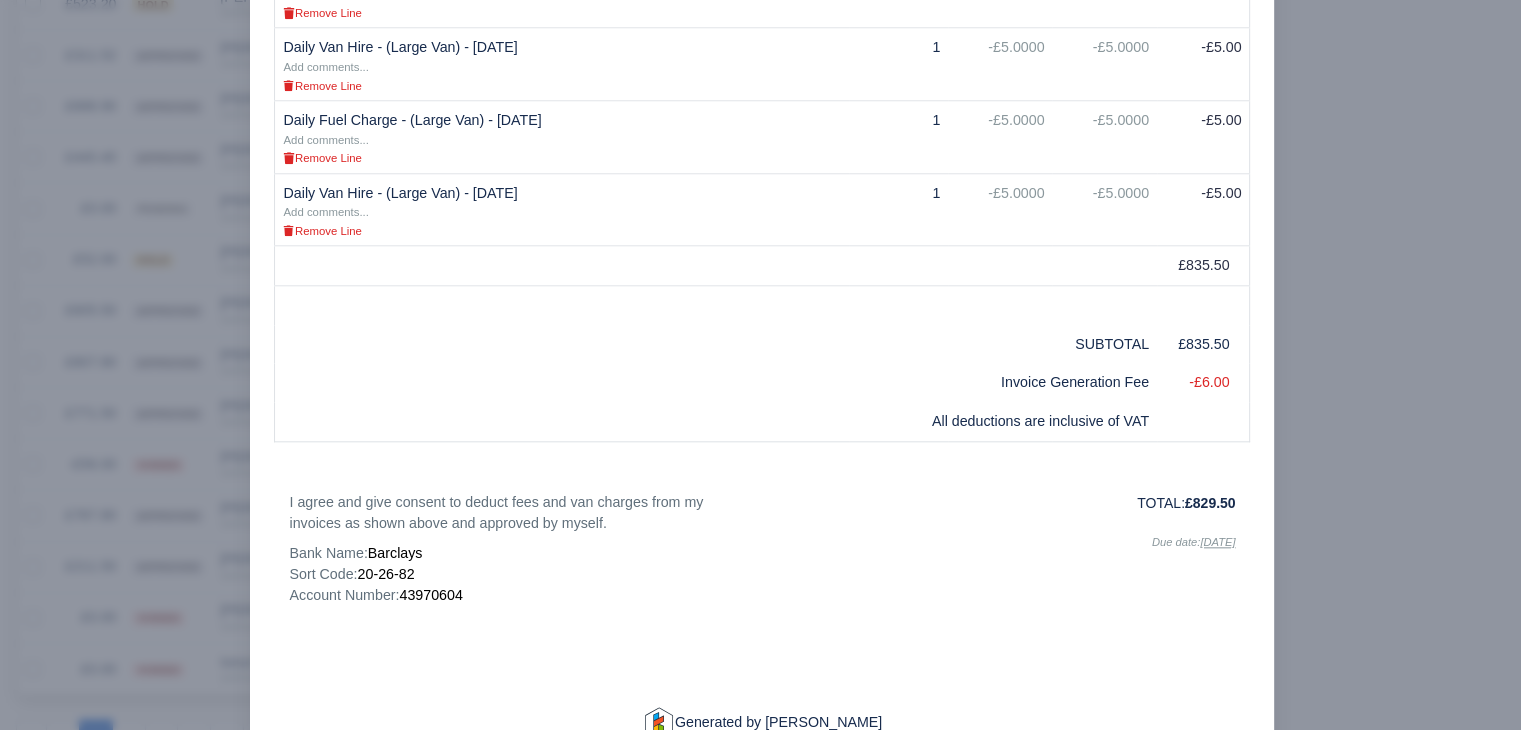click at bounding box center (760, 365) 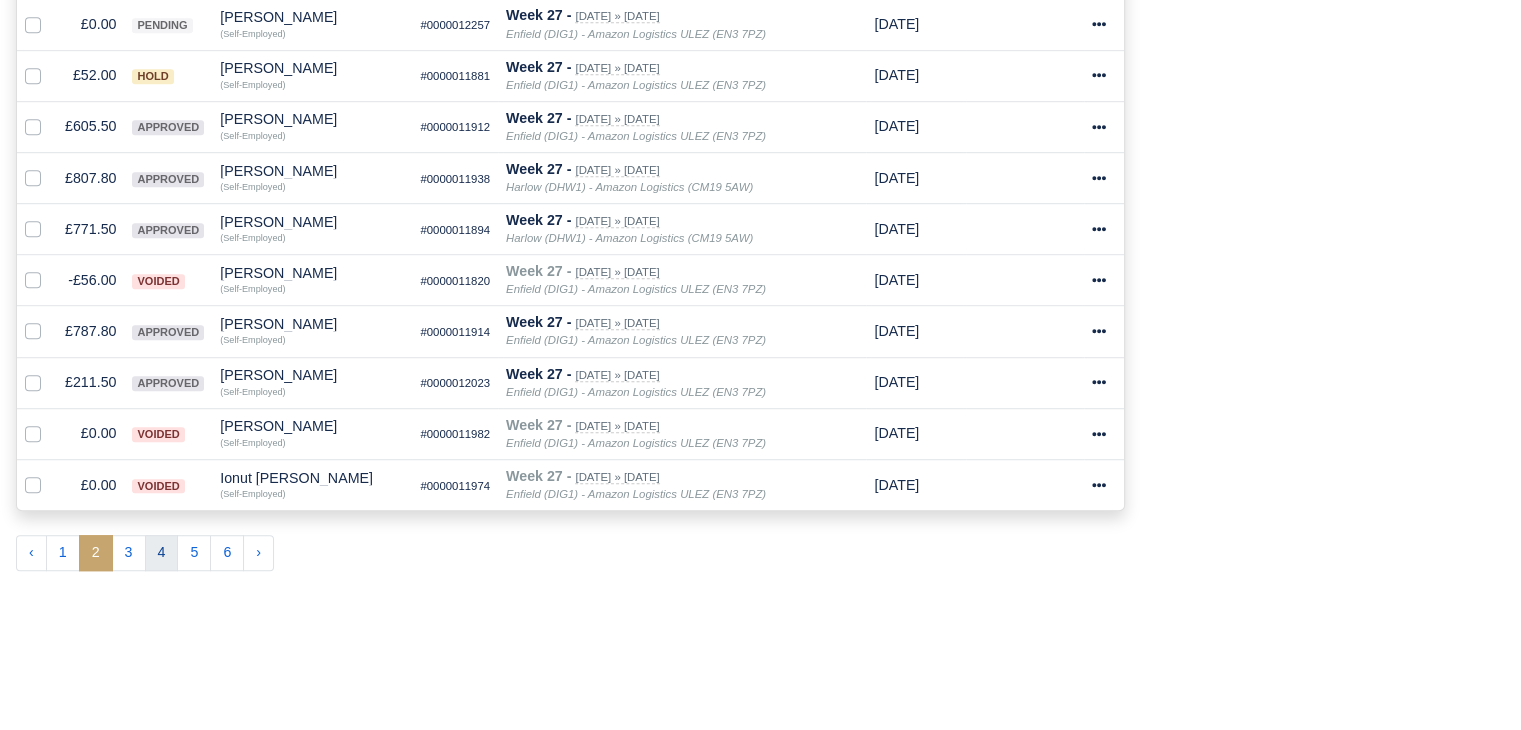 scroll, scrollTop: 1272, scrollLeft: 0, axis: vertical 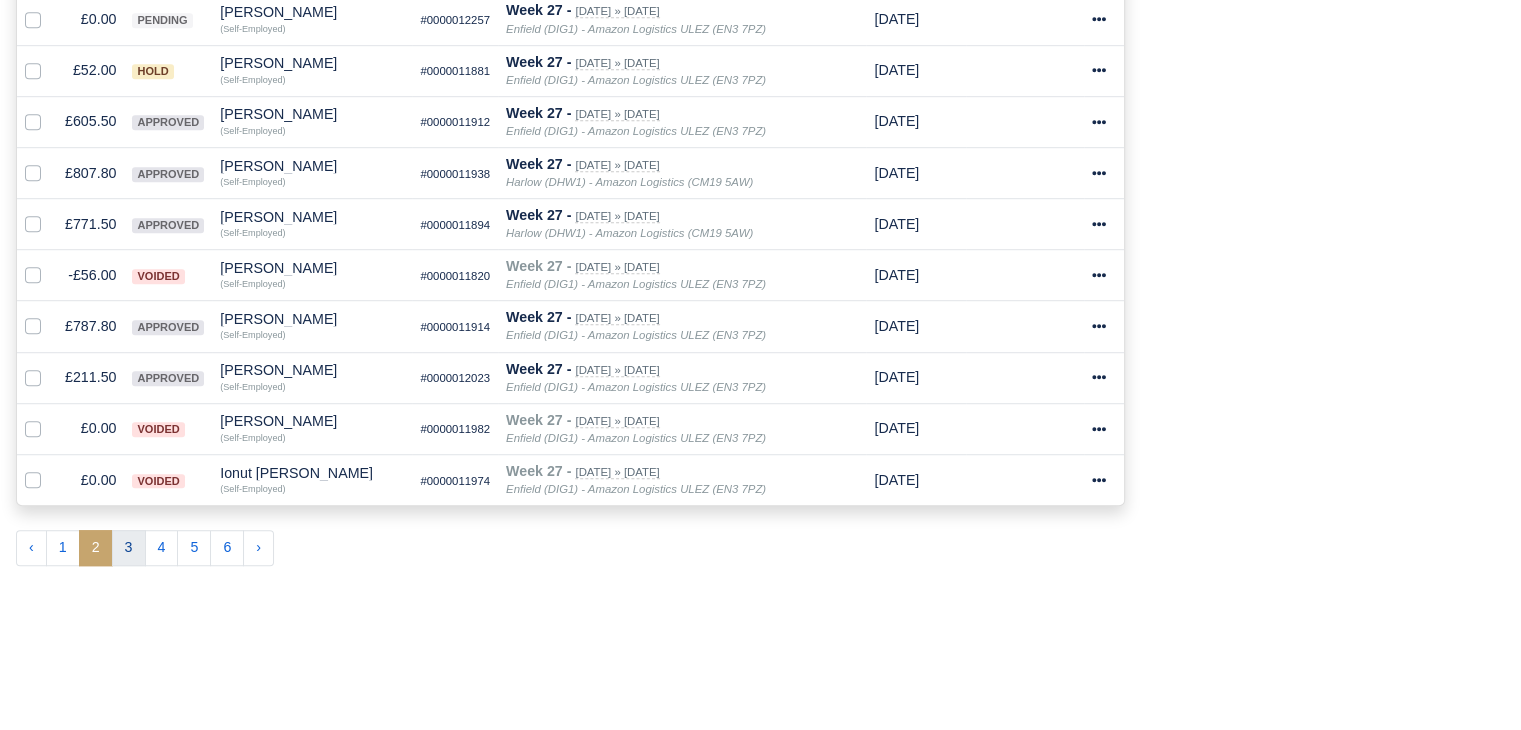 click on "3" at bounding box center [129, 548] 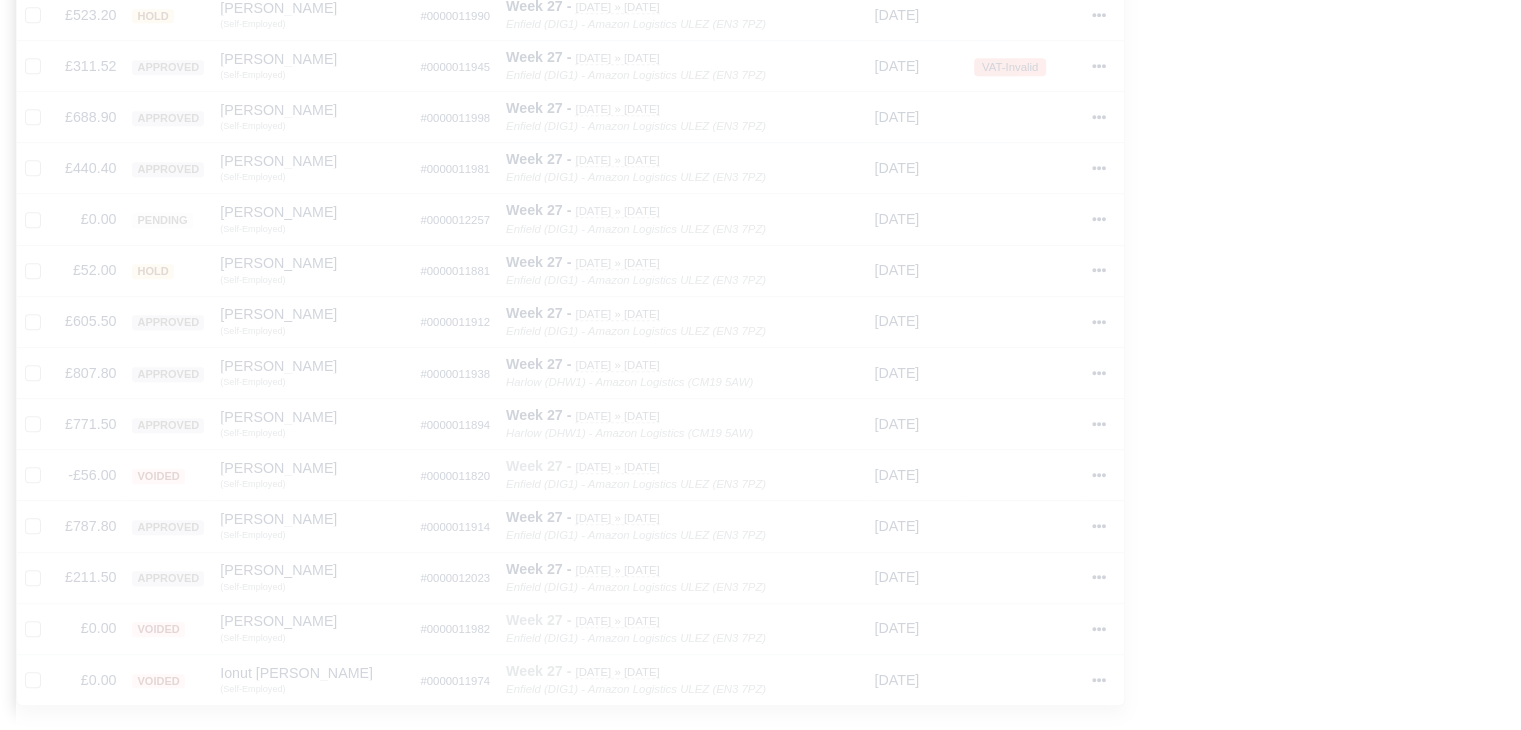 type 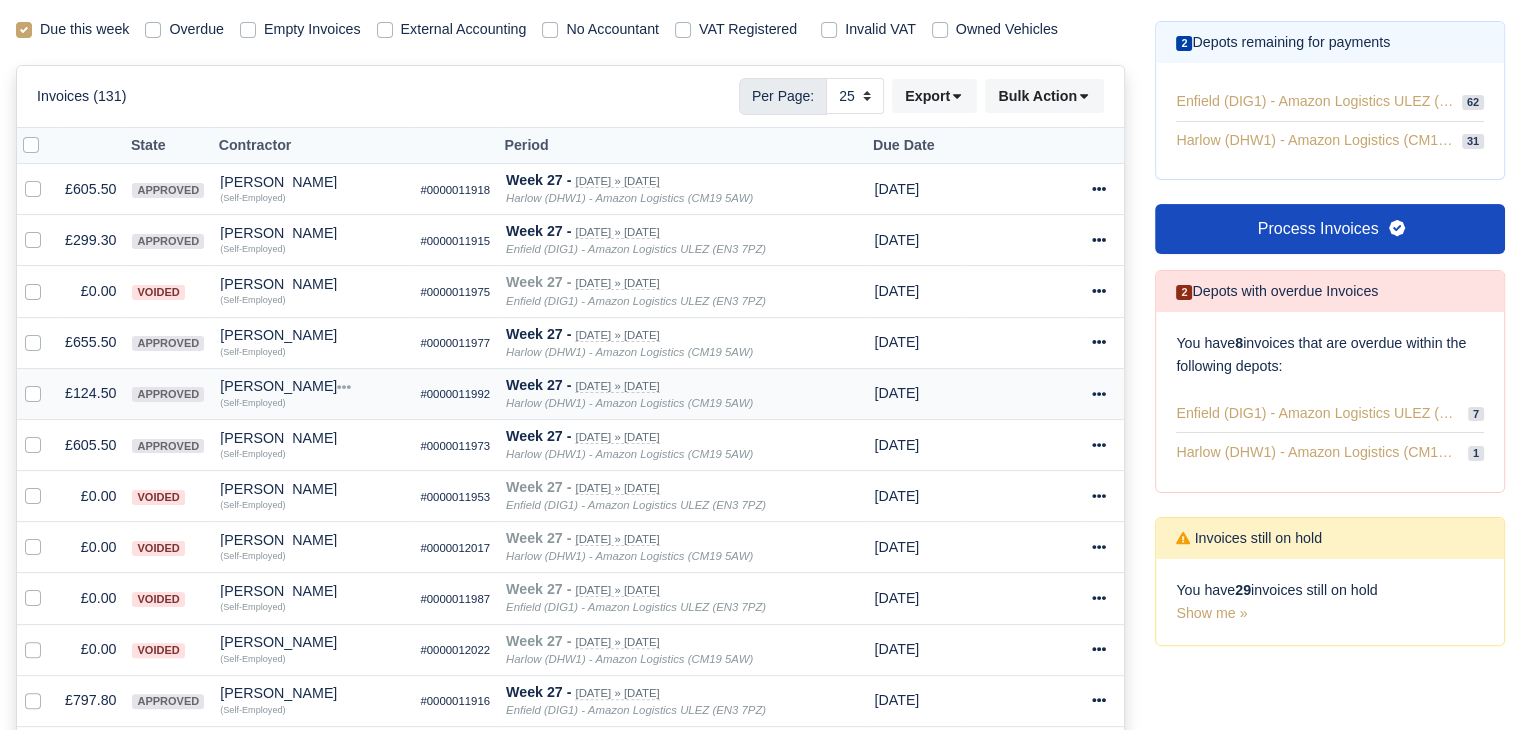 scroll, scrollTop: 449, scrollLeft: 0, axis: vertical 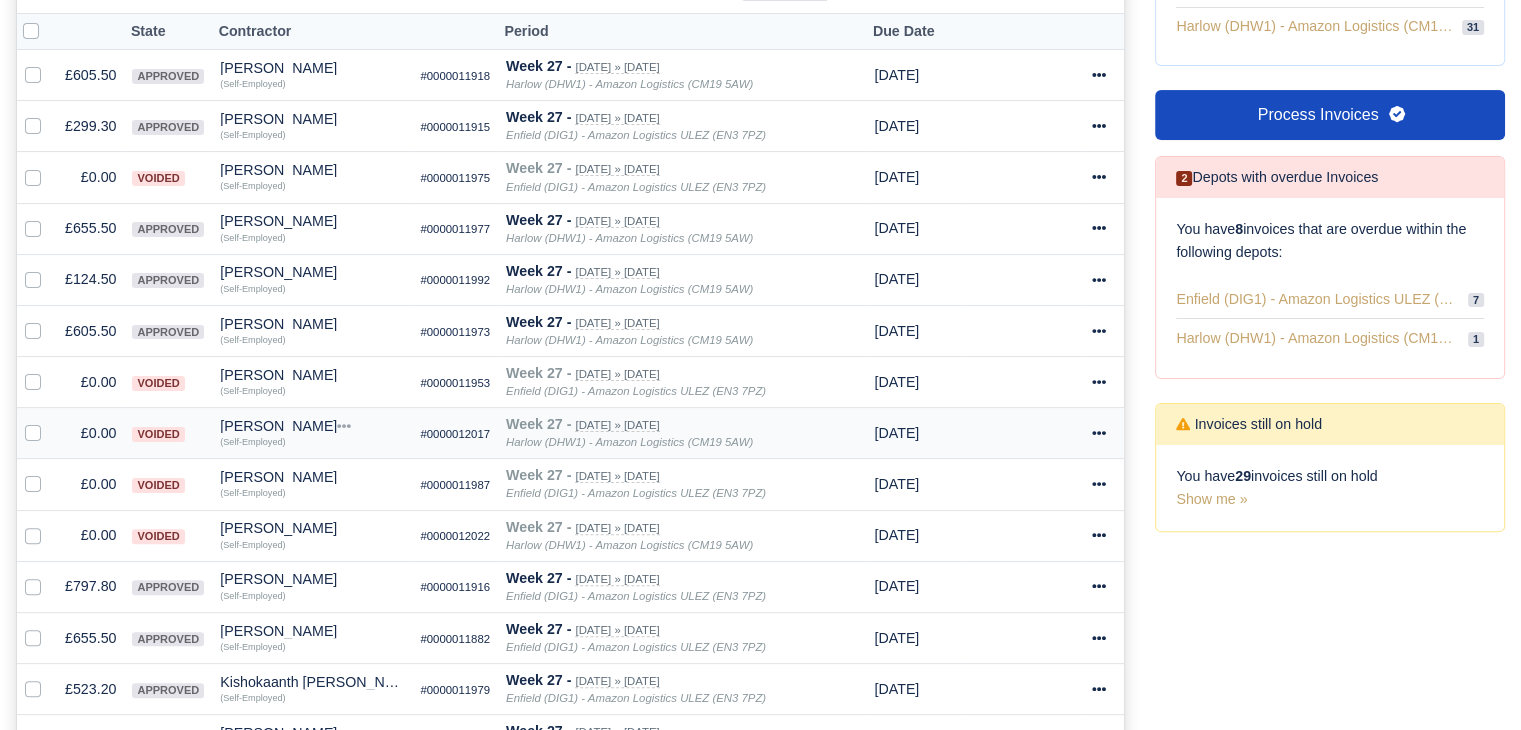 click at bounding box center (49, 422) 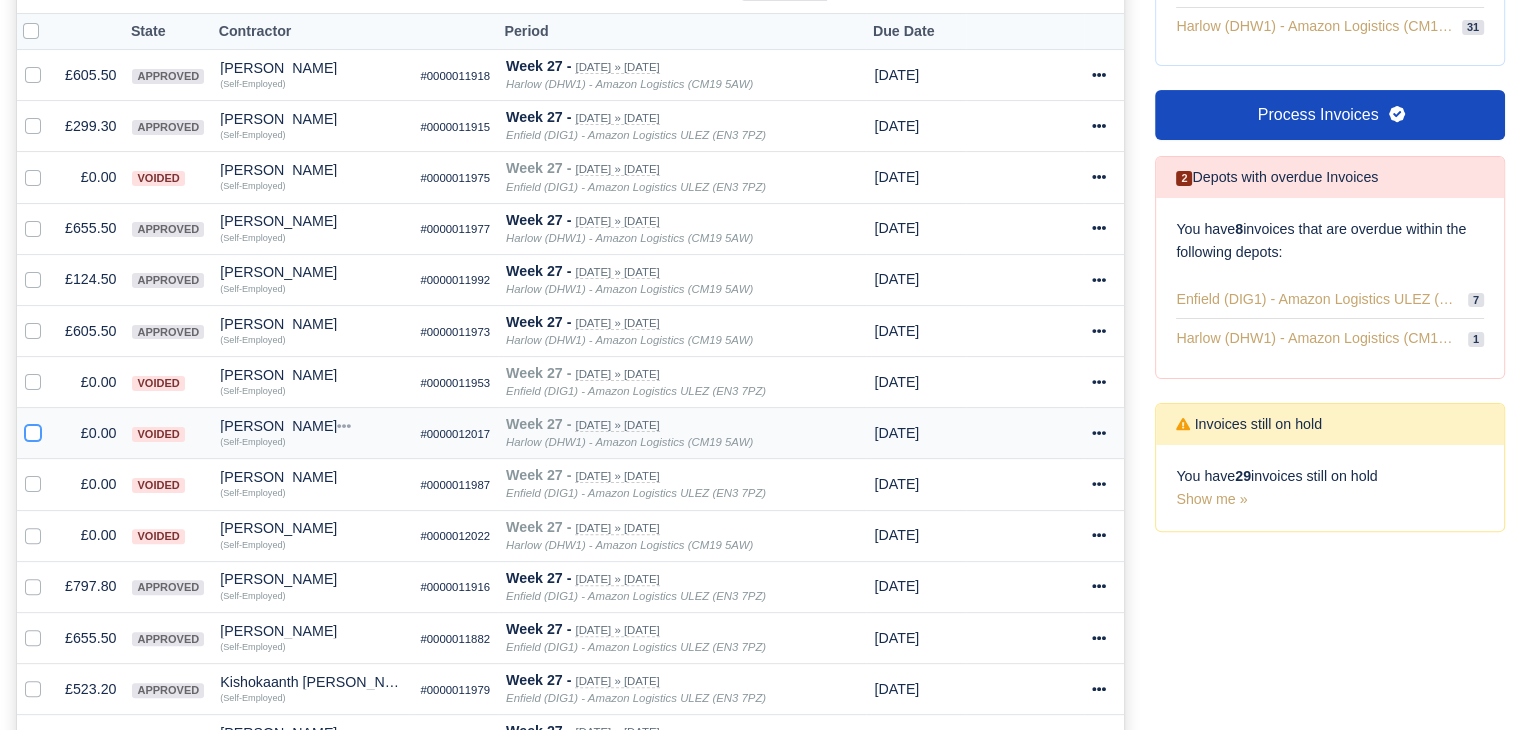 click at bounding box center [33, 430] 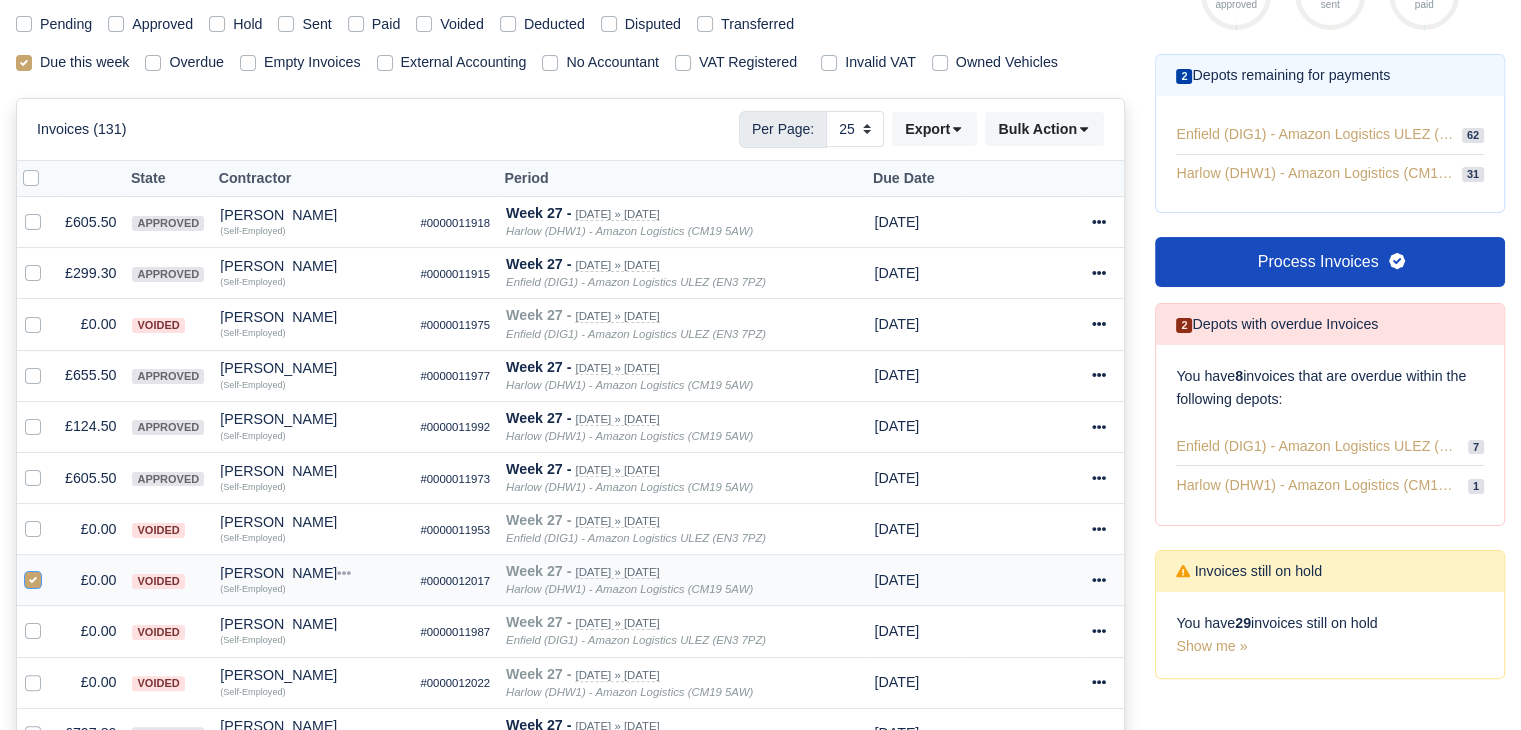 scroll, scrollTop: 301, scrollLeft: 0, axis: vertical 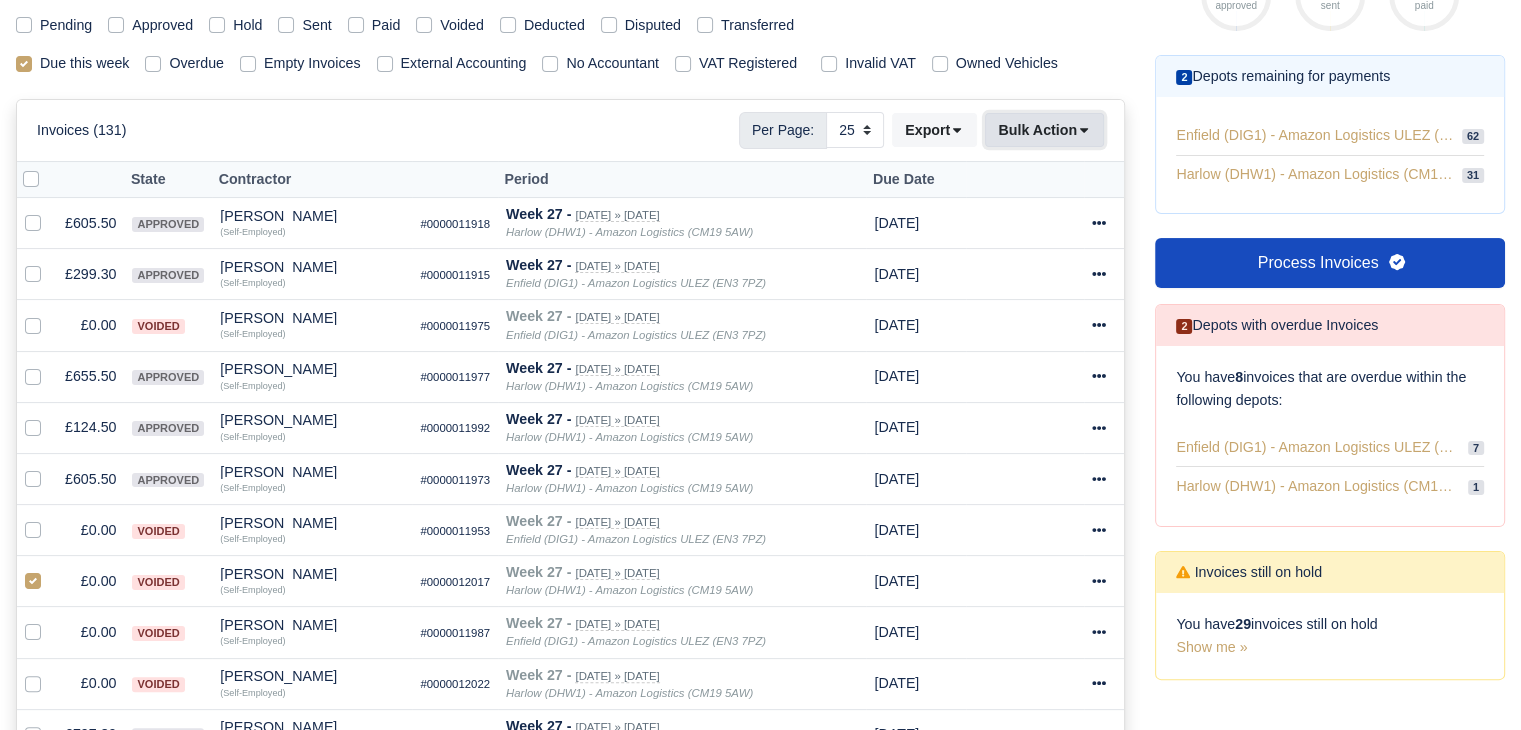 click on "Bulk Action" at bounding box center (1044, 130) 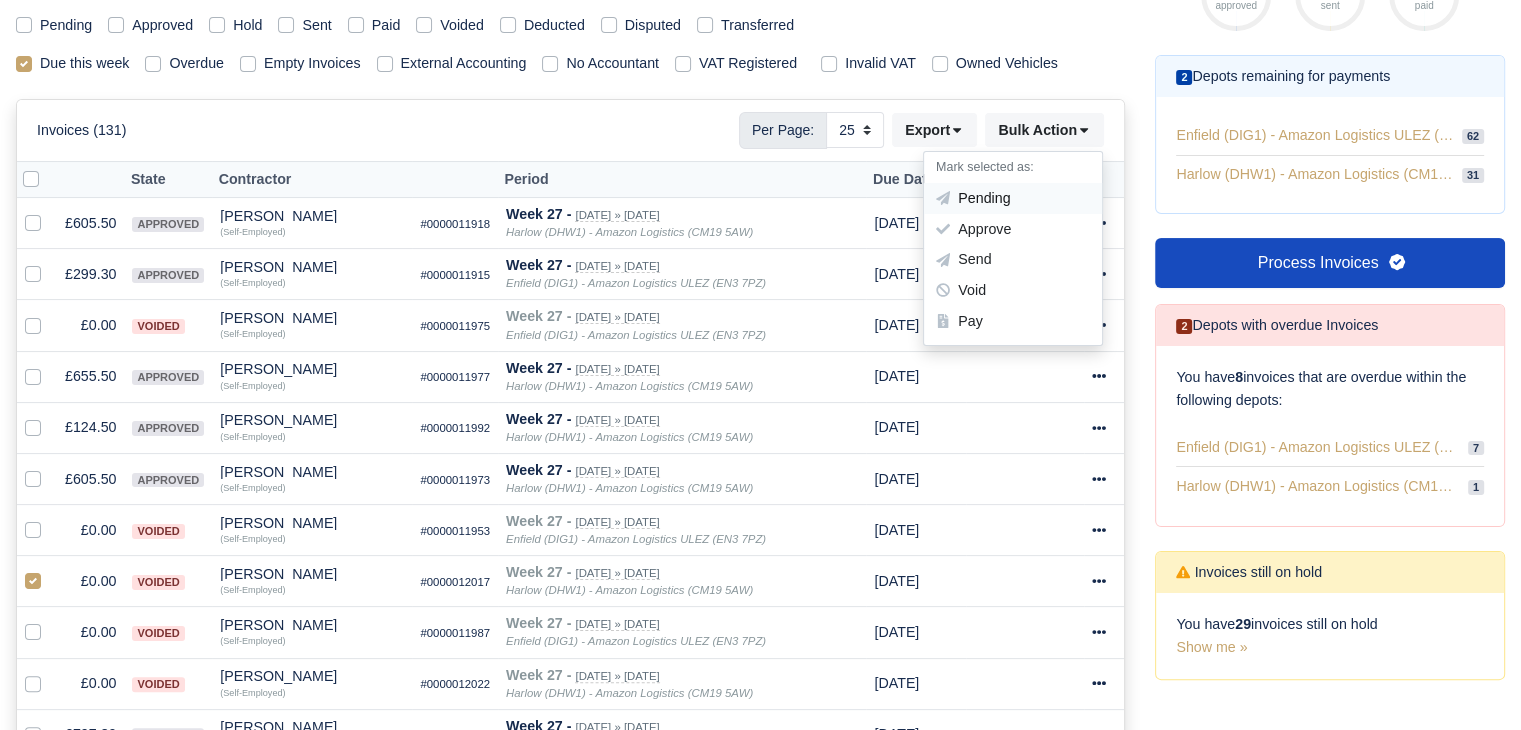 click on "Pending" at bounding box center [1013, 198] 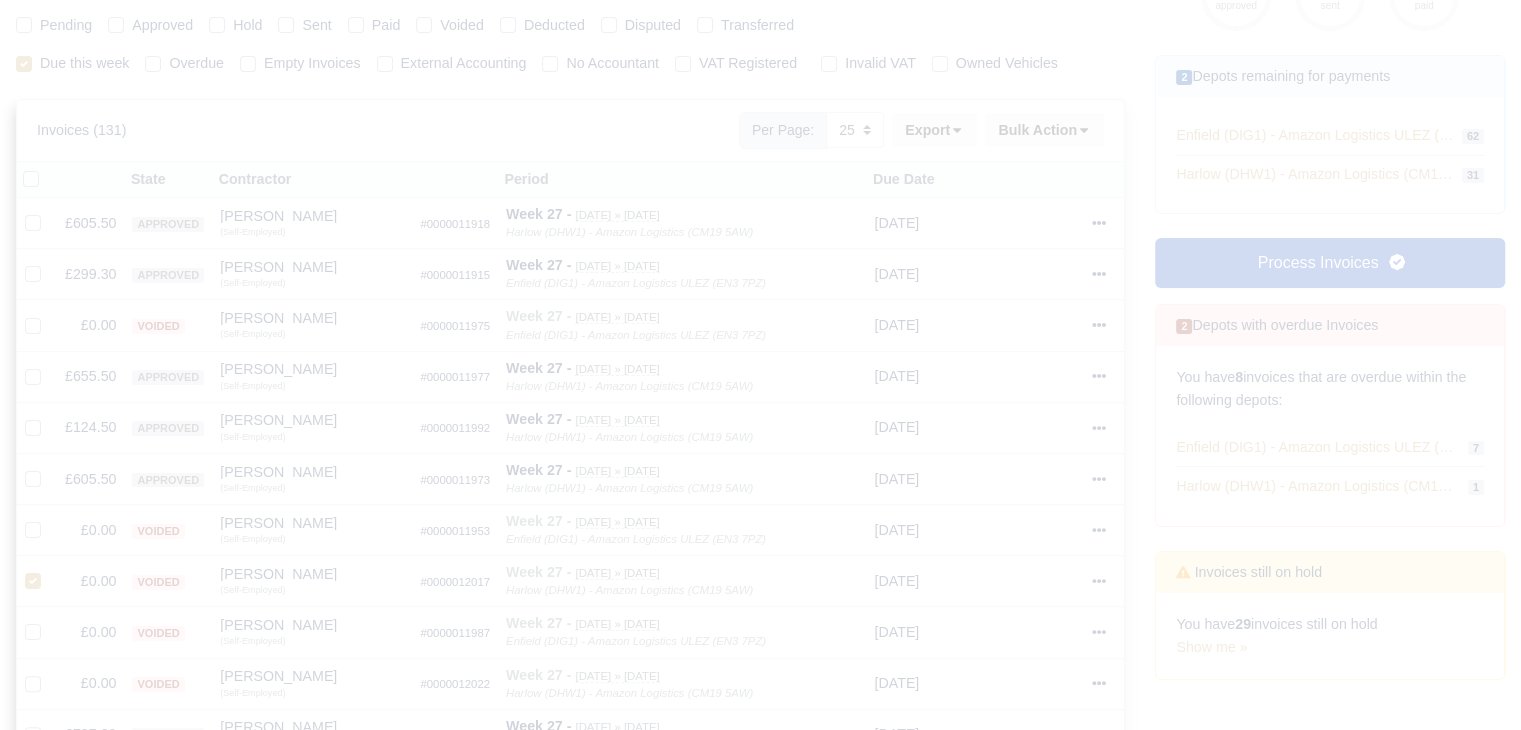 type 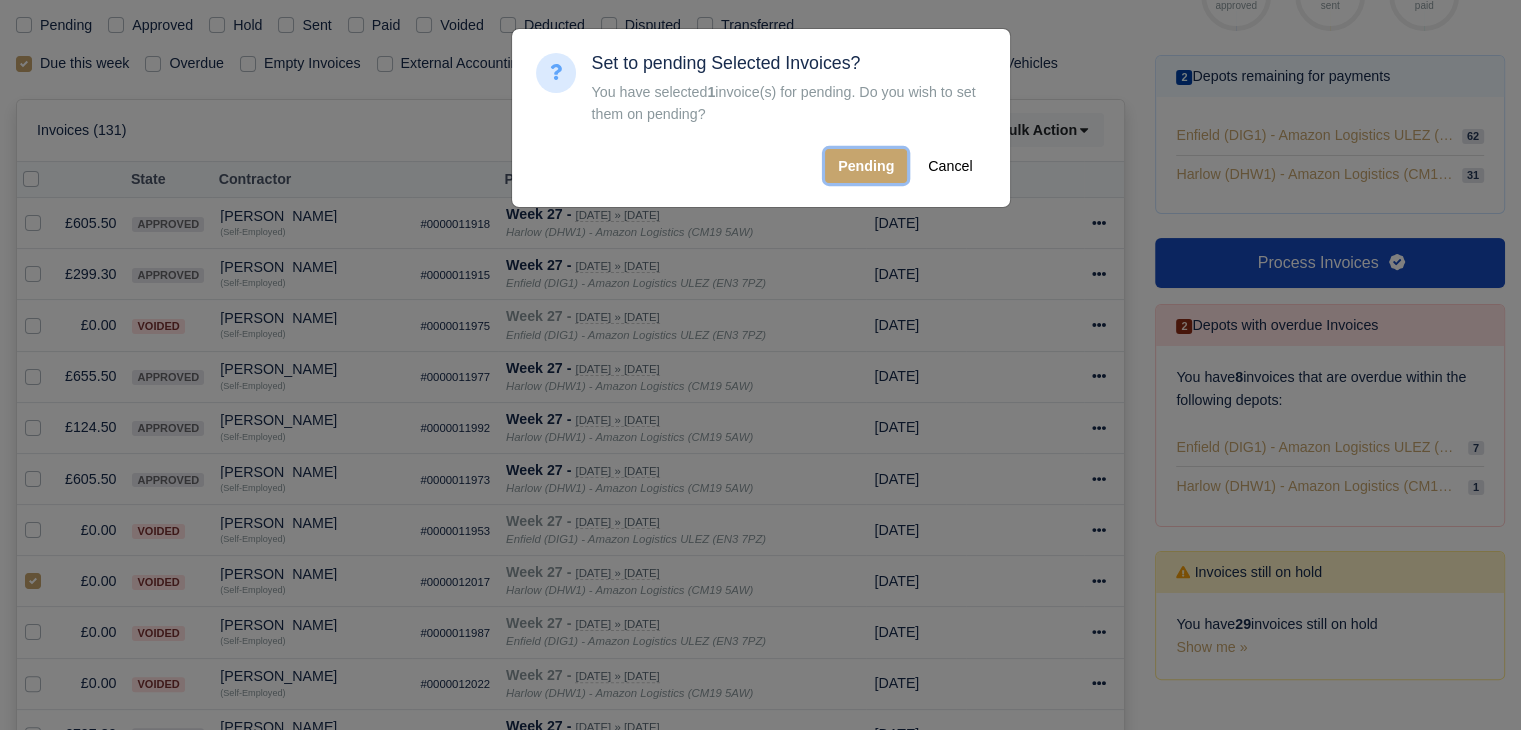 click on "Pending" at bounding box center [866, 166] 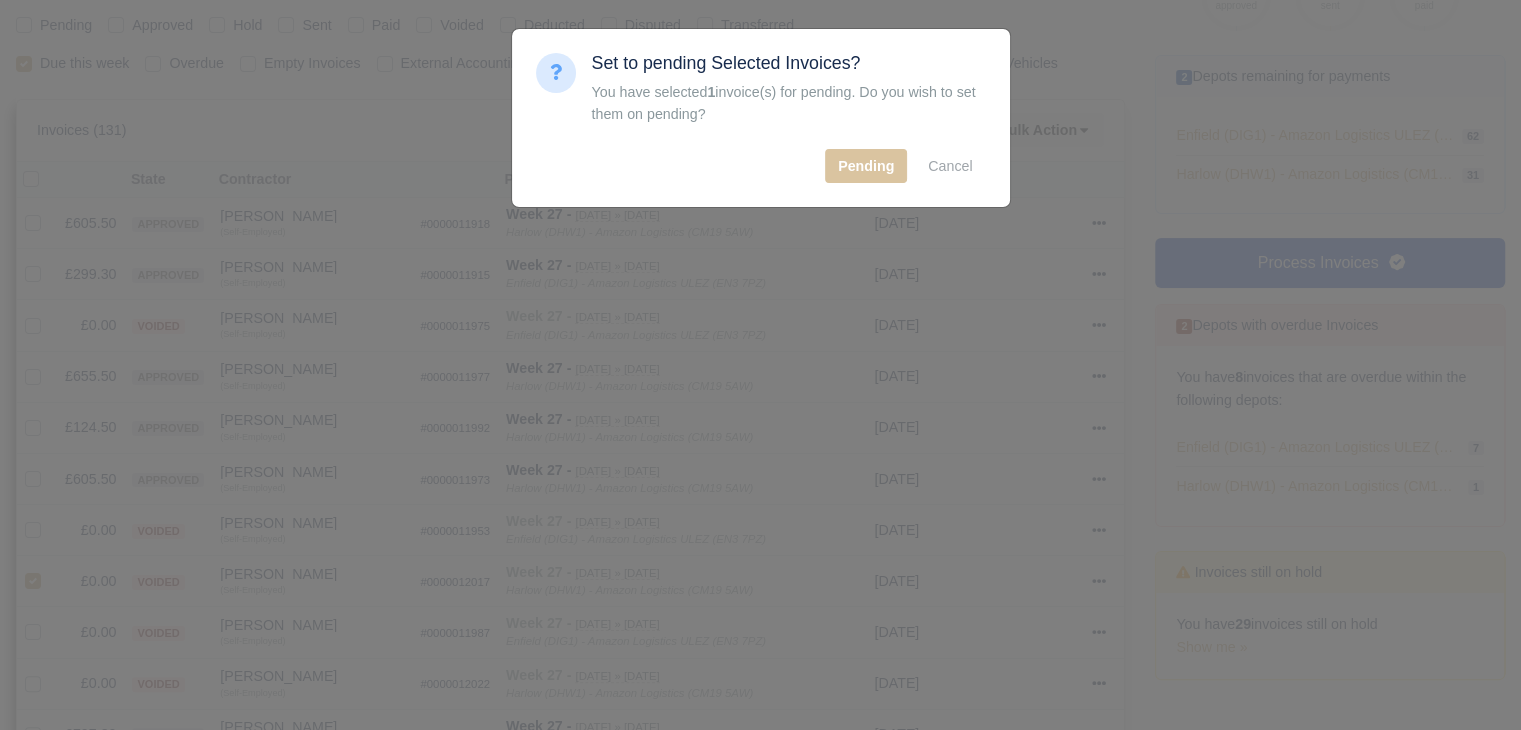 type 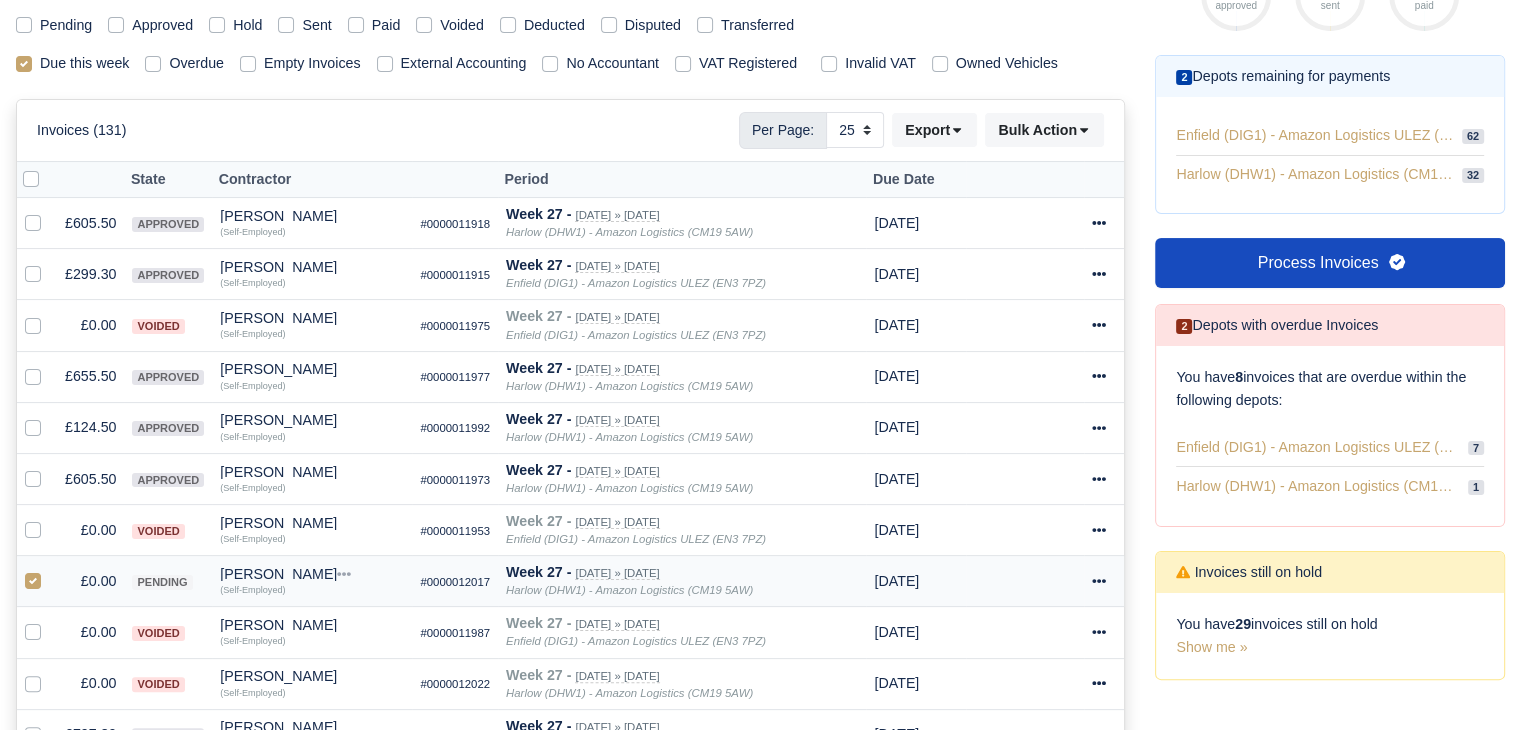 click on "£0.00" at bounding box center [90, 581] 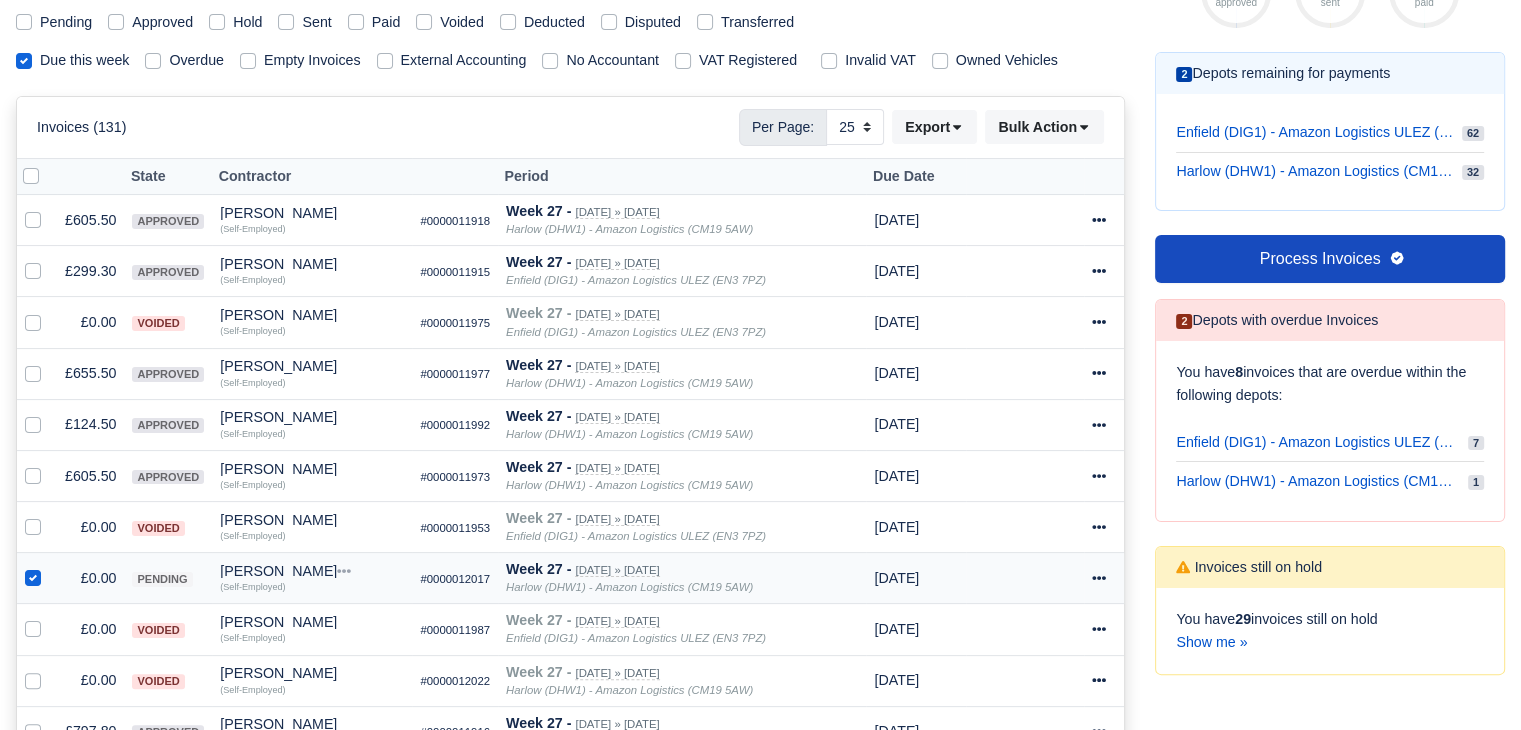 scroll, scrollTop: 299, scrollLeft: 0, axis: vertical 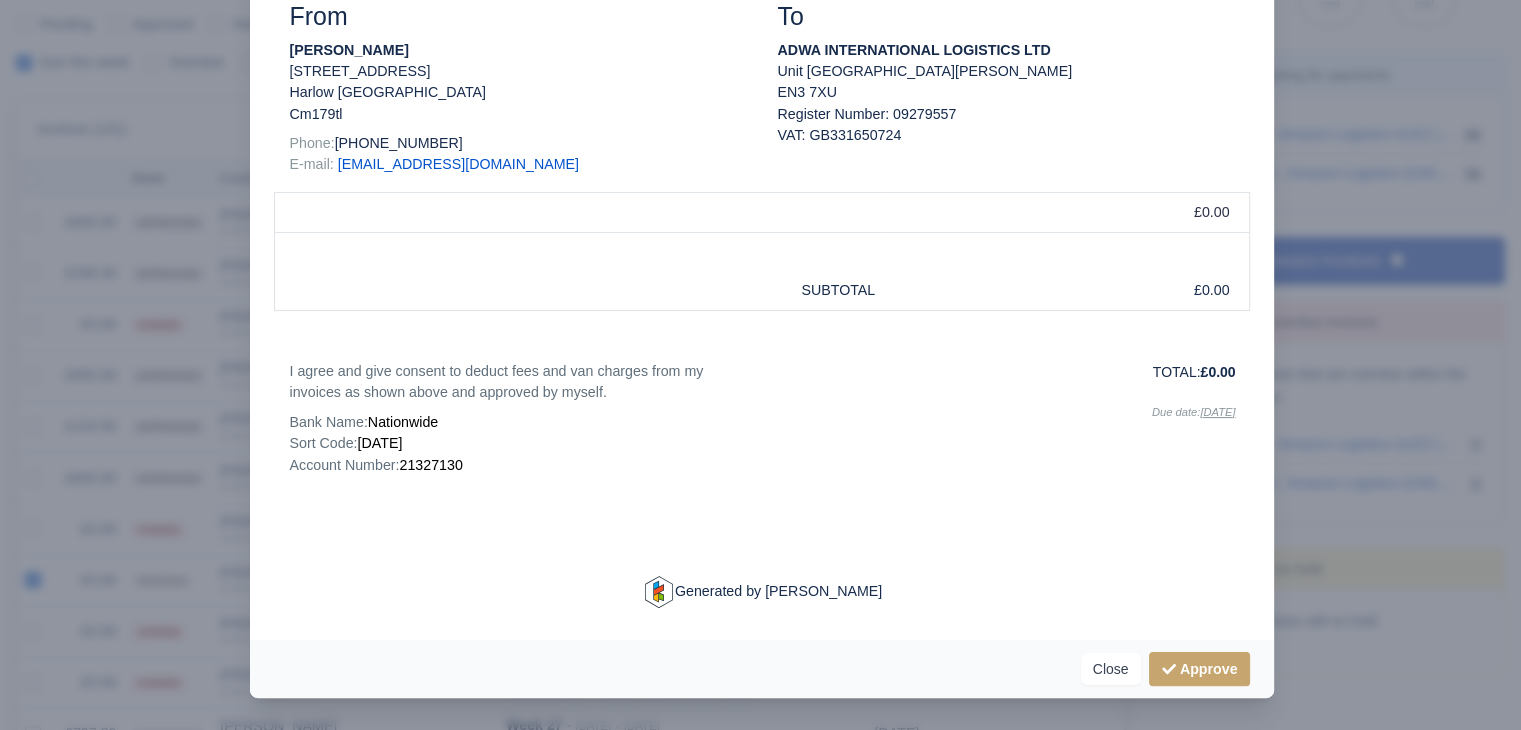 click at bounding box center (760, 365) 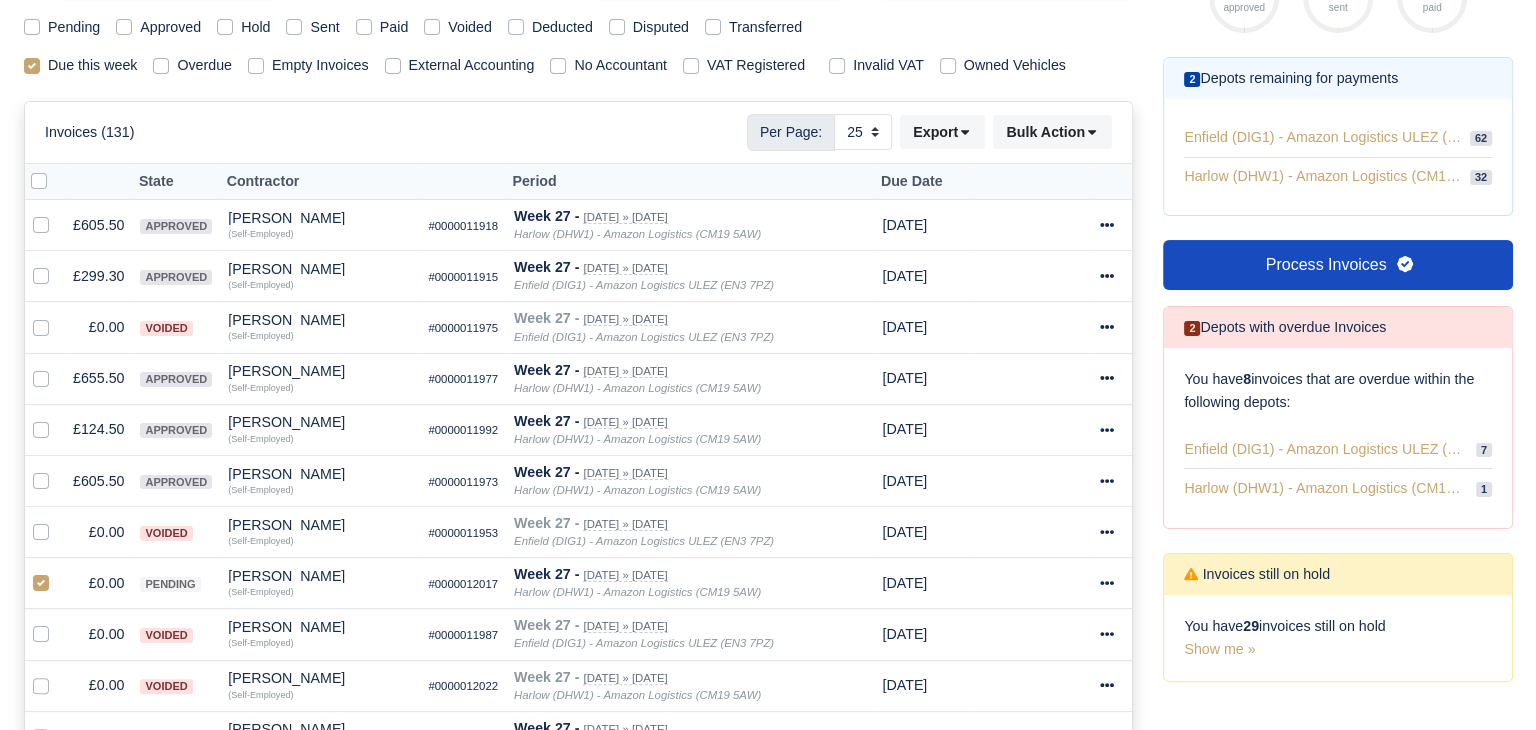 scroll, scrollTop: 301, scrollLeft: 0, axis: vertical 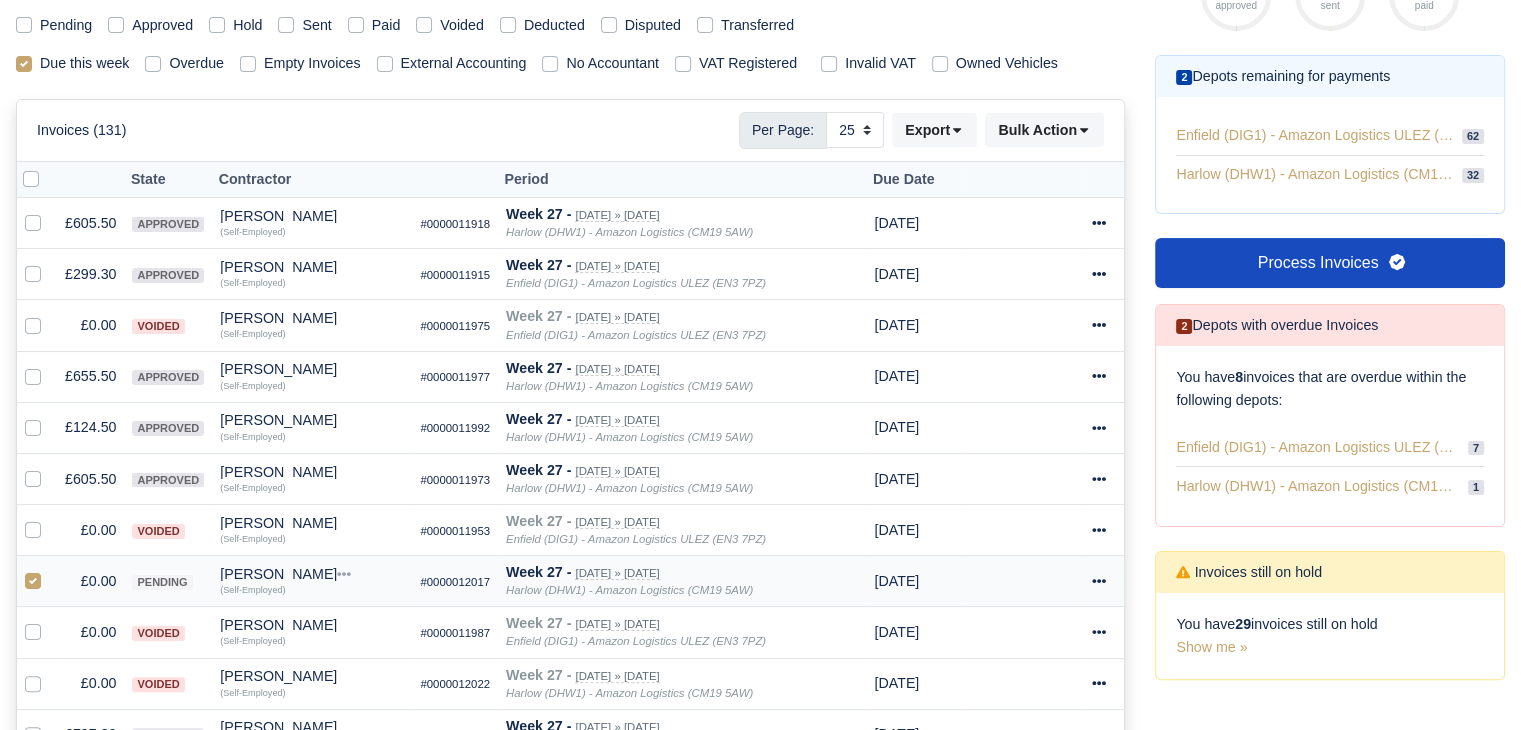 click on "[PERSON_NAME]" at bounding box center [312, 574] 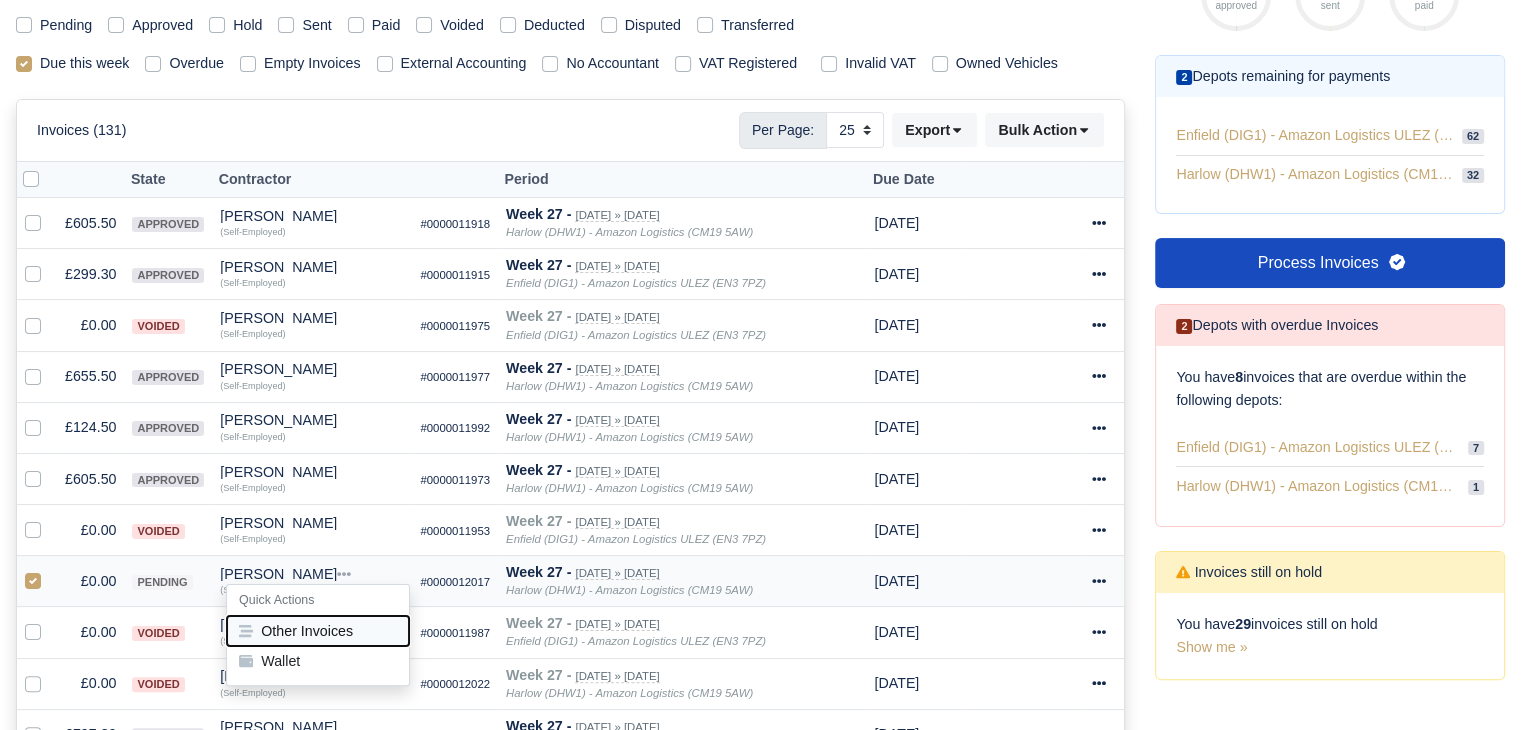 click on "Other Invoices" at bounding box center [318, 631] 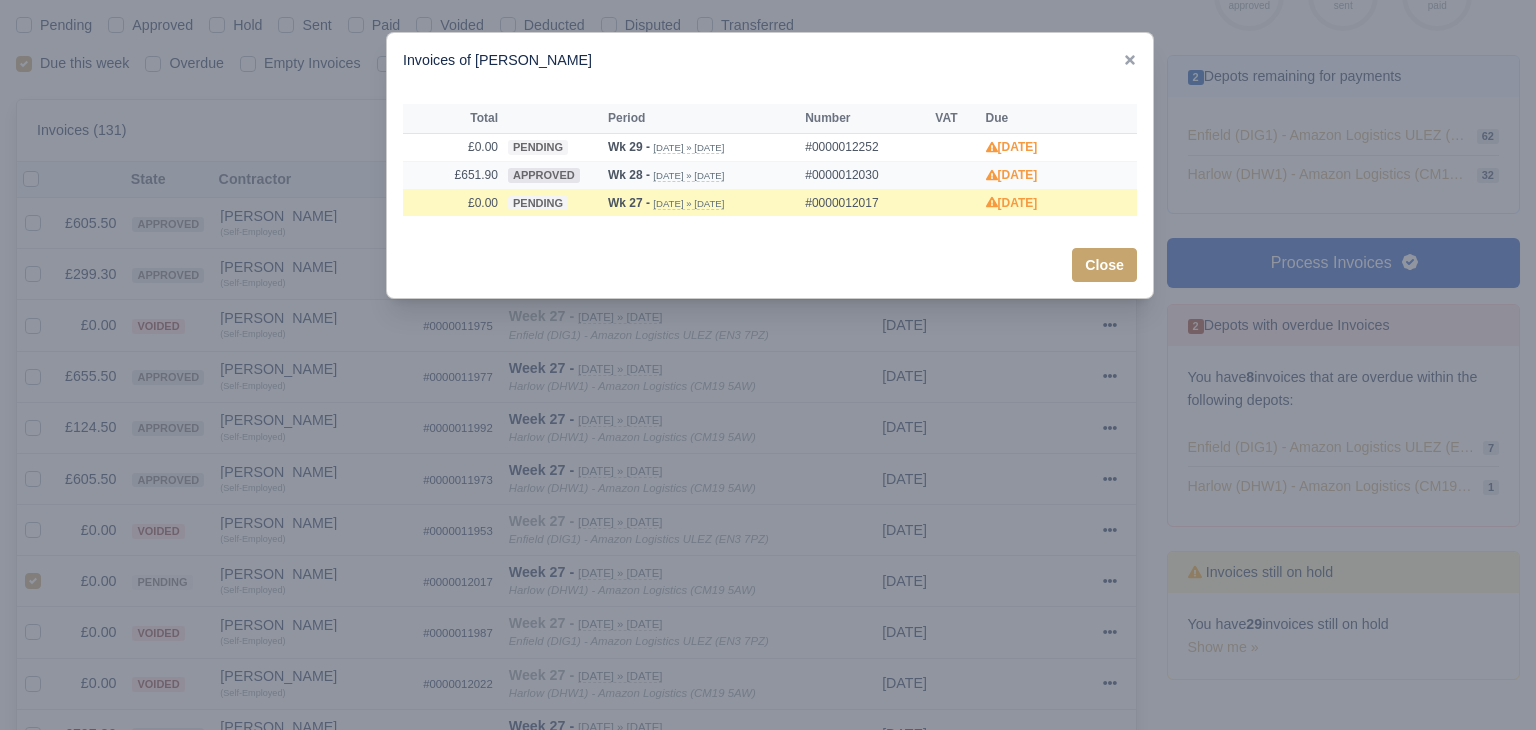 click on "£651.90" at bounding box center (453, 175) 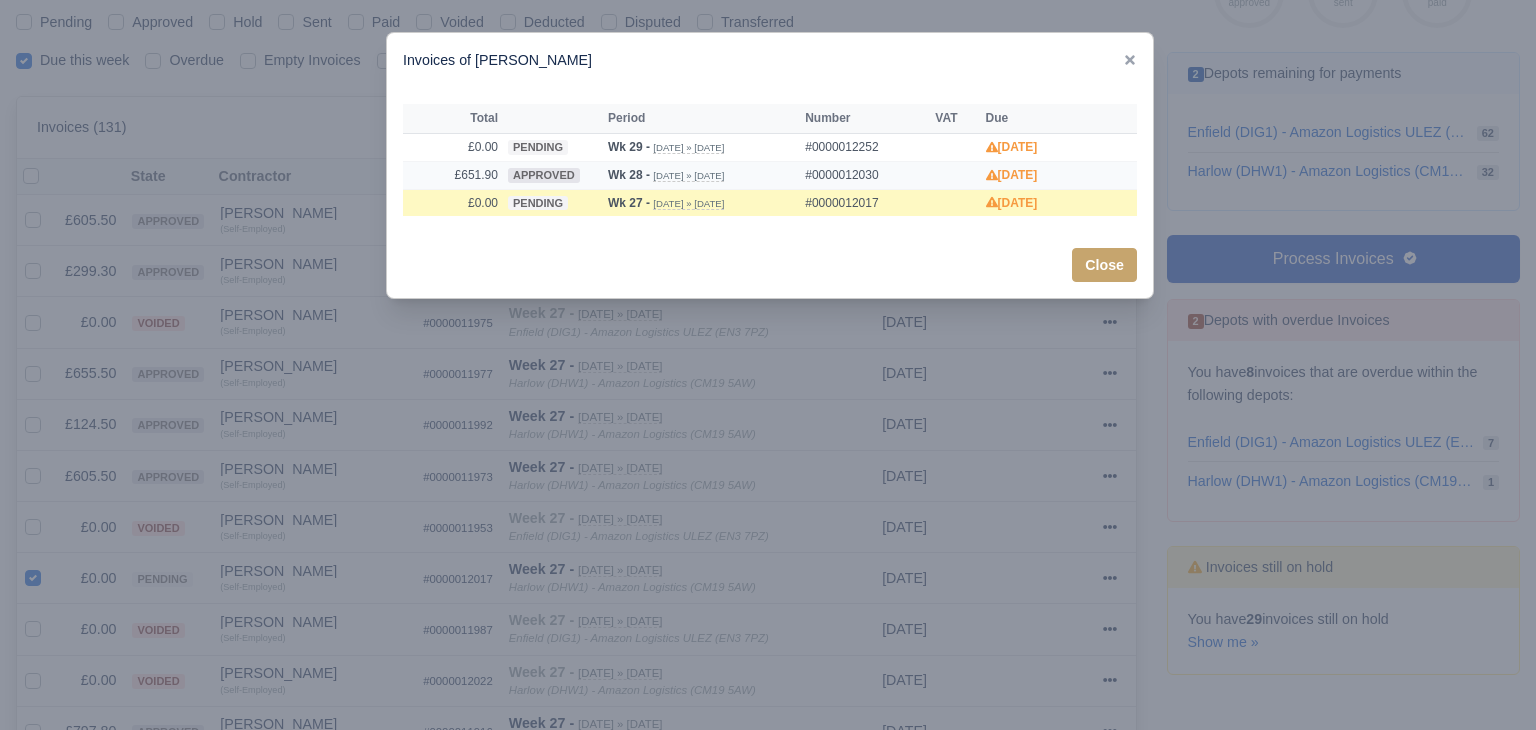 scroll, scrollTop: 299, scrollLeft: 0, axis: vertical 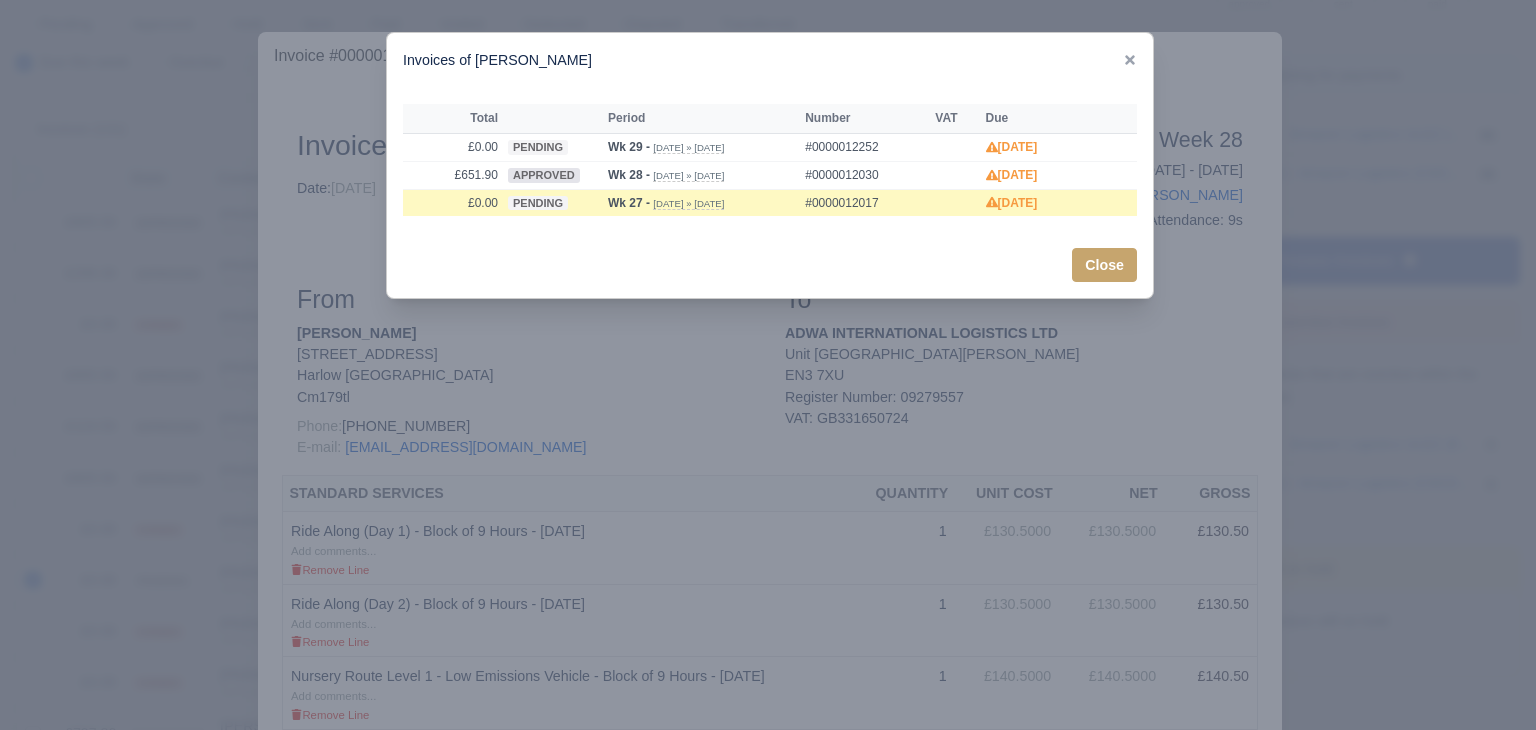 click at bounding box center [768, 365] 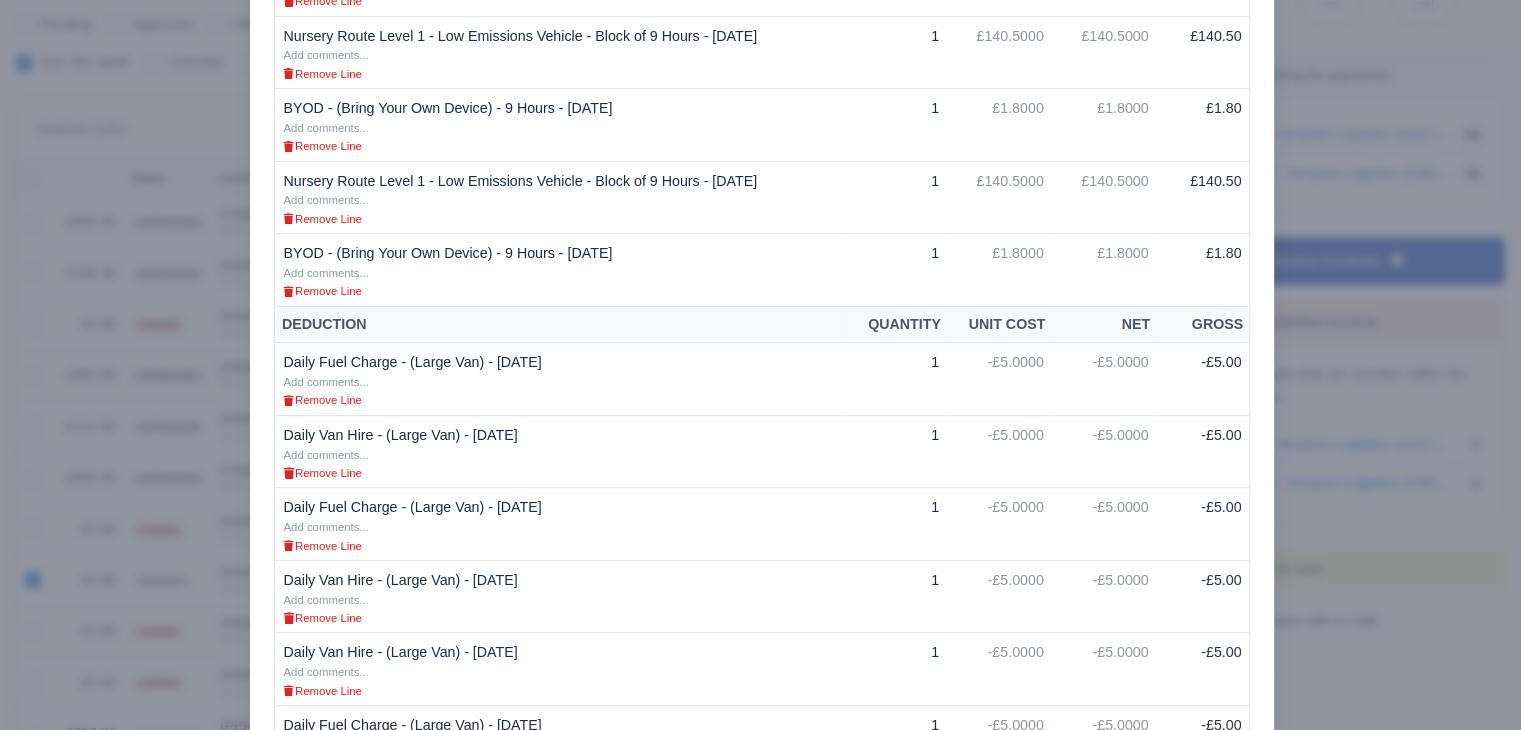 scroll, scrollTop: 790, scrollLeft: 0, axis: vertical 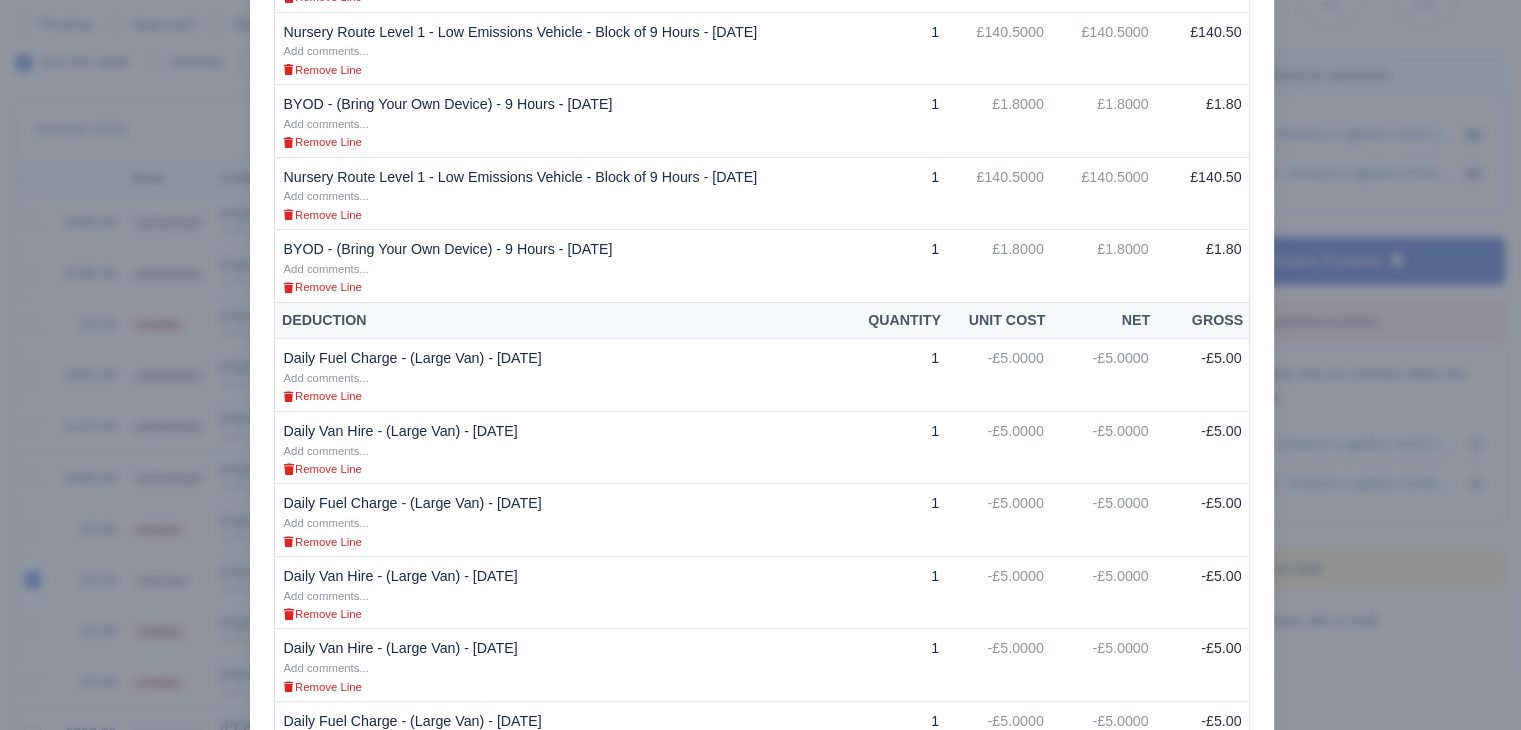 click at bounding box center [760, 365] 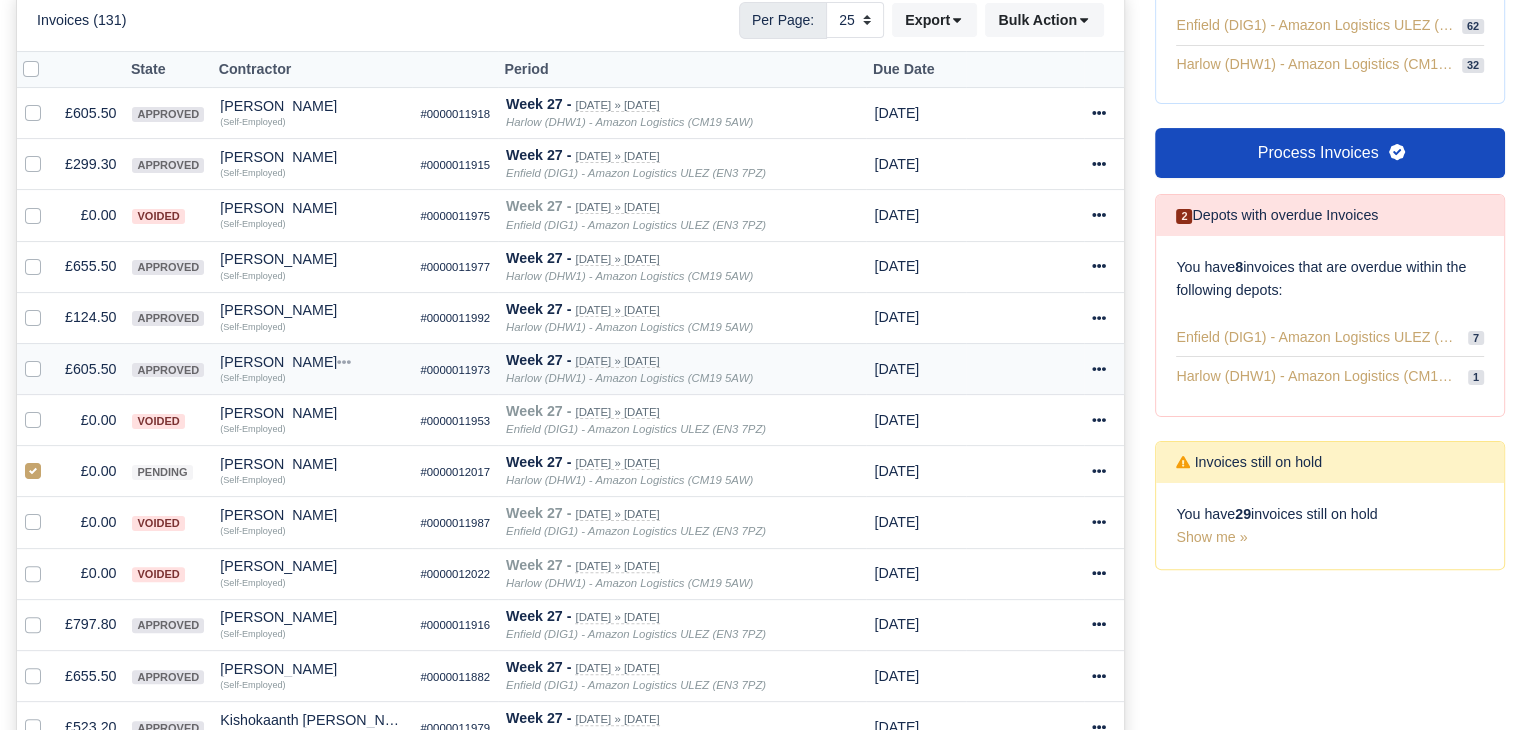 scroll, scrollTop: 453, scrollLeft: 0, axis: vertical 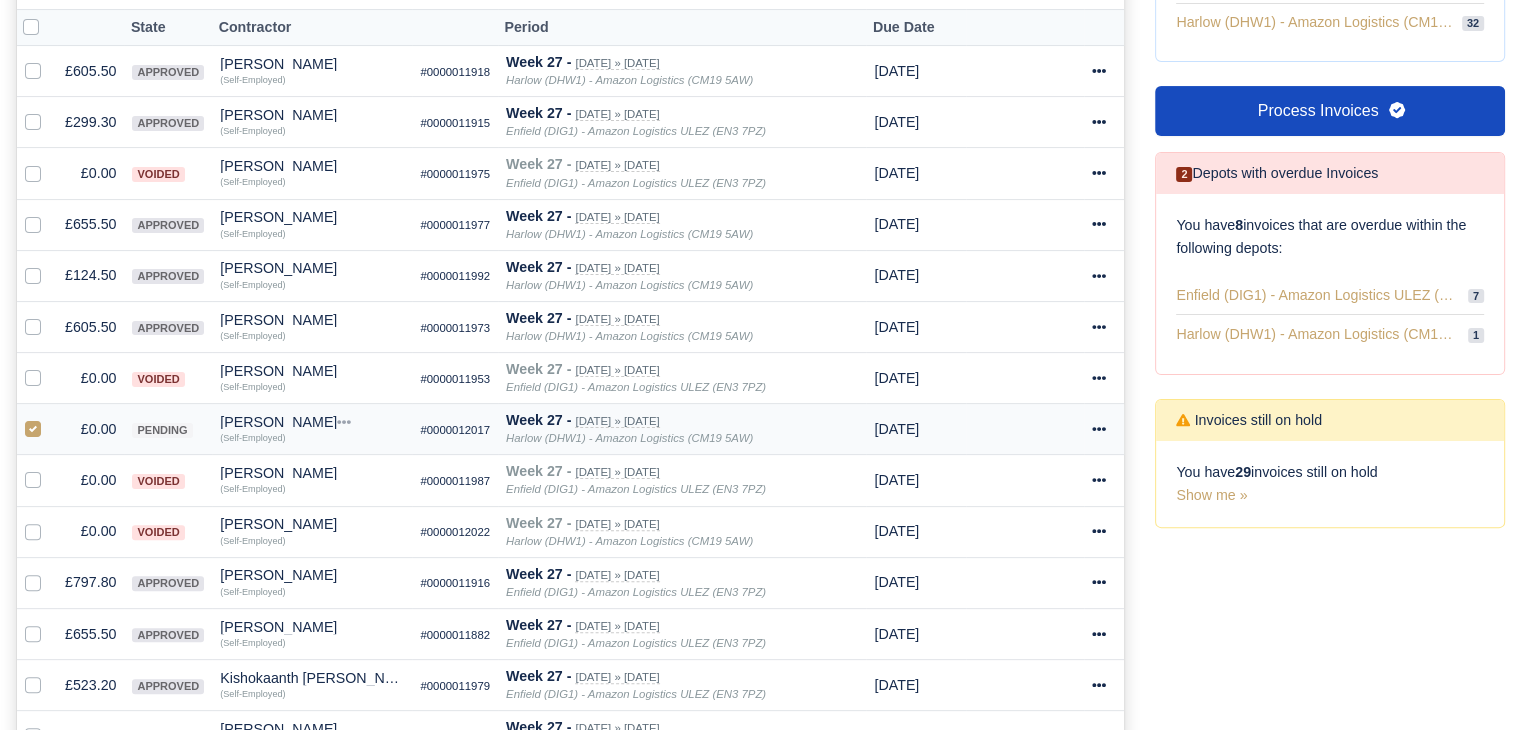 click at bounding box center (49, 418) 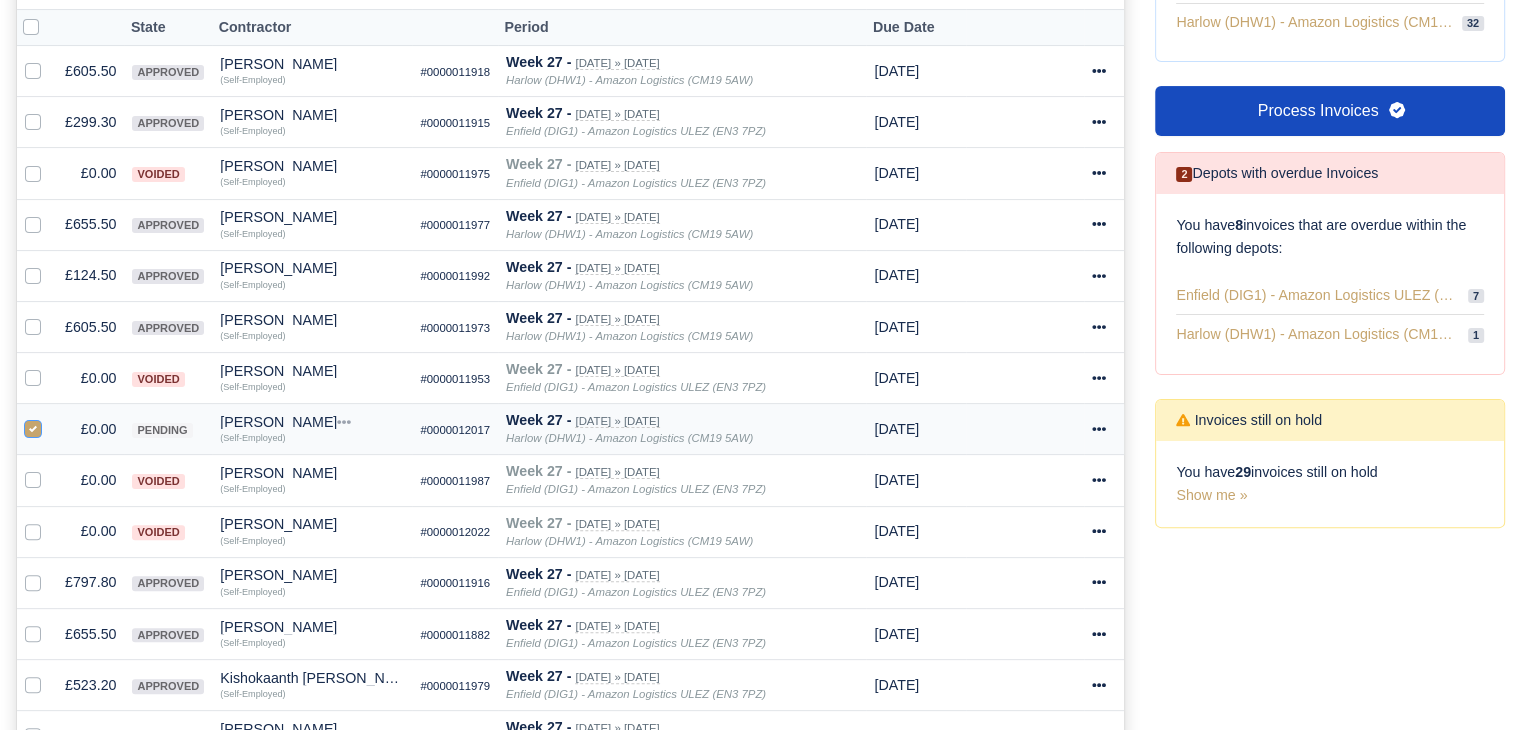 click at bounding box center (33, 426) 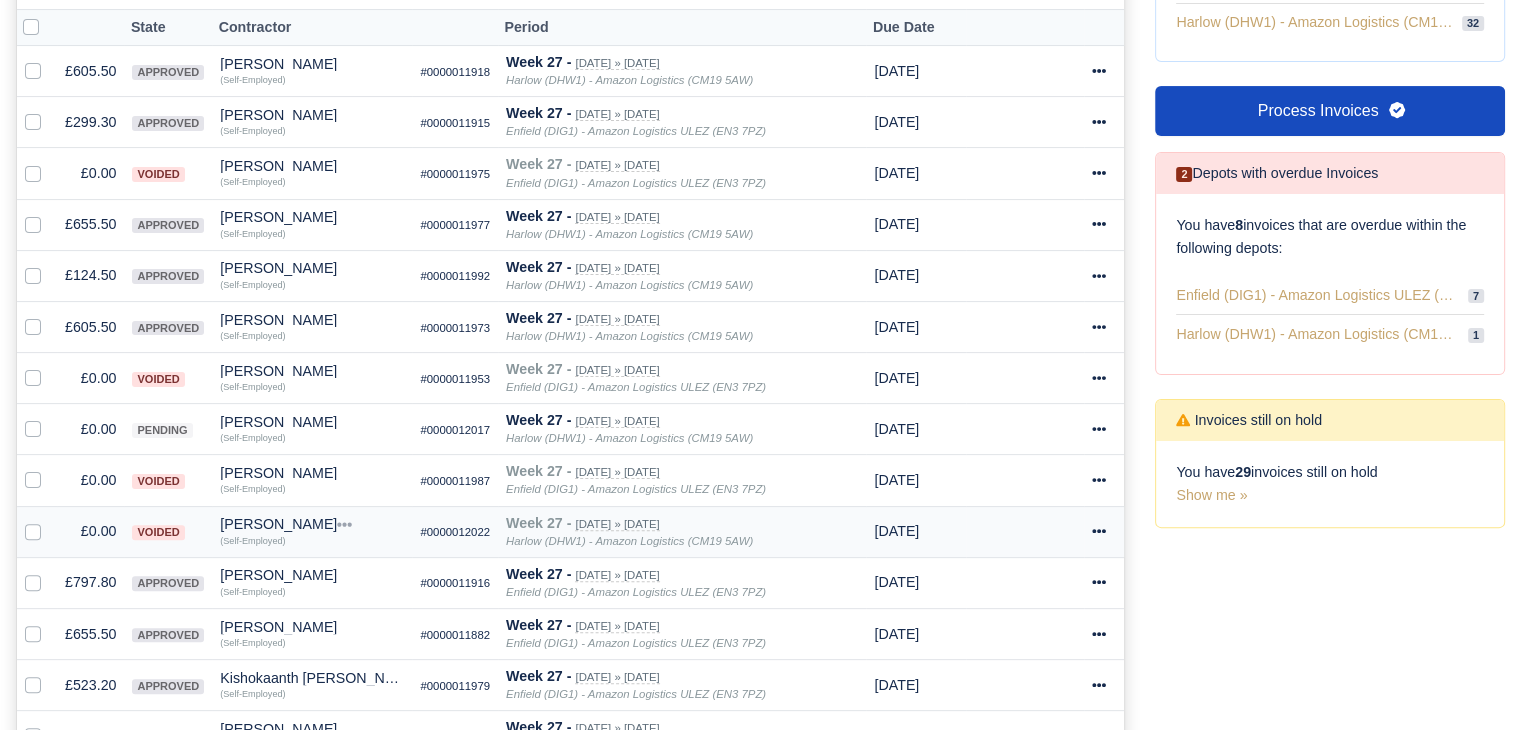 click on "£0.00" at bounding box center [90, 531] 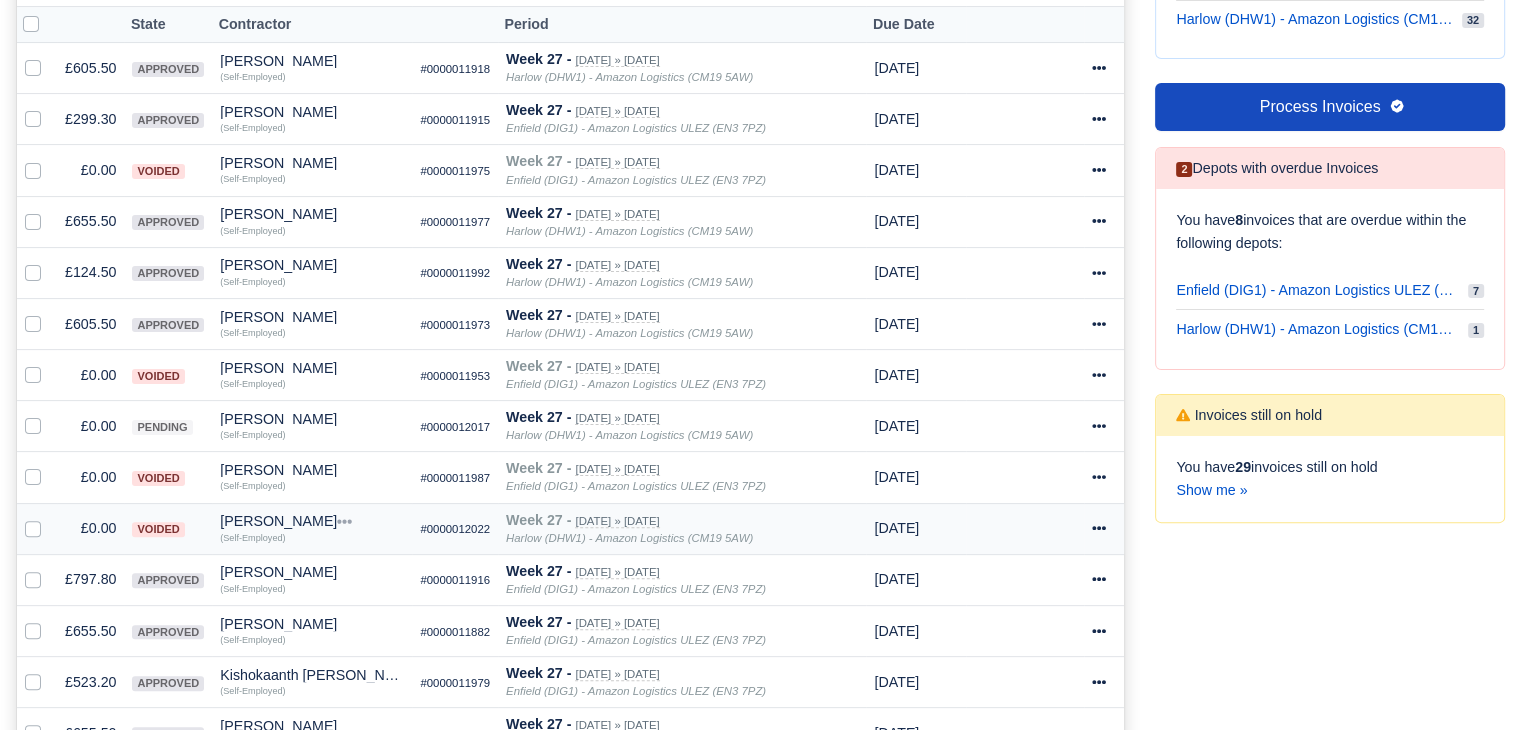 scroll, scrollTop: 451, scrollLeft: 0, axis: vertical 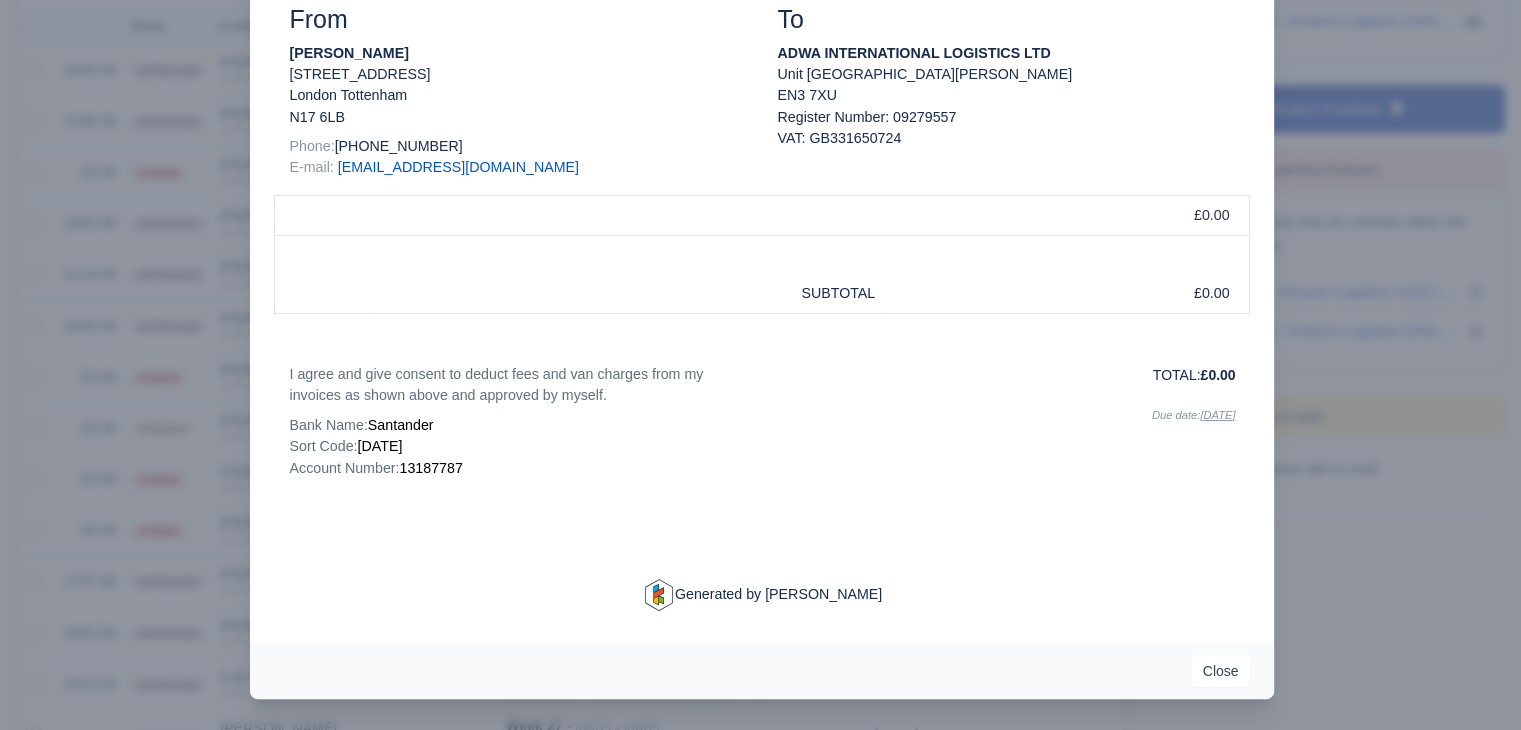 click at bounding box center (760, 365) 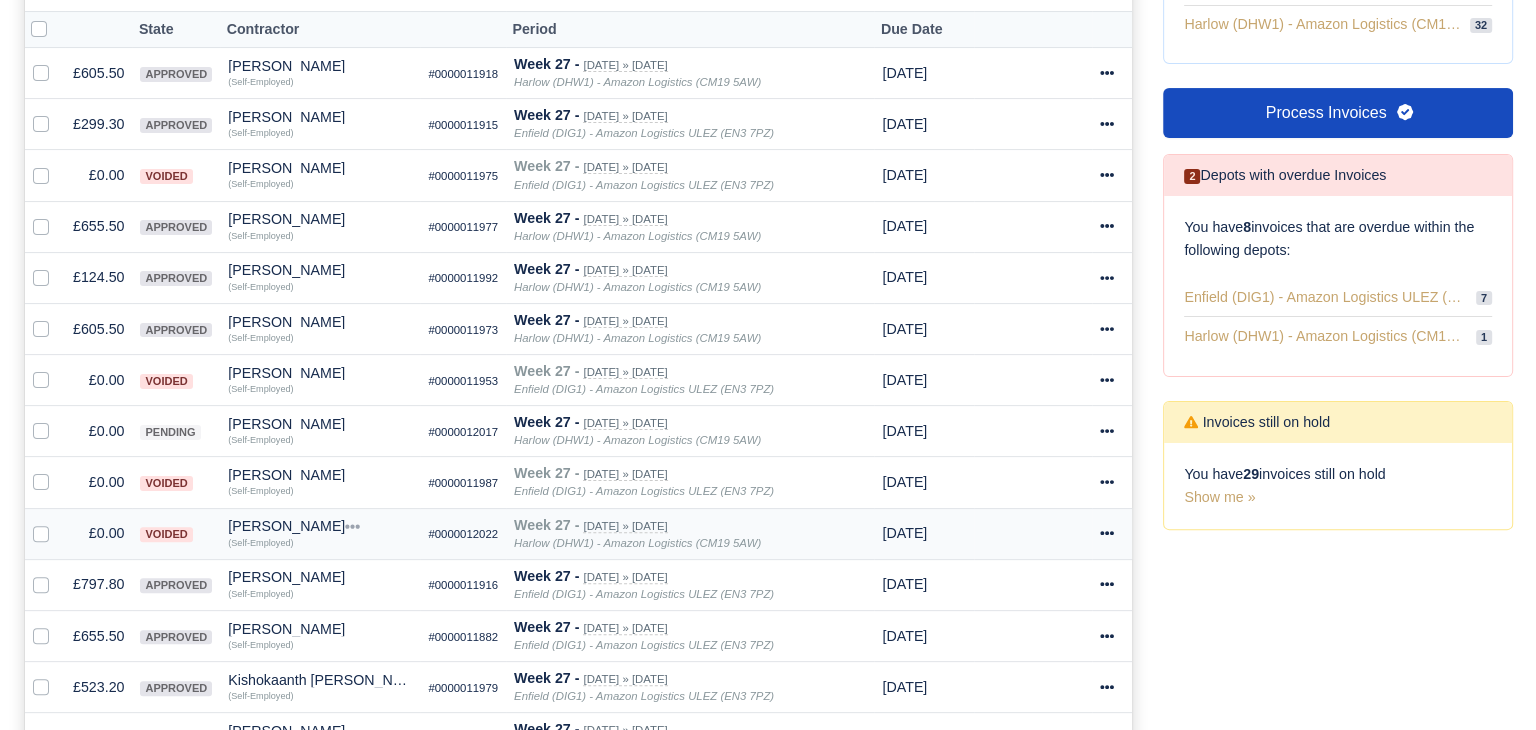 scroll, scrollTop: 453, scrollLeft: 0, axis: vertical 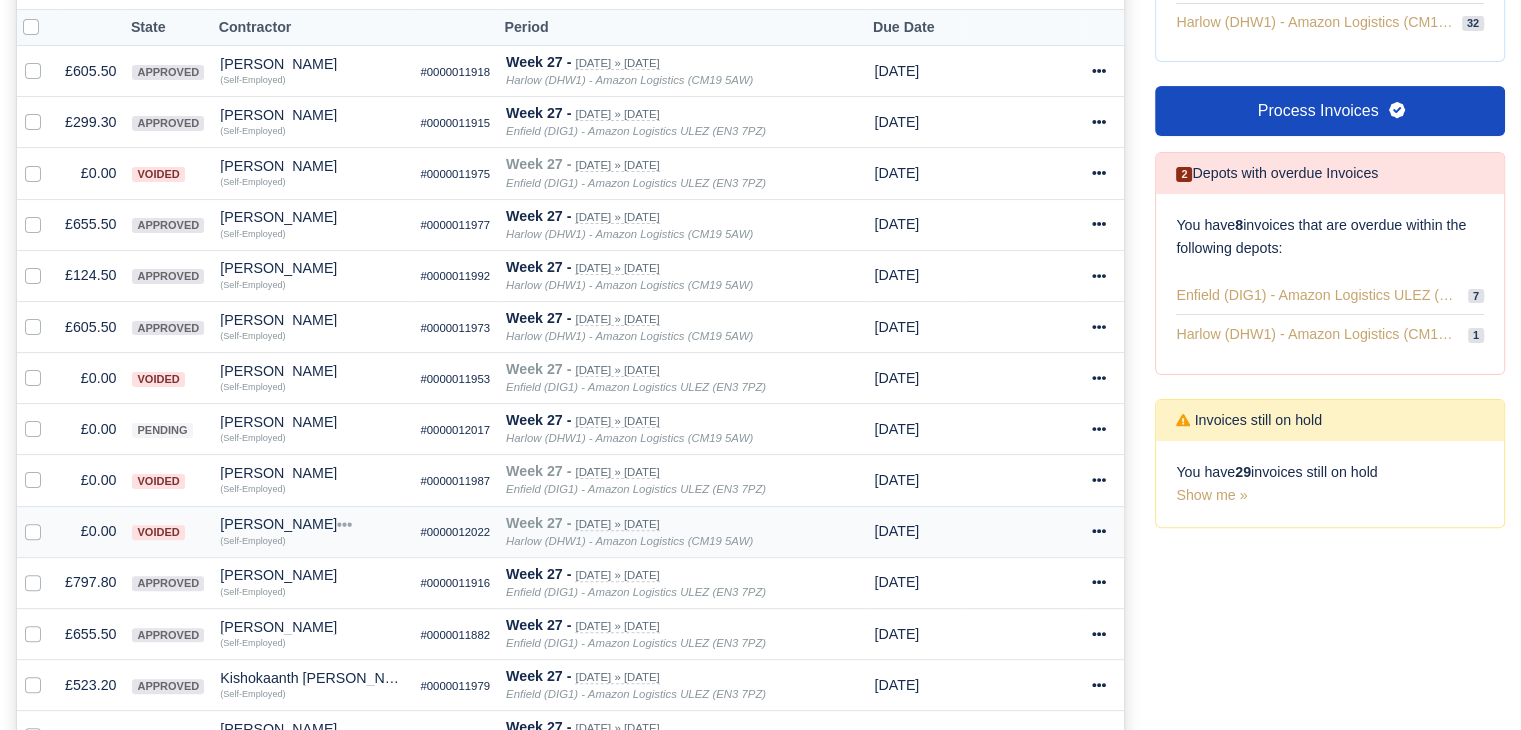 click on "Justin Lawrence
Quick Actions
Other Invoices
Wallet
(Self-Employed)" at bounding box center [312, 531] 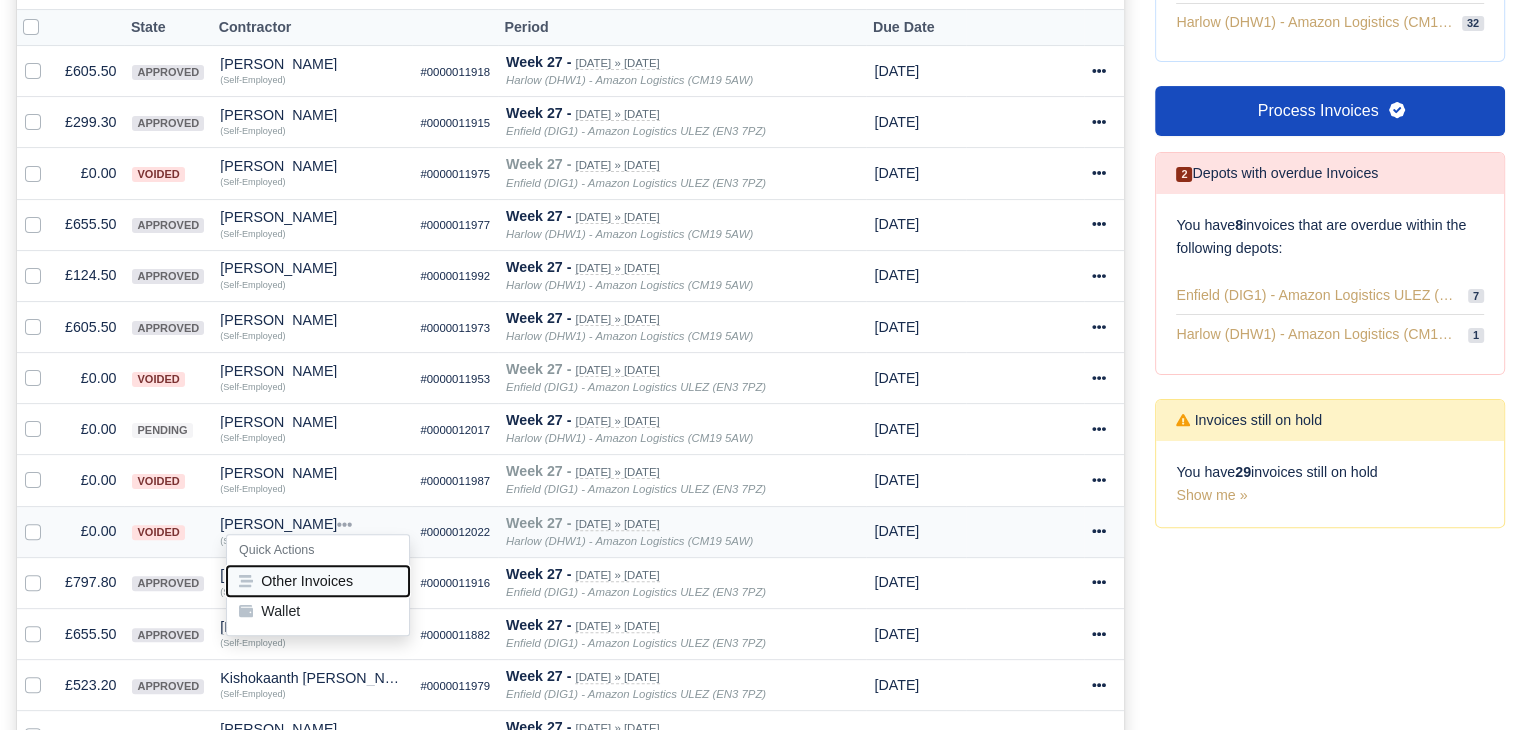 click on "Other Invoices" at bounding box center (318, 581) 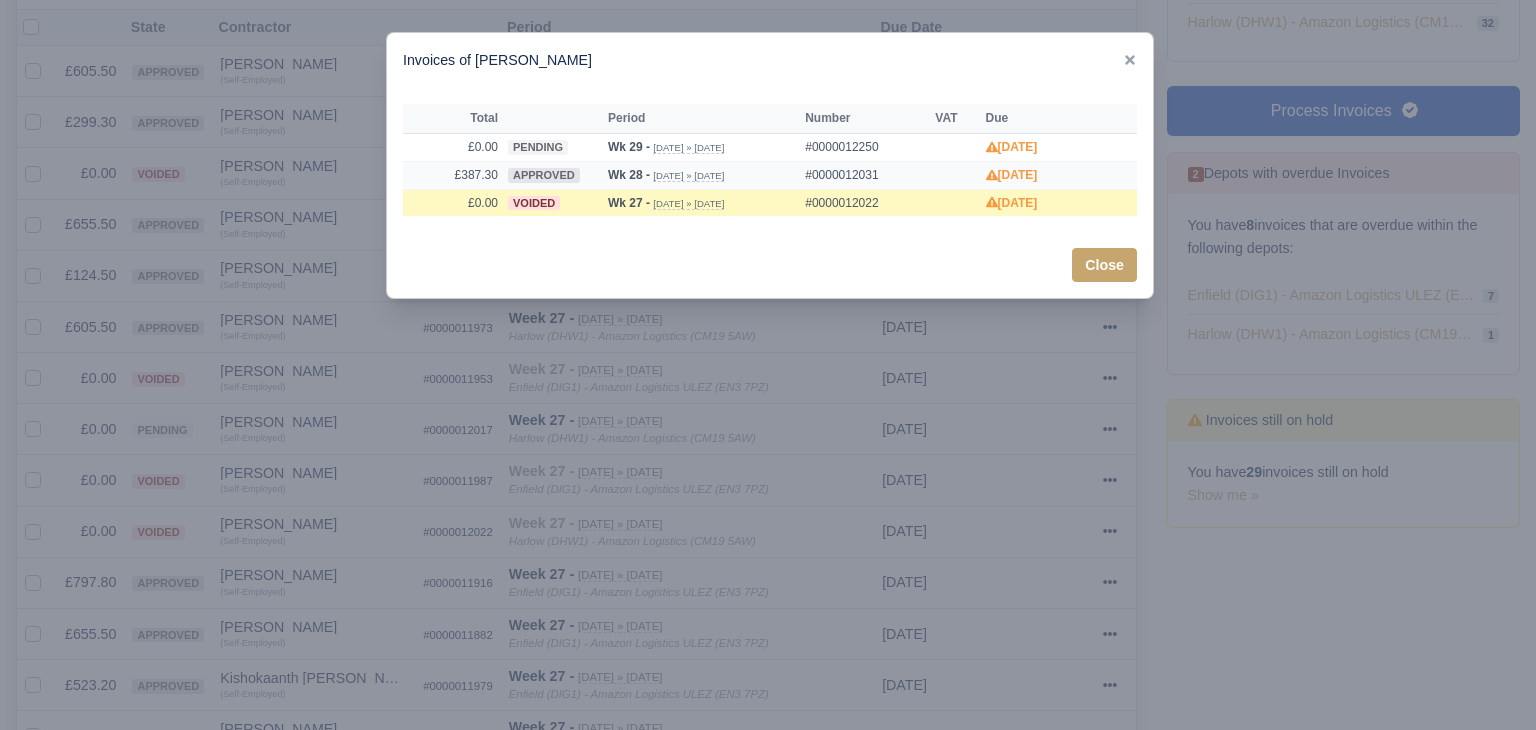 click on "£387.30" at bounding box center [453, 175] 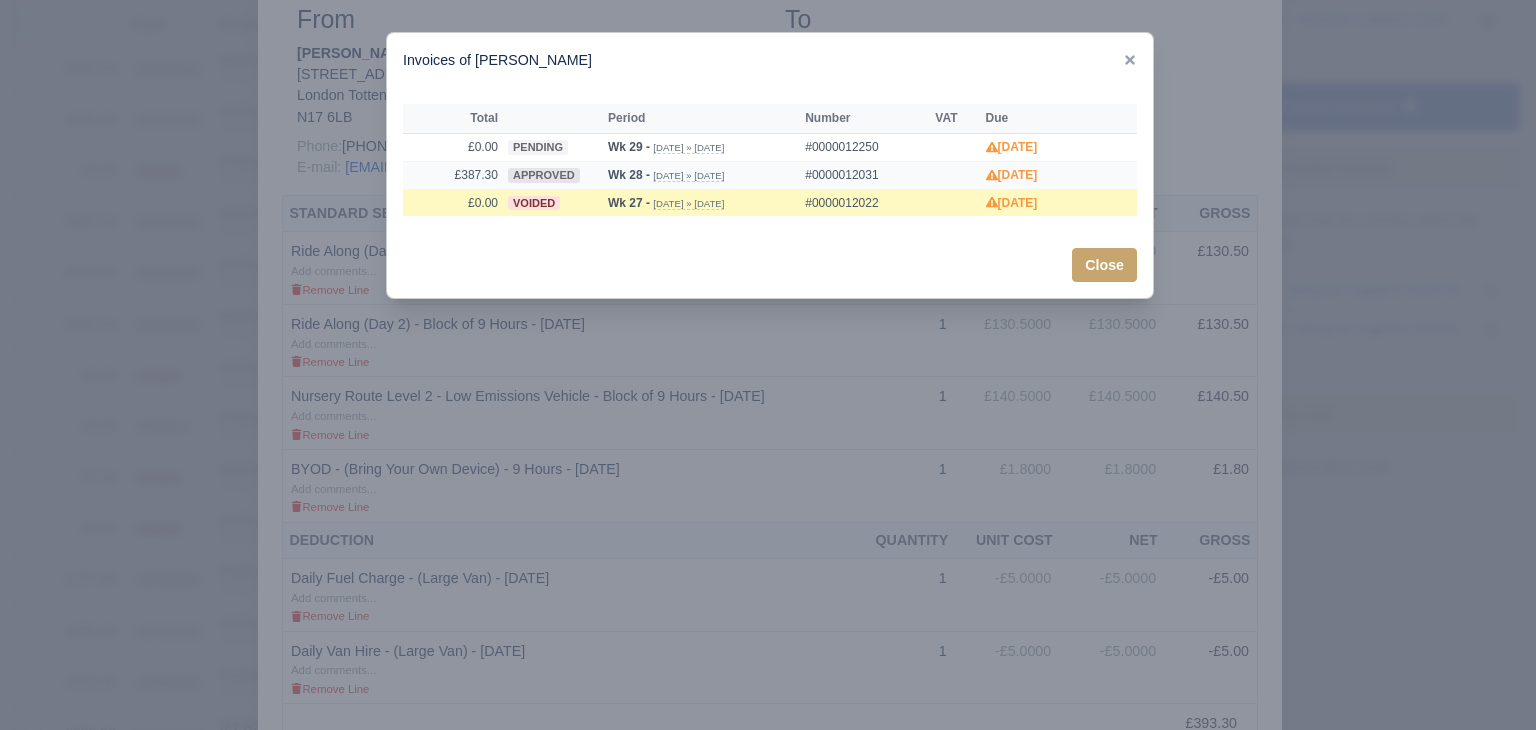 scroll, scrollTop: 451, scrollLeft: 0, axis: vertical 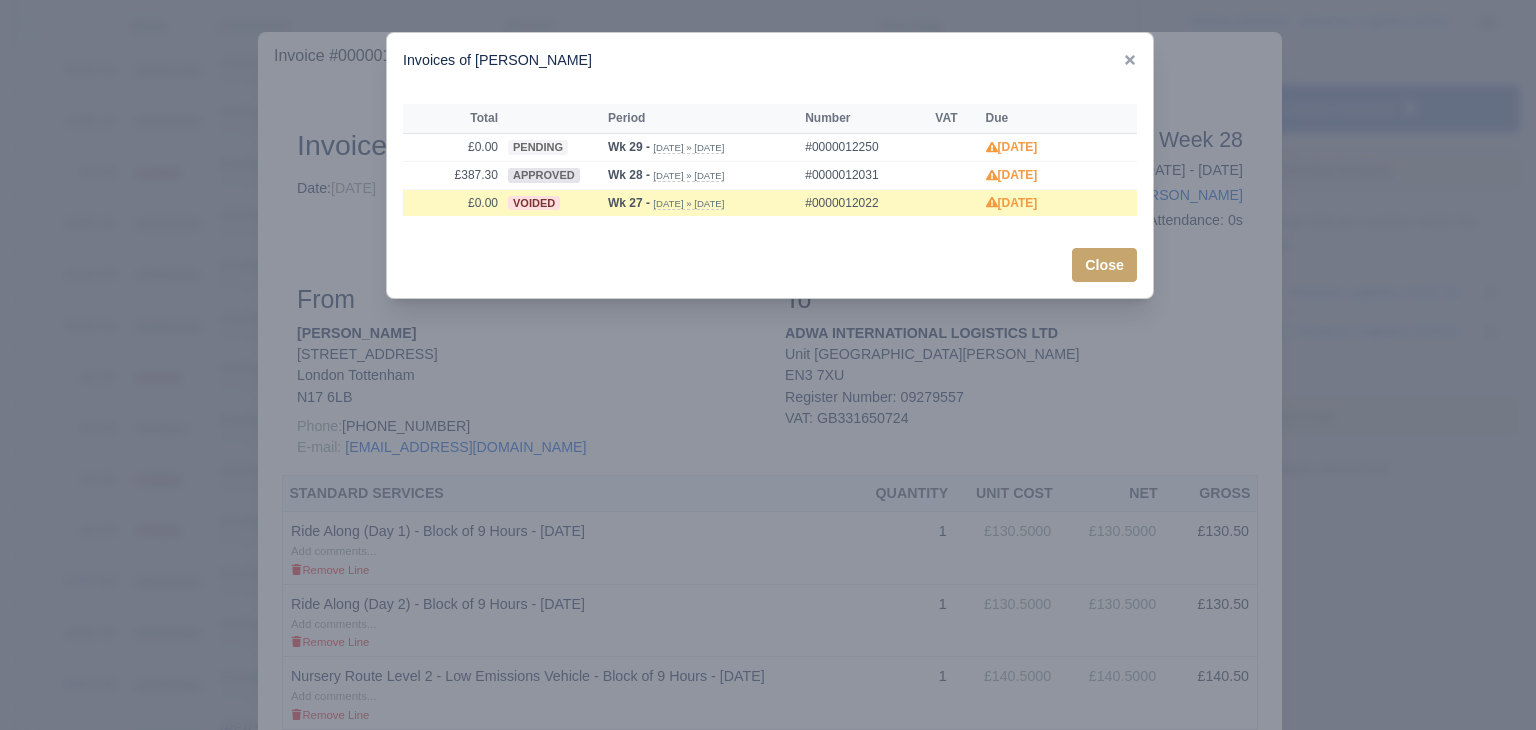 click at bounding box center [768, 365] 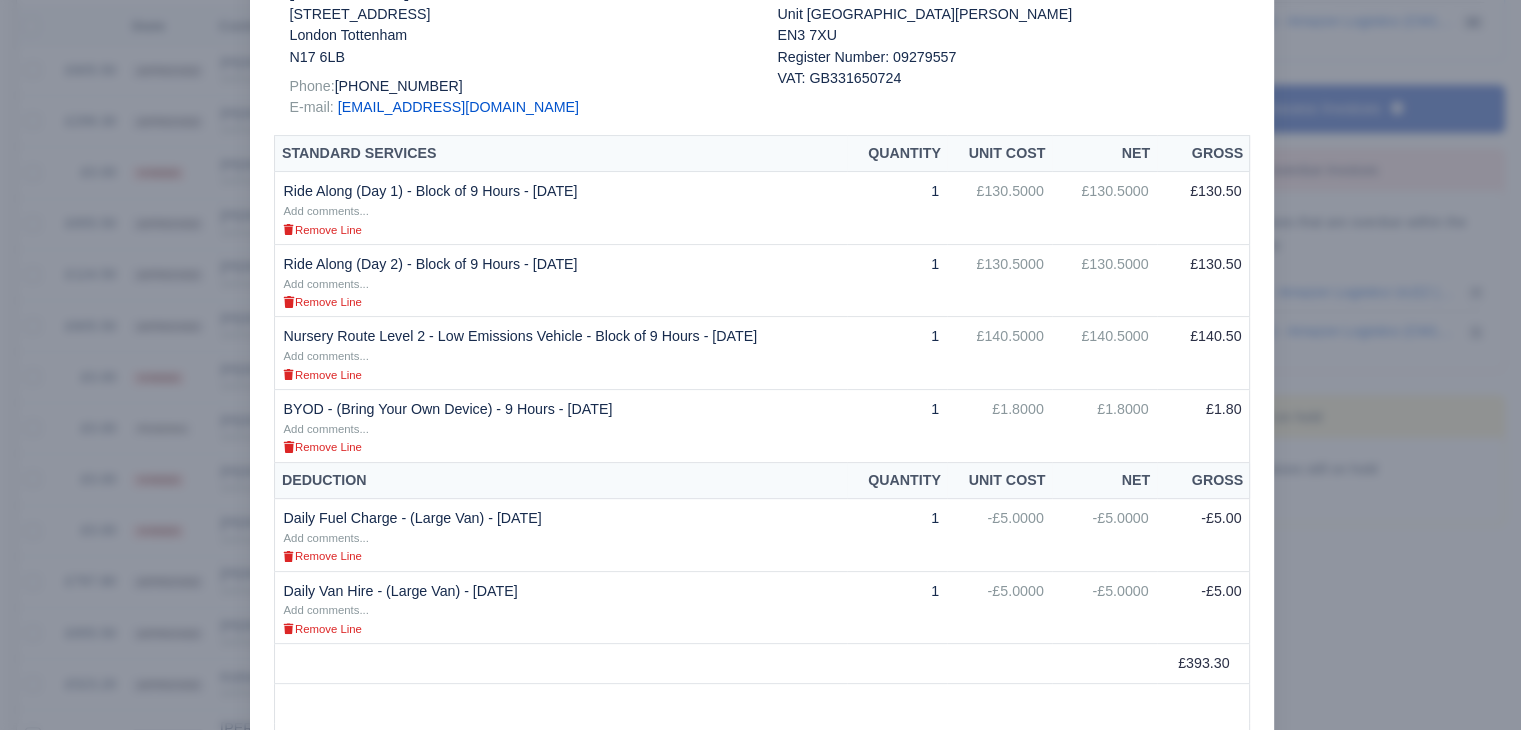 scroll, scrollTop: 342, scrollLeft: 0, axis: vertical 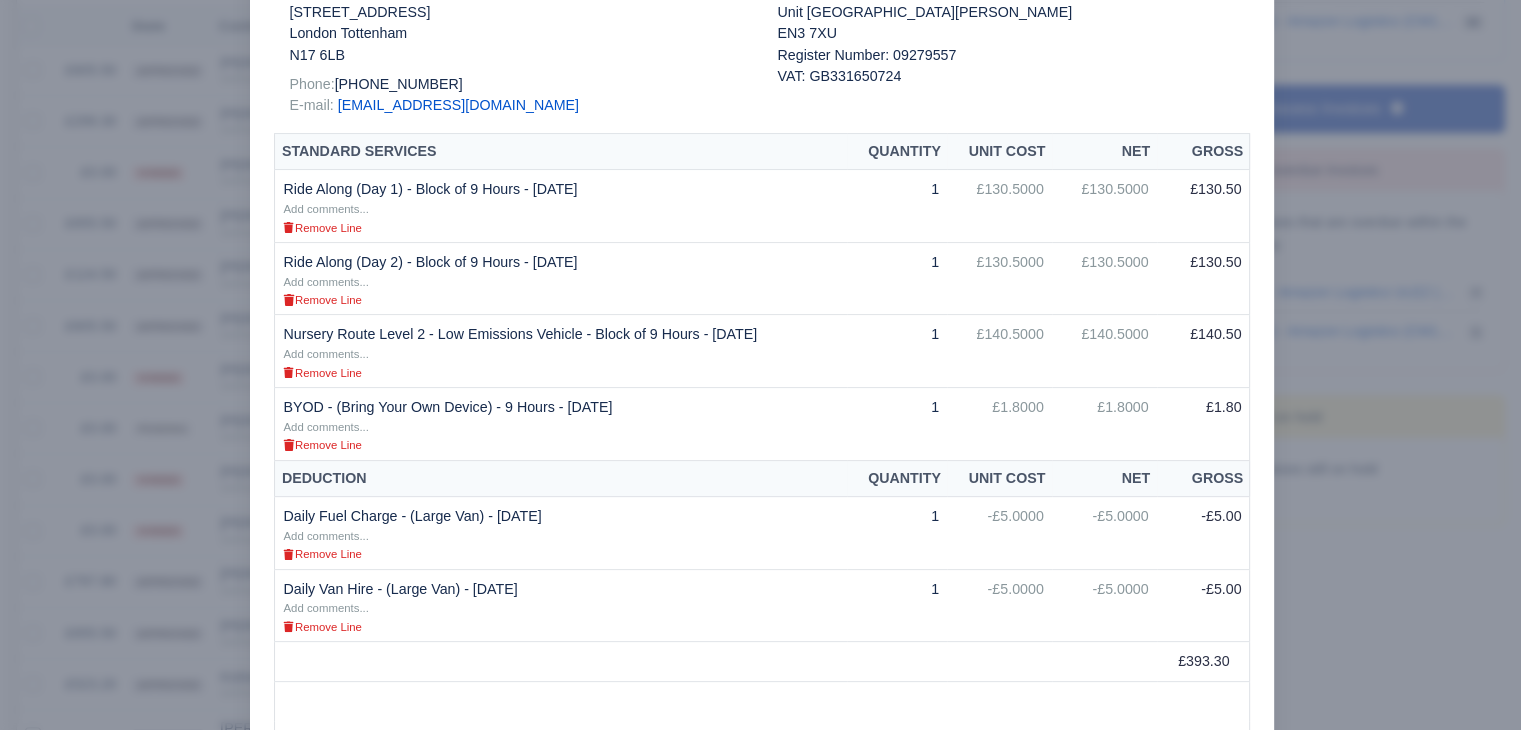 click at bounding box center [760, 365] 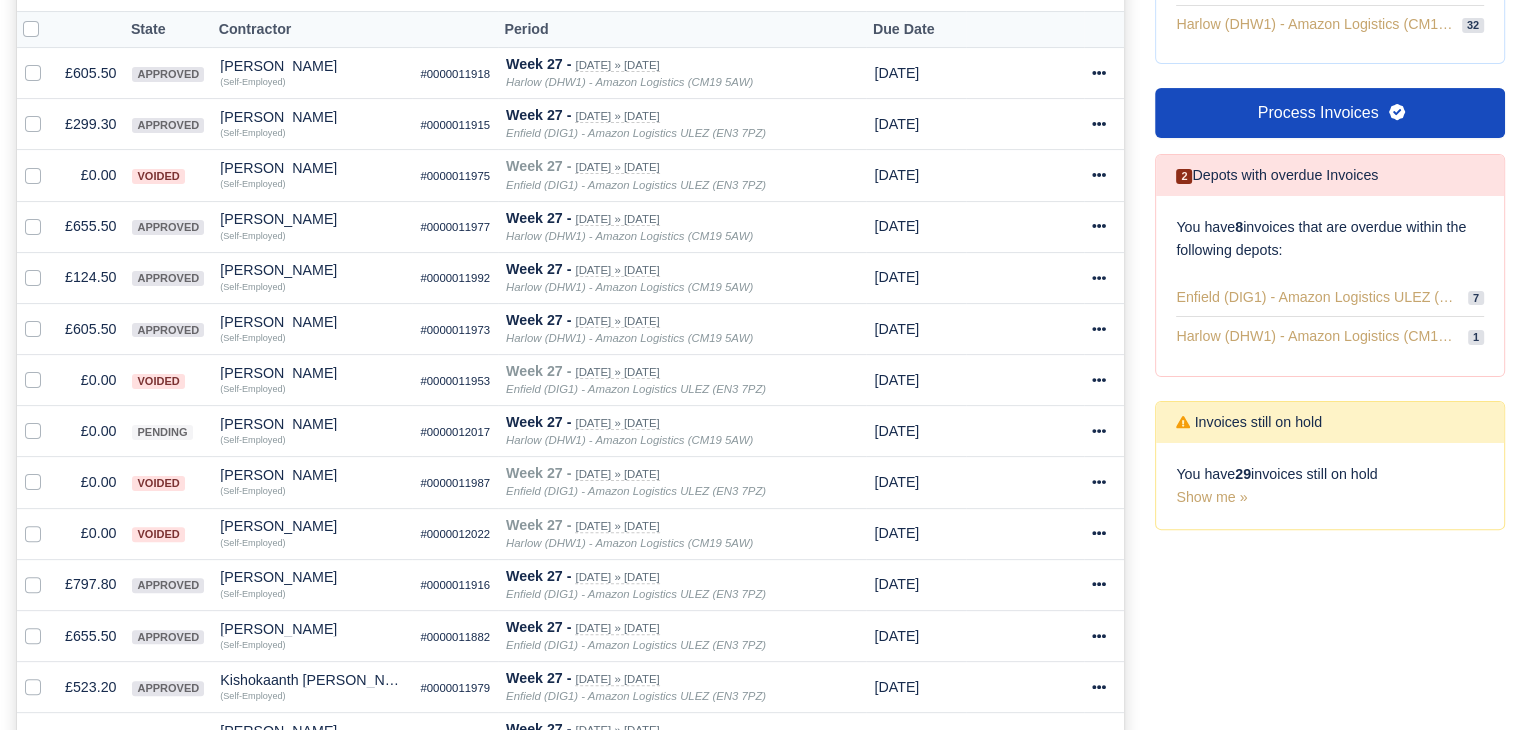 scroll, scrollTop: 453, scrollLeft: 0, axis: vertical 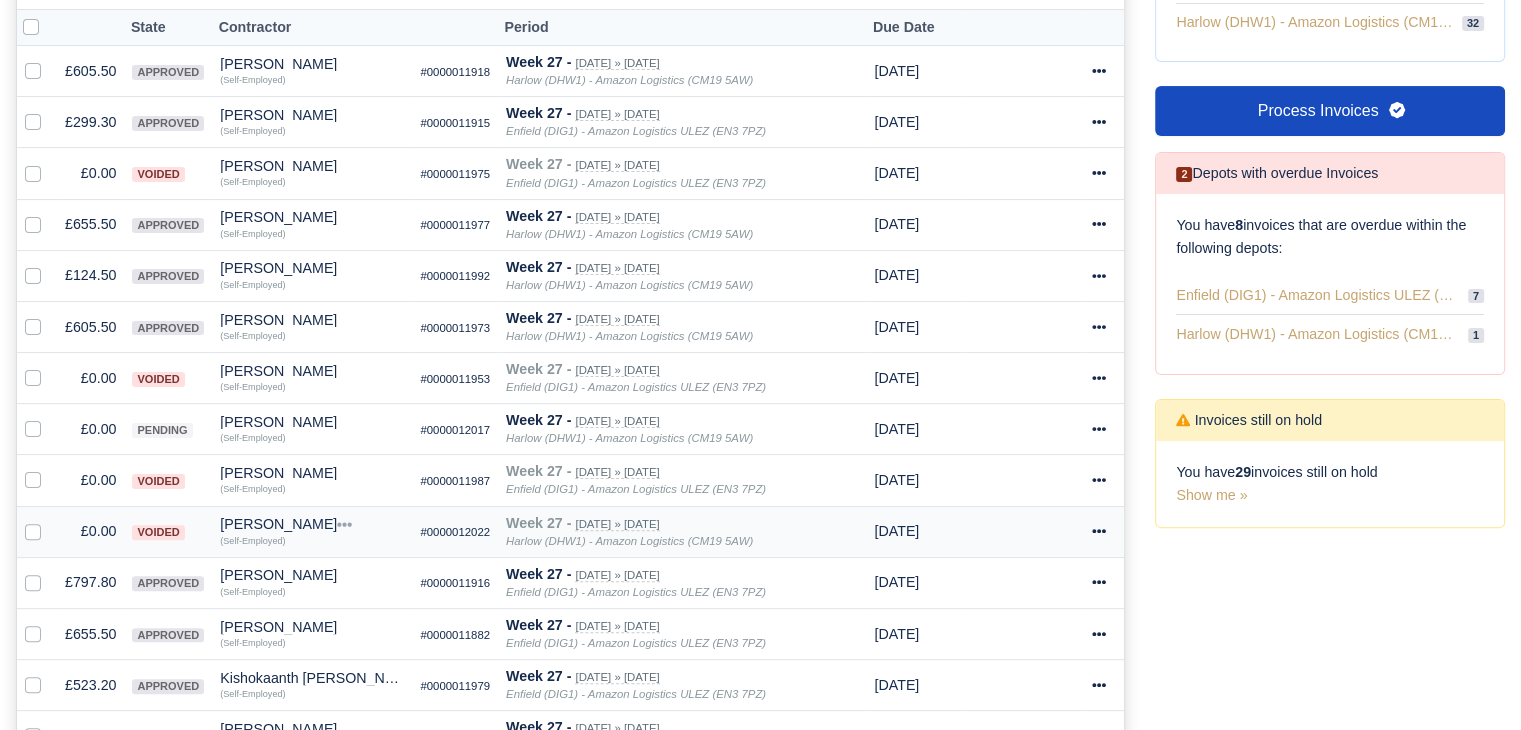 click at bounding box center (49, 520) 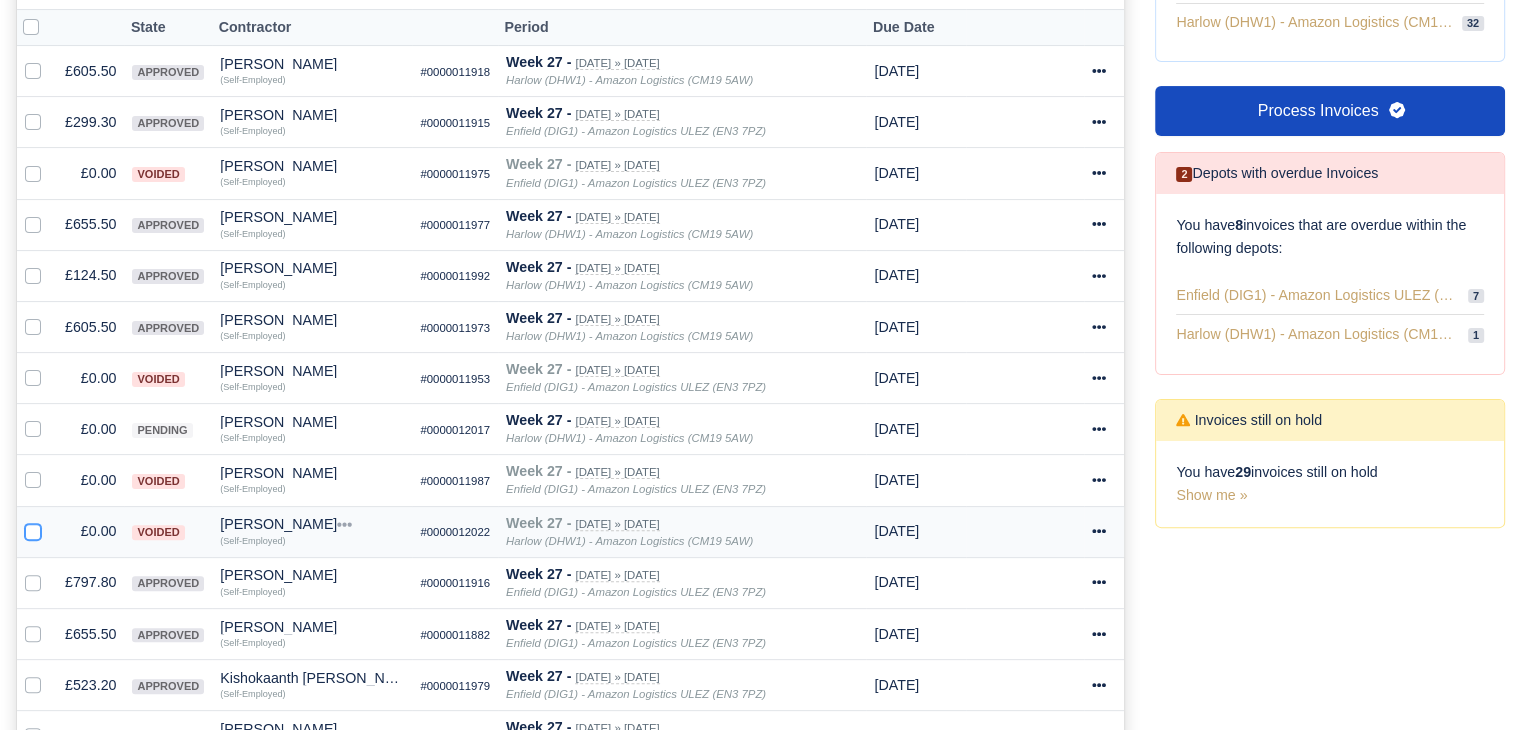click at bounding box center (33, 528) 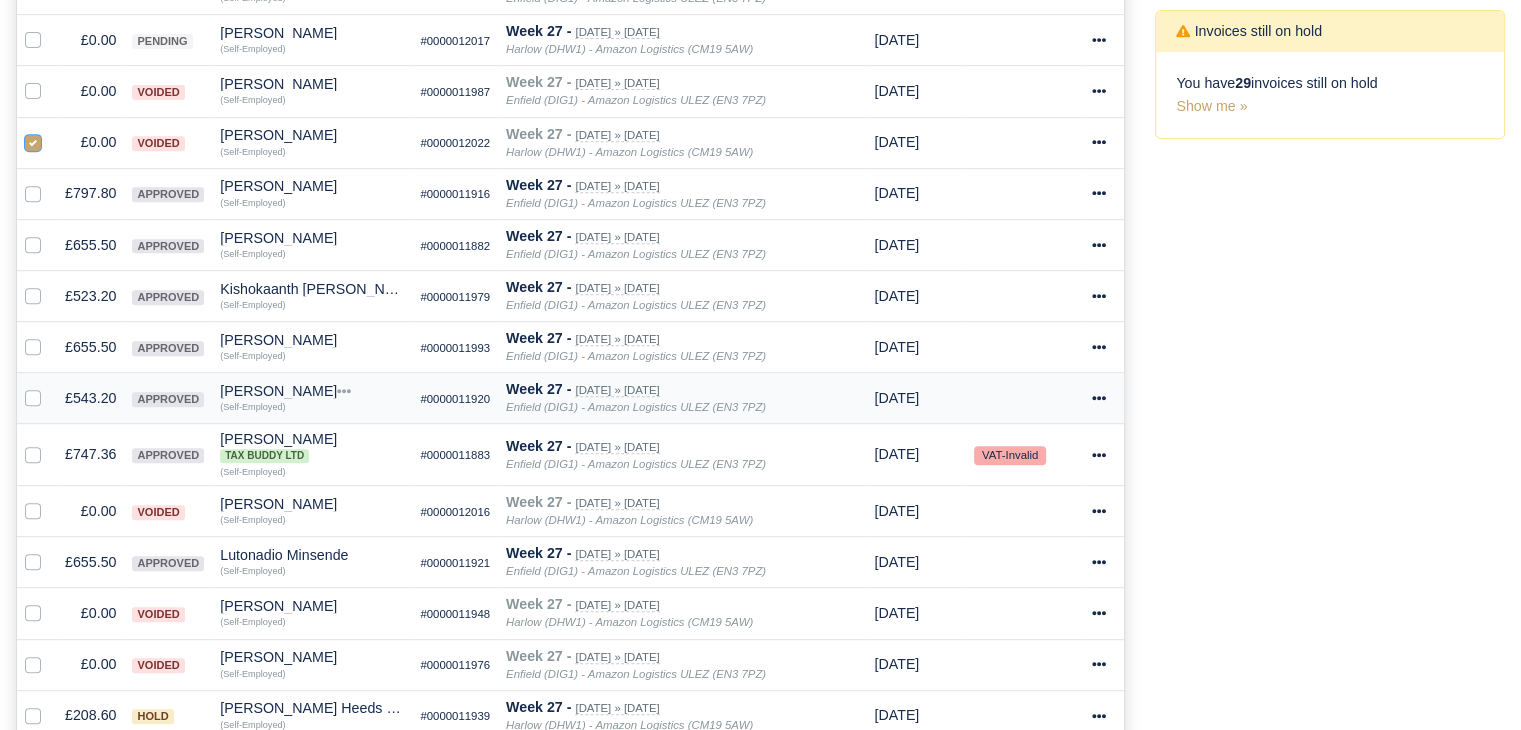 scroll, scrollTop: 843, scrollLeft: 0, axis: vertical 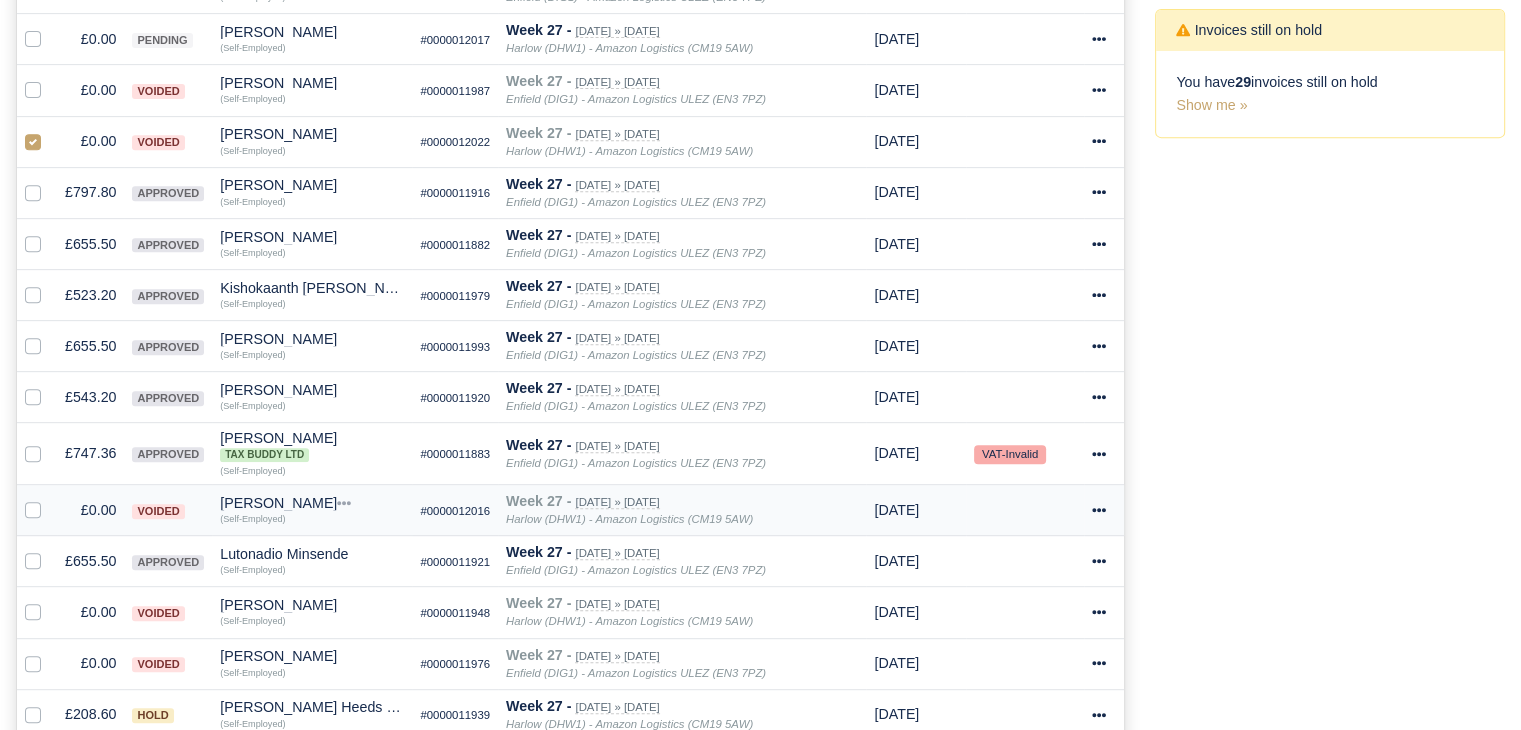 click at bounding box center [49, 499] 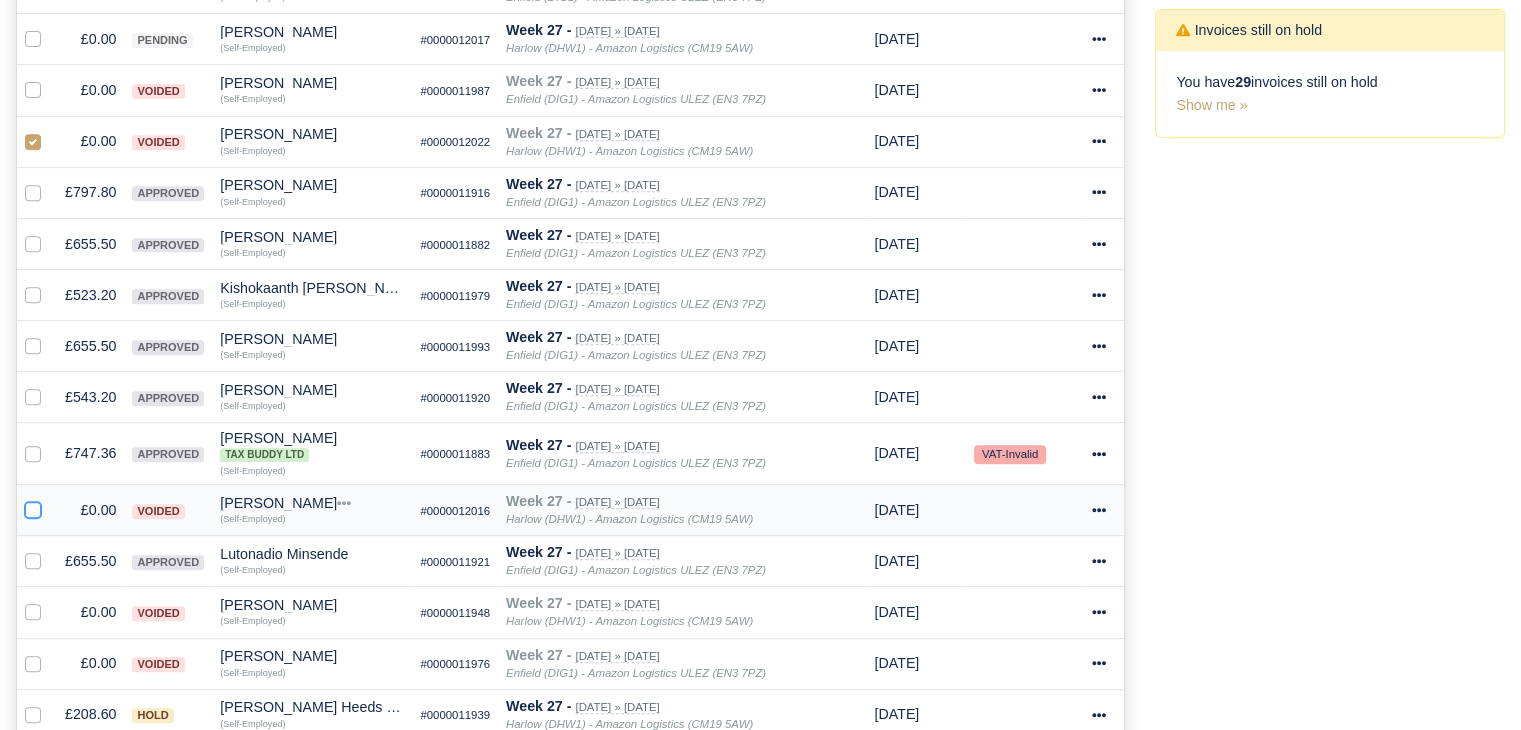 click at bounding box center (33, 507) 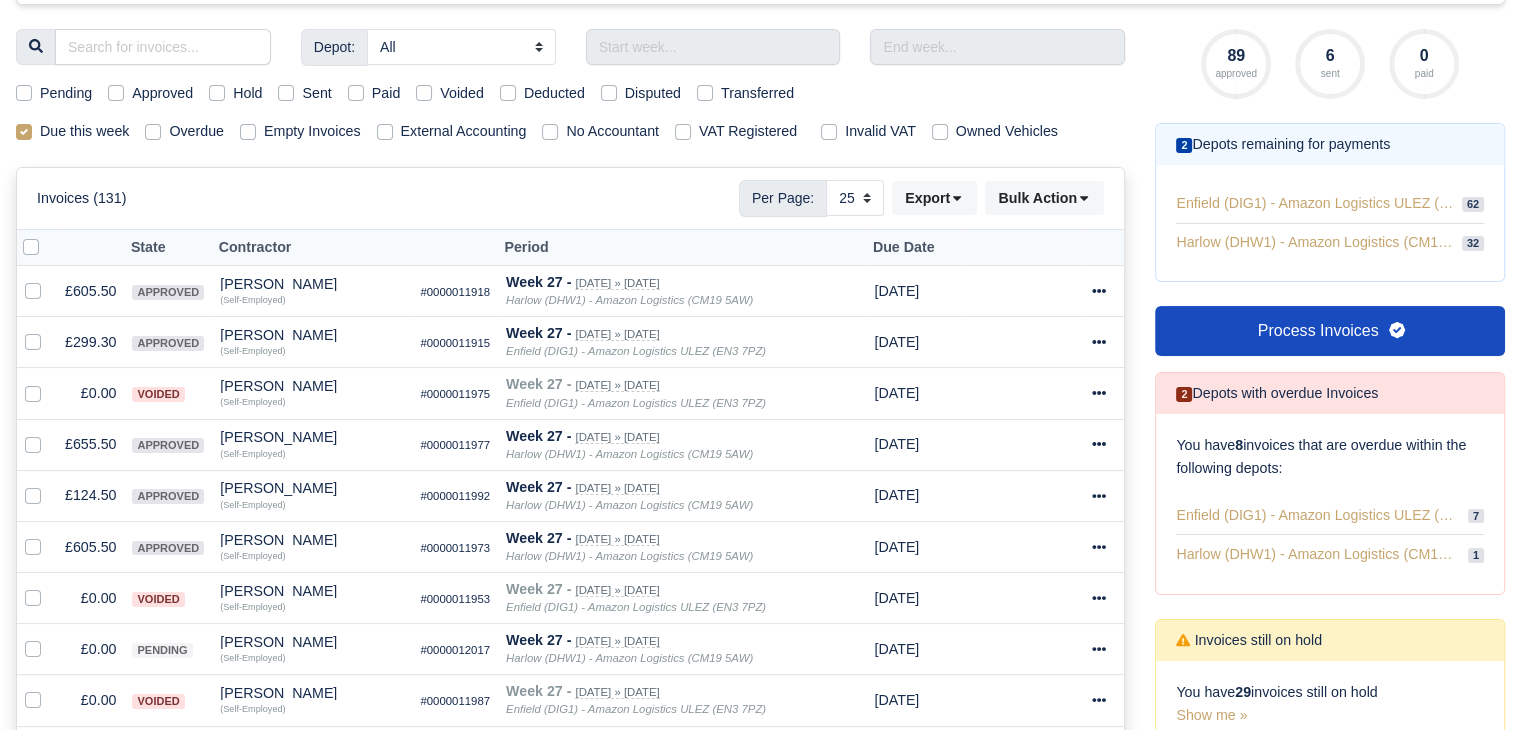 scroll, scrollTop: 162, scrollLeft: 0, axis: vertical 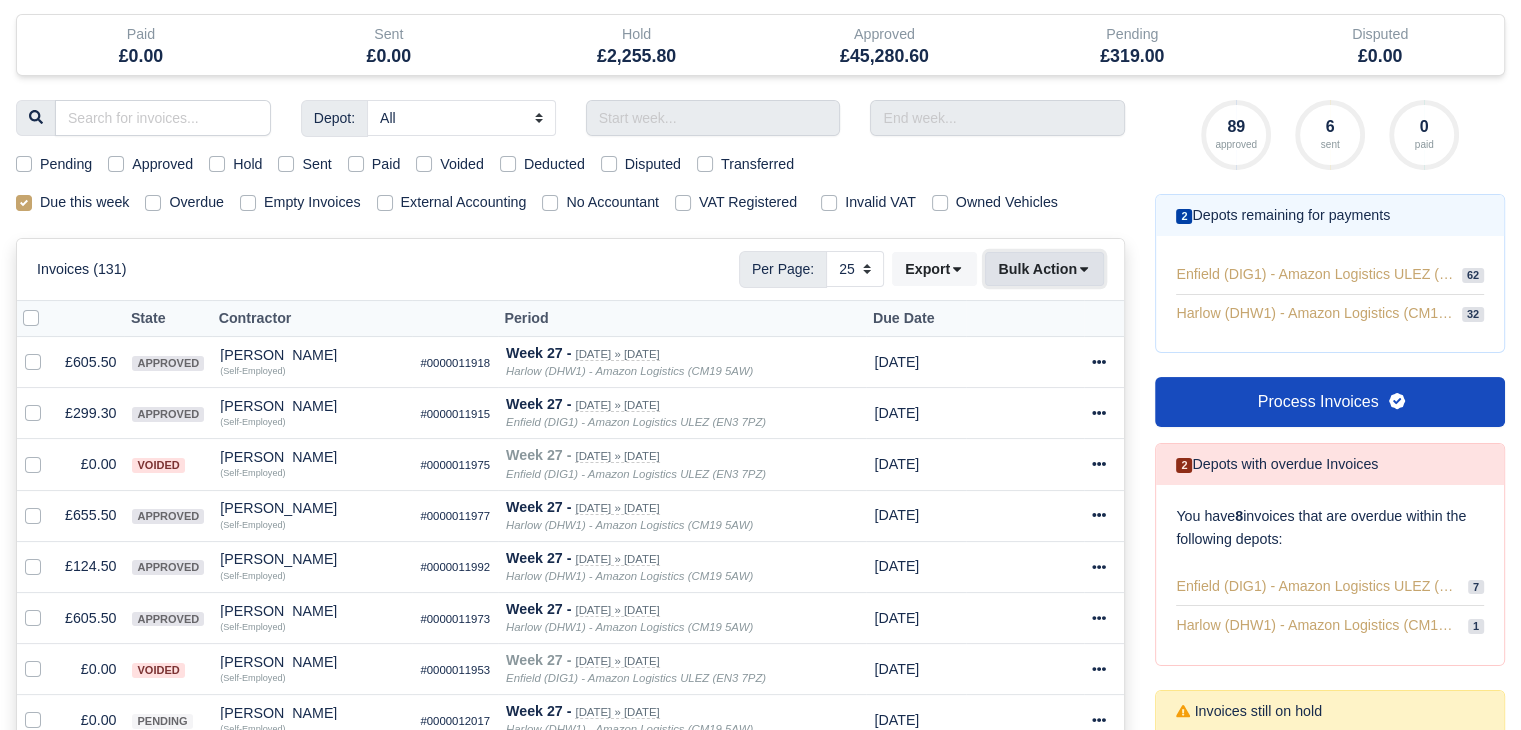 click on "Bulk Action" at bounding box center (1044, 269) 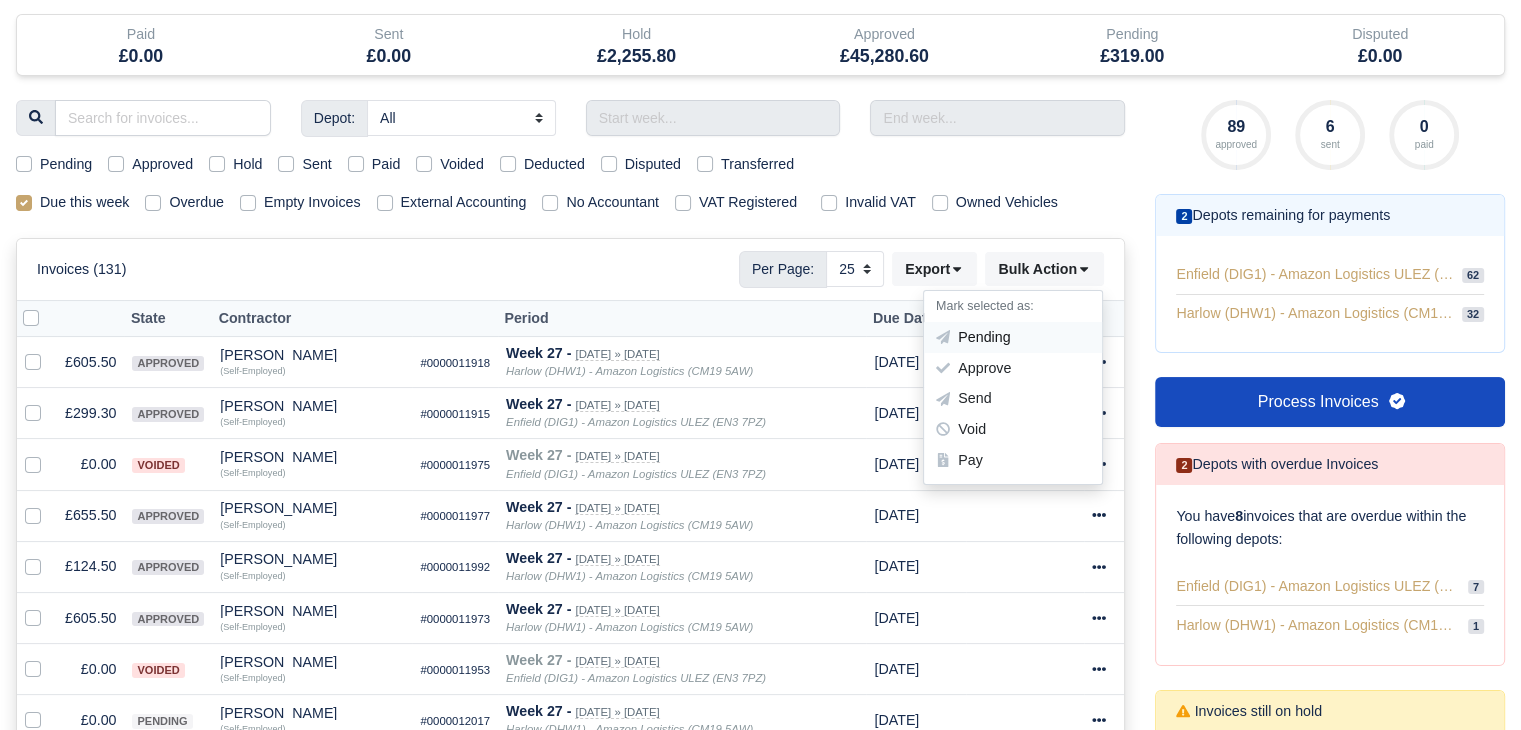 click on "Pending" at bounding box center [1013, 337] 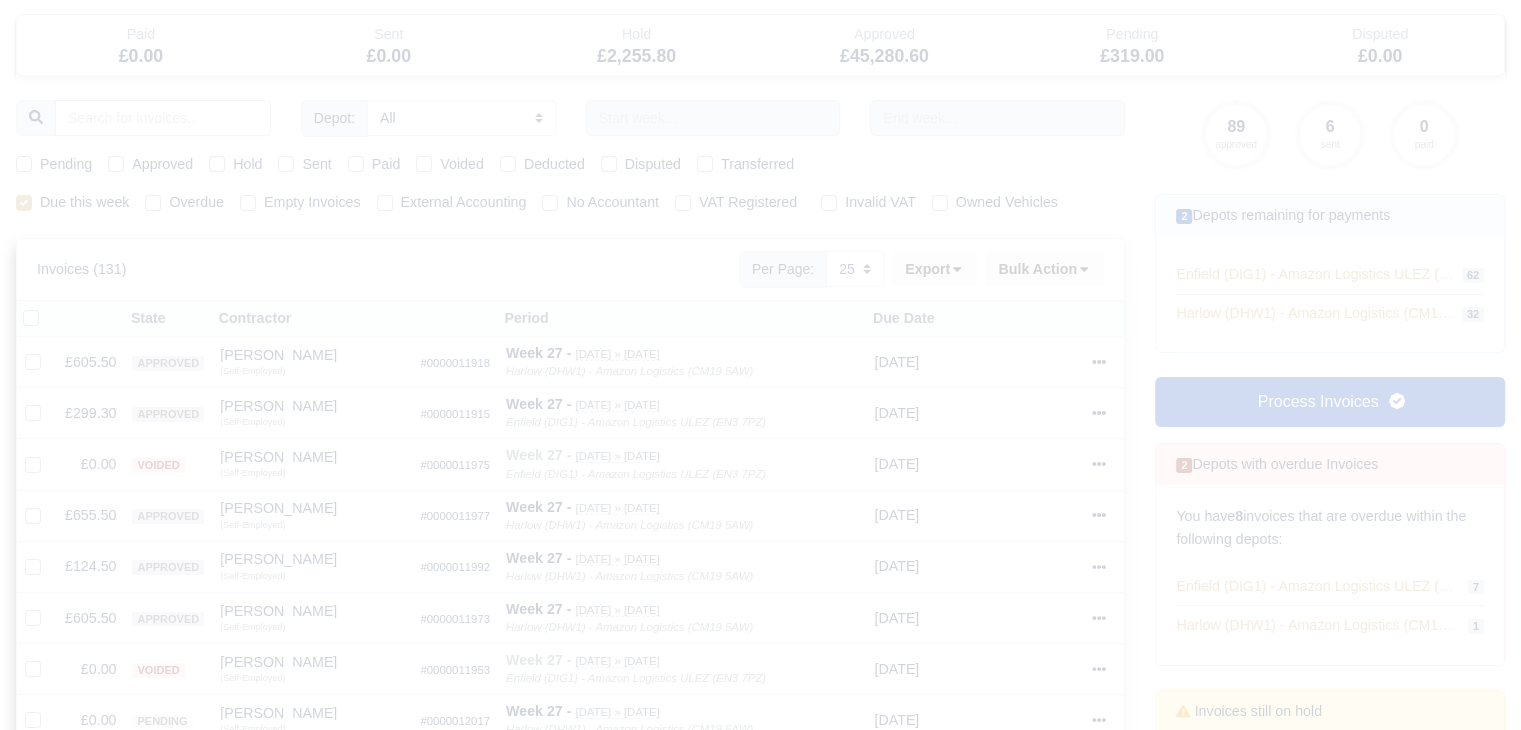 type 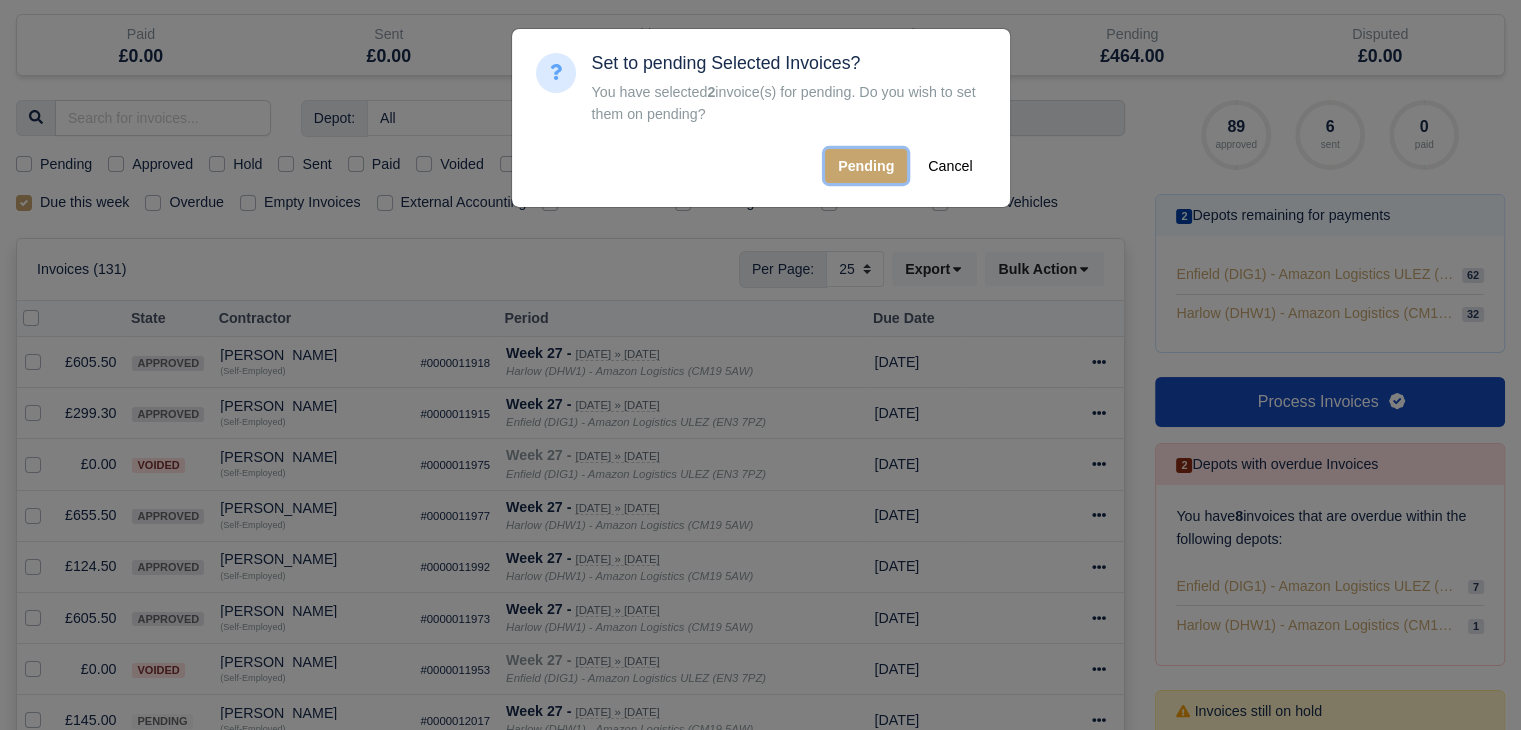click on "Pending" at bounding box center [866, 166] 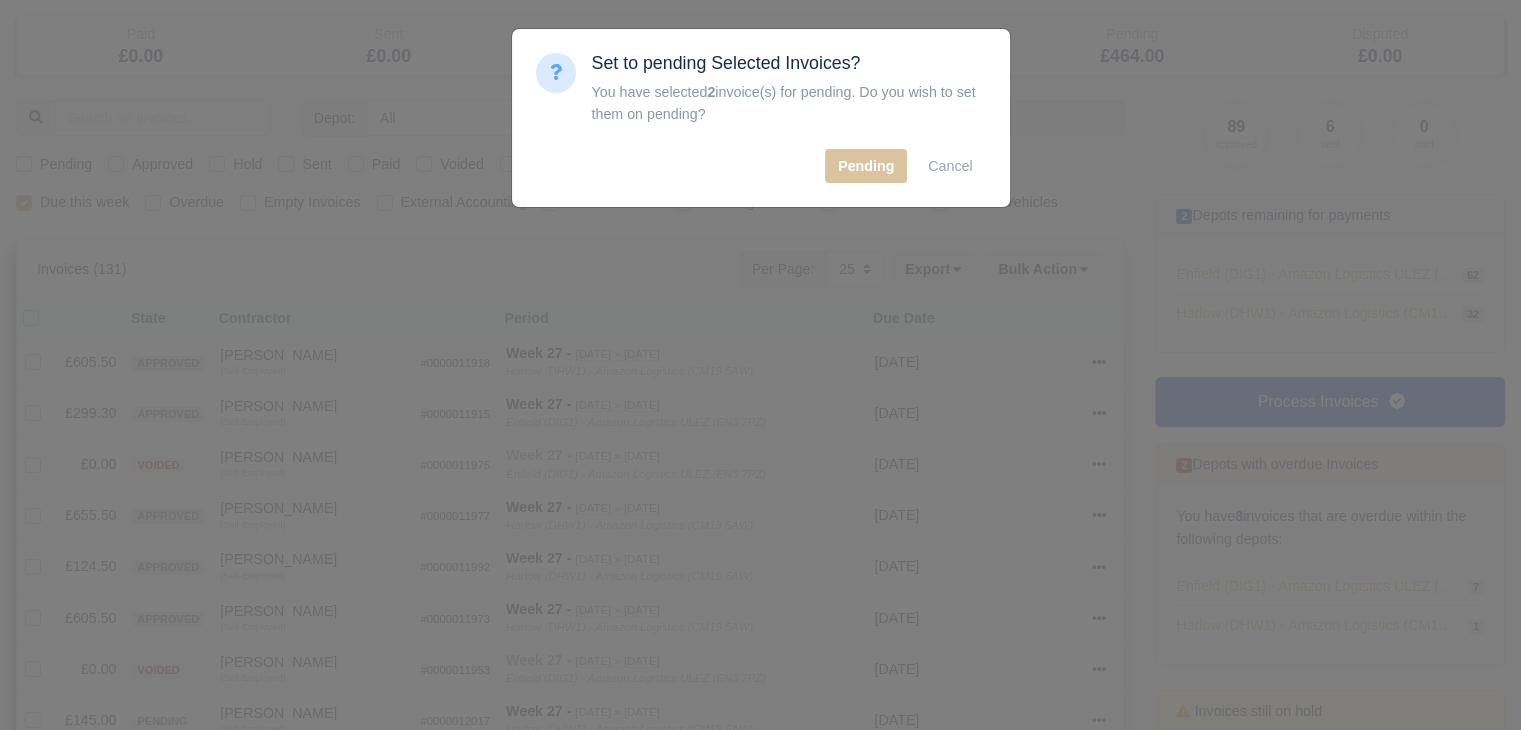 type 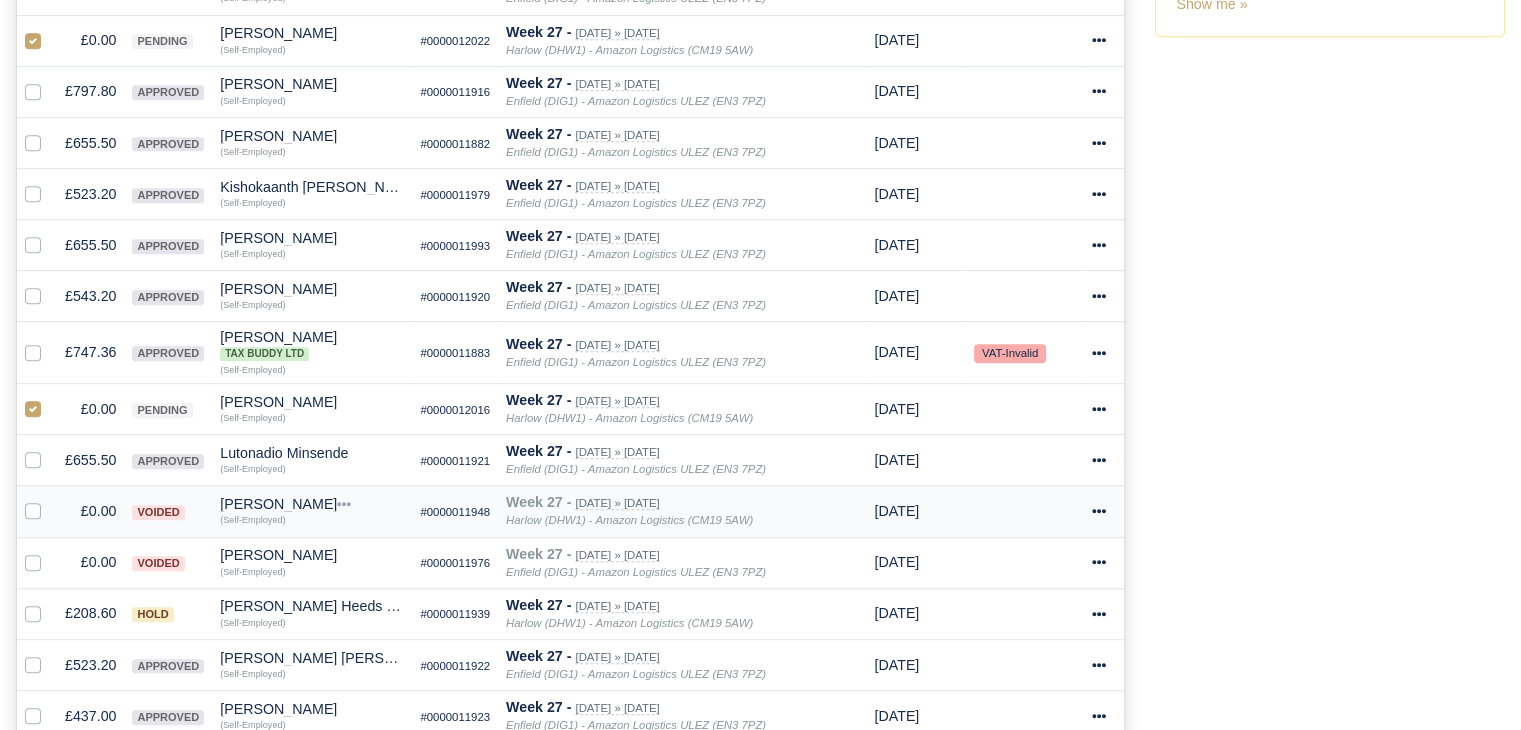 scroll, scrollTop: 1310, scrollLeft: 0, axis: vertical 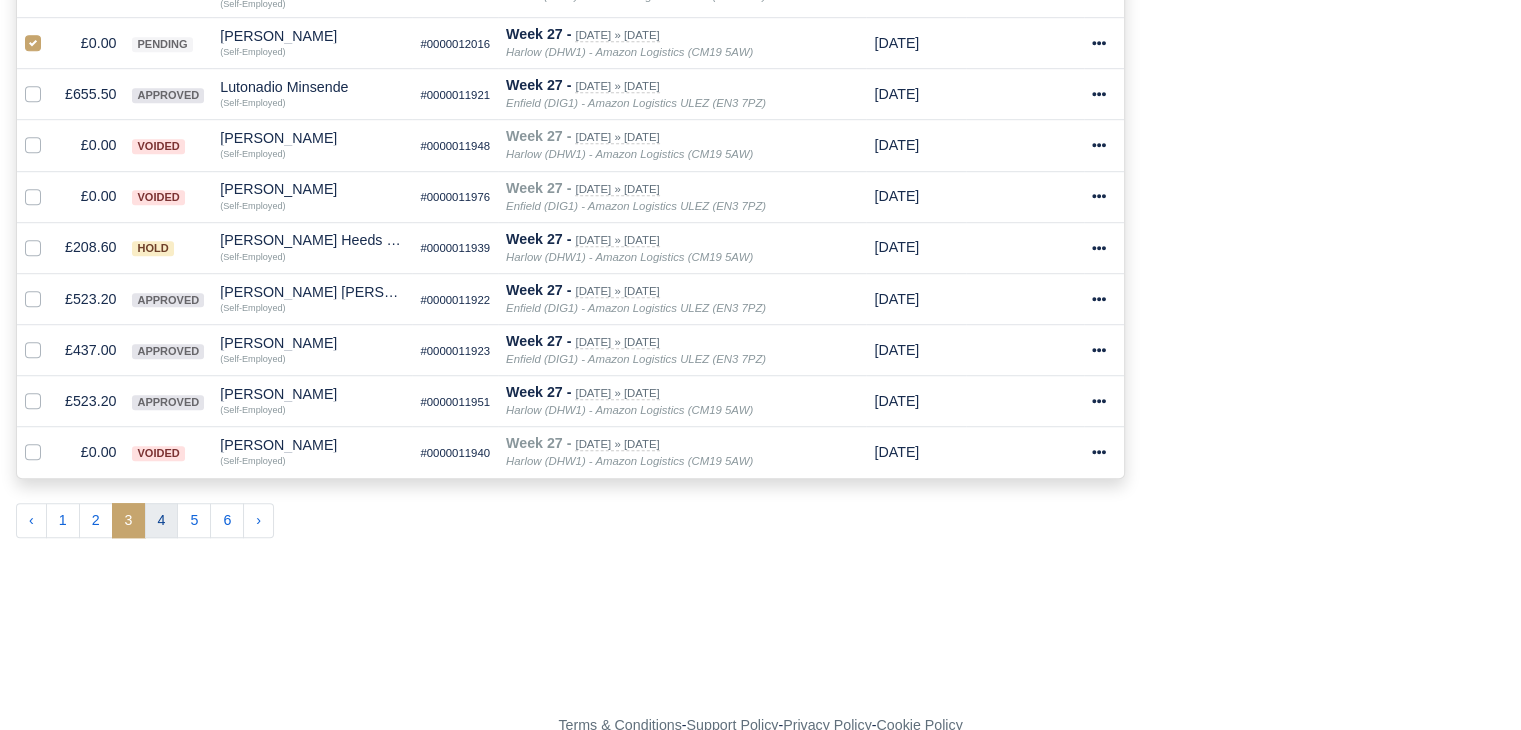 click on "4" at bounding box center [162, 521] 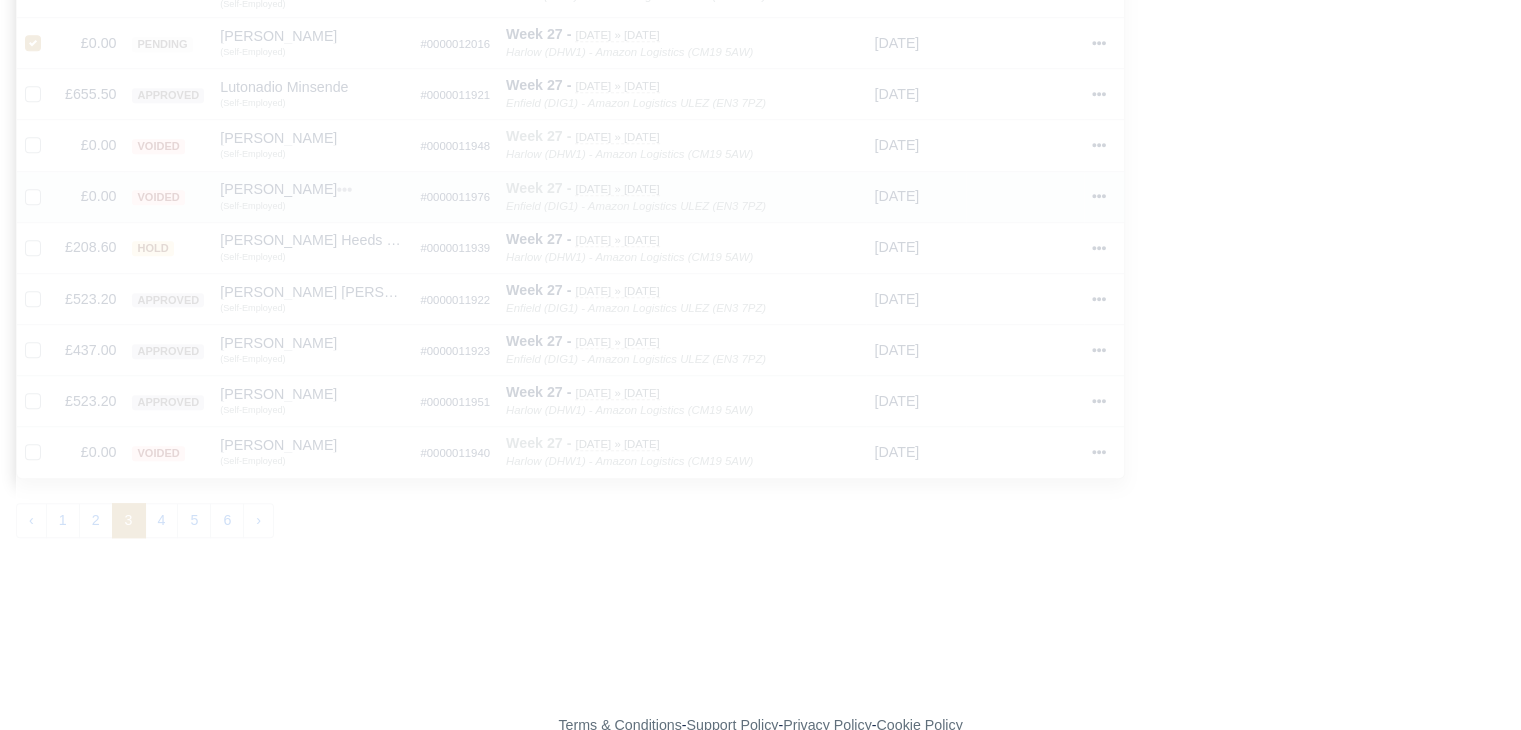 type 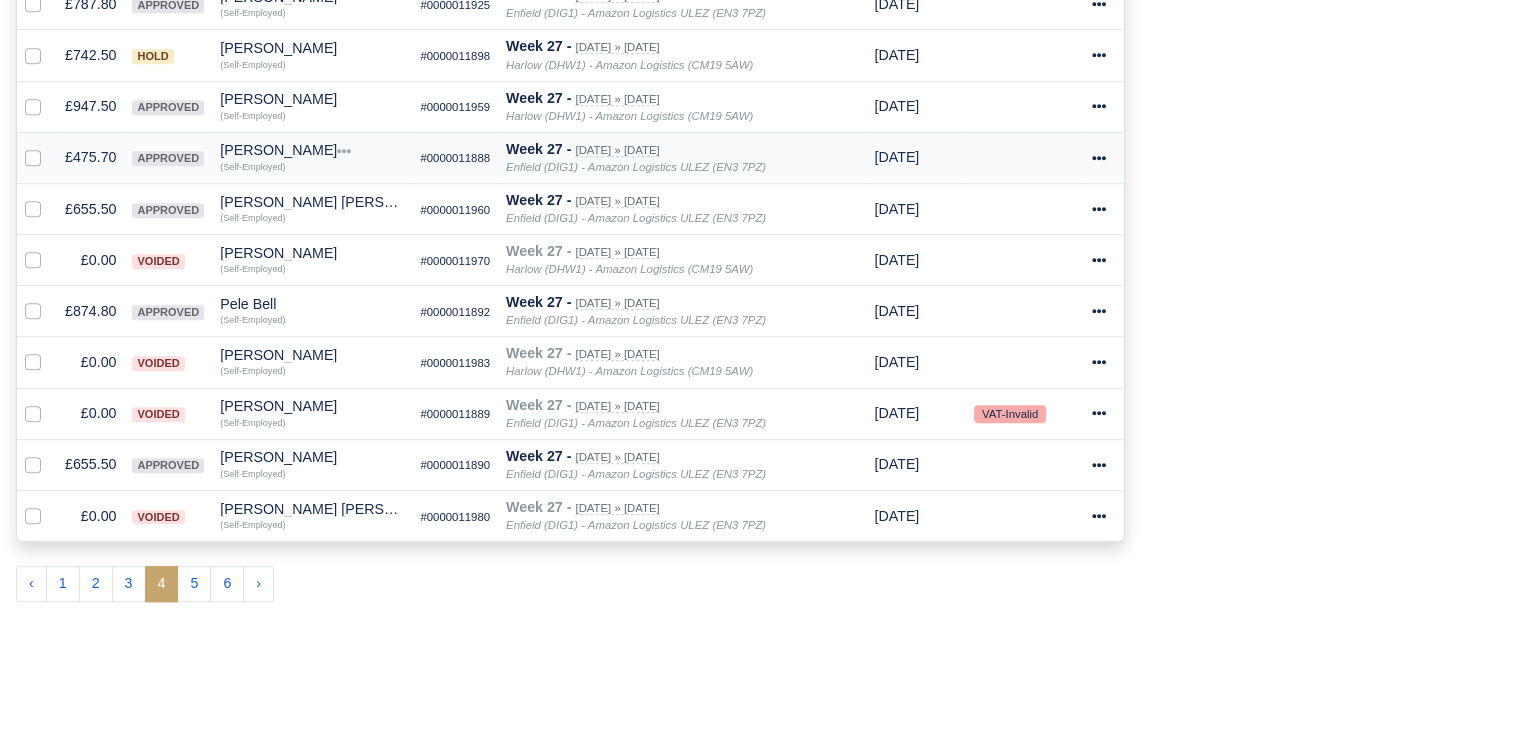 scroll, scrollTop: 1248, scrollLeft: 0, axis: vertical 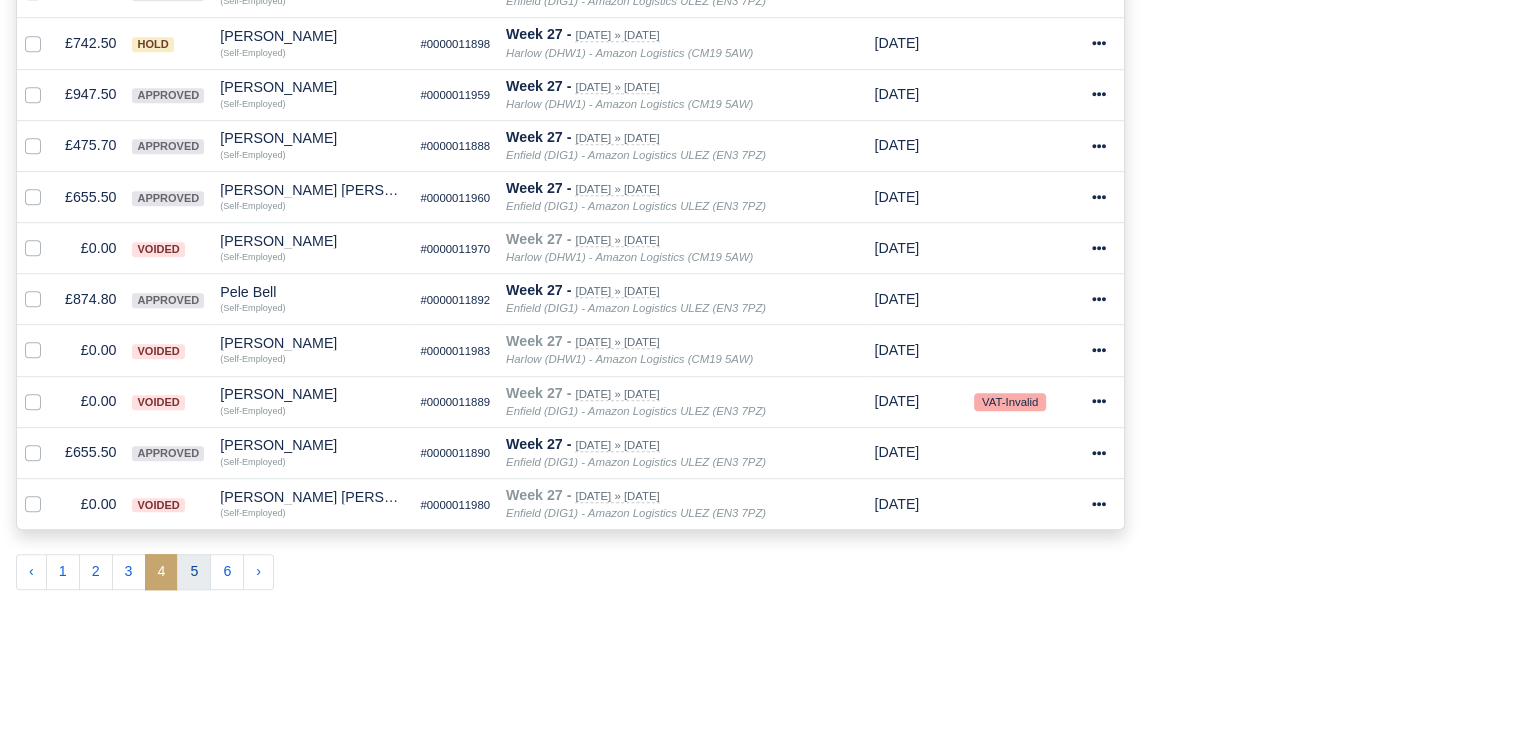 click on "5" at bounding box center [194, 572] 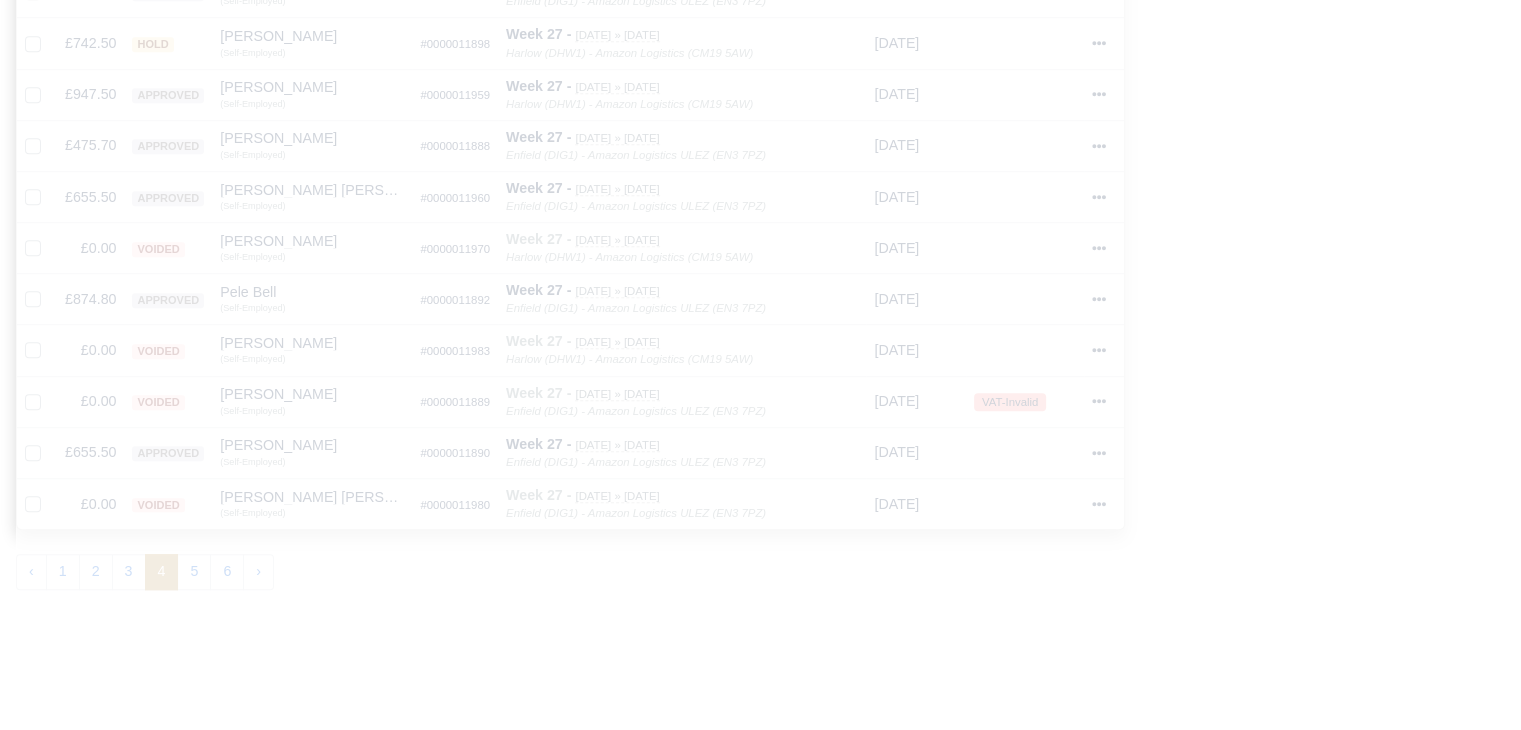 type 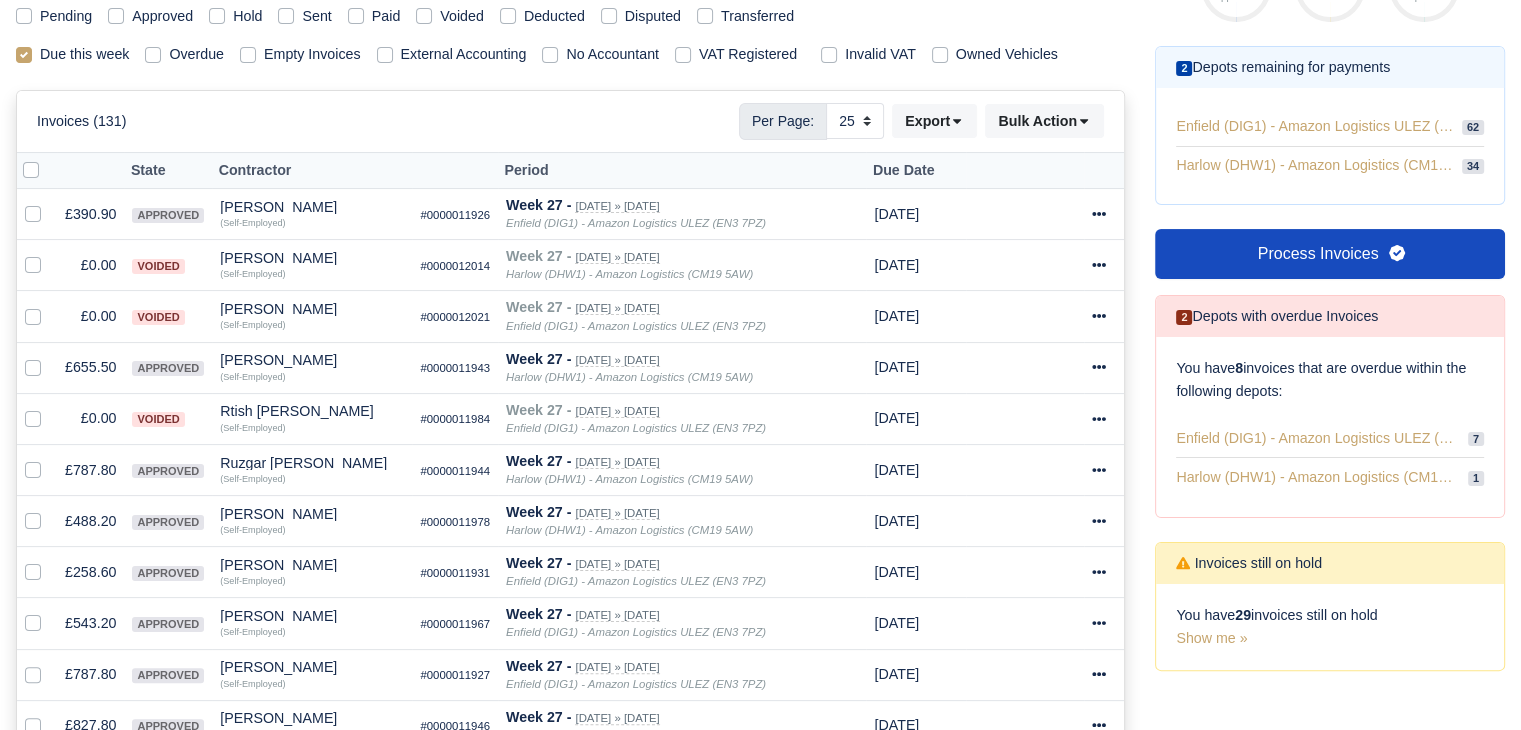 scroll, scrollTop: 314, scrollLeft: 0, axis: vertical 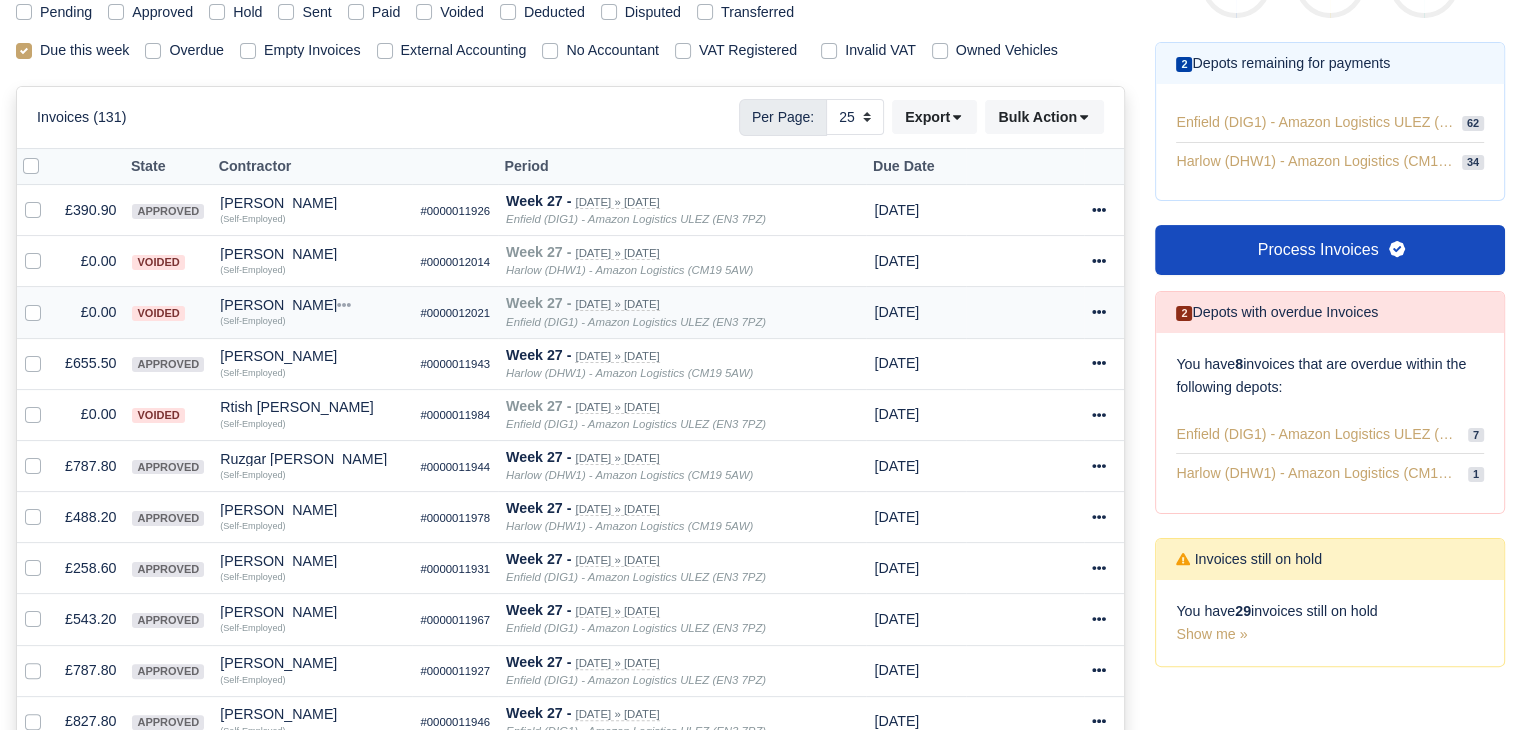 click at bounding box center (49, 301) 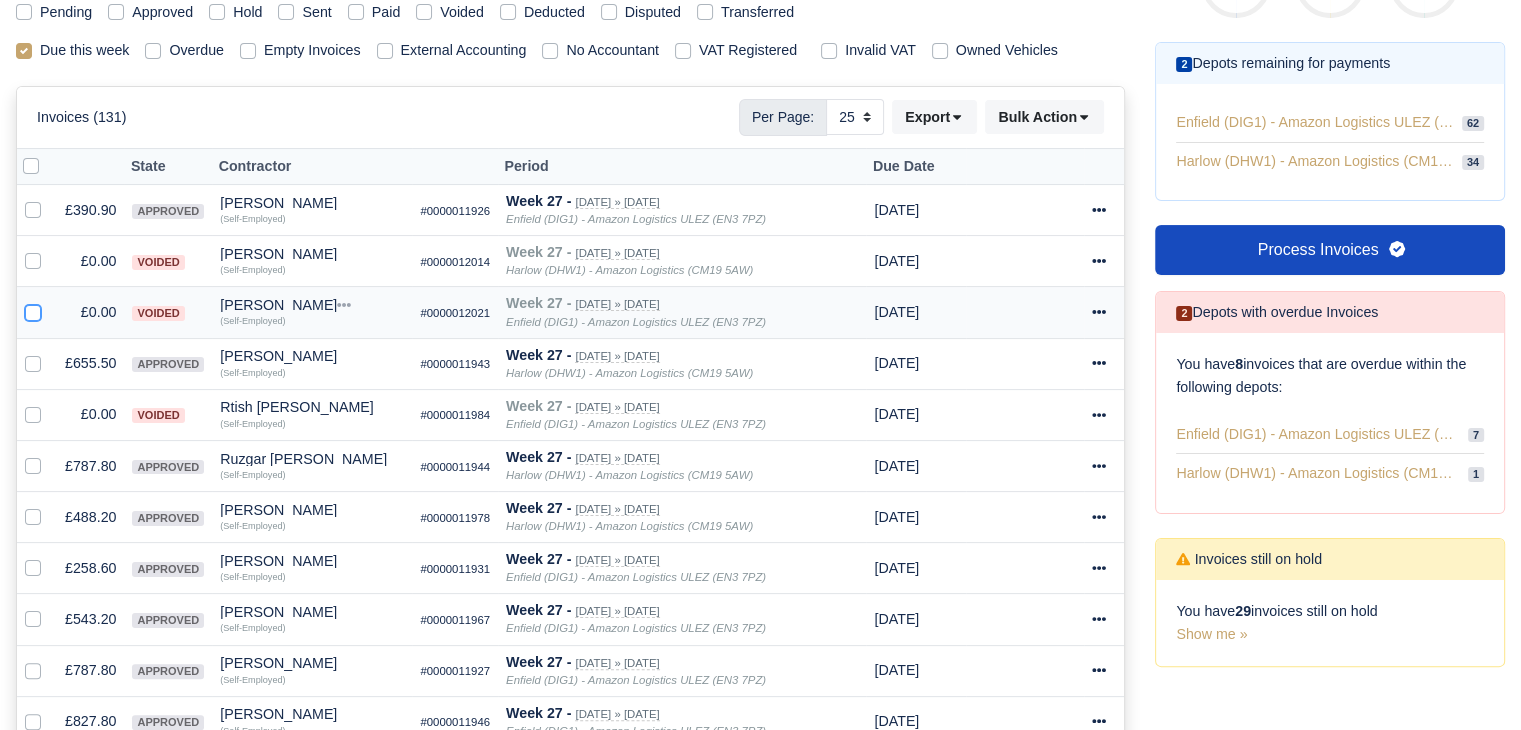 click at bounding box center (33, 309) 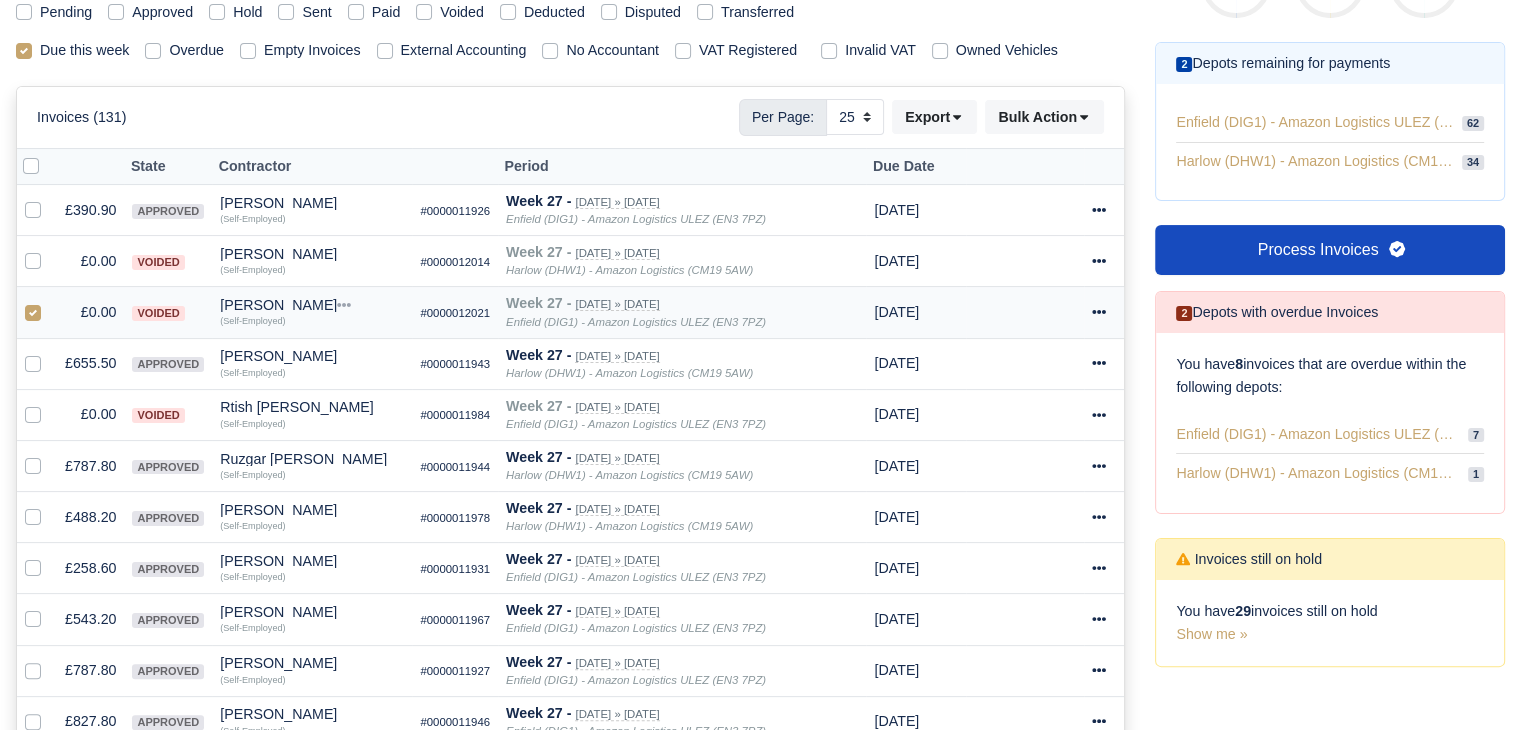 click at bounding box center [49, 301] 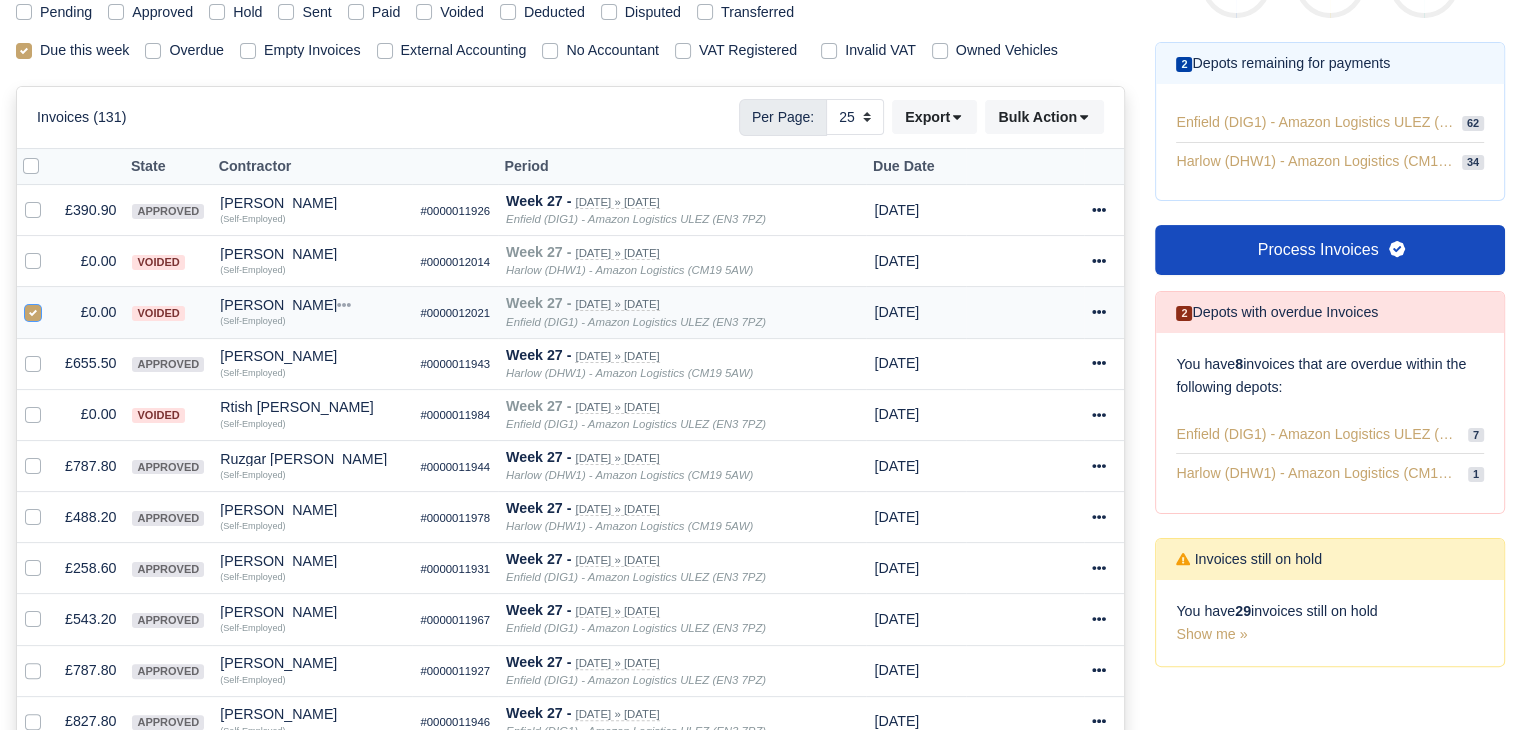 click at bounding box center [33, 309] 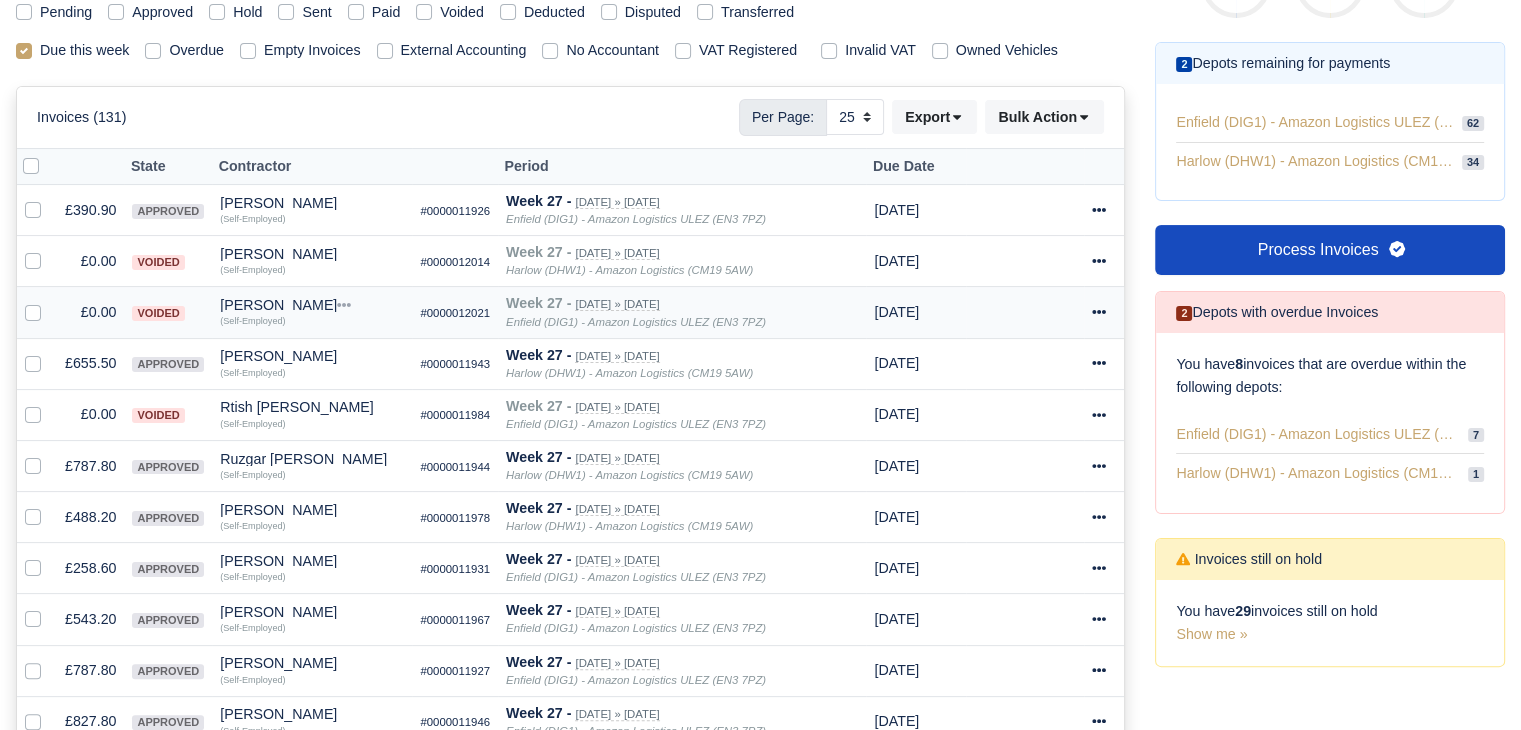 click at bounding box center (49, 301) 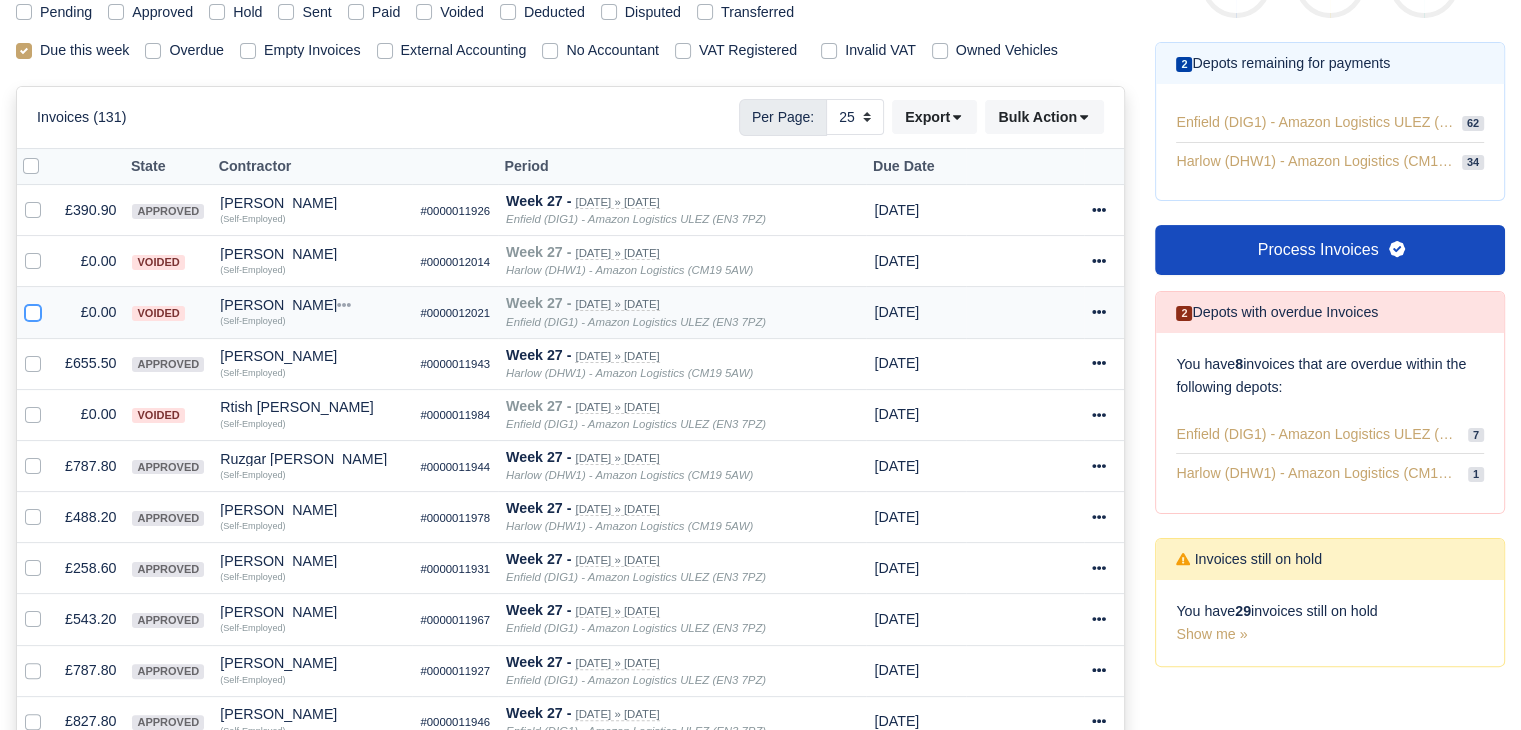 click at bounding box center [33, 309] 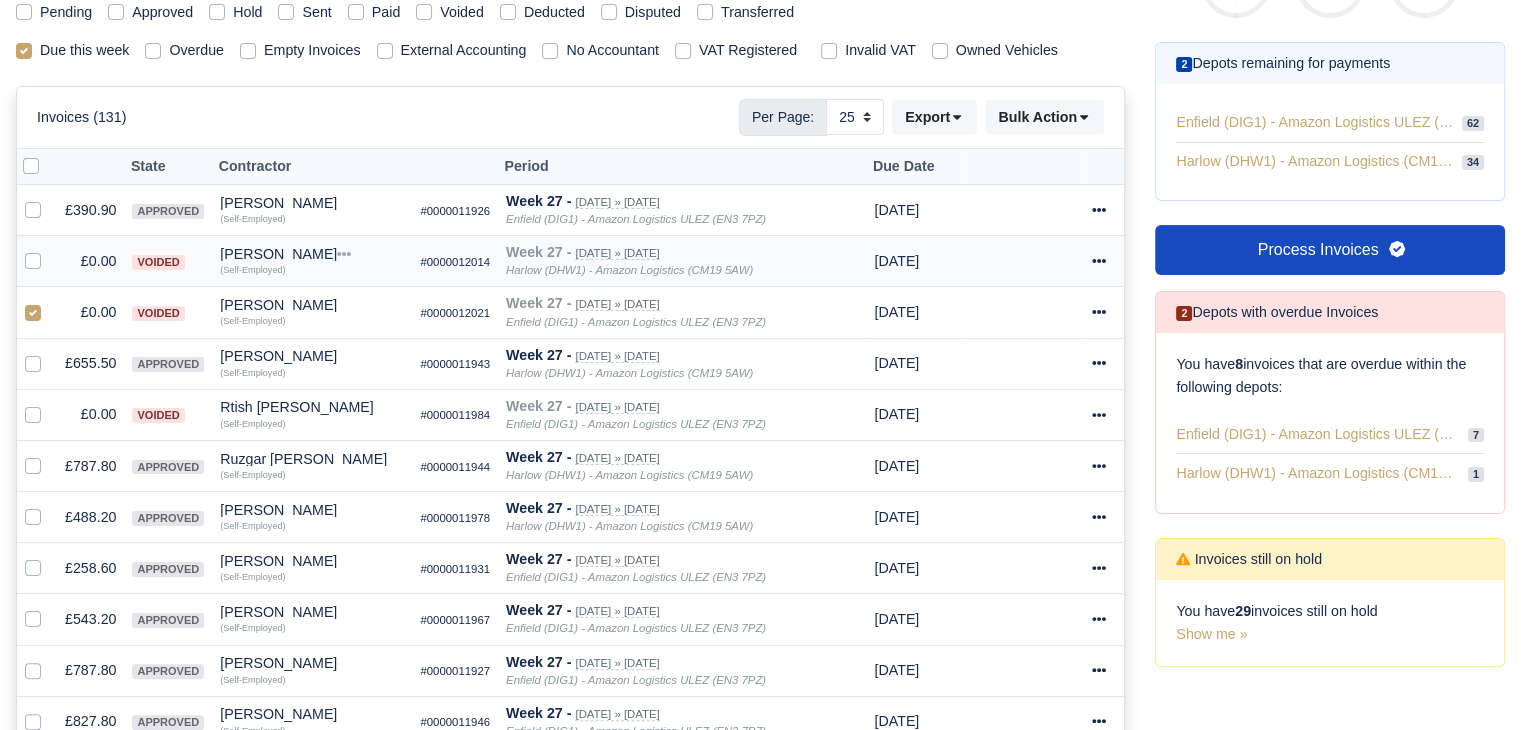 click at bounding box center [49, 250] 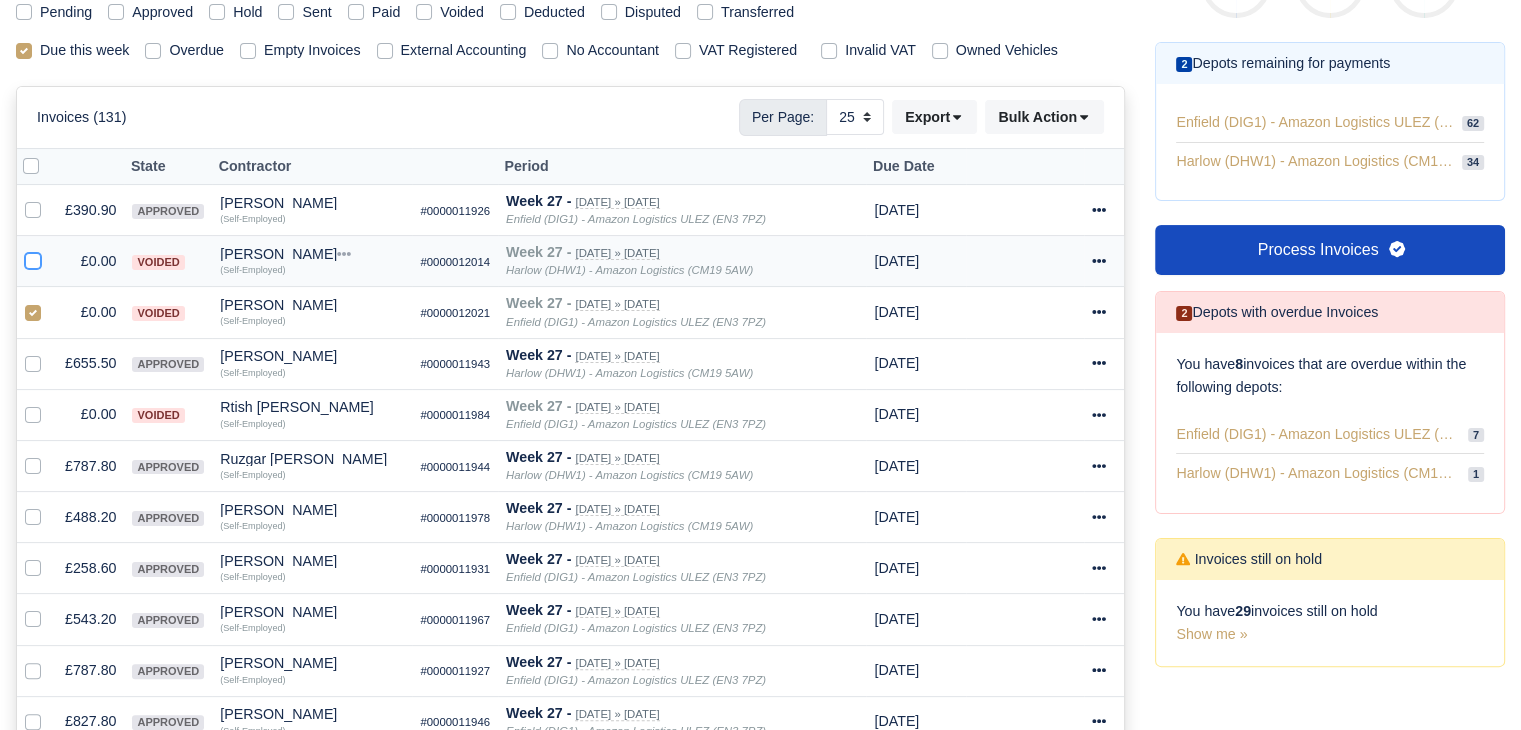 click at bounding box center (33, 258) 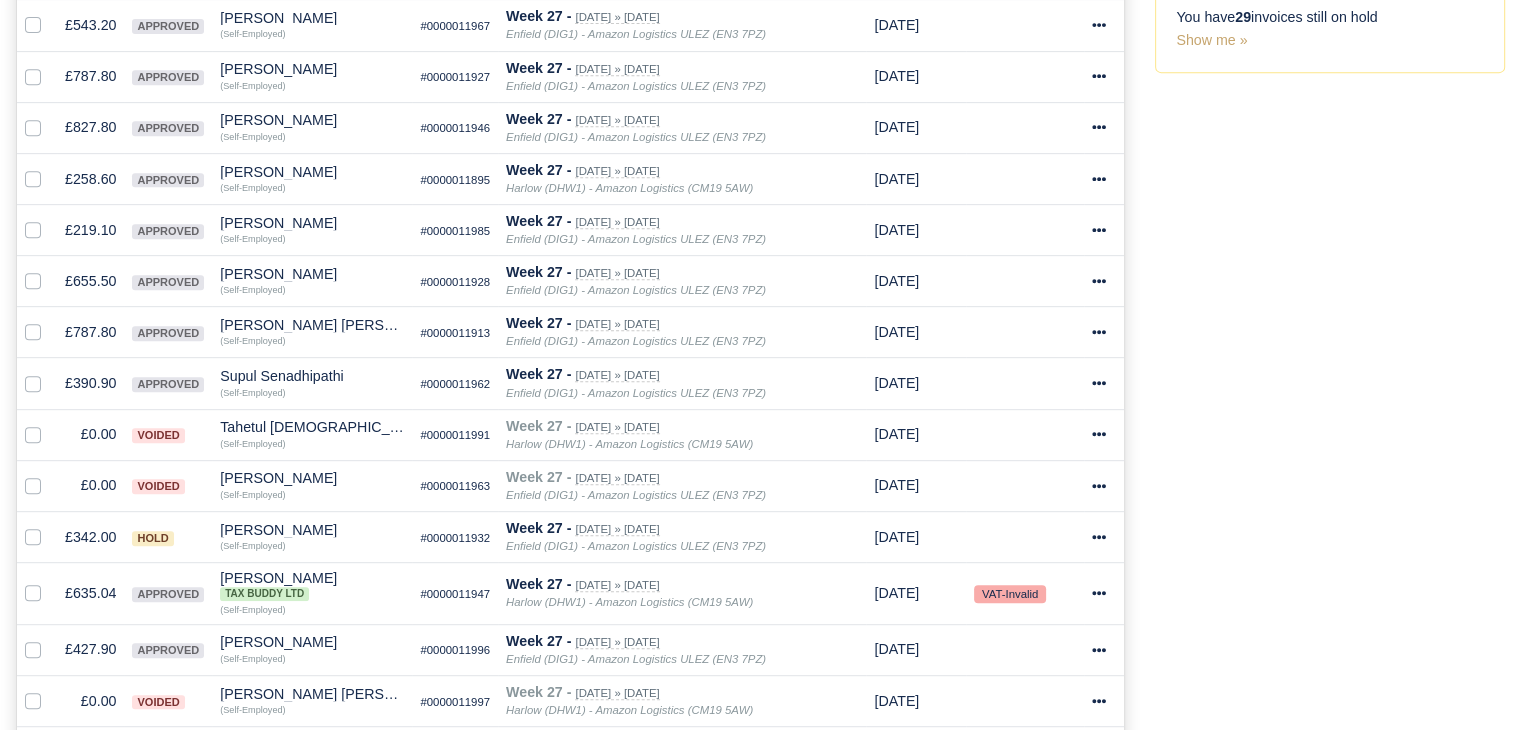 scroll, scrollTop: 911, scrollLeft: 0, axis: vertical 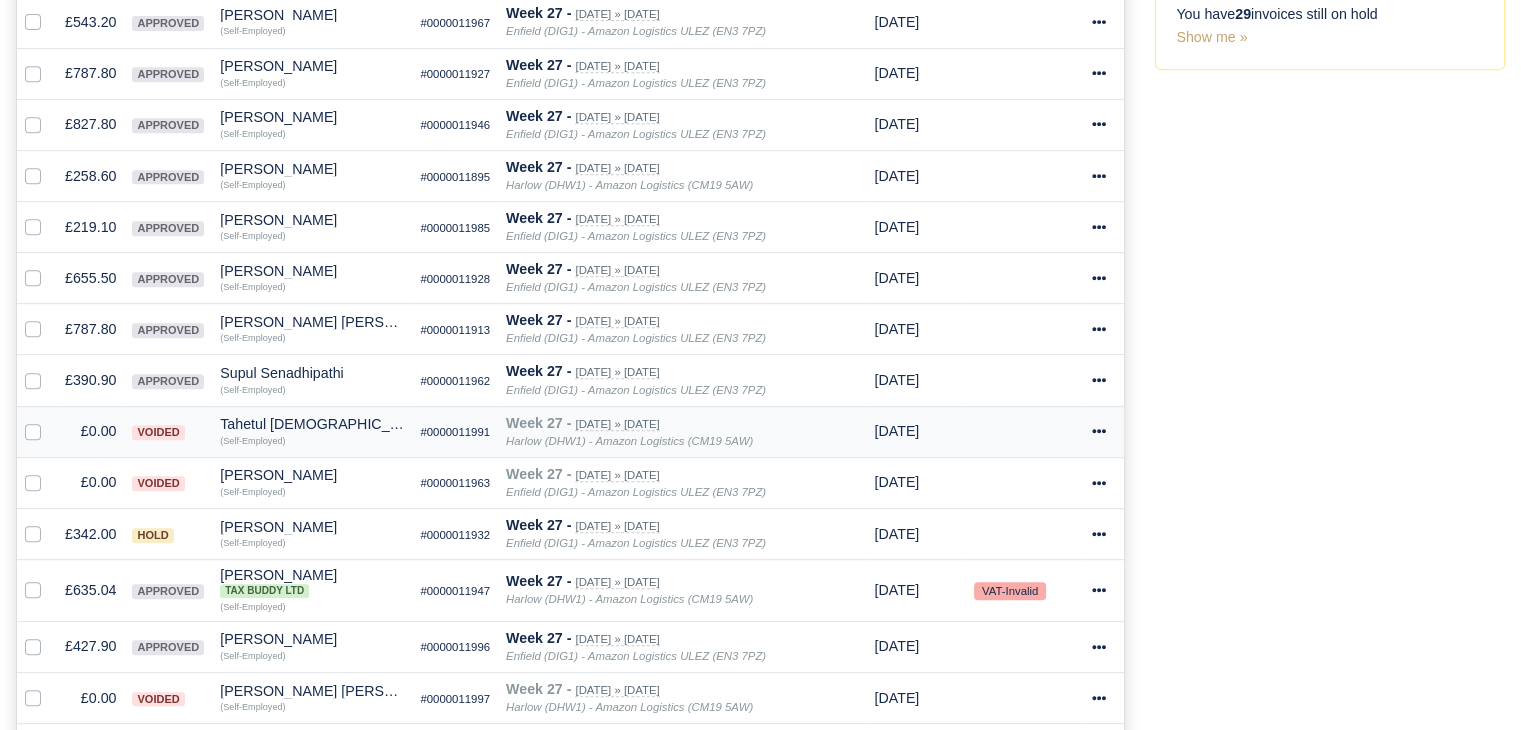 click at bounding box center (49, 420) 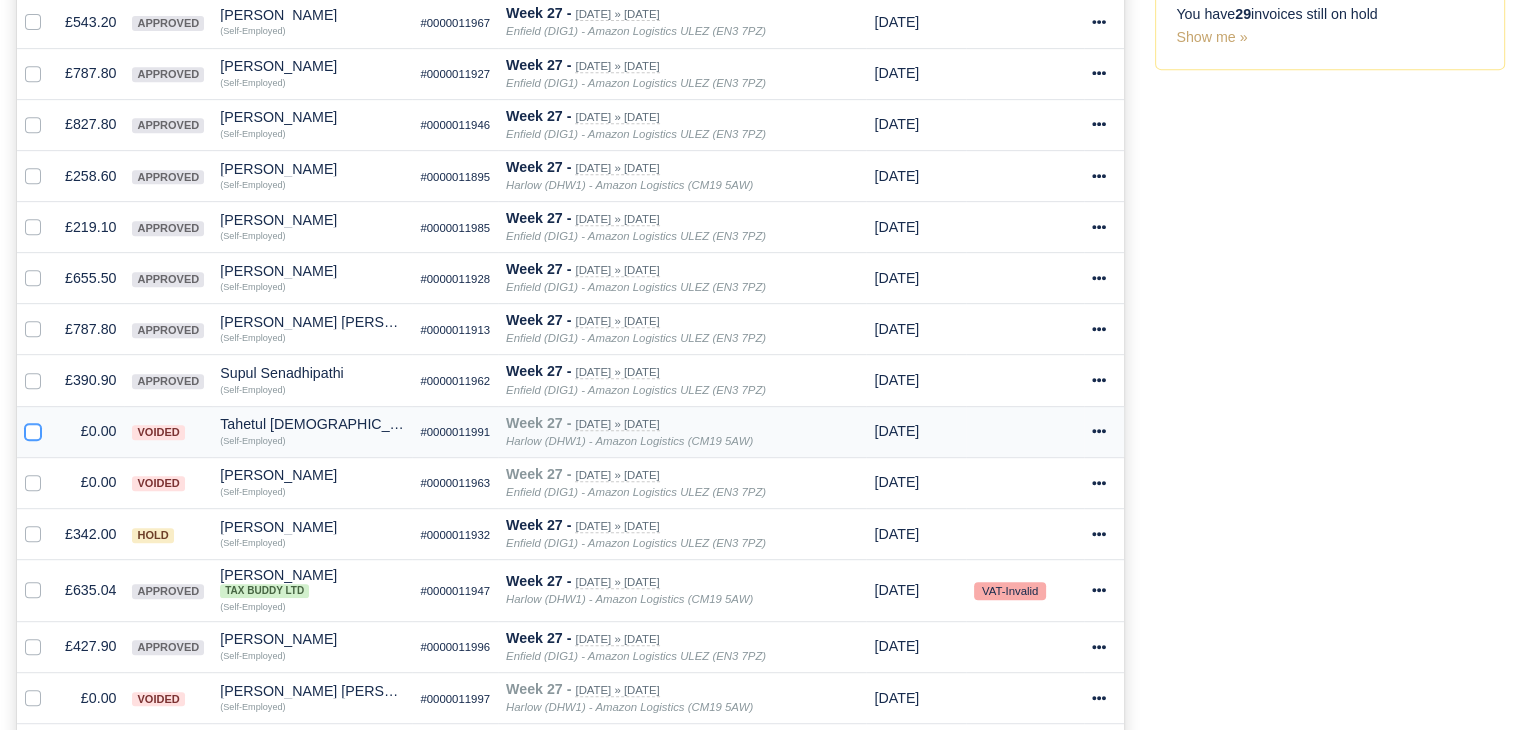 click at bounding box center (33, 428) 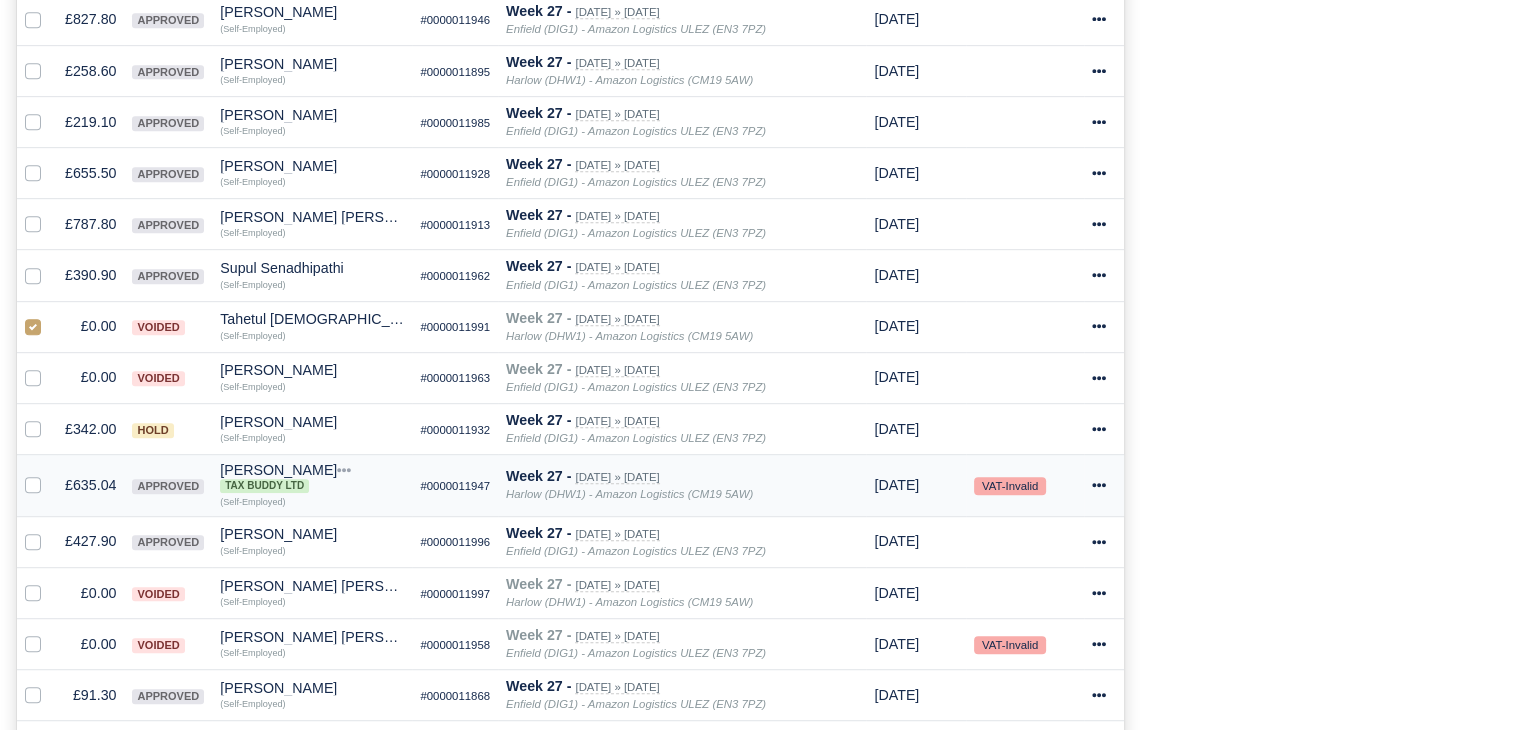 scroll, scrollTop: 1017, scrollLeft: 0, axis: vertical 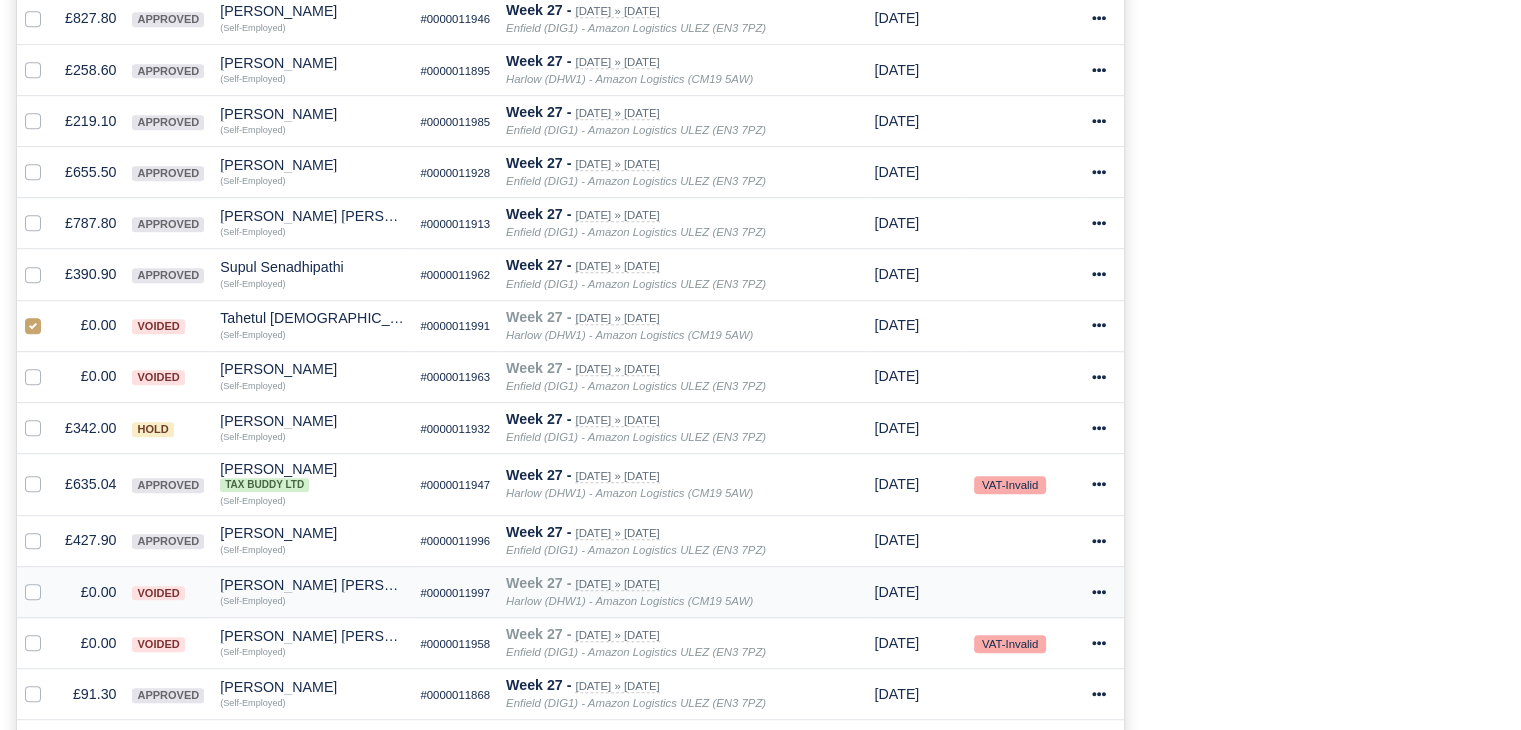 click at bounding box center (49, 581) 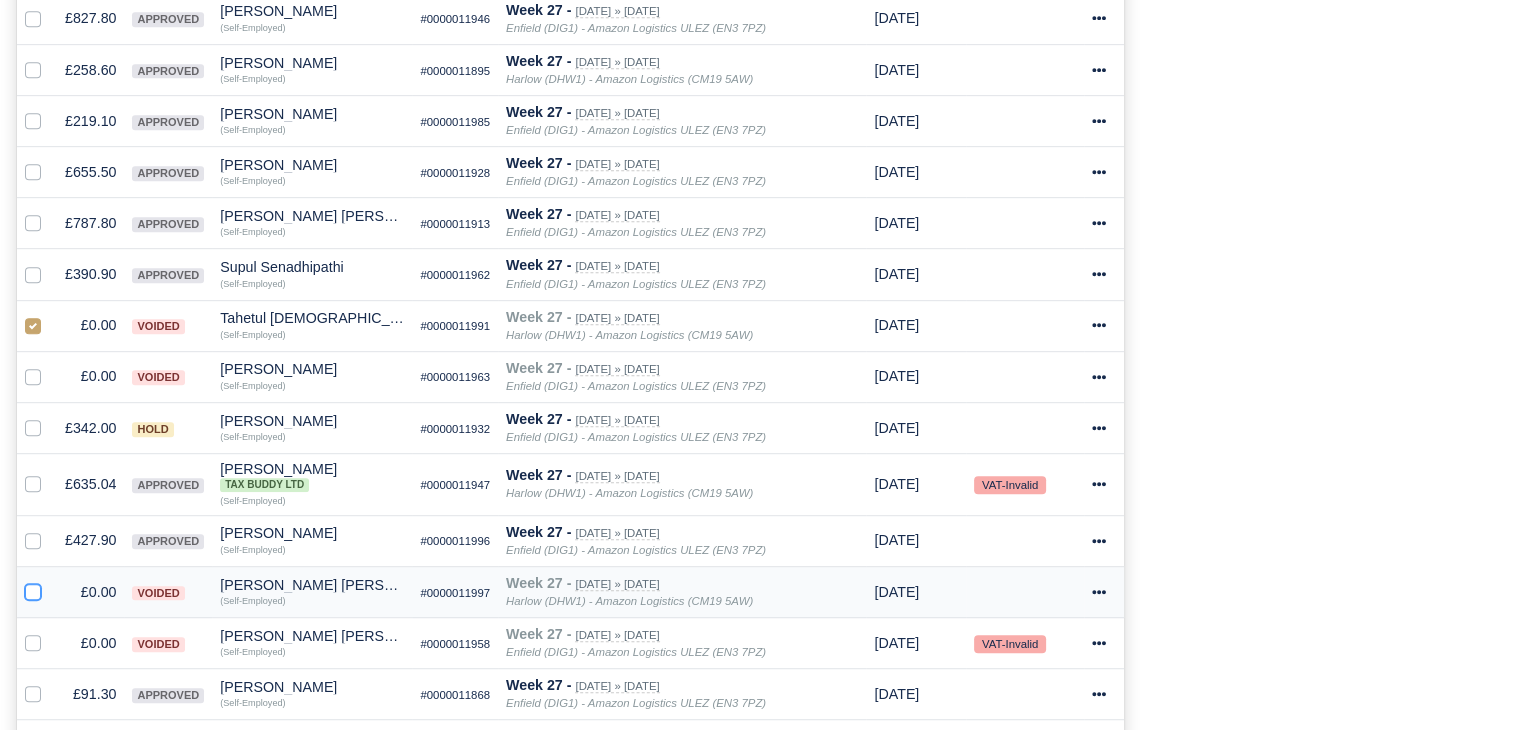 click at bounding box center [33, 589] 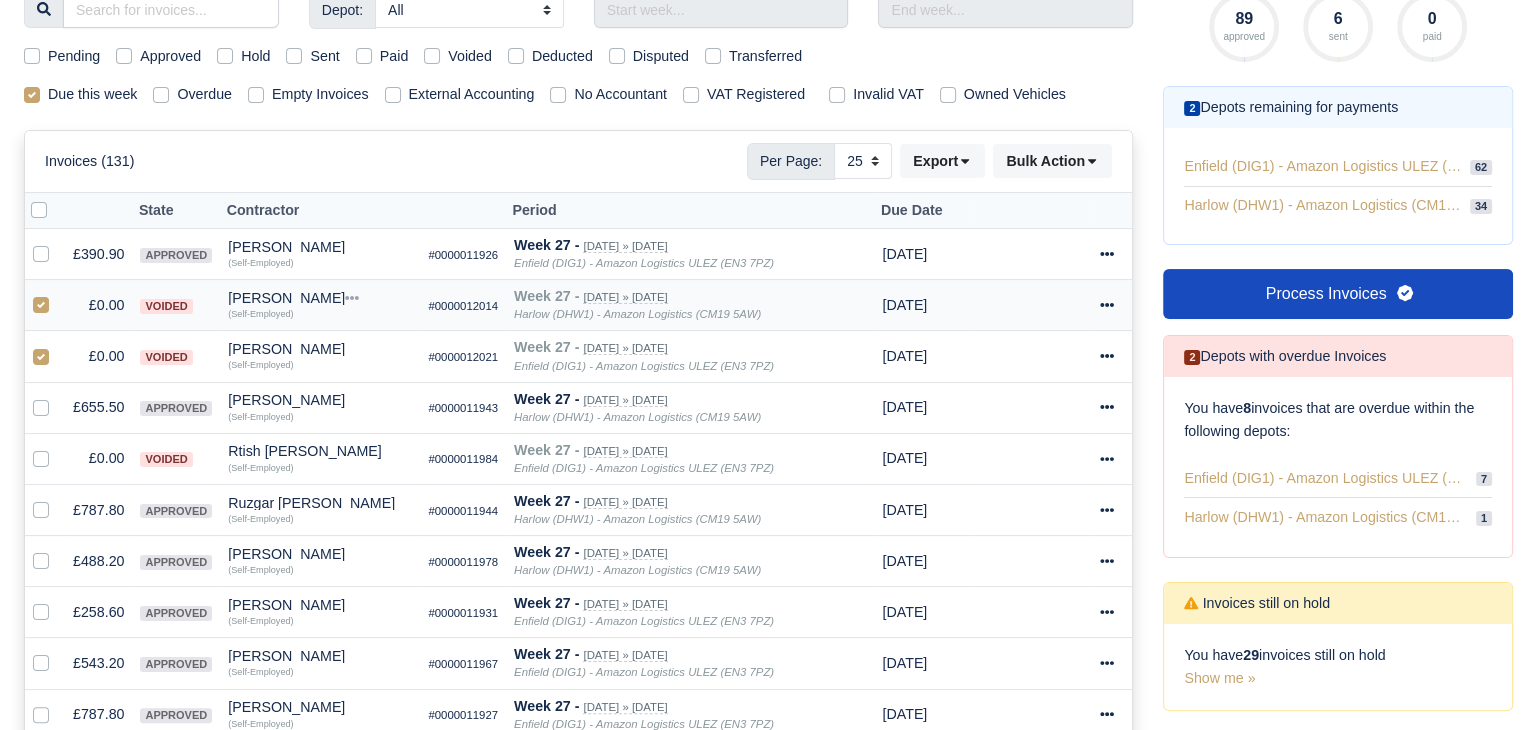 scroll, scrollTop: 264, scrollLeft: 0, axis: vertical 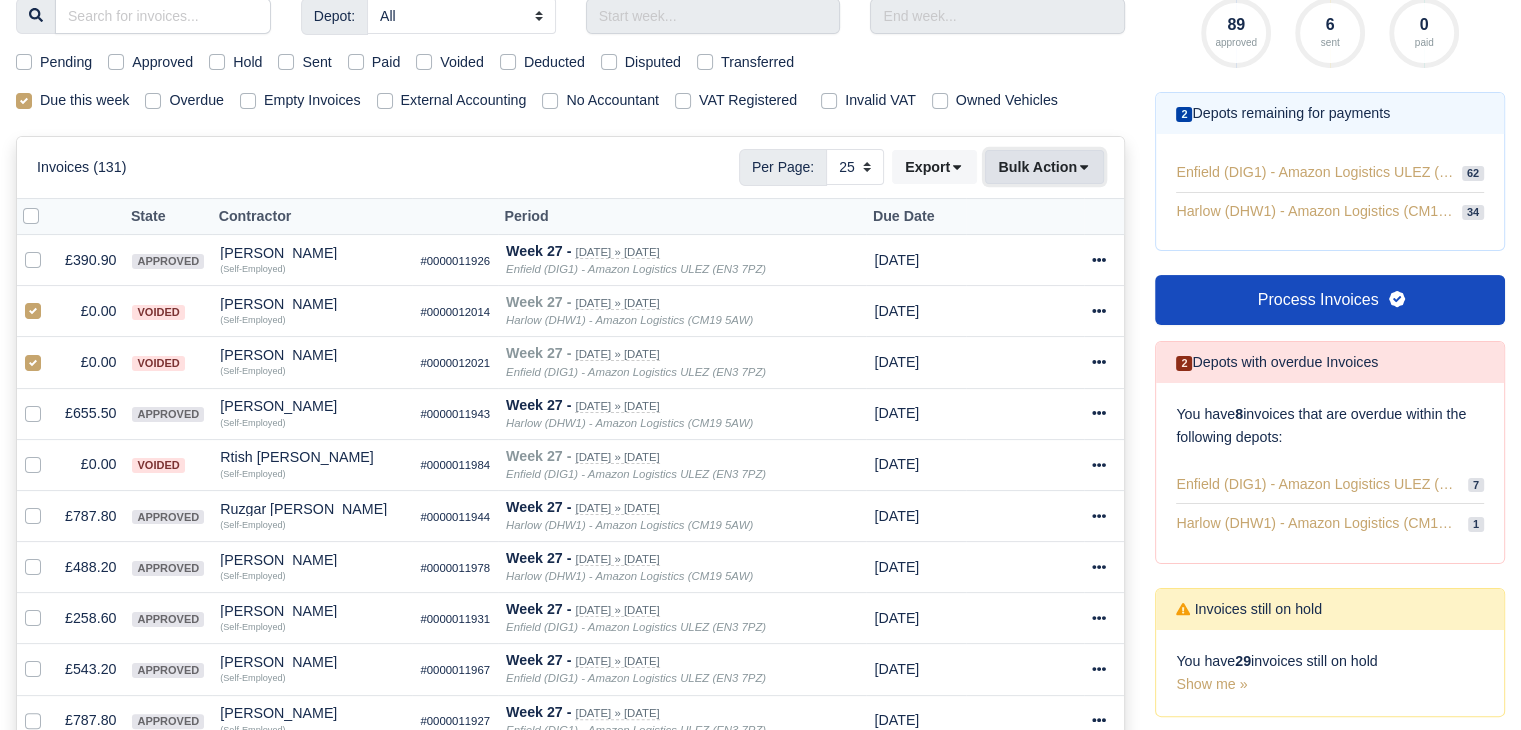 click on "Bulk Action" at bounding box center [1044, 167] 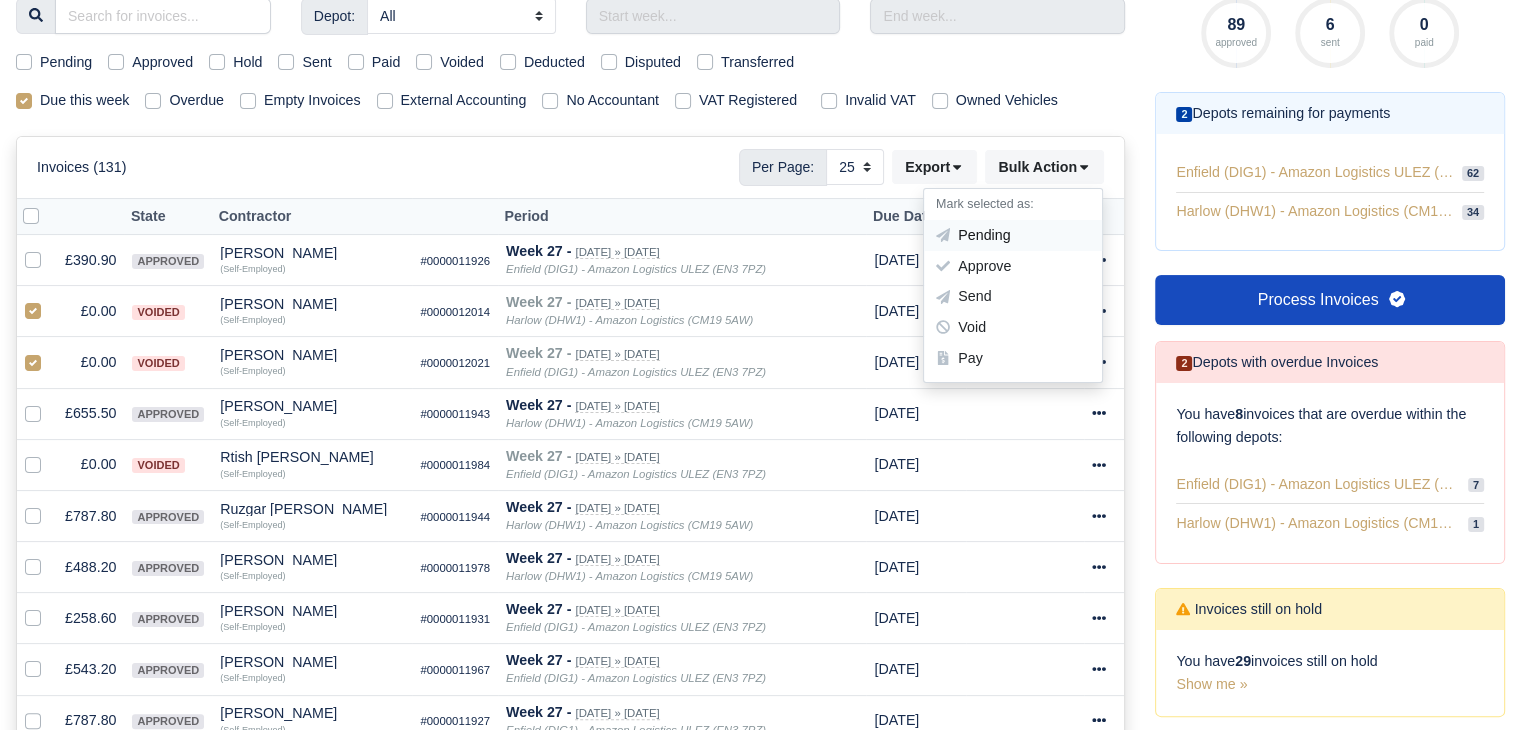 click on "Pending" at bounding box center [1013, 235] 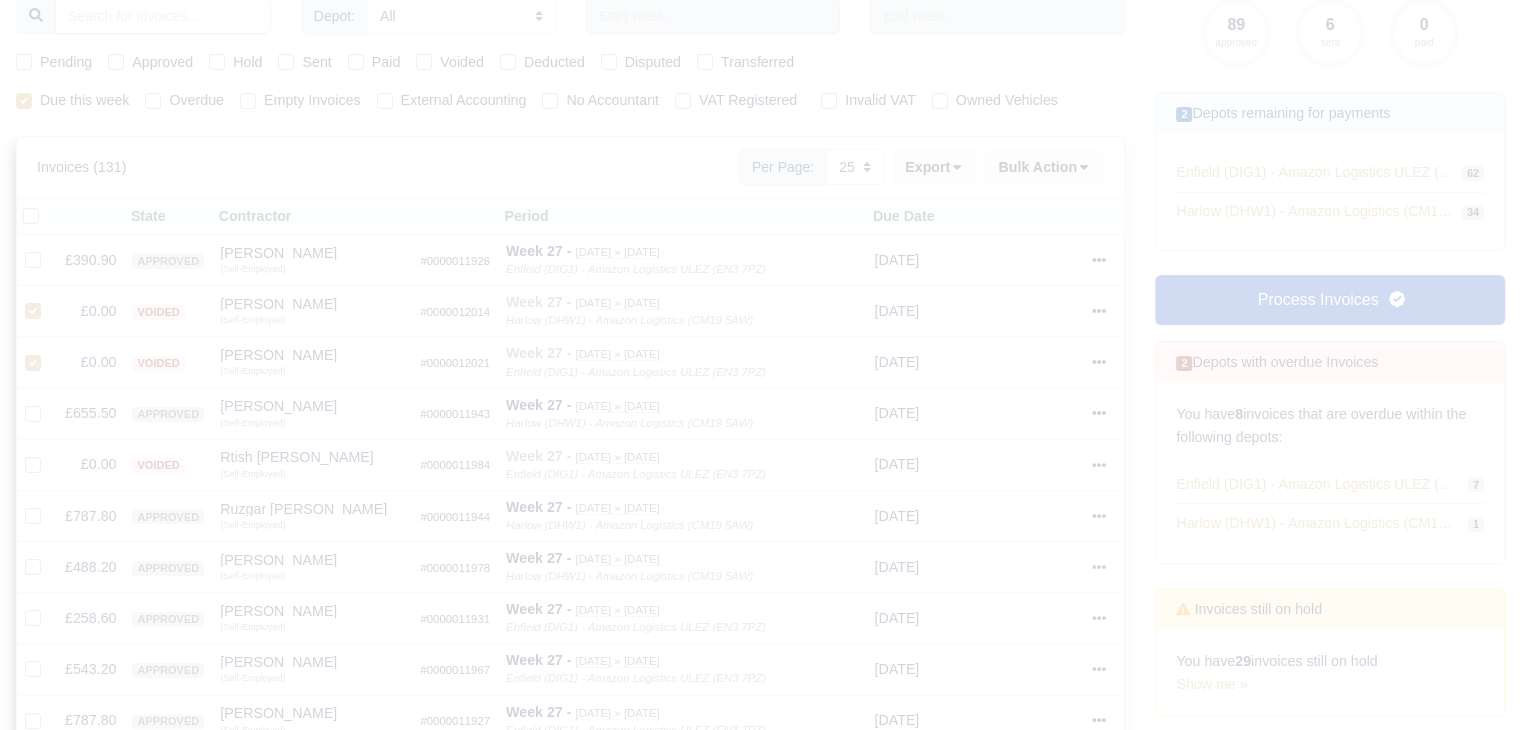 type 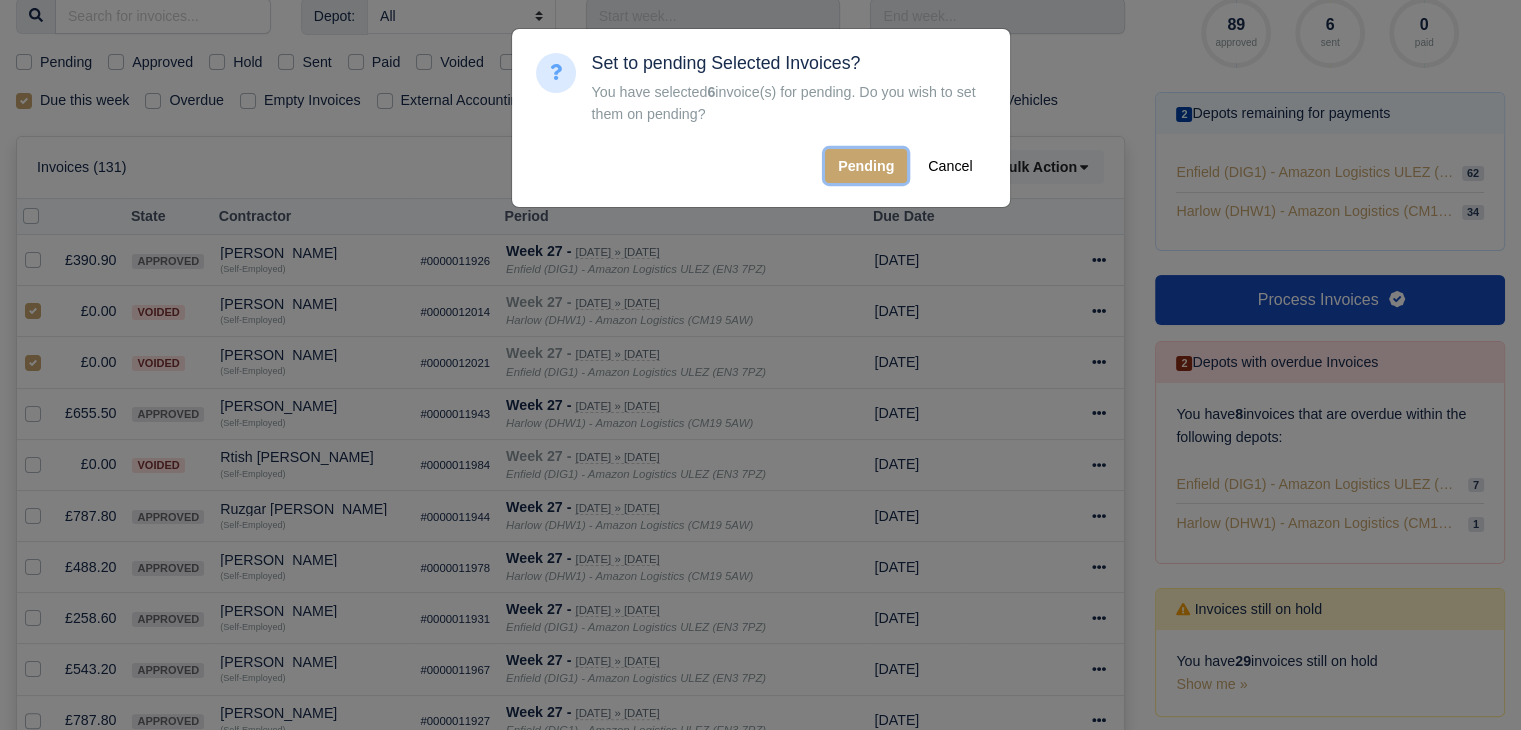 click on "Pending" at bounding box center [866, 166] 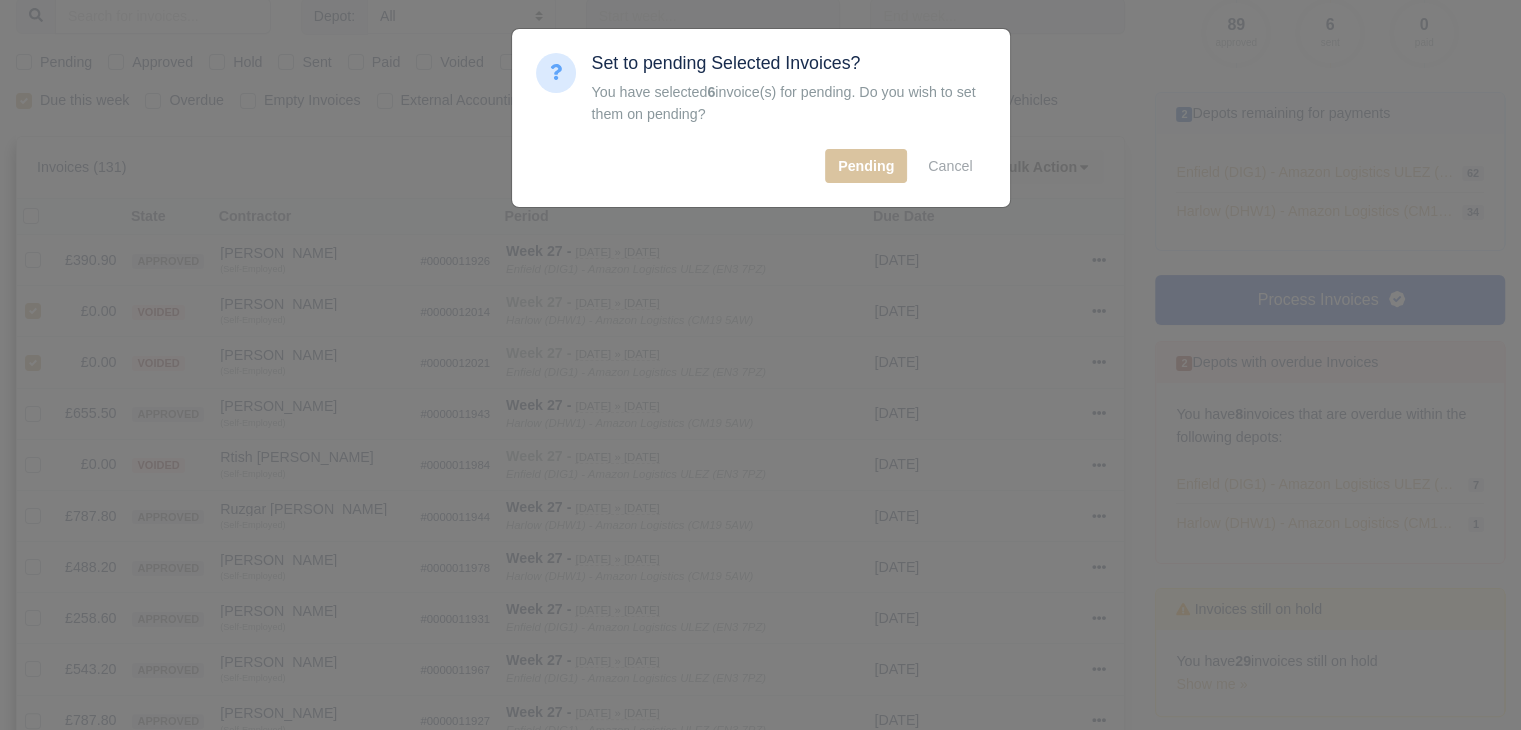type 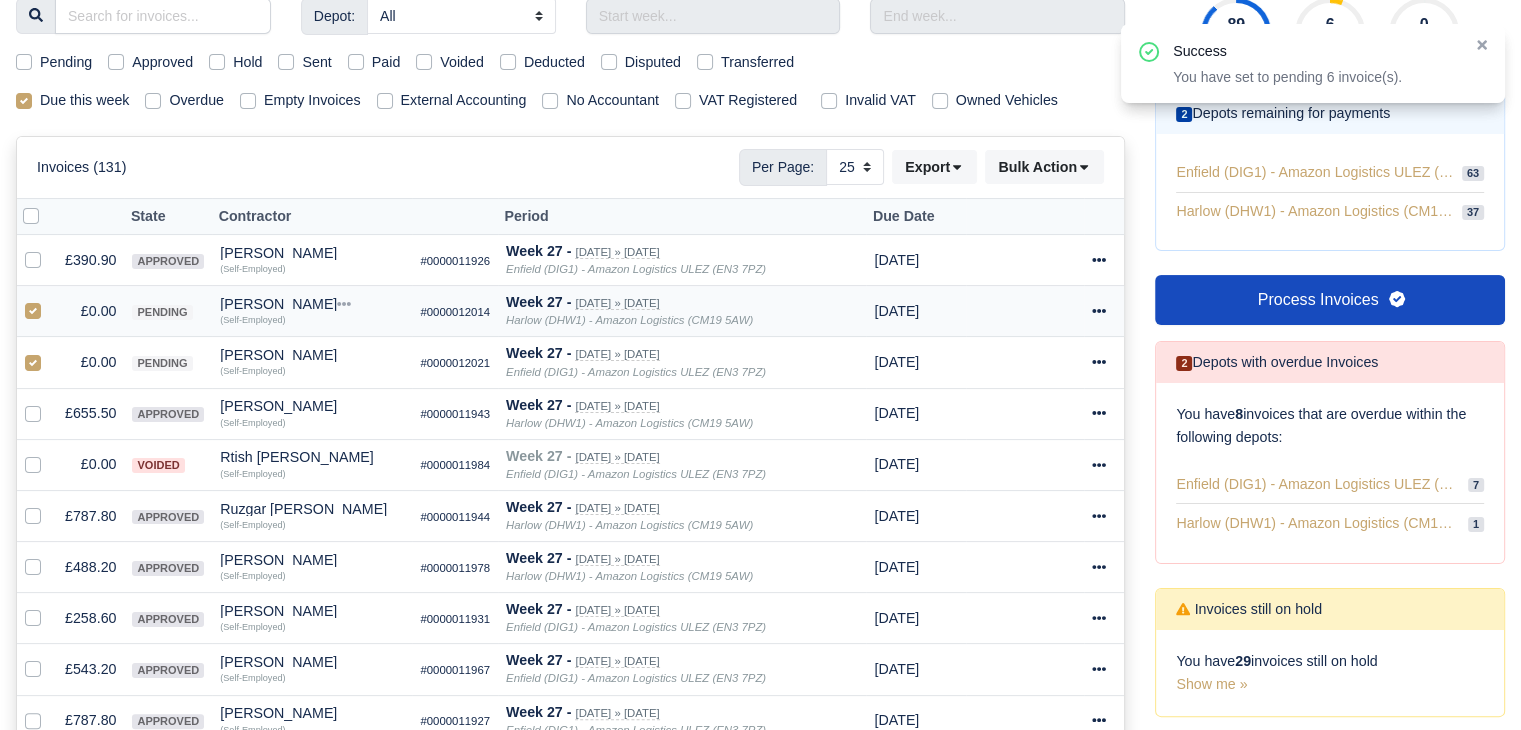 click on "[PERSON_NAME]" at bounding box center (312, 304) 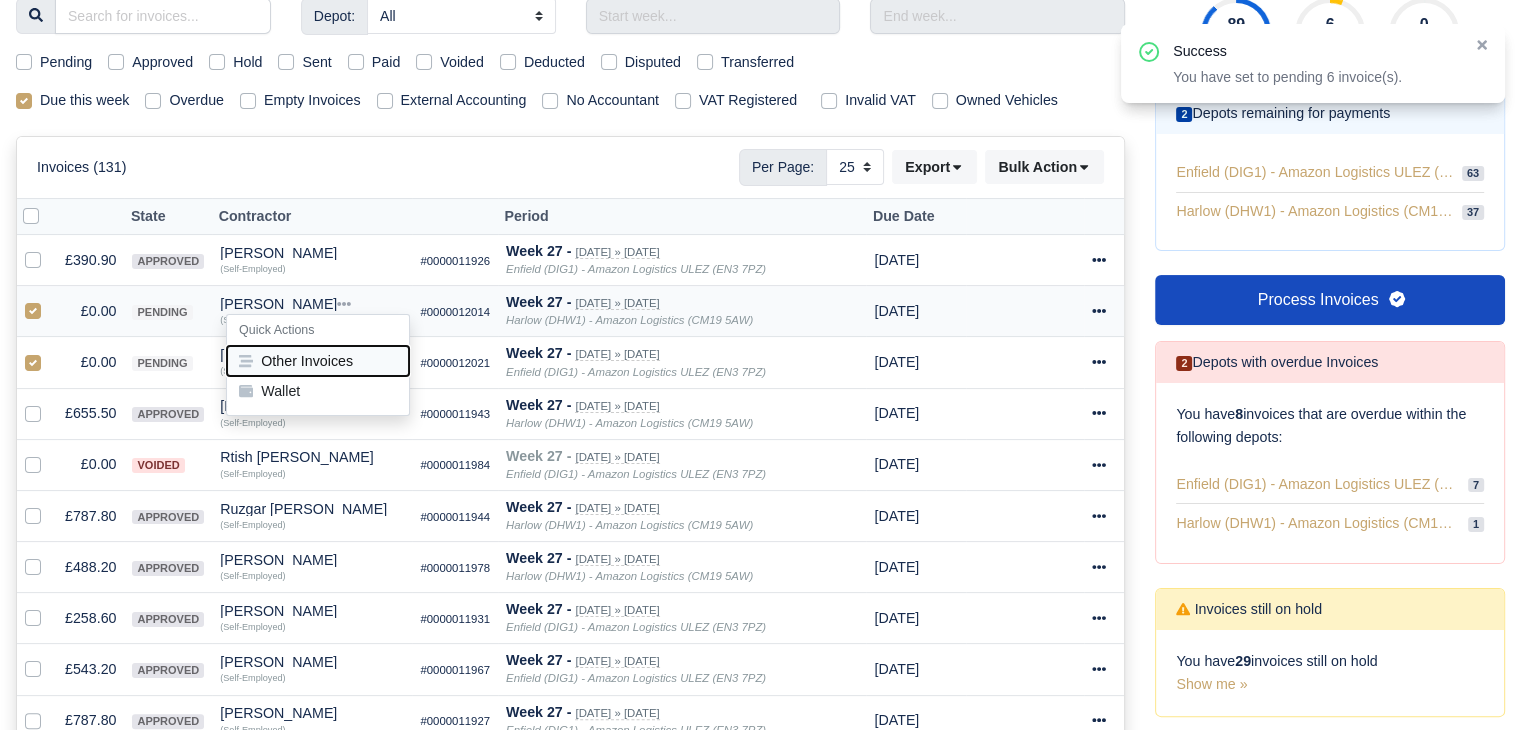click on "Other Invoices" at bounding box center (318, 361) 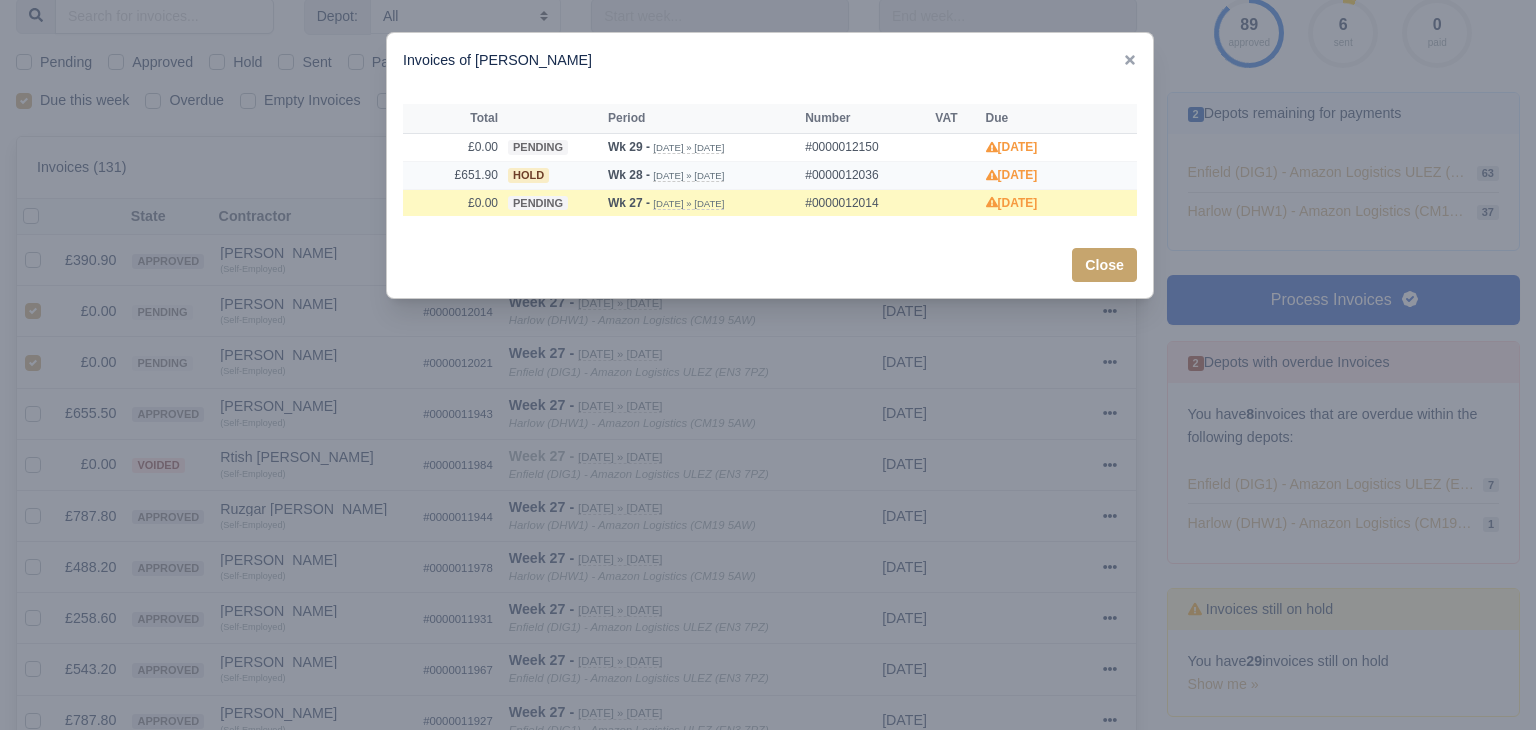 click on "£651.90" at bounding box center [453, 175] 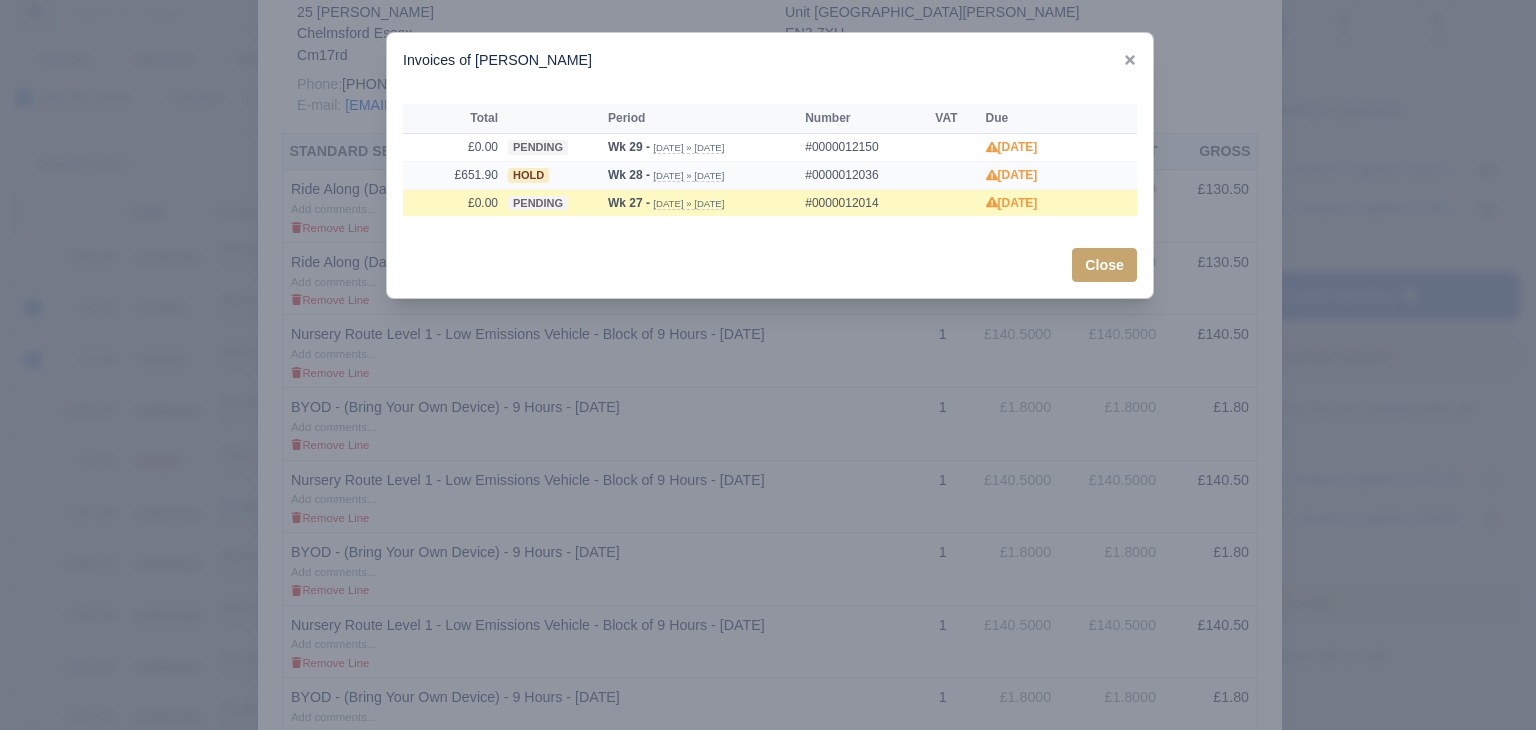 scroll, scrollTop: 262, scrollLeft: 0, axis: vertical 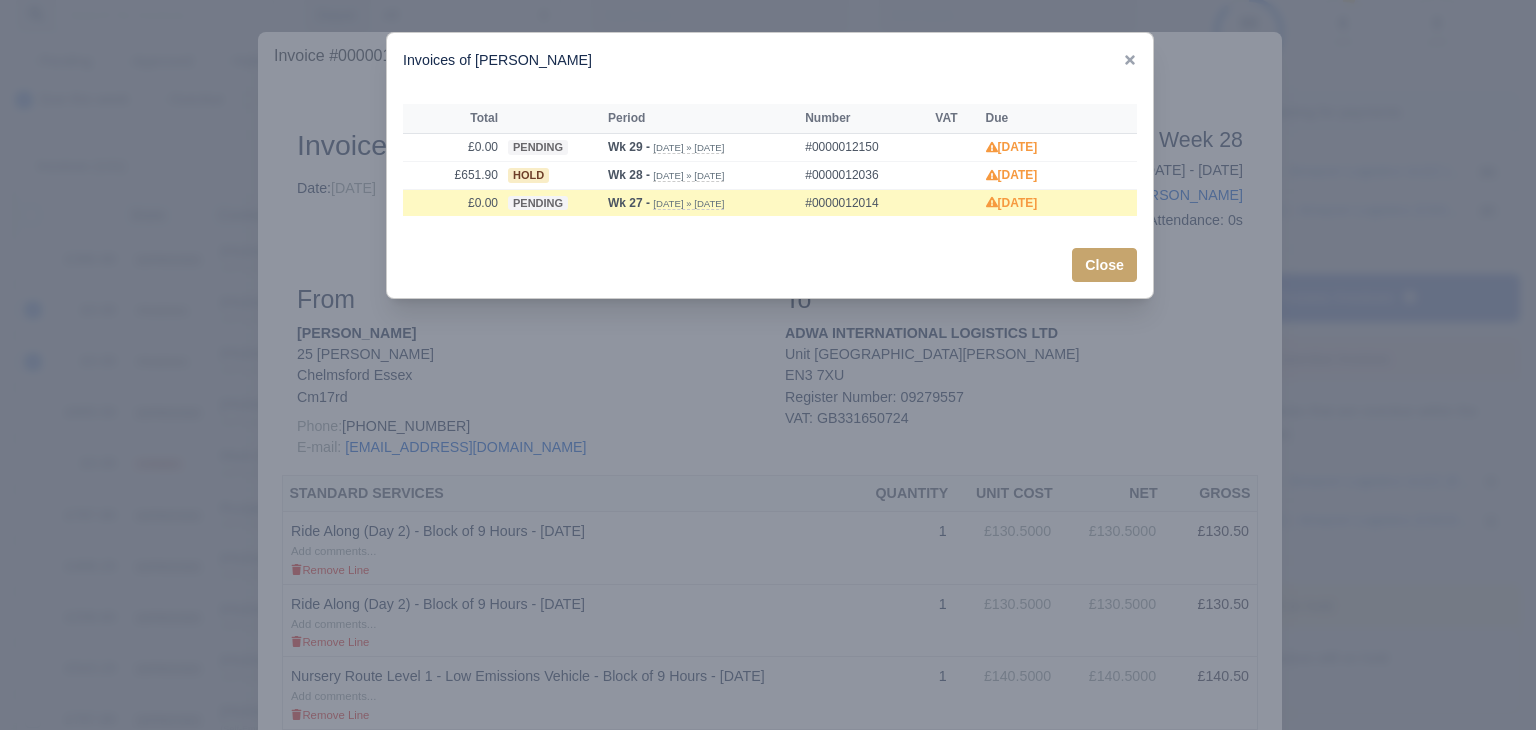 click at bounding box center (768, 365) 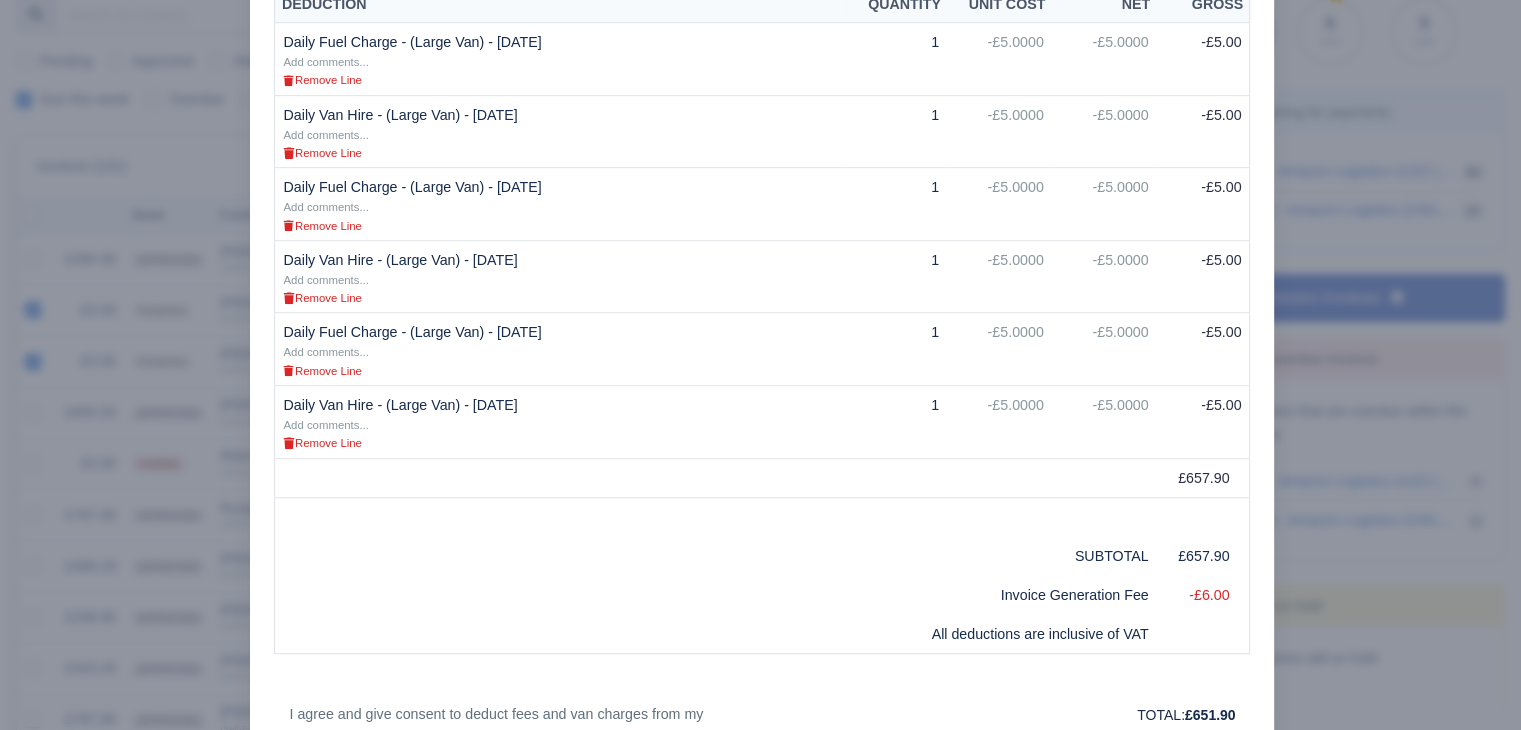 scroll, scrollTop: 1108, scrollLeft: 0, axis: vertical 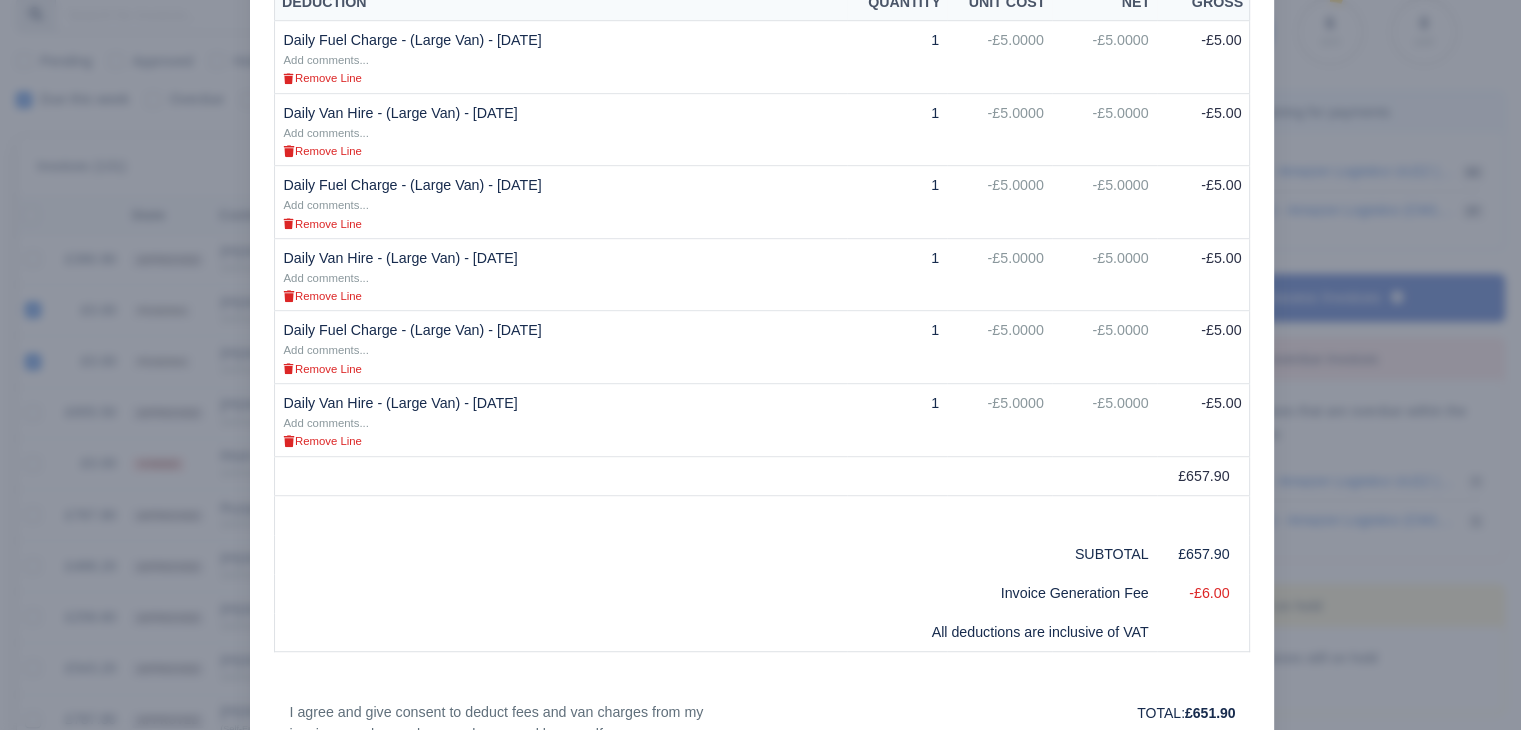 click at bounding box center (760, 365) 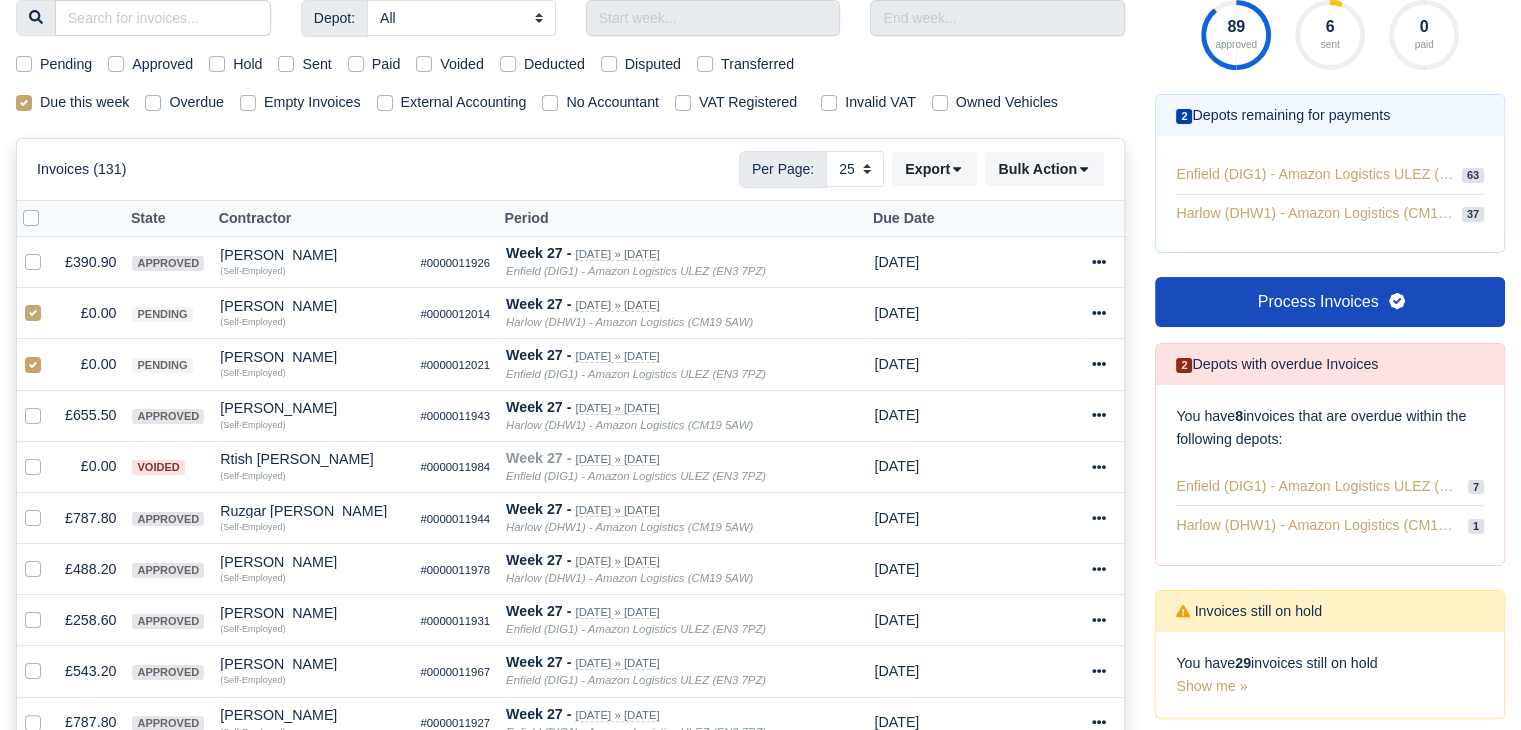 scroll, scrollTop: 264, scrollLeft: 0, axis: vertical 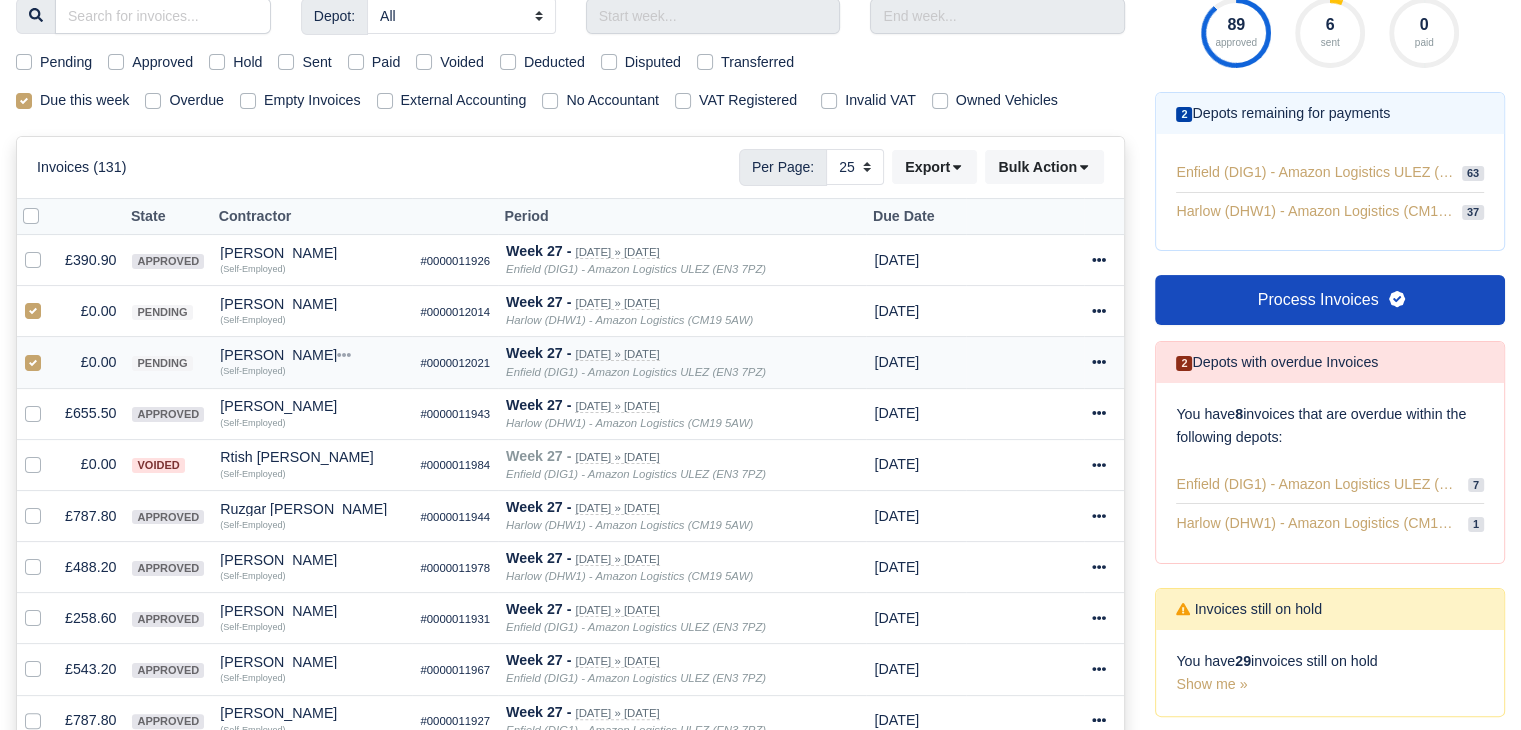 click on "Ridwan Adan
Quick Actions
Other Invoices
Wallet
(Self-Employed)" at bounding box center [312, 362] 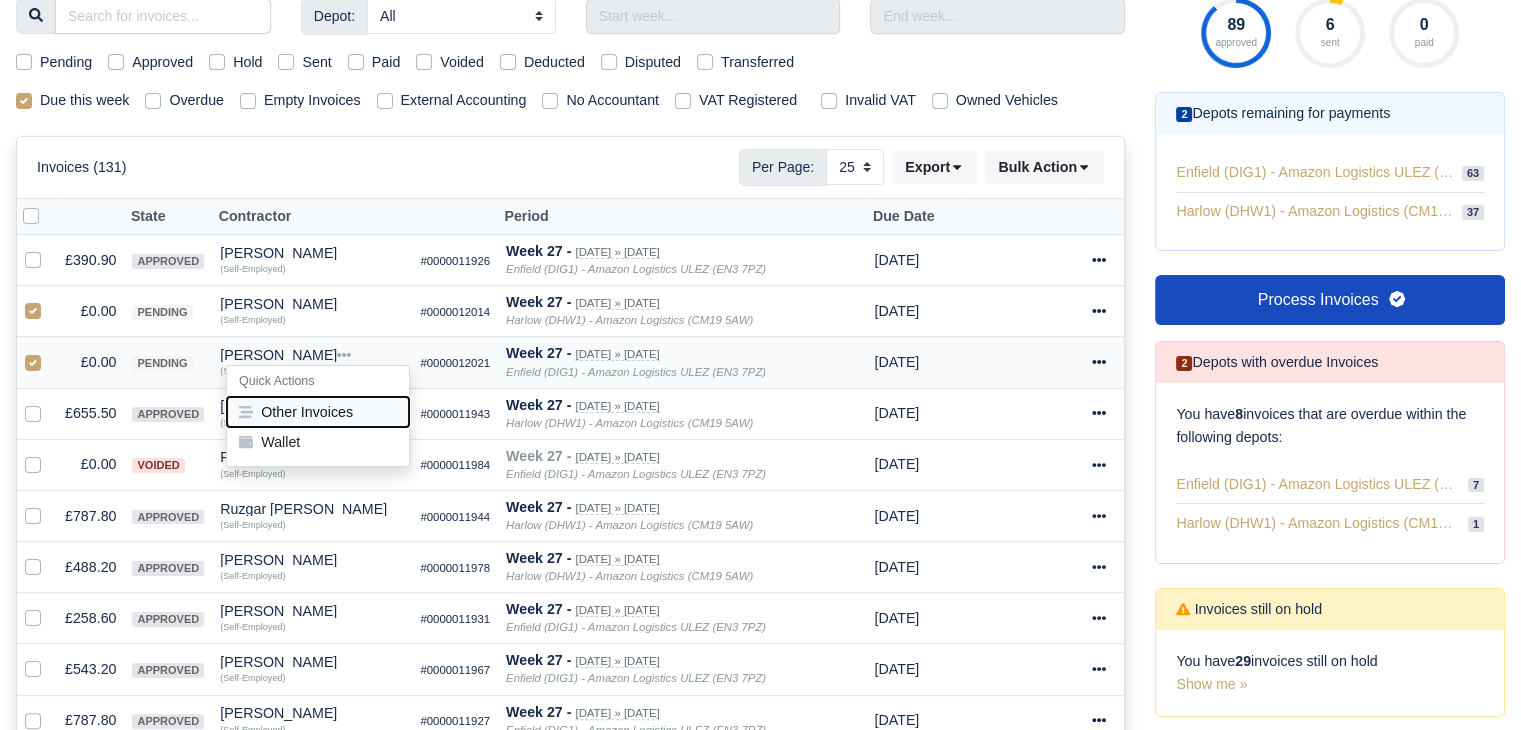 click on "Other Invoices" at bounding box center (318, 412) 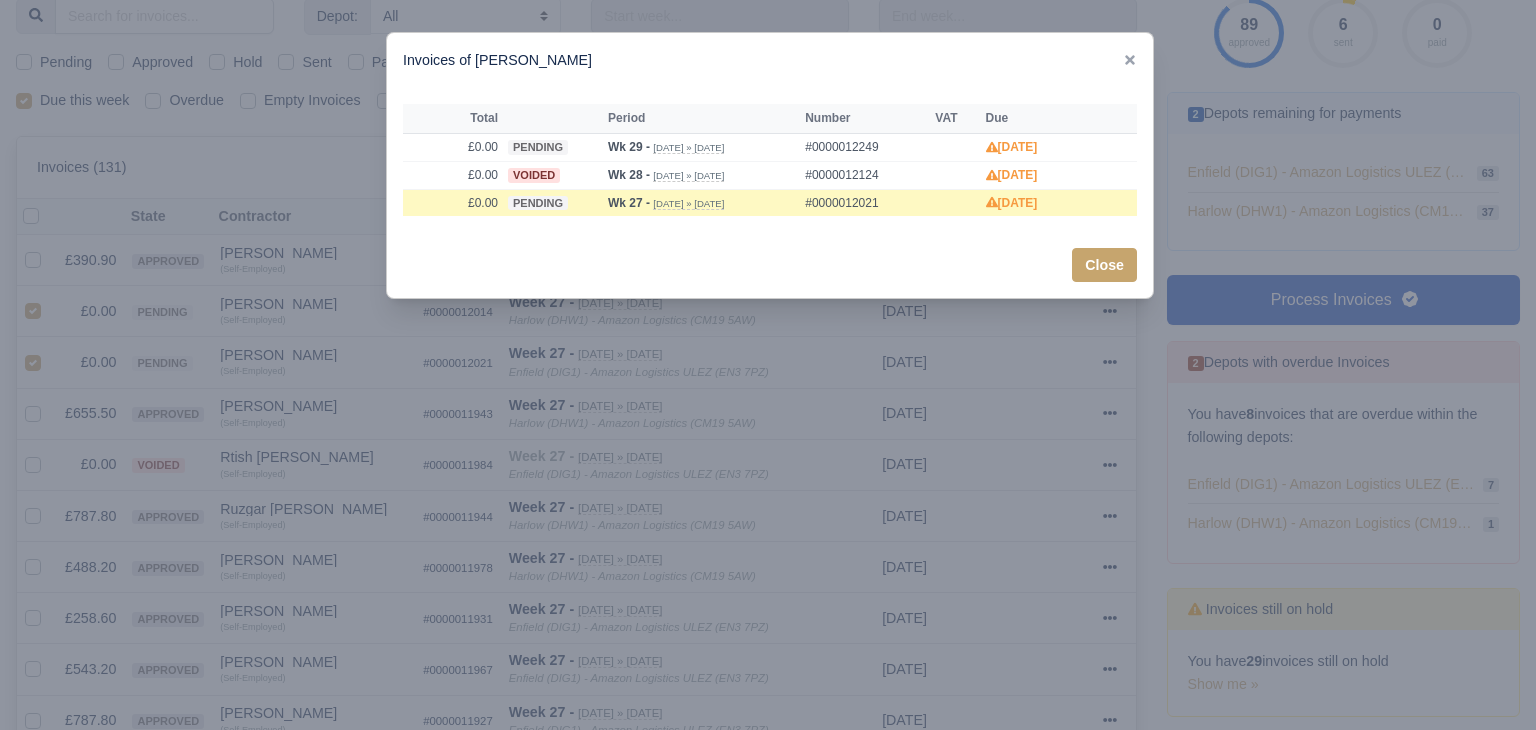 click at bounding box center (768, 365) 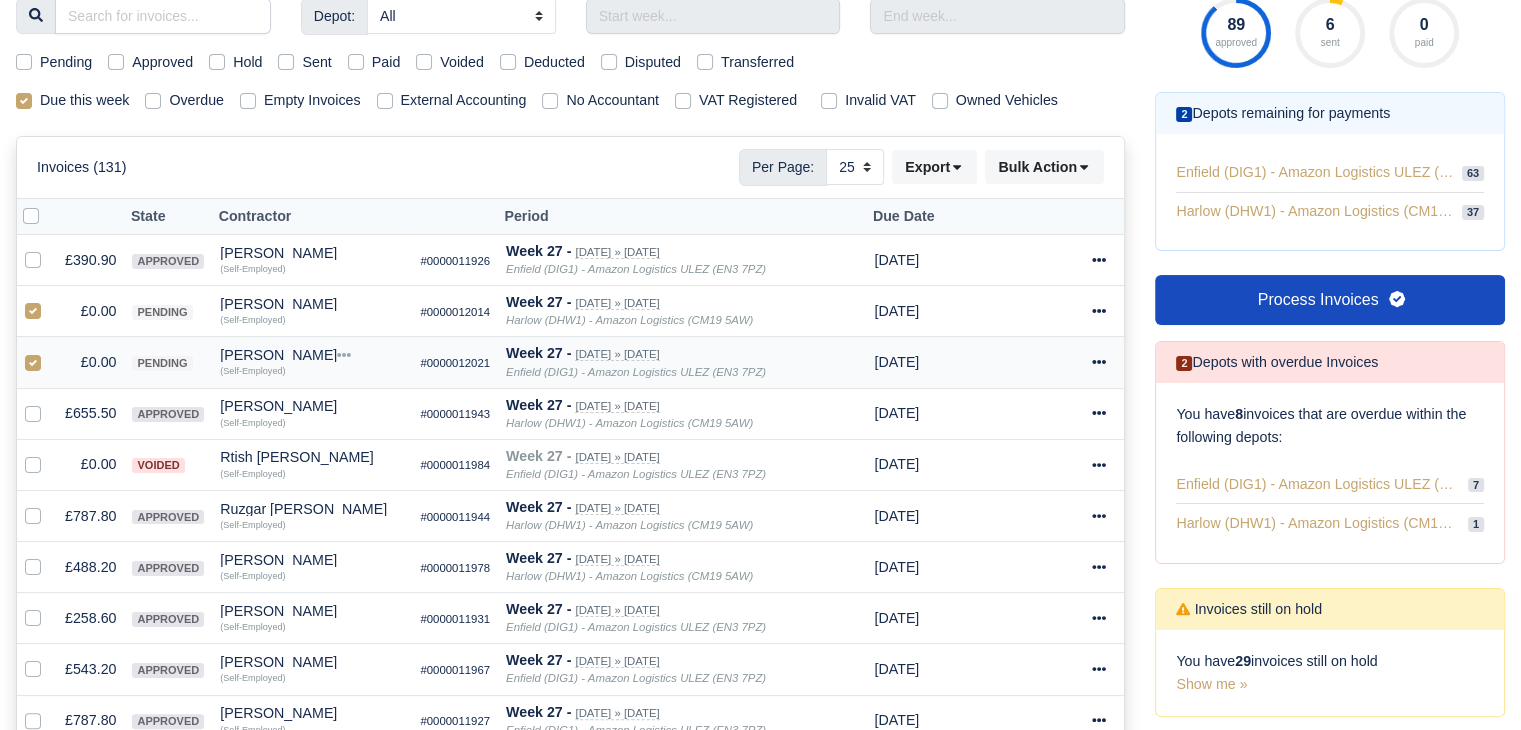click on "[PERSON_NAME]" at bounding box center [312, 355] 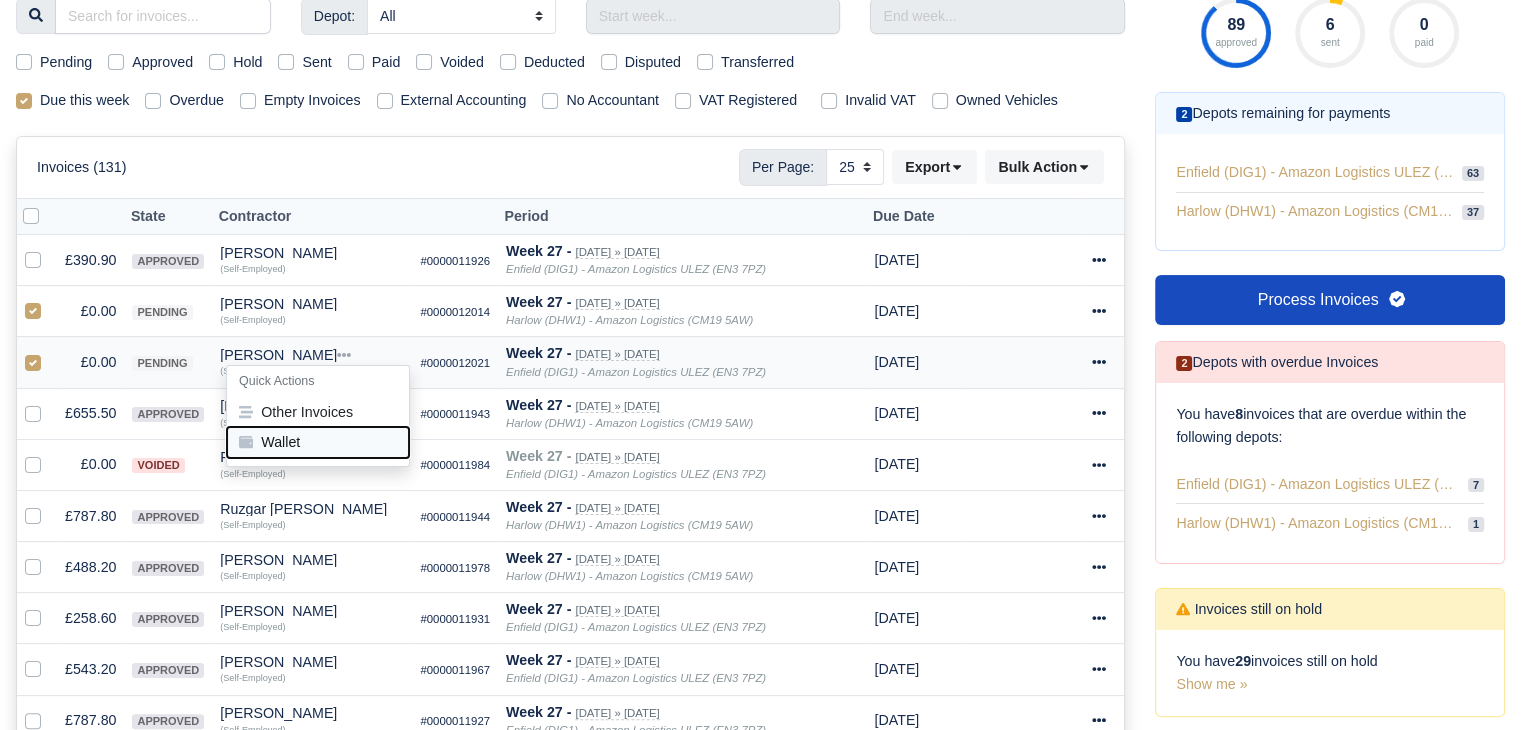 click on "Wallet" at bounding box center (318, 442) 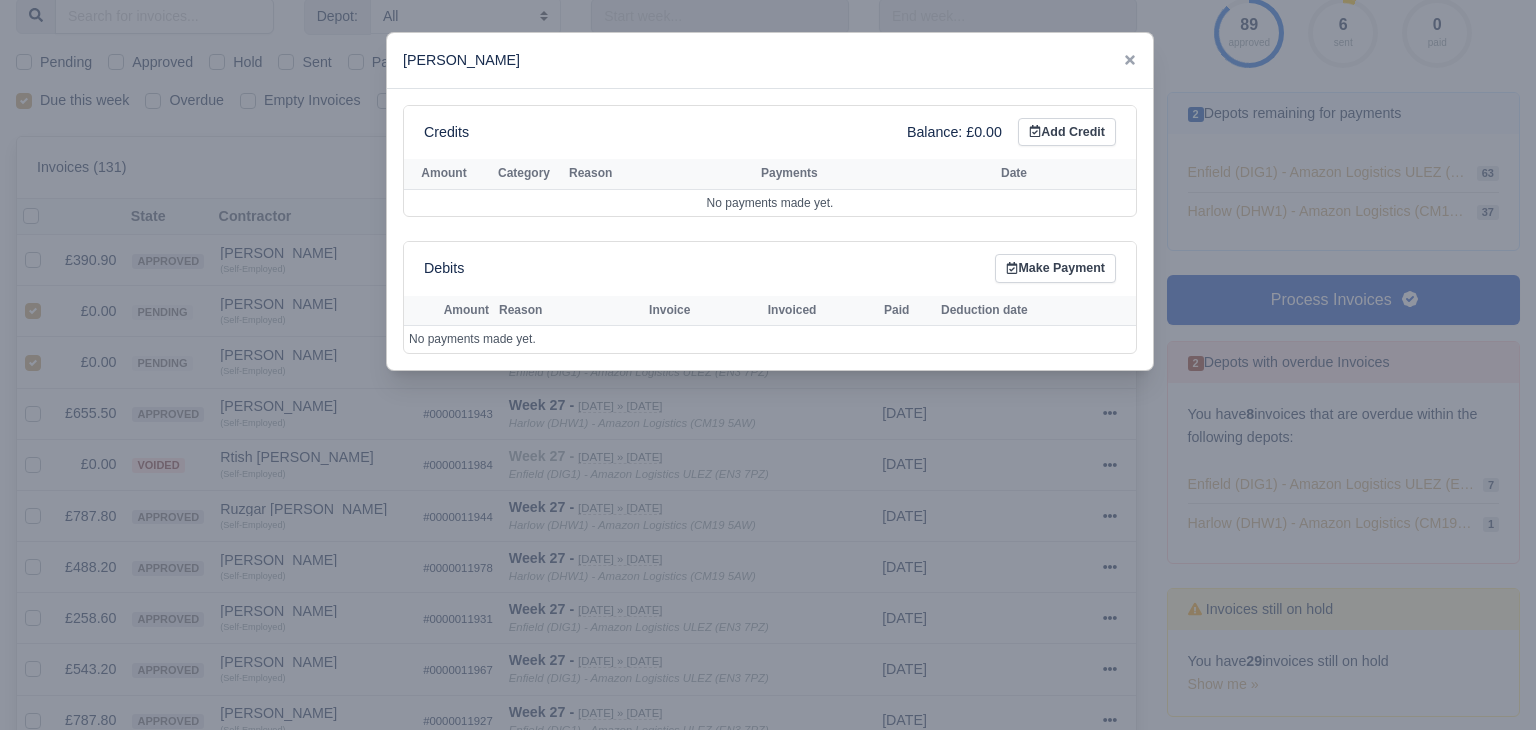 click at bounding box center (768, 365) 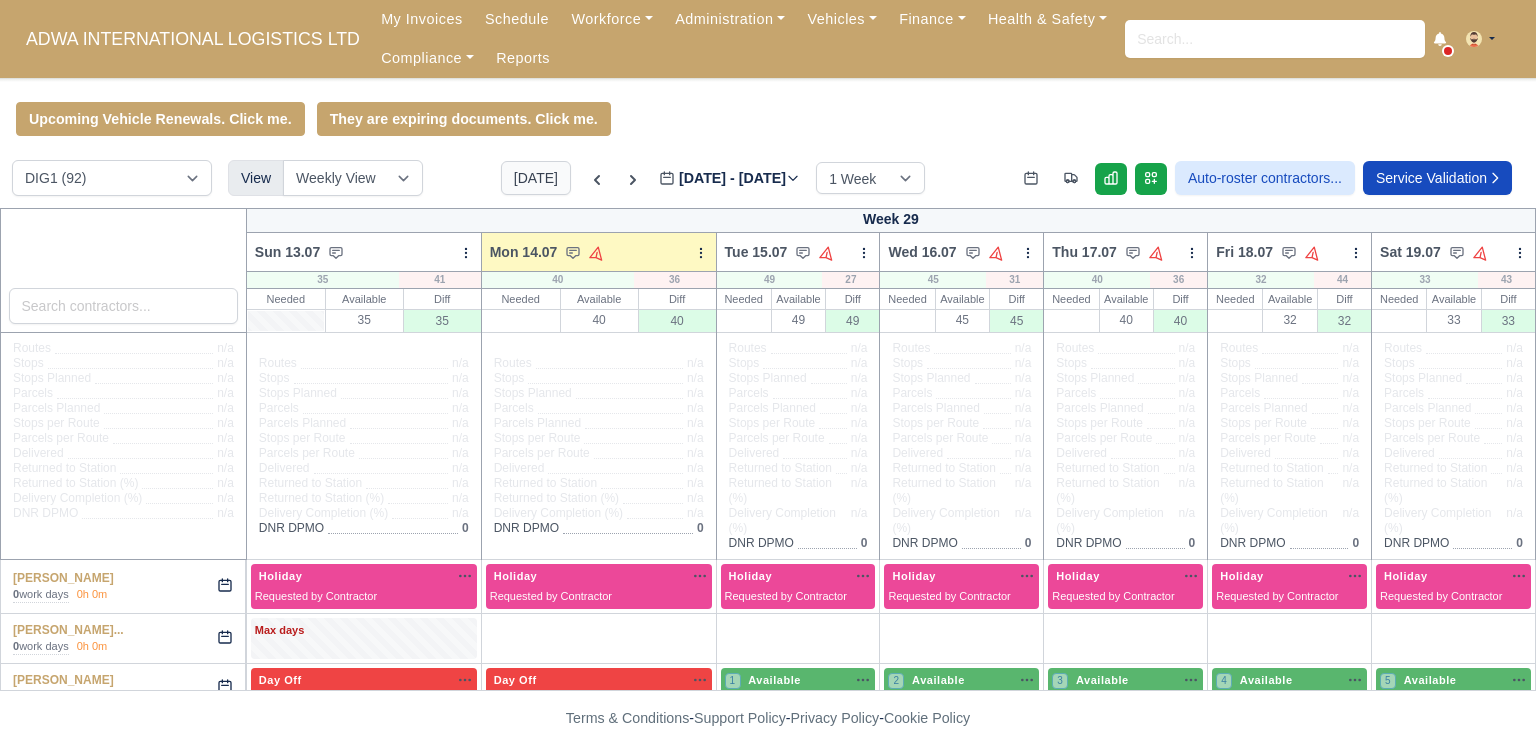 scroll, scrollTop: 0, scrollLeft: 0, axis: both 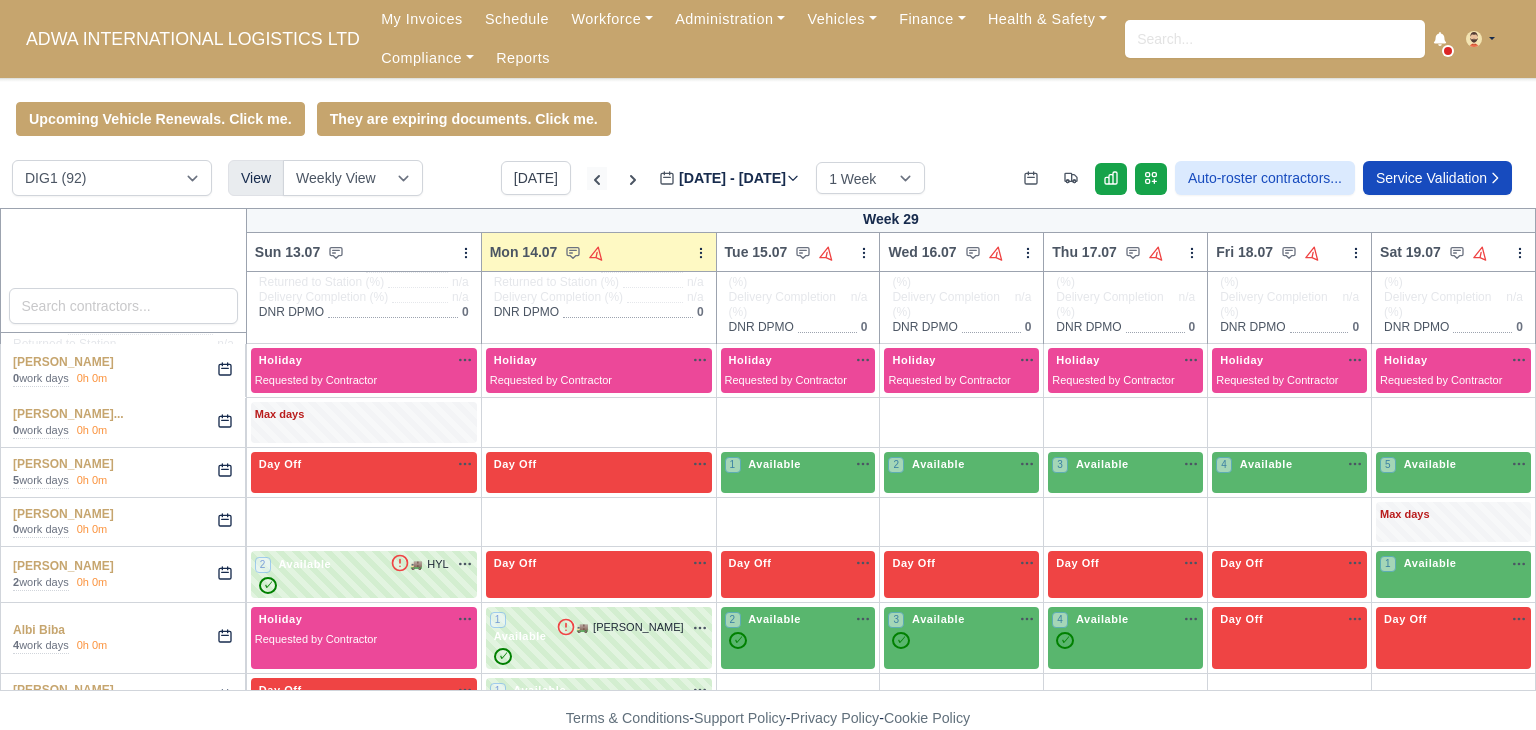 click 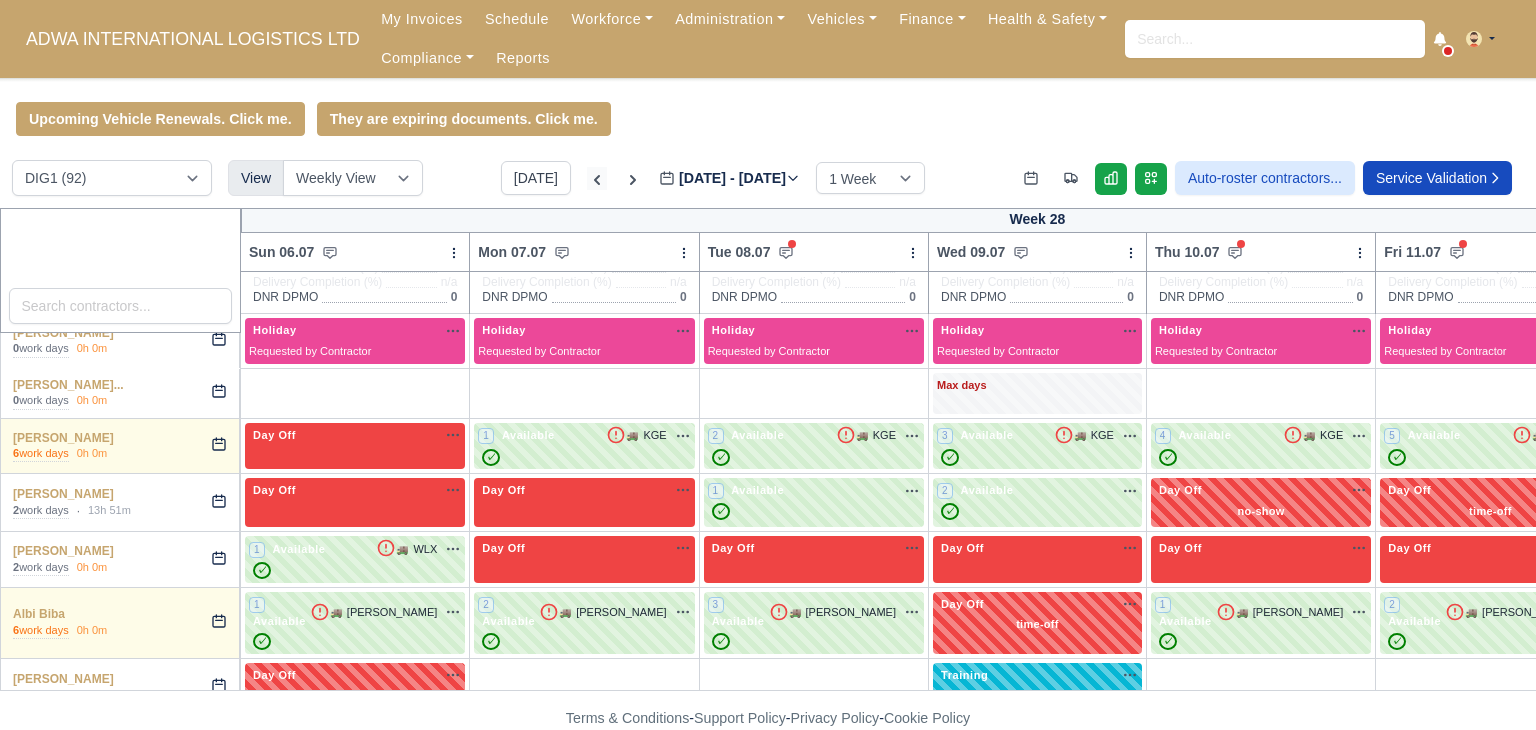 type on "2025-07-07" 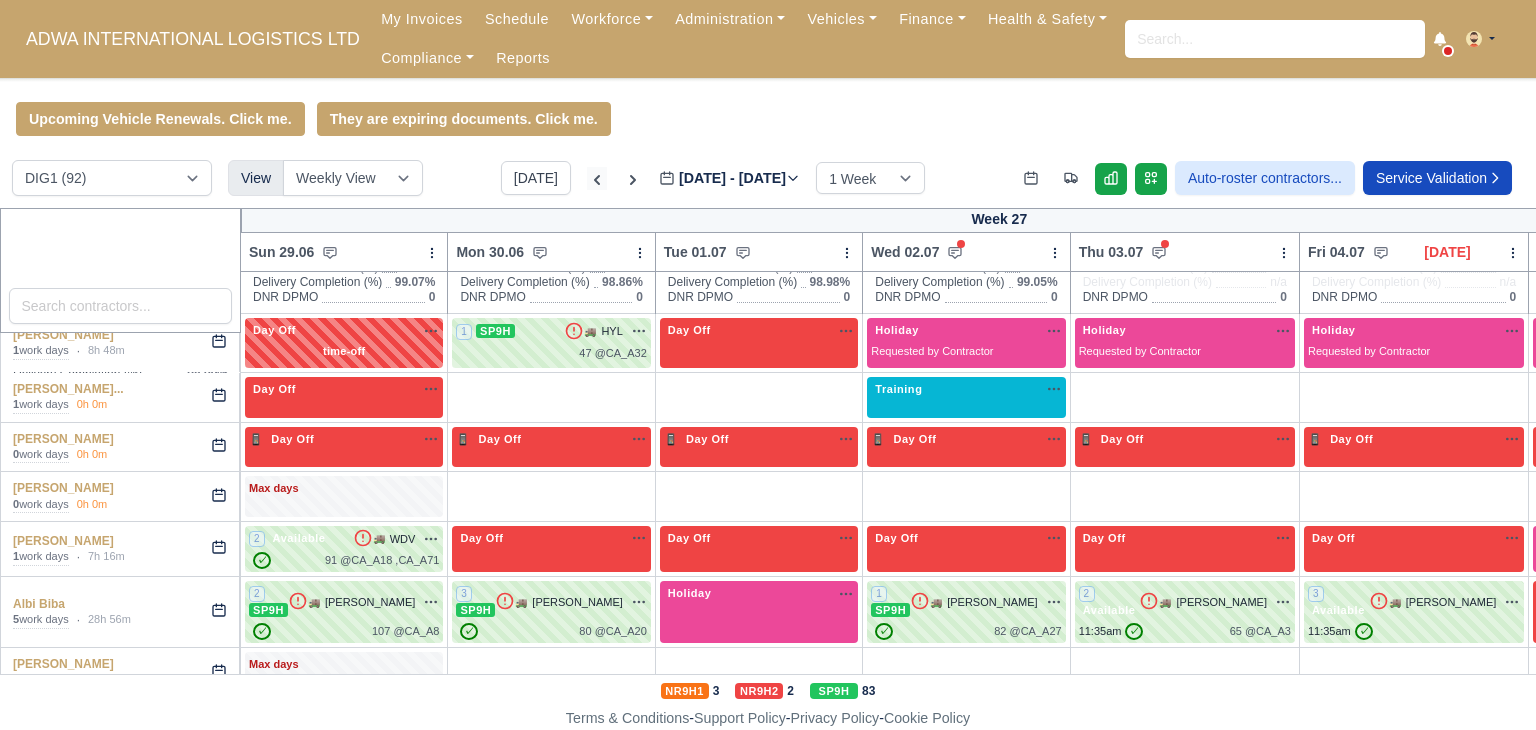 type on "[DATE]" 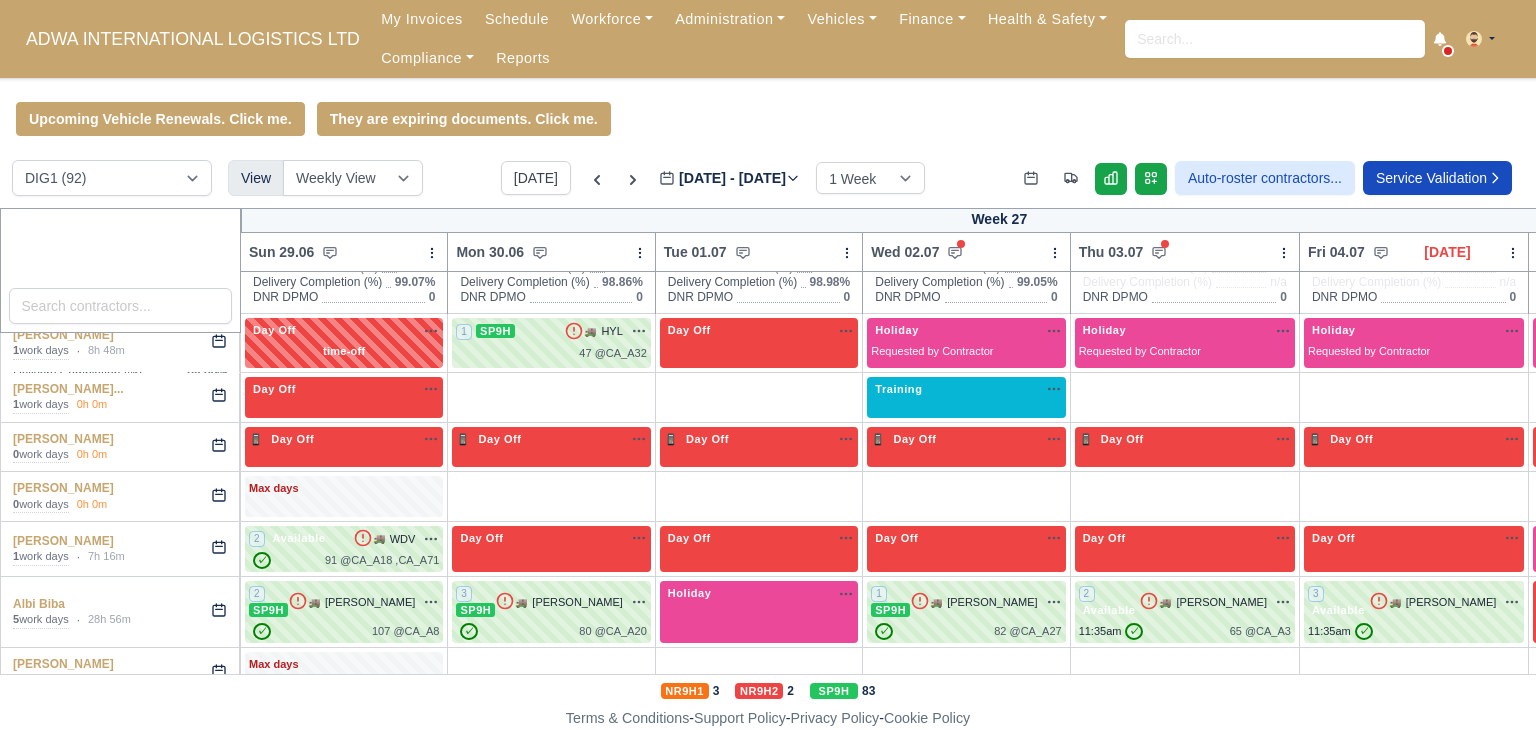 click on "Training
na" at bounding box center (966, 397) 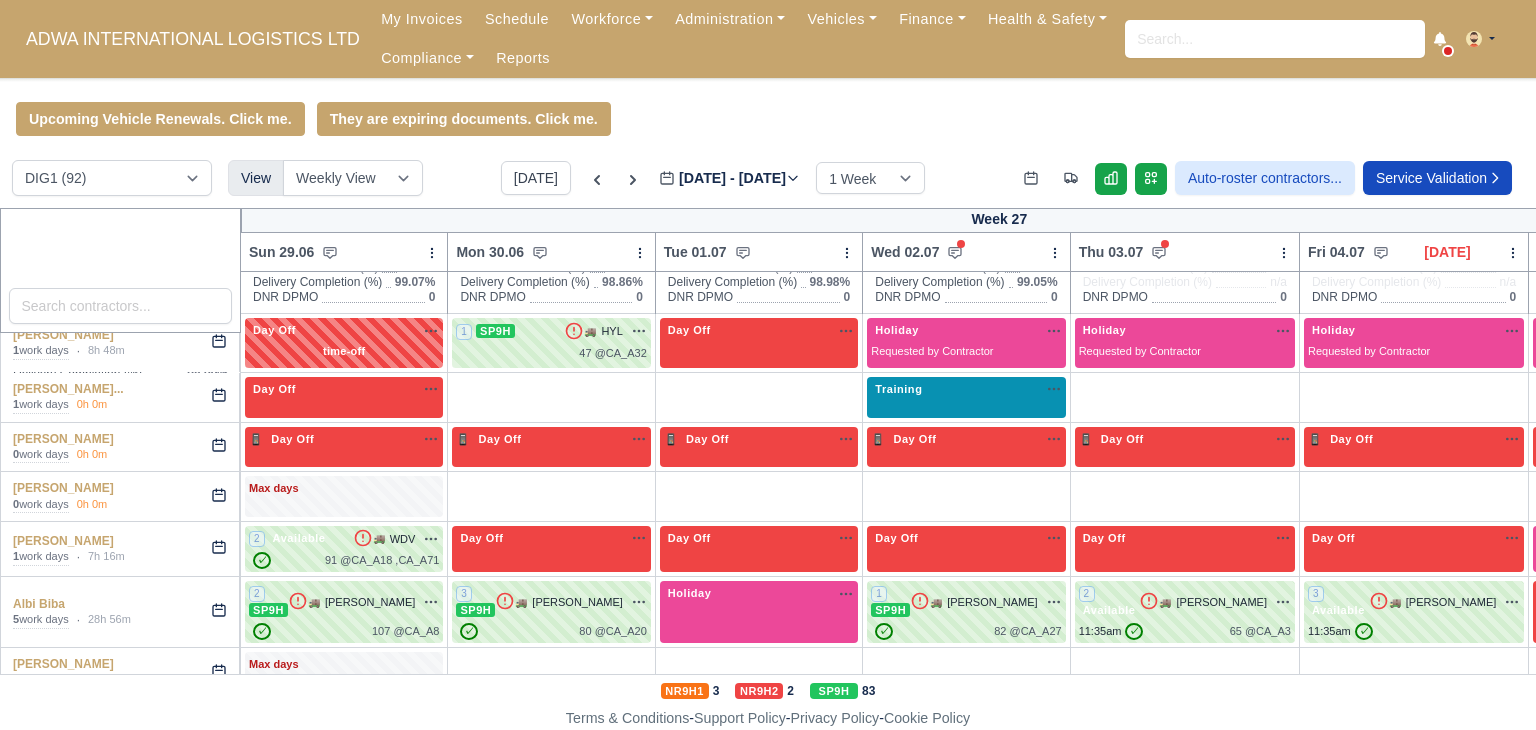 click on "Training
na" at bounding box center [966, 391] 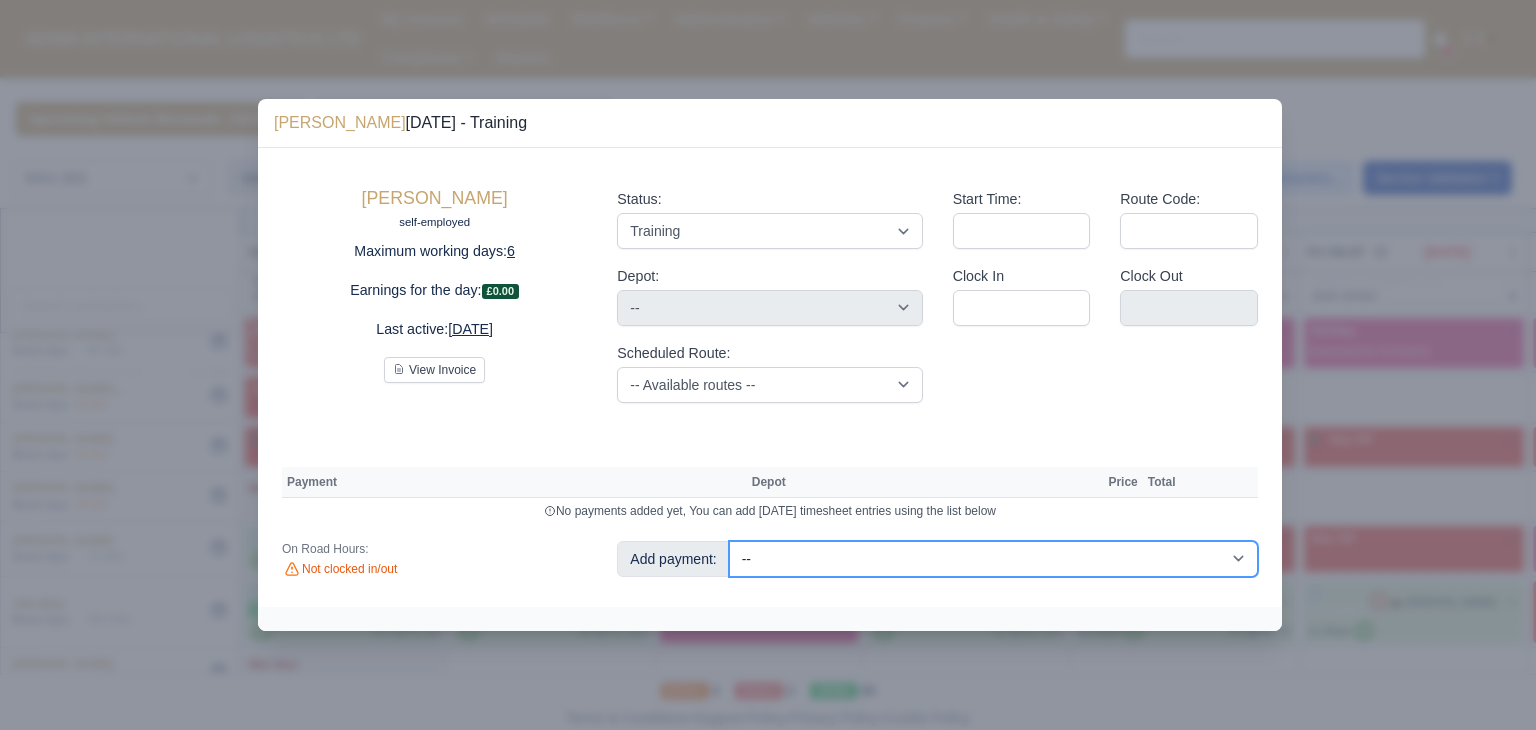 click on "--
Additional Hour Support  (£14.50)
Additional Stop Support (£1.00)
BYOD - (Bring Your Own Device) - 6 Hours (£1.20)
BYOD - (Bring Your Own Device) - 9 Hours (£1.80)
Daily Fuel Charge  - (Large Van) (-£5.00)
Daily Fuel Charge  - (Small Van) (-£5.00)
Daily OSM (£130.00)
Daily Van Cleaning (£120.00)
Daily Van Hire  - (Large Van) (-£5.00)
Daily Van Hire  - (Small Van) (-£5.00)
Induction Training Day - Health and Safety  (£14.50)
Induction Training Day (Day 1) (£87.00)
Induction Training Day (Day 1) - Block of 9 Hours  (£130.50)
Nursery Route Level 1 - Low Emissions Vehicle - Block of 9 Hours (£140.50)
Nursery Route Level 2 - Low Emissions Vehicle - Block of 9 Hours (£140.50)" at bounding box center [993, 559] 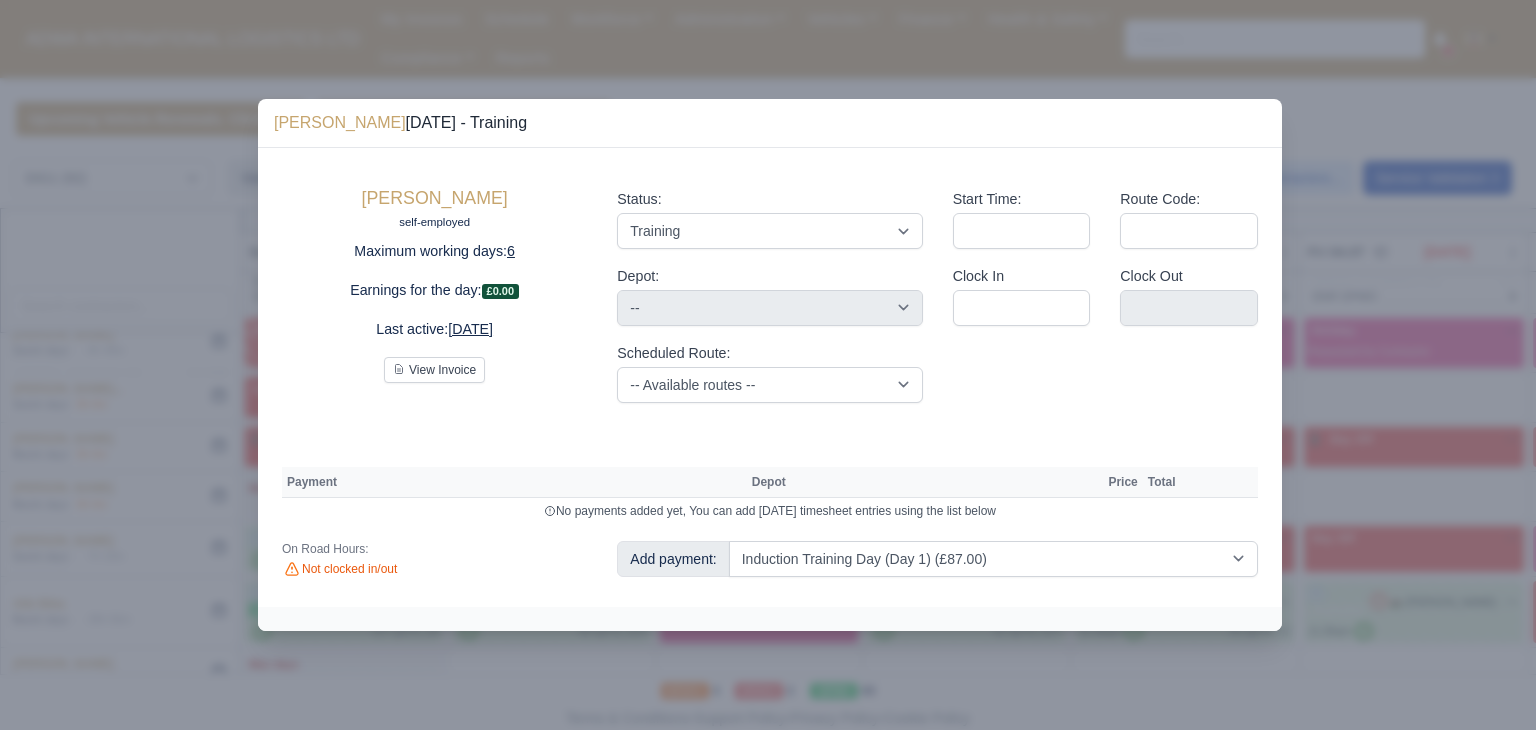 type 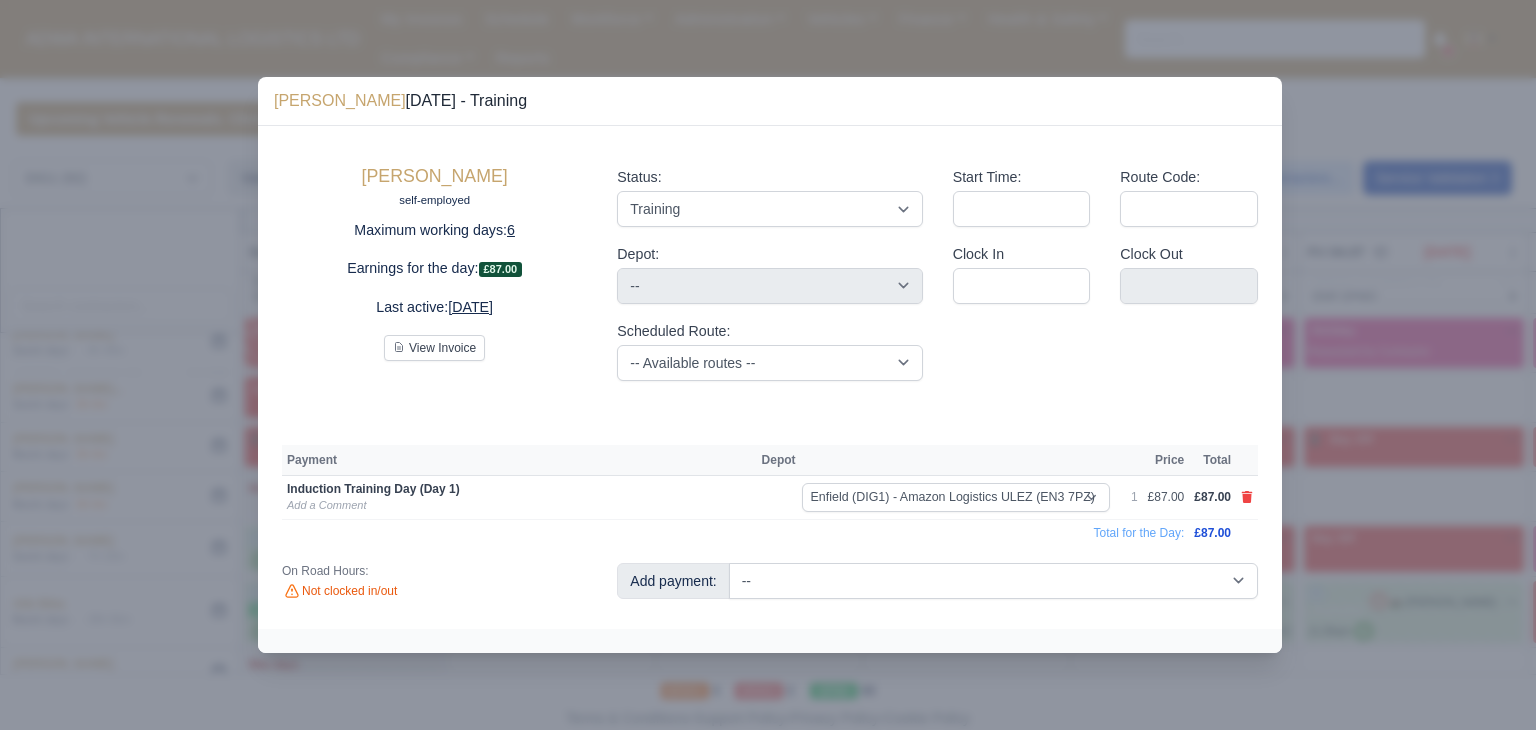 type 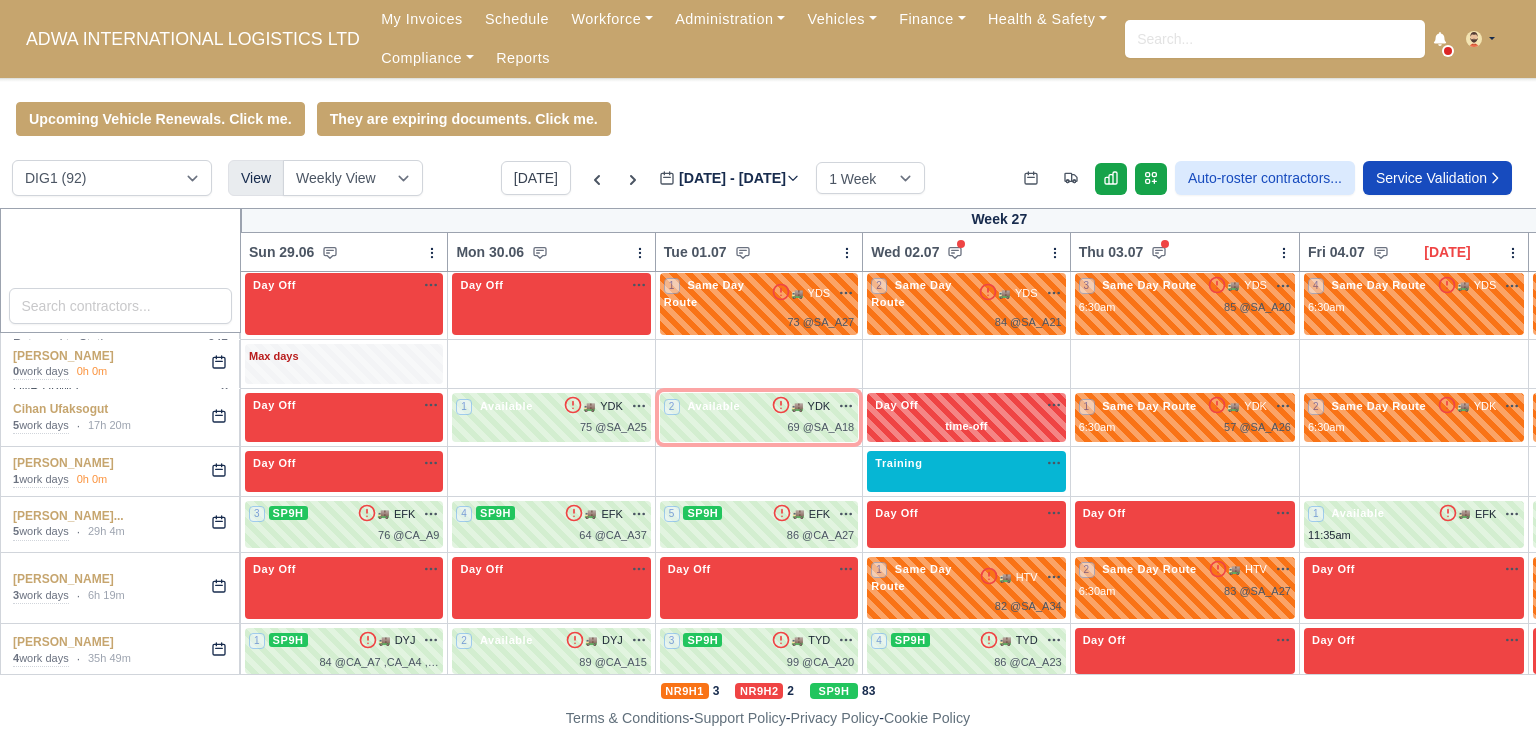 scroll, scrollTop: 887, scrollLeft: 0, axis: vertical 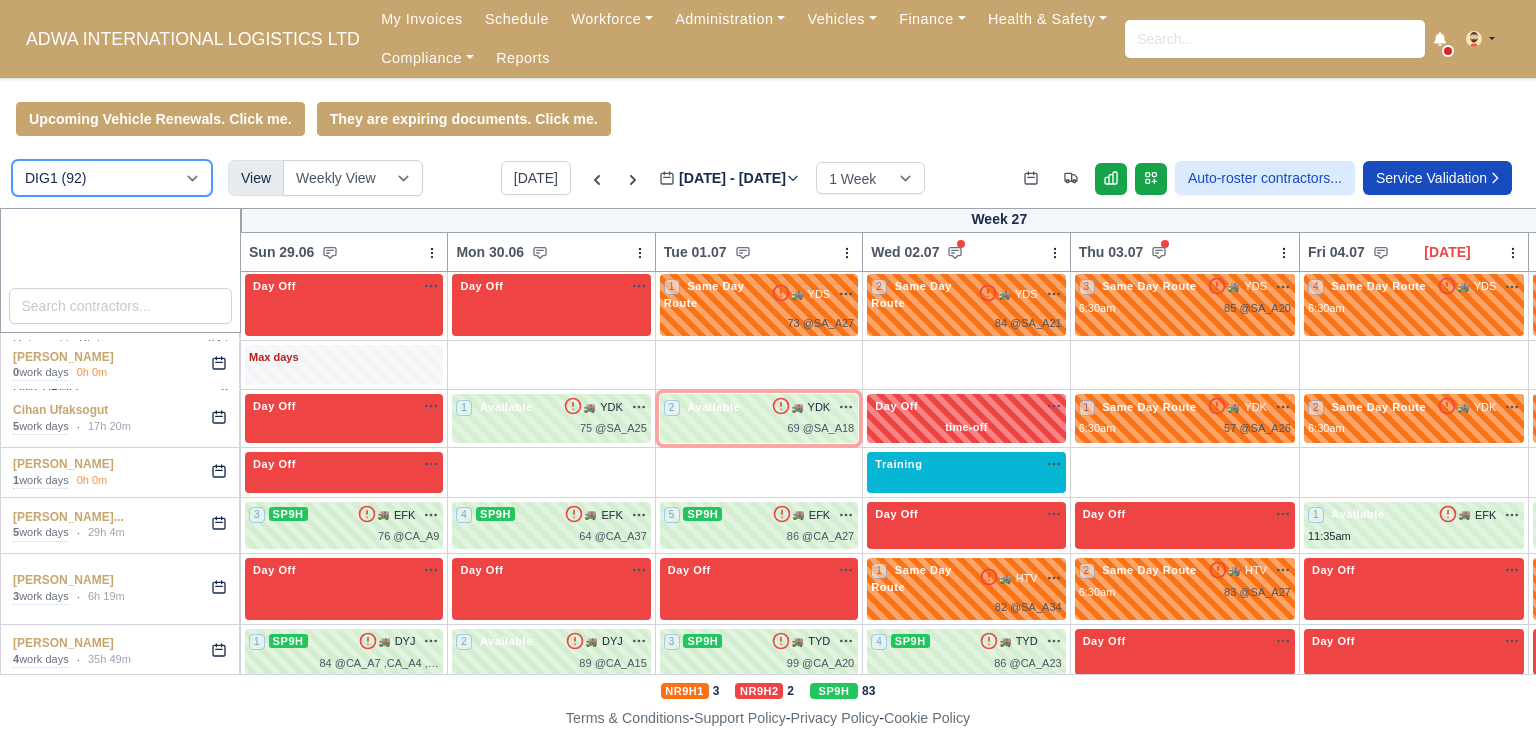 click on "DIG1 (92)
DHW1 (50)" at bounding box center [112, 178] 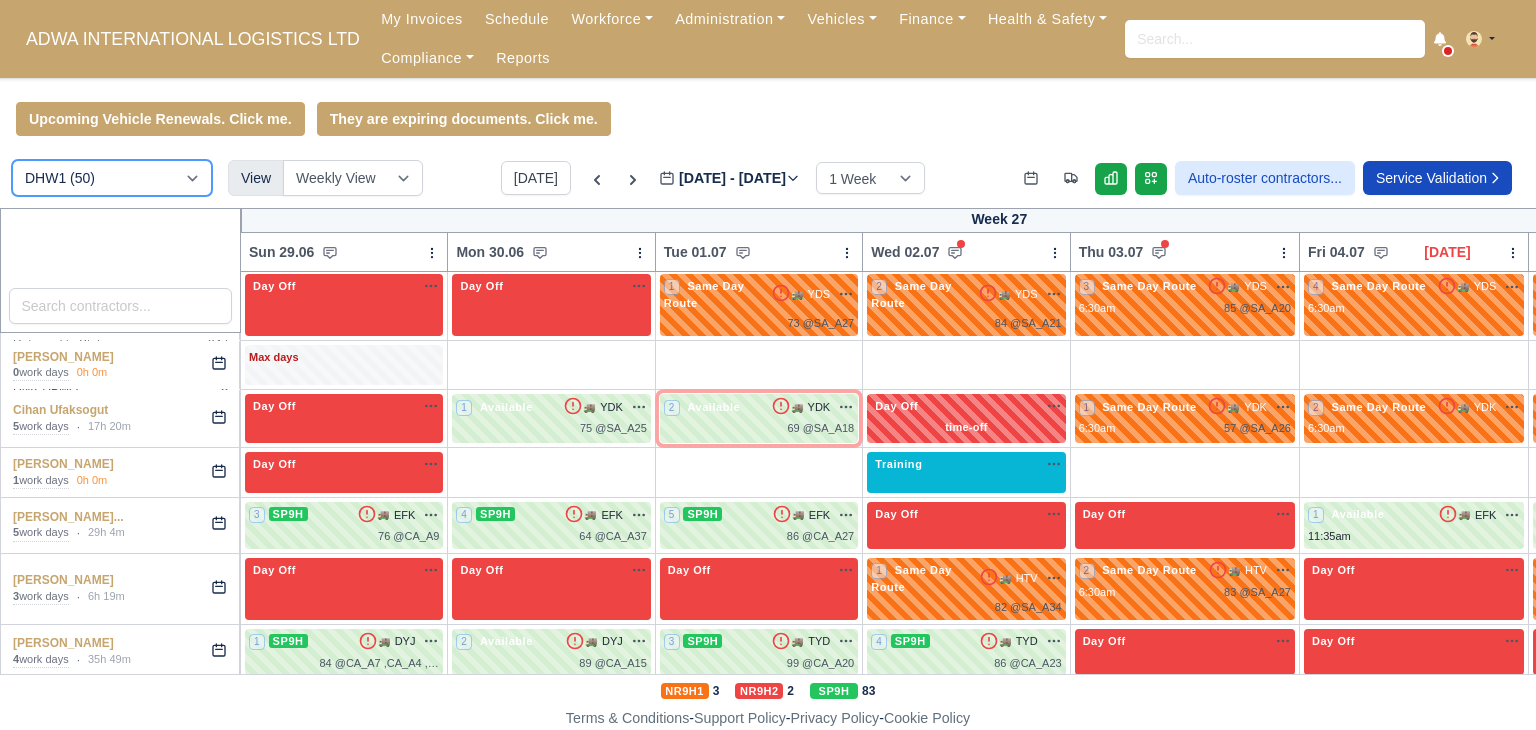 click on "DIG1 (92)
DHW1 (50)" at bounding box center [112, 178] 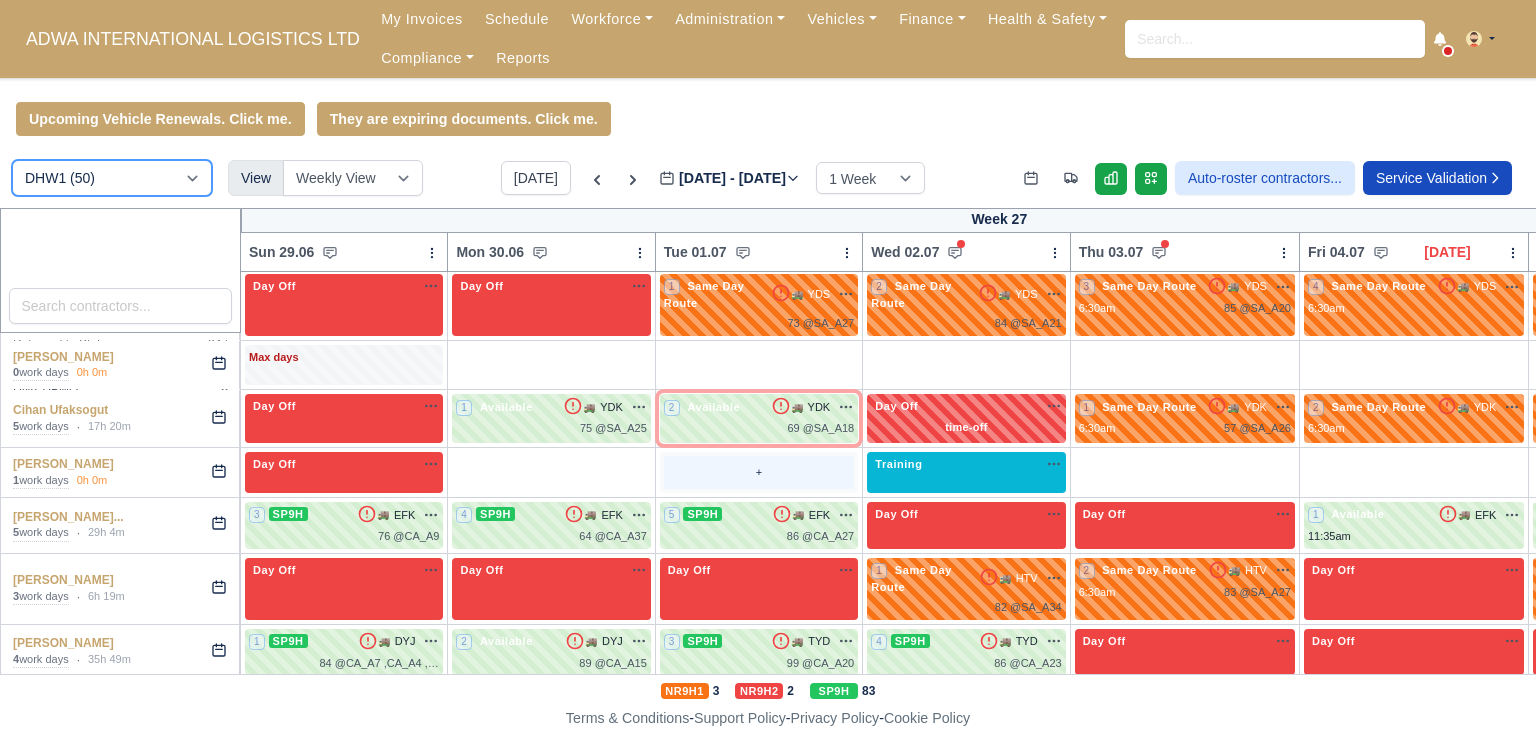 type 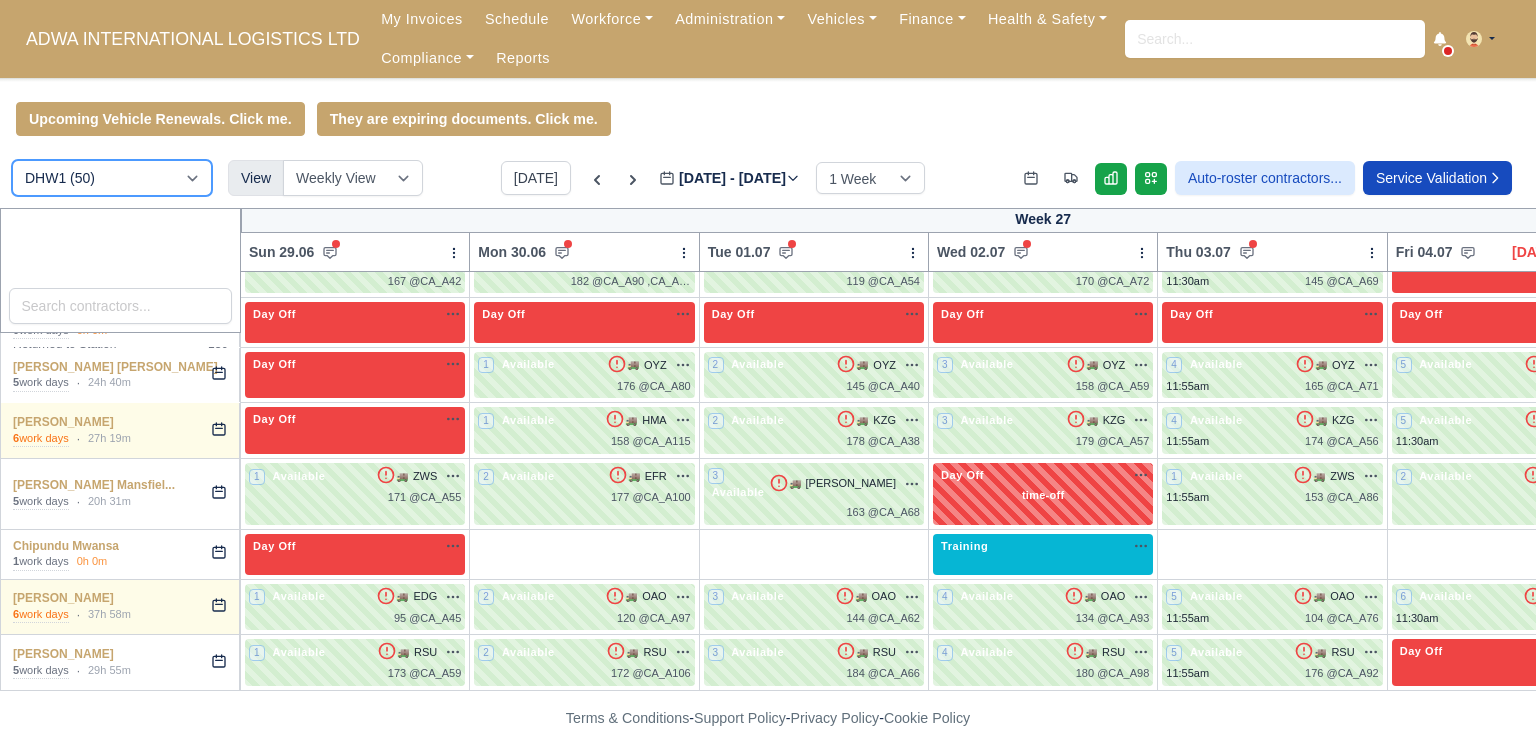 scroll, scrollTop: 446, scrollLeft: 0, axis: vertical 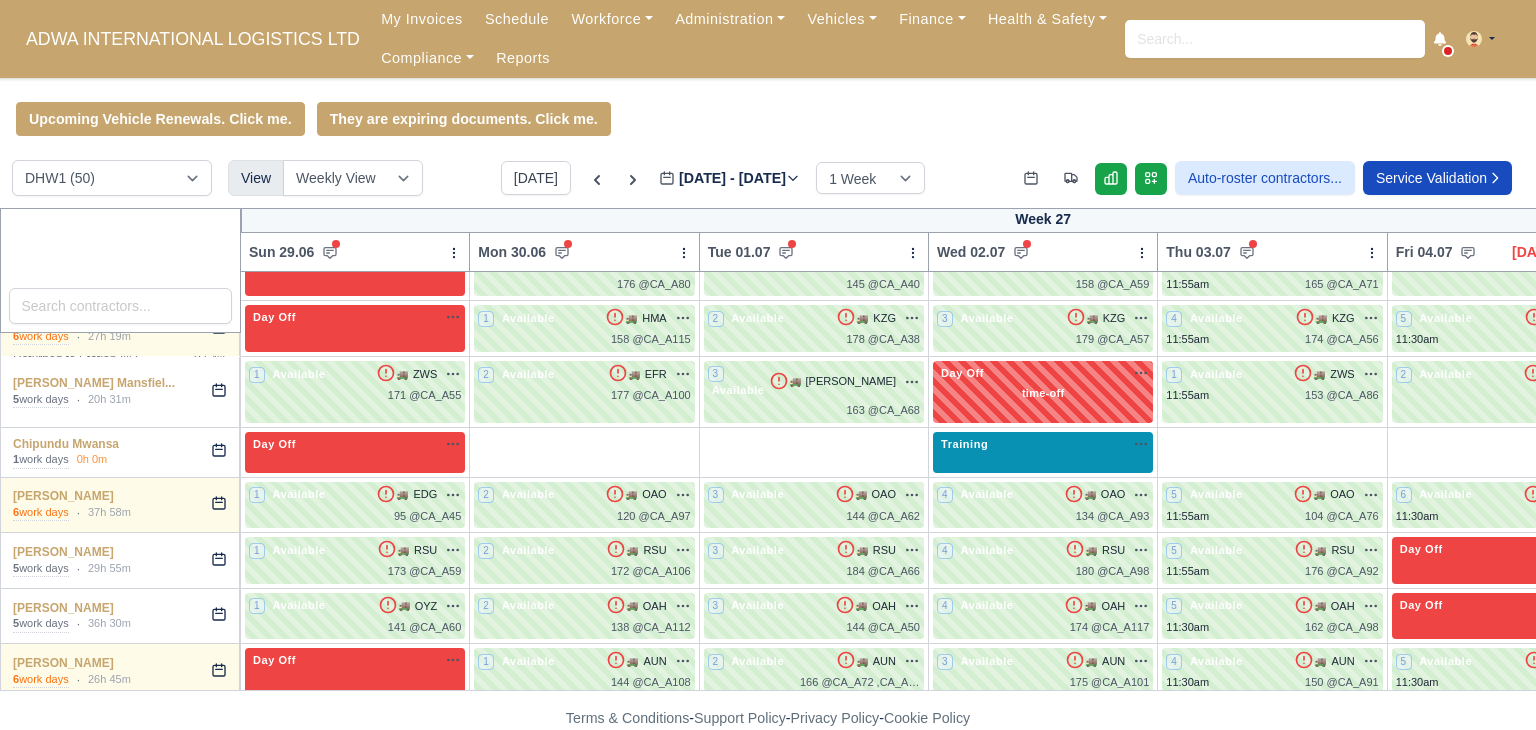 click on "Training
na" at bounding box center (1043, 452) 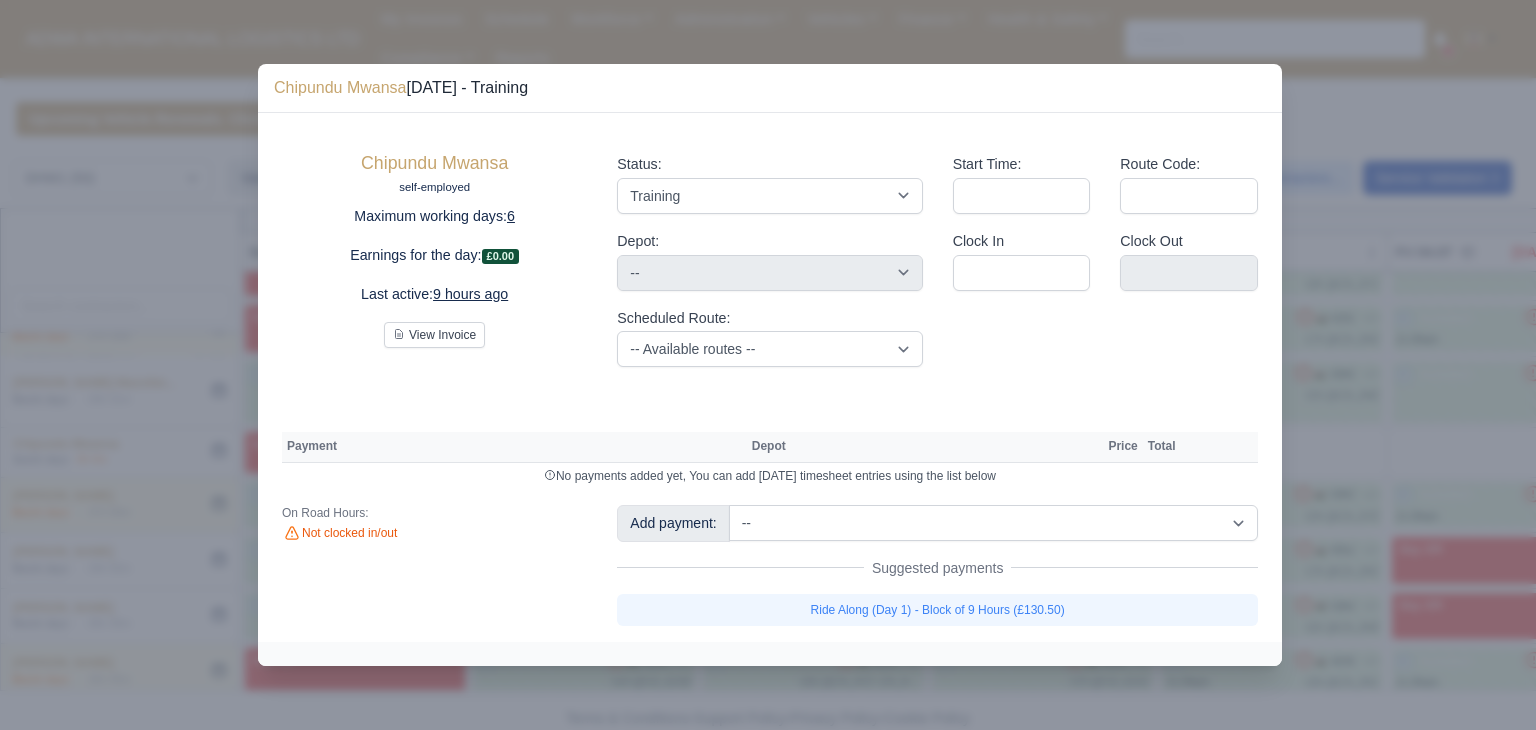 click on "Add payment:
--
Additional Hour Support  (£14.50)
Additional Stop Support (£1.00)
BYOD - (Bring Your Own Device) - 6 Hours (£1.20)
BYOD - (Bring Your Own Device) - 9 Hours (£1.80)
Daily Fuel Charge  - (Large Van) (-£5.00)
Daily Fuel Charge  - (Small Van) (-£5.00)
Daily OSM (£130.00)
Daily Van Cleaning (£120.00)
Daily Van Hire  - (Large Van) (-£5.00)
Daily Van Hire  - (Small Van) (-£5.00)
Induction Training Day - Health and Safety  (£14.50)
Induction Training Day (Day 1) (£87.00)" at bounding box center [937, 565] 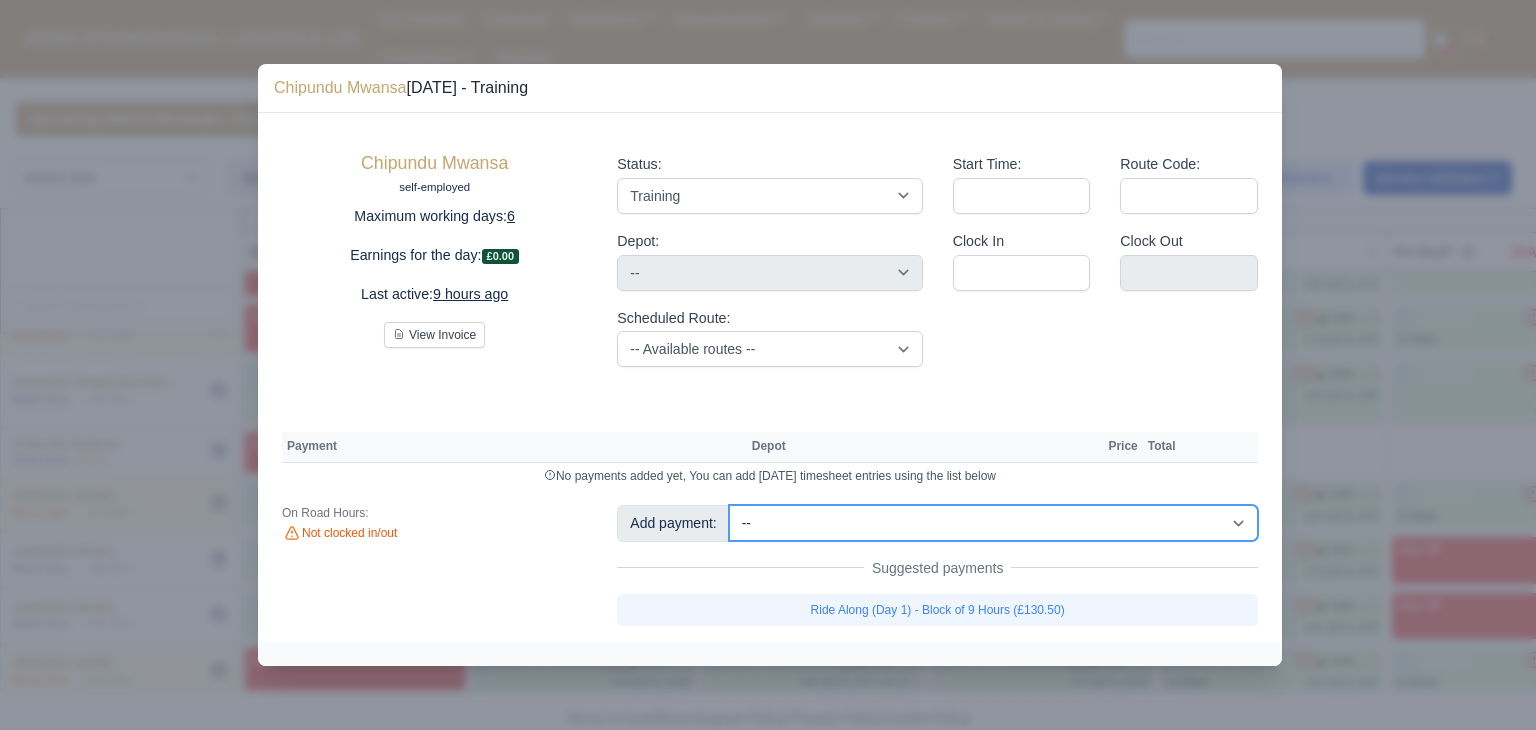 click on "--
Additional Hour Support  (£14.50)
Additional Stop Support (£1.00)
BYOD - (Bring Your Own Device) - 6 Hours (£1.20)
BYOD - (Bring Your Own Device) - 9 Hours (£1.80)
Daily Fuel Charge  - (Large Van) (-£5.00)
Daily Fuel Charge  - (Small Van) (-£5.00)
Daily OSM (£130.00)
Daily Van Cleaning (£120.00)
Daily Van Hire  - (Large Van) (-£5.00)
Daily Van Hire  - (Small Van) (-£5.00)
Induction Training Day - Health and Safety  (£14.50)
Induction Training Day (Day 1) (£87.00)
Induction Training Day (Day 1) - Block of 9 Hours  (£130.50)
Nursery Route Level 1 - Low Emissions Vehicle - Block of 9 Hours (£140.50)
Nursery Route Level 2 - Low Emissions Vehicle - Block of 9 Hours (£140.50)" at bounding box center [993, 523] 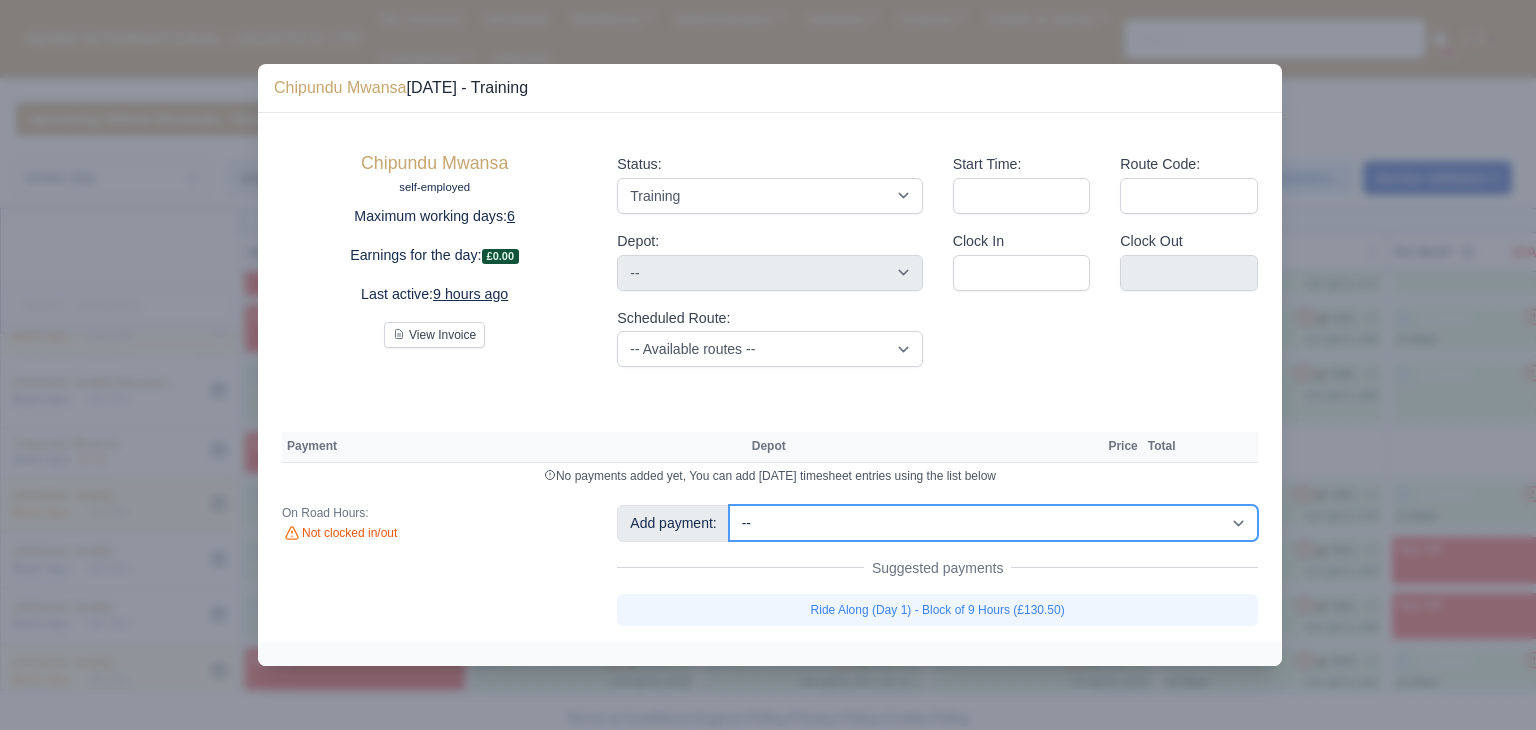 select on "73" 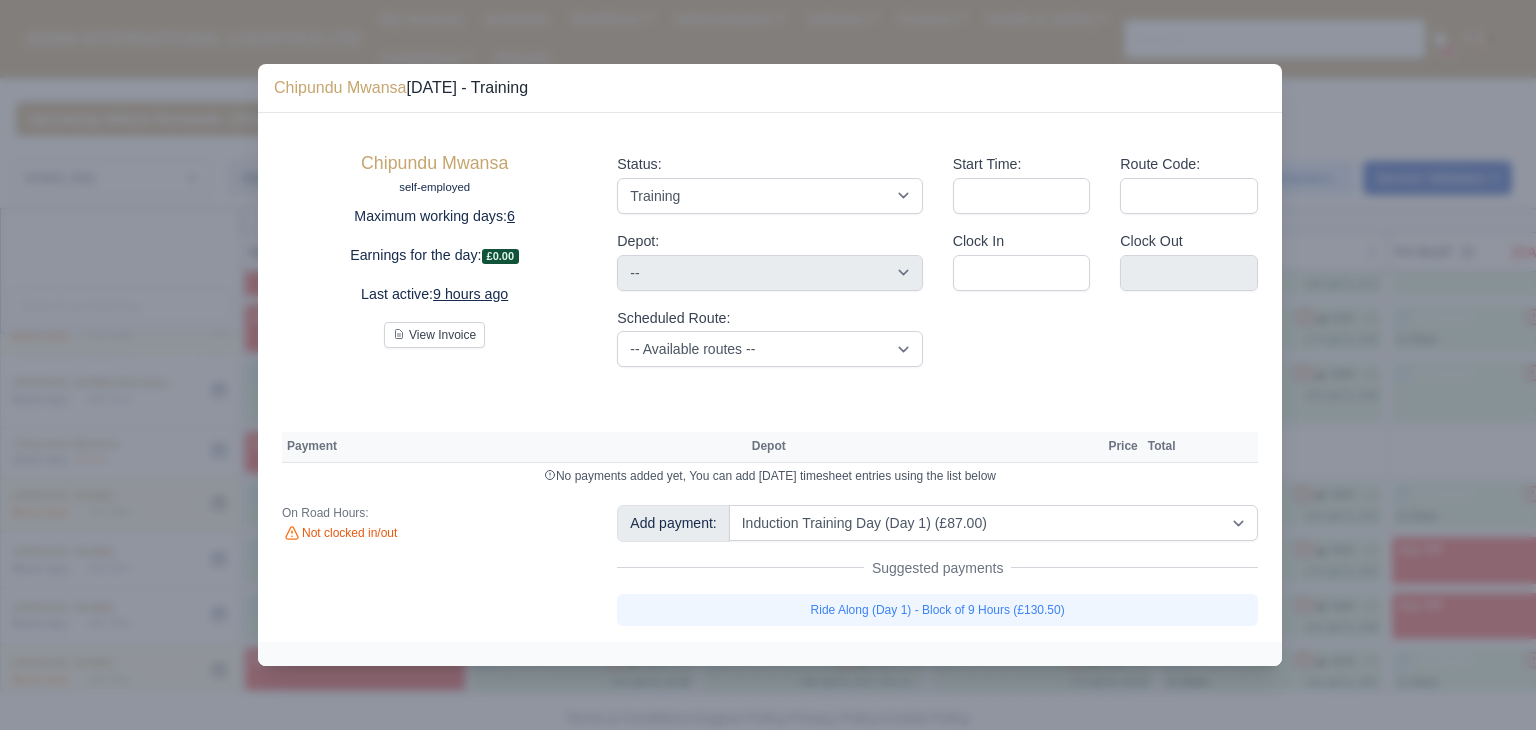 type 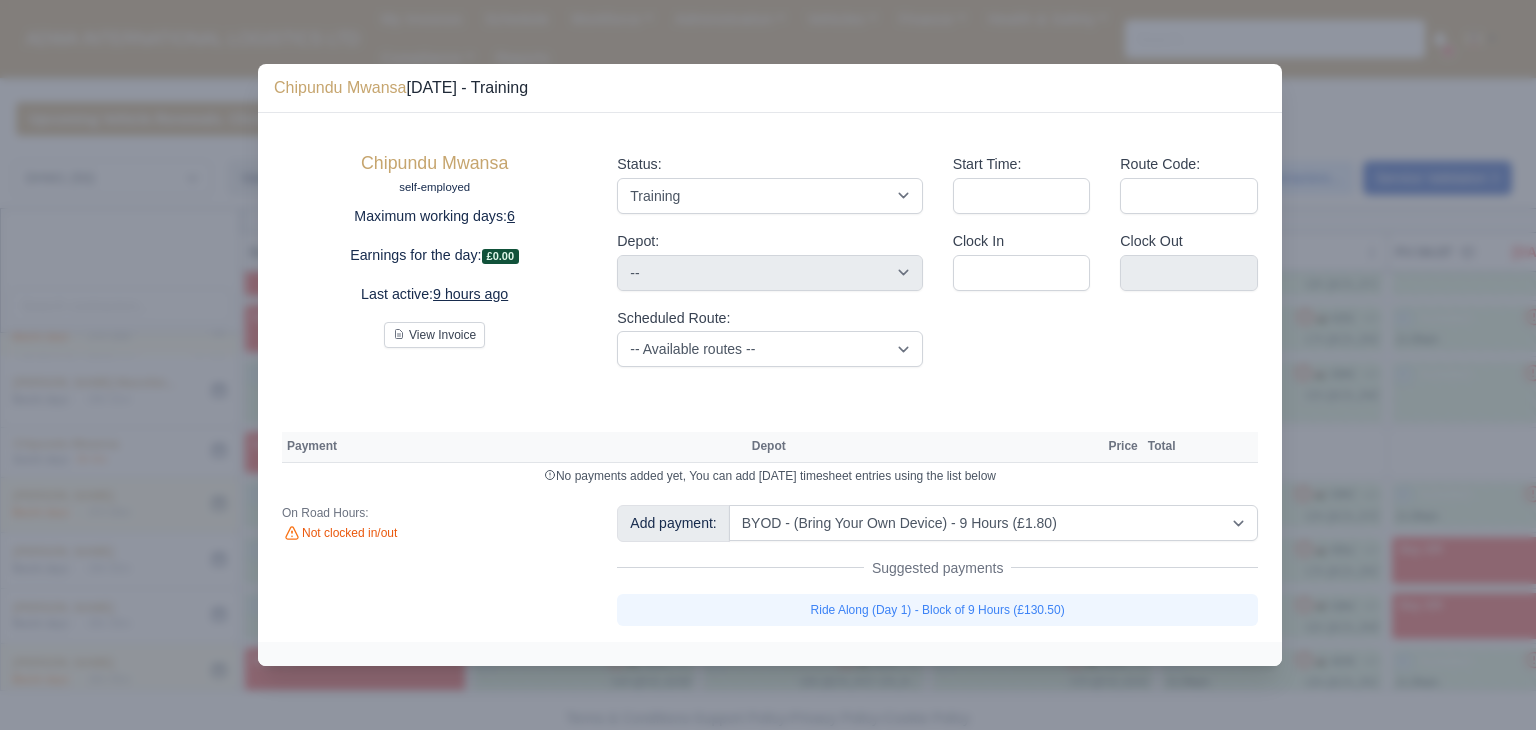 select on "2" 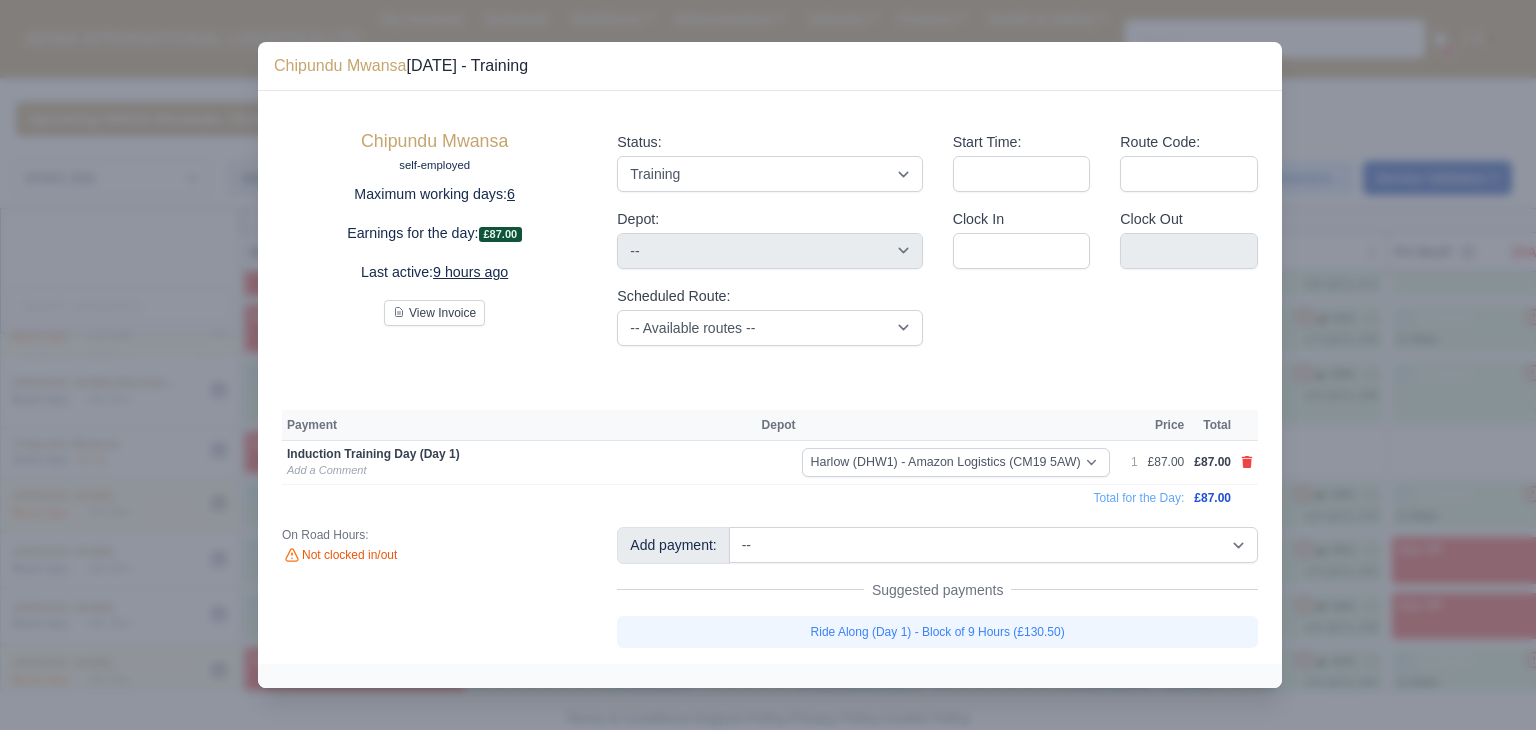 click at bounding box center [768, 365] 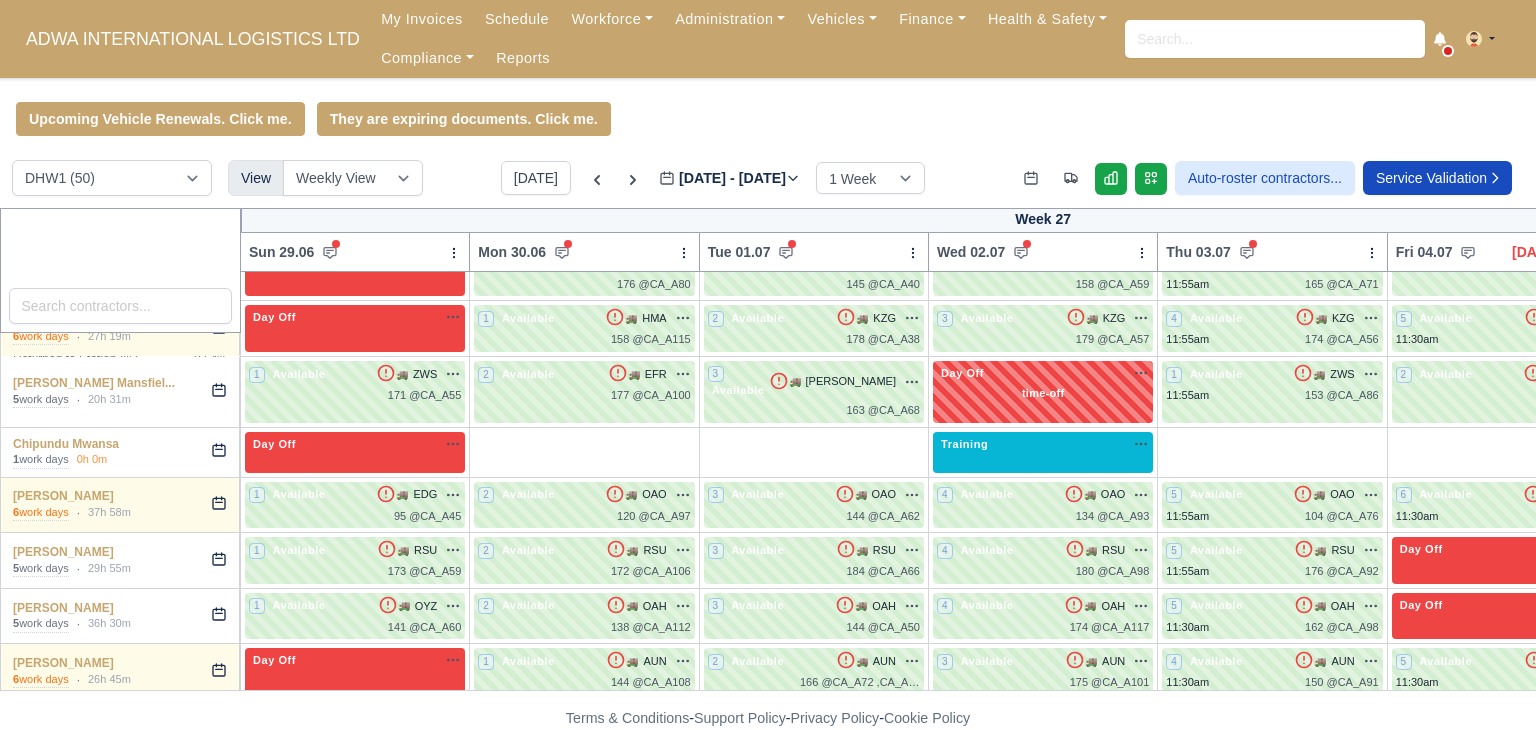 type 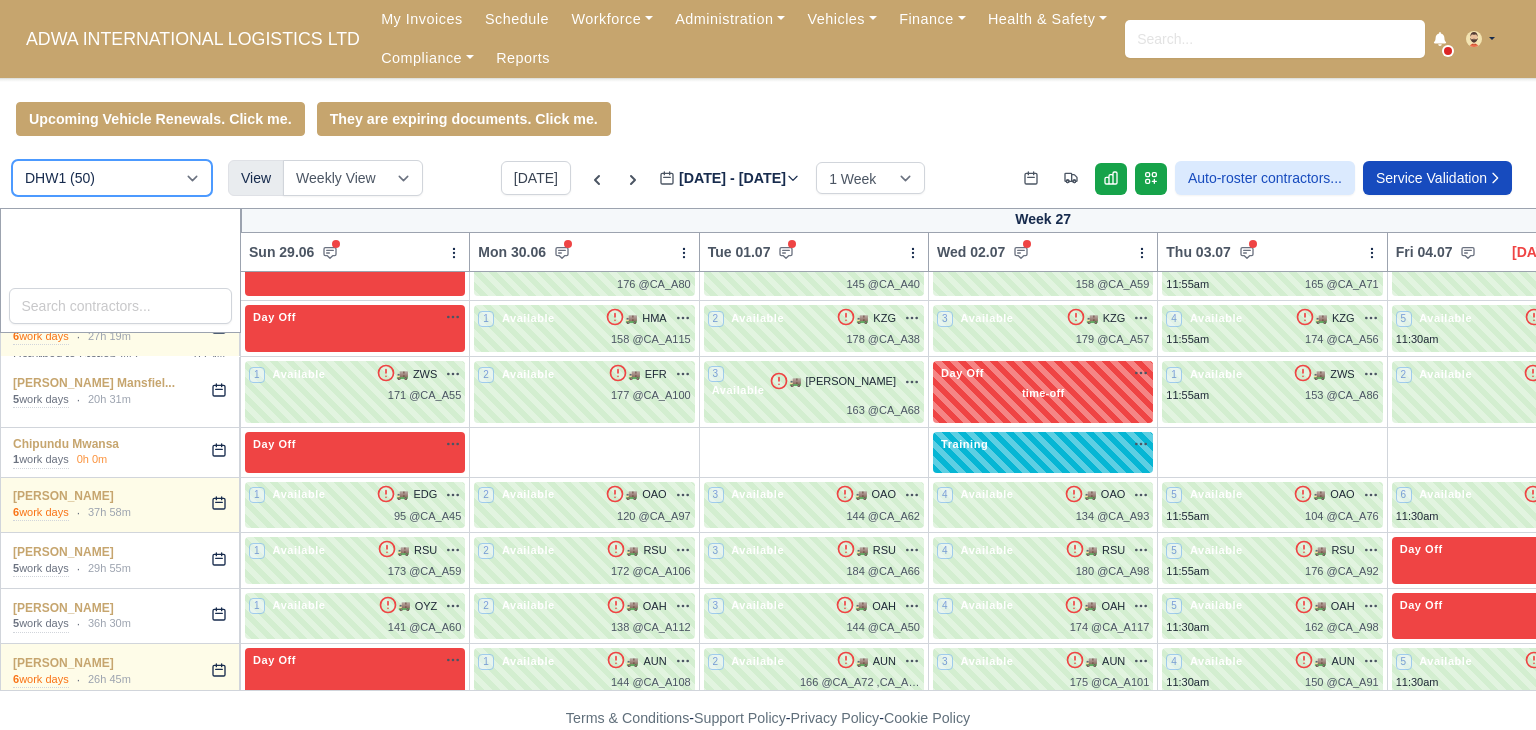 click on "DIG1 (92)
DHW1 (50)" at bounding box center (112, 178) 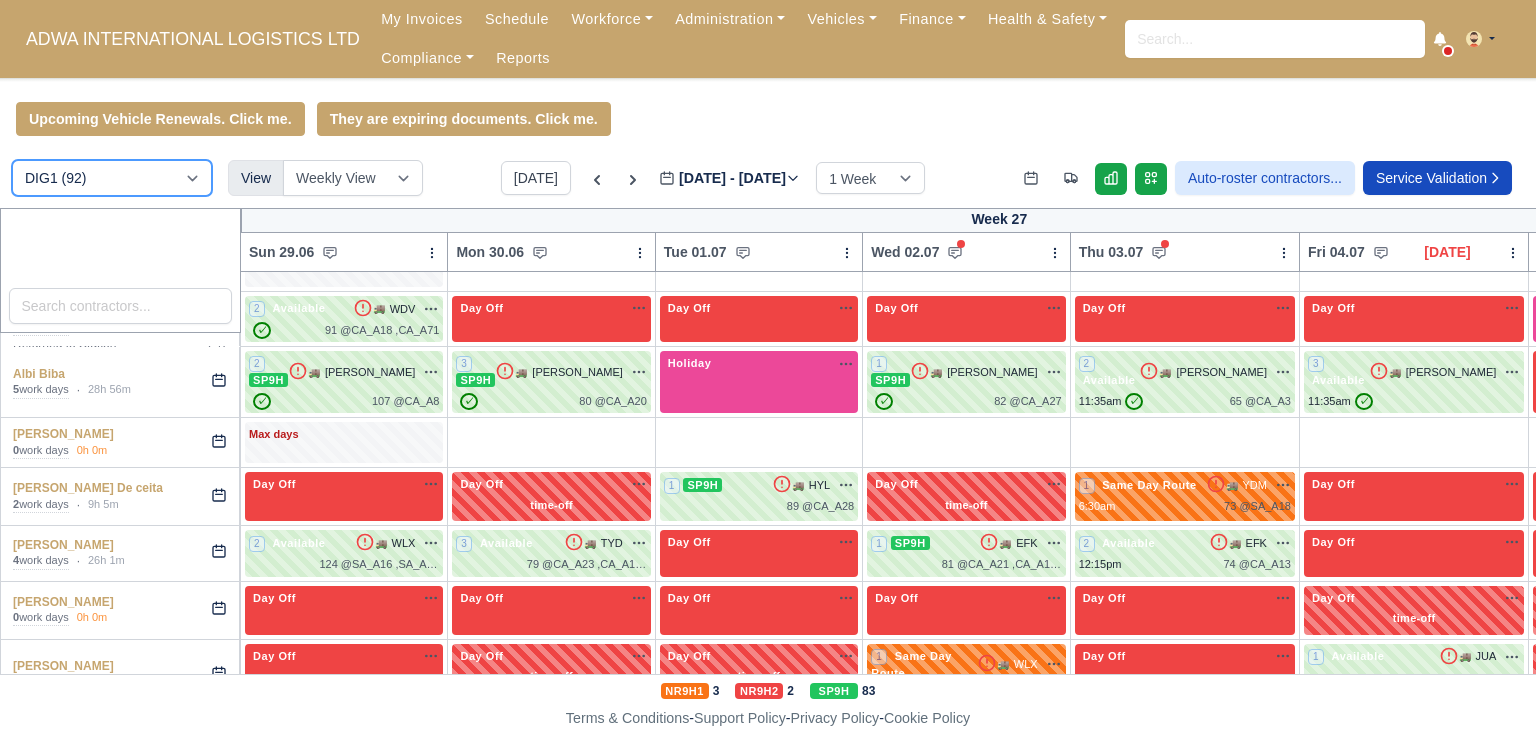 type 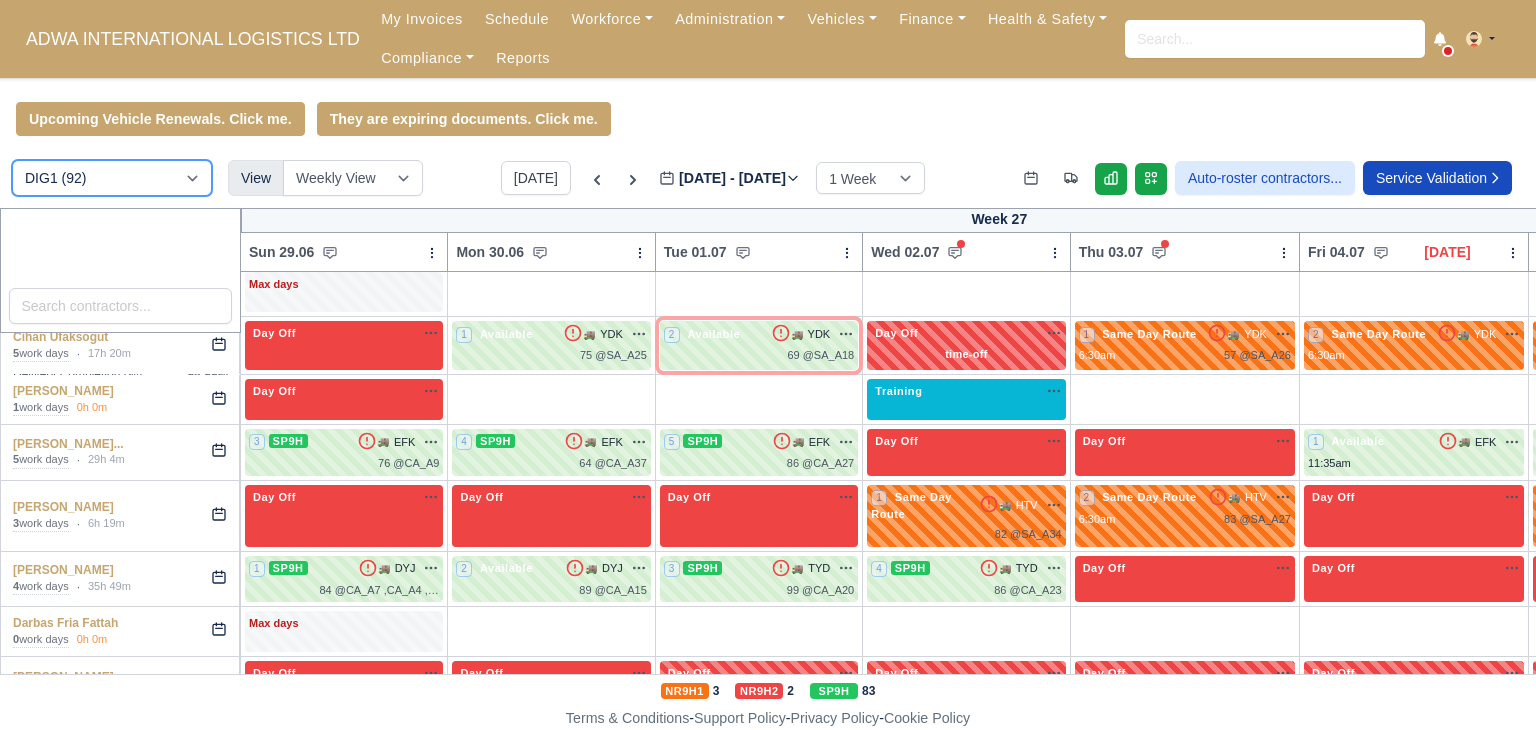 scroll, scrollTop: 962, scrollLeft: 0, axis: vertical 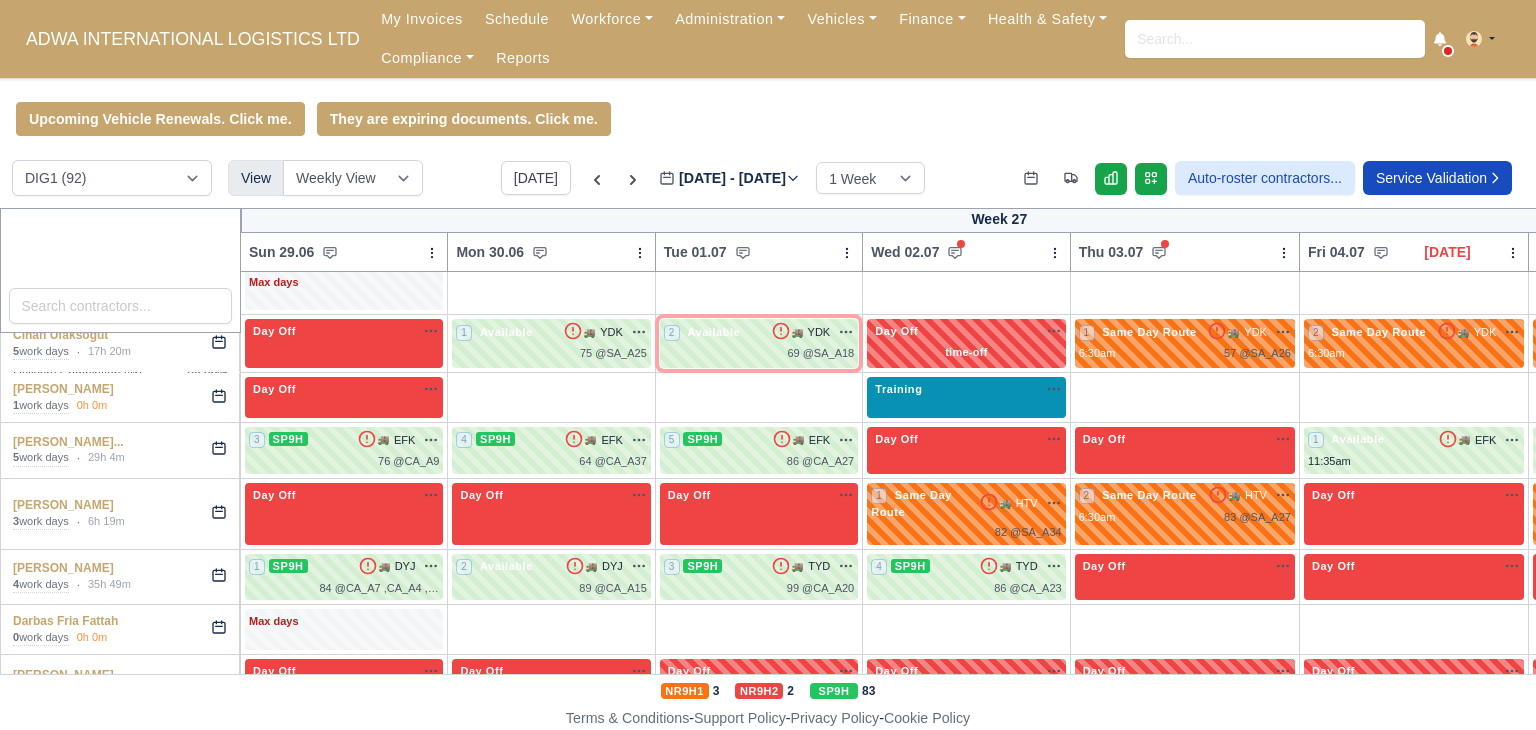 click on "Training
na" at bounding box center [966, 397] 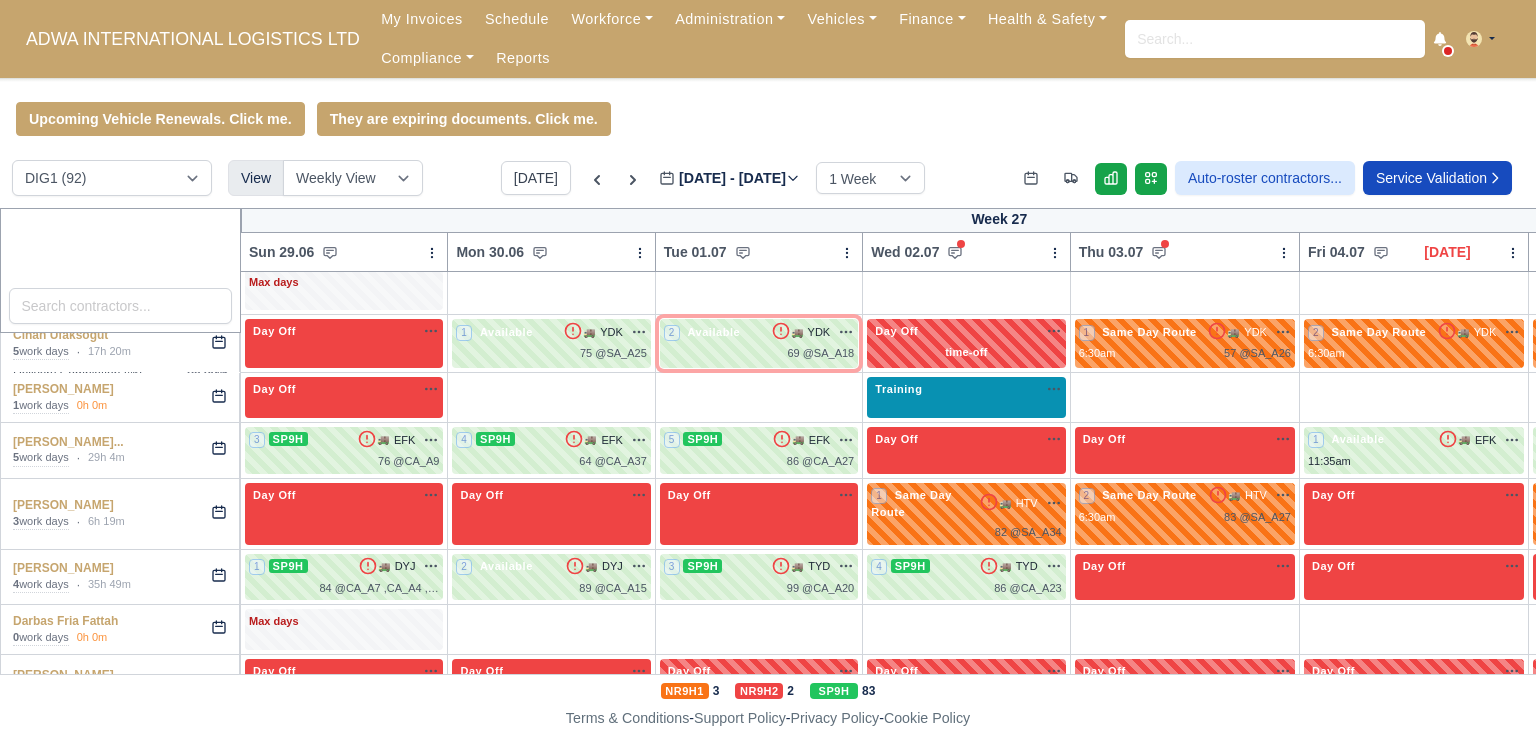 select on "Training" 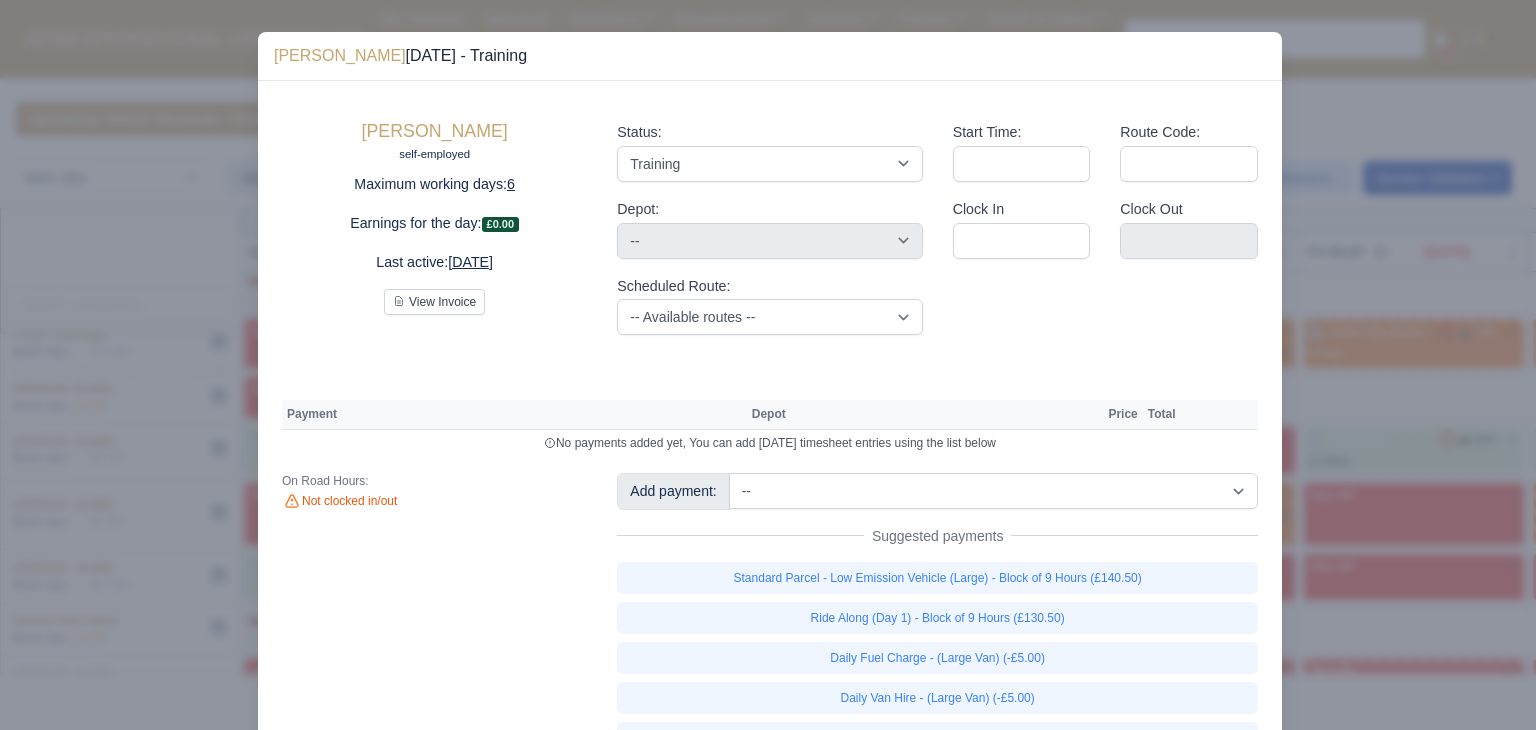 click on "Add payment:
--
Additional Hour Support  (£14.50)
Additional Stop Support (£1.00)
BYOD - (Bring Your Own Device) - 6 Hours (£1.20)
BYOD - (Bring Your Own Device) - 9 Hours (£1.80)
Daily Fuel Charge  - (Large Van) (-£5.00)
Daily Fuel Charge  - (Small Van) (-£5.00)
Daily OSM (£130.00)
Daily Van Cleaning (£120.00)
Daily Van Hire  - (Large Van) (-£5.00)
Daily Van Hire  - (Small Van) (-£5.00)
Induction Training Day - Health and Safety  (£14.50)
Induction Training Day (Day 1) (£87.00)" at bounding box center [937, 613] 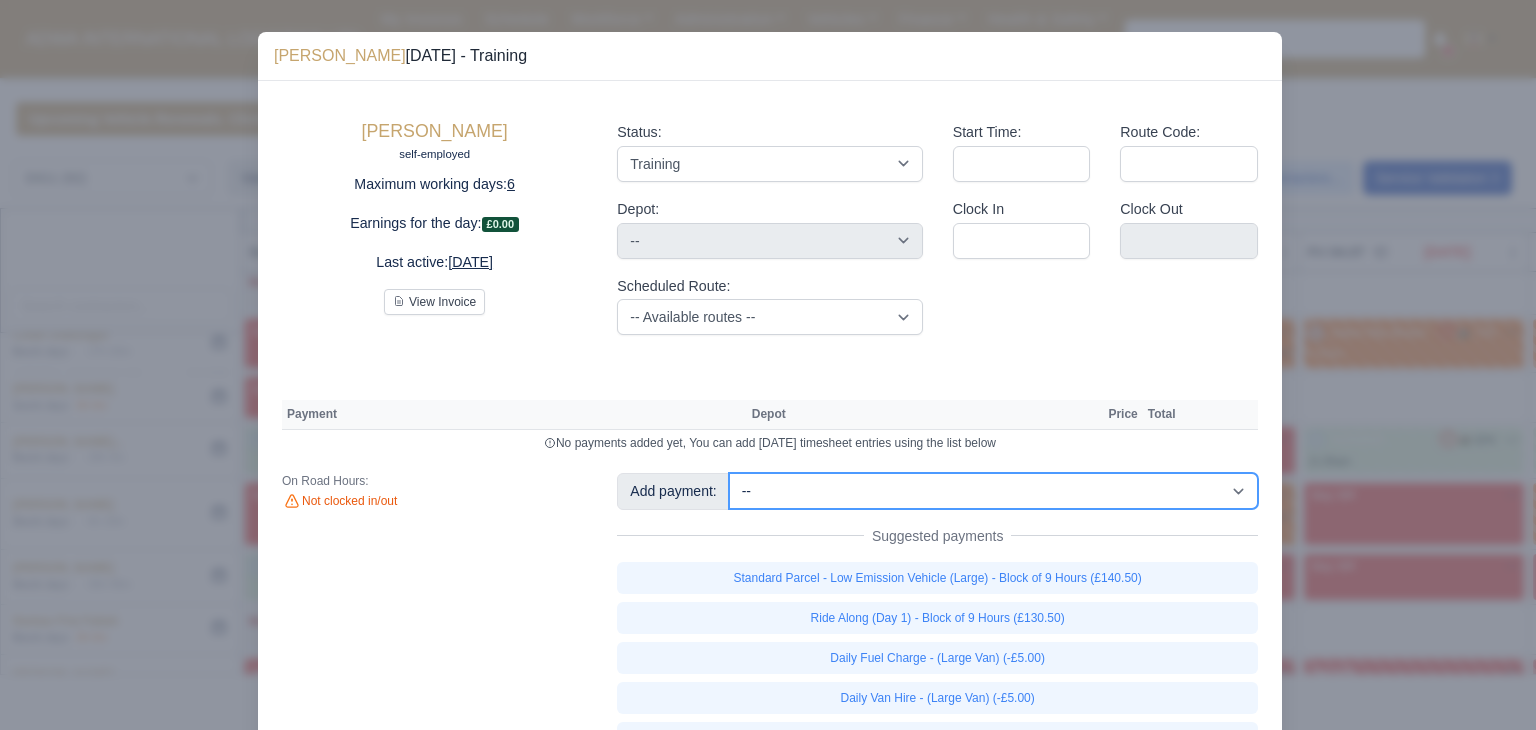 click on "--
Additional Hour Support  (£14.50)
Additional Stop Support (£1.00)
BYOD - (Bring Your Own Device) - 6 Hours (£1.20)
BYOD - (Bring Your Own Device) - 9 Hours (£1.80)
Daily Fuel Charge  - (Large Van) (-£5.00)
Daily Fuel Charge  - (Small Van) (-£5.00)
Daily OSM (£130.00)
Daily Van Cleaning (£120.00)
Daily Van Hire  - (Large Van) (-£5.00)
Daily Van Hire  - (Small Van) (-£5.00)
Induction Training Day - Health and Safety  (£14.50)
Induction Training Day (Day 1) (£87.00)
Induction Training Day (Day 1) - Block of 9 Hours  (£130.50)
Nursery Route Level 1 - Low Emissions Vehicle - Block of 9 Hours (£140.50)
Nursery Route Level 2 - Low Emissions Vehicle - Block of 9 Hours (£140.50)" at bounding box center (993, 491) 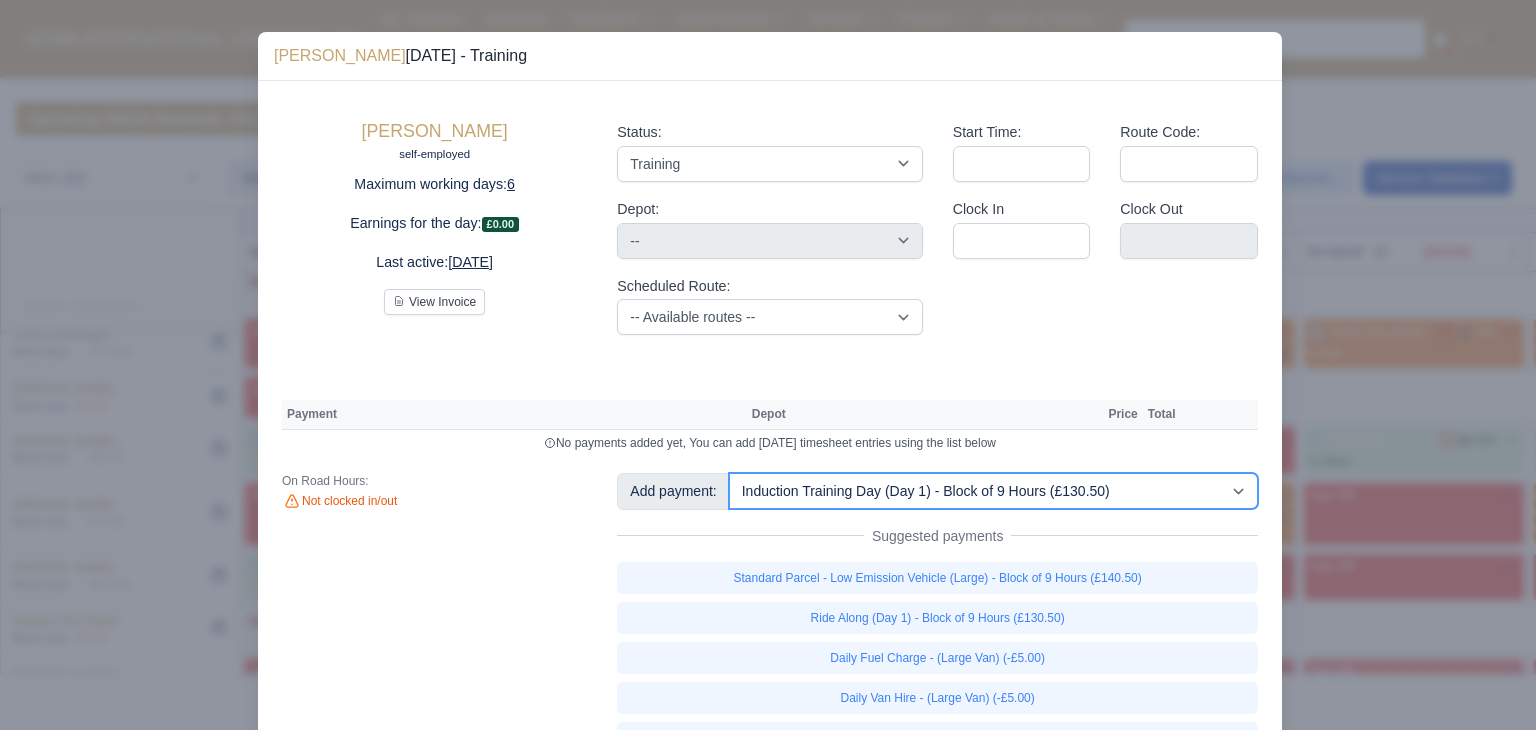 click on "--
Additional Hour Support  (£14.50)
Additional Stop Support (£1.00)
BYOD - (Bring Your Own Device) - 6 Hours (£1.20)
BYOD - (Bring Your Own Device) - 9 Hours (£1.80)
Daily Fuel Charge  - (Large Van) (-£5.00)
Daily Fuel Charge  - (Small Van) (-£5.00)
Daily OSM (£130.00)
Daily Van Cleaning (£120.00)
Daily Van Hire  - (Large Van) (-£5.00)
Daily Van Hire  - (Small Van) (-£5.00)
Induction Training Day - Health and Safety  (£14.50)
Induction Training Day (Day 1) (£87.00)
Induction Training Day (Day 1) - Block of 9 Hours  (£130.50)
Nursery Route Level 1 - Low Emissions Vehicle - Block of 9 Hours (£140.50)
Nursery Route Level 2 - Low Emissions Vehicle - Block of 9 Hours (£140.50)" at bounding box center (993, 491) 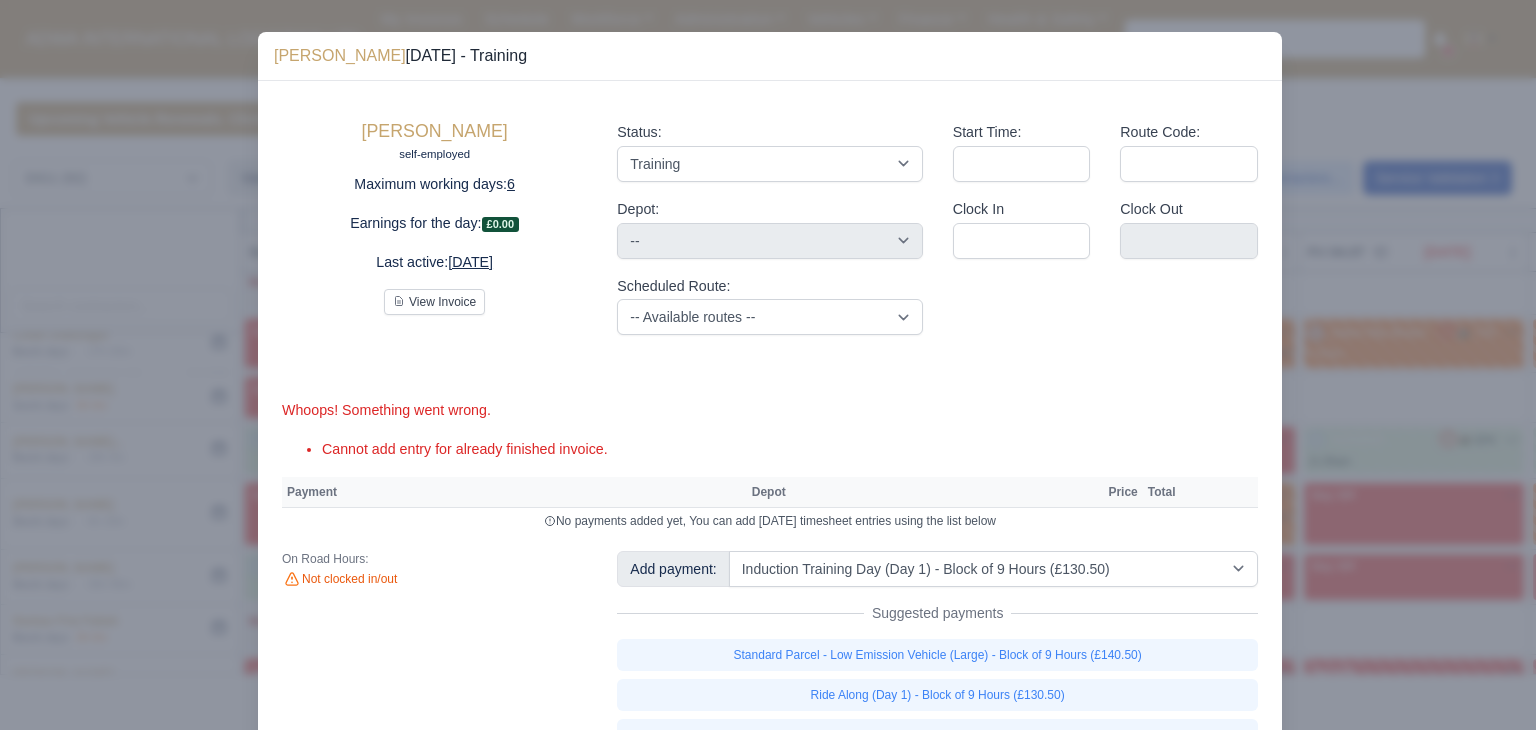 click at bounding box center [768, 365] 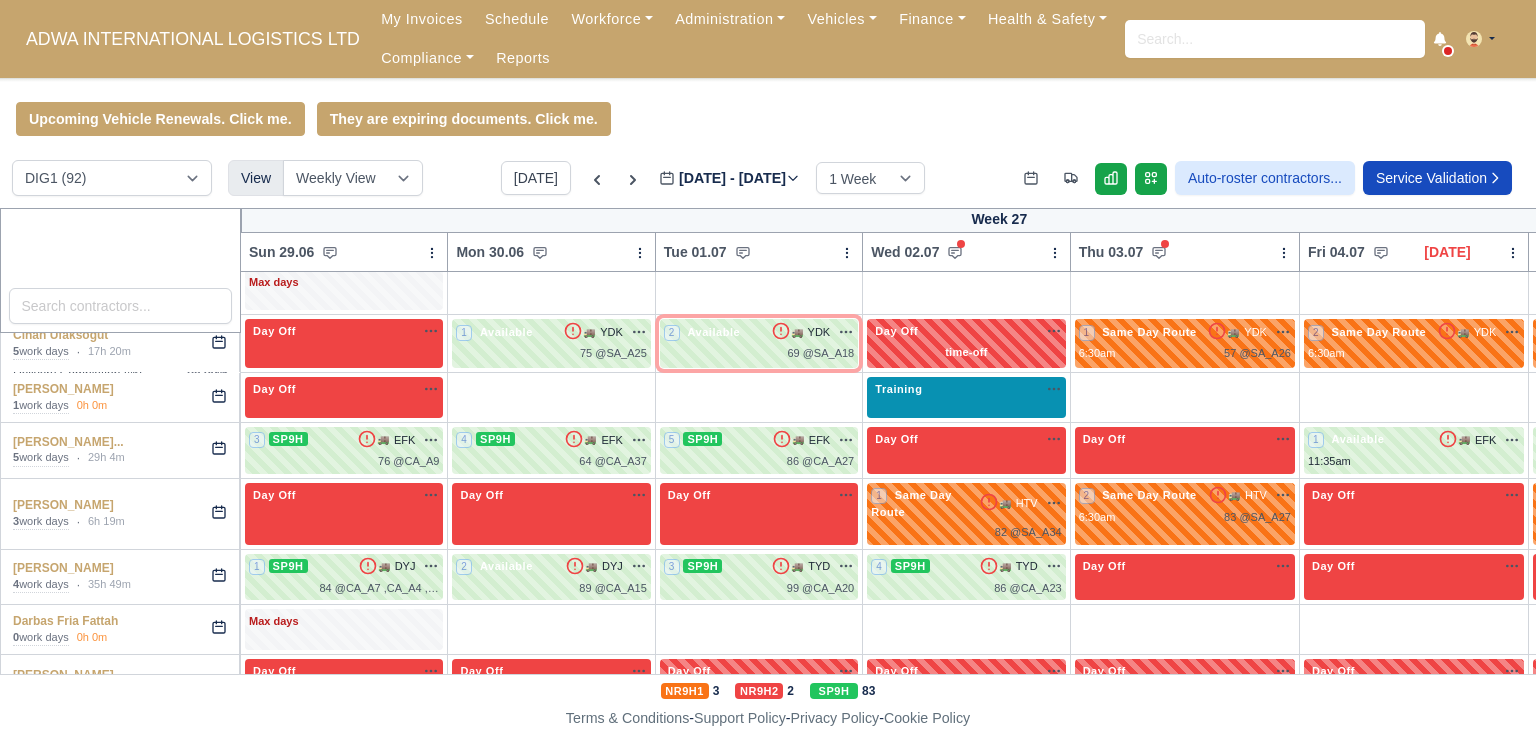 click on "Training
na" at bounding box center (966, 389) 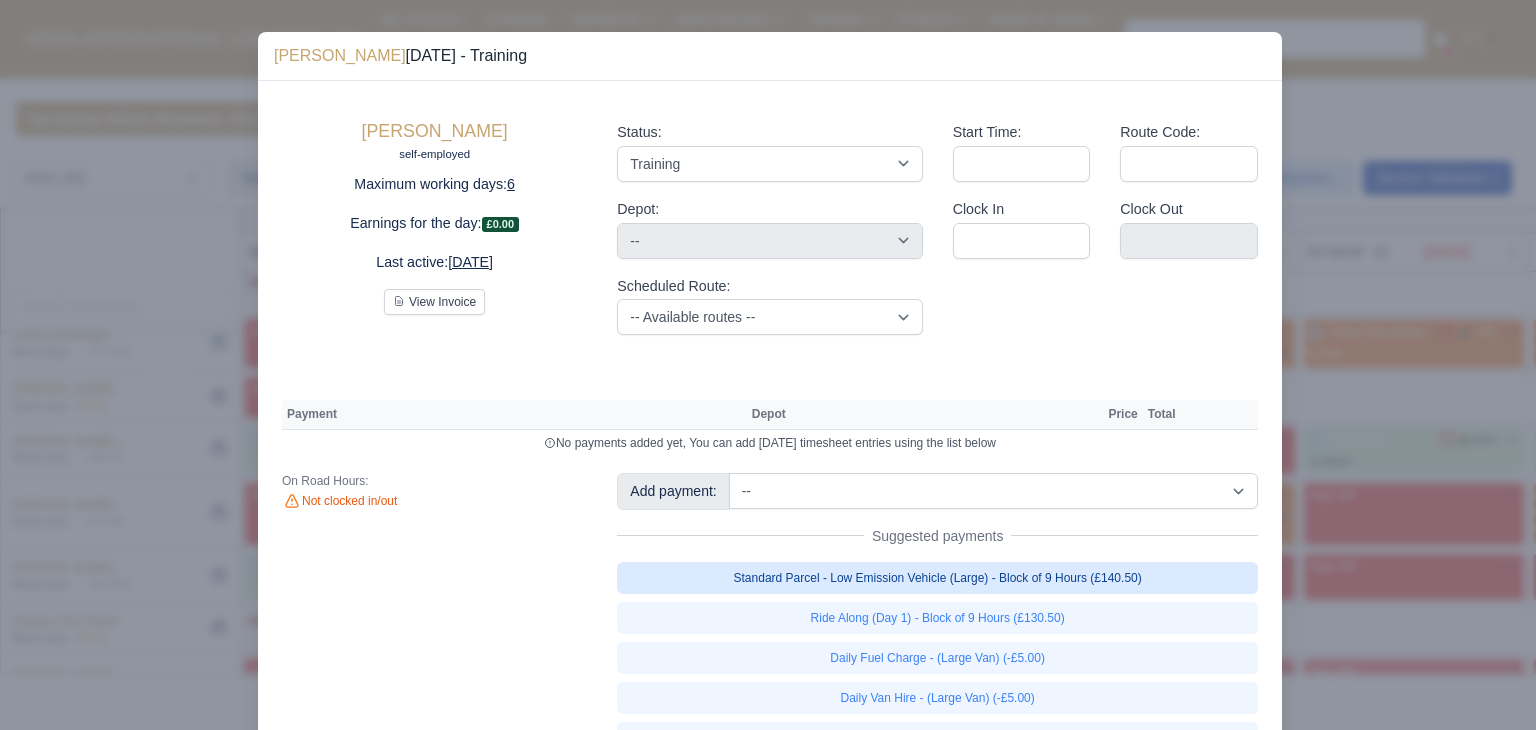 scroll, scrollTop: 95, scrollLeft: 0, axis: vertical 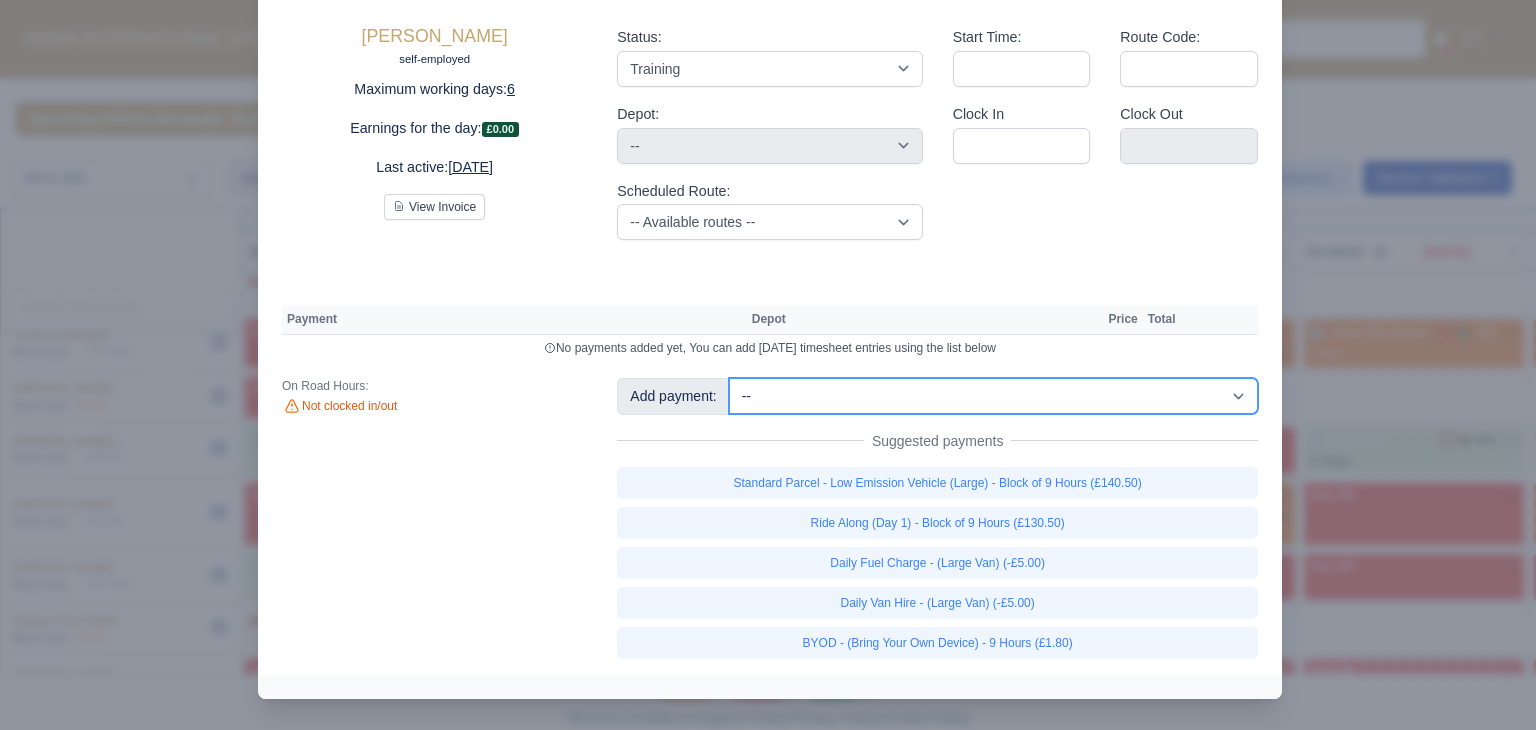 click on "--
Additional Hour Support  (£14.50)
Additional Stop Support (£1.00)
BYOD - (Bring Your Own Device) - 6 Hours (£1.20)
BYOD - (Bring Your Own Device) - 9 Hours (£1.80)
Daily Fuel Charge  - (Large Van) (-£5.00)
Daily Fuel Charge  - (Small Van) (-£5.00)
Daily OSM (£130.00)
Daily Van Cleaning (£120.00)
Daily Van Hire  - (Large Van) (-£5.00)
Daily Van Hire  - (Small Van) (-£5.00)
Induction Training Day - Health and Safety  (£14.50)
Induction Training Day (Day 1) (£87.00)
Induction Training Day (Day 1) - Block of 9 Hours  (£130.50)
Nursery Route Level 1 - Low Emissions Vehicle - Block of 9 Hours (£140.50)
Nursery Route Level 2 - Low Emissions Vehicle - Block of 9 Hours (£140.50)" at bounding box center [993, 396] 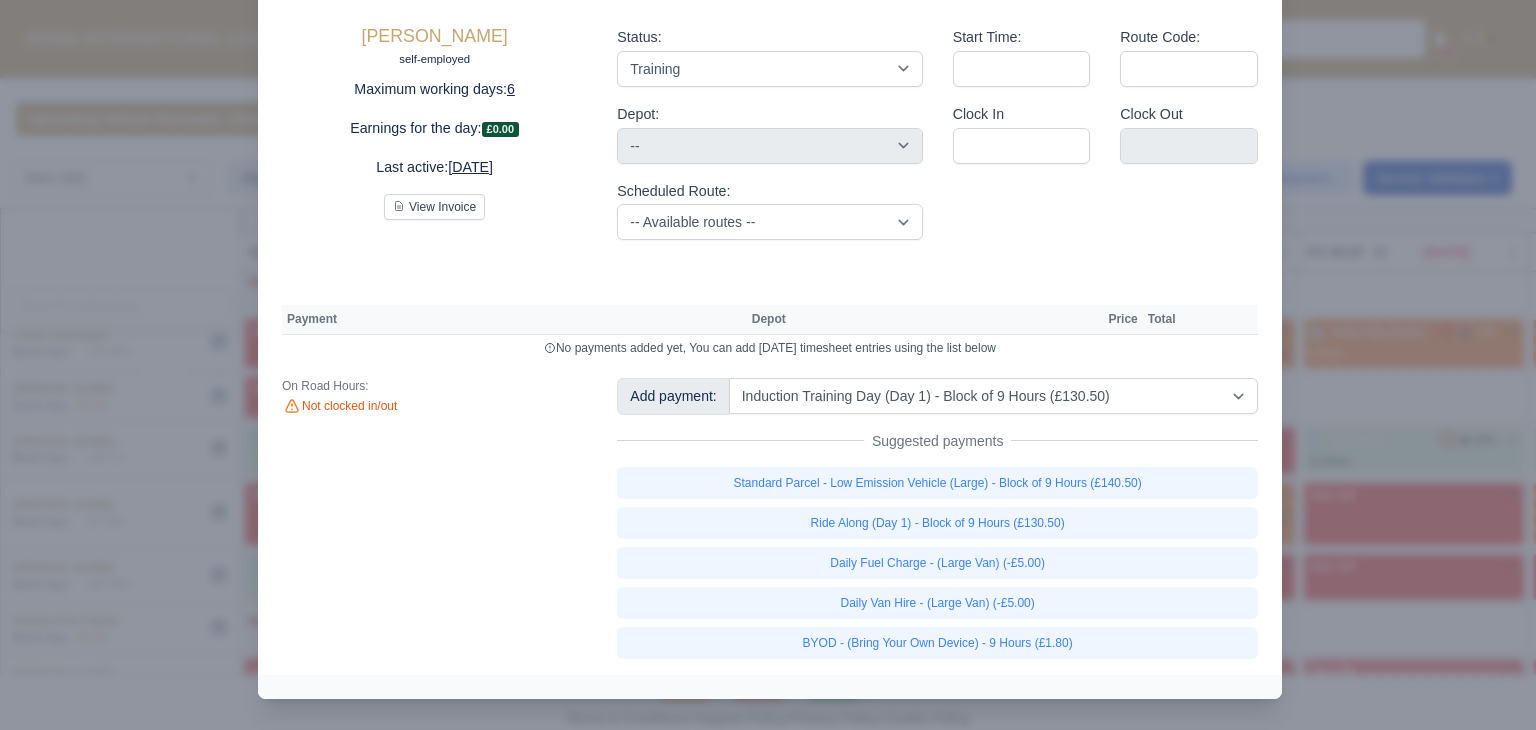 type 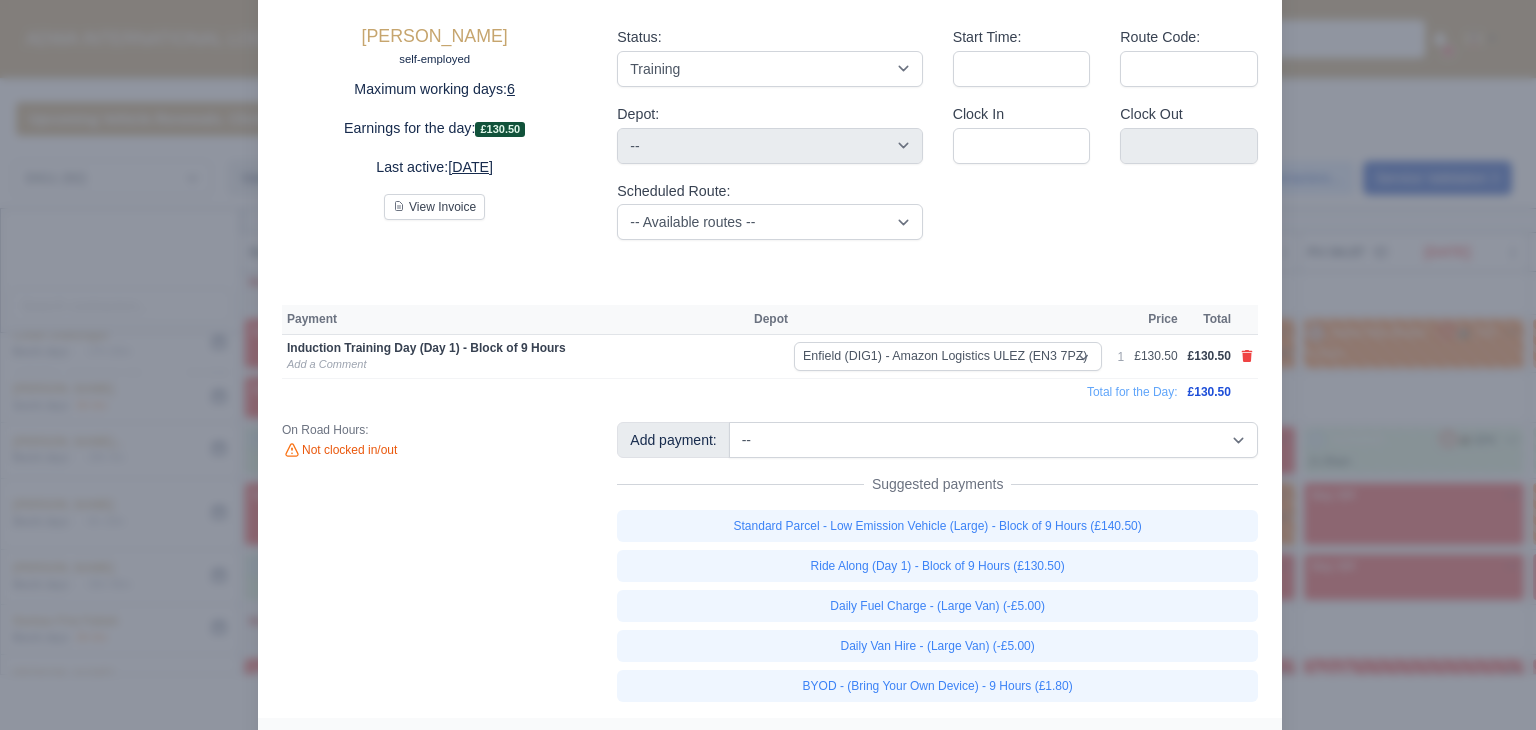 scroll, scrollTop: 116, scrollLeft: 0, axis: vertical 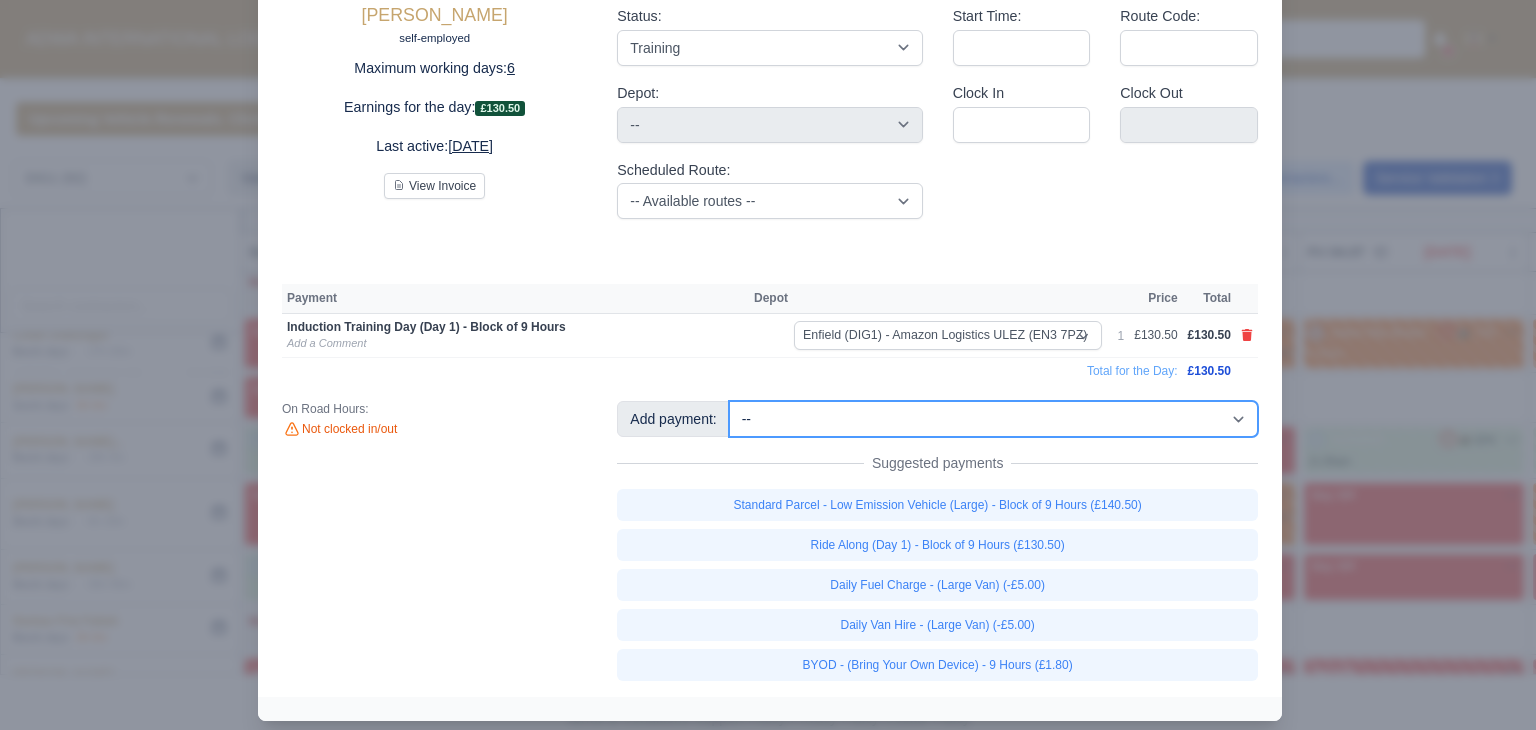 click on "--
Additional Hour Support  (£14.50)
Additional Stop Support (£1.00)
BYOD - (Bring Your Own Device) - 6 Hours (£1.20)
BYOD - (Bring Your Own Device) - 9 Hours (£1.80)
Daily Fuel Charge  - (Large Van) (-£5.00)
Daily Fuel Charge  - (Small Van) (-£5.00)
Daily OSM (£130.00)
Daily Van Cleaning (£120.00)
Daily Van Hire  - (Large Van) (-£5.00)
Daily Van Hire  - (Small Van) (-£5.00)
Induction Training Day - Health and Safety  (£14.50)
Induction Training Day (Day 1) (£87.00)
Induction Training Day (Day 1) - Block of 9 Hours  (£130.50)
Nursery Route Level 1 - Low Emissions Vehicle - Block of 9 Hours (£140.50)
Nursery Route Level 2 - Low Emissions Vehicle - Block of 9 Hours (£140.50)" at bounding box center (993, 419) 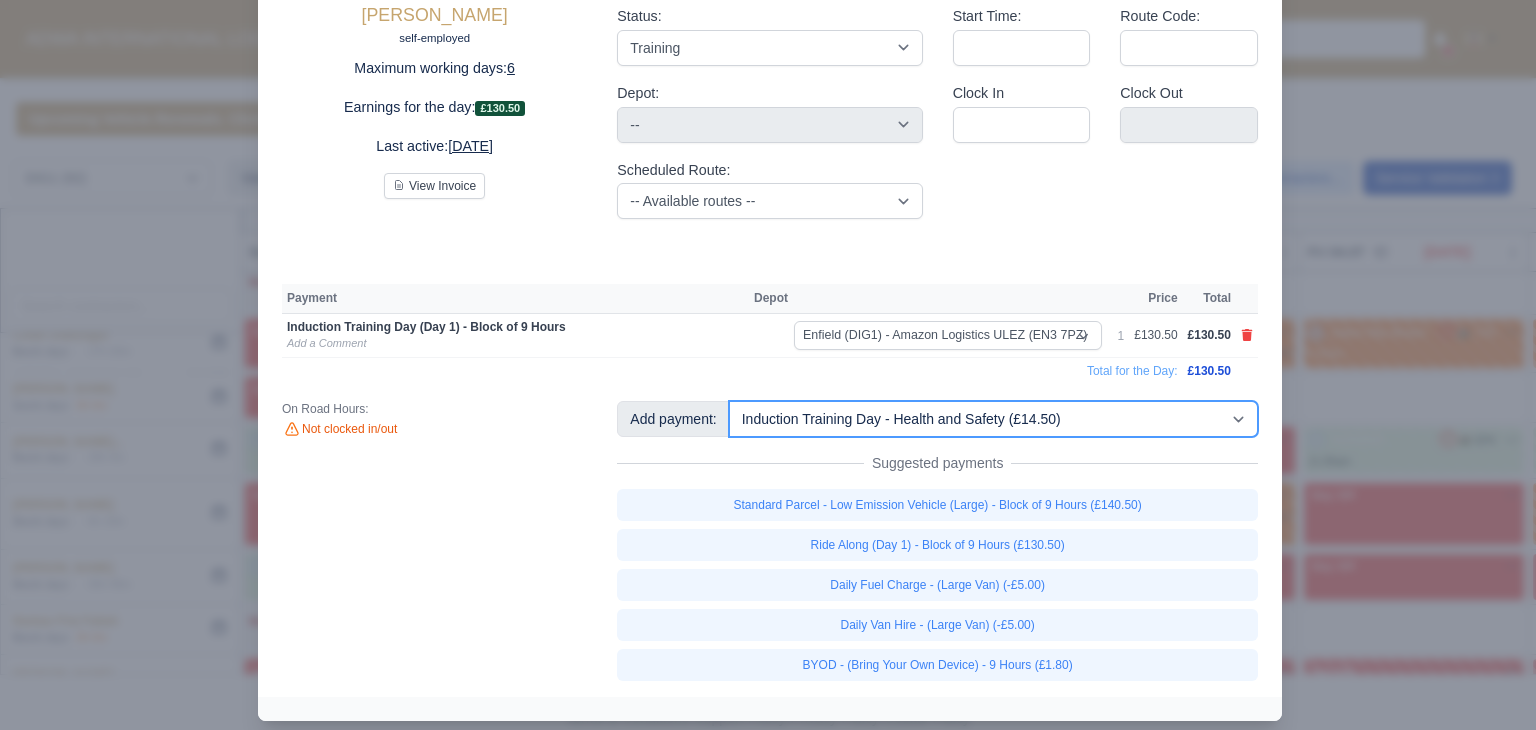 type 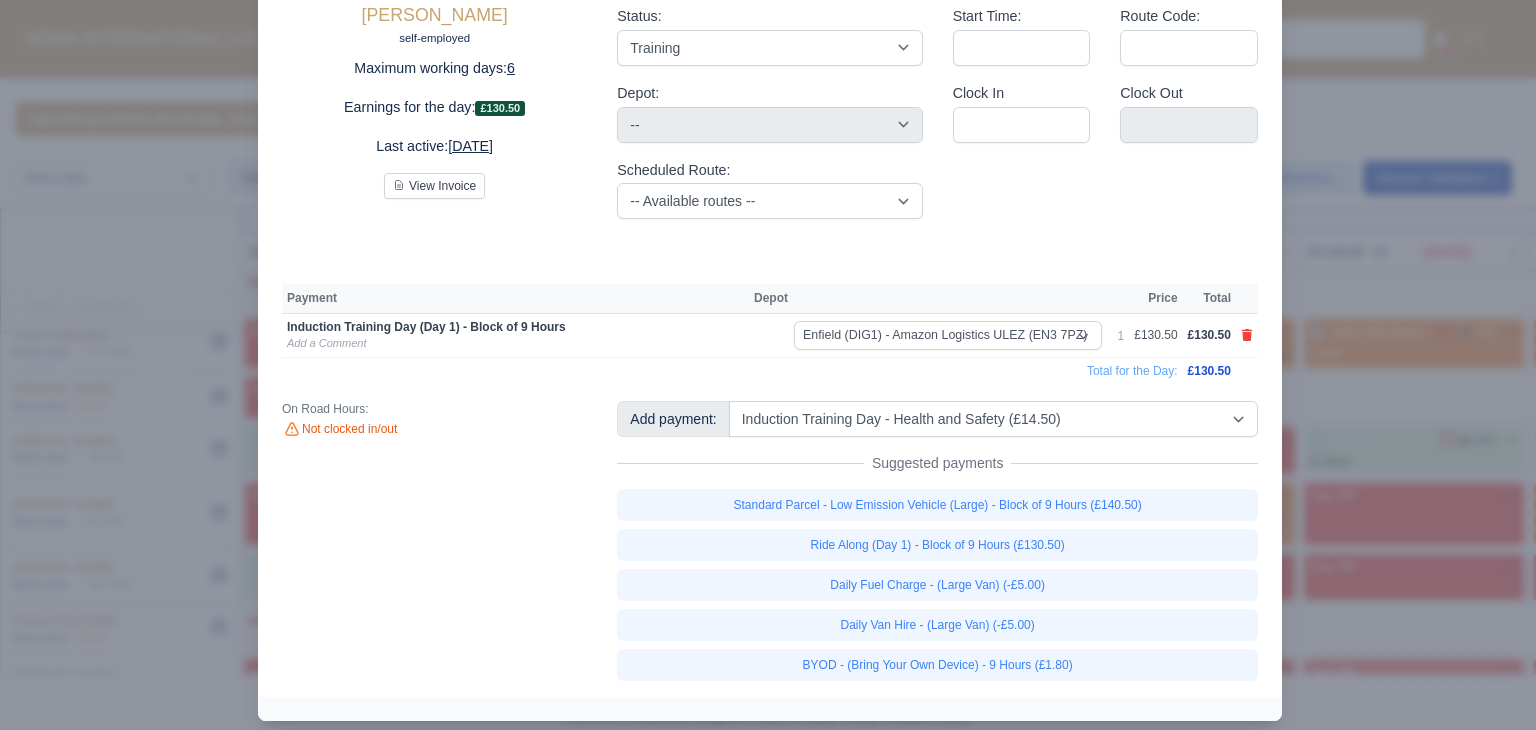 type 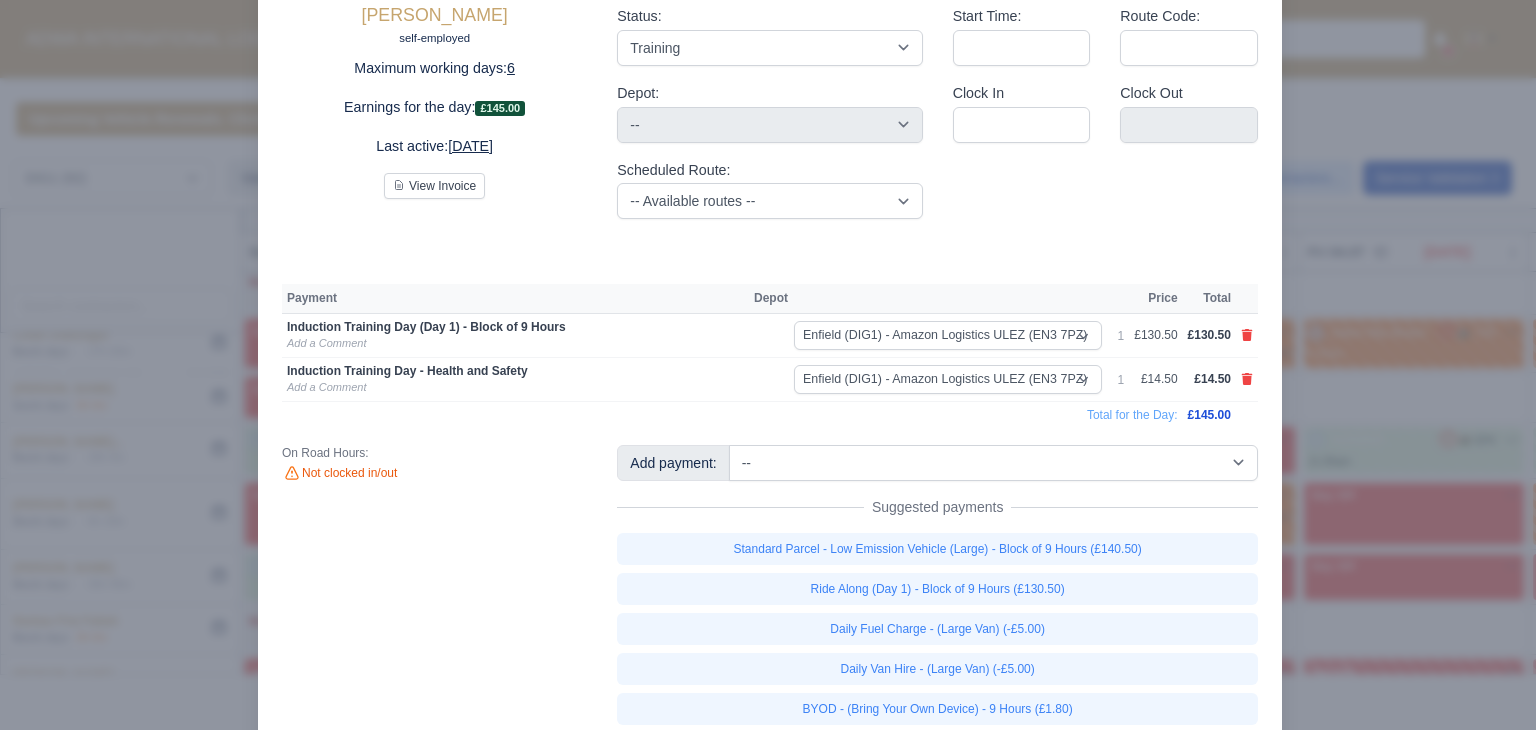 scroll, scrollTop: 138, scrollLeft: 0, axis: vertical 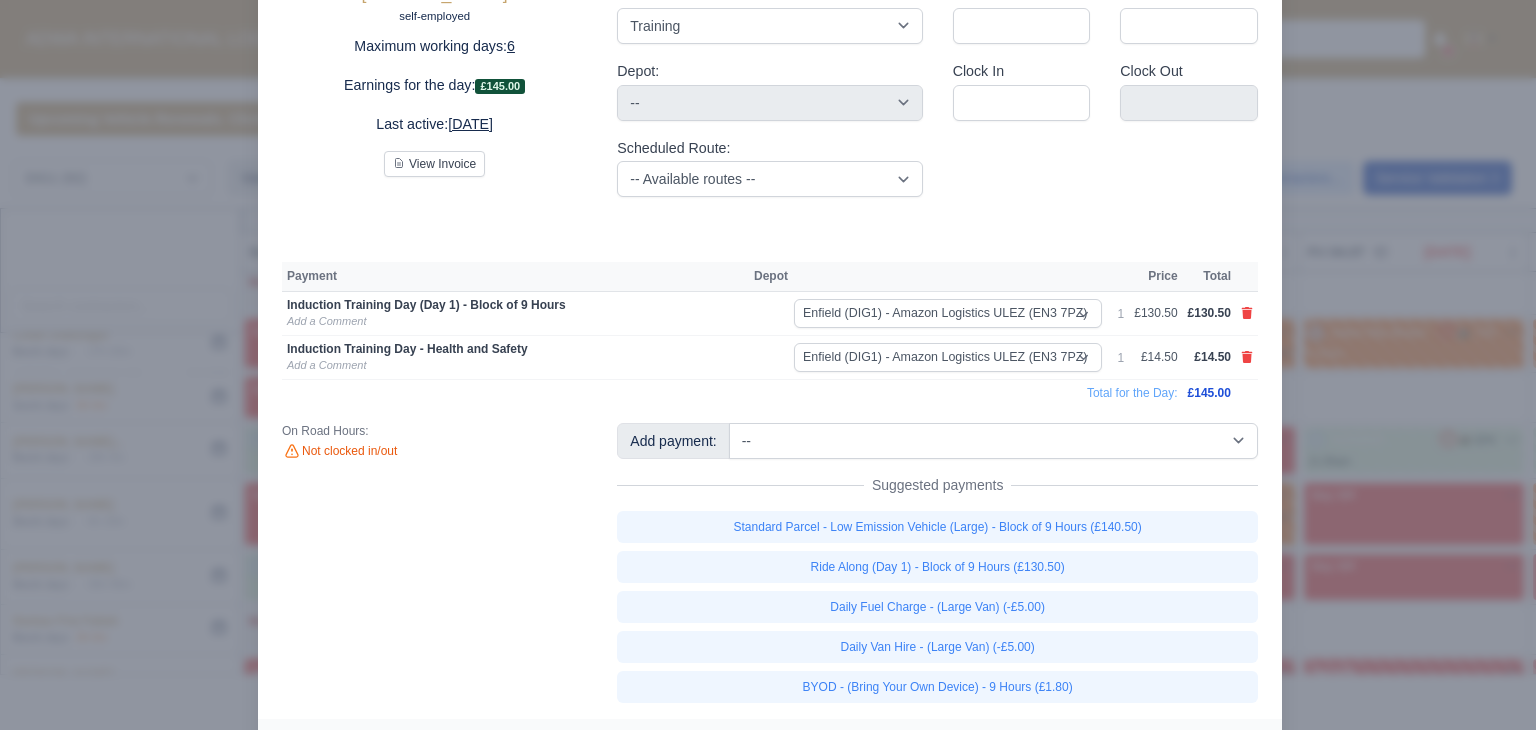click at bounding box center (768, 365) 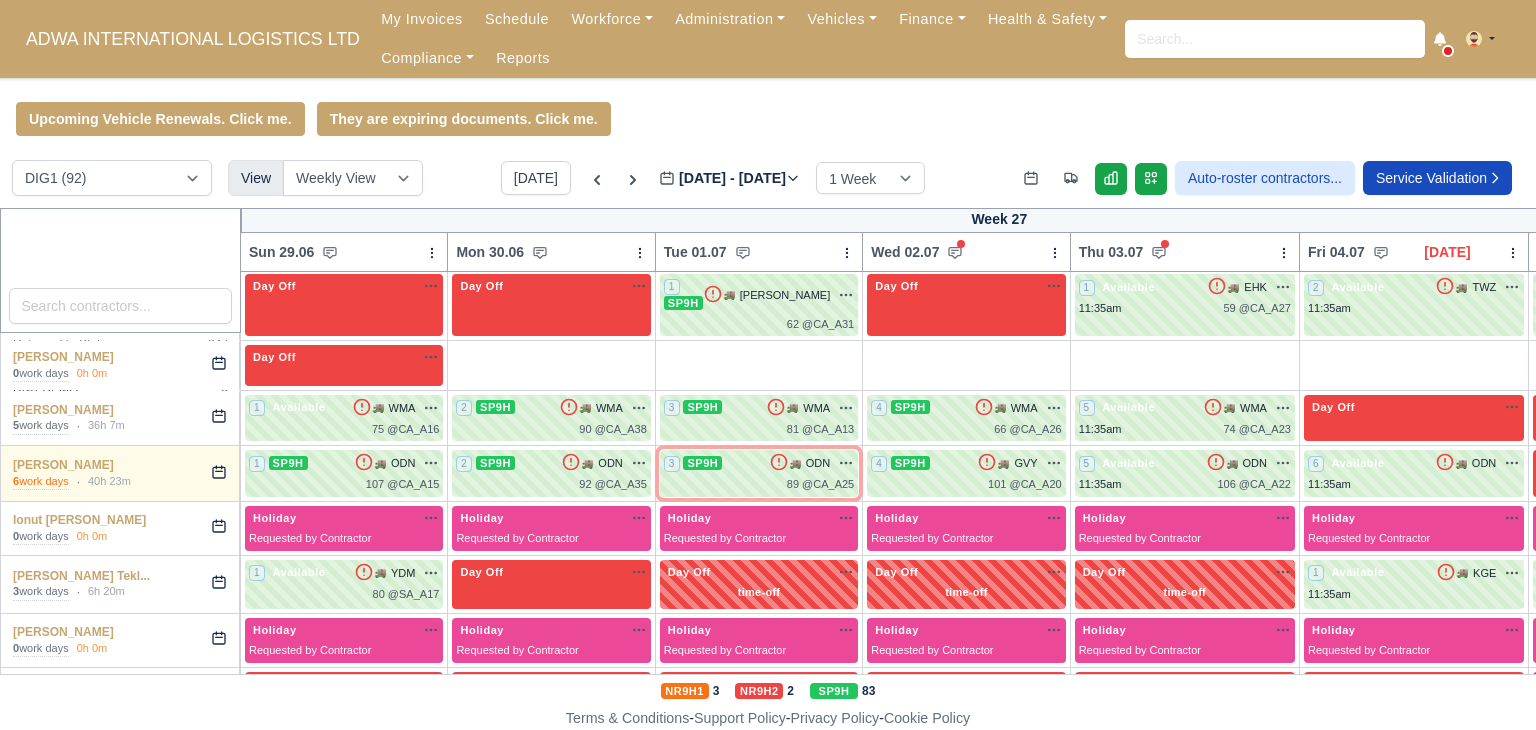 scroll, scrollTop: 1864, scrollLeft: 0, axis: vertical 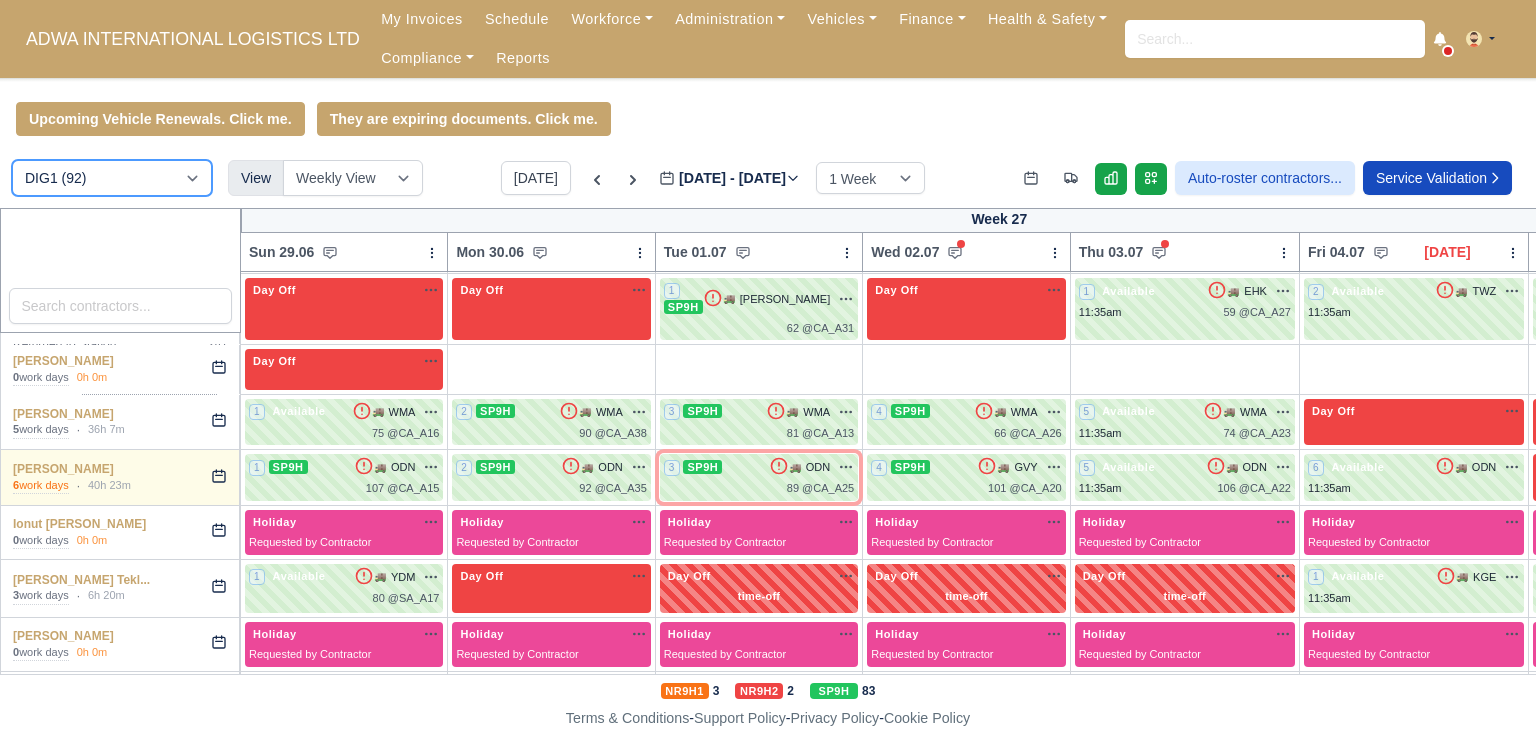 click on "DIG1 (92)
DHW1 (50)" at bounding box center [112, 178] 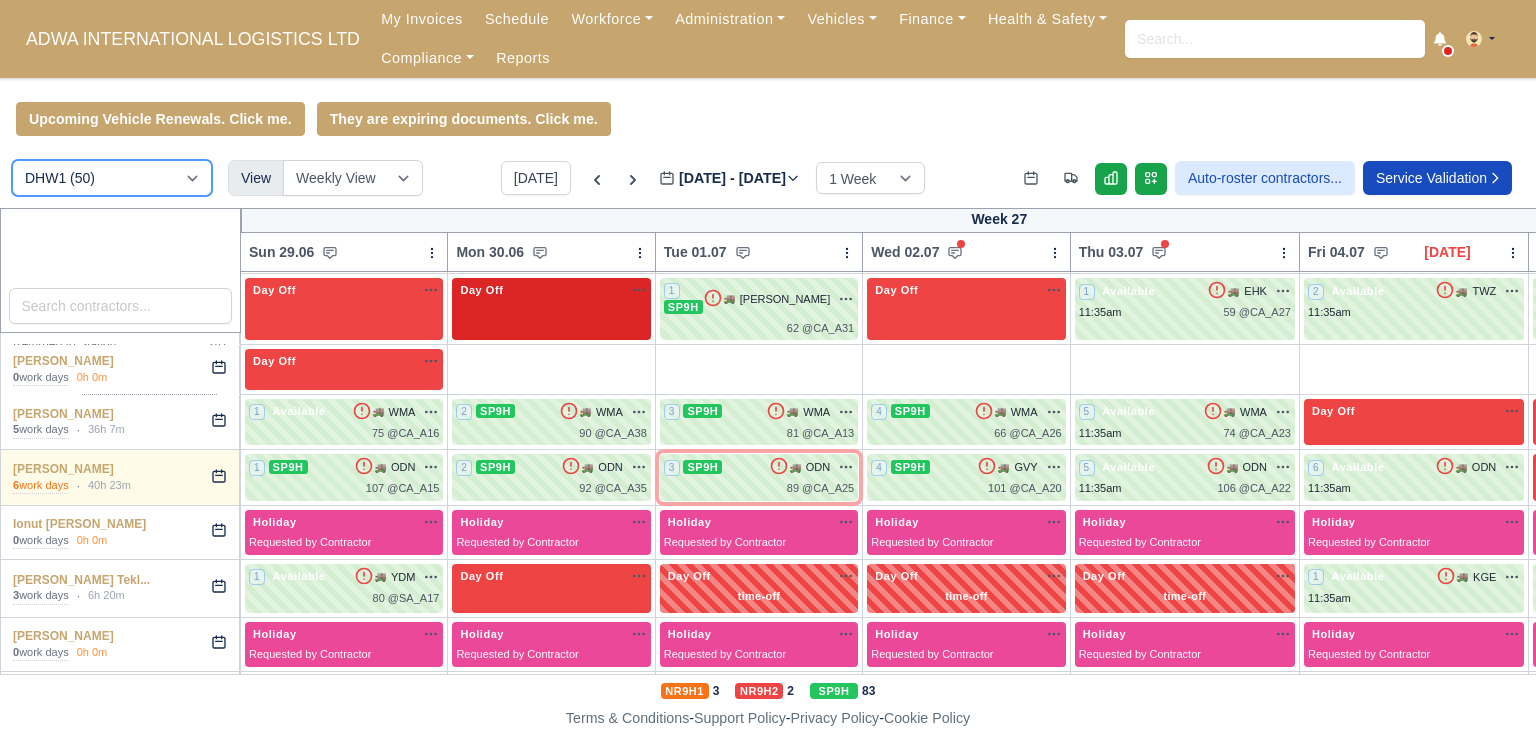 type 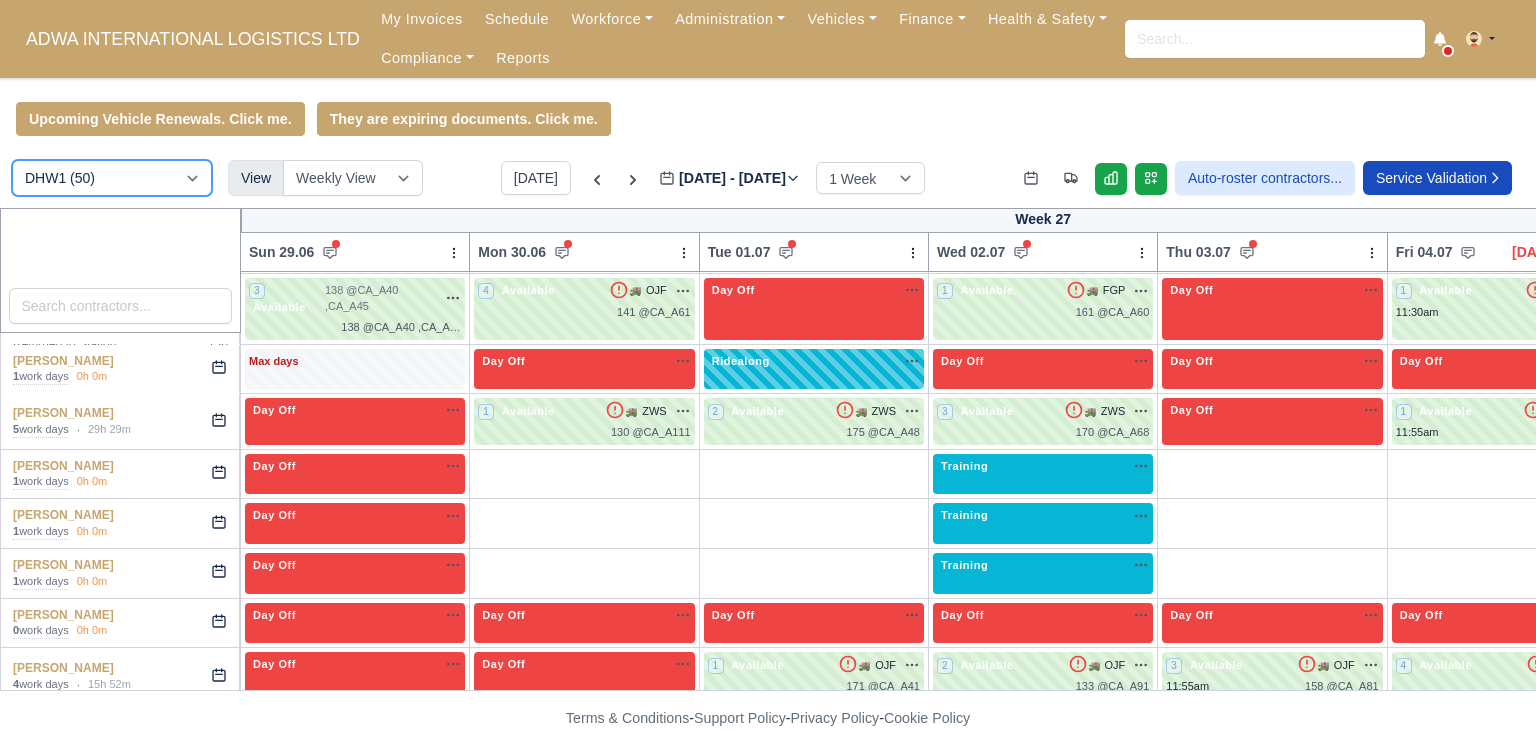 scroll, scrollTop: 848, scrollLeft: 0, axis: vertical 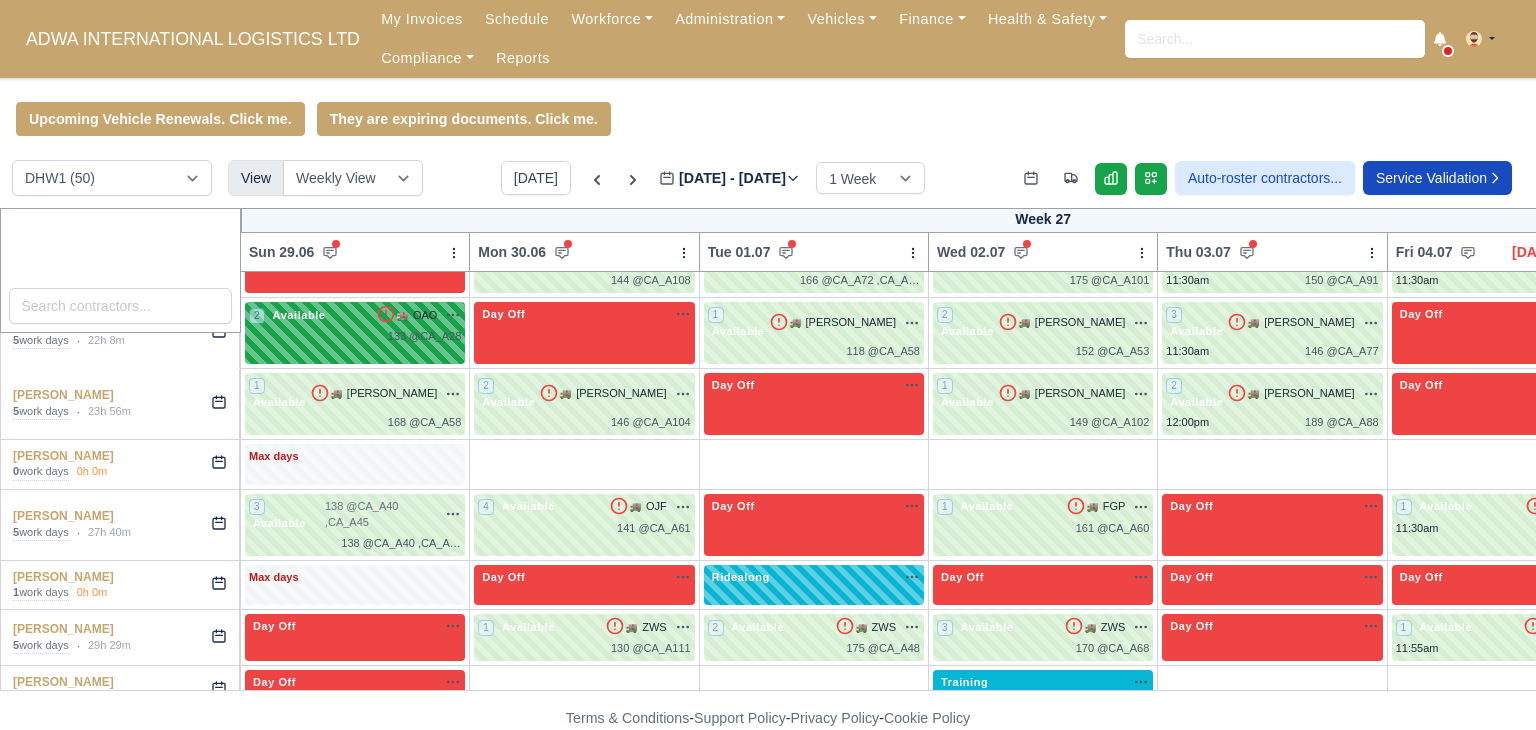 click on "2
Available
🚚
OAO" at bounding box center [355, 315] 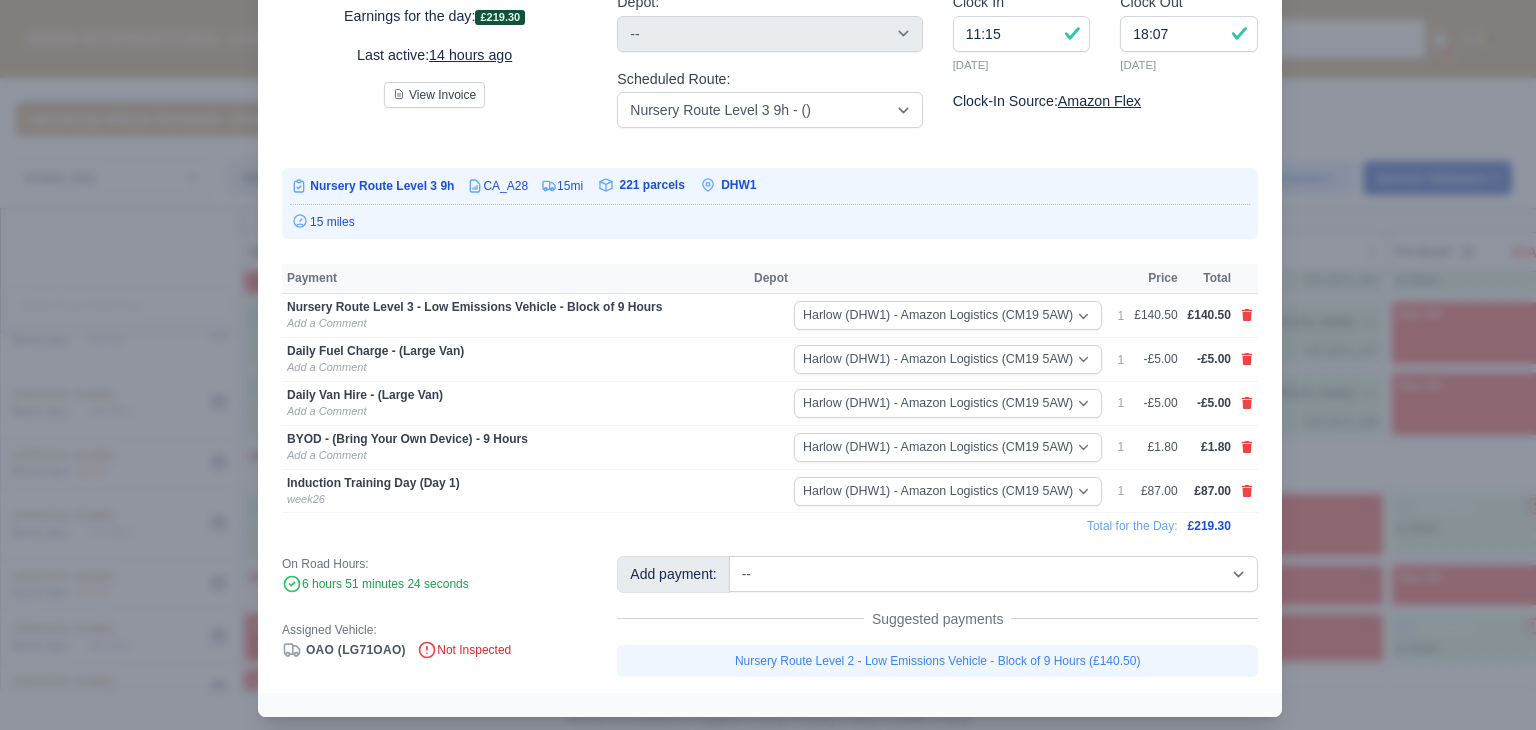 scroll, scrollTop: 224, scrollLeft: 0, axis: vertical 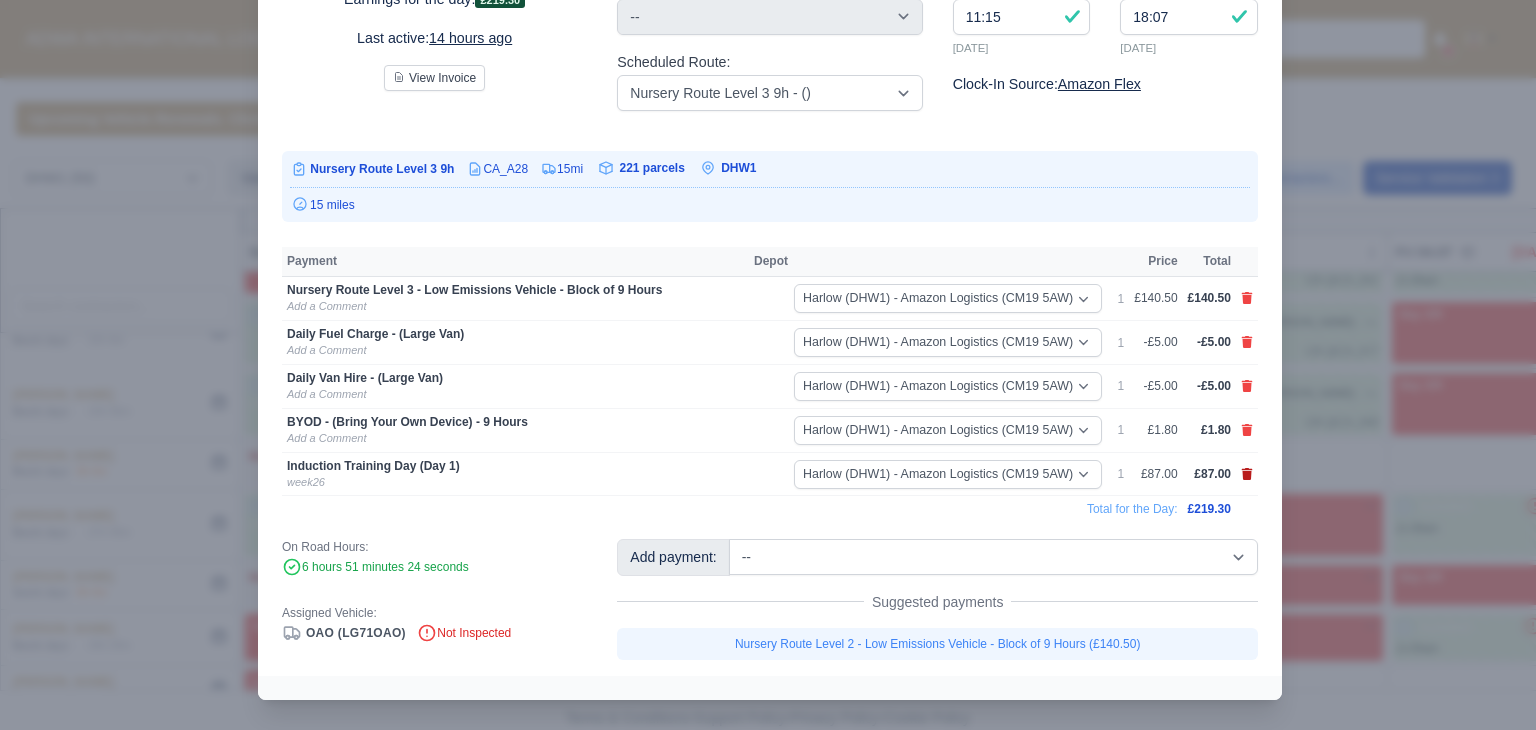 click 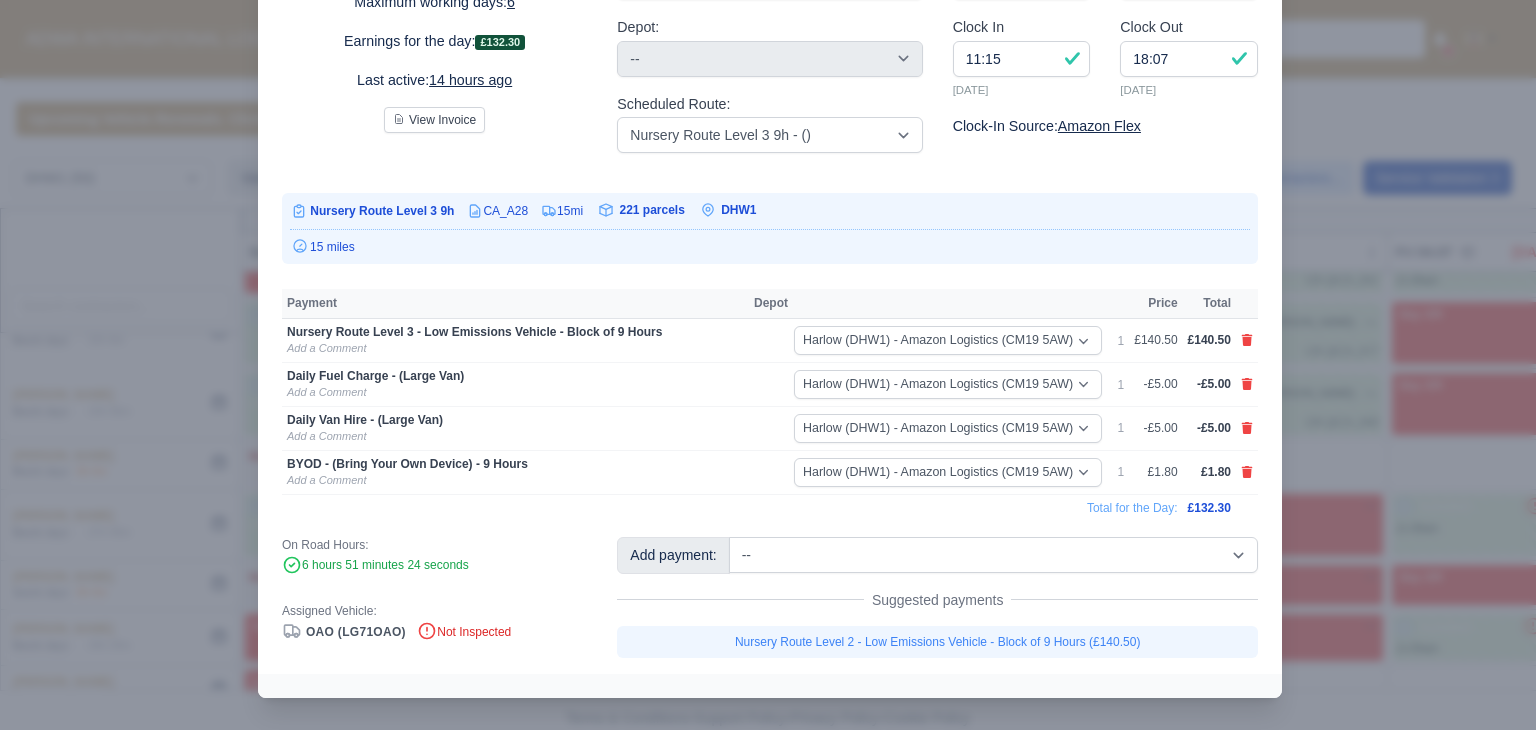 scroll, scrollTop: 180, scrollLeft: 0, axis: vertical 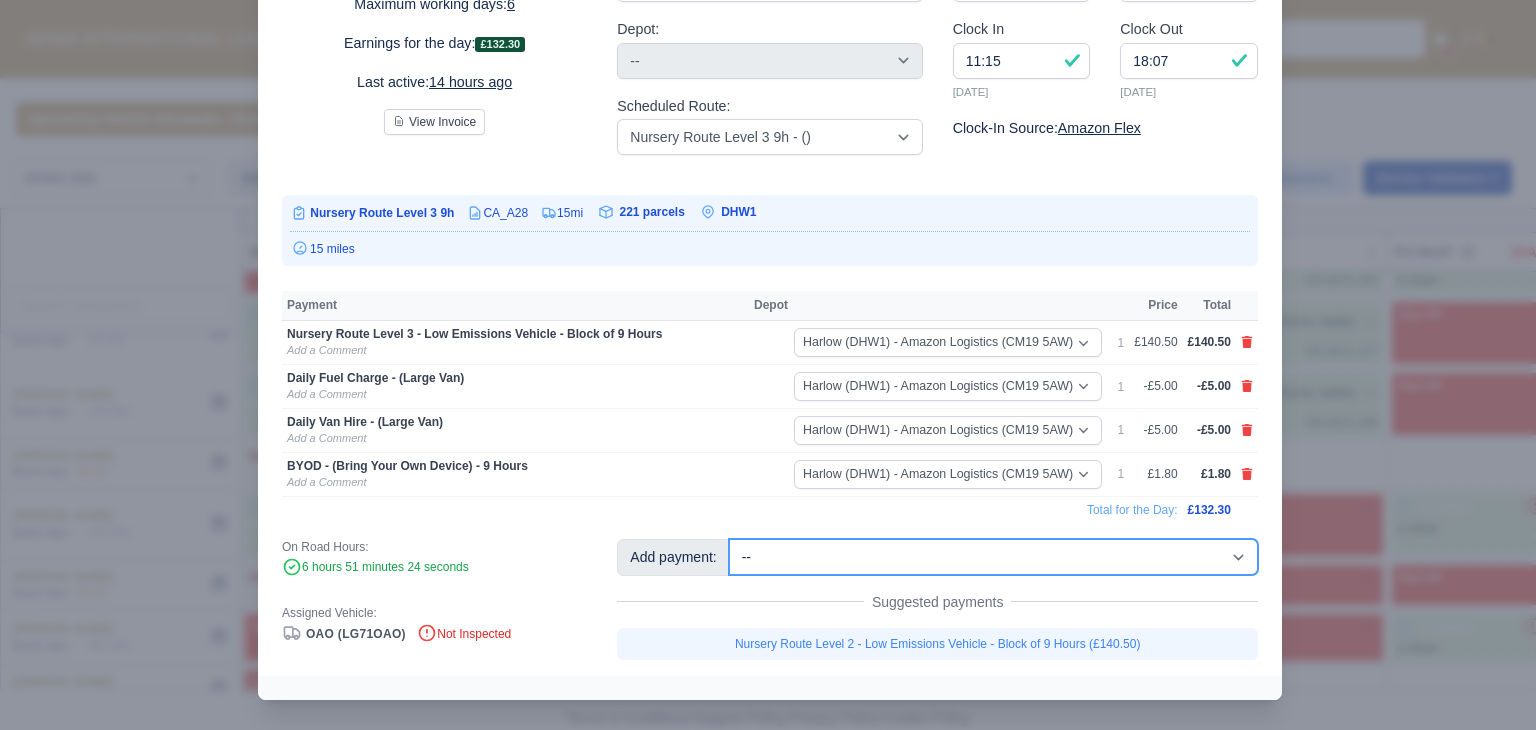 click on "--
Additional Hour Support  (£14.50)
Additional Stop Support (£1.00)
BYOD - (Bring Your Own Device) - 6 Hours (£1.20)
BYOD - (Bring Your Own Device) - 9 Hours (£1.80)
Daily Fuel Charge  - (Large Van) (-£5.00)
Daily Fuel Charge  - (Small Van) (-£5.00)
Daily OSM (£130.00)
Daily Van Cleaning (£120.00)
Daily Van Hire  - (Large Van) (-£5.00)
Daily Van Hire  - (Small Van) (-£5.00)
Induction Training Day - Health and Safety  (£14.50)
Induction Training Day (Day 1) (£87.00)
Induction Training Day (Day 1) - Block of 9 Hours  (£130.50)
Nursery Route Level 1 - Low Emissions Vehicle - Block of 9 Hours (£140.50)
Nursery Route Level 2 - Low Emissions Vehicle - Block of 9 Hours (£140.50)" at bounding box center [993, 557] 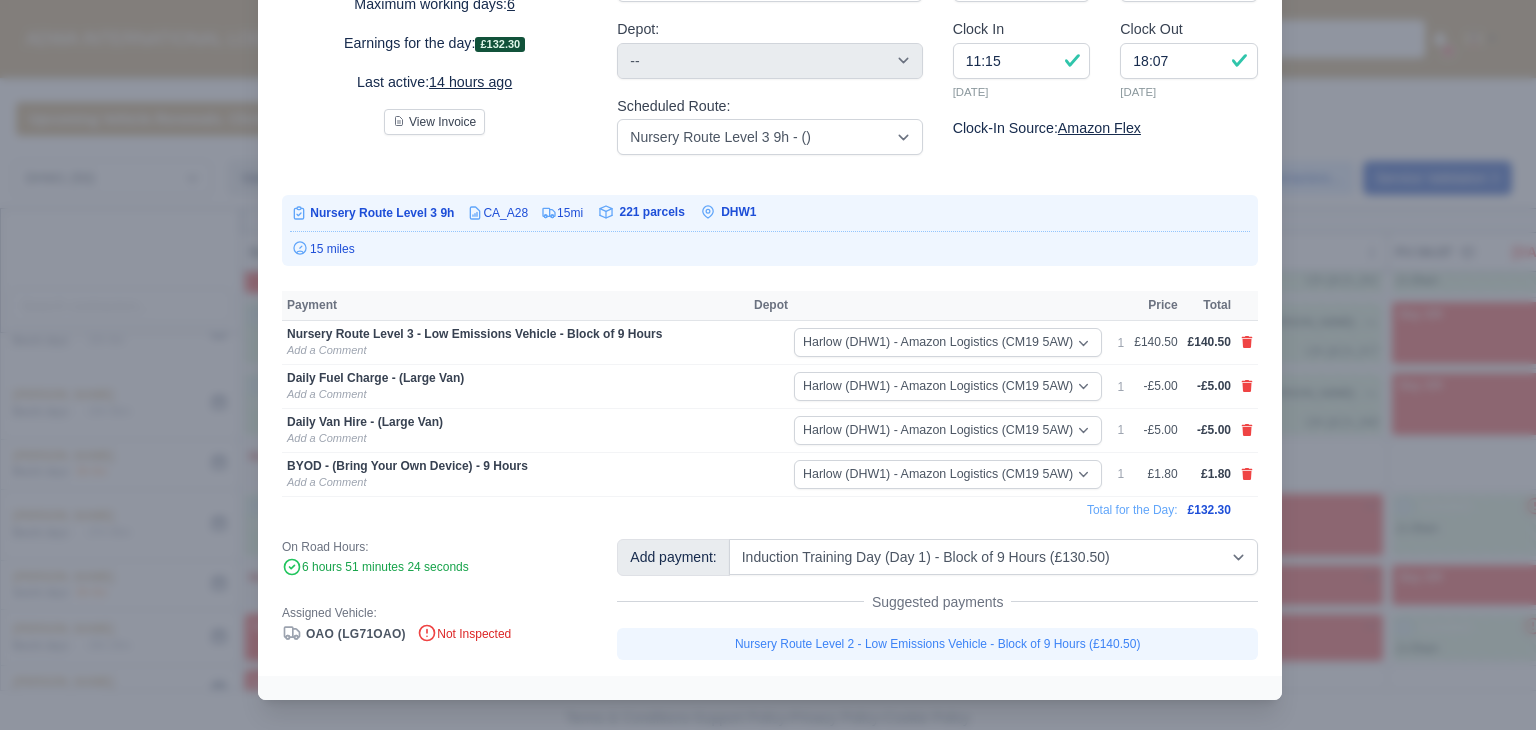type 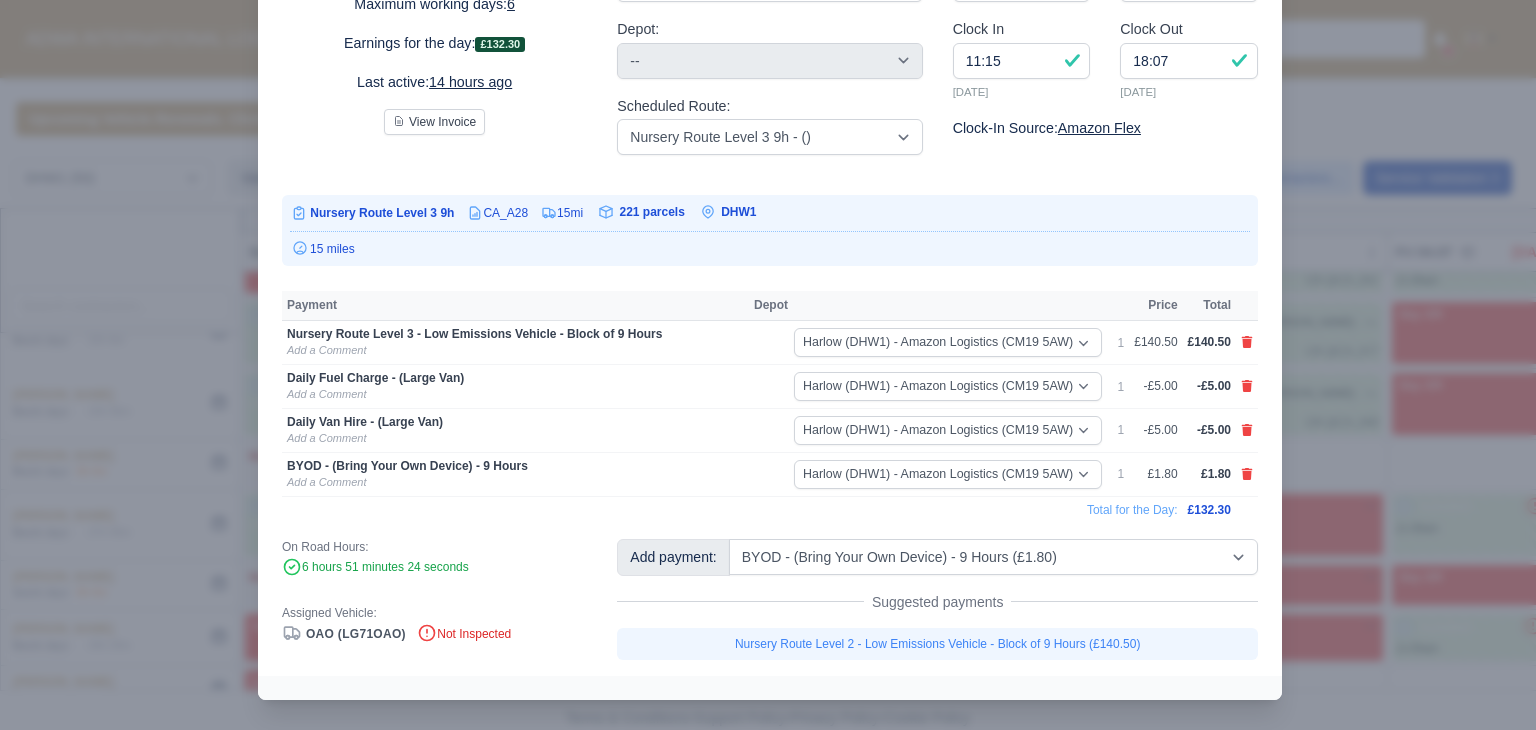 scroll, scrollTop: 202, scrollLeft: 0, axis: vertical 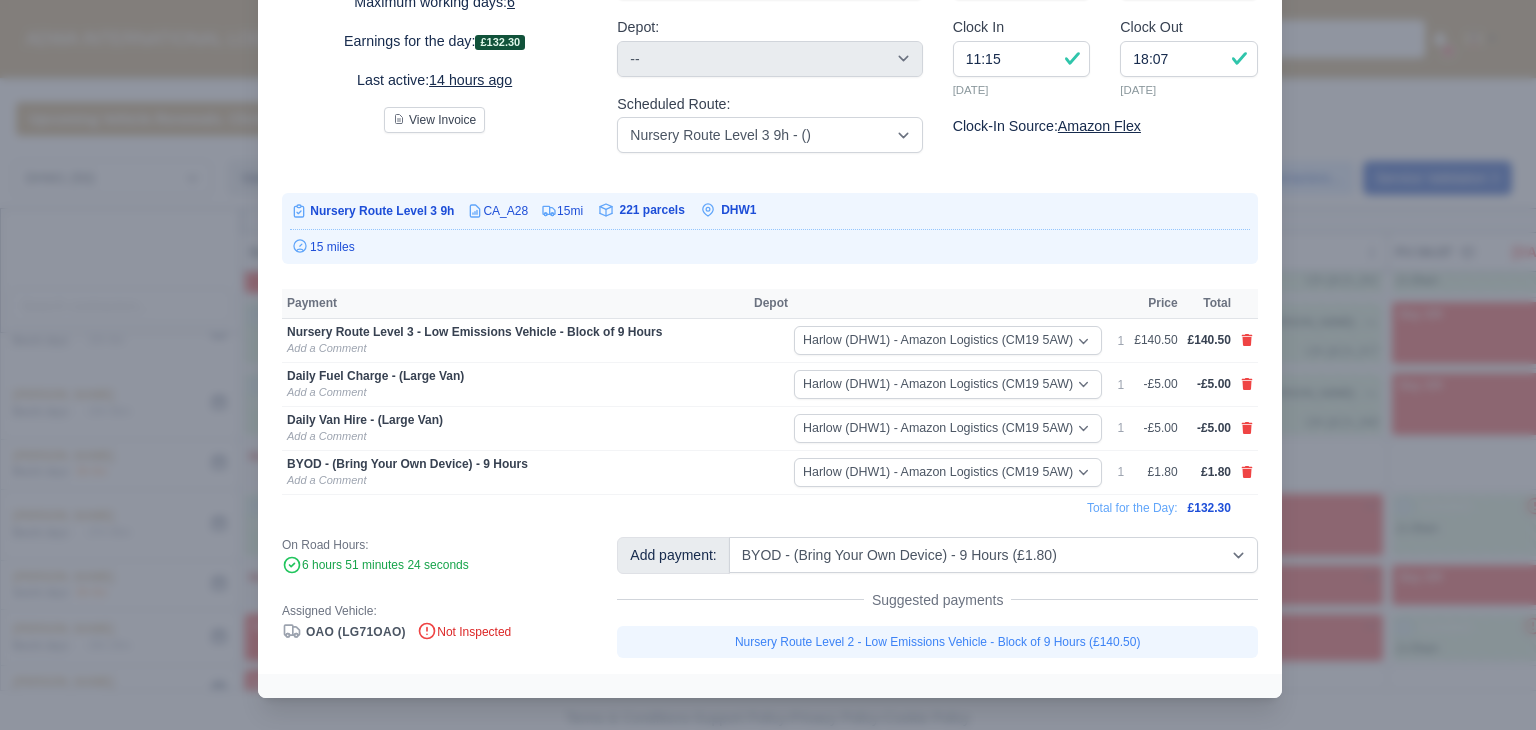 select on "2" 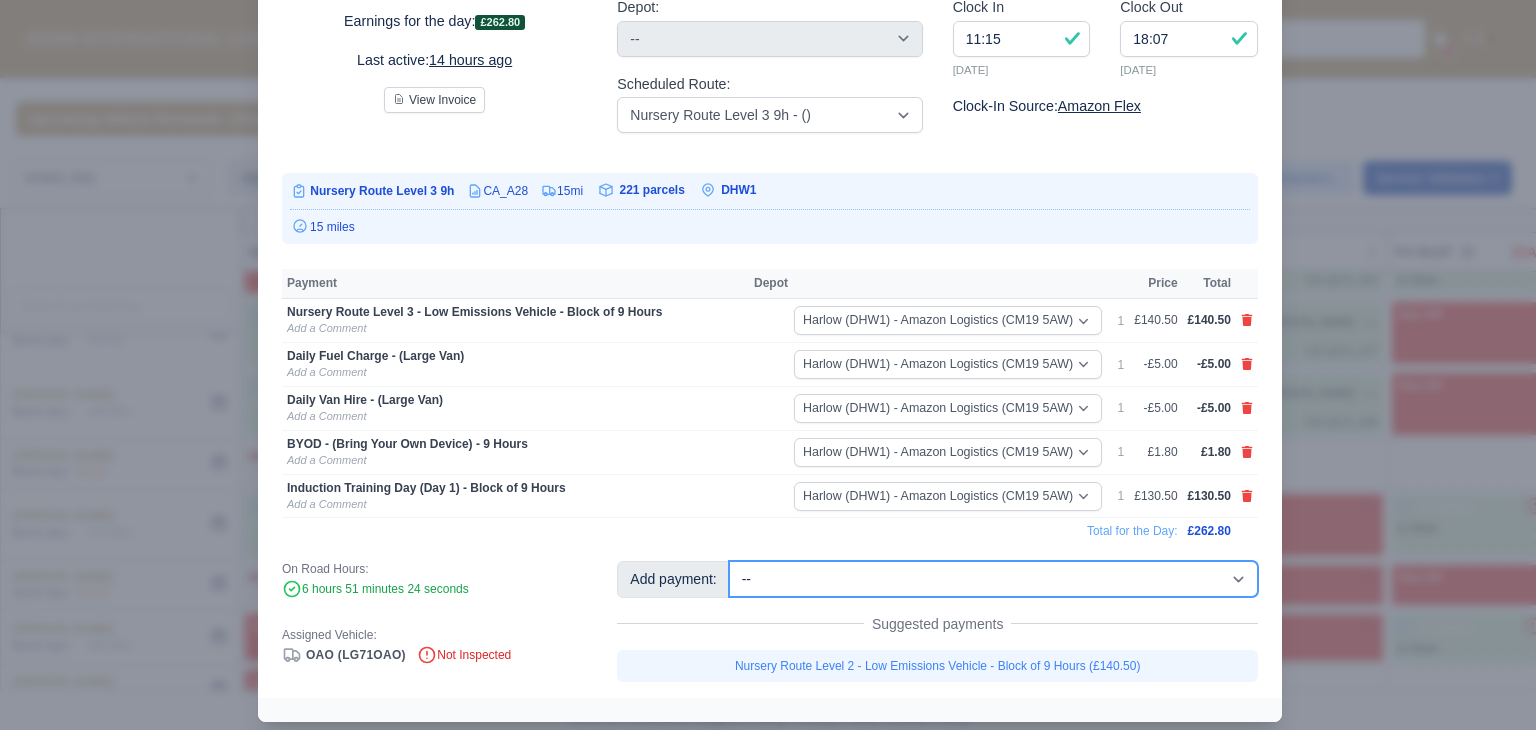 click on "--
Additional Hour Support  (£14.50)
Additional Stop Support (£1.00)
BYOD - (Bring Your Own Device) - 6 Hours (£1.20)
BYOD - (Bring Your Own Device) - 9 Hours (£1.80)
Daily Fuel Charge  - (Large Van) (-£5.00)
Daily Fuel Charge  - (Small Van) (-£5.00)
Daily OSM (£130.00)
Daily Van Cleaning (£120.00)
Daily Van Hire  - (Large Van) (-£5.00)
Daily Van Hire  - (Small Van) (-£5.00)
Induction Training Day - Health and Safety  (£14.50)
Induction Training Day (Day 1) (£87.00)
Induction Training Day (Day 1) - Block of 9 Hours  (£130.50)
Nursery Route Level 1 - Low Emissions Vehicle - Block of 9 Hours (£140.50)
Nursery Route Level 2 - Low Emissions Vehicle - Block of 9 Hours (£140.50)" at bounding box center (993, 579) 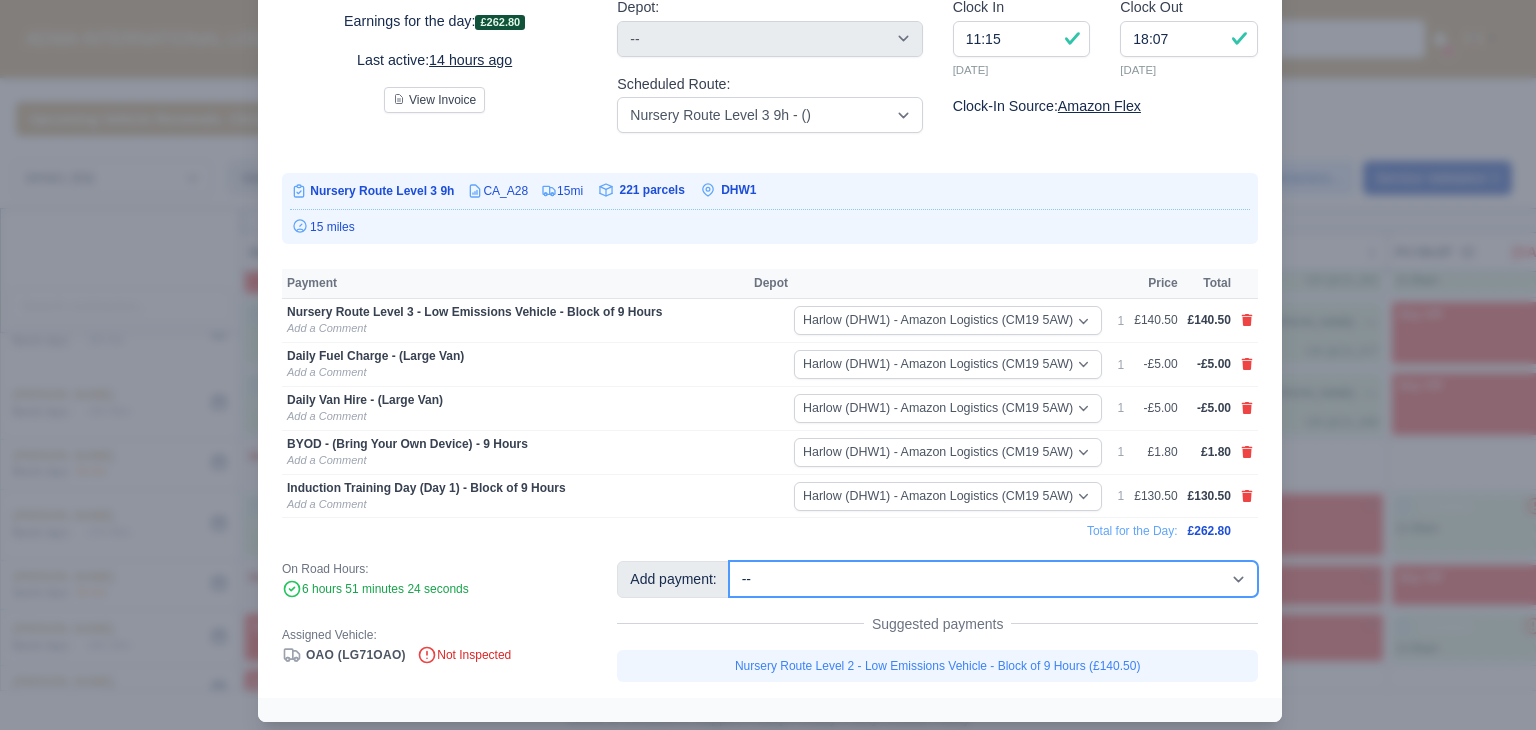 select on "82" 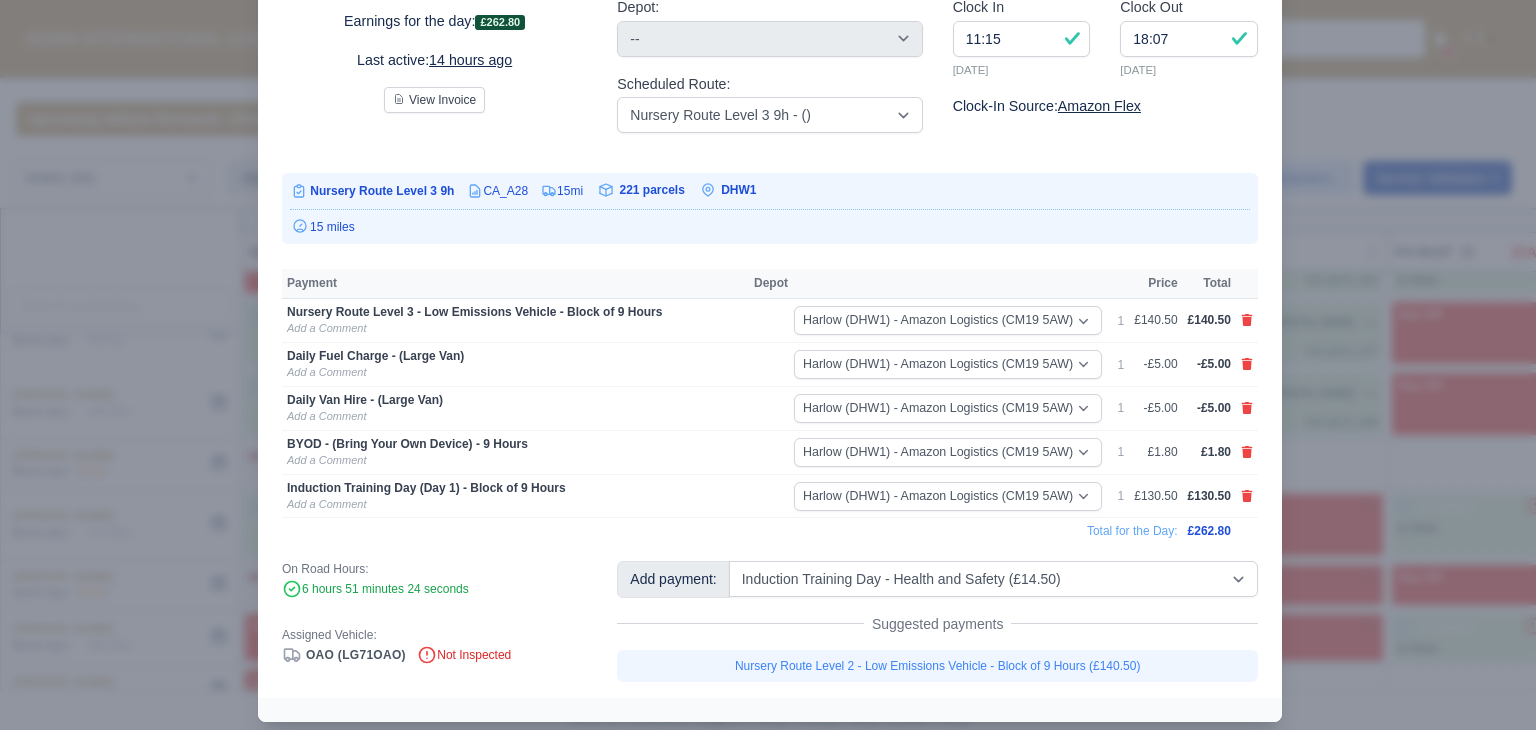 type 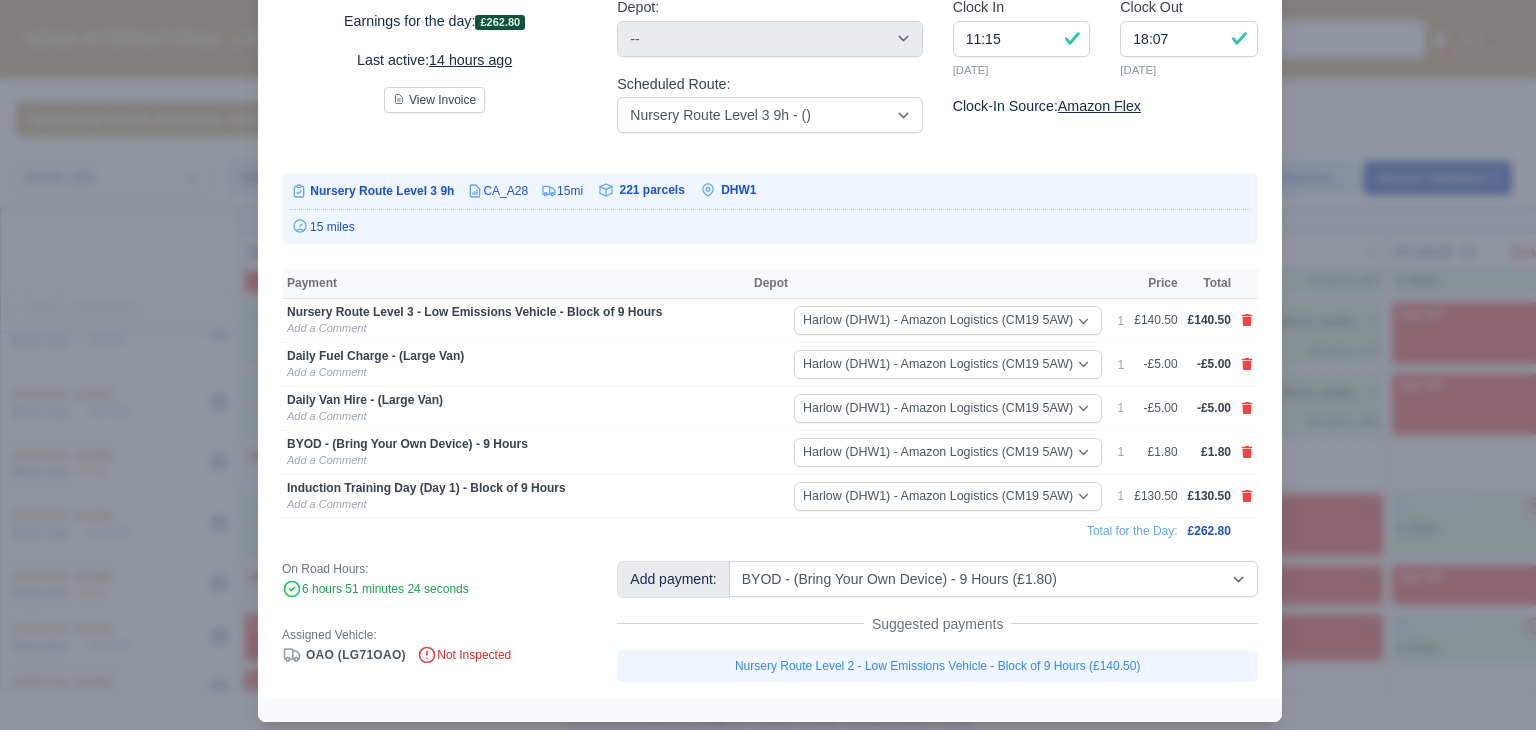 select on "2" 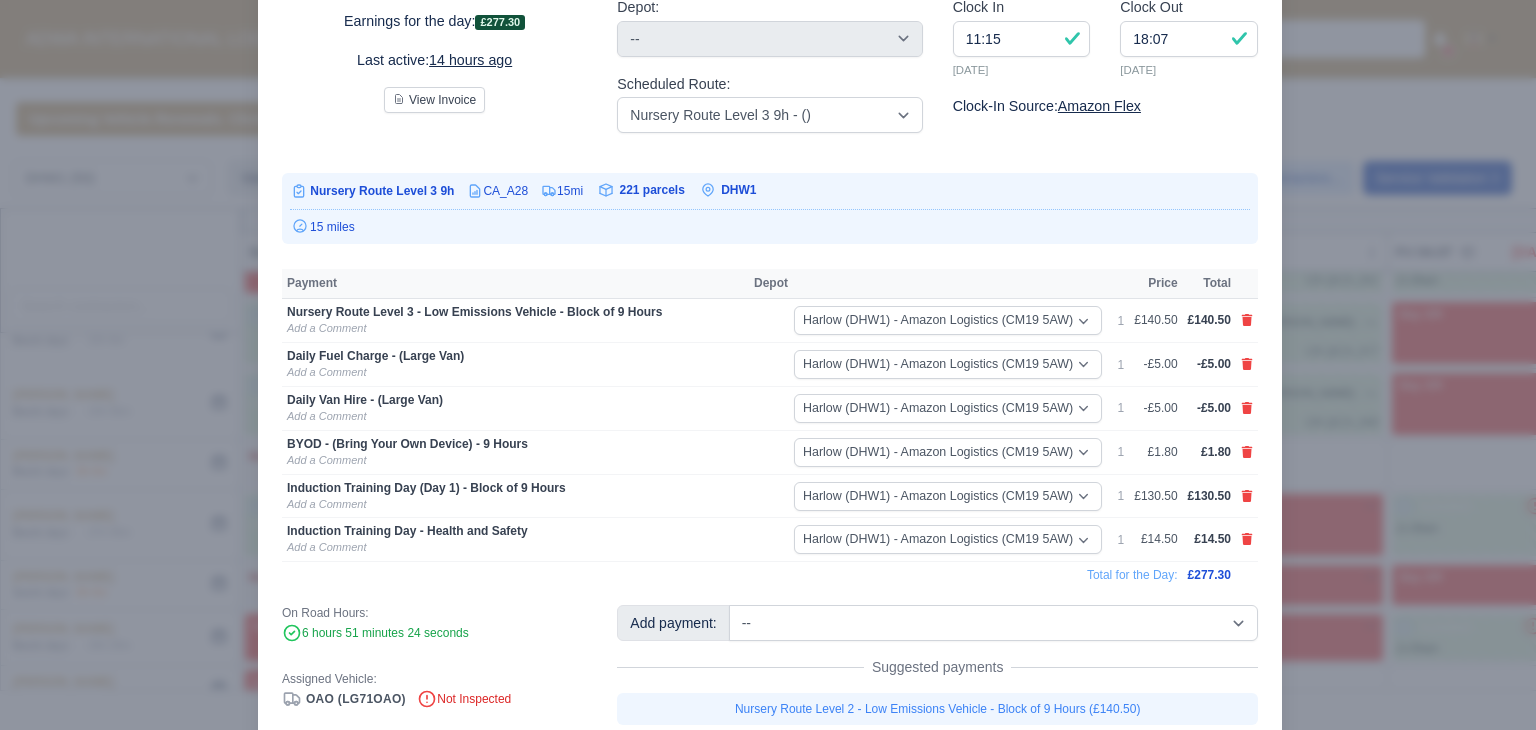 scroll, scrollTop: 224, scrollLeft: 0, axis: vertical 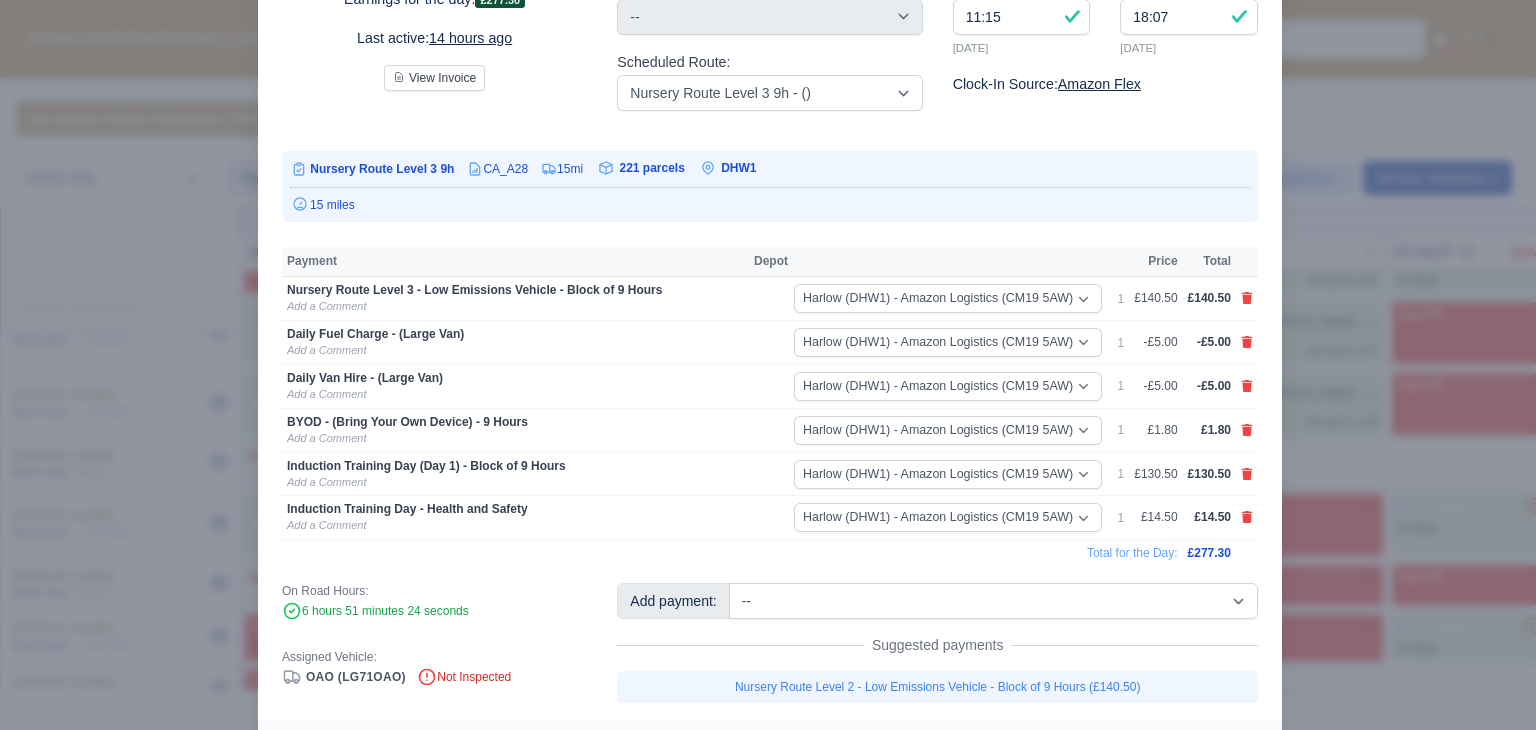 click at bounding box center (768, 365) 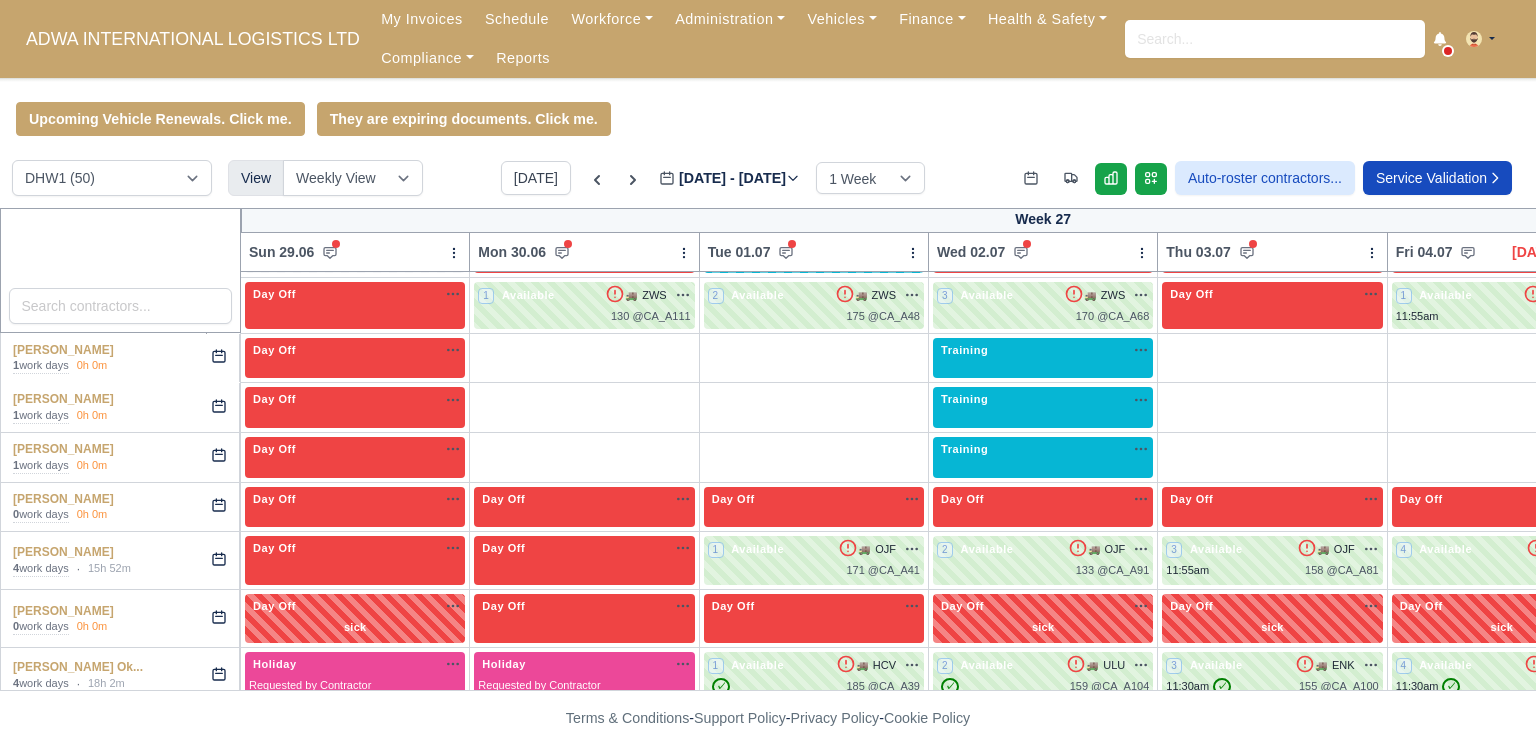 scroll, scrollTop: 1188, scrollLeft: 0, axis: vertical 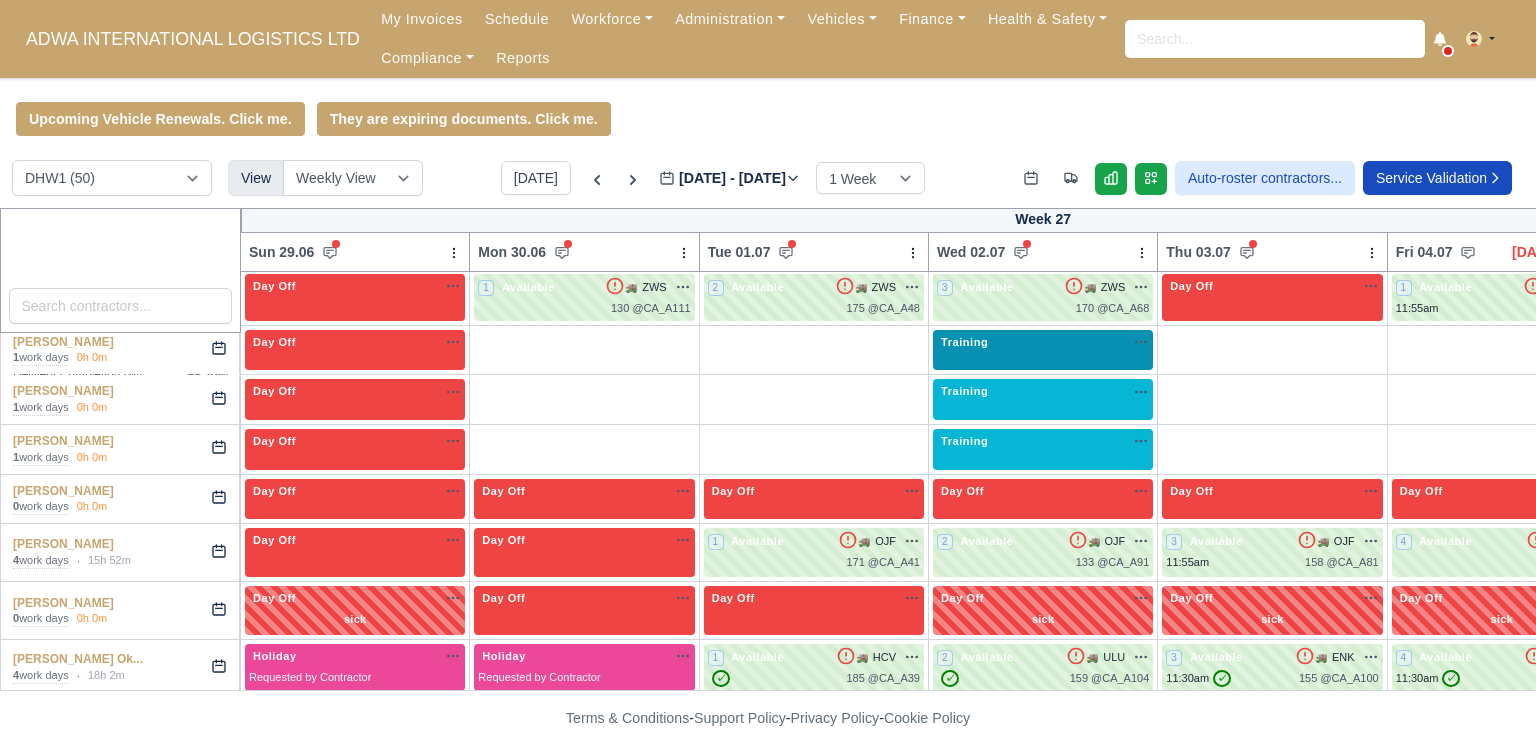 click on "Training
na" at bounding box center [1043, 342] 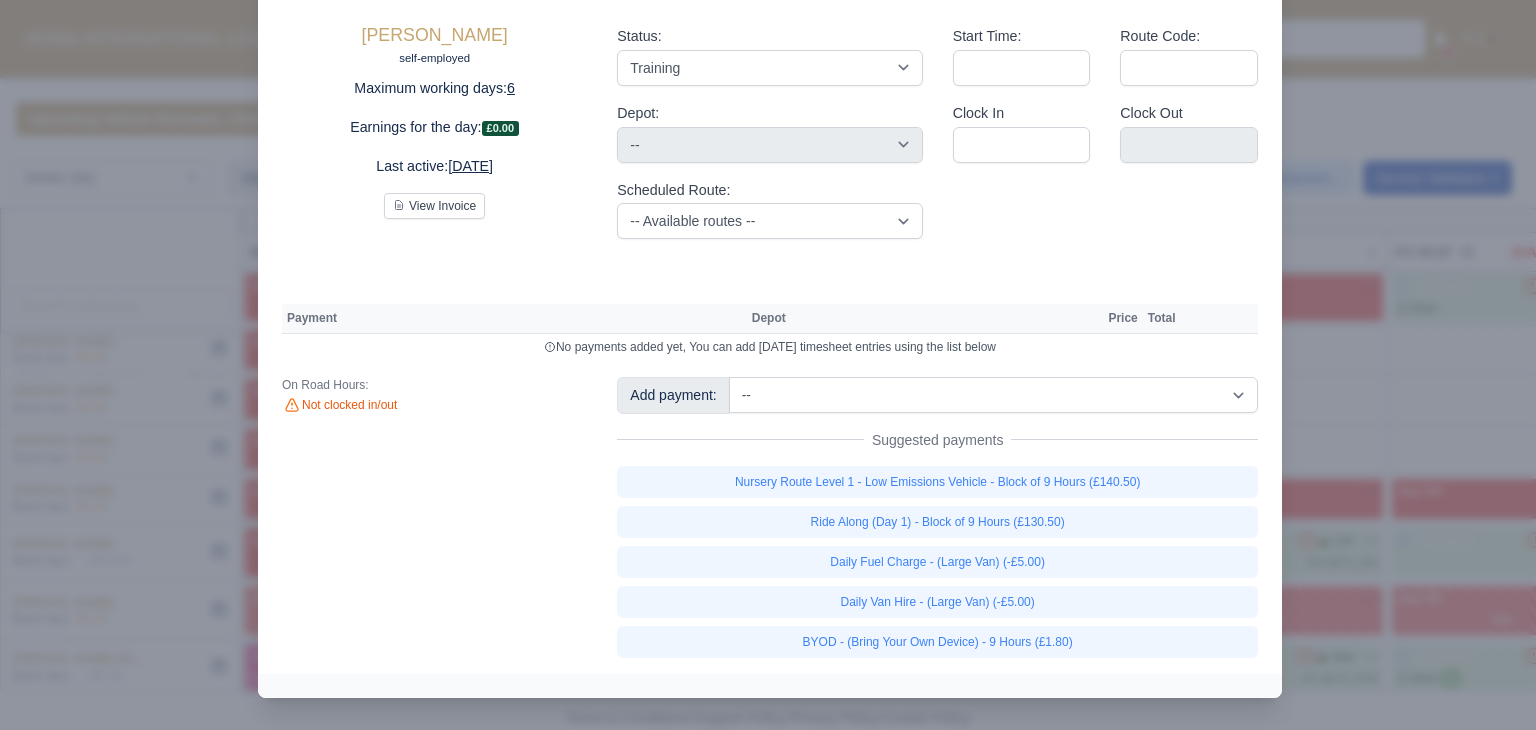 scroll, scrollTop: 0, scrollLeft: 0, axis: both 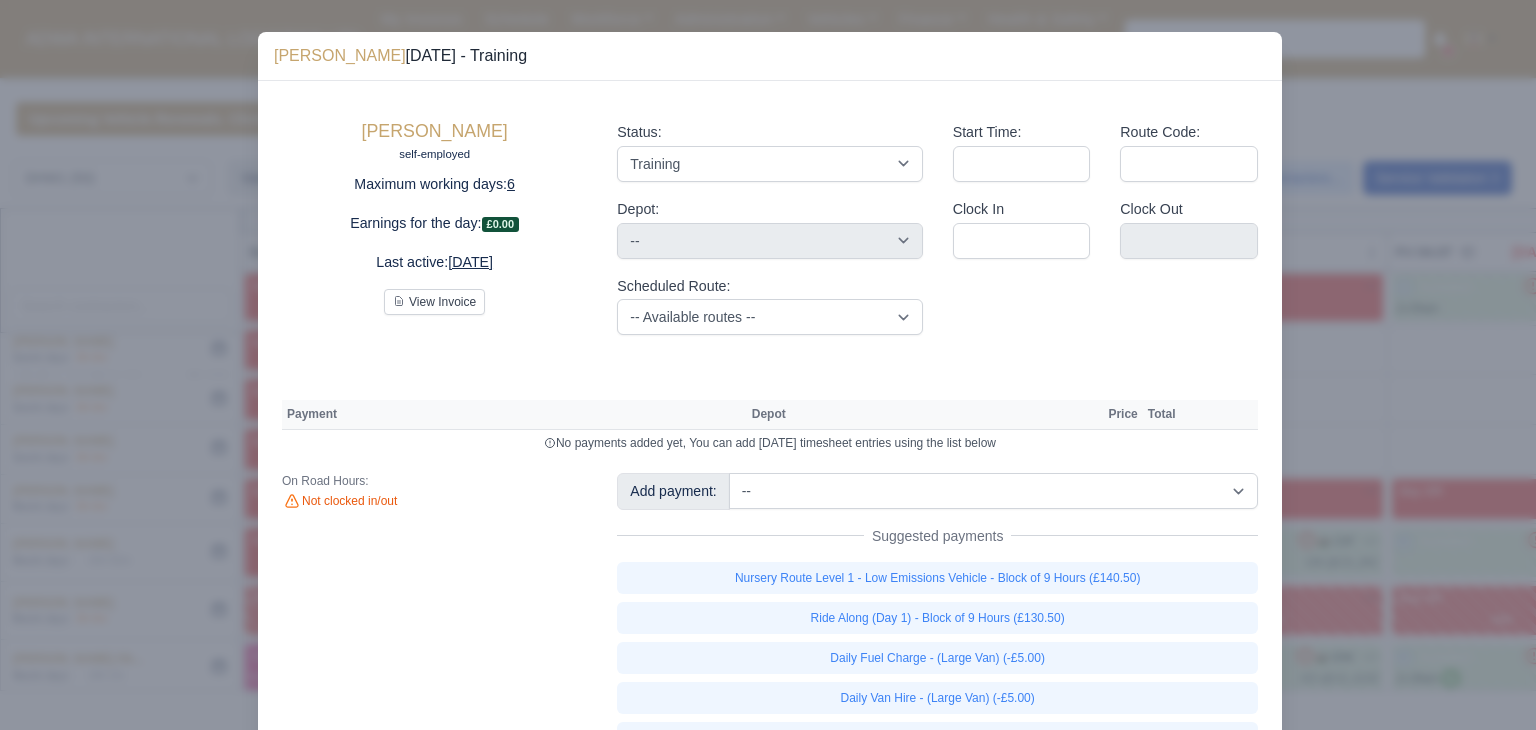 click on "Add payment:
--
Additional Hour Support  (£14.50)
Additional Stop Support (£1.00)
BYOD - (Bring Your Own Device) - 6 Hours (£1.20)
BYOD - (Bring Your Own Device) - 9 Hours (£1.80)
Daily Fuel Charge  - (Large Van) (-£5.00)
Daily Fuel Charge  - (Small Van) (-£5.00)
Daily OSM (£130.00)
Daily Van Cleaning (£120.00)
Daily Van Hire  - (Large Van) (-£5.00)
Daily Van Hire  - (Small Van) (-£5.00)
Induction Training Day - Health and Safety  (£14.50)
Induction Training Day (Day 1) (£87.00)" at bounding box center [937, 613] 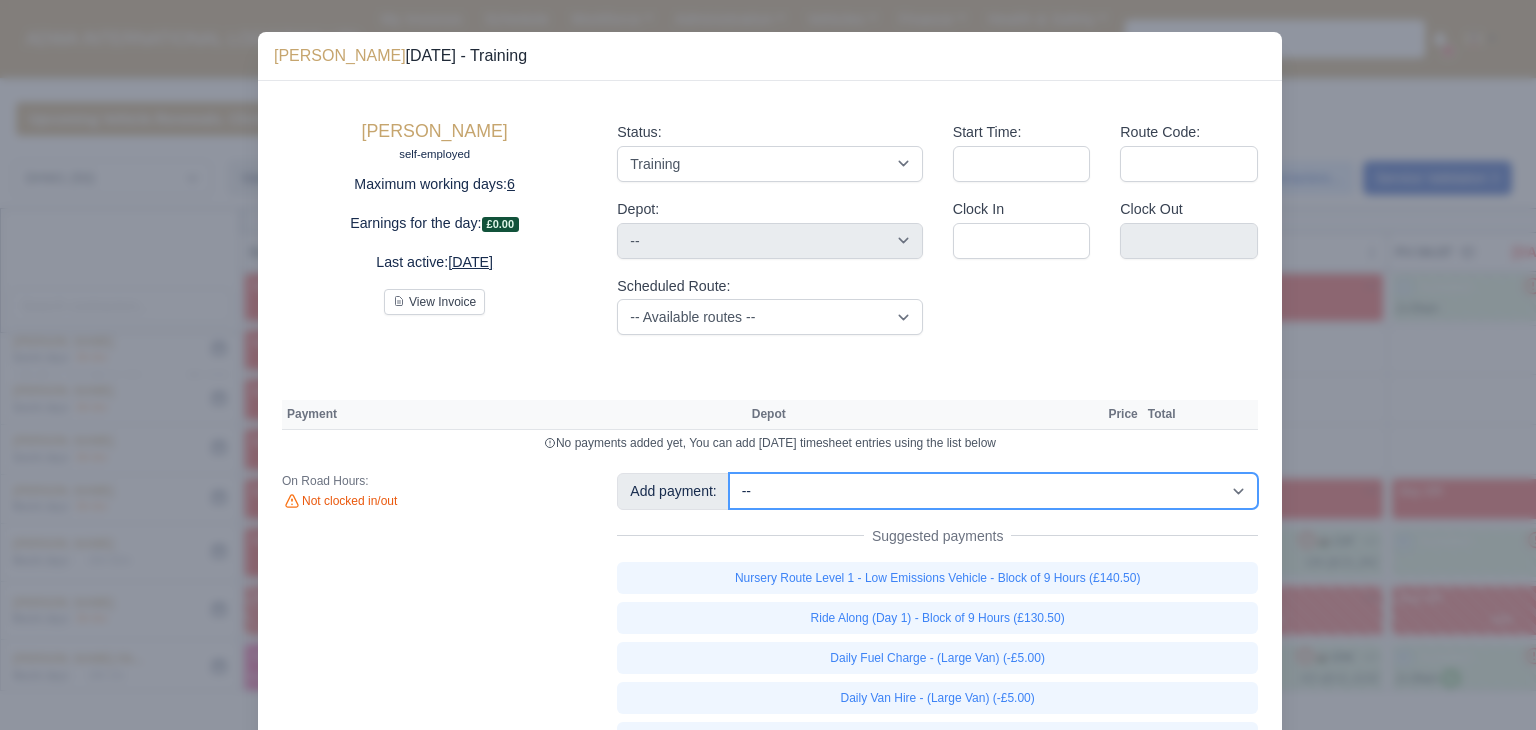 click on "--
Additional Hour Support  (£14.50)
Additional Stop Support (£1.00)
BYOD - (Bring Your Own Device) - 6 Hours (£1.20)
BYOD - (Bring Your Own Device) - 9 Hours (£1.80)
Daily Fuel Charge  - (Large Van) (-£5.00)
Daily Fuel Charge  - (Small Van) (-£5.00)
Daily OSM (£130.00)
Daily Van Cleaning (£120.00)
Daily Van Hire  - (Large Van) (-£5.00)
Daily Van Hire  - (Small Van) (-£5.00)
Induction Training Day - Health and Safety  (£14.50)
Induction Training Day (Day 1) (£87.00)
Induction Training Day (Day 1) - Block of 9 Hours  (£130.50)
Nursery Route Level 1 - Low Emissions Vehicle - Block of 9 Hours (£140.50)
Nursery Route Level 2 - Low Emissions Vehicle - Block of 9 Hours (£140.50)" at bounding box center [993, 491] 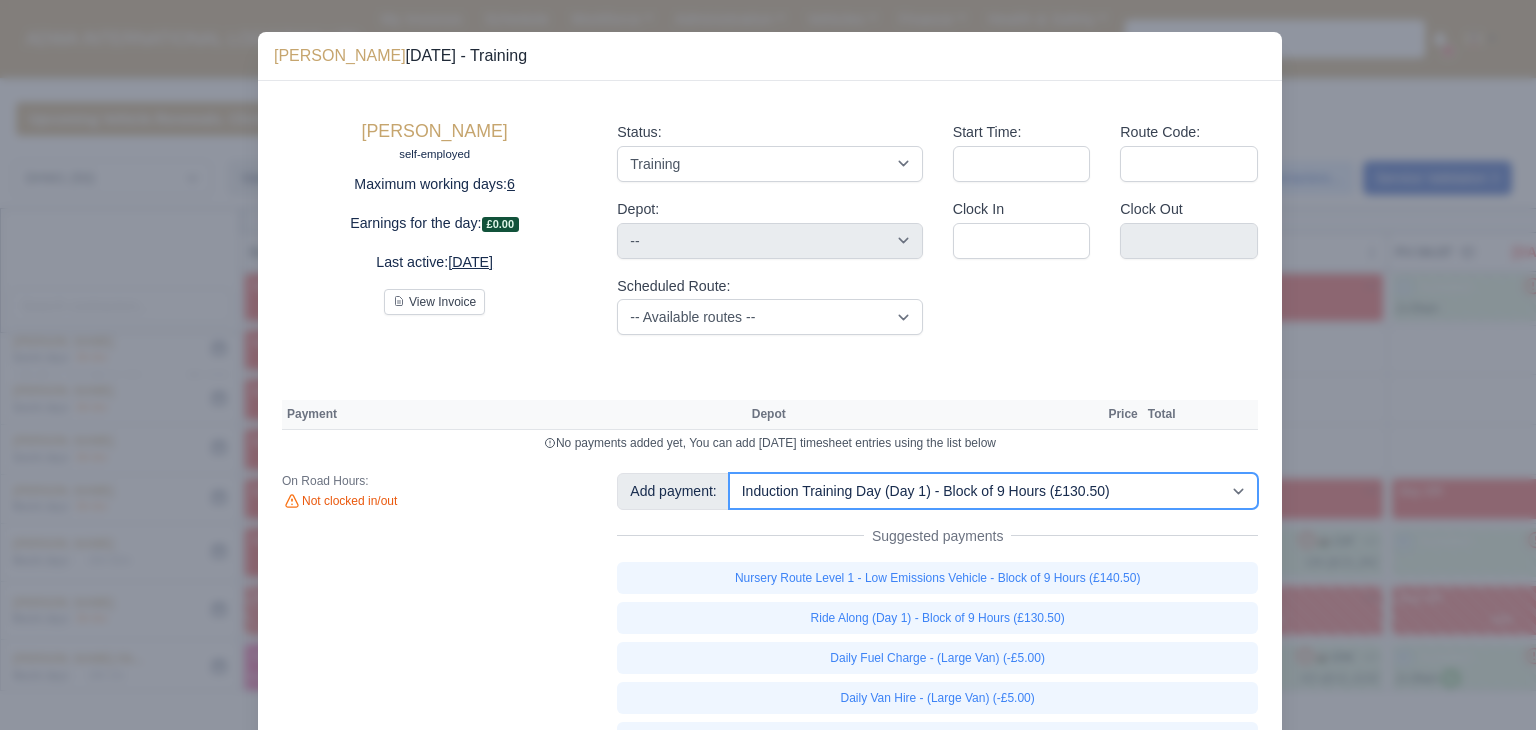 click on "--
Additional Hour Support  (£14.50)
Additional Stop Support (£1.00)
BYOD - (Bring Your Own Device) - 6 Hours (£1.20)
BYOD - (Bring Your Own Device) - 9 Hours (£1.80)
Daily Fuel Charge  - (Large Van) (-£5.00)
Daily Fuel Charge  - (Small Van) (-£5.00)
Daily OSM (£130.00)
Daily Van Cleaning (£120.00)
Daily Van Hire  - (Large Van) (-£5.00)
Daily Van Hire  - (Small Van) (-£5.00)
Induction Training Day - Health and Safety  (£14.50)
Induction Training Day (Day 1) (£87.00)
Induction Training Day (Day 1) - Block of 9 Hours  (£130.50)
Nursery Route Level 1 - Low Emissions Vehicle - Block of 9 Hours (£140.50)
Nursery Route Level 2 - Low Emissions Vehicle - Block of 9 Hours (£140.50)" at bounding box center [993, 491] 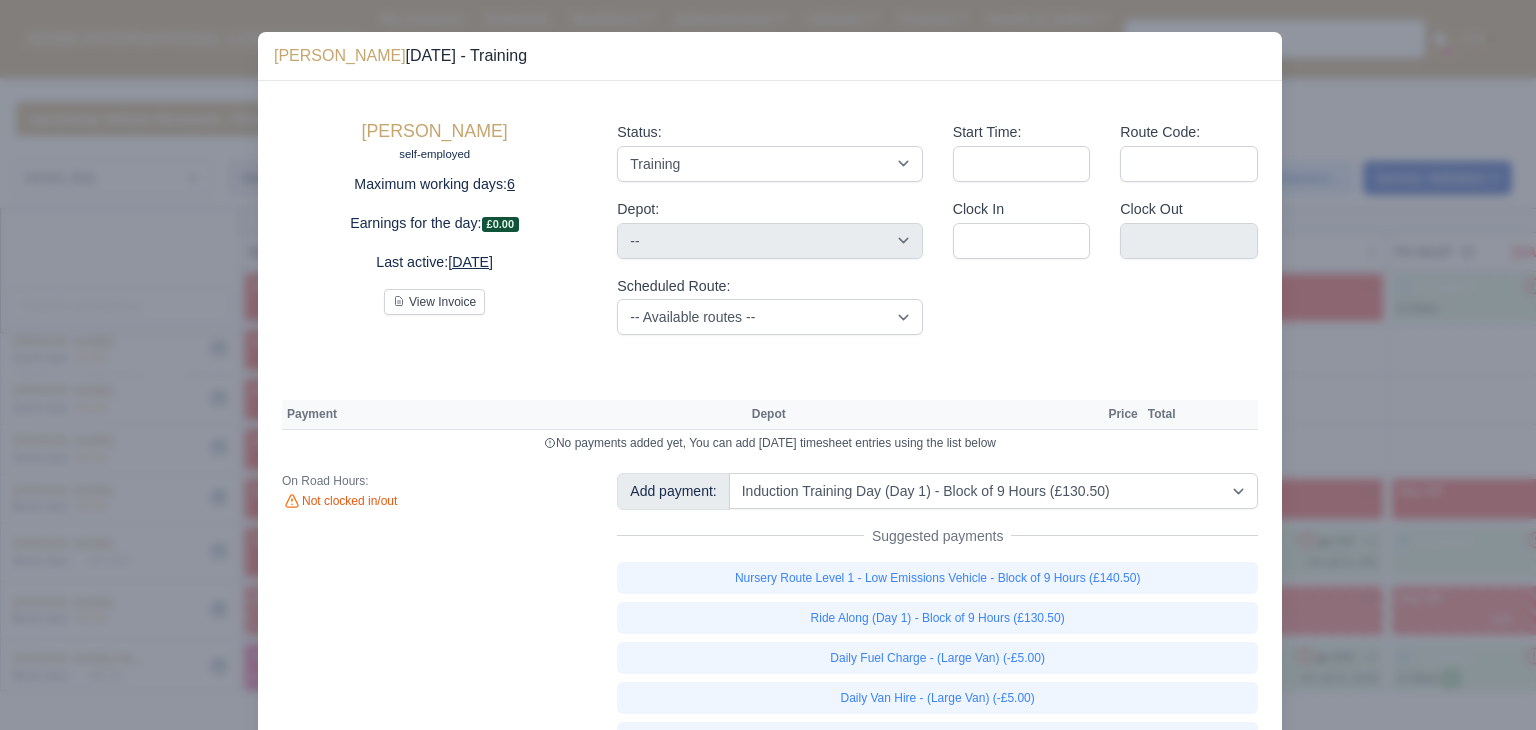 type 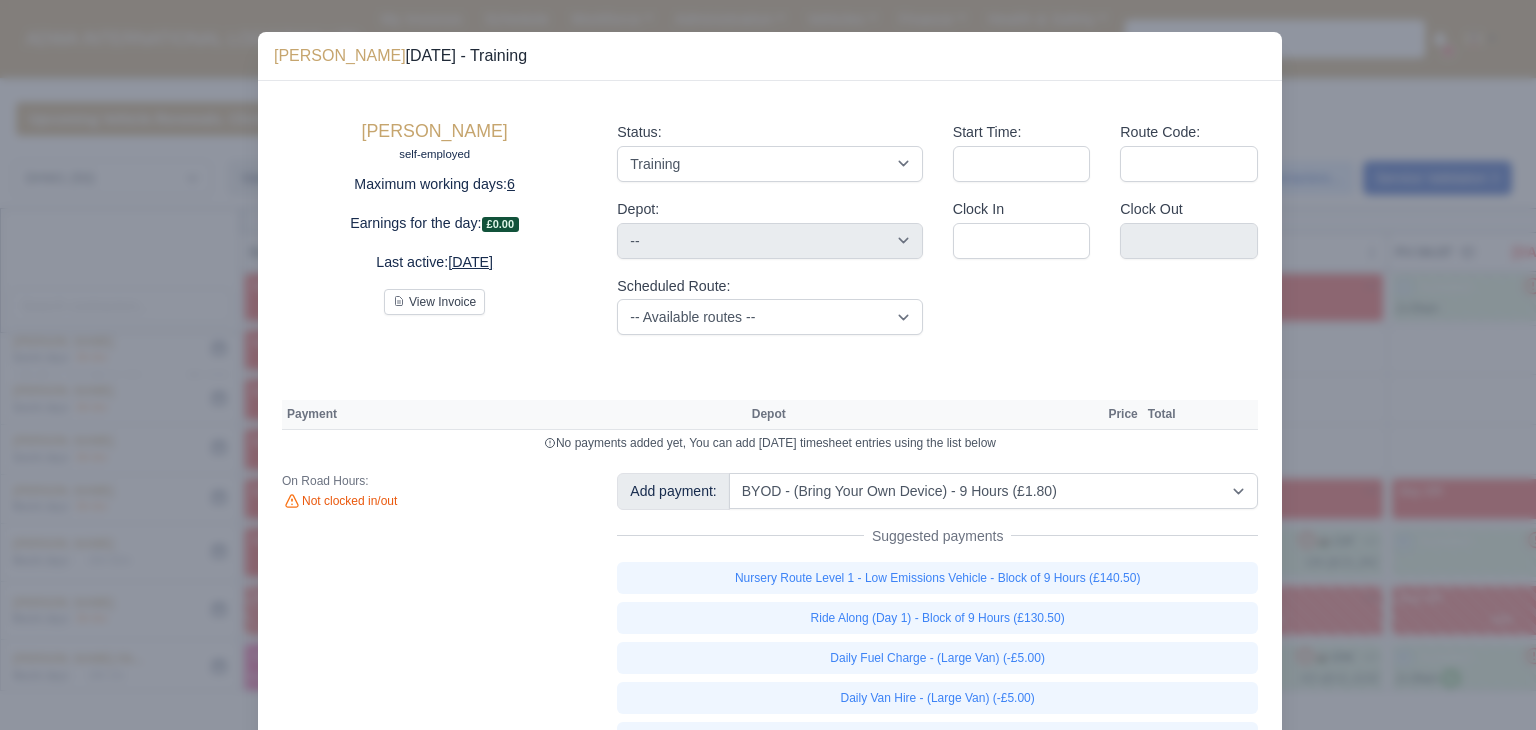 select on "2" 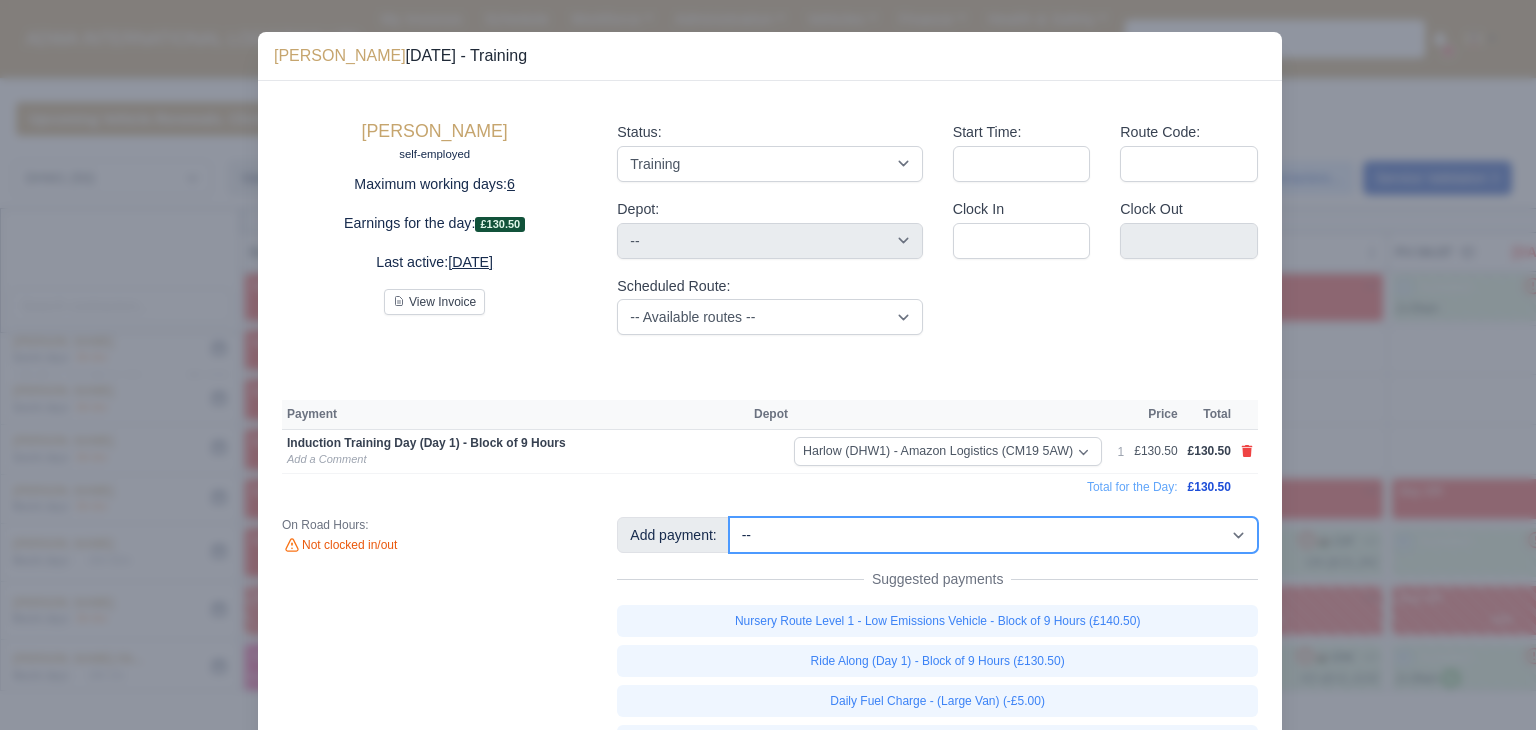 click on "--
Additional Hour Support  (£14.50)
Additional Stop Support (£1.00)
BYOD - (Bring Your Own Device) - 6 Hours (£1.20)
BYOD - (Bring Your Own Device) - 9 Hours (£1.80)
Daily Fuel Charge  - (Large Van) (-£5.00)
Daily Fuel Charge  - (Small Van) (-£5.00)
Daily OSM (£130.00)
Daily Van Cleaning (£120.00)
Daily Van Hire  - (Large Van) (-£5.00)
Daily Van Hire  - (Small Van) (-£5.00)
Induction Training Day - Health and Safety  (£14.50)
Induction Training Day (Day 1) (£87.00)
Induction Training Day (Day 1) - Block of 9 Hours  (£130.50)
Nursery Route Level 1 - Low Emissions Vehicle - Block of 9 Hours (£140.50)
Nursery Route Level 2 - Low Emissions Vehicle - Block of 9 Hours (£140.50)" at bounding box center (993, 535) 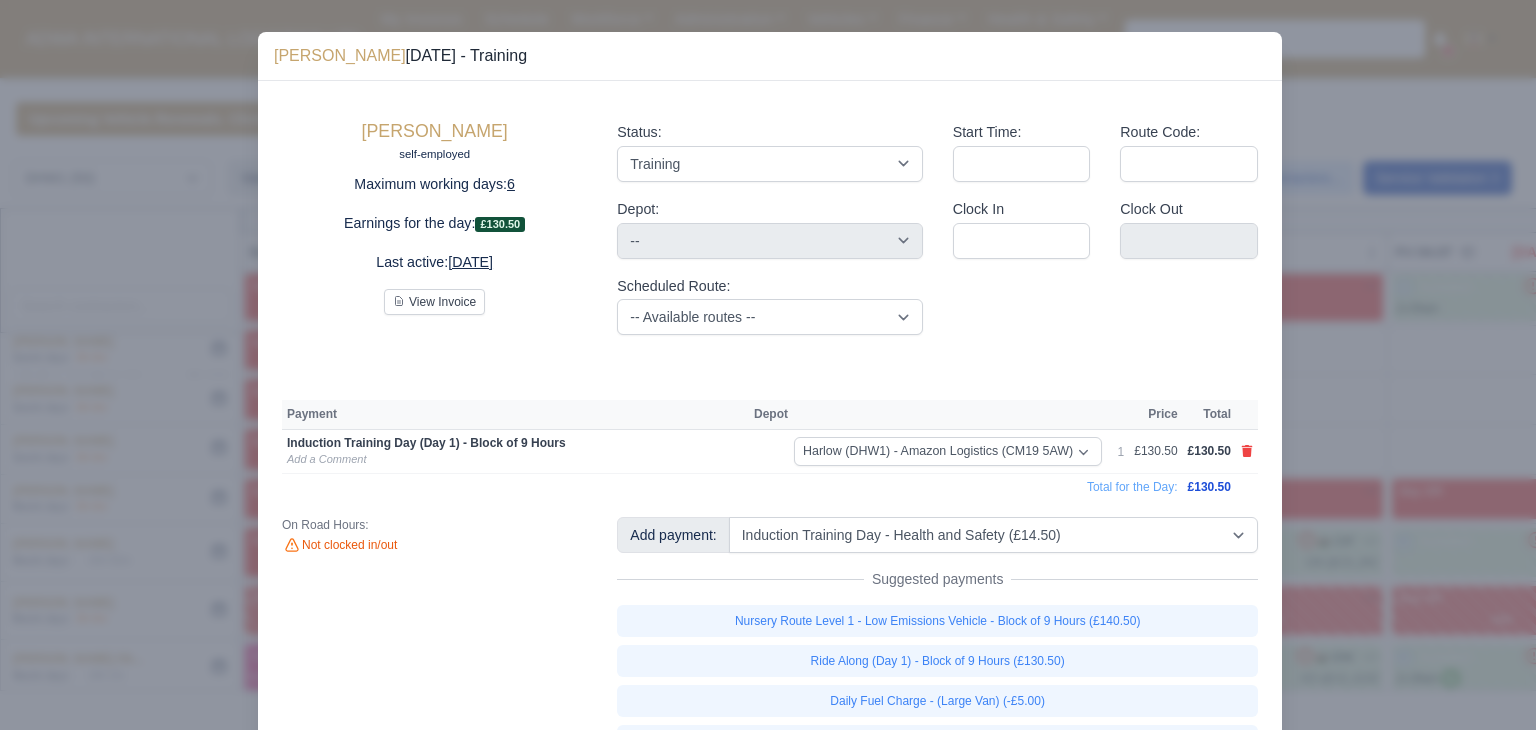 type 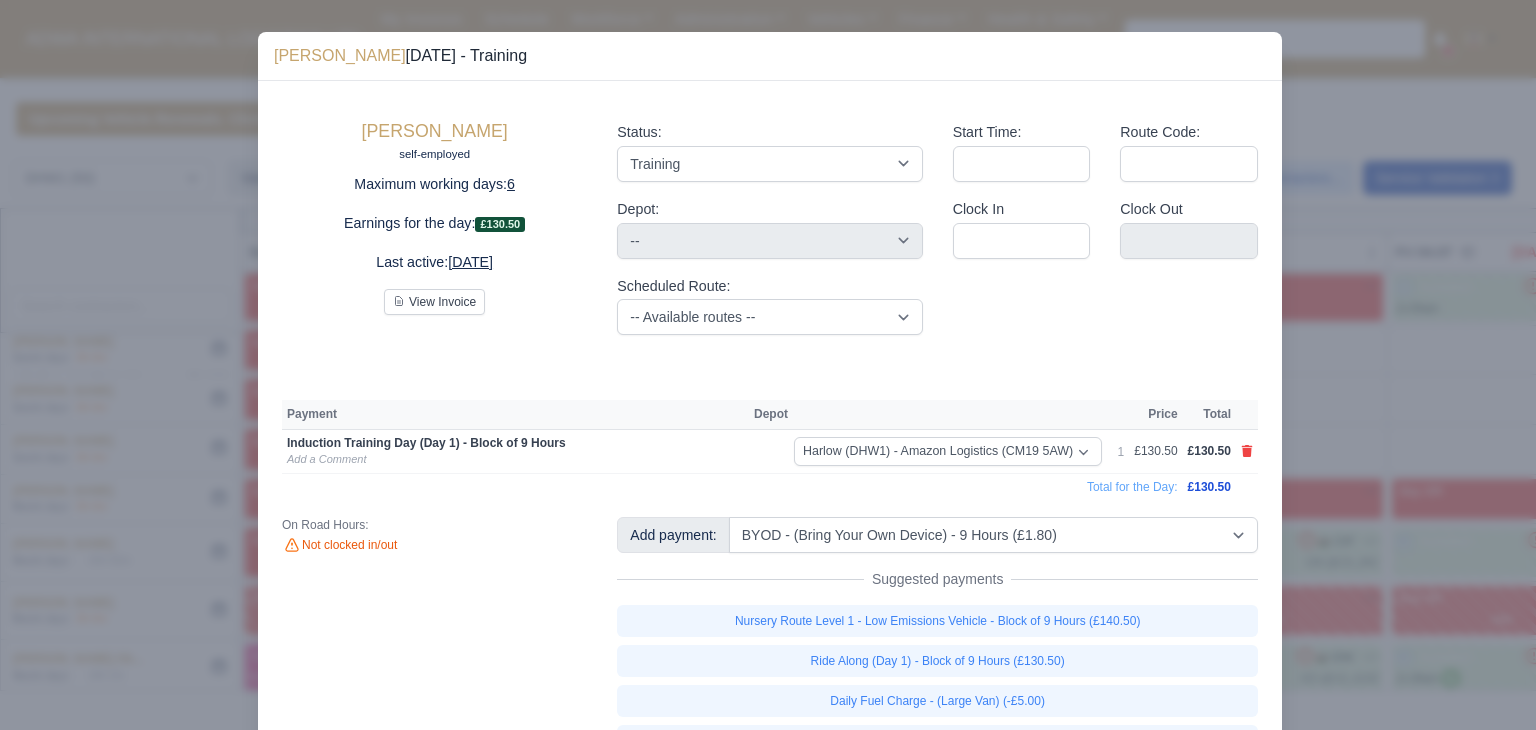 click at bounding box center (768, 365) 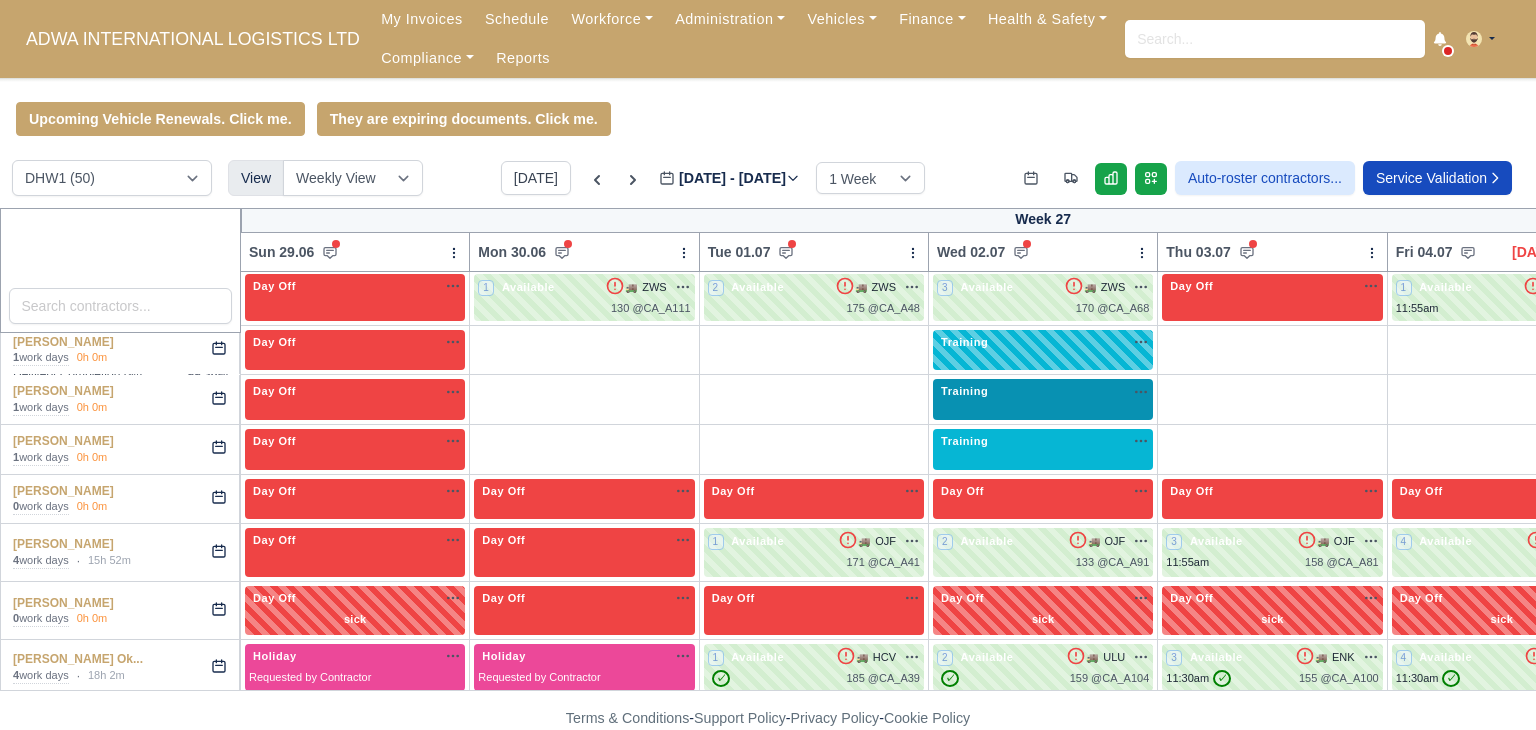 click on "Training" at bounding box center [964, 391] 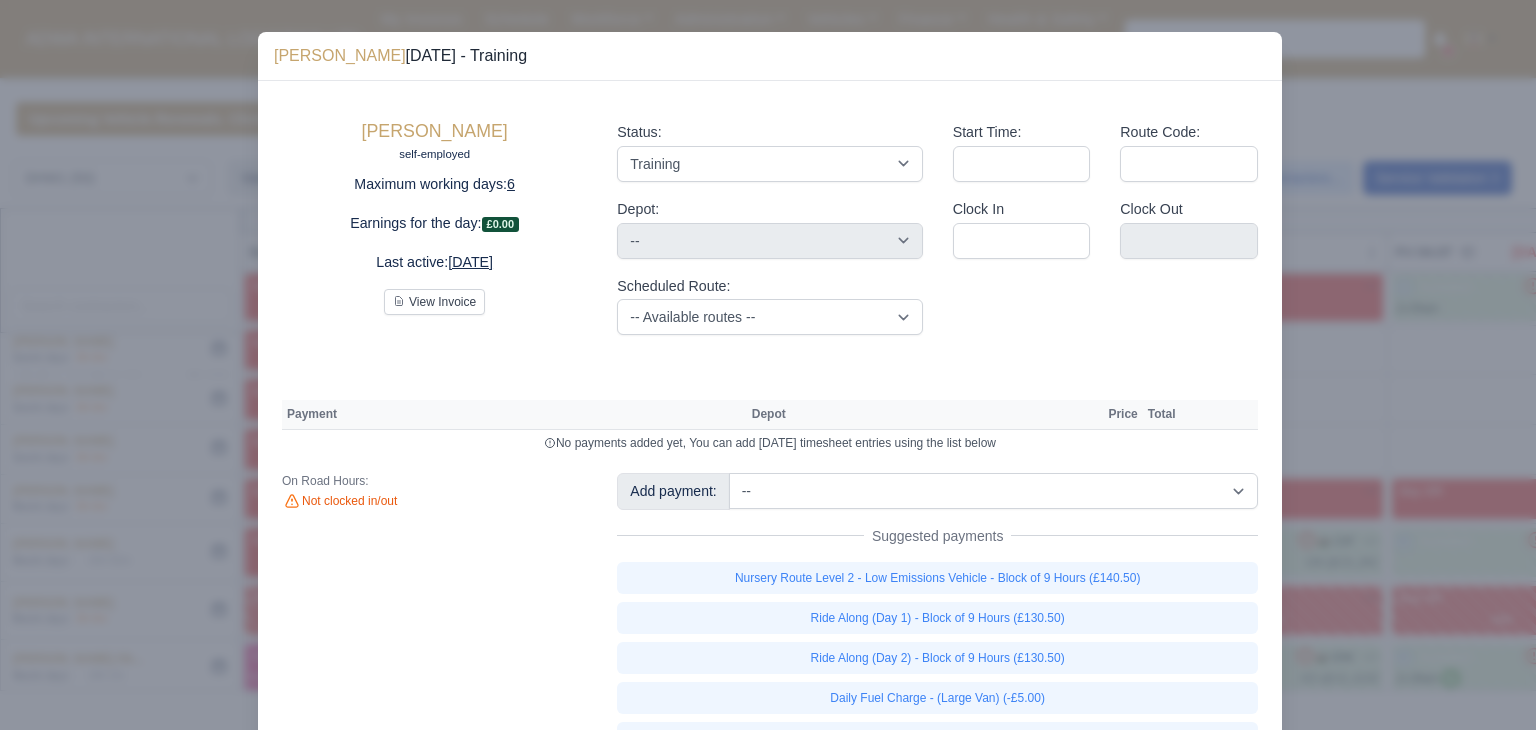 scroll, scrollTop: 95, scrollLeft: 0, axis: vertical 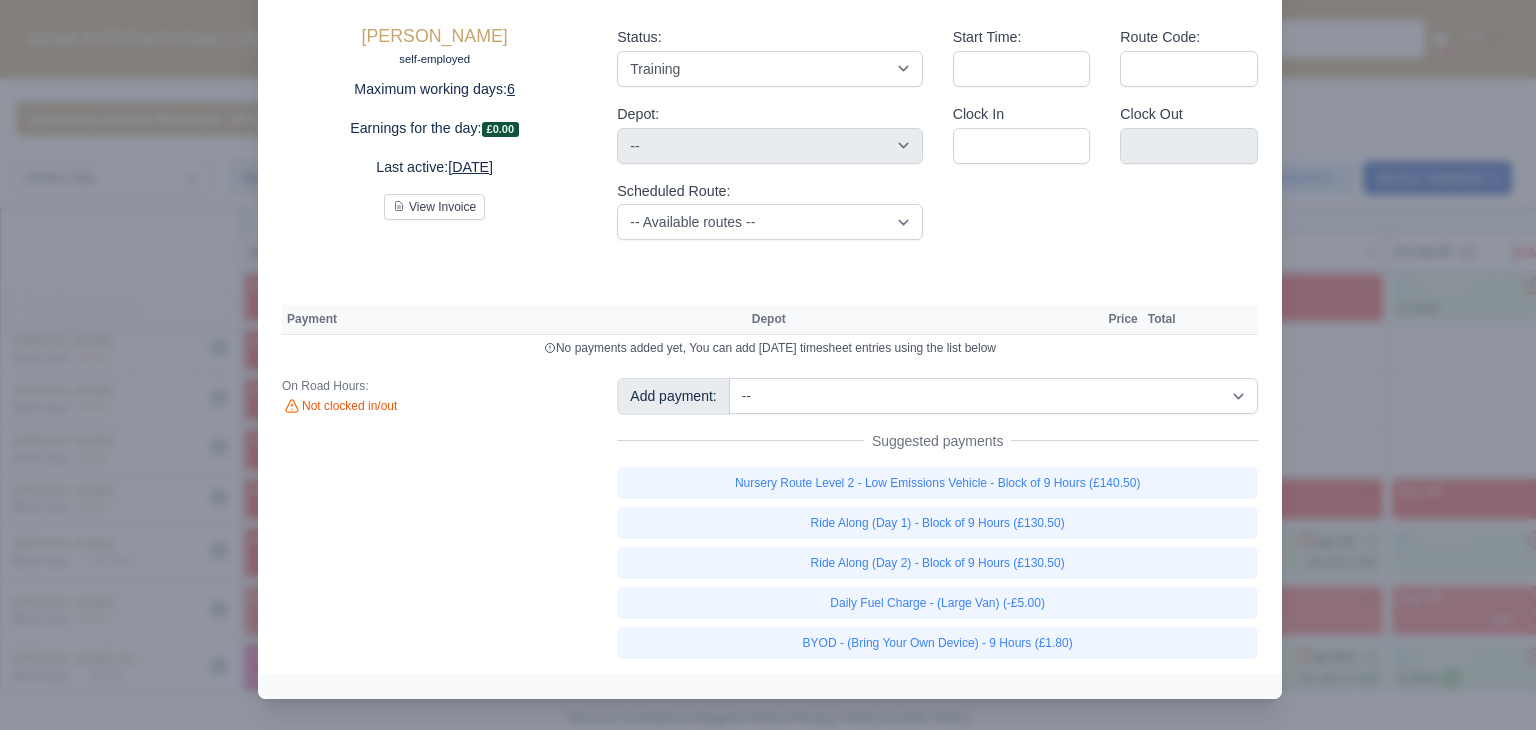 click on "Justin Lawrence
self-employed
Maximum working days:  6
Earnings for the day:
£0.00
Last active:
2 days ago
View Invoice
Status:
Available
Day Off
Stand By
Holiday
Other Depot
In Office
OSM
Ridealong
Nursery 1
Nursery 2" at bounding box center (770, 330) 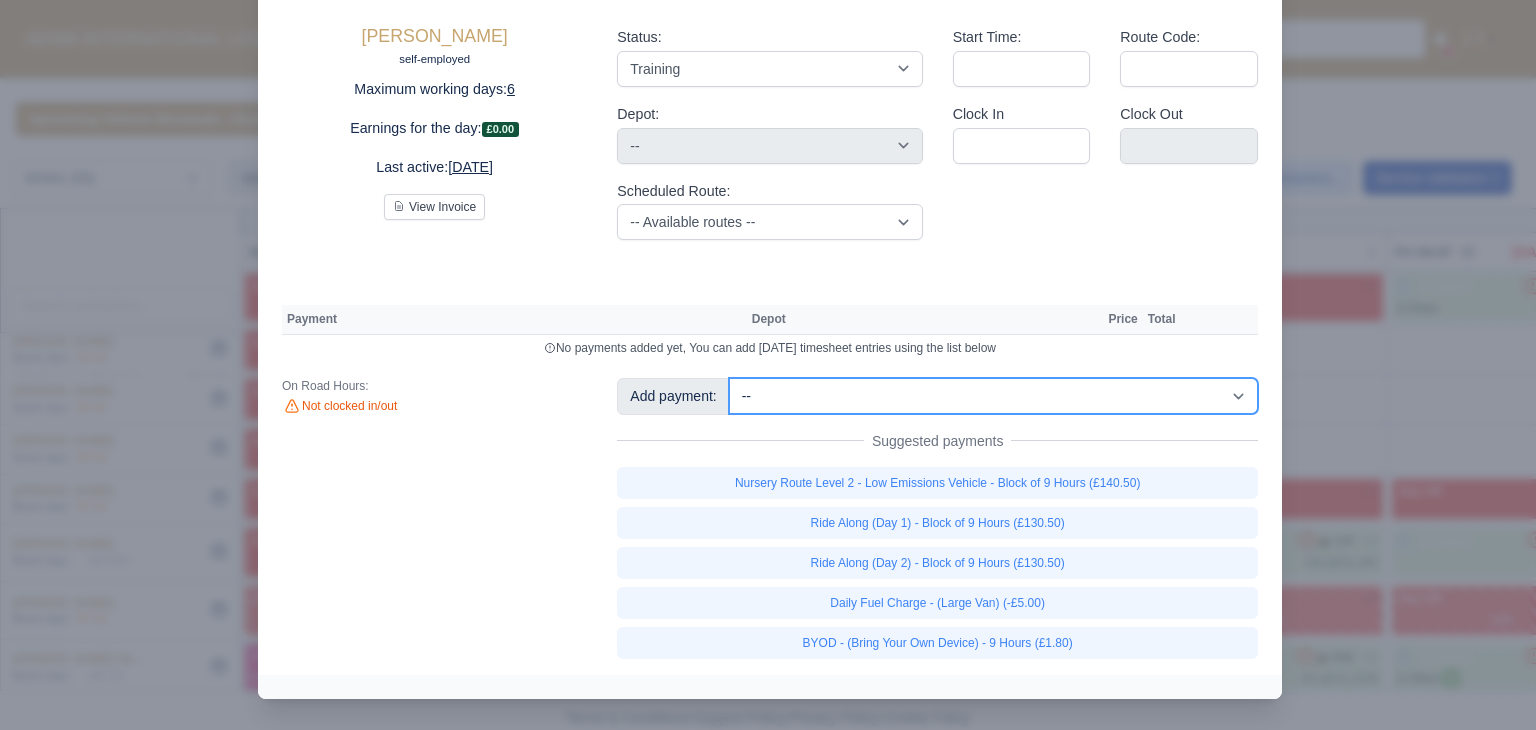 click on "--
Additional Hour Support  (£14.50)
Additional Stop Support (£1.00)
BYOD - (Bring Your Own Device) - 6 Hours (£1.20)
BYOD - (Bring Your Own Device) - 9 Hours (£1.80)
Daily Fuel Charge  - (Large Van) (-£5.00)
Daily Fuel Charge  - (Small Van) (-£5.00)
Daily OSM (£130.00)
Daily Van Cleaning (£120.00)
Daily Van Hire  - (Large Van) (-£5.00)
Daily Van Hire  - (Small Van) (-£5.00)
Induction Training Day - Health and Safety  (£14.50)
Induction Training Day (Day 1) (£87.00)
Induction Training Day (Day 1) - Block of 9 Hours  (£130.50)
Nursery Route Level 1 - Low Emissions Vehicle - Block of 9 Hours (£140.50)
Nursery Route Level 2 - Low Emissions Vehicle - Block of 9 Hours (£140.50)" at bounding box center (993, 396) 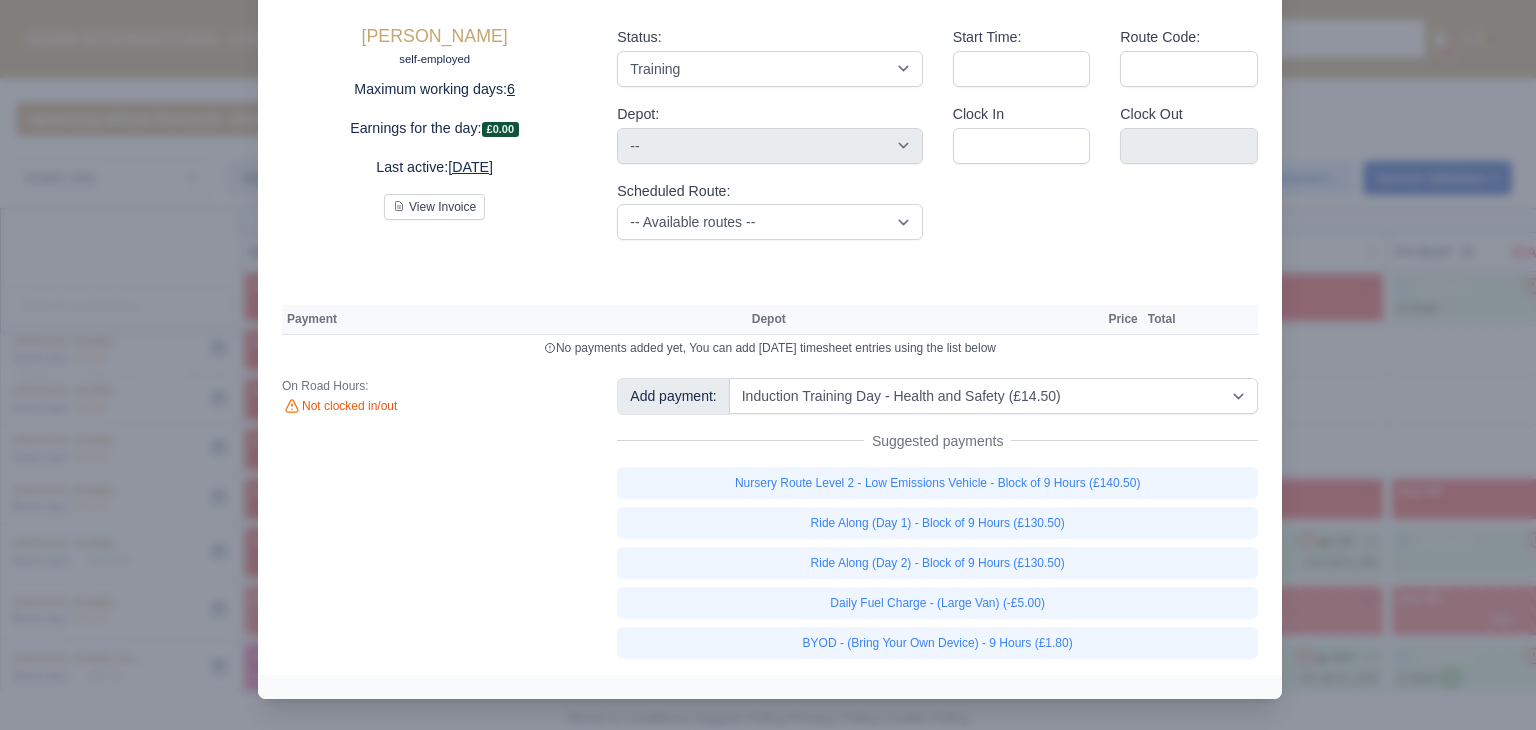 type 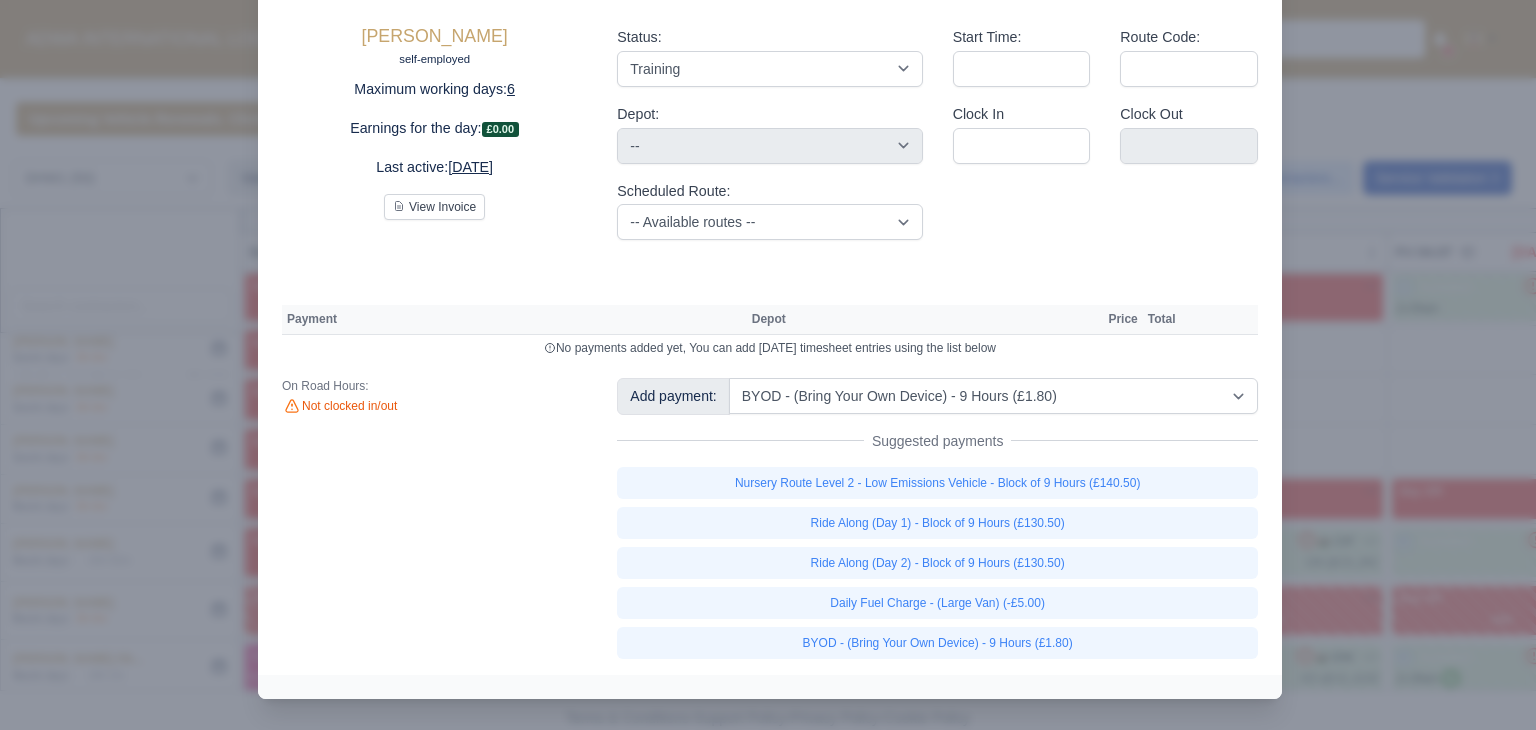 select on "2" 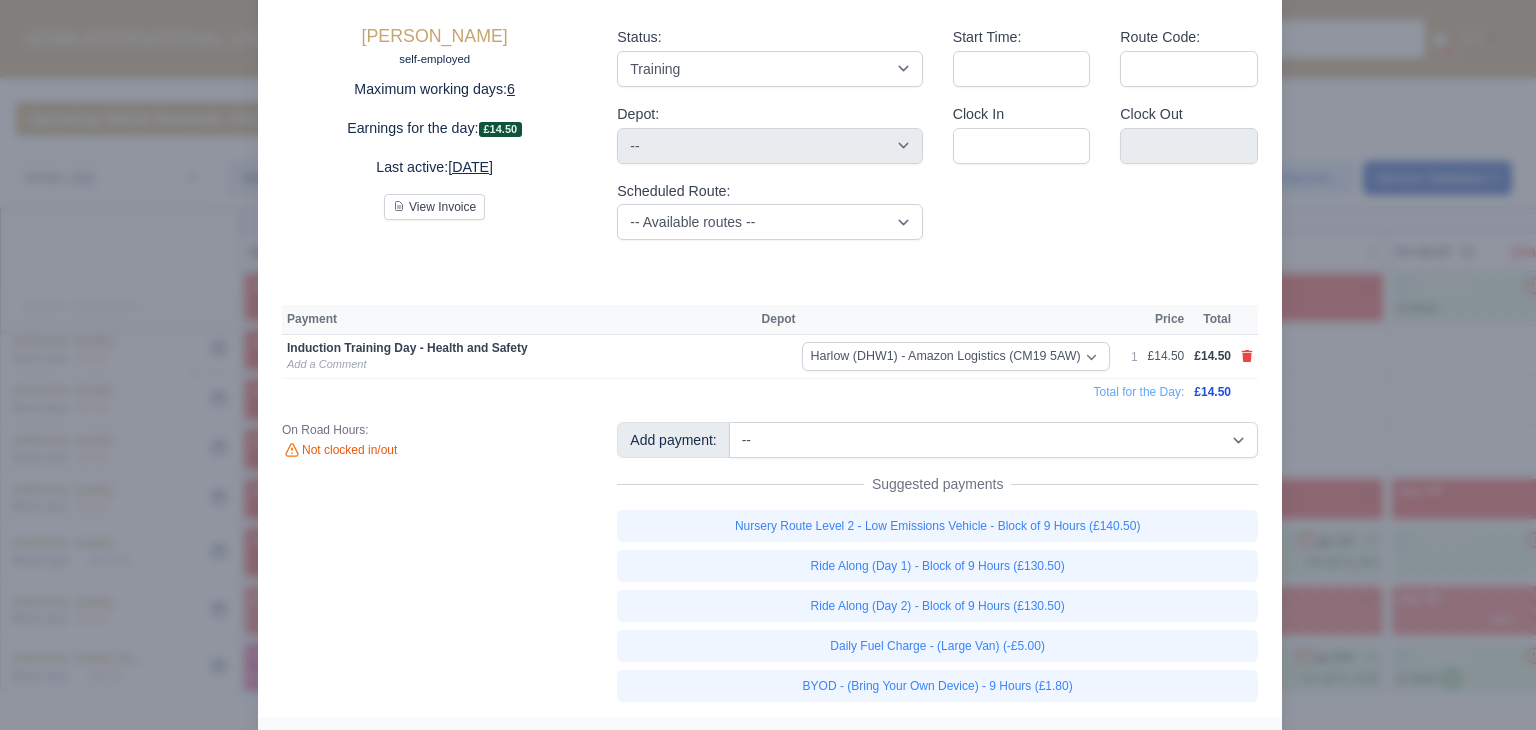 scroll, scrollTop: 116, scrollLeft: 0, axis: vertical 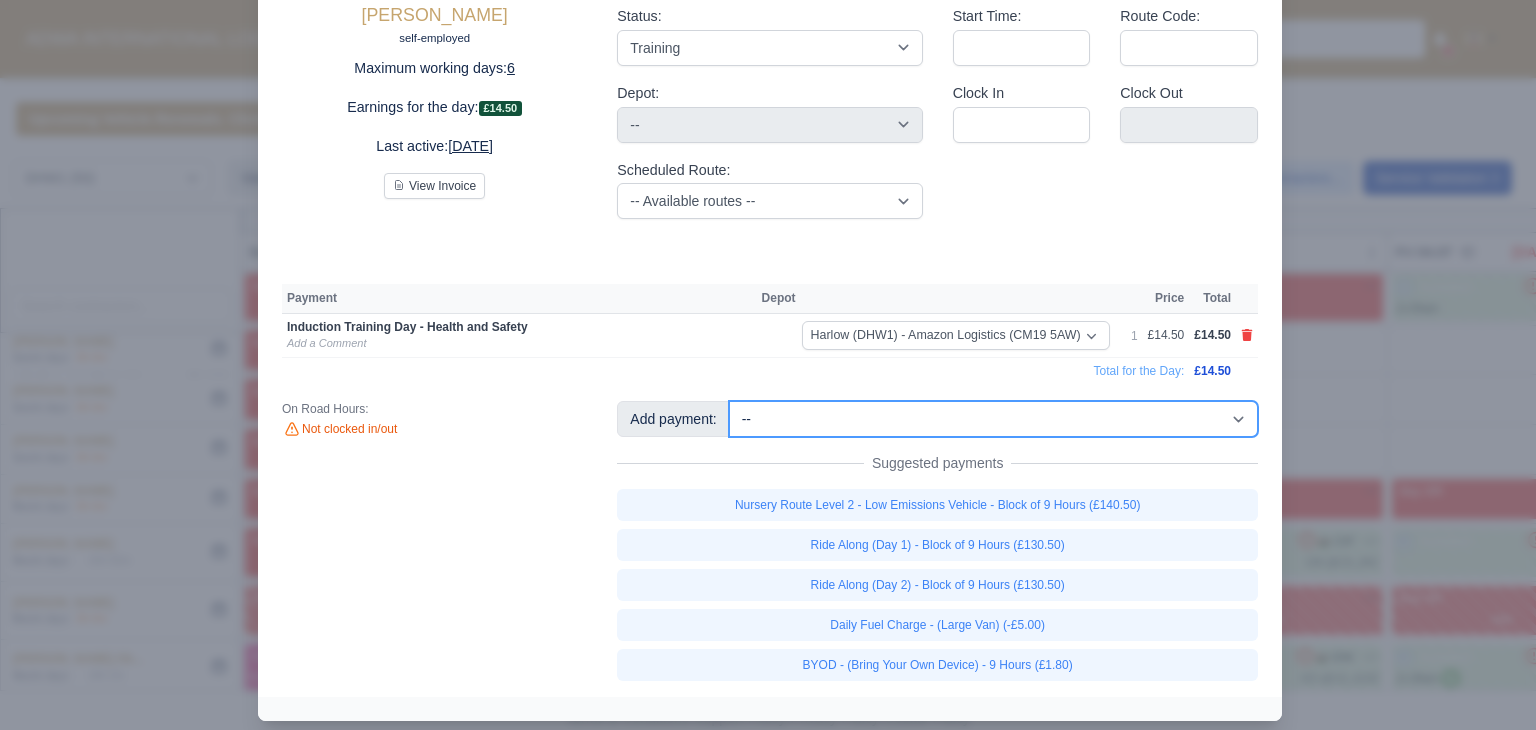 click on "--
Additional Hour Support  (£14.50)
Additional Stop Support (£1.00)
BYOD - (Bring Your Own Device) - 6 Hours (£1.20)
BYOD - (Bring Your Own Device) - 9 Hours (£1.80)
Daily Fuel Charge  - (Large Van) (-£5.00)
Daily Fuel Charge  - (Small Van) (-£5.00)
Daily OSM (£130.00)
Daily Van Cleaning (£120.00)
Daily Van Hire  - (Large Van) (-£5.00)
Daily Van Hire  - (Small Van) (-£5.00)
Induction Training Day - Health and Safety  (£14.50)
Induction Training Day (Day 1) (£87.00)
Induction Training Day (Day 1) - Block of 9 Hours  (£130.50)
Nursery Route Level 1 - Low Emissions Vehicle - Block of 9 Hours (£140.50)
Nursery Route Level 2 - Low Emissions Vehicle - Block of 9 Hours (£140.50)" at bounding box center [993, 419] 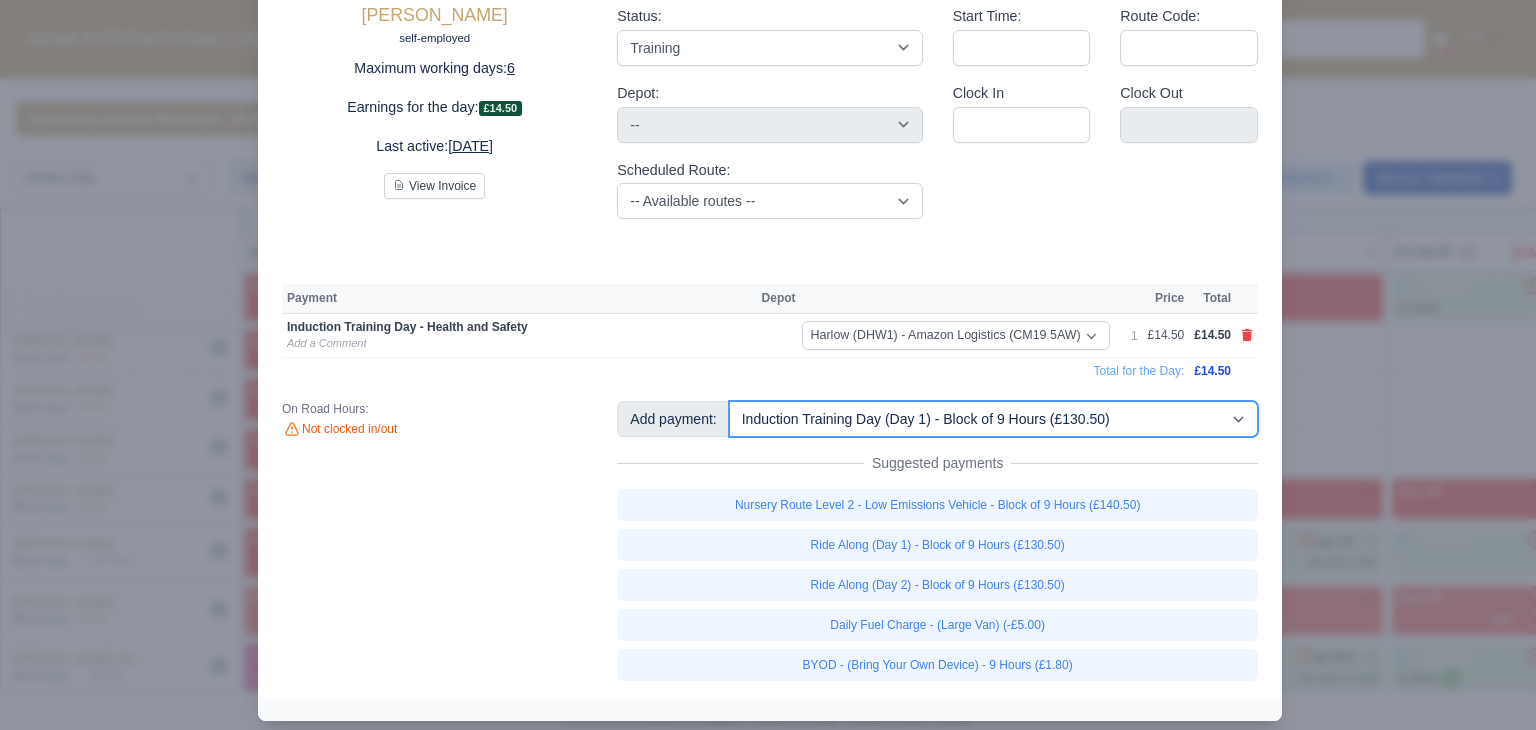 click on "--
Additional Hour Support  (£14.50)
Additional Stop Support (£1.00)
BYOD - (Bring Your Own Device) - 6 Hours (£1.20)
BYOD - (Bring Your Own Device) - 9 Hours (£1.80)
Daily Fuel Charge  - (Large Van) (-£5.00)
Daily Fuel Charge  - (Small Van) (-£5.00)
Daily OSM (£130.00)
Daily Van Cleaning (£120.00)
Daily Van Hire  - (Large Van) (-£5.00)
Daily Van Hire  - (Small Van) (-£5.00)
Induction Training Day - Health and Safety  (£14.50)
Induction Training Day (Day 1) (£87.00)
Induction Training Day (Day 1) - Block of 9 Hours  (£130.50)
Nursery Route Level 1 - Low Emissions Vehicle - Block of 9 Hours (£140.50)
Nursery Route Level 2 - Low Emissions Vehicle - Block of 9 Hours (£140.50)" at bounding box center (993, 419) 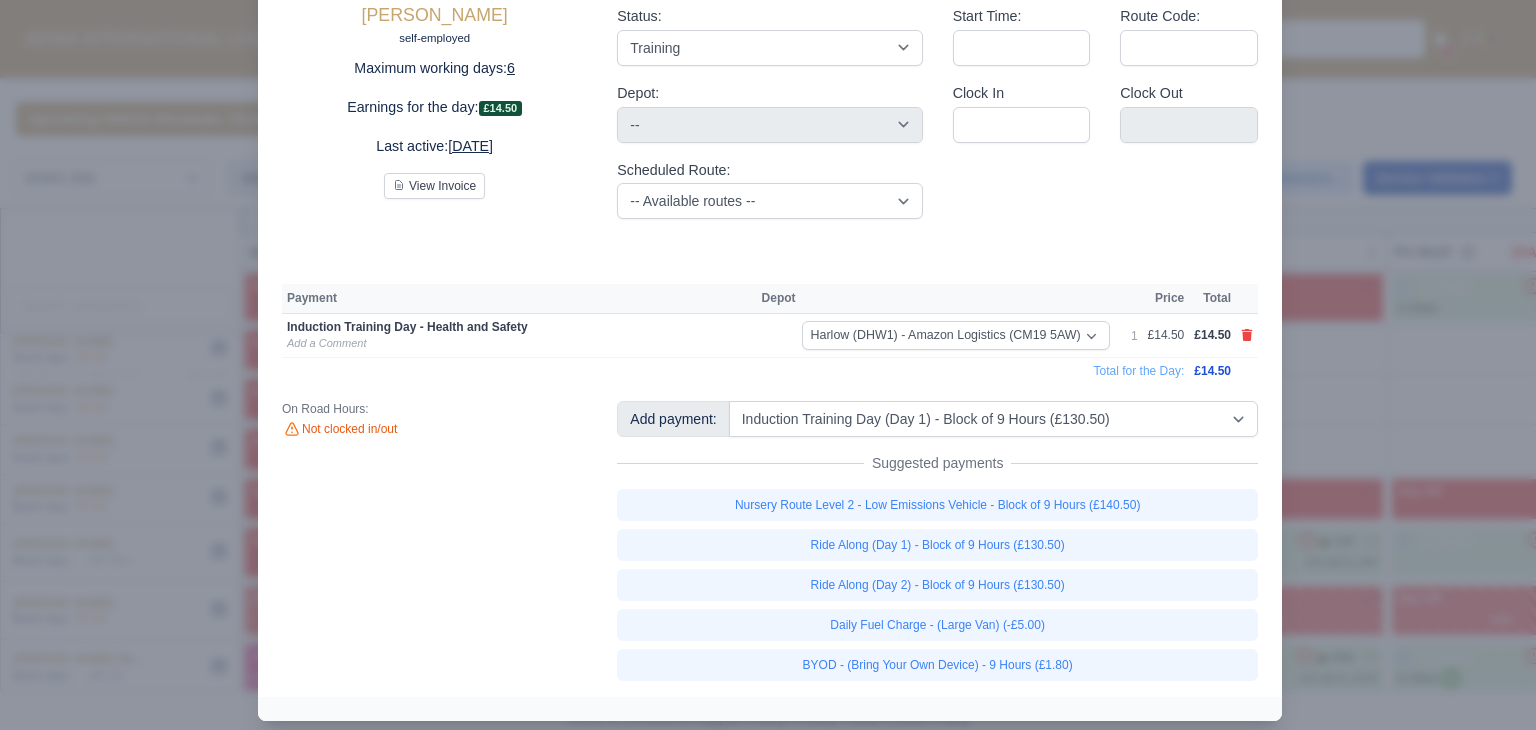 type 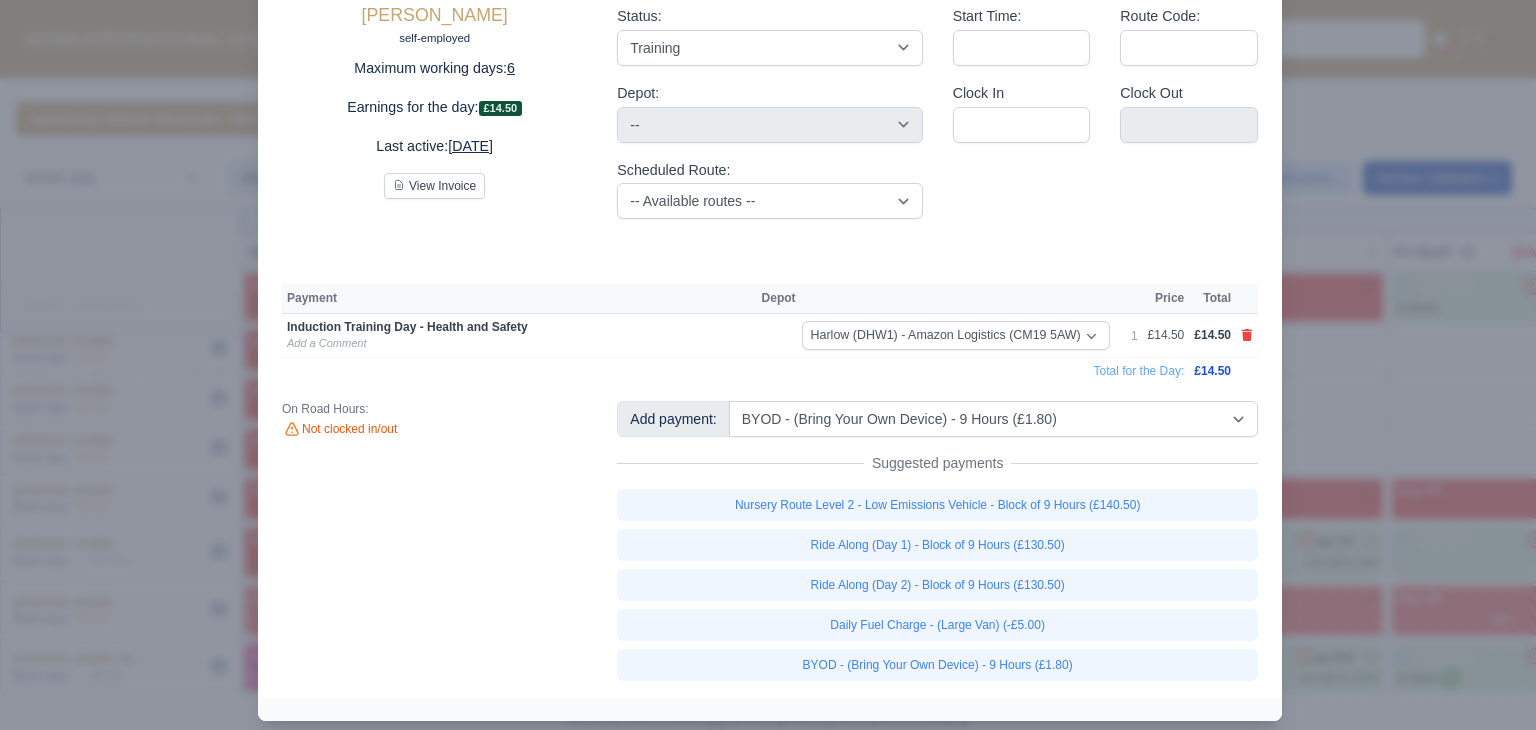 scroll, scrollTop: 138, scrollLeft: 0, axis: vertical 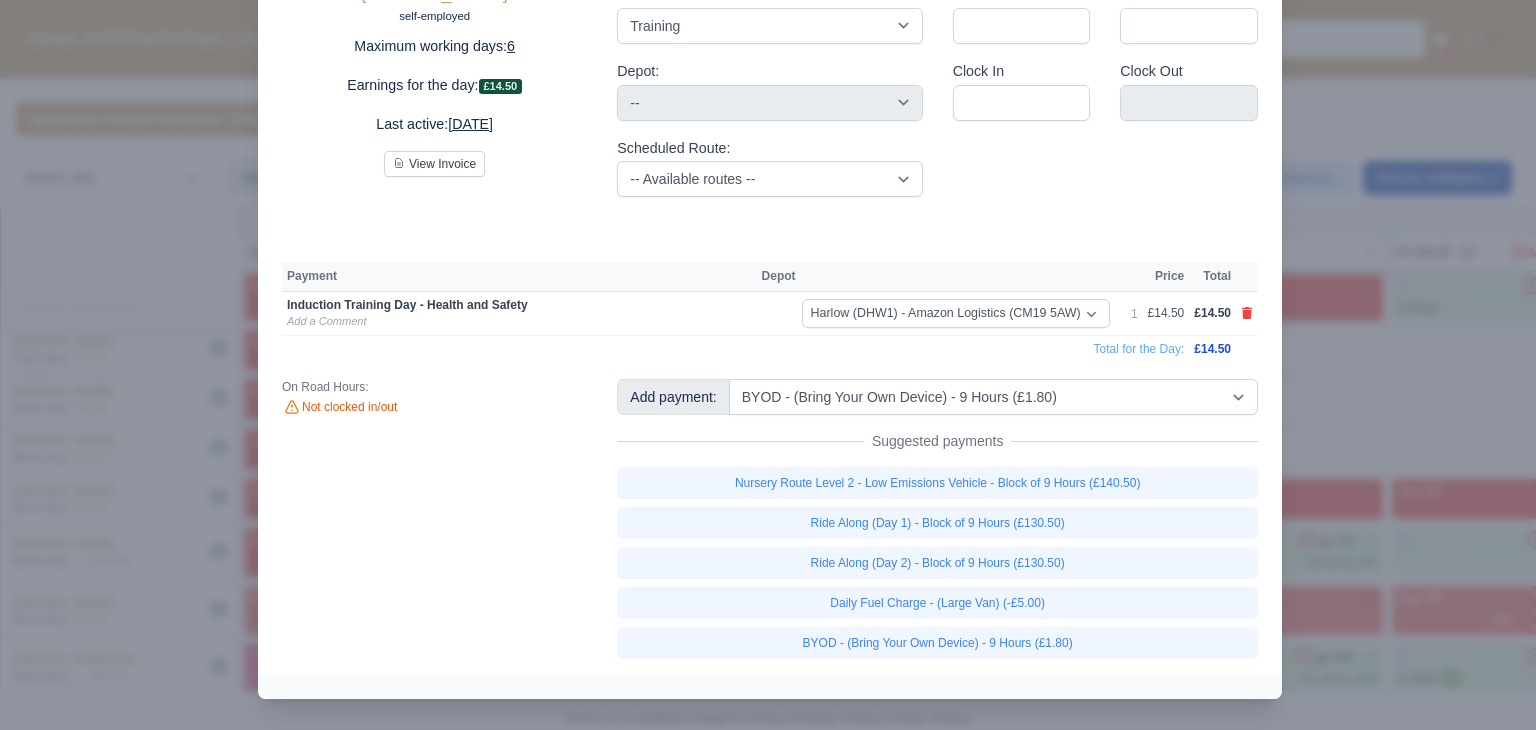 select on "2" 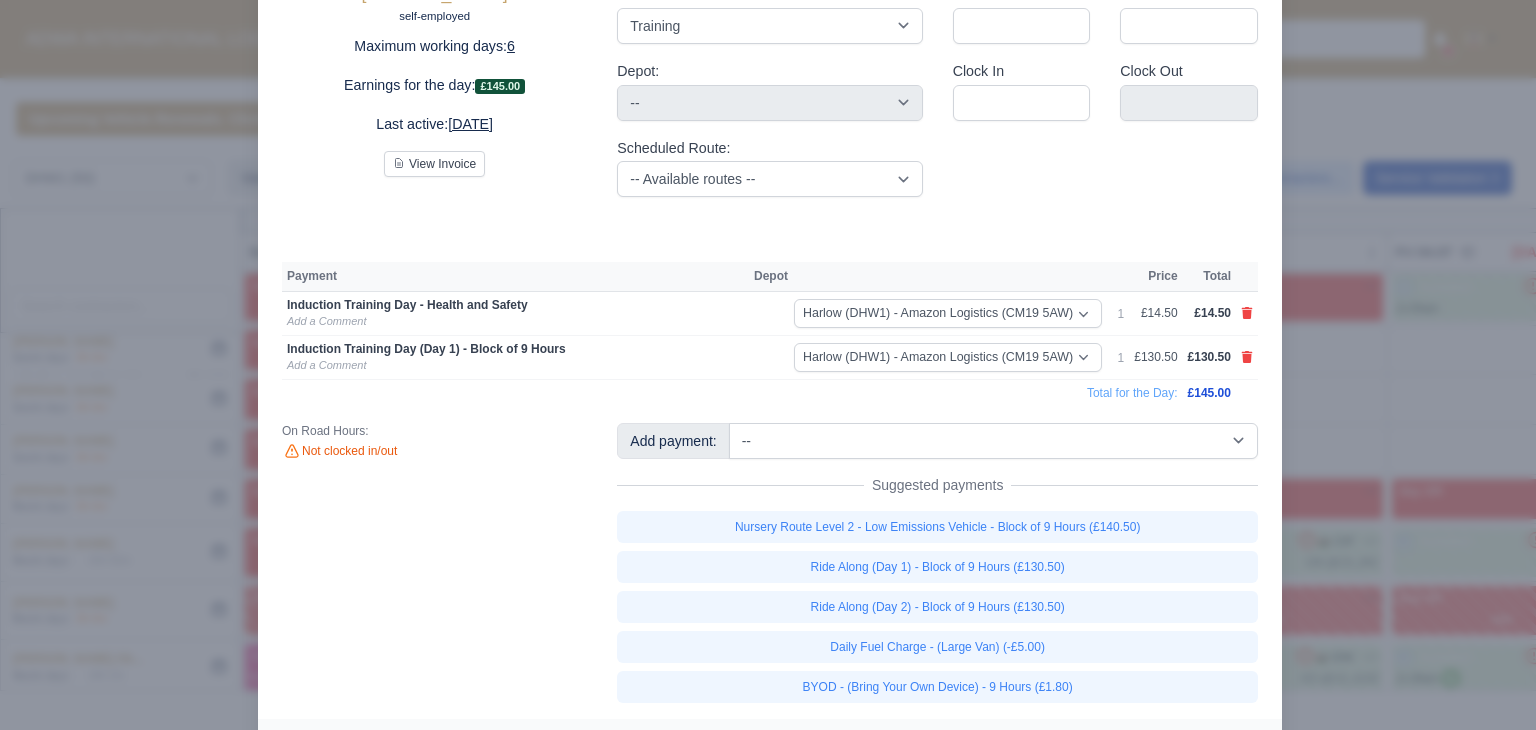click at bounding box center (768, 365) 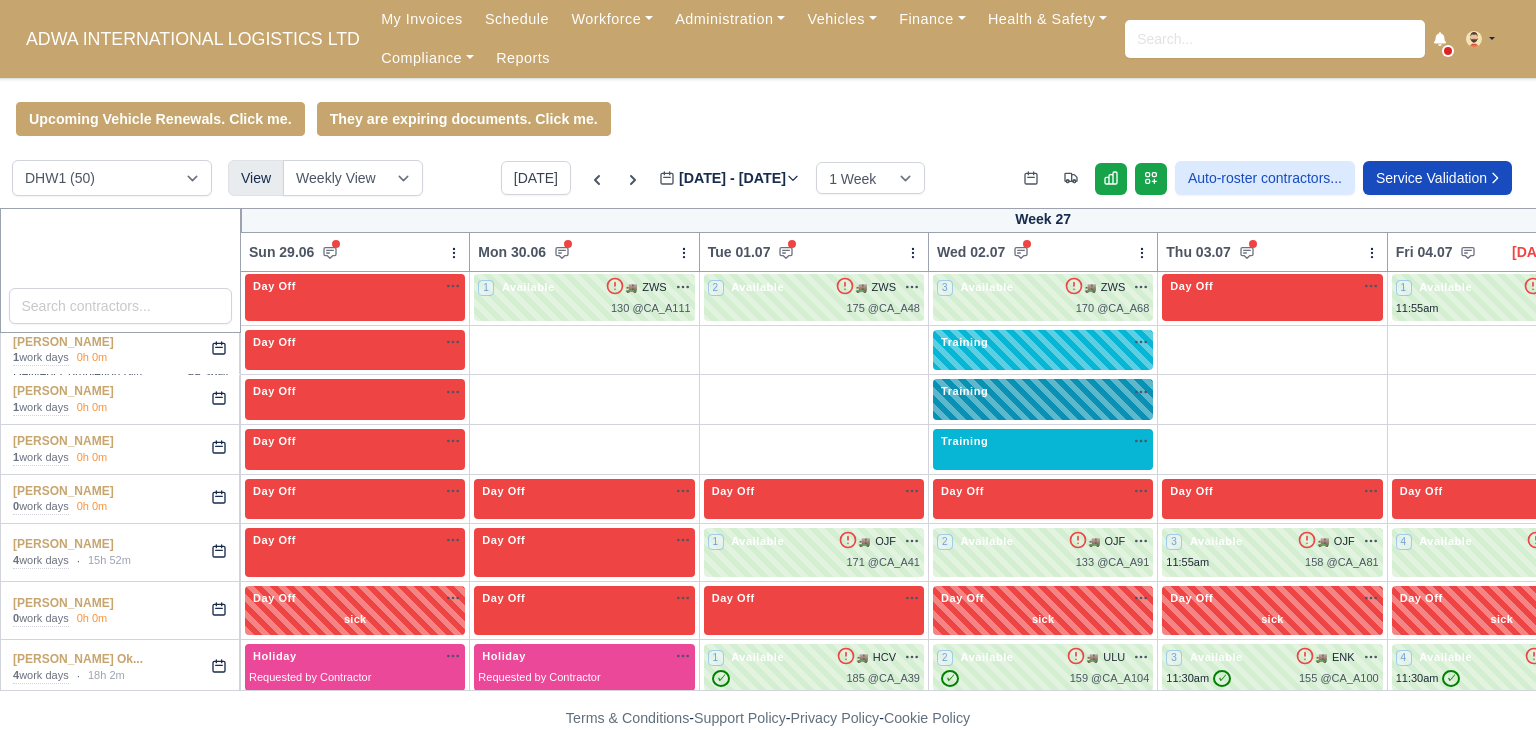 scroll, scrollTop: 1256, scrollLeft: 0, axis: vertical 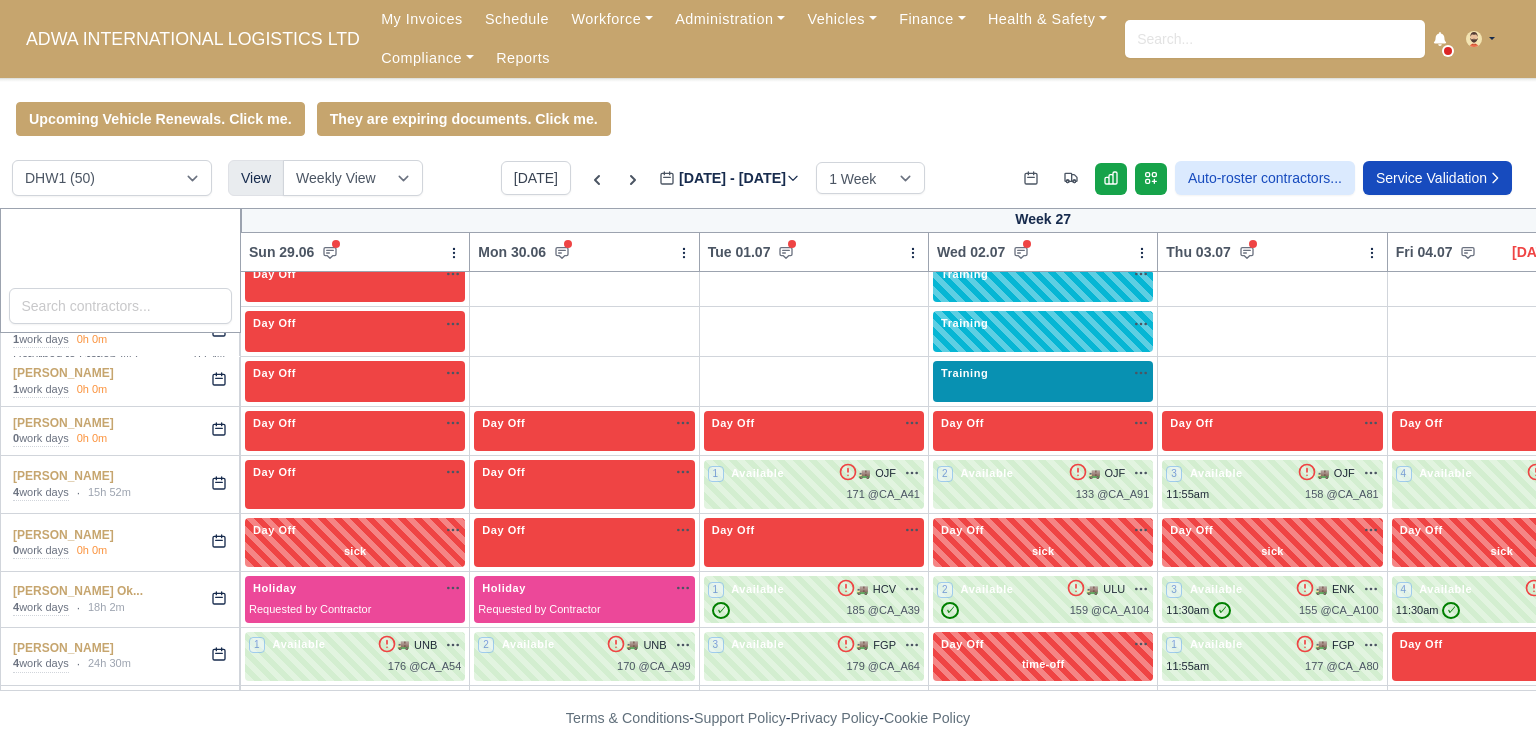 click on "Training
na" at bounding box center (1043, 373) 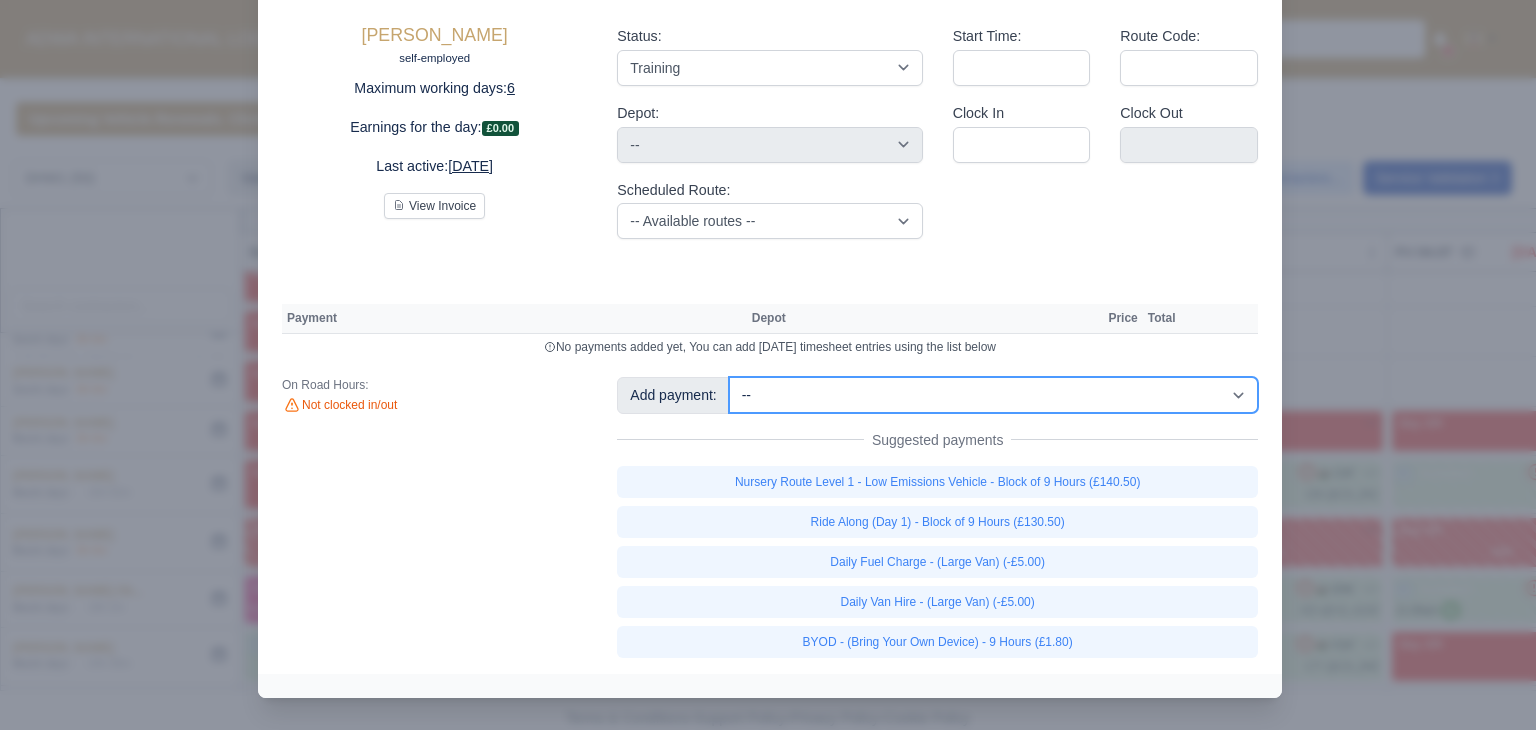 click on "--
Additional Hour Support  (£14.50)
Additional Stop Support (£1.00)
BYOD - (Bring Your Own Device) - 6 Hours (£1.20)
BYOD - (Bring Your Own Device) - 9 Hours (£1.80)
Daily Fuel Charge  - (Large Van) (-£5.00)
Daily Fuel Charge  - (Small Van) (-£5.00)
Daily OSM (£130.00)
Daily Van Cleaning (£120.00)
Daily Van Hire  - (Large Van) (-£5.00)
Daily Van Hire  - (Small Van) (-£5.00)
Induction Training Day - Health and Safety  (£14.50)
Induction Training Day (Day 1) (£87.00)
Induction Training Day (Day 1) - Block of 9 Hours  (£130.50)
Nursery Route Level 1 - Low Emissions Vehicle - Block of 9 Hours (£140.50)
Nursery Route Level 2 - Low Emissions Vehicle - Block of 9 Hours (£140.50)" at bounding box center [993, 395] 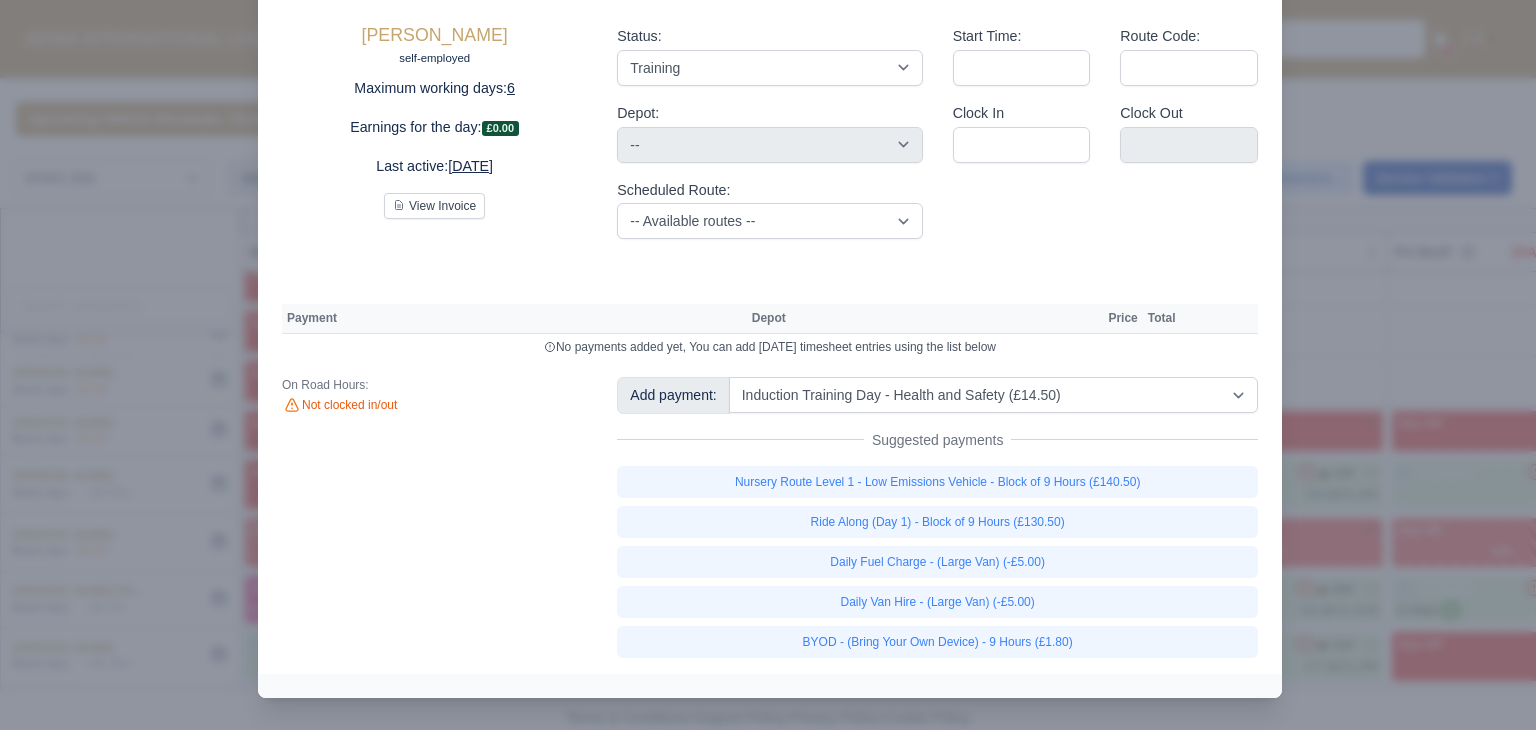 type 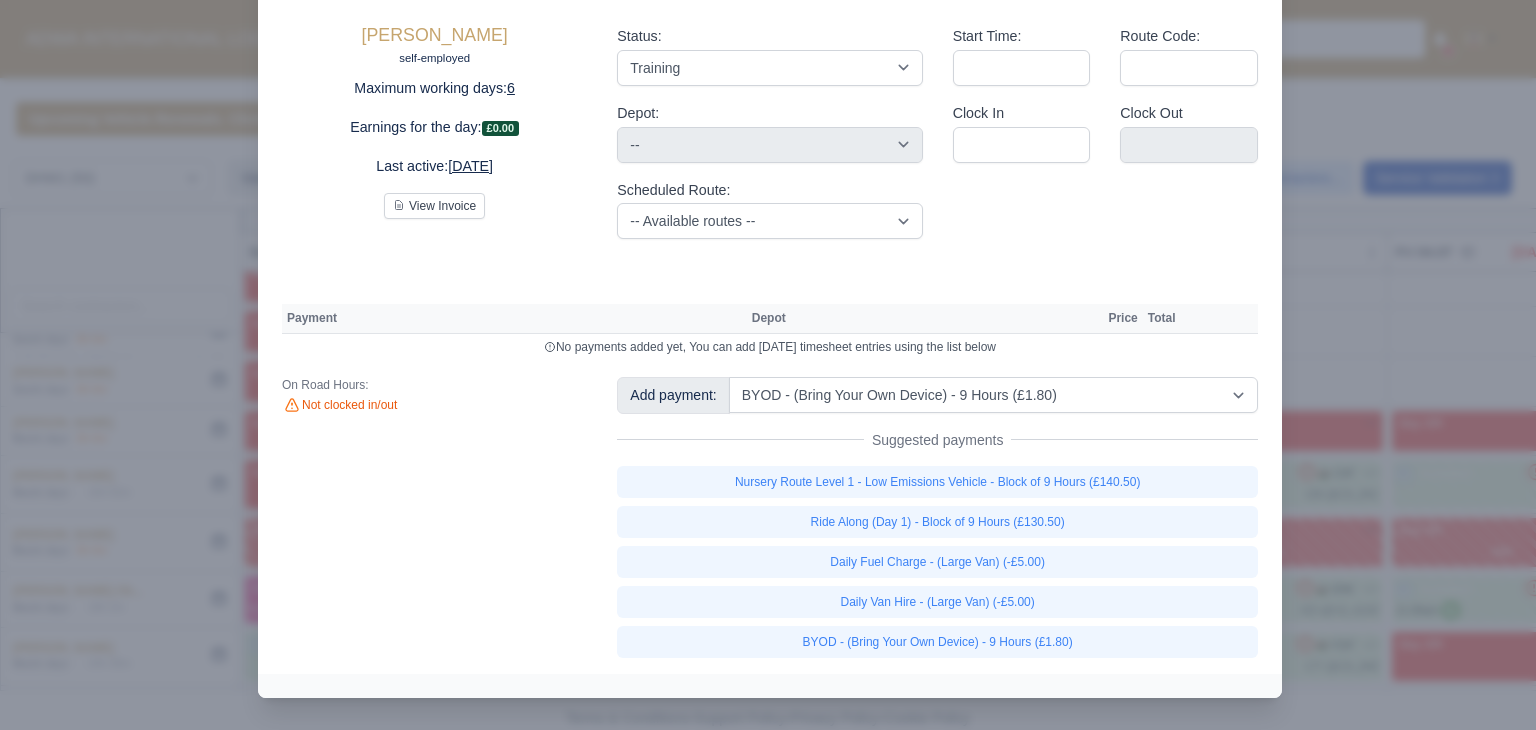 select on "2" 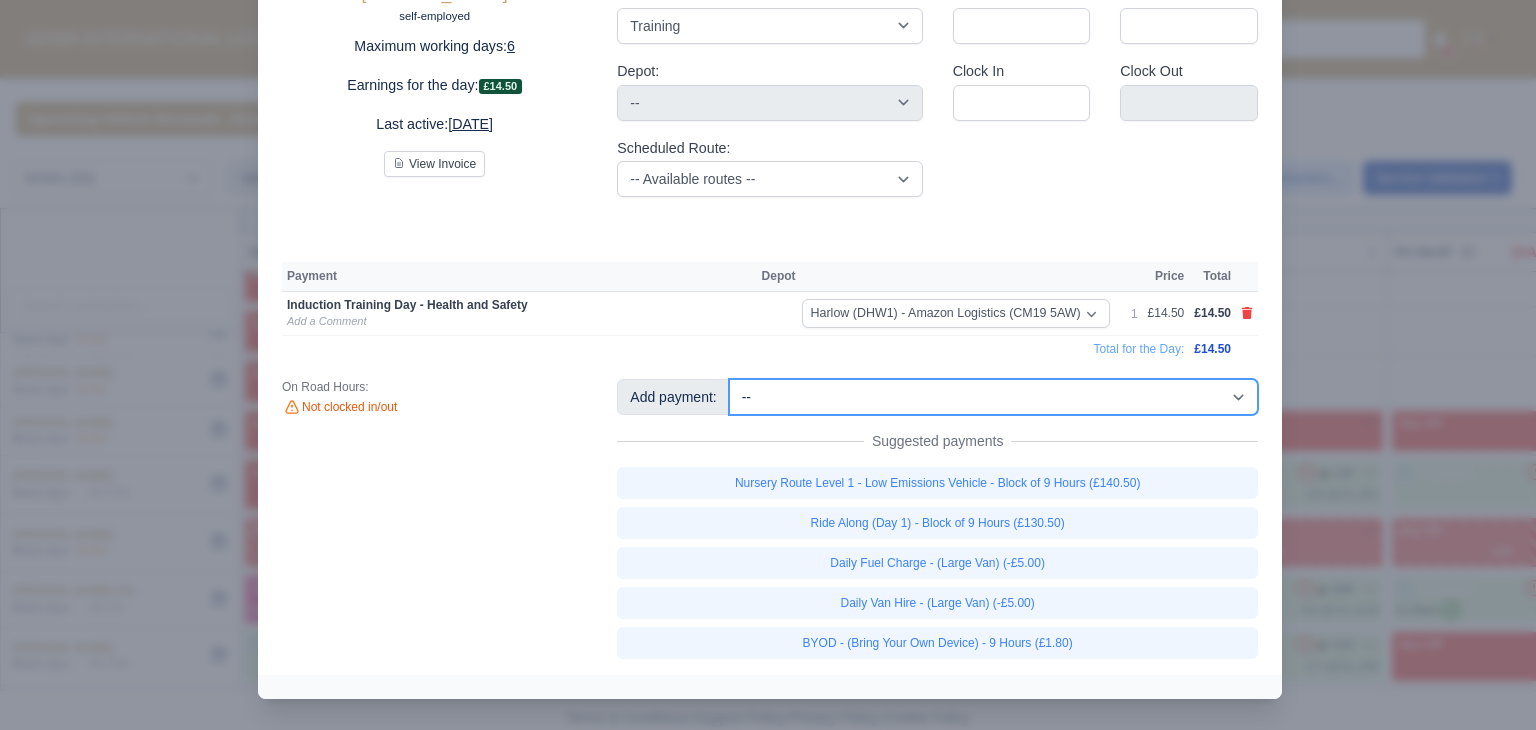 click on "--
Additional Hour Support  (£14.50)
Additional Stop Support (£1.00)
BYOD - (Bring Your Own Device) - 6 Hours (£1.20)
BYOD - (Bring Your Own Device) - 9 Hours (£1.80)
Daily Fuel Charge  - (Large Van) (-£5.00)
Daily Fuel Charge  - (Small Van) (-£5.00)
Daily OSM (£130.00)
Daily Van Cleaning (£120.00)
Daily Van Hire  - (Large Van) (-£5.00)
Daily Van Hire  - (Small Van) (-£5.00)
Induction Training Day - Health and Safety  (£14.50)
Induction Training Day (Day 1) (£87.00)
Induction Training Day (Day 1) - Block of 9 Hours  (£130.50)
Nursery Route Level 1 - Low Emissions Vehicle - Block of 9 Hours (£140.50)
Nursery Route Level 2 - Low Emissions Vehicle - Block of 9 Hours (£140.50)" at bounding box center [993, 397] 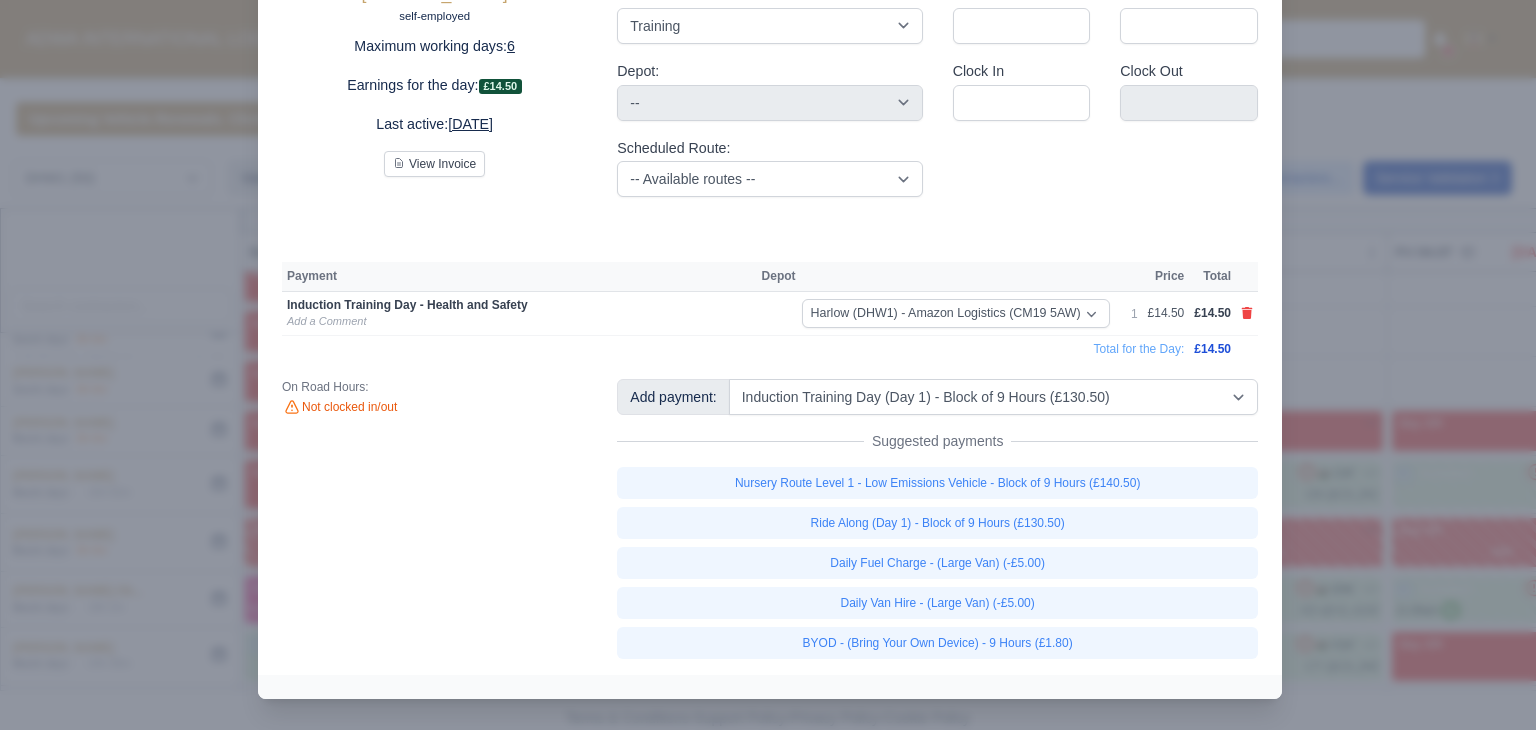 type 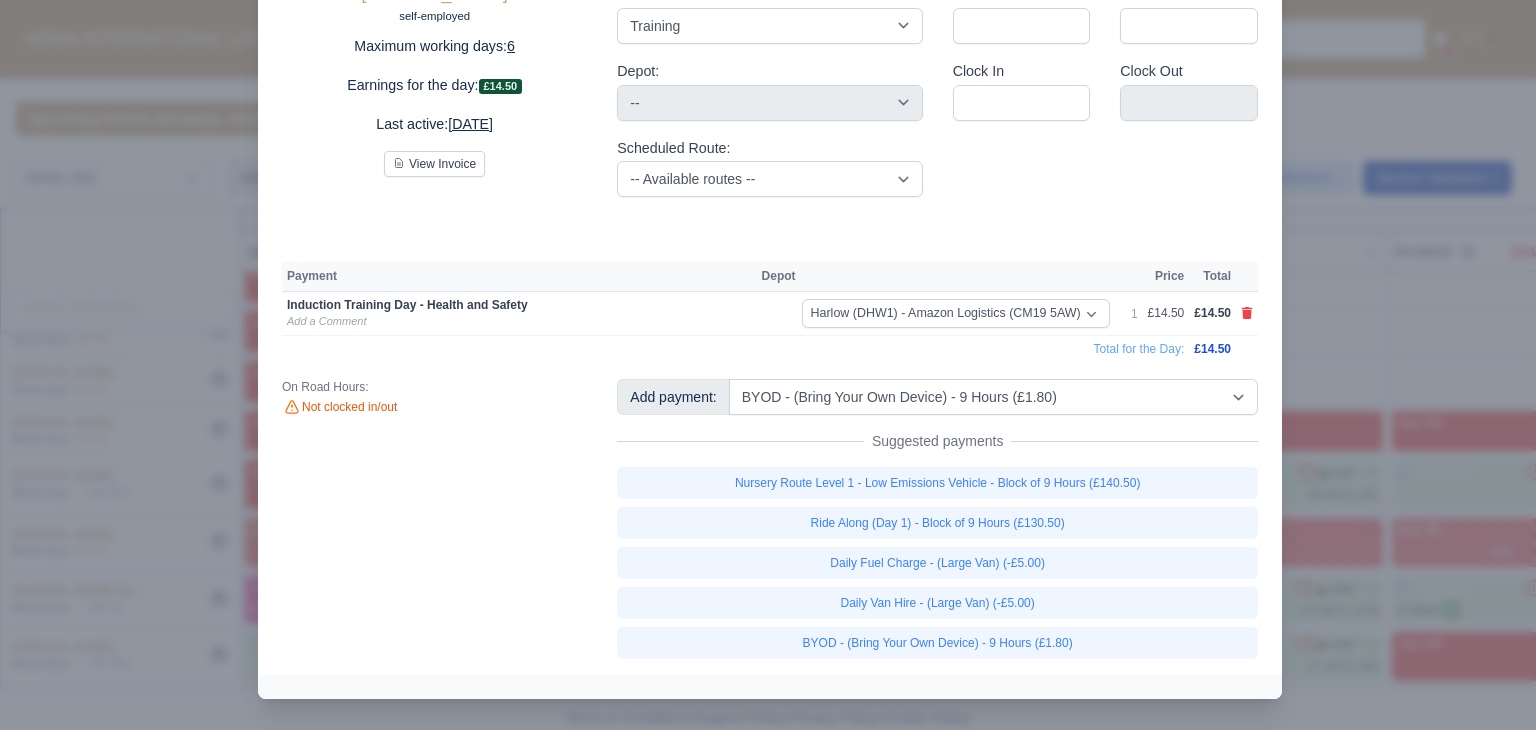 click at bounding box center [768, 365] 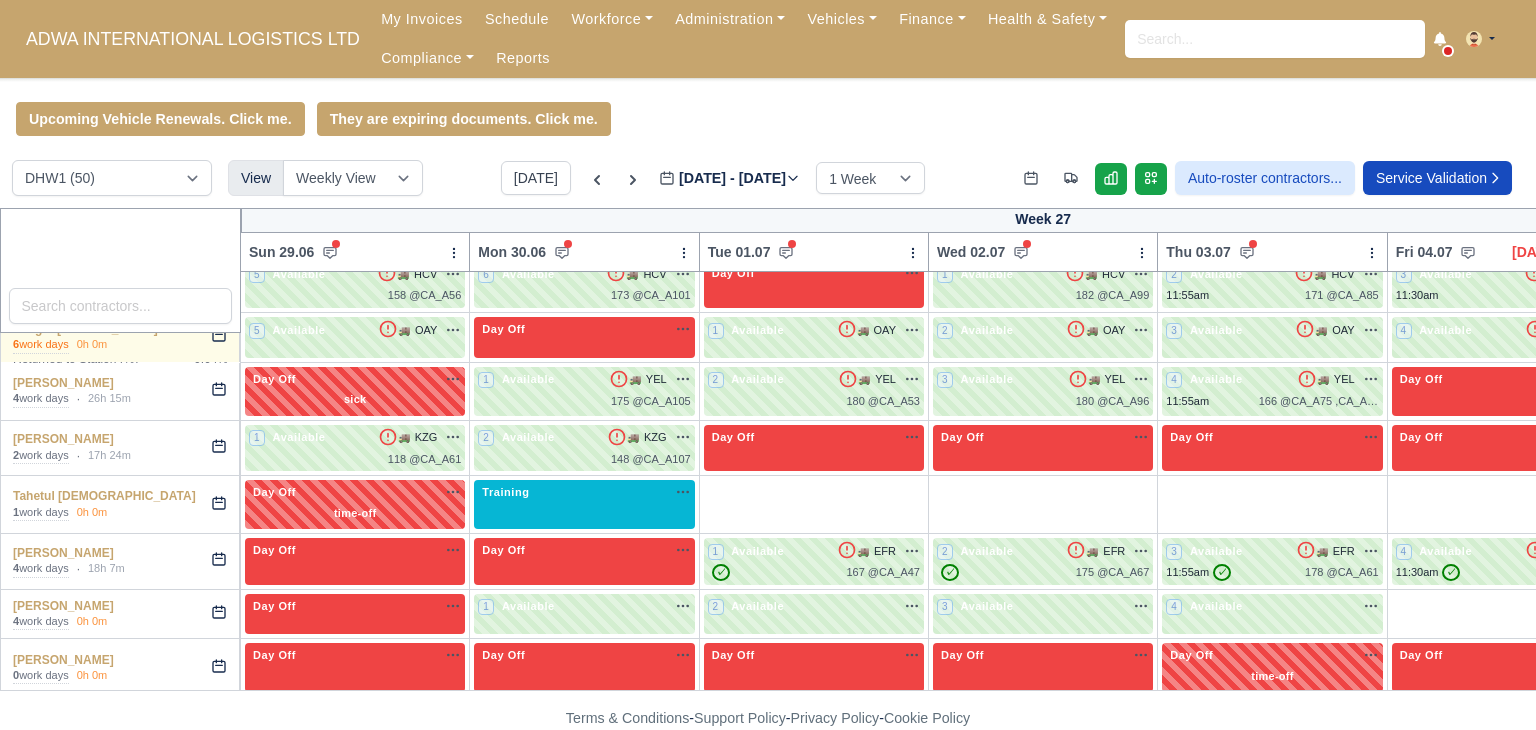 scroll, scrollTop: 2107, scrollLeft: 0, axis: vertical 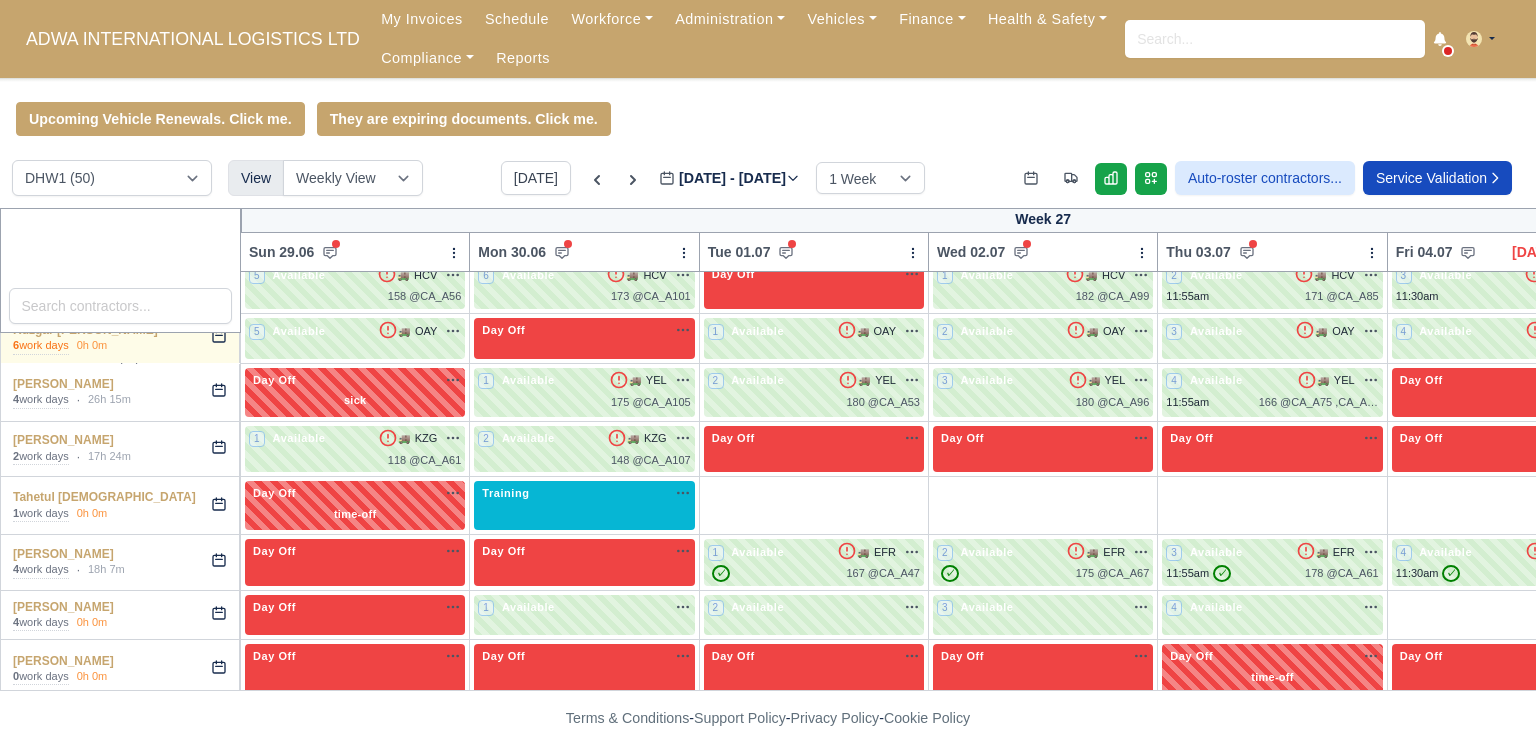 click on "Training
na" at bounding box center (1043, 225) 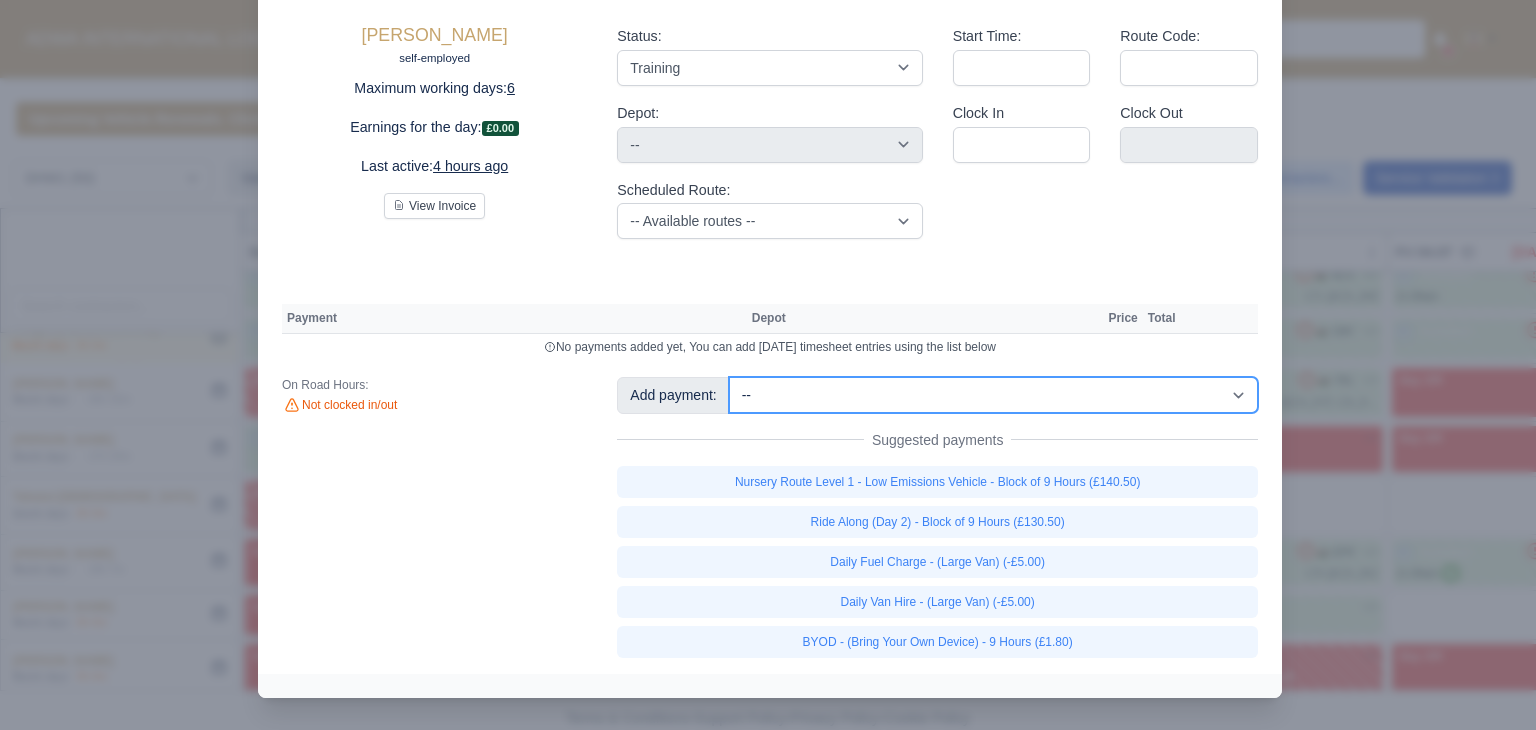 click on "--
Additional Hour Support  (£14.50)
Additional Stop Support (£1.00)
BYOD - (Bring Your Own Device) - 6 Hours (£1.20)
BYOD - (Bring Your Own Device) - 9 Hours (£1.80)
Daily Fuel Charge  - (Large Van) (-£5.00)
Daily Fuel Charge  - (Small Van) (-£5.00)
Daily OSM (£130.00)
Daily Van Cleaning (£120.00)
Daily Van Hire  - (Large Van) (-£5.00)
Daily Van Hire  - (Small Van) (-£5.00)
Induction Training Day - Health and Safety  (£14.50)
Induction Training Day (Day 1) (£87.00)
Induction Training Day (Day 1) - Block of 9 Hours  (£130.50)
Nursery Route Level 1 - Low Emissions Vehicle - Block of 9 Hours (£140.50)
Nursery Route Level 2 - Low Emissions Vehicle - Block of 9 Hours (£140.50)" at bounding box center (993, 395) 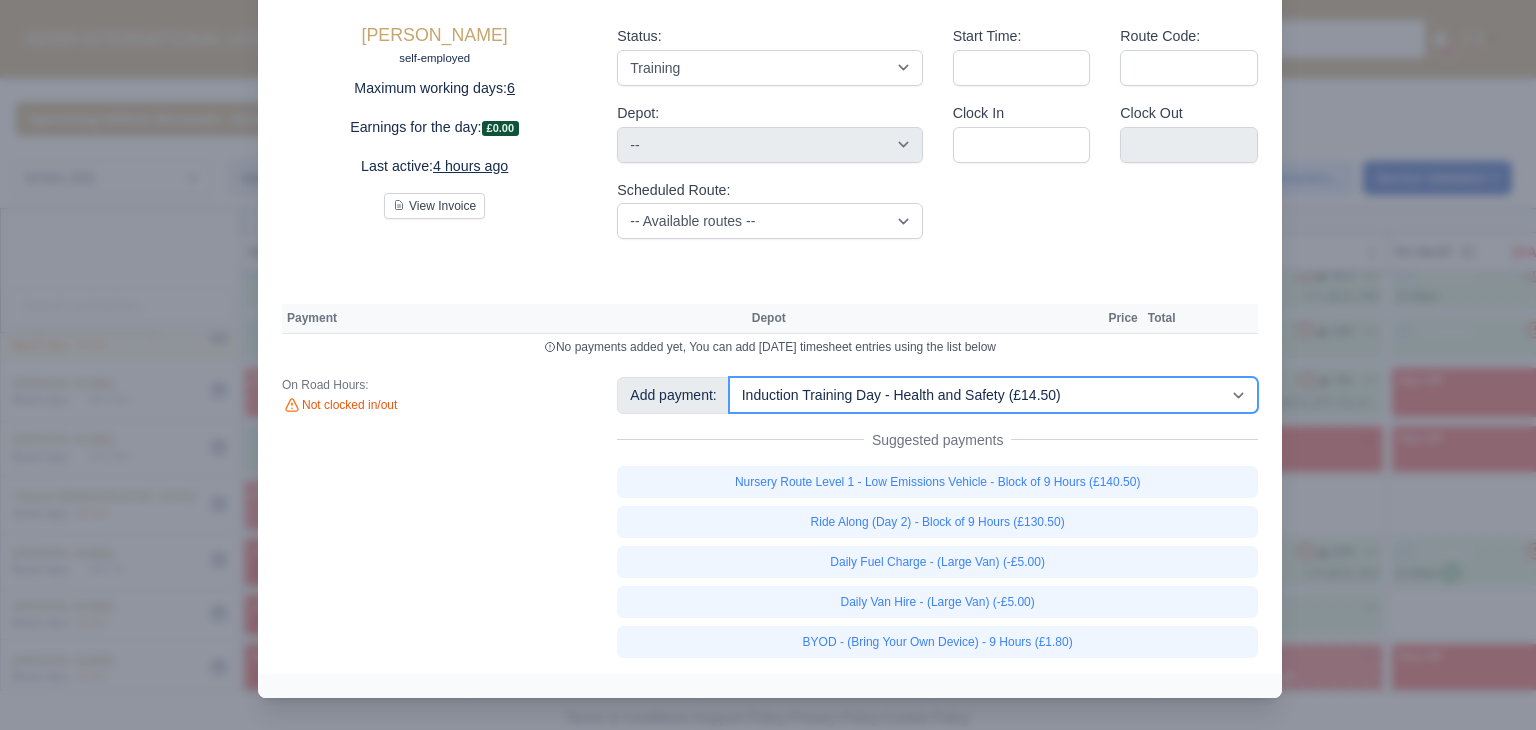 click on "--
Additional Hour Support  (£14.50)
Additional Stop Support (£1.00)
BYOD - (Bring Your Own Device) - 6 Hours (£1.20)
BYOD - (Bring Your Own Device) - 9 Hours (£1.80)
Daily Fuel Charge  - (Large Van) (-£5.00)
Daily Fuel Charge  - (Small Van) (-£5.00)
Daily OSM (£130.00)
Daily Van Cleaning (£120.00)
Daily Van Hire  - (Large Van) (-£5.00)
Daily Van Hire  - (Small Van) (-£5.00)
Induction Training Day - Health and Safety  (£14.50)
Induction Training Day (Day 1) (£87.00)
Induction Training Day (Day 1) - Block of 9 Hours  (£130.50)
Nursery Route Level 1 - Low Emissions Vehicle - Block of 9 Hours (£140.50)
Nursery Route Level 2 - Low Emissions Vehicle - Block of 9 Hours (£140.50)" at bounding box center (993, 395) 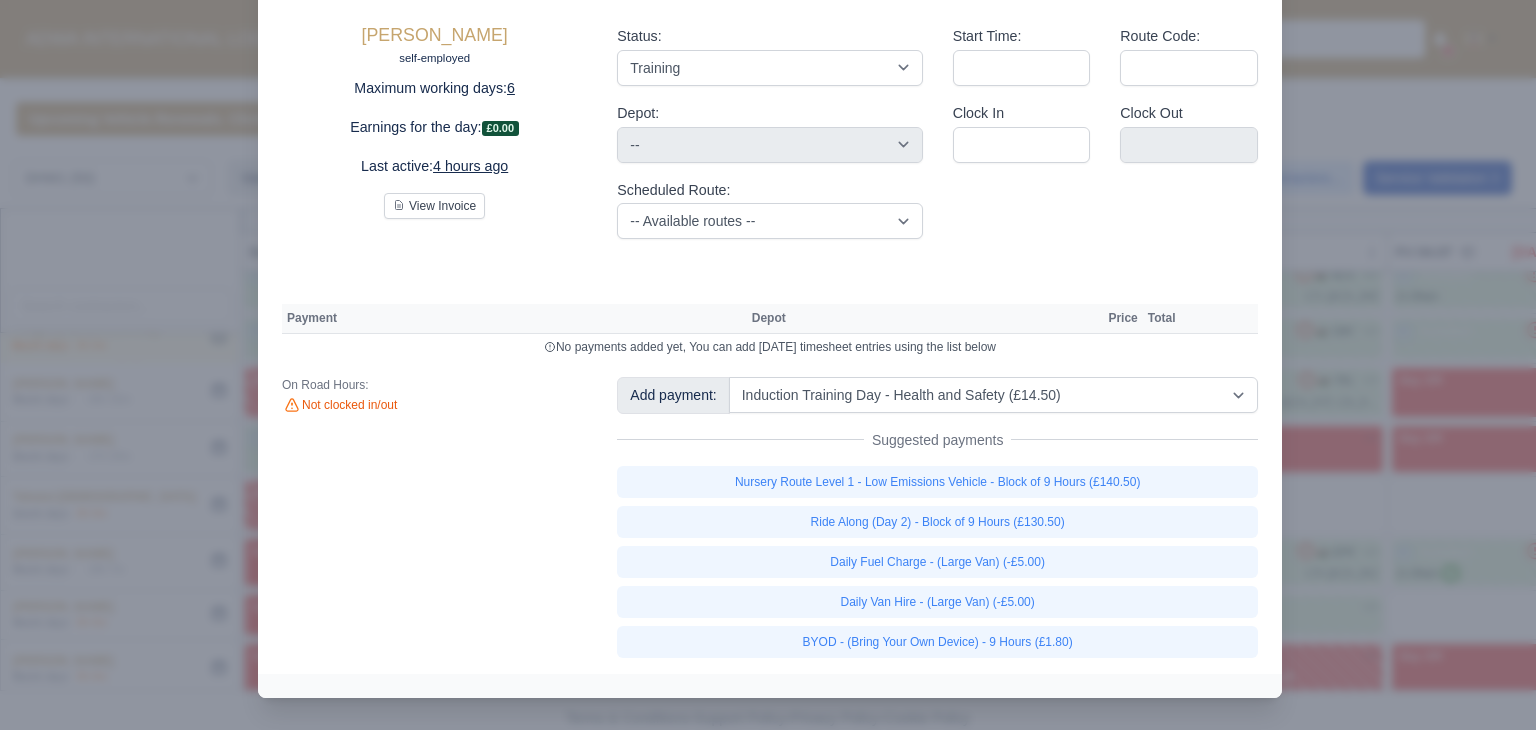 type 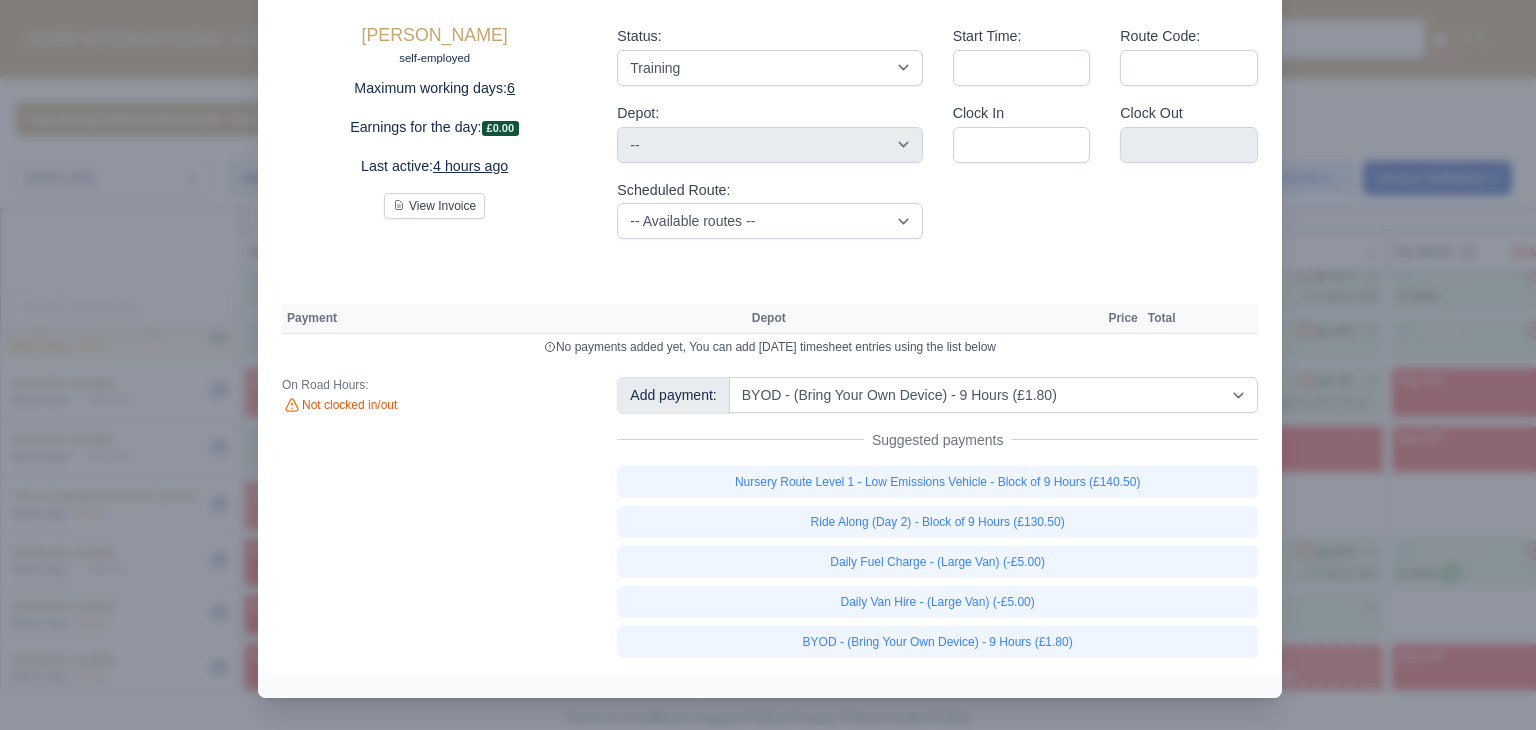 select on "2" 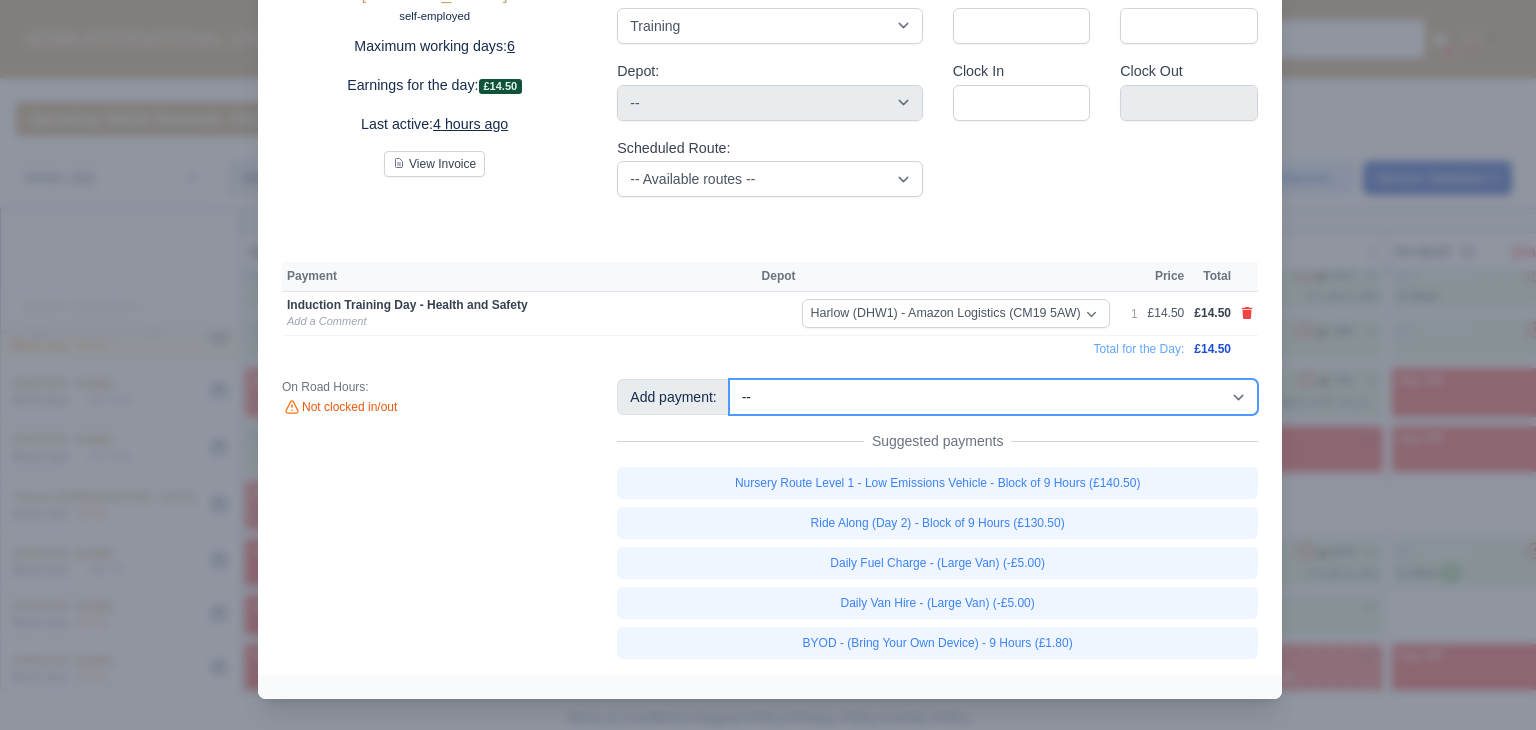 click on "--
Additional Hour Support  (£14.50)
Additional Stop Support (£1.00)
BYOD - (Bring Your Own Device) - 6 Hours (£1.20)
BYOD - (Bring Your Own Device) - 9 Hours (£1.80)
Daily Fuel Charge  - (Large Van) (-£5.00)
Daily Fuel Charge  - (Small Van) (-£5.00)
Daily OSM (£130.00)
Daily Van Cleaning (£120.00)
Daily Van Hire  - (Large Van) (-£5.00)
Daily Van Hire  - (Small Van) (-£5.00)
Induction Training Day - Health and Safety  (£14.50)
Induction Training Day (Day 1) (£87.00)
Induction Training Day (Day 1) - Block of 9 Hours  (£130.50)
Nursery Route Level 1 - Low Emissions Vehicle - Block of 9 Hours (£140.50)
Nursery Route Level 2 - Low Emissions Vehicle - Block of 9 Hours (£140.50)" at bounding box center [993, 397] 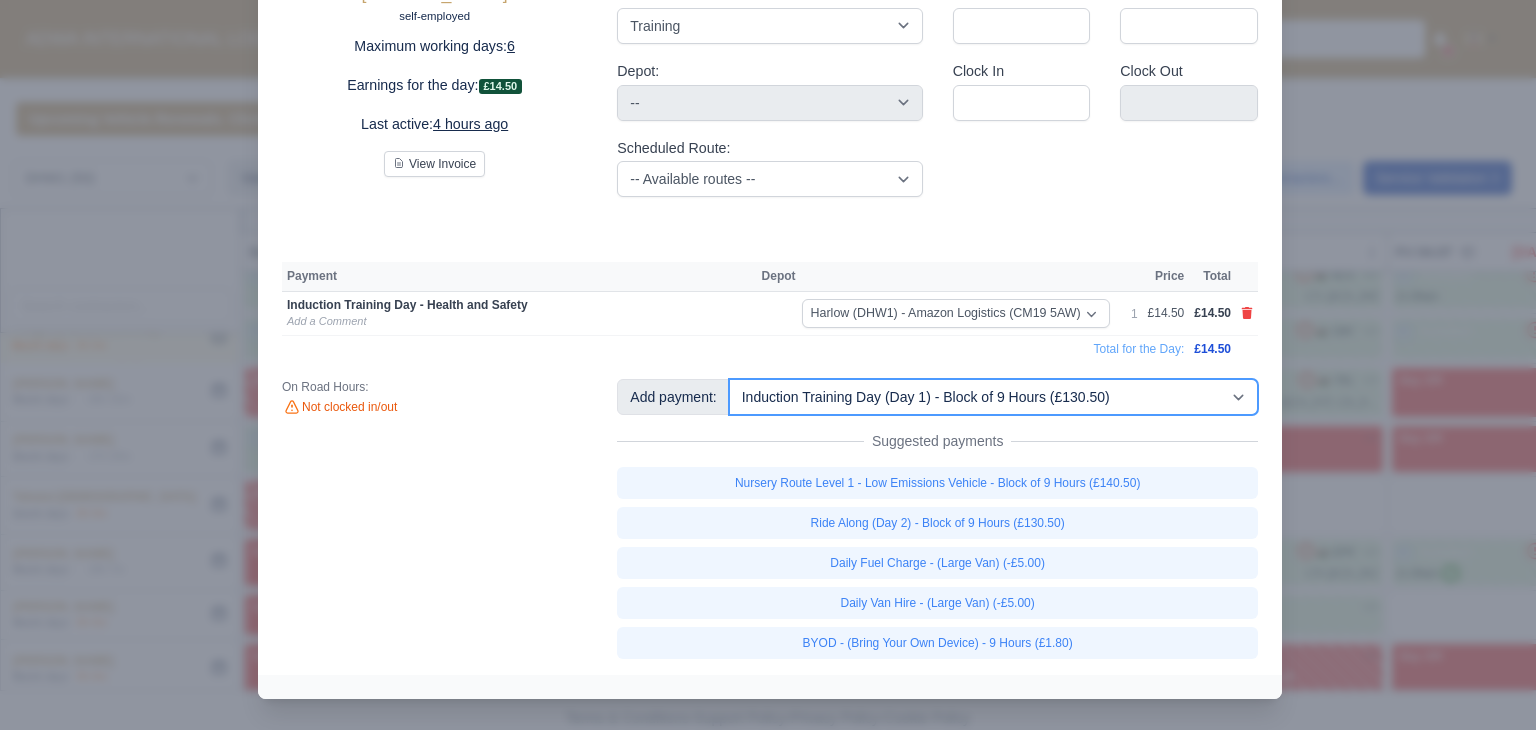 click on "--
Additional Hour Support  (£14.50)
Additional Stop Support (£1.00)
BYOD - (Bring Your Own Device) - 6 Hours (£1.20)
BYOD - (Bring Your Own Device) - 9 Hours (£1.80)
Daily Fuel Charge  - (Large Van) (-£5.00)
Daily Fuel Charge  - (Small Van) (-£5.00)
Daily OSM (£130.00)
Daily Van Cleaning (£120.00)
Daily Van Hire  - (Large Van) (-£5.00)
Daily Van Hire  - (Small Van) (-£5.00)
Induction Training Day - Health and Safety  (£14.50)
Induction Training Day (Day 1) (£87.00)
Induction Training Day (Day 1) - Block of 9 Hours  (£130.50)
Nursery Route Level 1 - Low Emissions Vehicle - Block of 9 Hours (£140.50)
Nursery Route Level 2 - Low Emissions Vehicle - Block of 9 Hours (£140.50)" at bounding box center [993, 397] 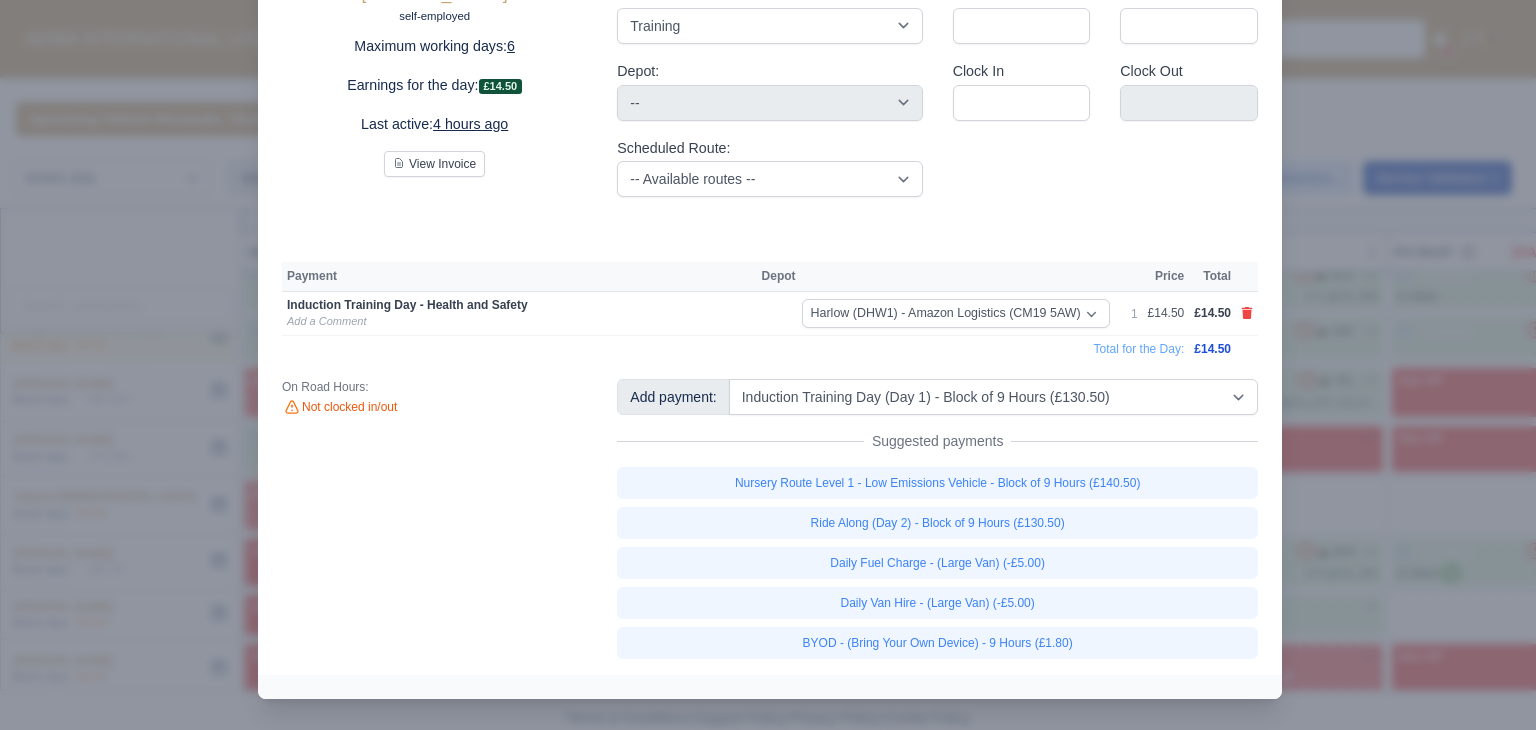 type 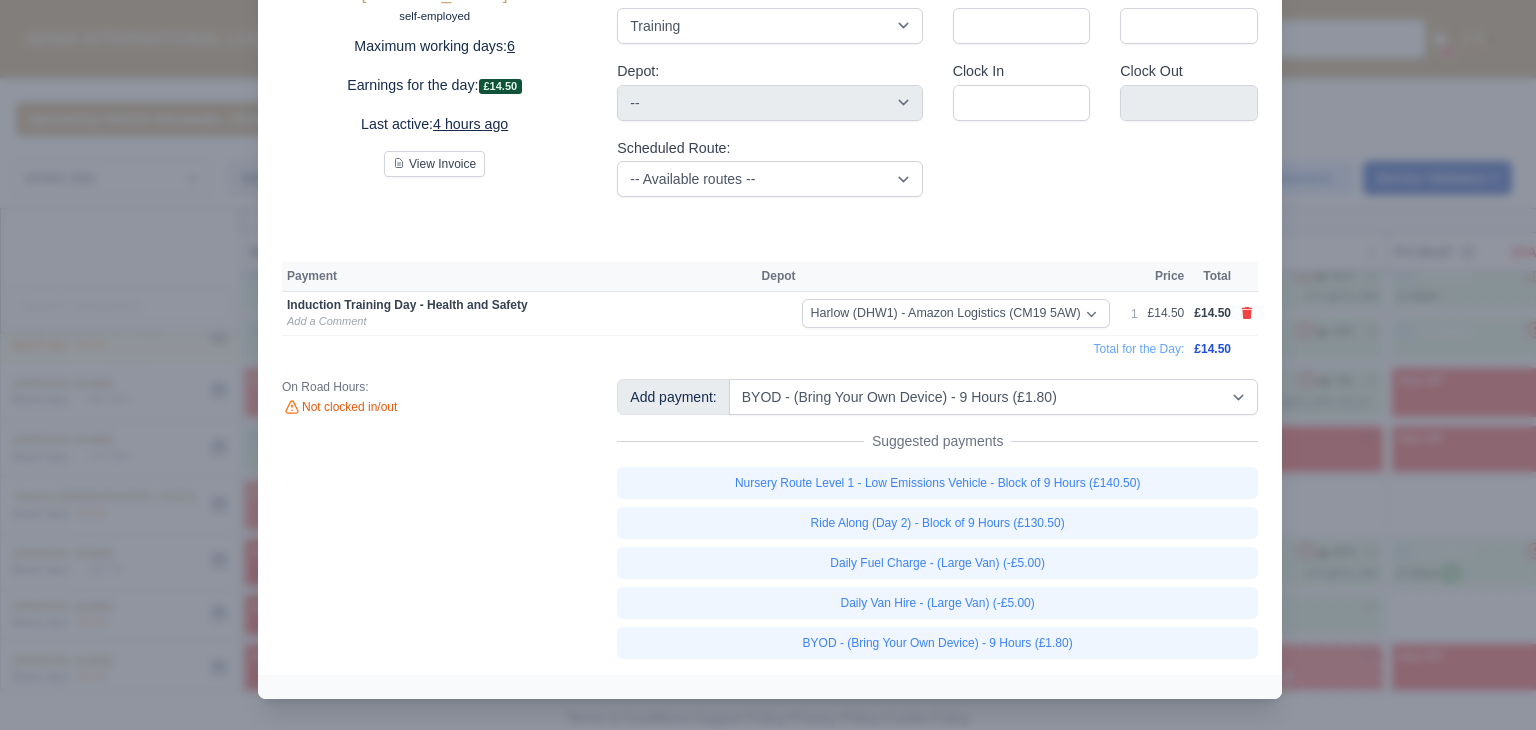 select on "2" 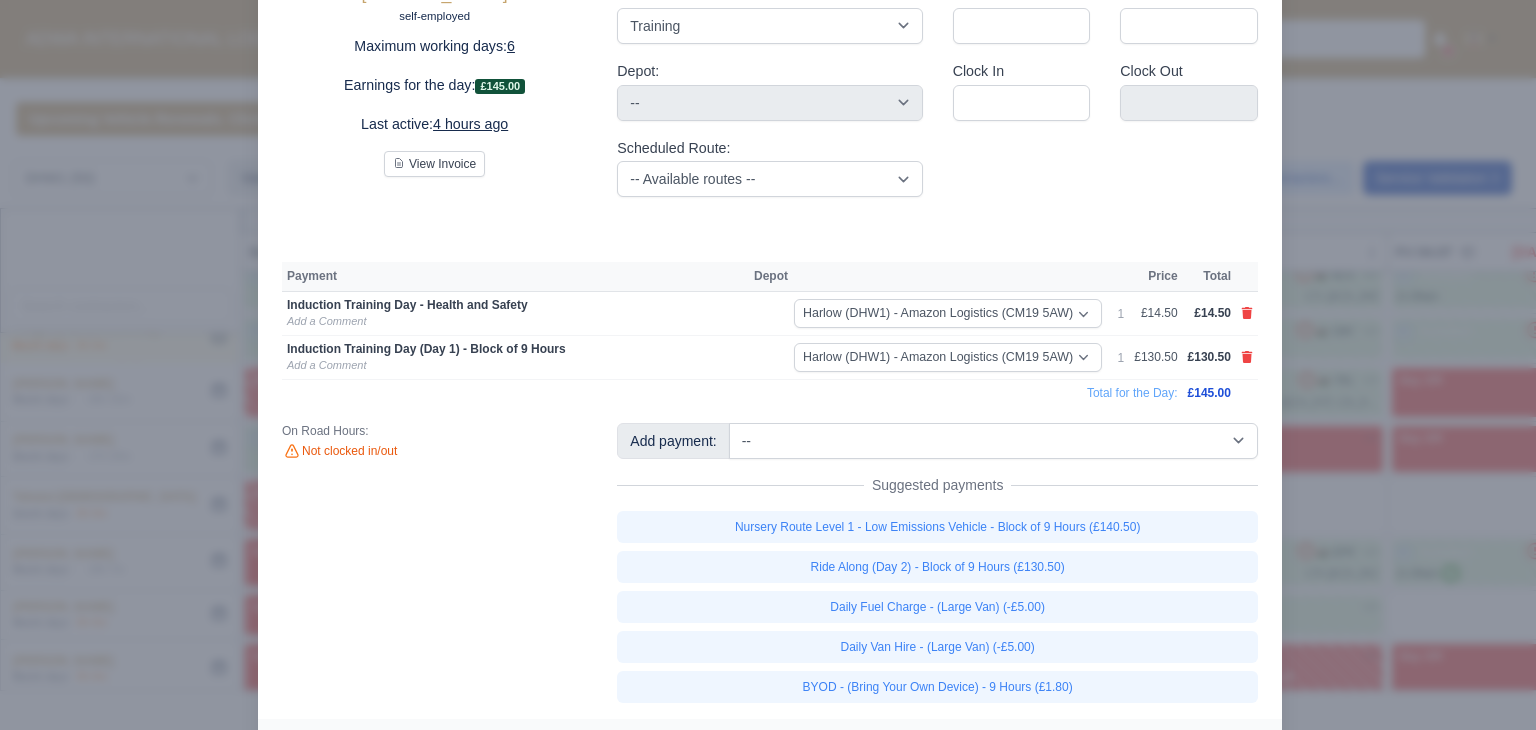 click at bounding box center [768, 365] 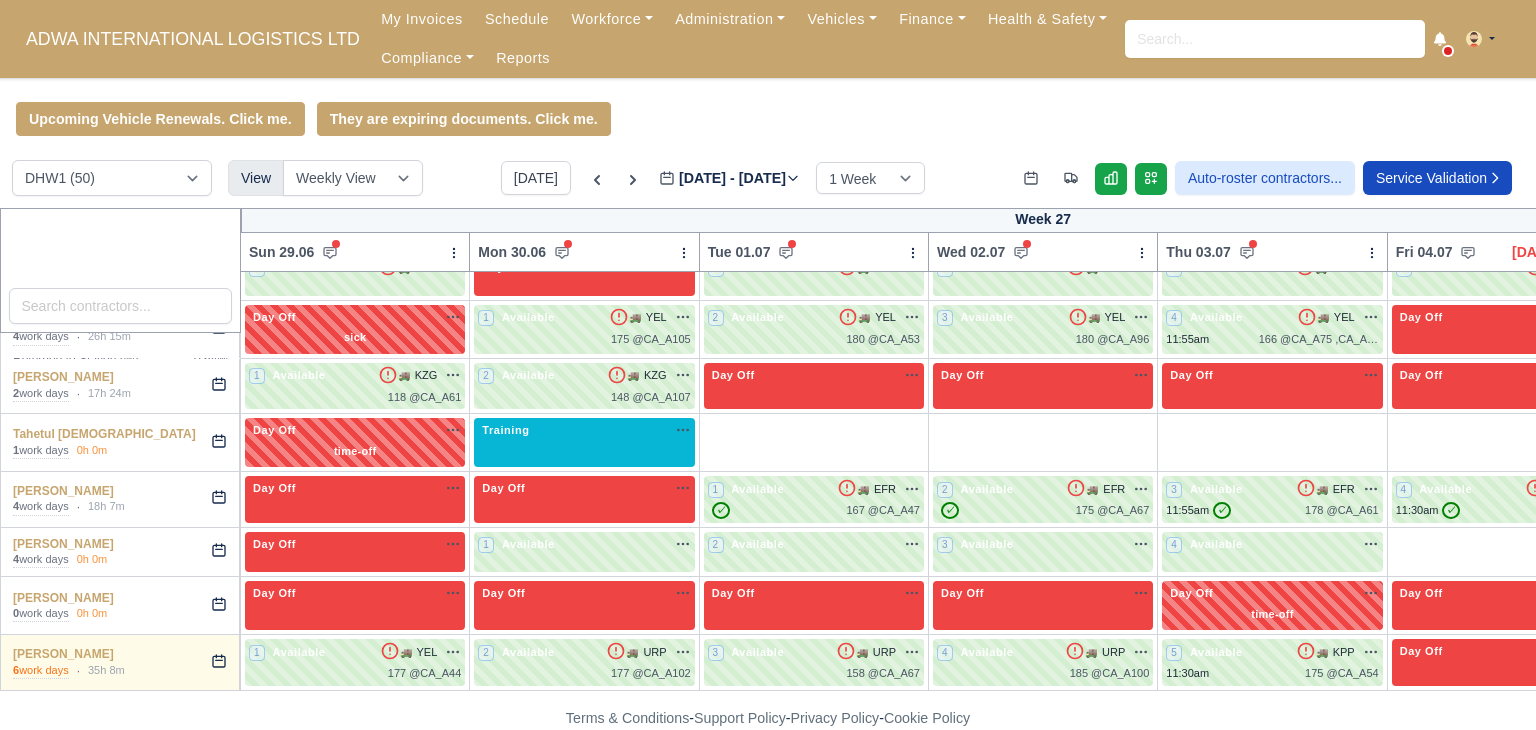 scroll, scrollTop: 2278, scrollLeft: 0, axis: vertical 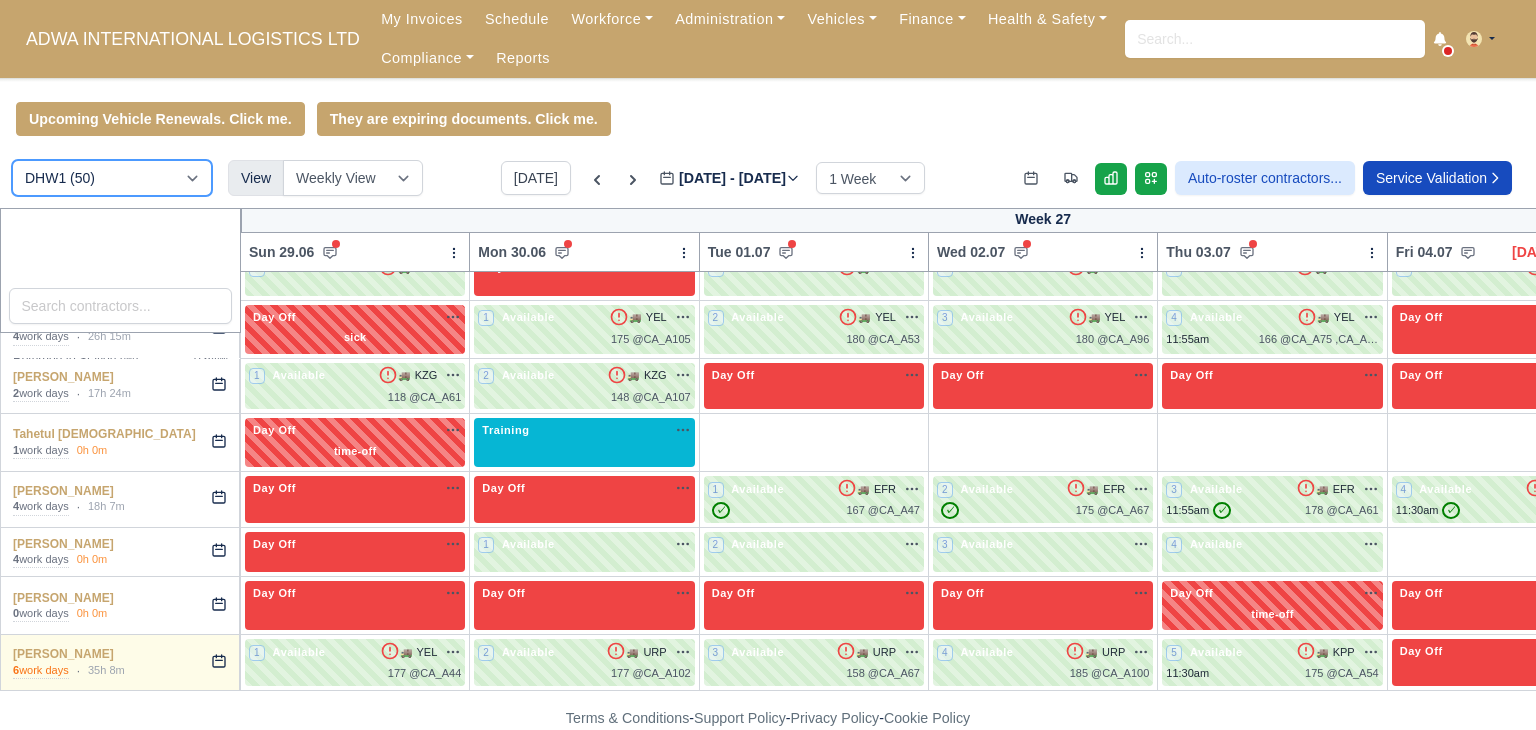 click on "DIG1 (92)
DHW1 (50)" at bounding box center (112, 178) 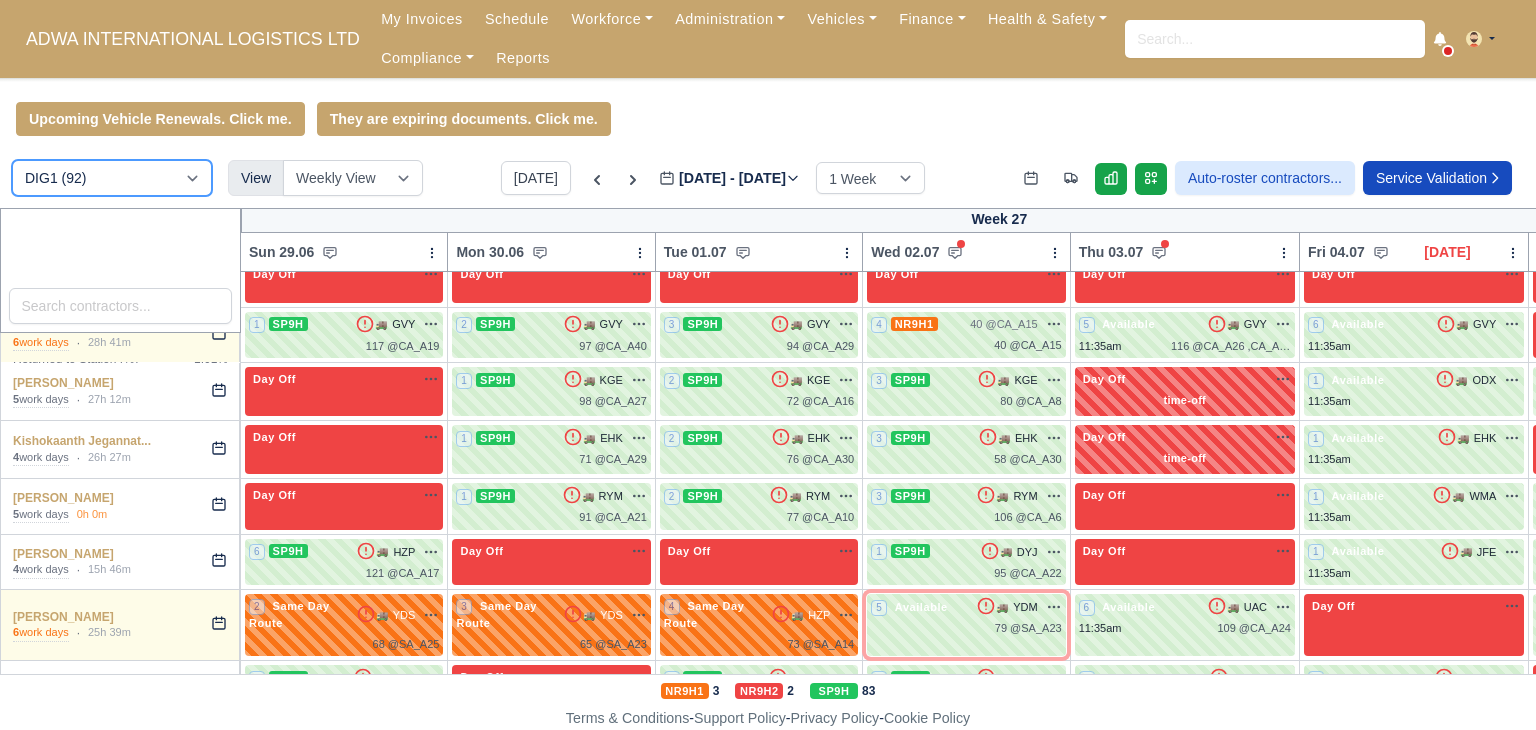 type 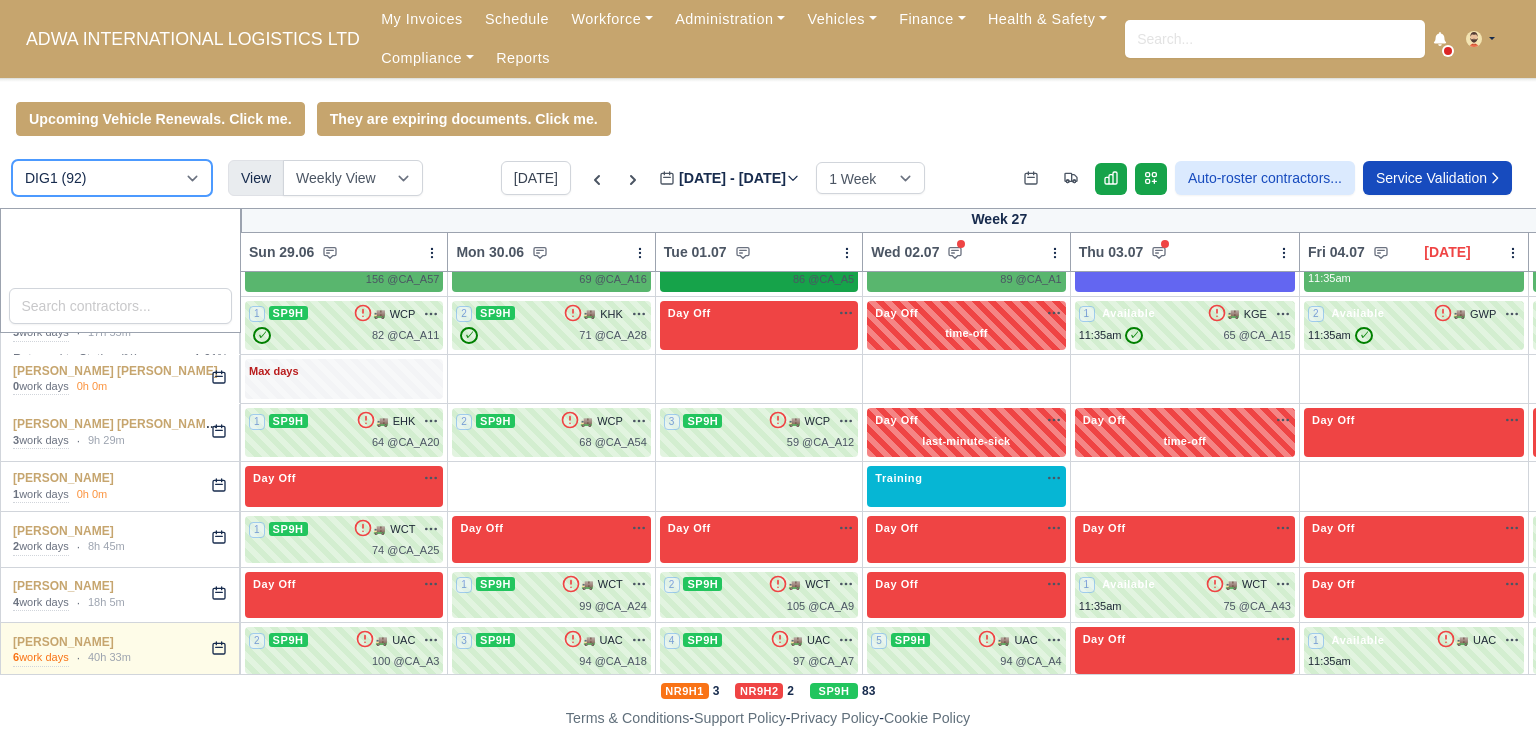 scroll, scrollTop: 3747, scrollLeft: 0, axis: vertical 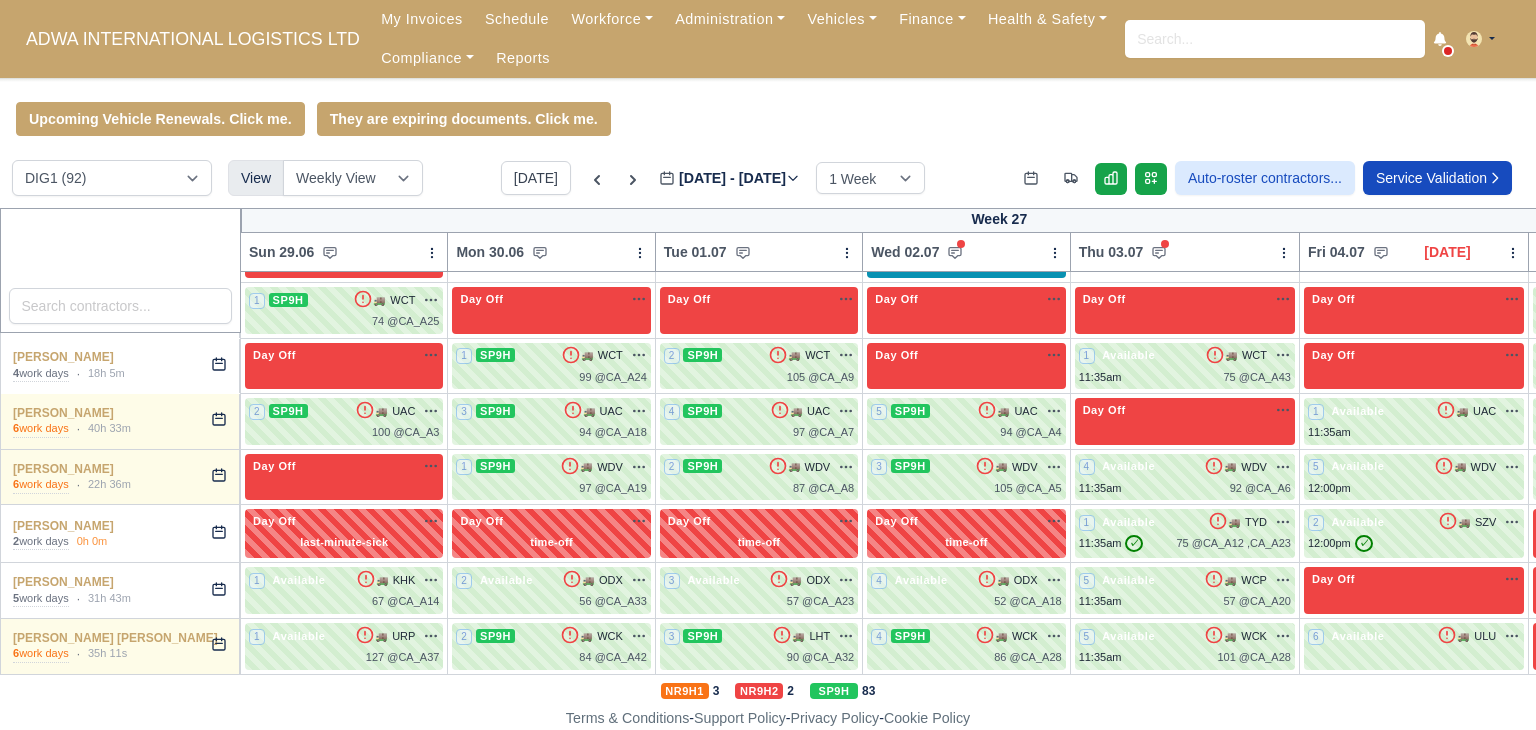 click on "Training
na" at bounding box center (966, 251) 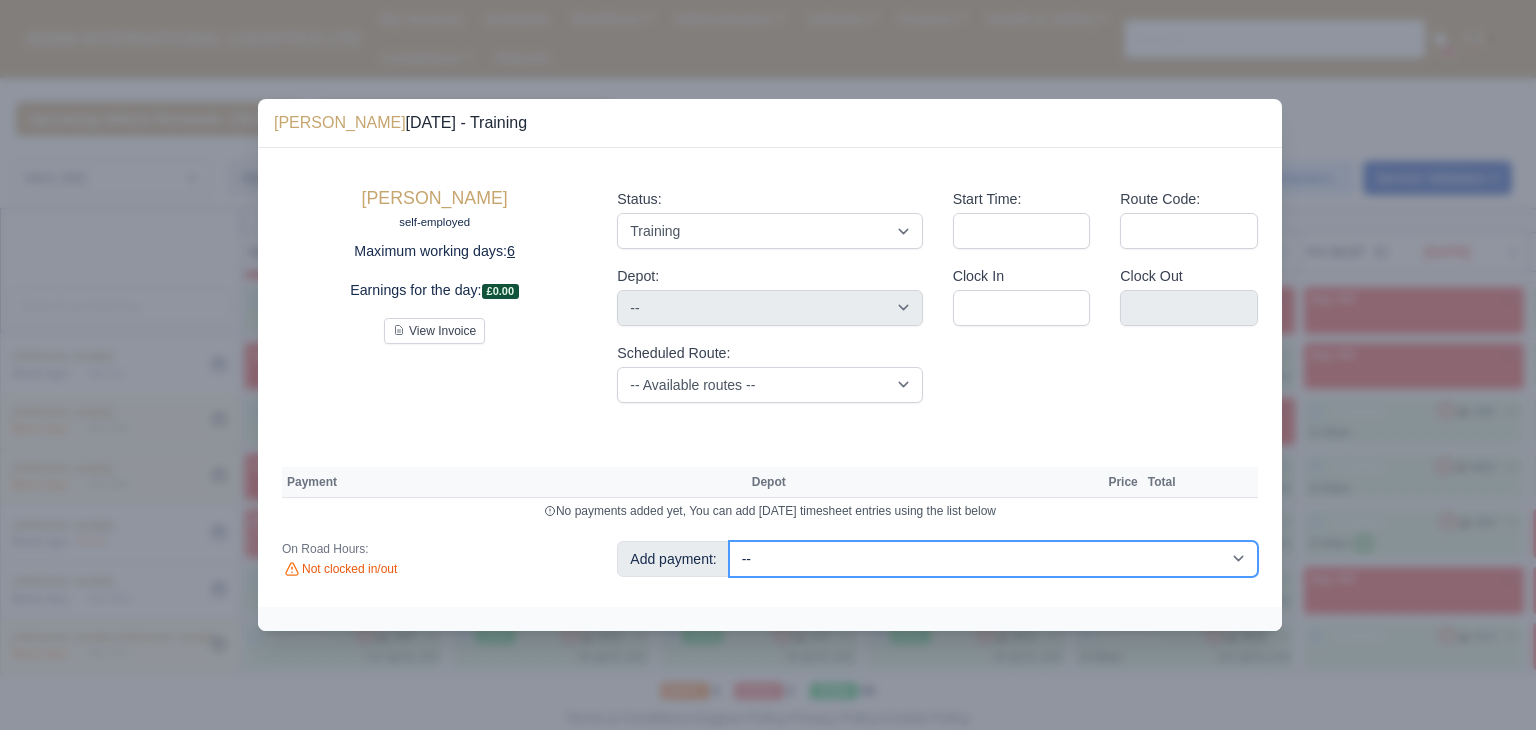 click on "--
Additional Hour Support  (£14.50)
Additional Stop Support (£1.00)
BYOD - (Bring Your Own Device) - 6 Hours (£1.20)
BYOD - (Bring Your Own Device) - 9 Hours (£1.80)
Daily Fuel Charge  - (Large Van) (-£5.00)
Daily Fuel Charge  - (Small Van) (-£5.00)
Daily OSM (£130.00)
Daily Van Cleaning (£120.00)
Daily Van Hire  - (Large Van) (-£5.00)
Daily Van Hire  - (Small Van) (-£5.00)
Induction Training Day - Health and Safety  (£14.50)
Induction Training Day (Day 1) (£87.00)
Induction Training Day (Day 1) - Block of 9 Hours  (£130.50)
Nursery Route Level 1 - Low Emissions Vehicle - Block of 9 Hours (£140.50)
Nursery Route Level 2 - Low Emissions Vehicle - Block of 9 Hours (£140.50)" at bounding box center (993, 559) 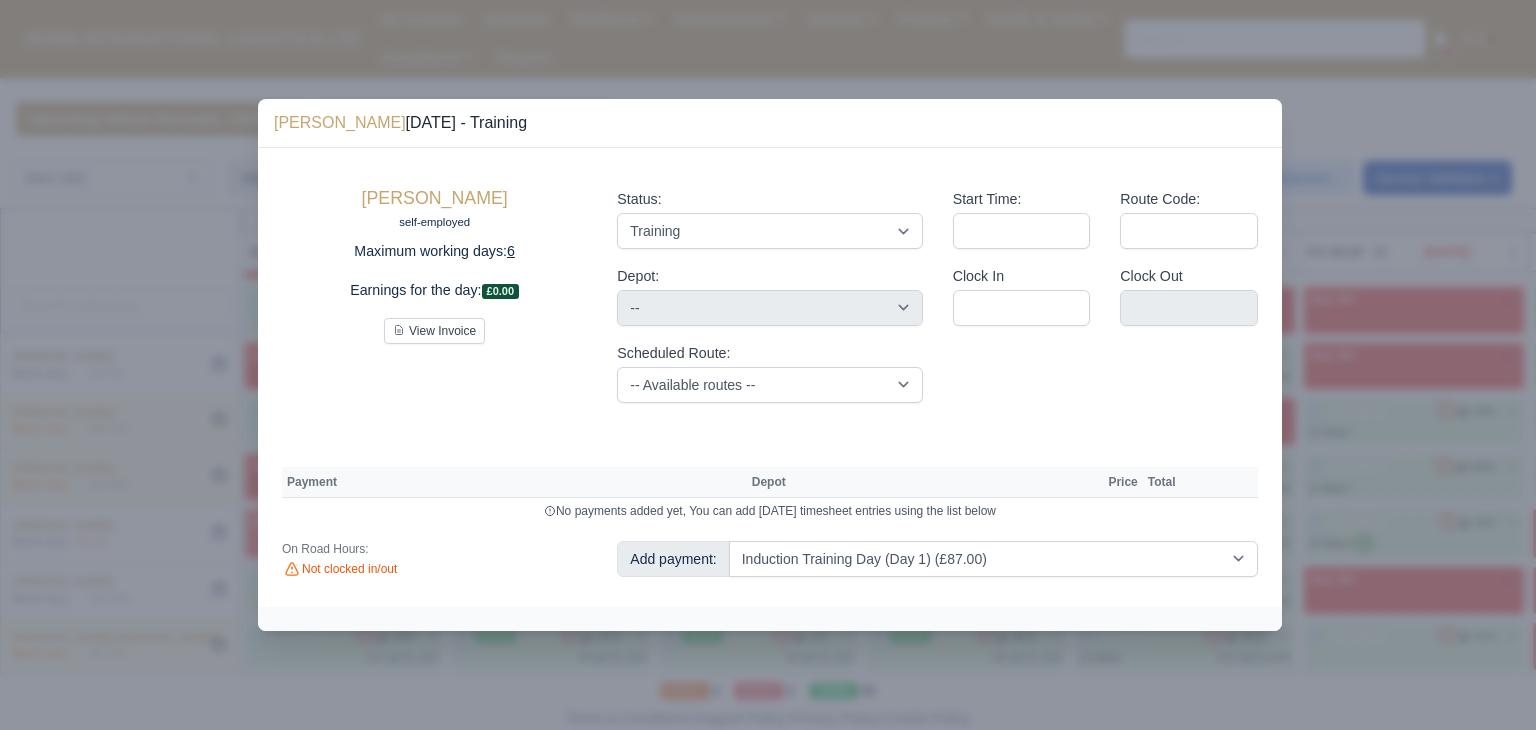 type 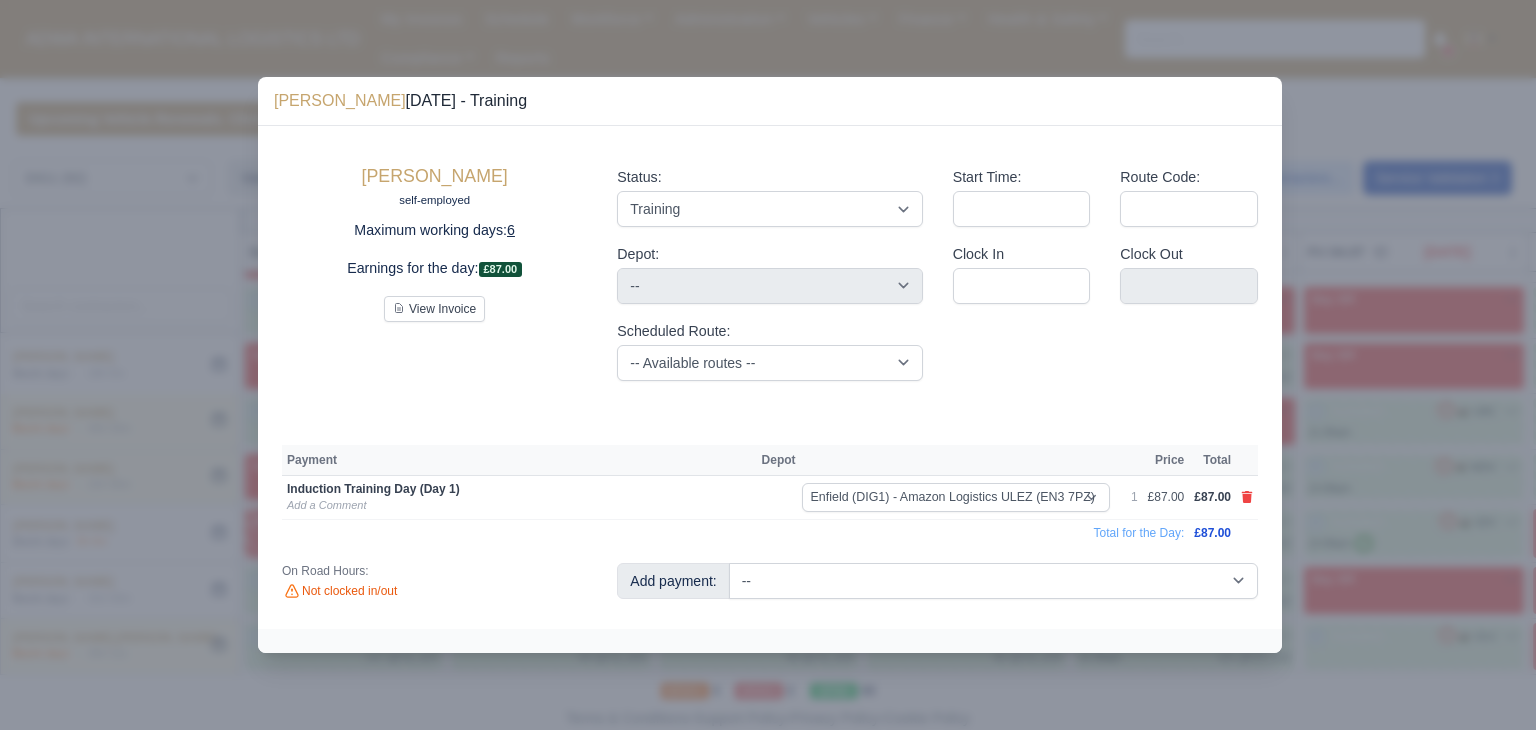 type 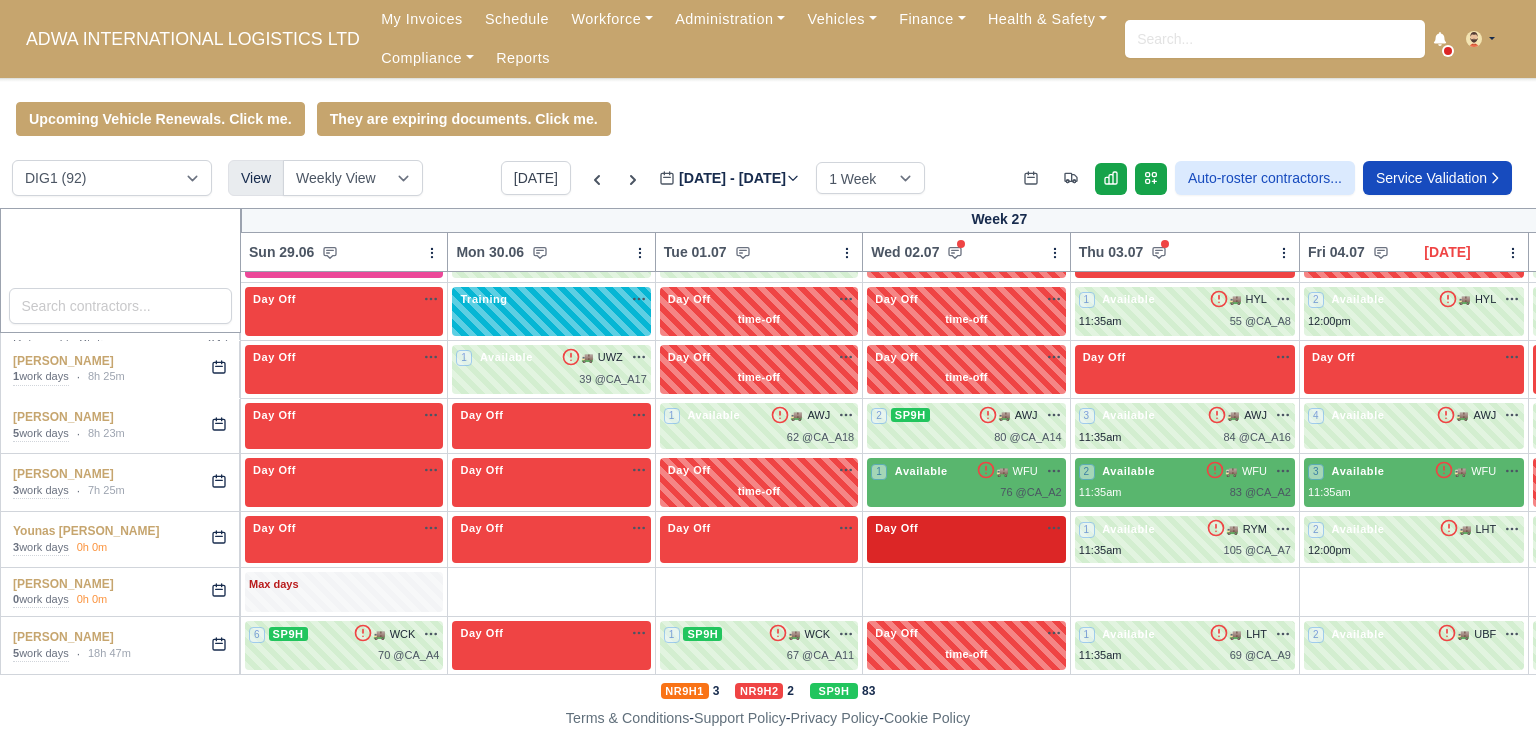 scroll, scrollTop: 4497, scrollLeft: 0, axis: vertical 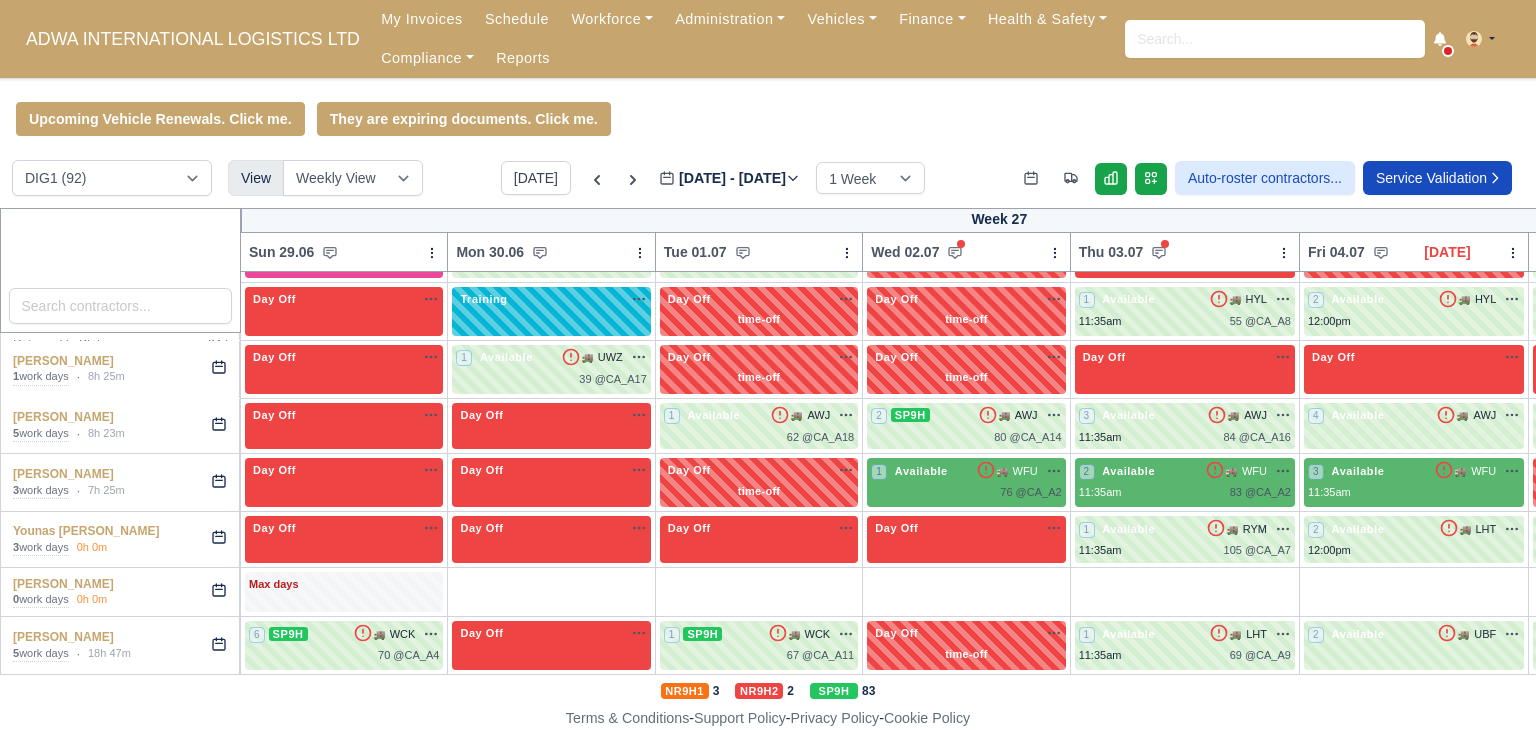 click on "Upcoming Vehicle
Renewals. Click me.
They are expiring documents. Click me.
DIG1 (92)
DHW1 (50)
View
Weekly View
Wave times
Daily Roster
Today" at bounding box center (768, 404) 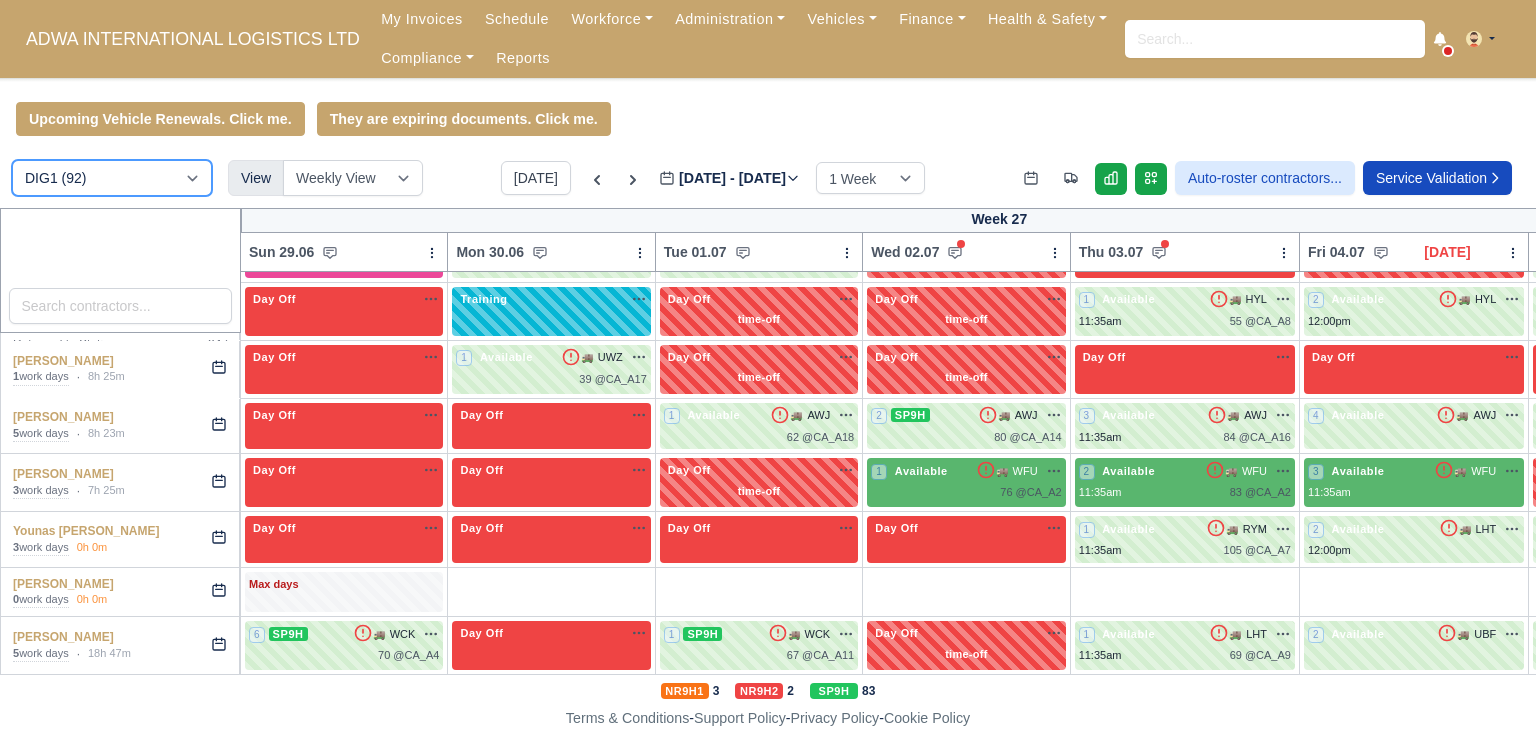 click on "DIG1 (92)
DHW1 (50)" at bounding box center [112, 178] 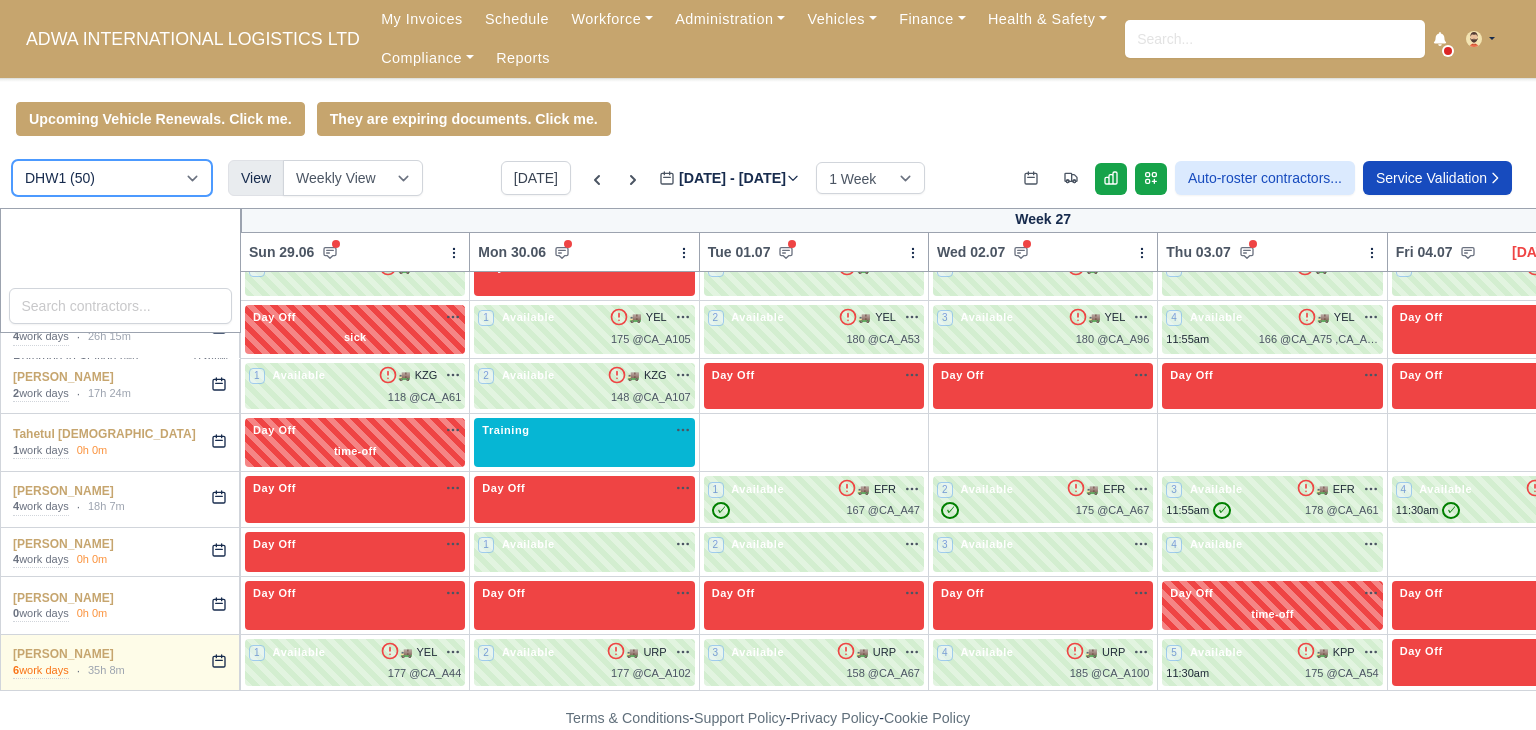 type 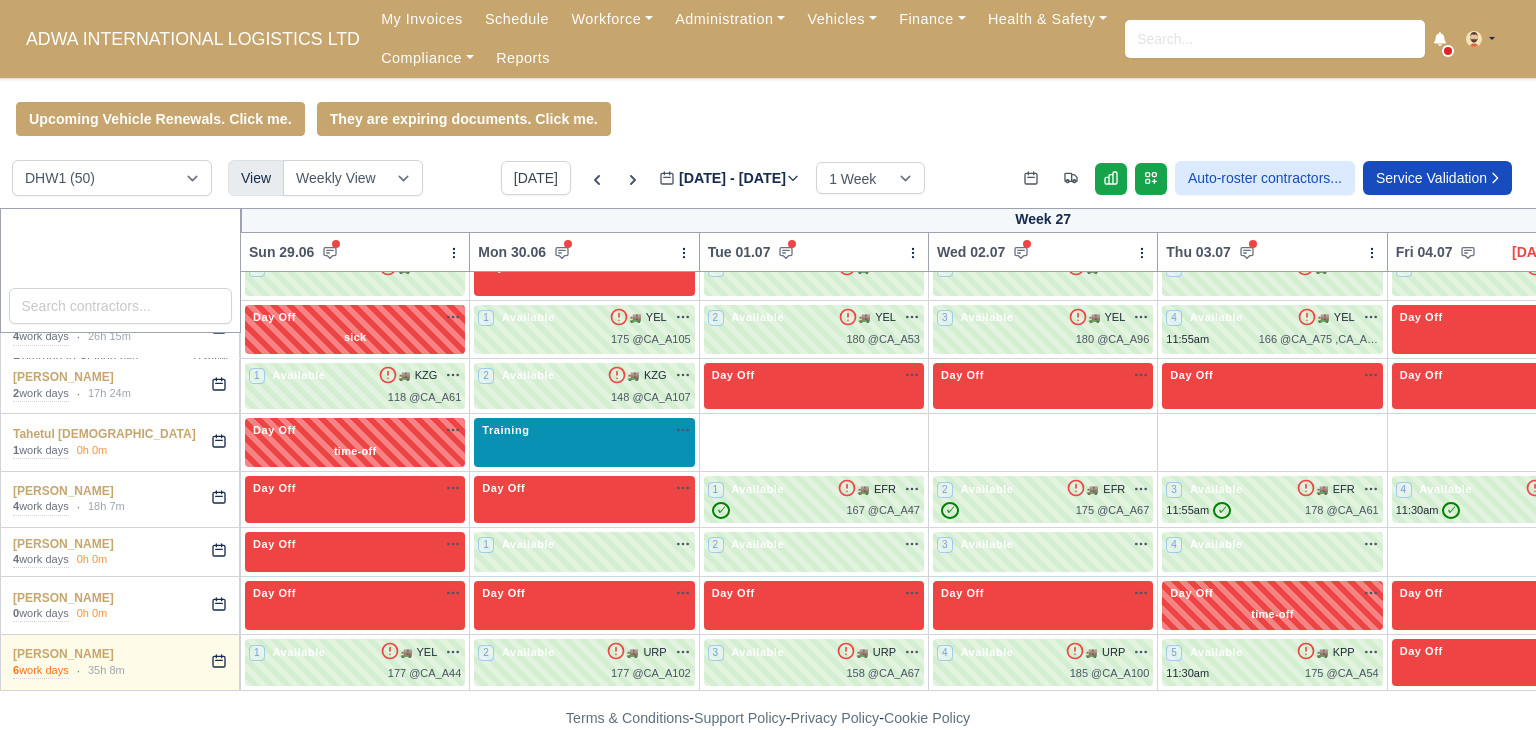 click on "Training
na" at bounding box center [584, 442] 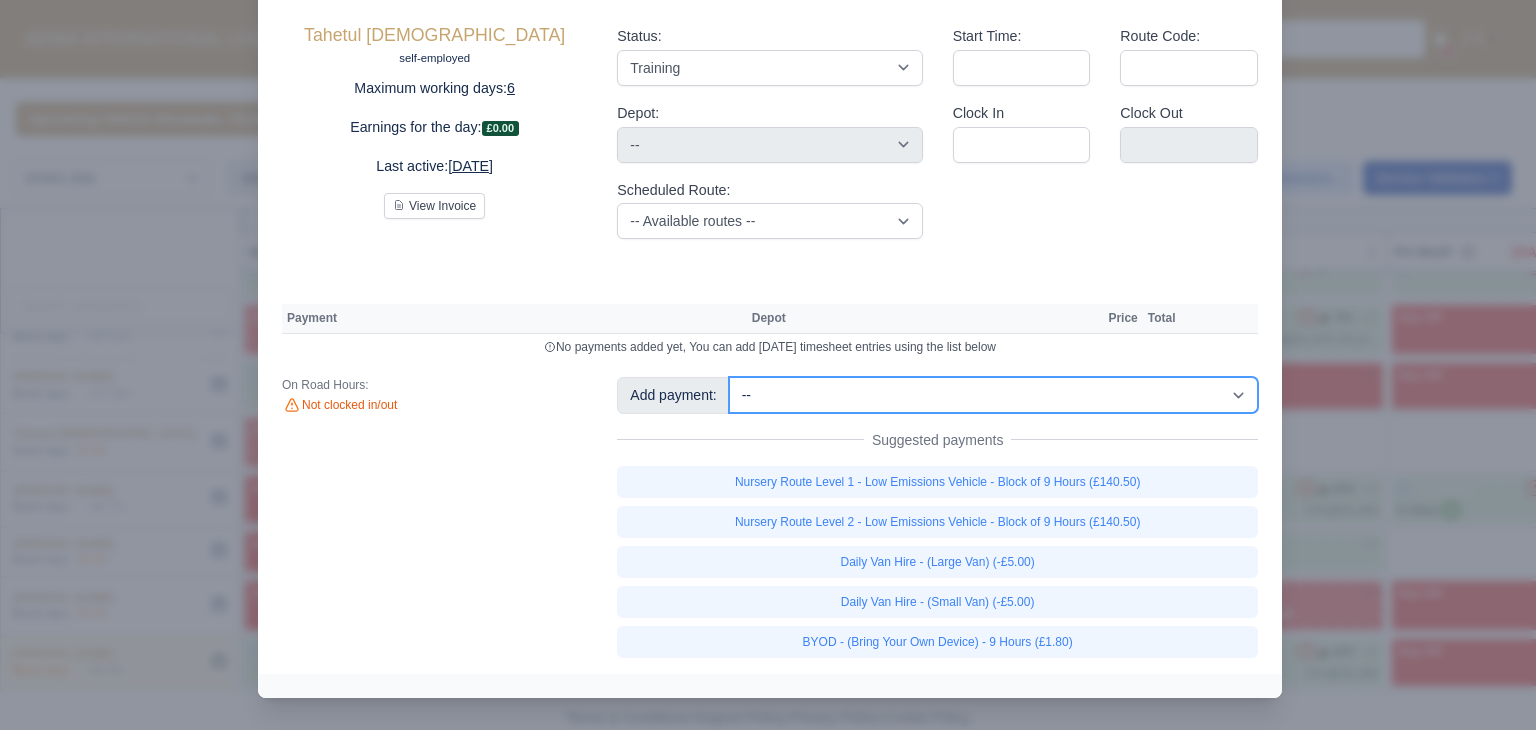 click on "--
Additional Hour Support  (£14.50)
Additional Stop Support (£1.00)
BYOD - (Bring Your Own Device) - 6 Hours (£1.20)
BYOD - (Bring Your Own Device) - 9 Hours (£1.80)
Daily Fuel Charge  - (Large Van) (-£5.00)
Daily Fuel Charge  - (Small Van) (-£5.00)
Daily OSM (£130.00)
Daily Van Cleaning (£120.00)
Daily Van Hire  - (Large Van) (-£5.00)
Daily Van Hire  - (Small Van) (-£5.00)
Induction Training Day - Health and Safety  (£14.50)
Induction Training Day (Day 1) (£87.00)
Induction Training Day (Day 1) - Block of 9 Hours  (£130.50)
Nursery Route Level 1 - Low Emissions Vehicle - Block of 9 Hours (£140.50)
Nursery Route Level 2 - Low Emissions Vehicle - Block of 9 Hours (£140.50)" at bounding box center (993, 395) 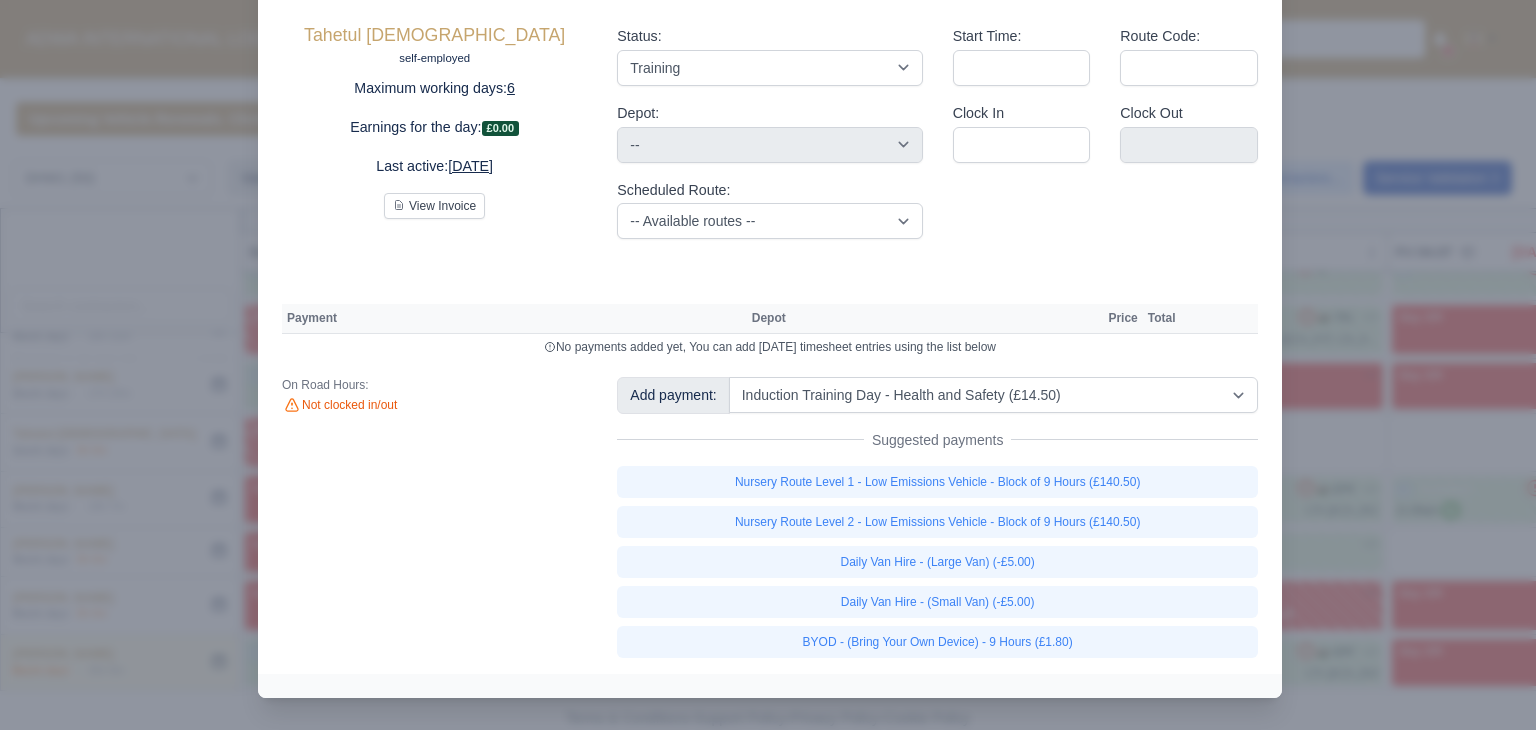type 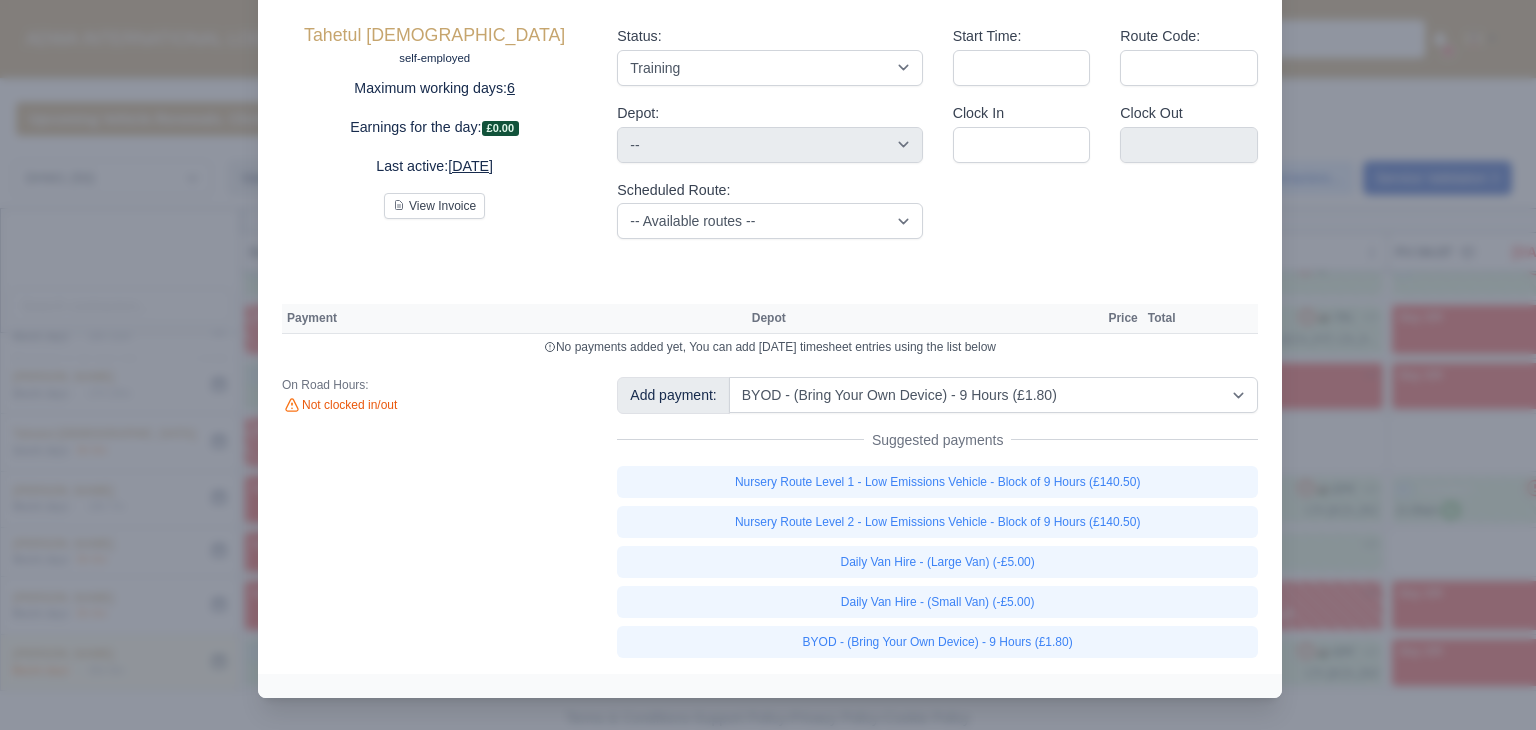select on "2" 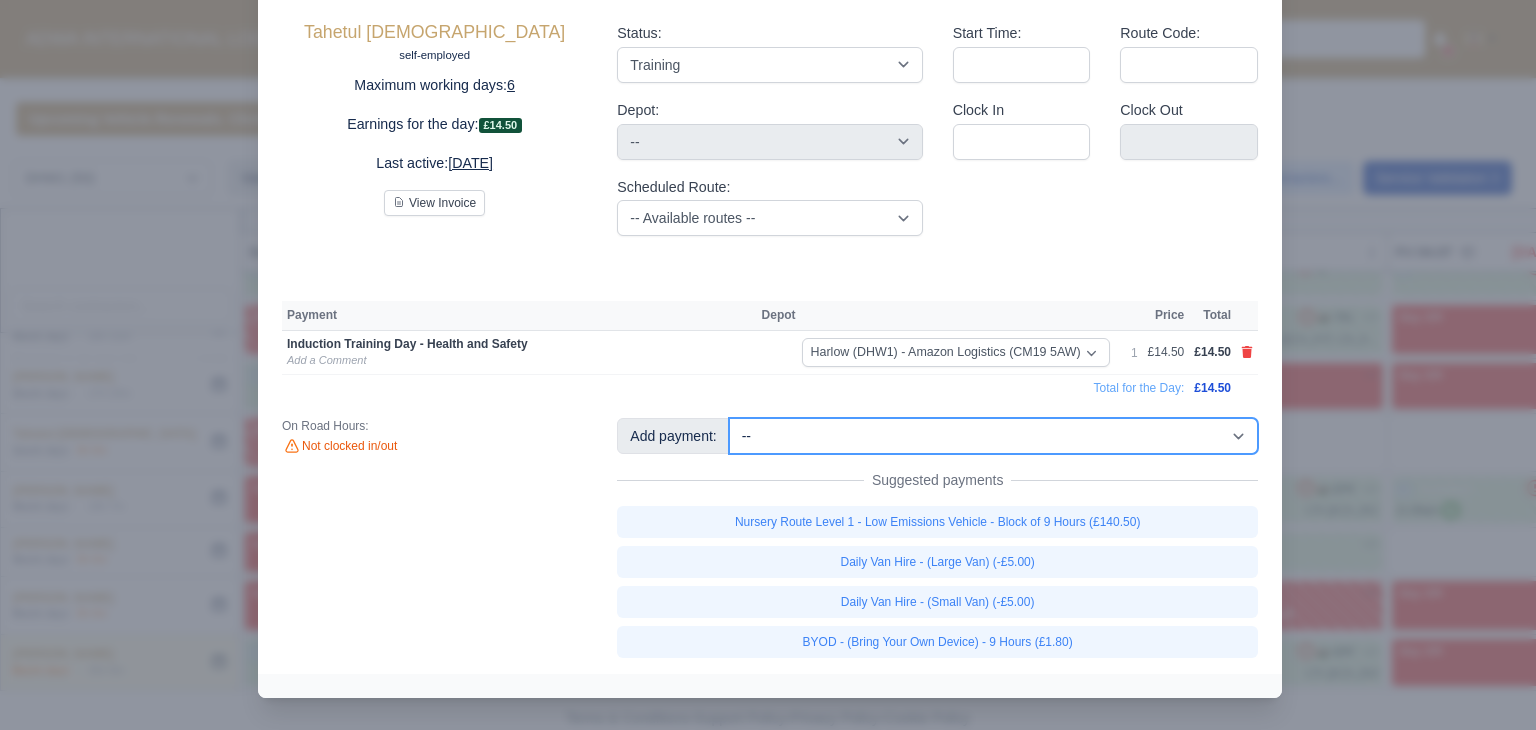 click on "--
Additional Hour Support  (£14.50)
Additional Stop Support (£1.00)
BYOD - (Bring Your Own Device) - 6 Hours (£1.20)
BYOD - (Bring Your Own Device) - 9 Hours (£1.80)
Daily Fuel Charge  - (Large Van) (-£5.00)
Daily Fuel Charge  - (Small Van) (-£5.00)
Daily OSM (£130.00)
Daily Van Cleaning (£120.00)
Daily Van Hire  - (Large Van) (-£5.00)
Daily Van Hire  - (Small Van) (-£5.00)
Induction Training Day - Health and Safety  (£14.50)
Induction Training Day (Day 1) (£87.00)
Induction Training Day (Day 1) - Block of 9 Hours  (£130.50)
Nursery Route Level 1 - Low Emissions Vehicle - Block of 9 Hours (£140.50)
Nursery Route Level 2 - Low Emissions Vehicle - Block of 9 Hours (£140.50)" at bounding box center [993, 436] 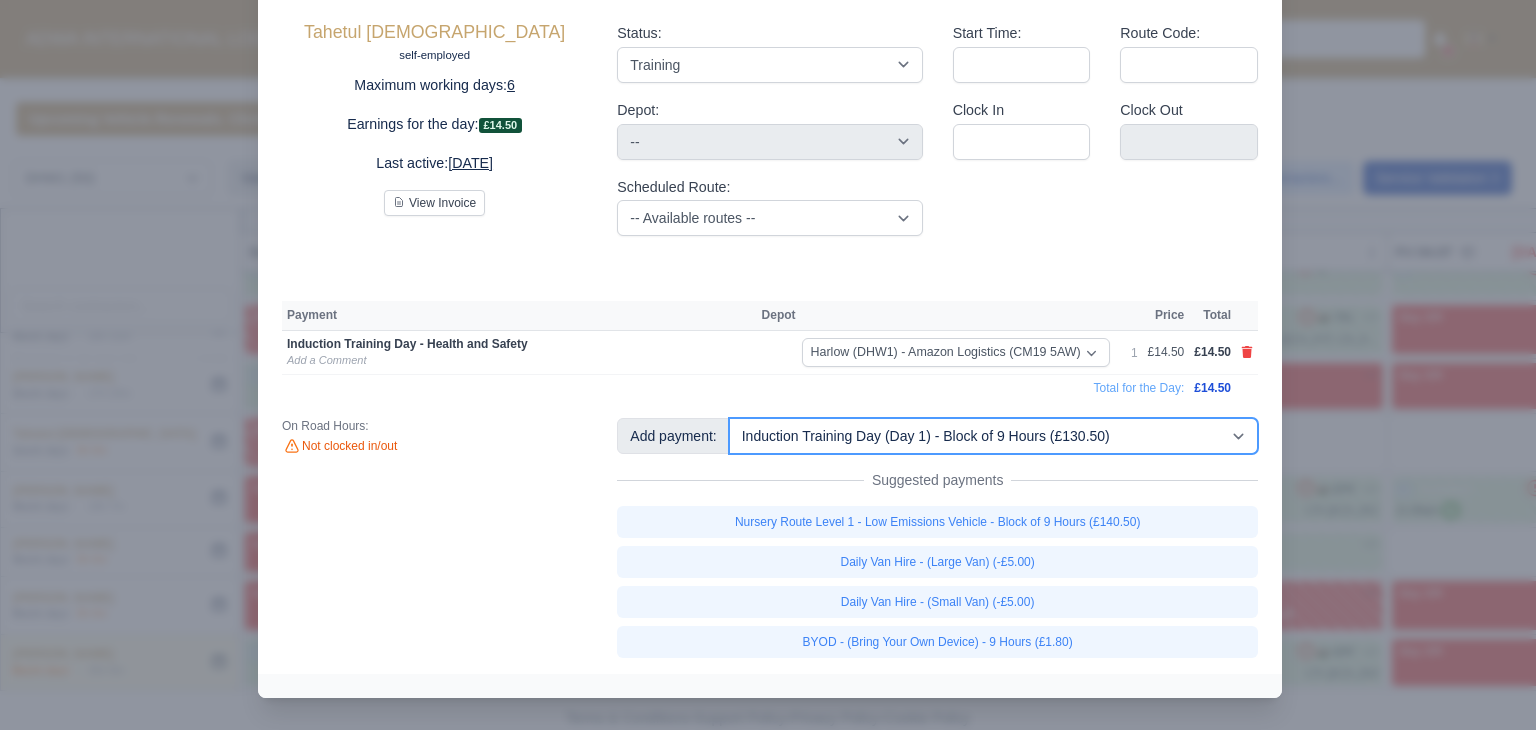 type 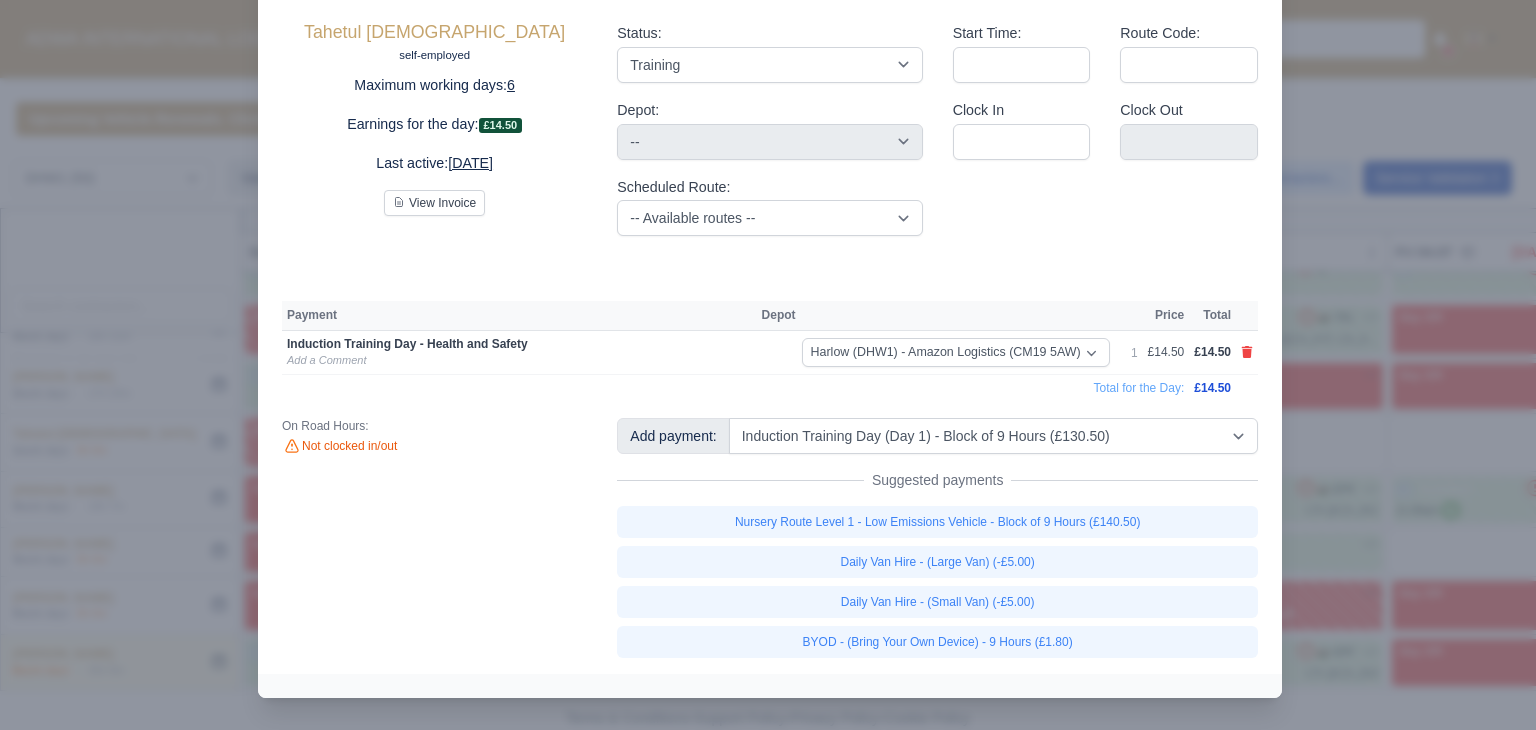 type 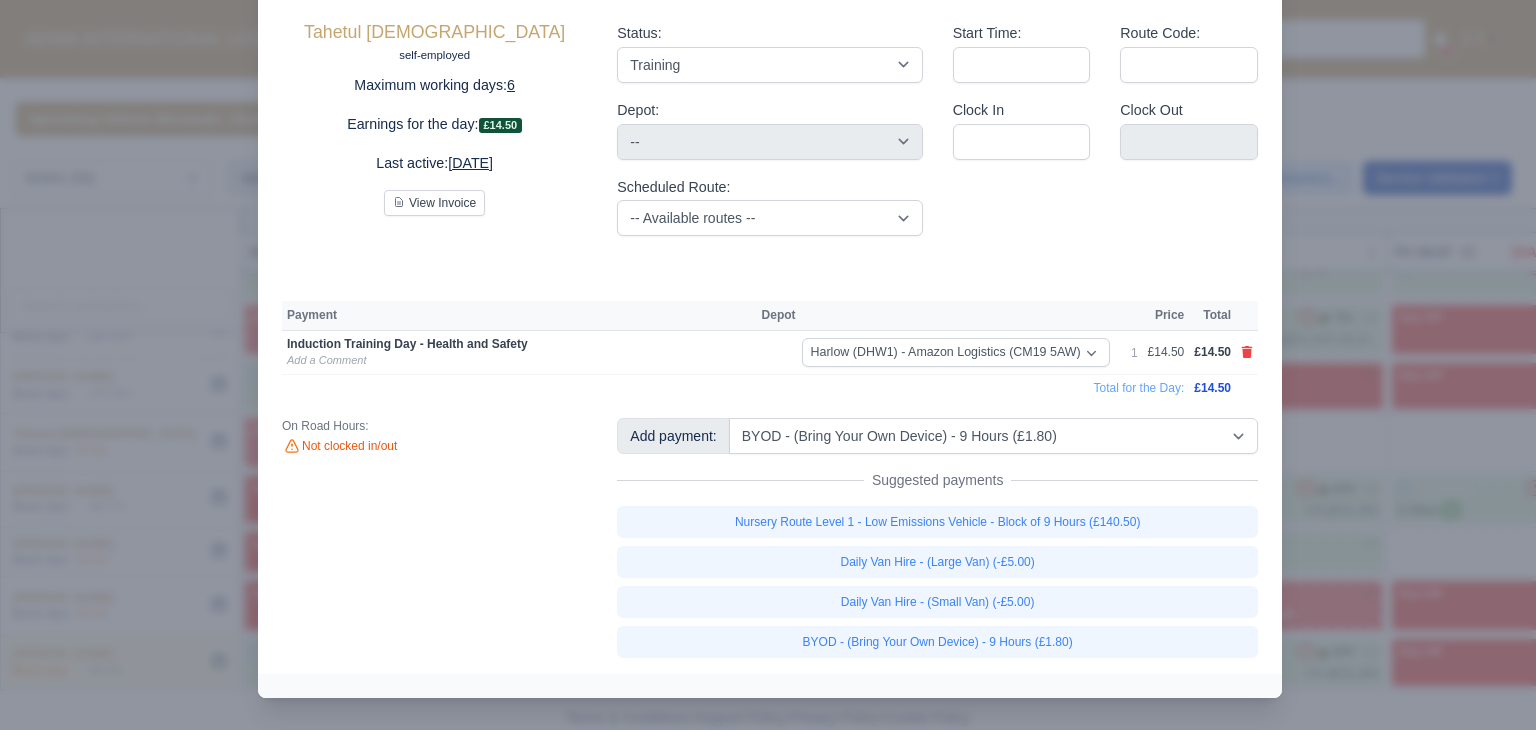 select on "2" 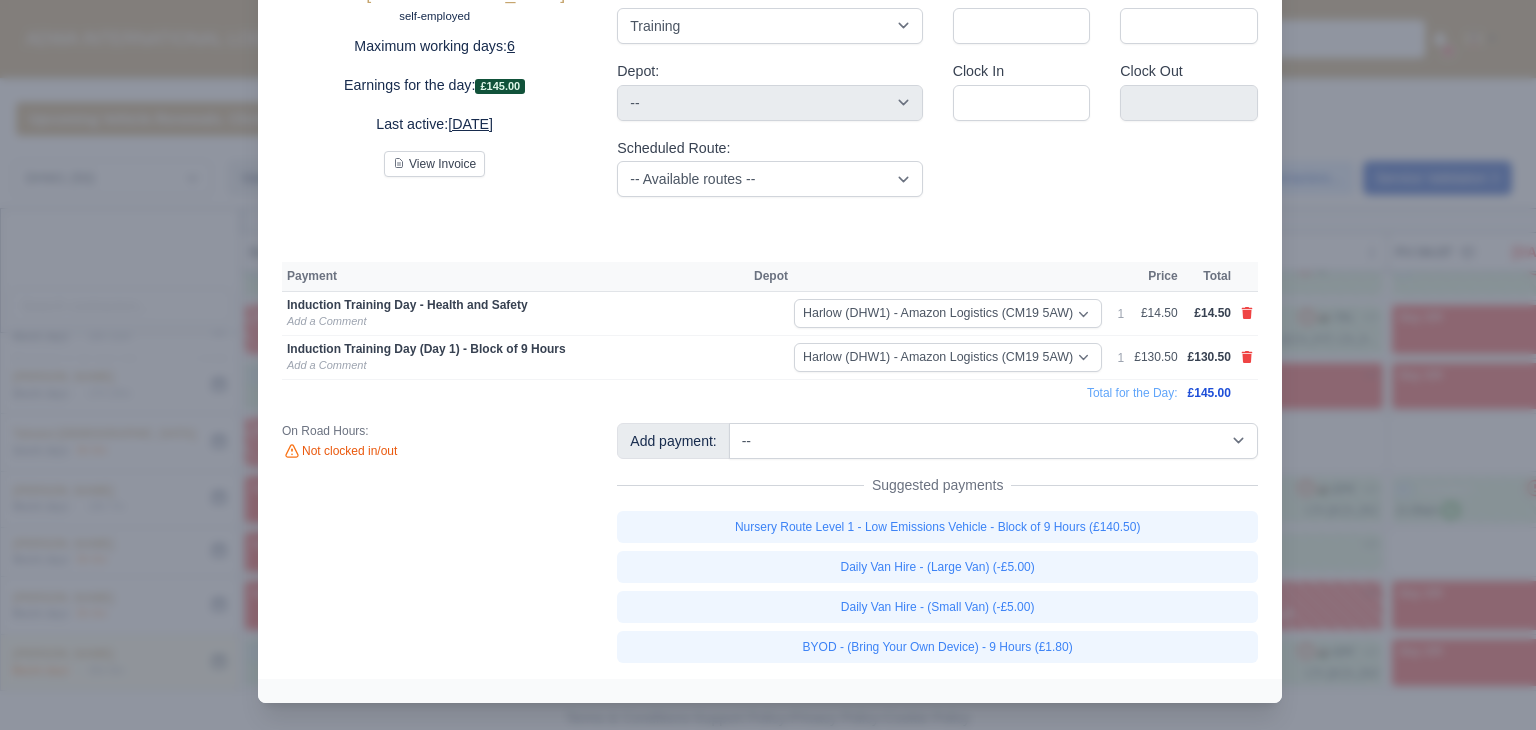 click at bounding box center (768, 365) 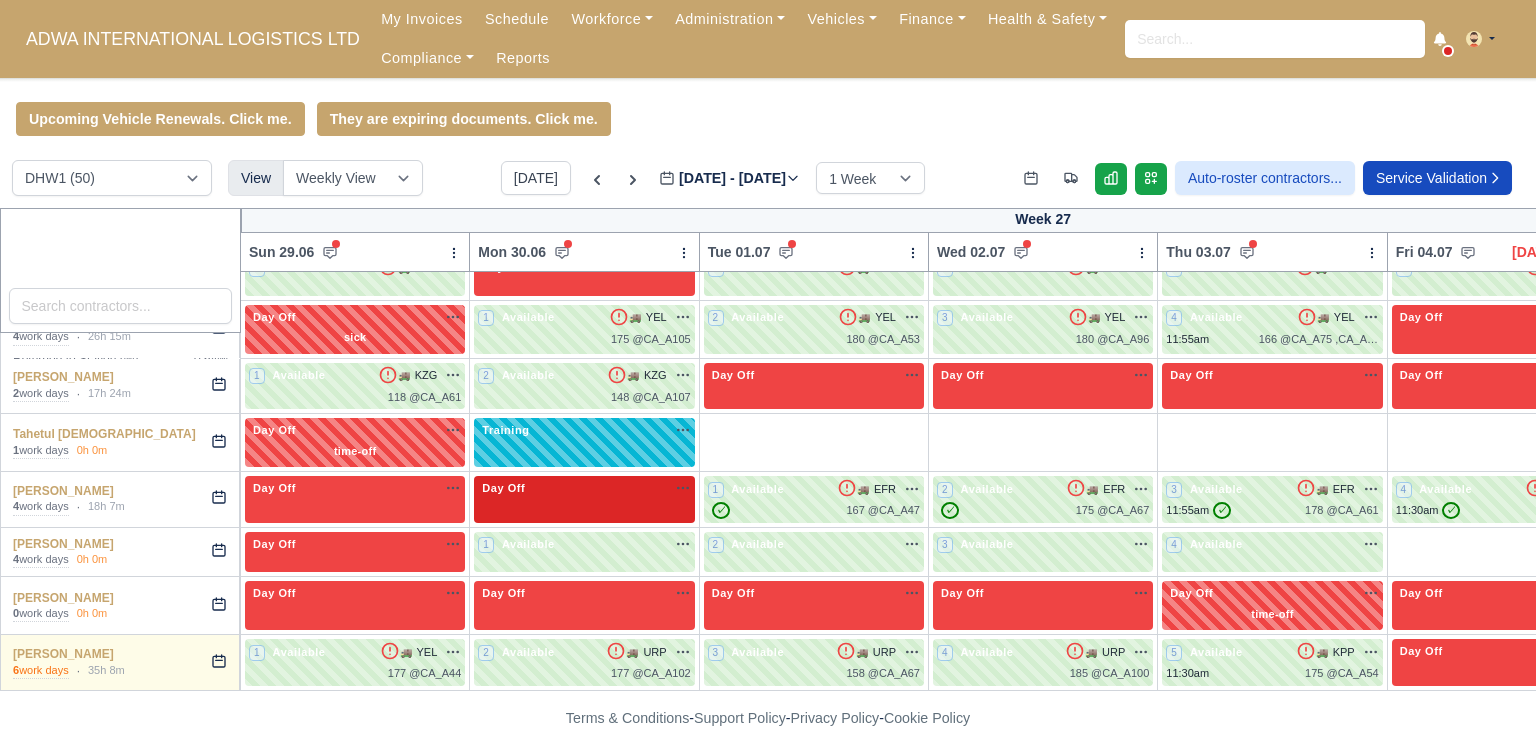 scroll, scrollTop: 2217, scrollLeft: 0, axis: vertical 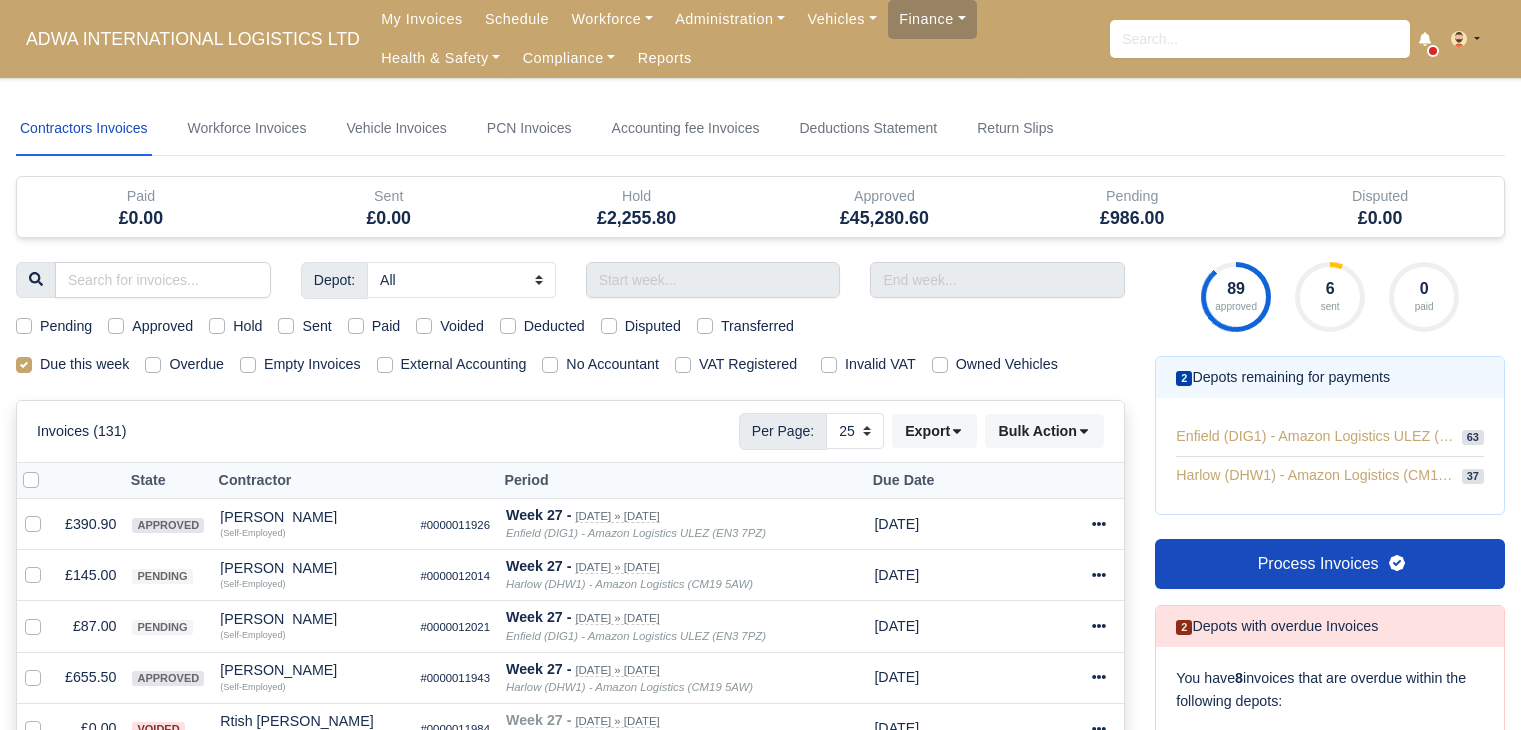 select on "25" 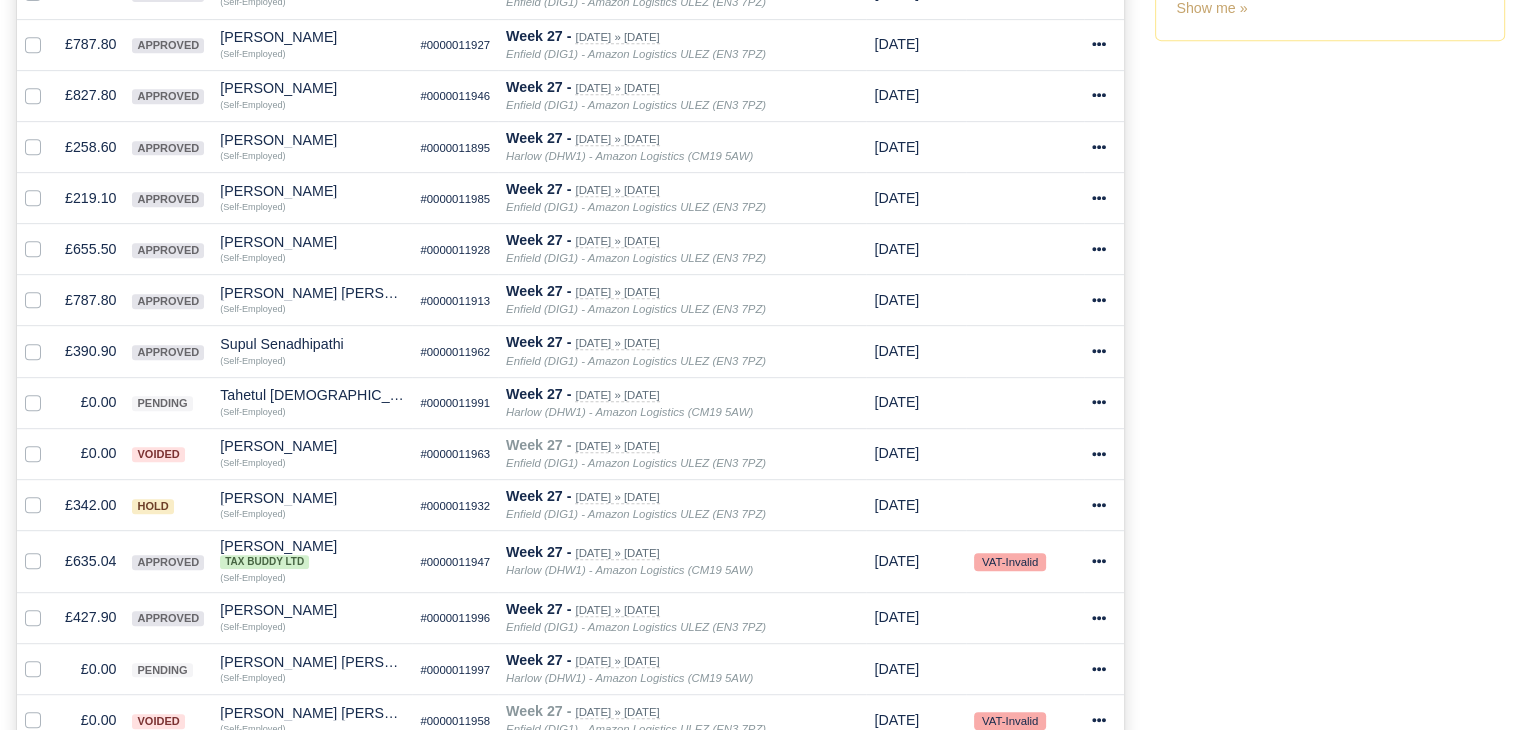 scroll, scrollTop: 940, scrollLeft: 0, axis: vertical 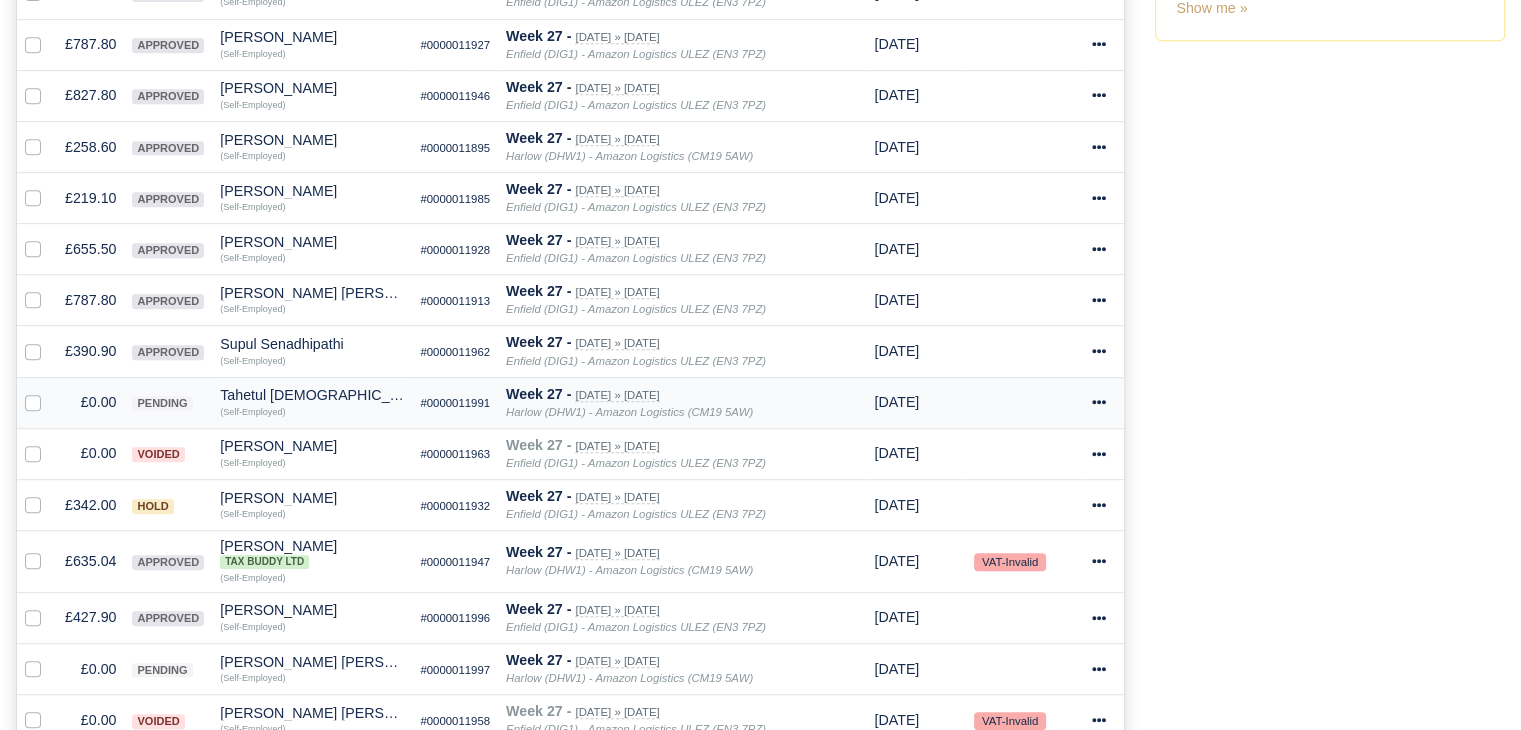 click on "(Self-Employed)" at bounding box center [252, 411] 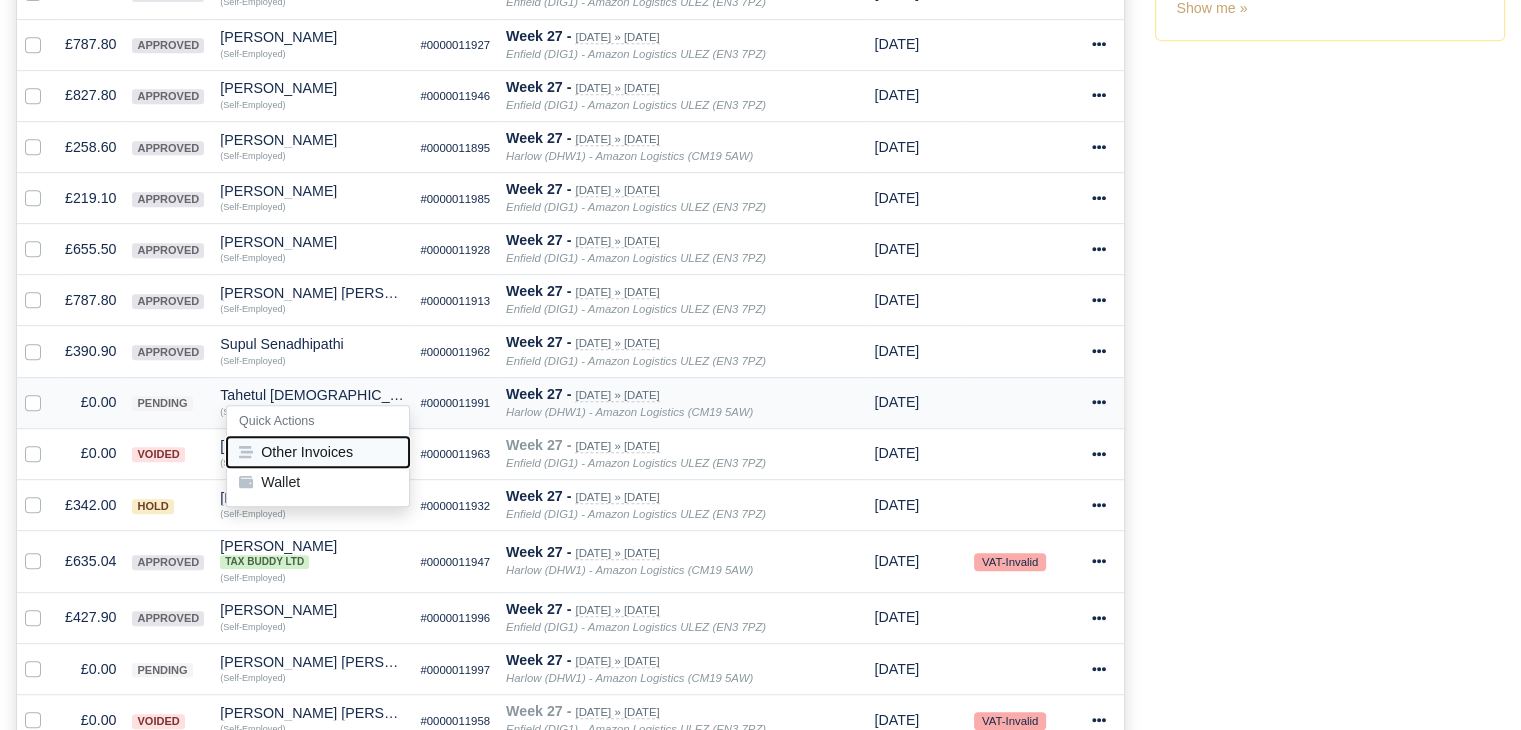 click on "Other Invoices" at bounding box center (318, 452) 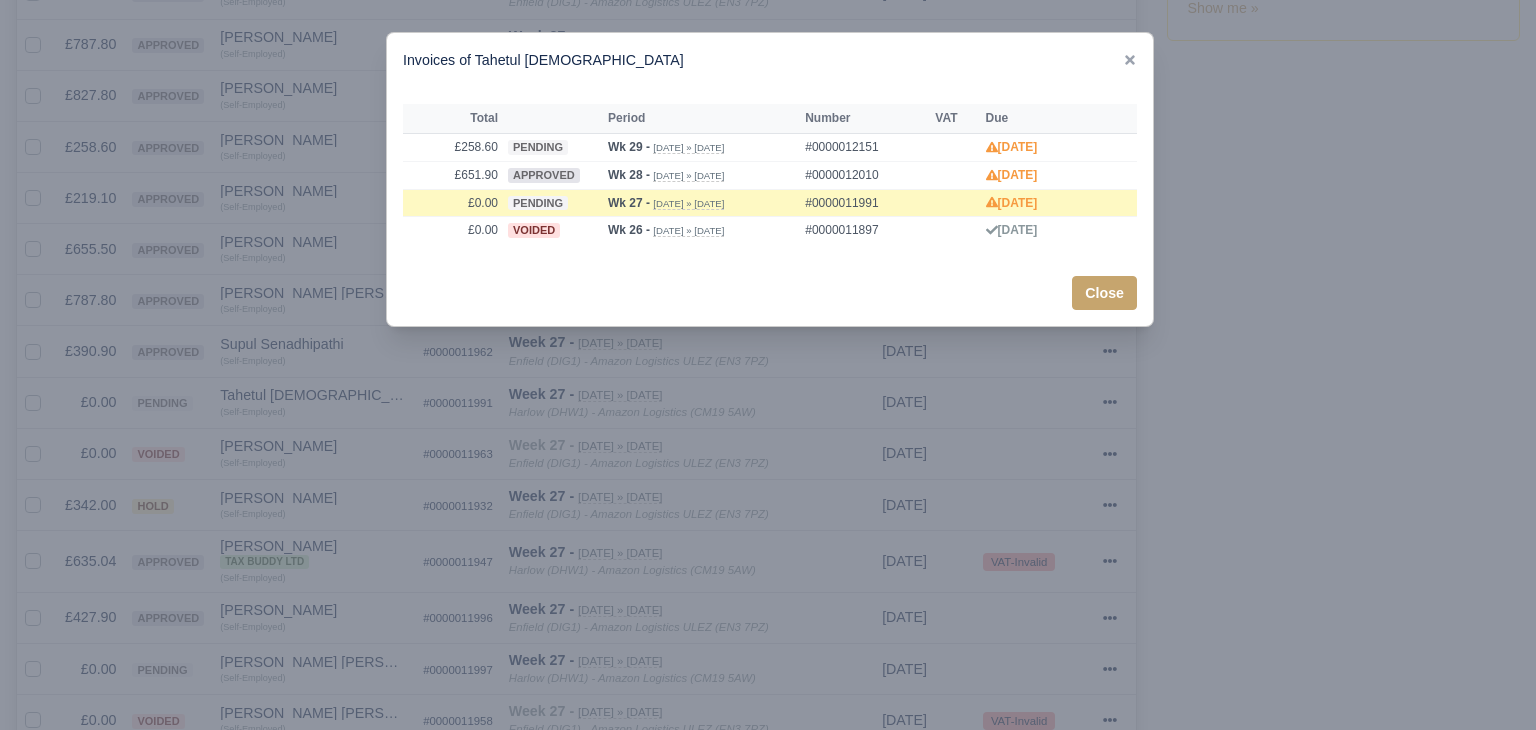 click at bounding box center [768, 365] 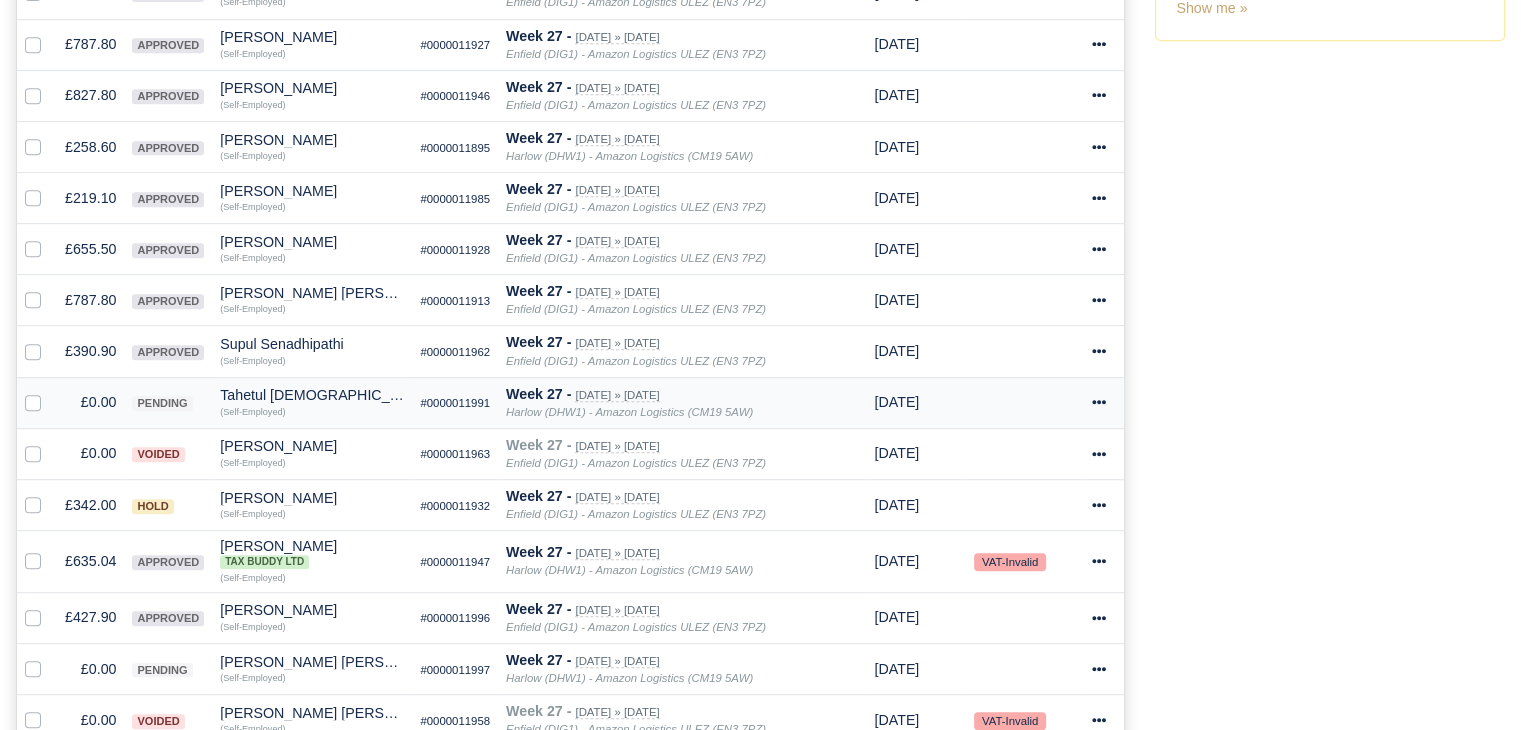 click on "Tahetul [DEMOGRAPHIC_DATA]" at bounding box center (312, 395) 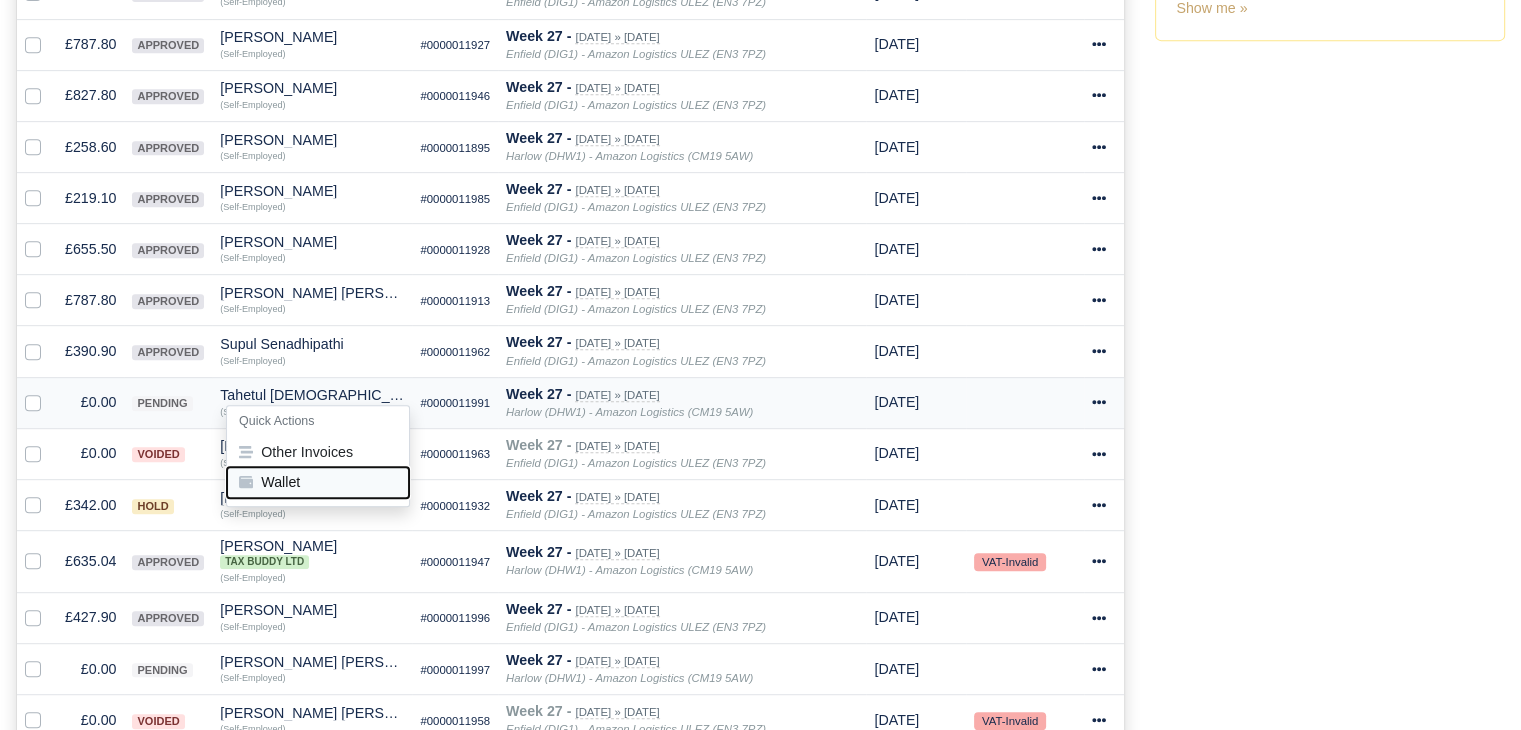 click on "Wallet" at bounding box center [318, 483] 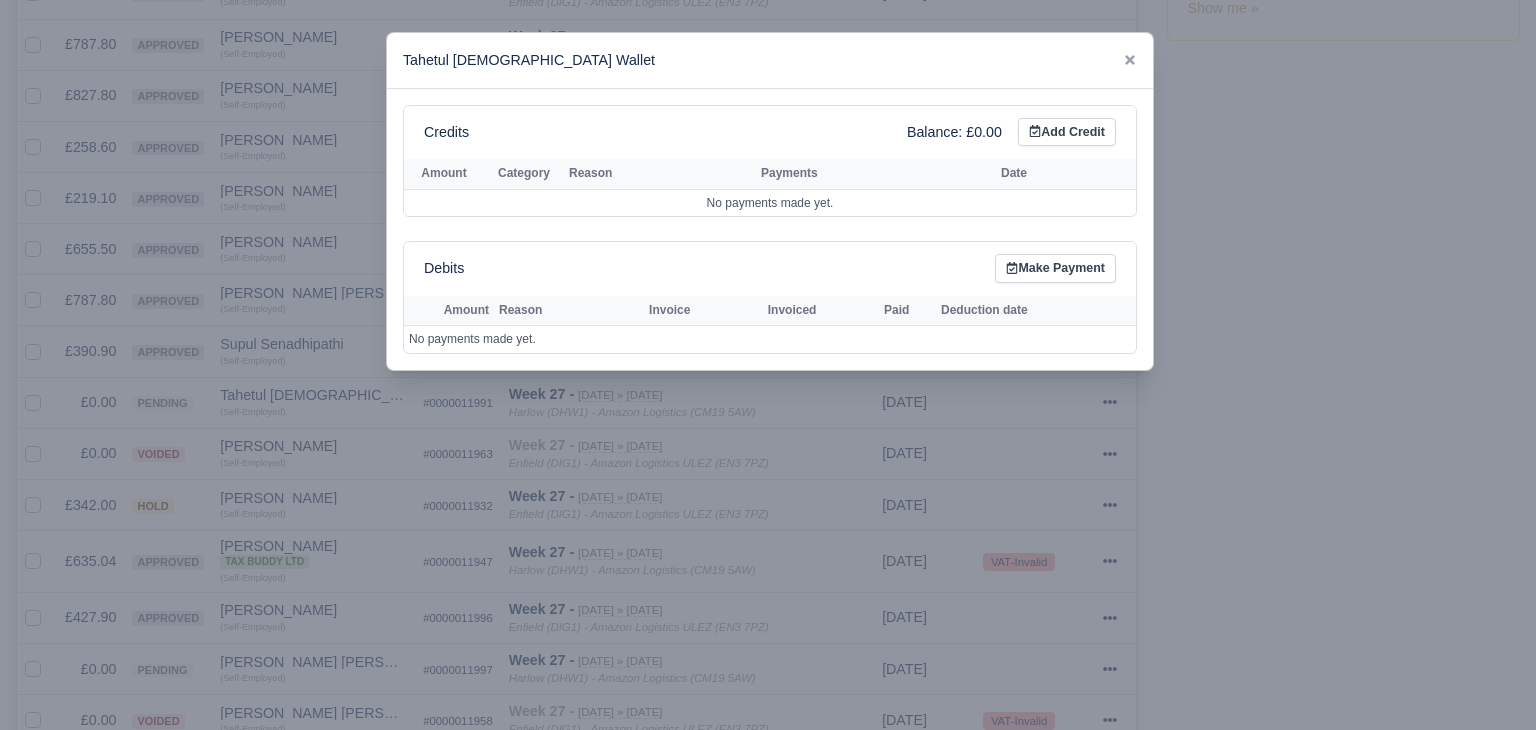 click at bounding box center [768, 365] 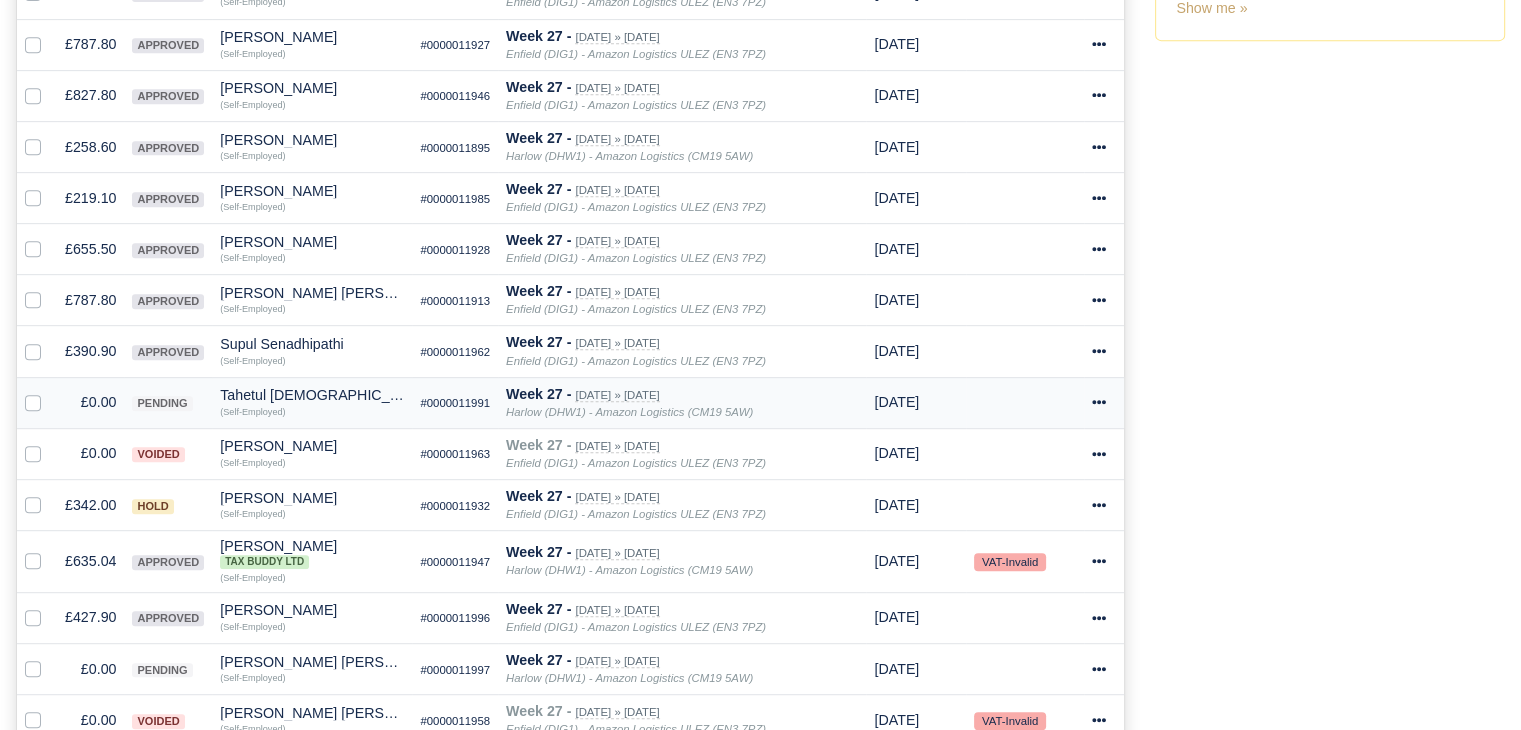 click on "(Self-Employed)" at bounding box center [252, 411] 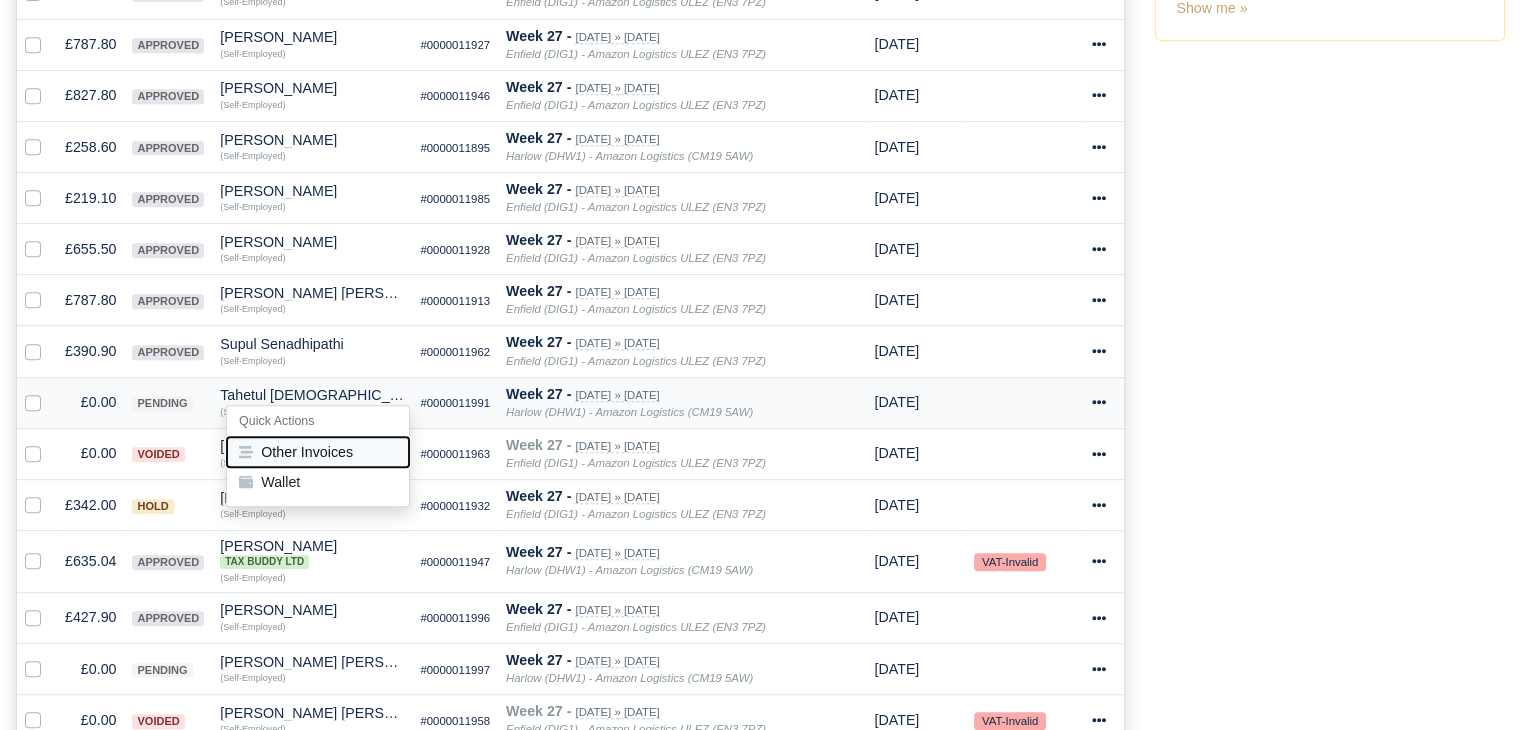 click on "Other Invoices" at bounding box center (318, 452) 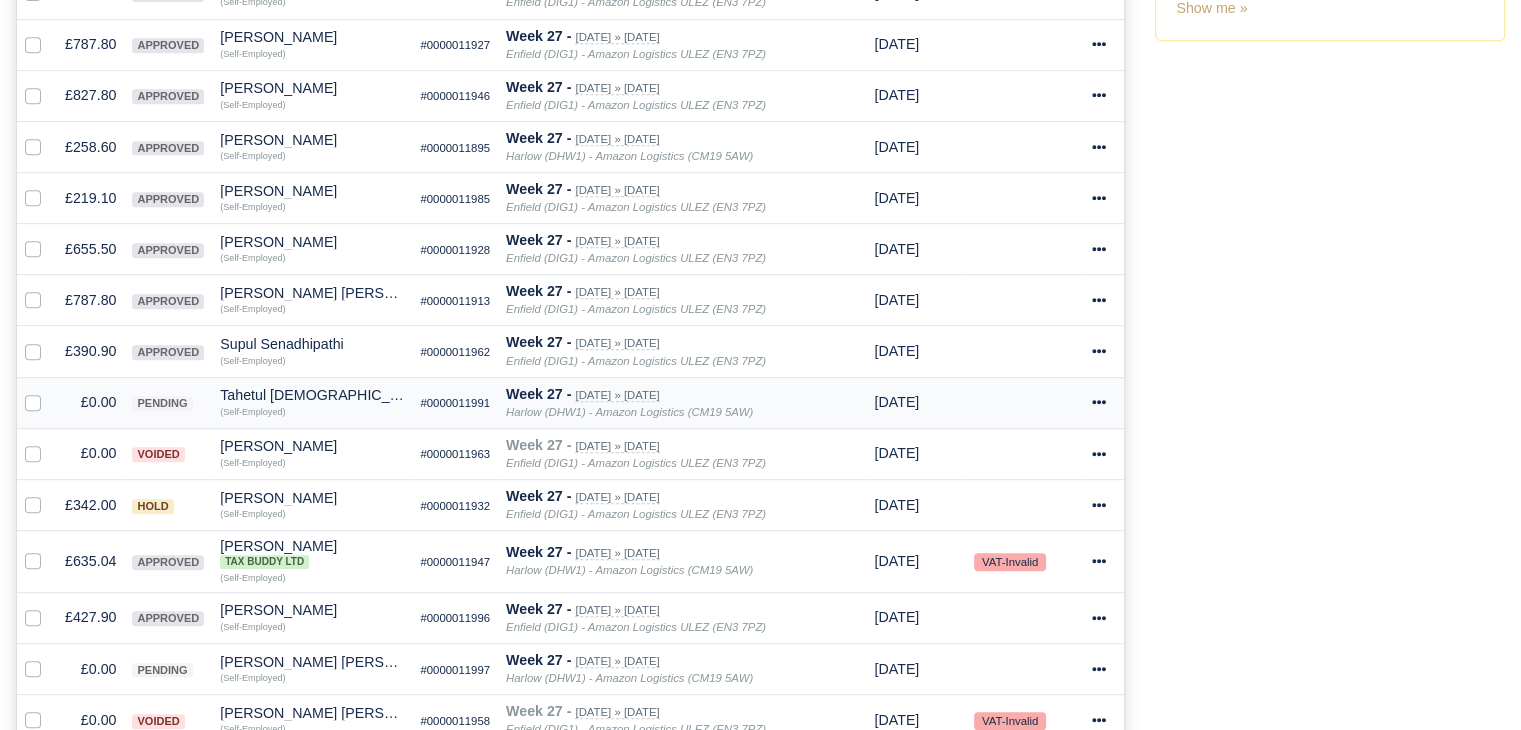 click on "(Self-Employed)" at bounding box center [252, 412] 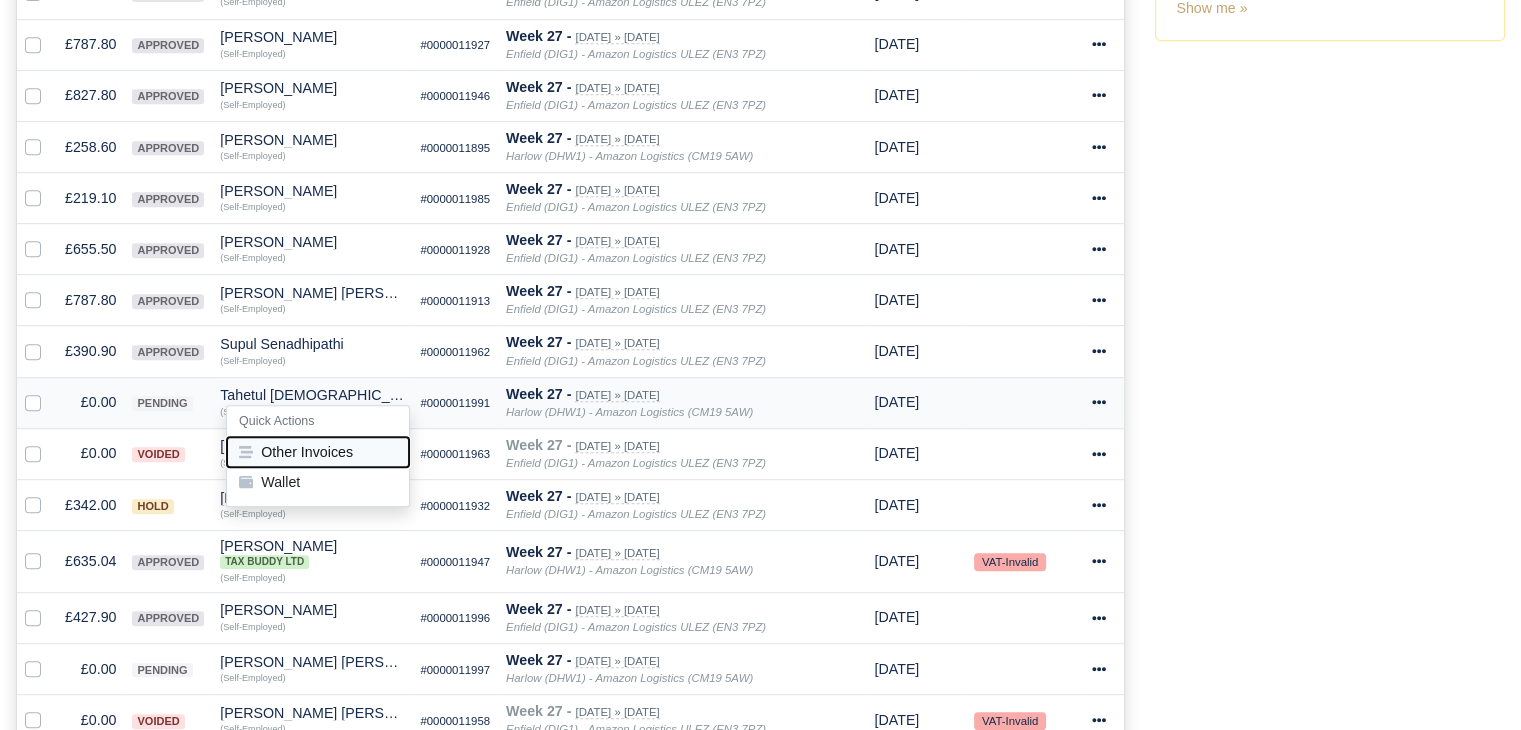 click on "Other Invoices" at bounding box center [318, 452] 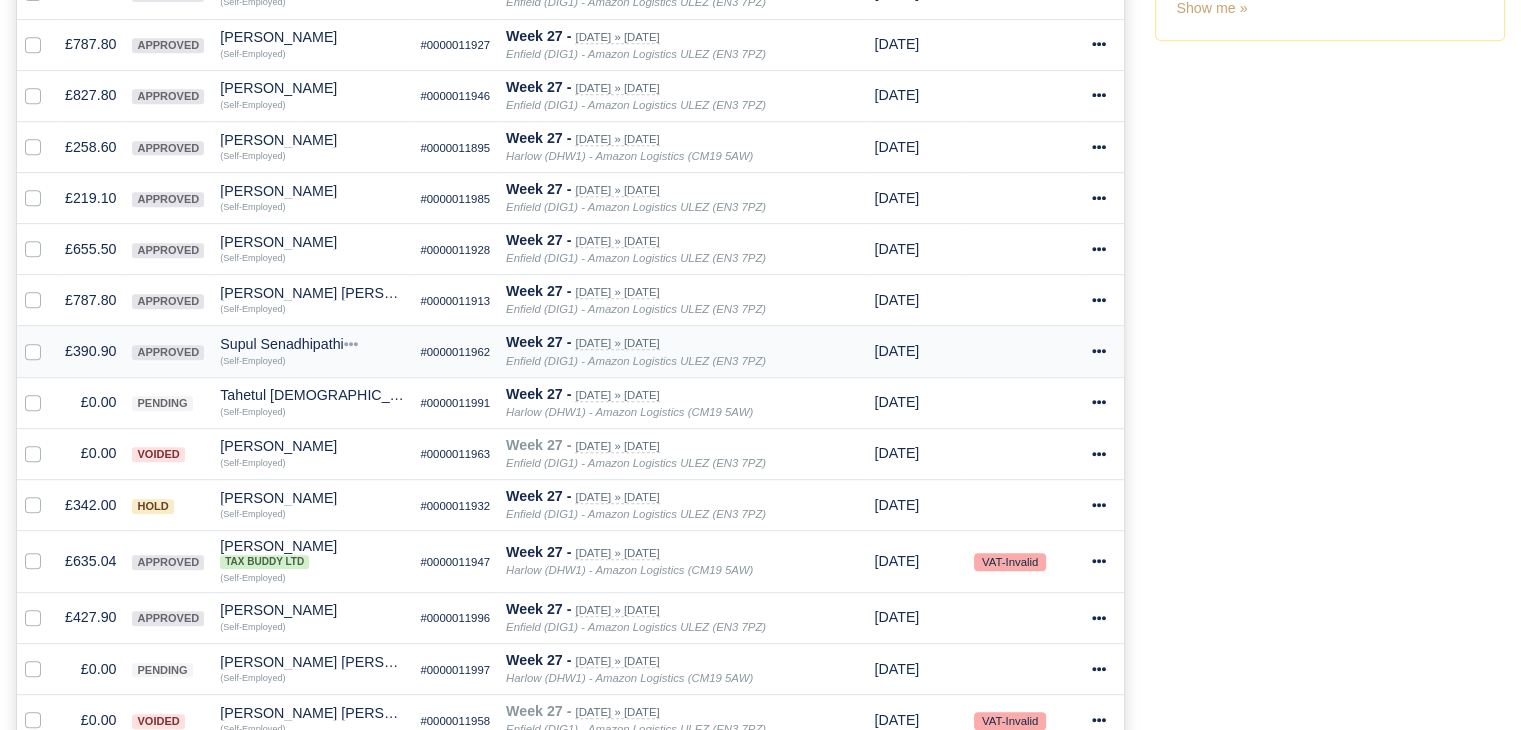 click on "Supul Senadhipathi
Quick Actions
Other Invoices
Wallet
(Self-Employed)" at bounding box center (312, 351) 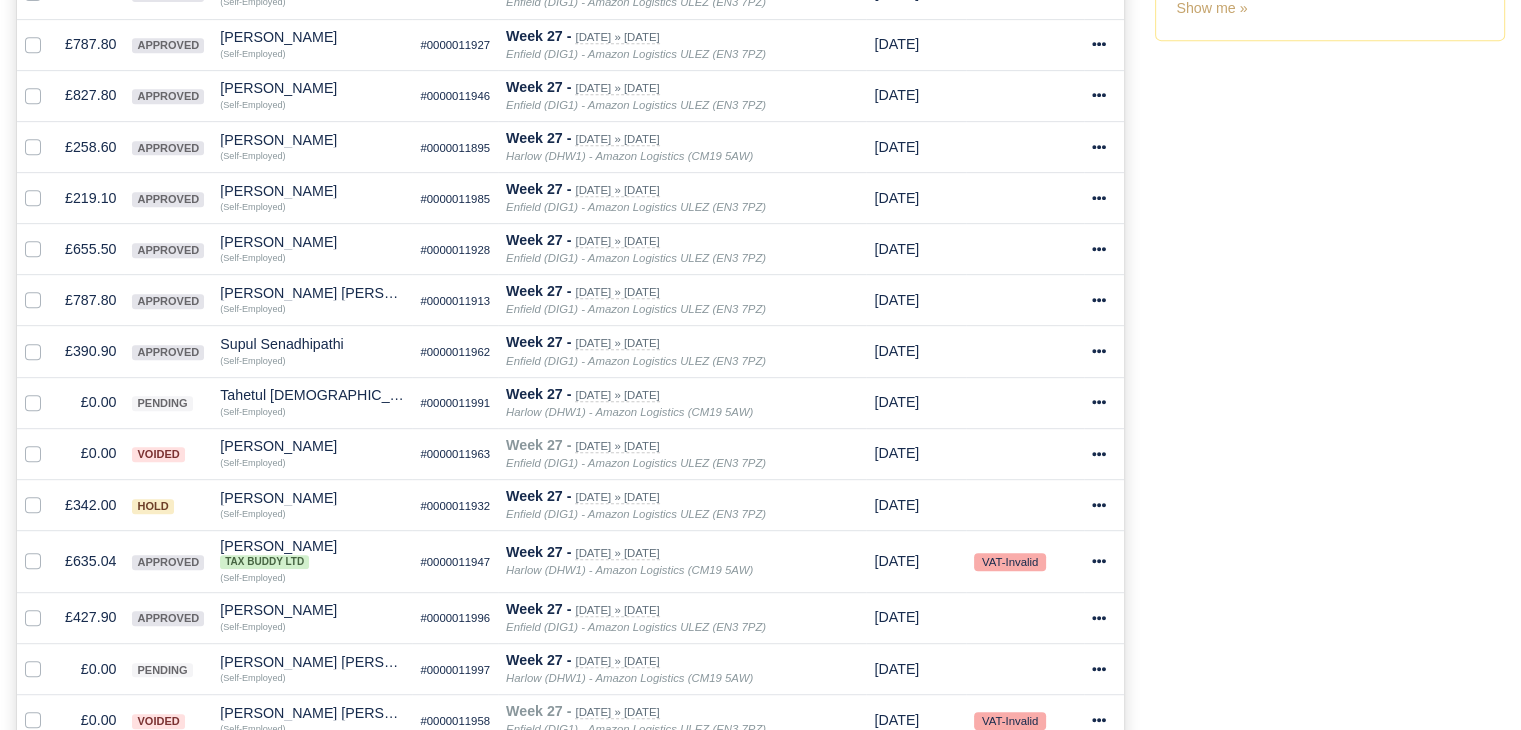 click on "89
approved
6
sent
0
paid
2
Depots remaining for payments
63
37" at bounding box center [1330, 123] 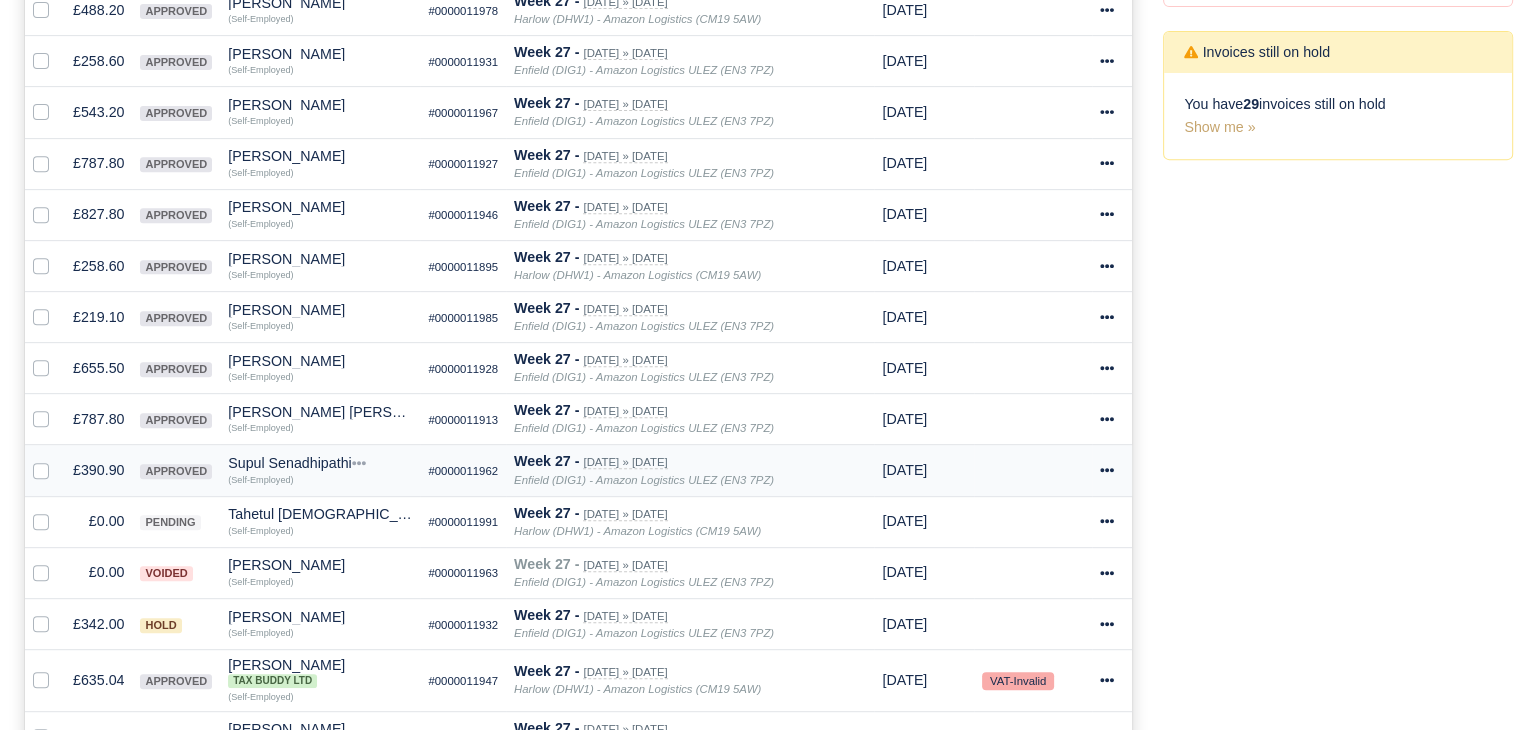 scroll, scrollTop: 828, scrollLeft: 0, axis: vertical 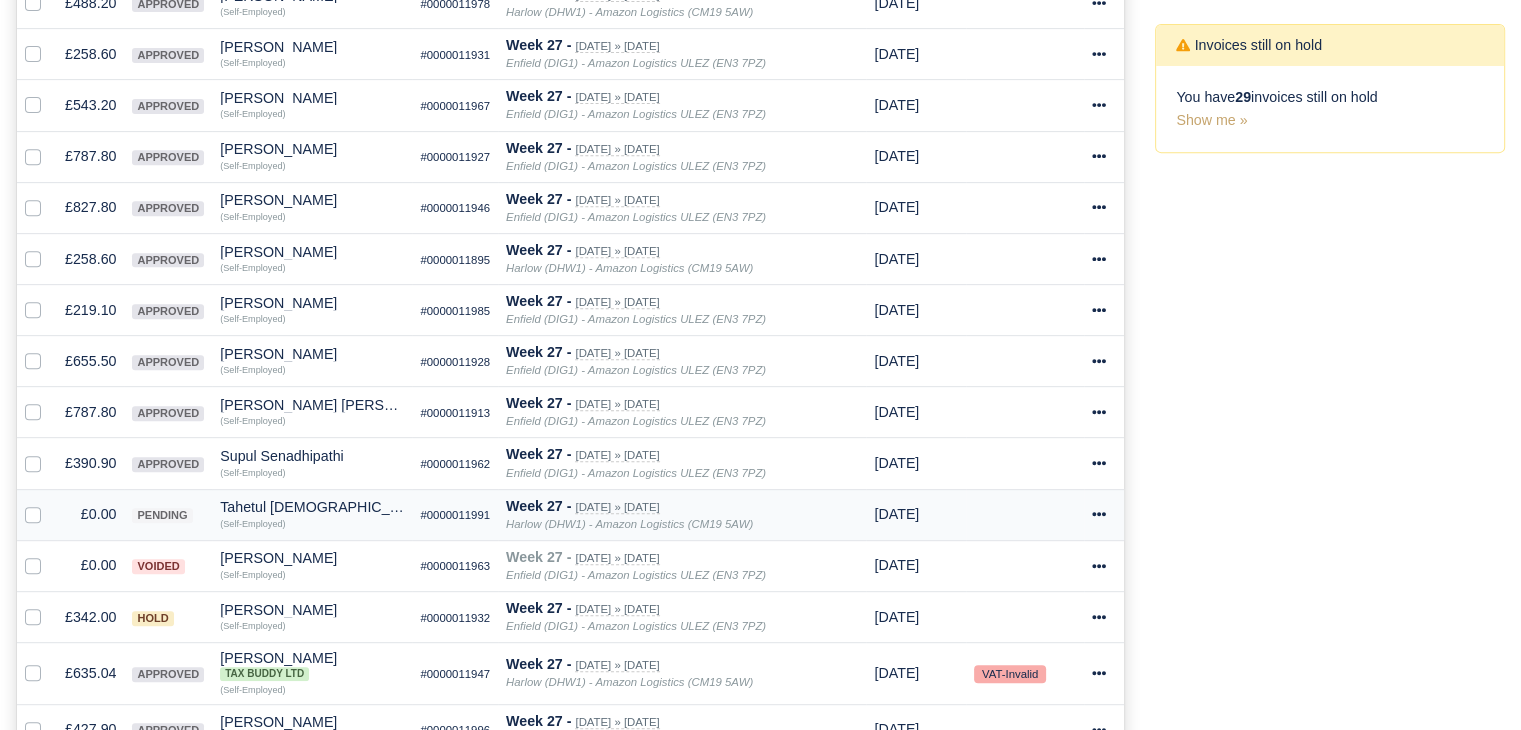 click on "Tahetul [DEMOGRAPHIC_DATA]" at bounding box center (312, 507) 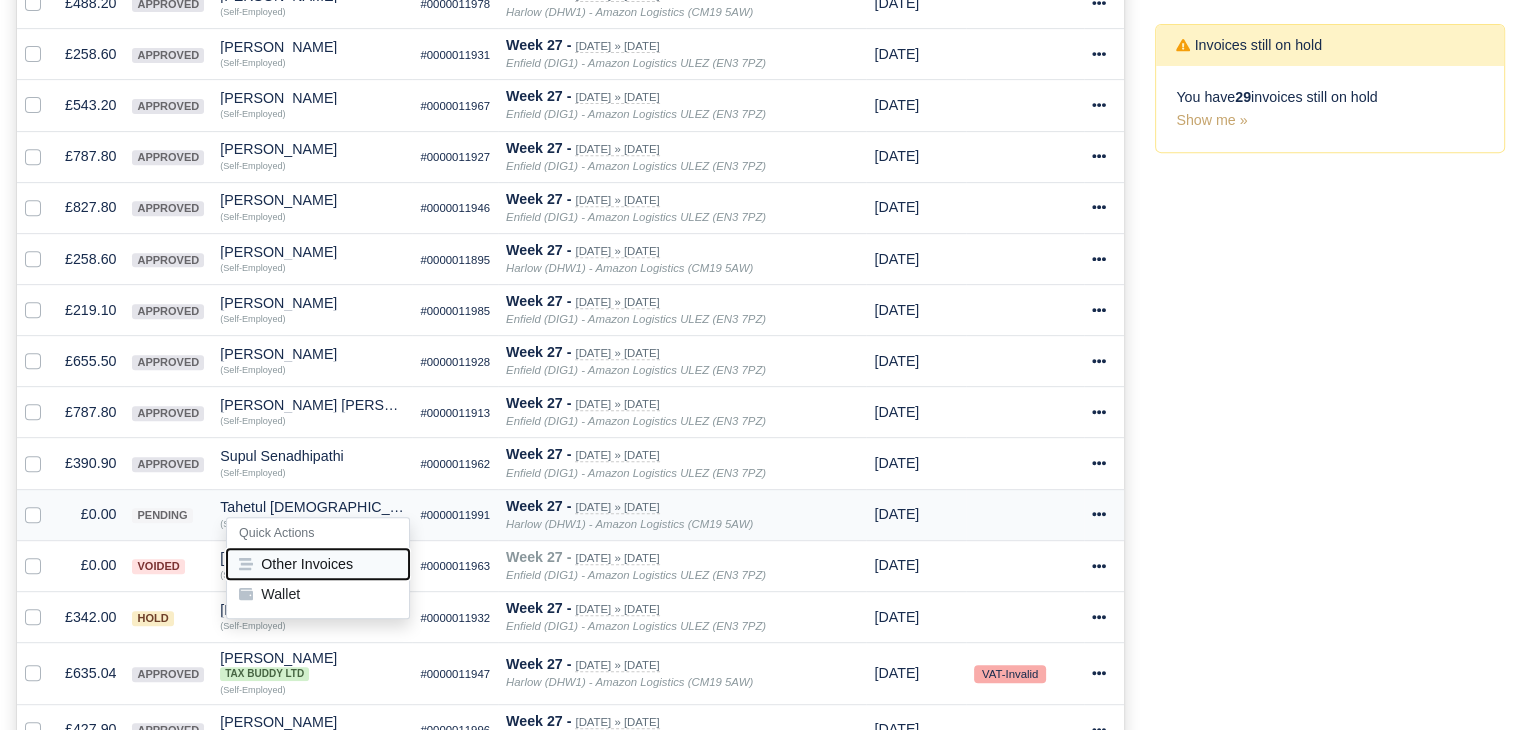 click on "Other Invoices" at bounding box center (318, 564) 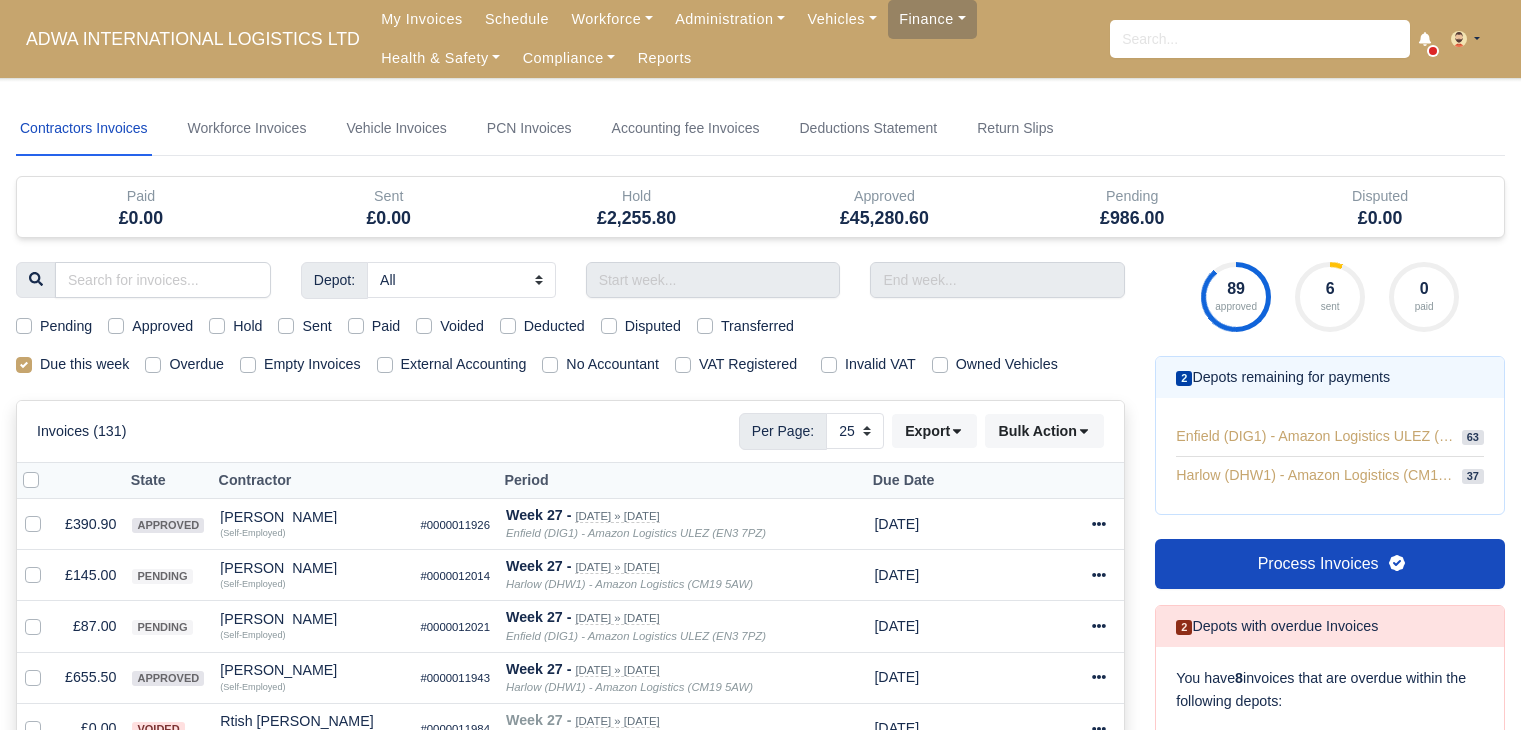 select on "25" 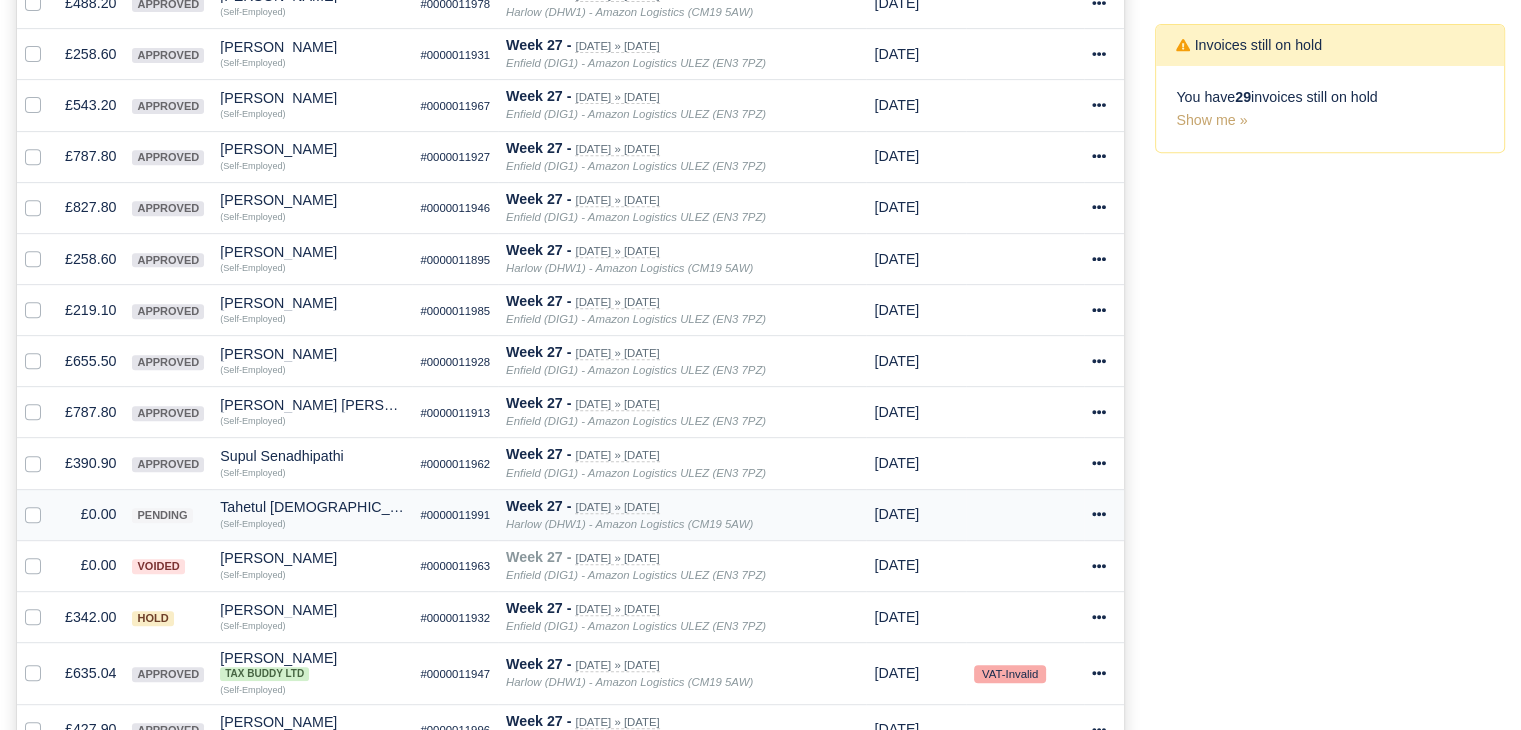 click on "Tahetul [DEMOGRAPHIC_DATA]" at bounding box center [312, 507] 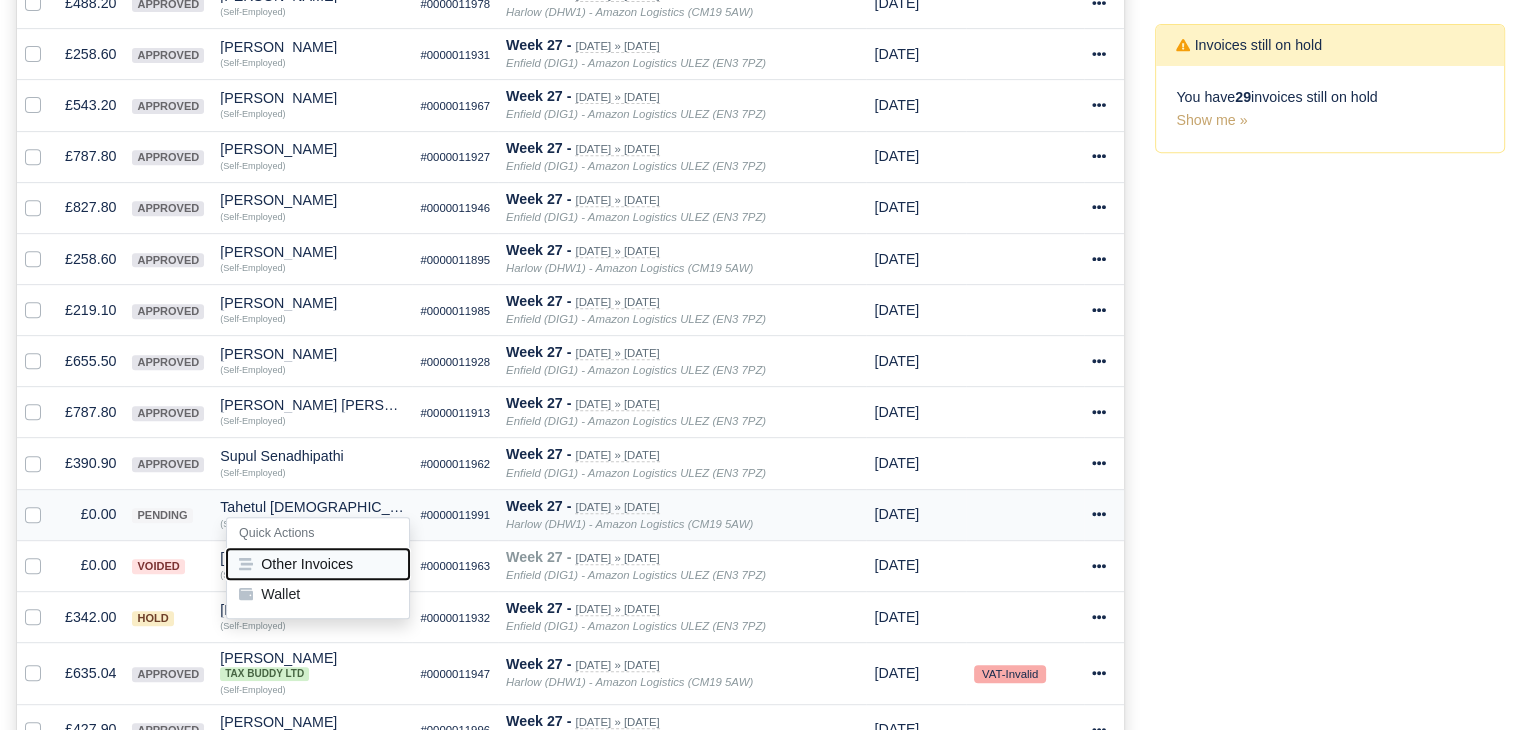 click on "Other Invoices" at bounding box center [318, 564] 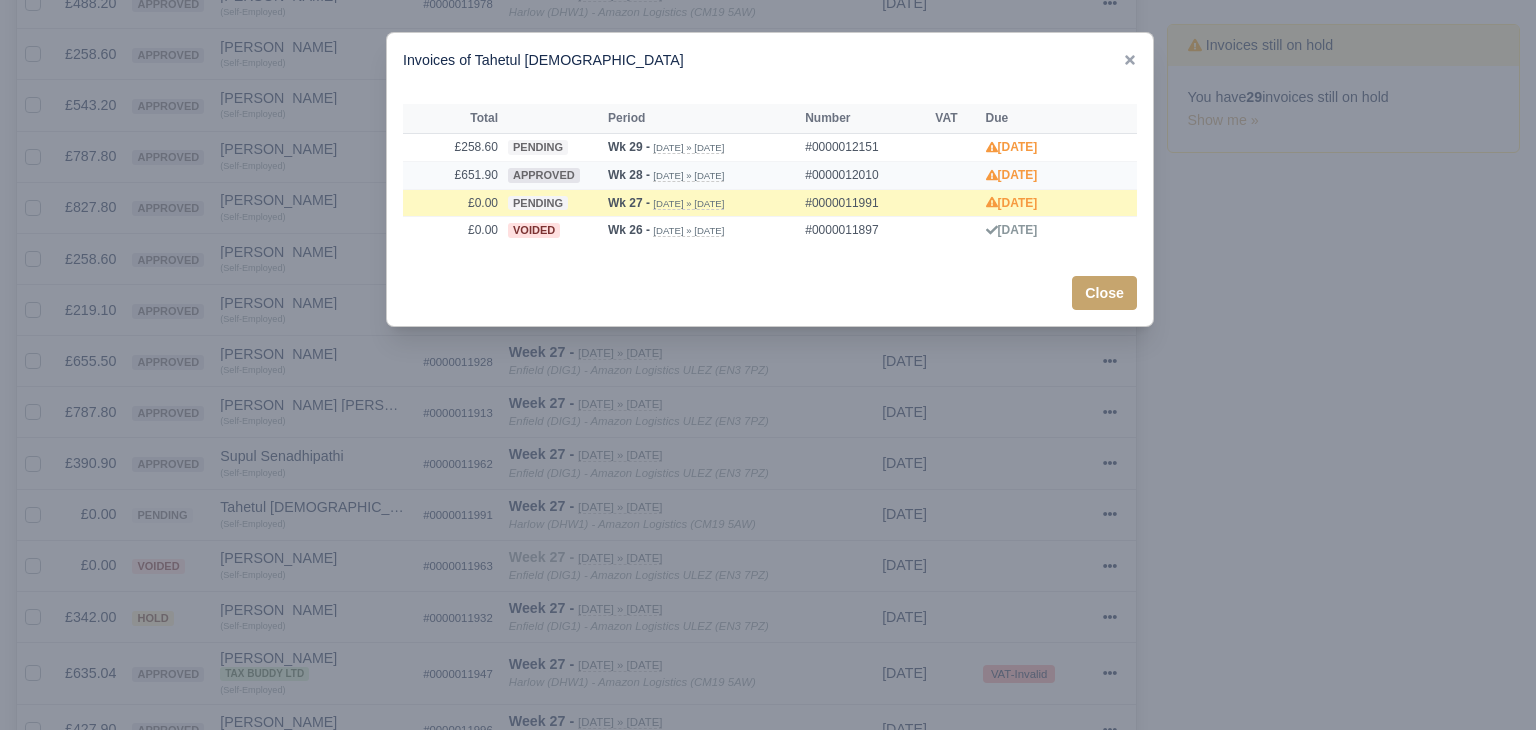 click on "approved" at bounding box center (544, 175) 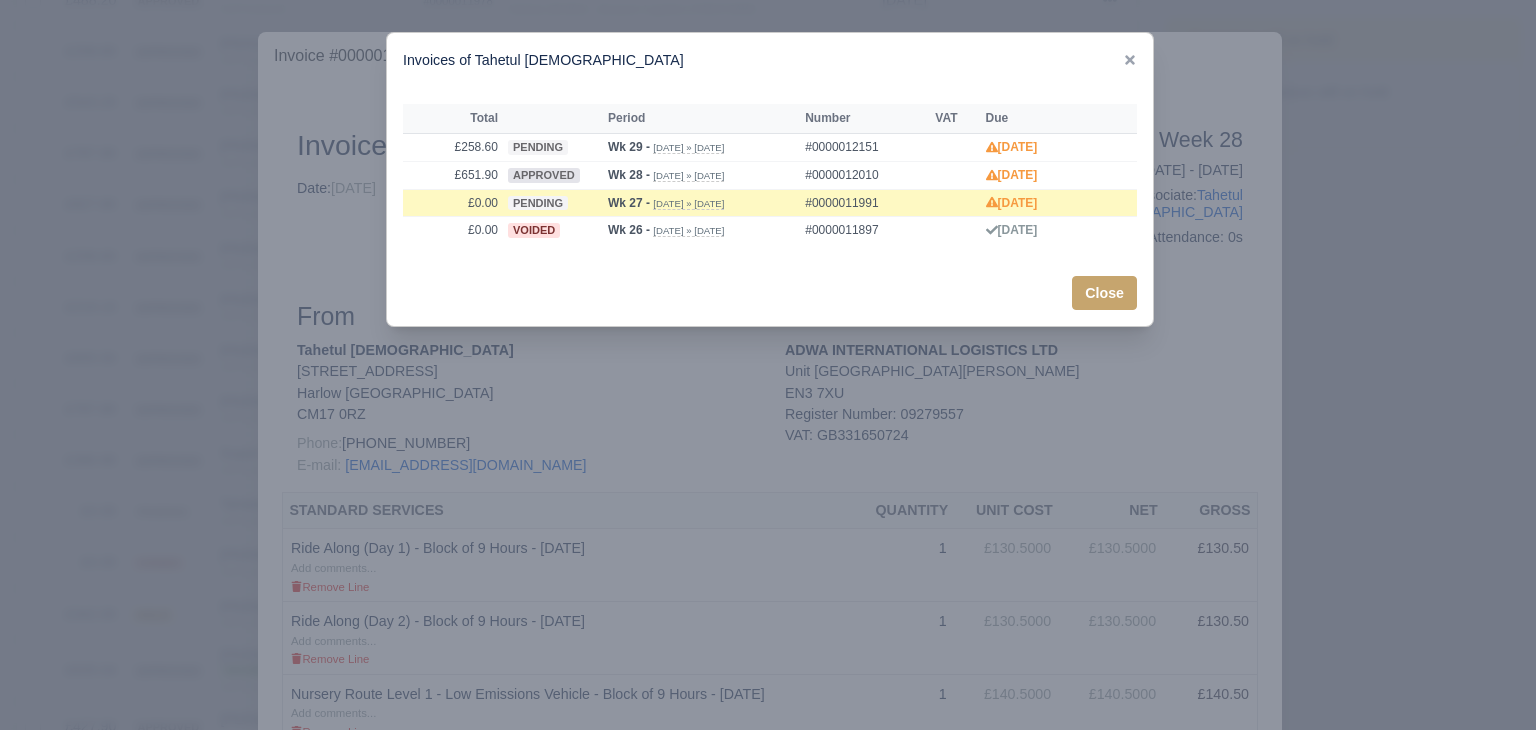 click at bounding box center [768, 365] 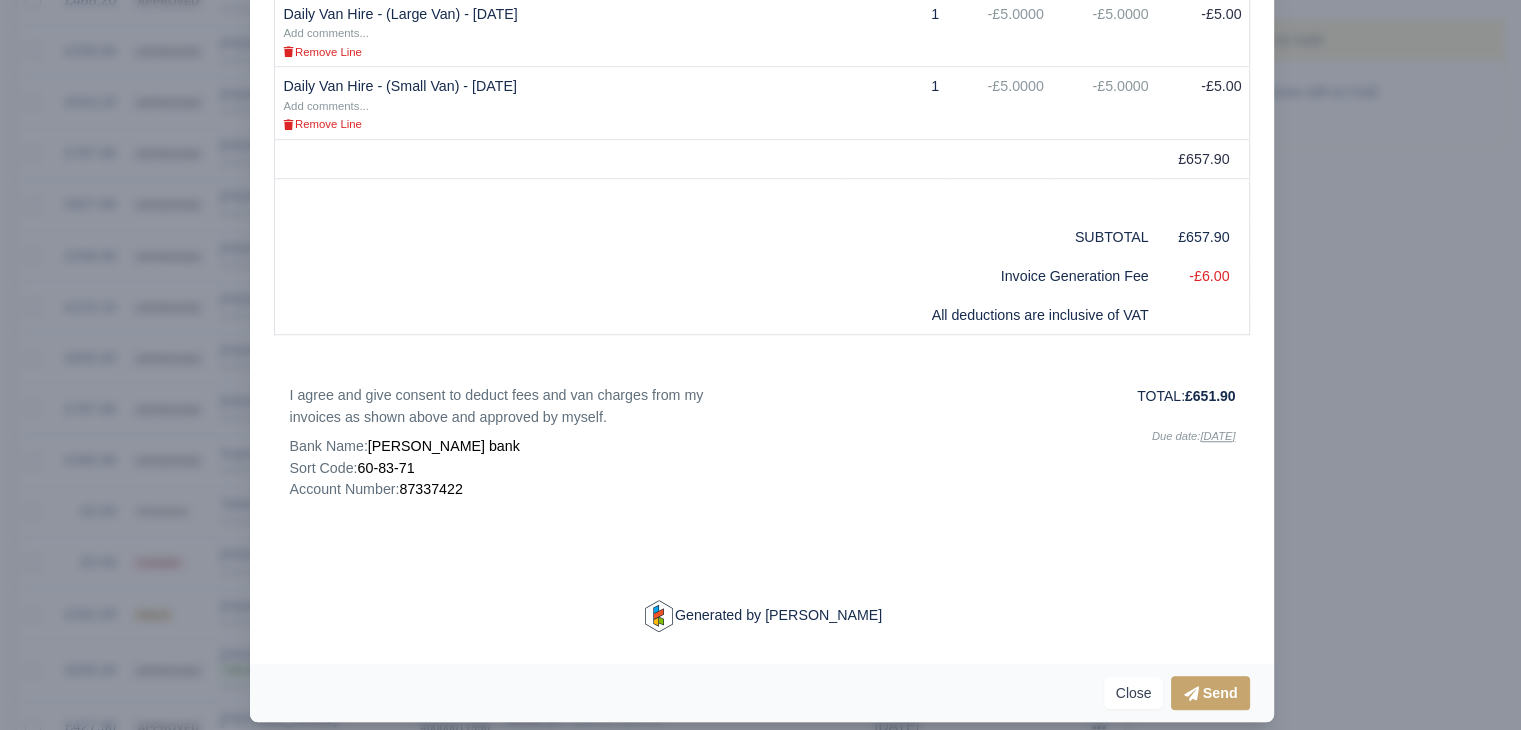 scroll, scrollTop: 1454, scrollLeft: 0, axis: vertical 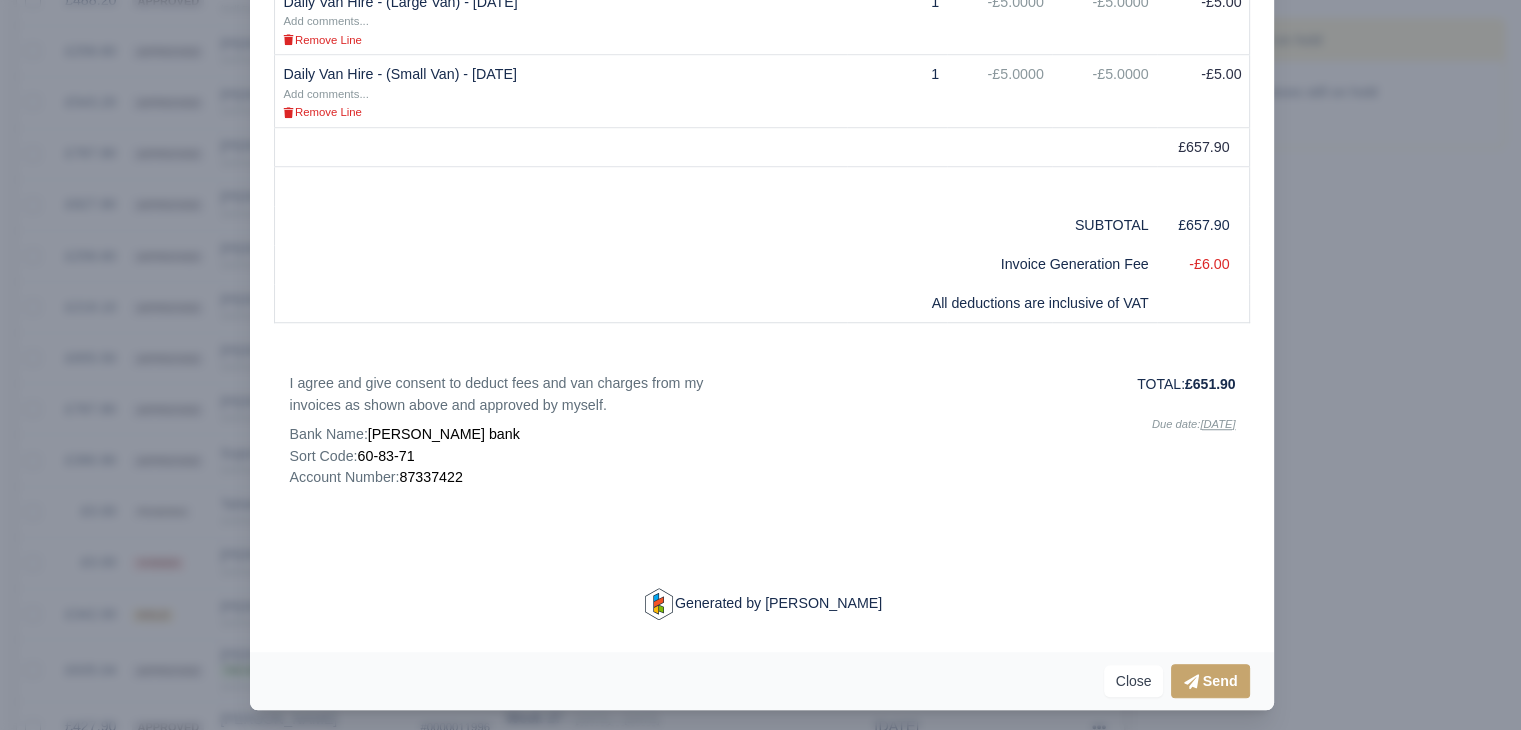 click at bounding box center (760, 365) 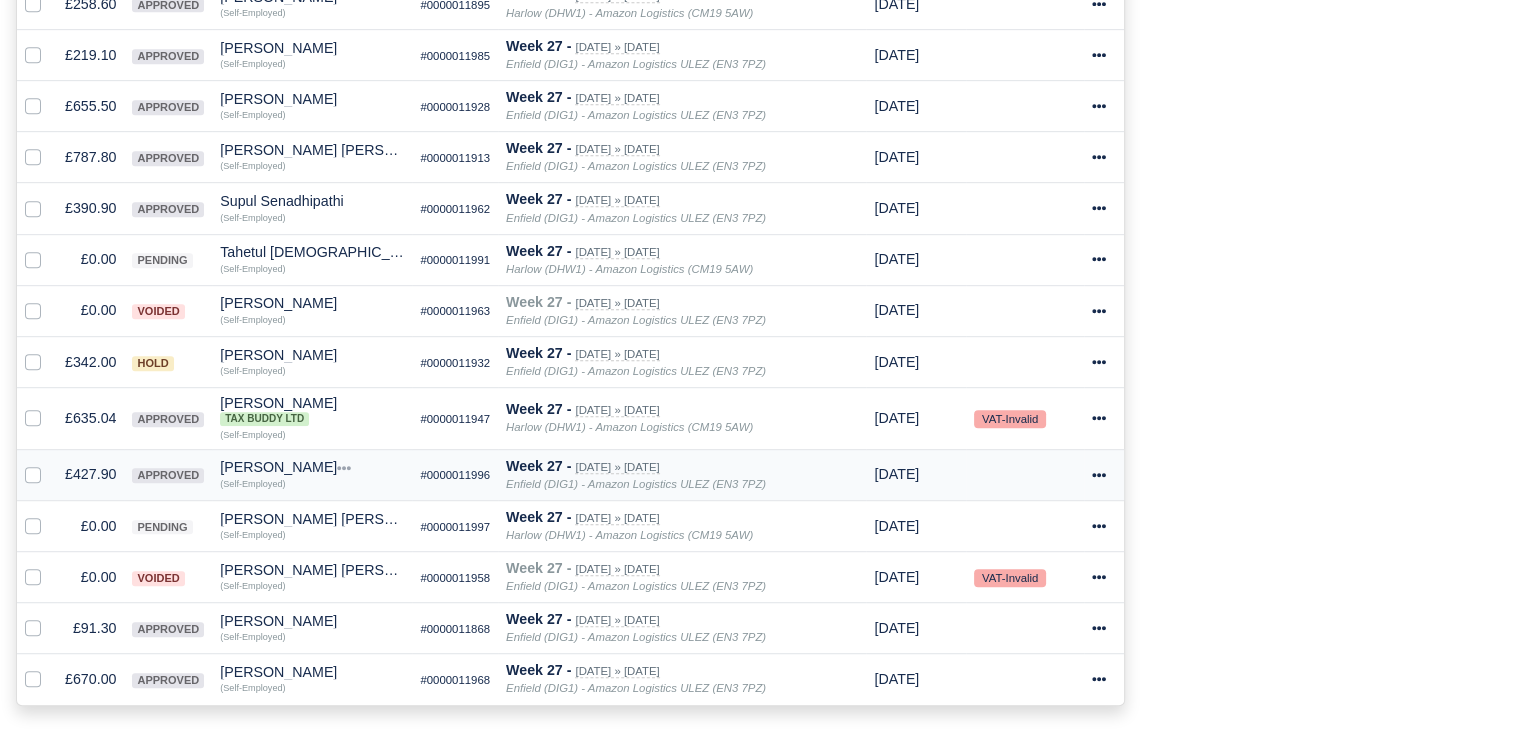 scroll, scrollTop: 1084, scrollLeft: 0, axis: vertical 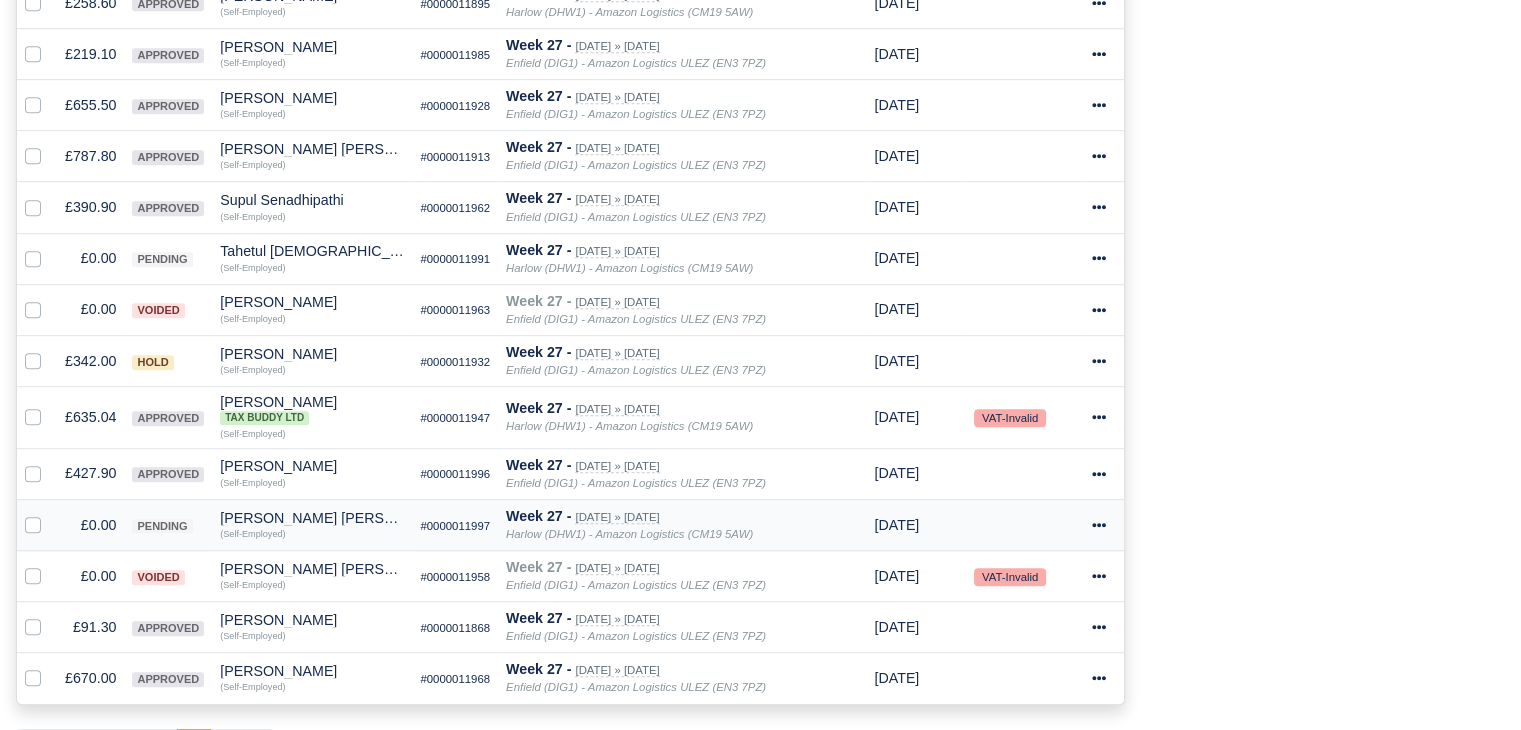 click on "Trent Lintonbon Baker" at bounding box center (312, 518) 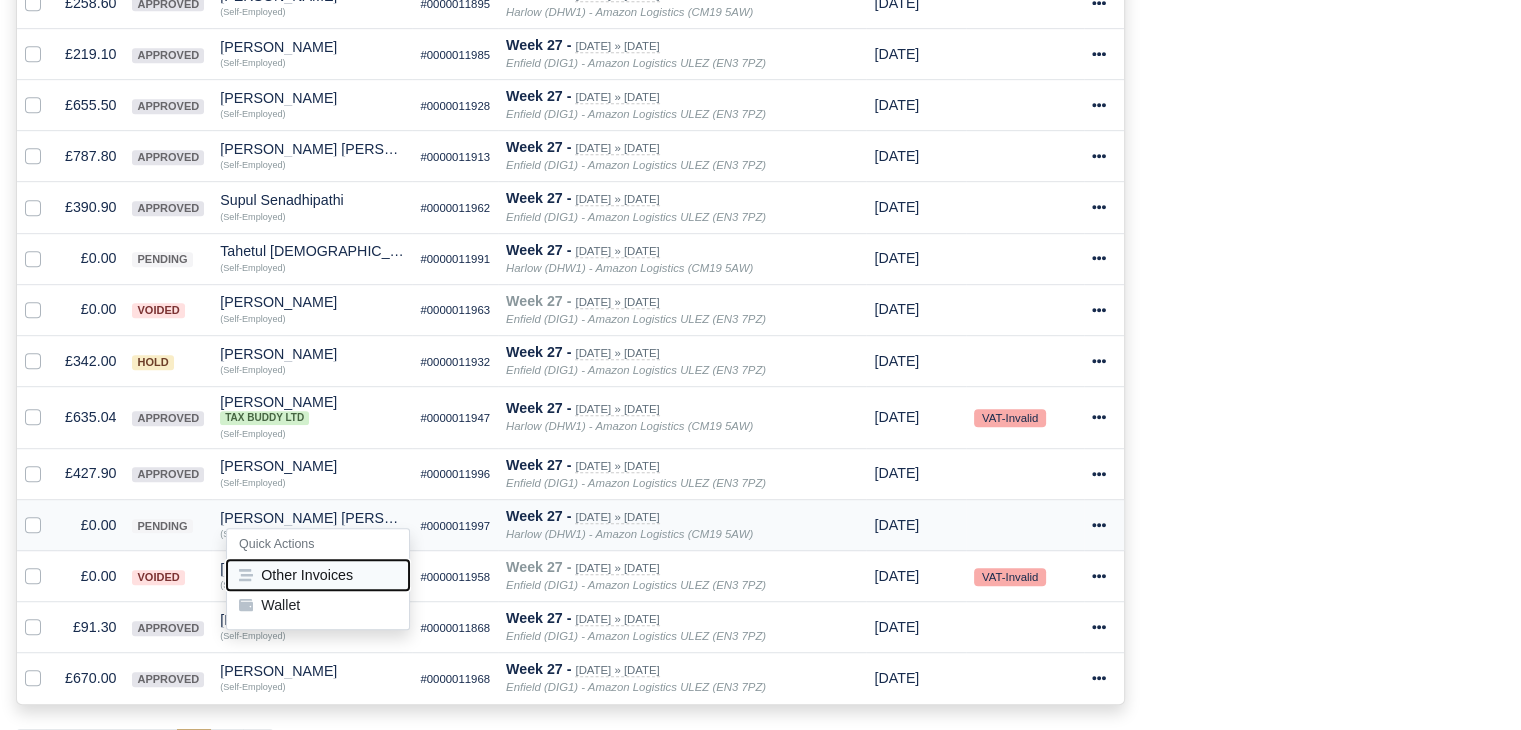 click on "Other Invoices" at bounding box center (318, 575) 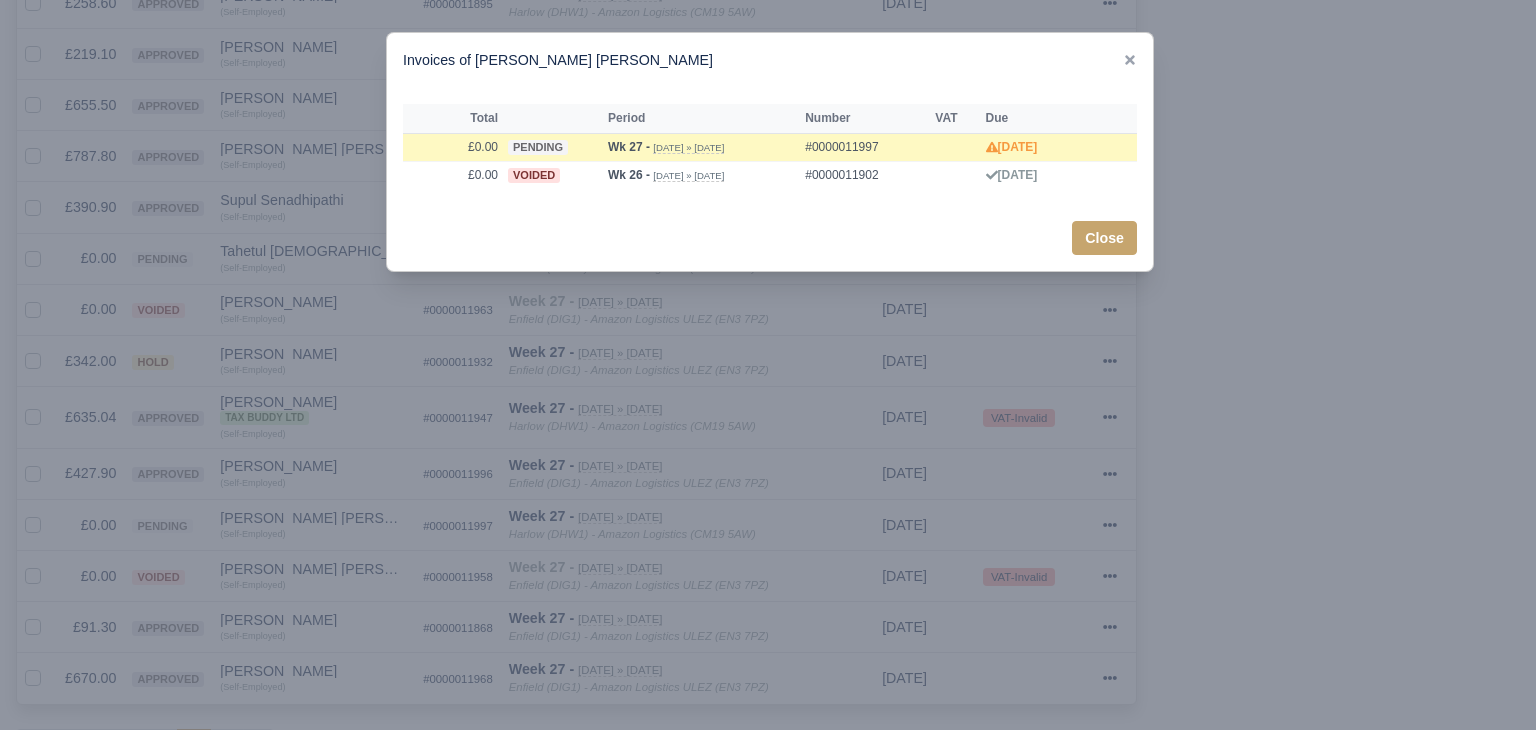 click at bounding box center (768, 365) 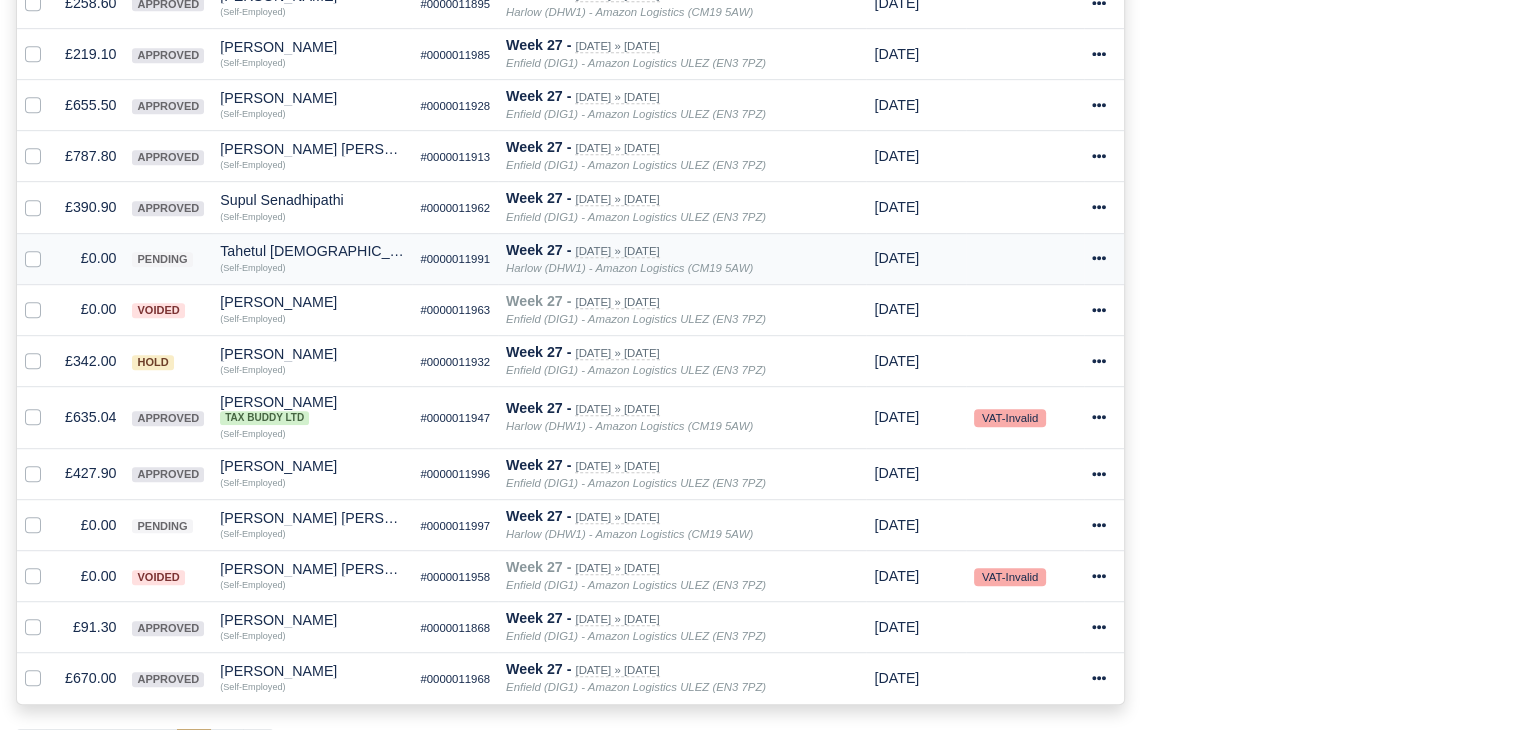 scroll, scrollTop: 0, scrollLeft: 0, axis: both 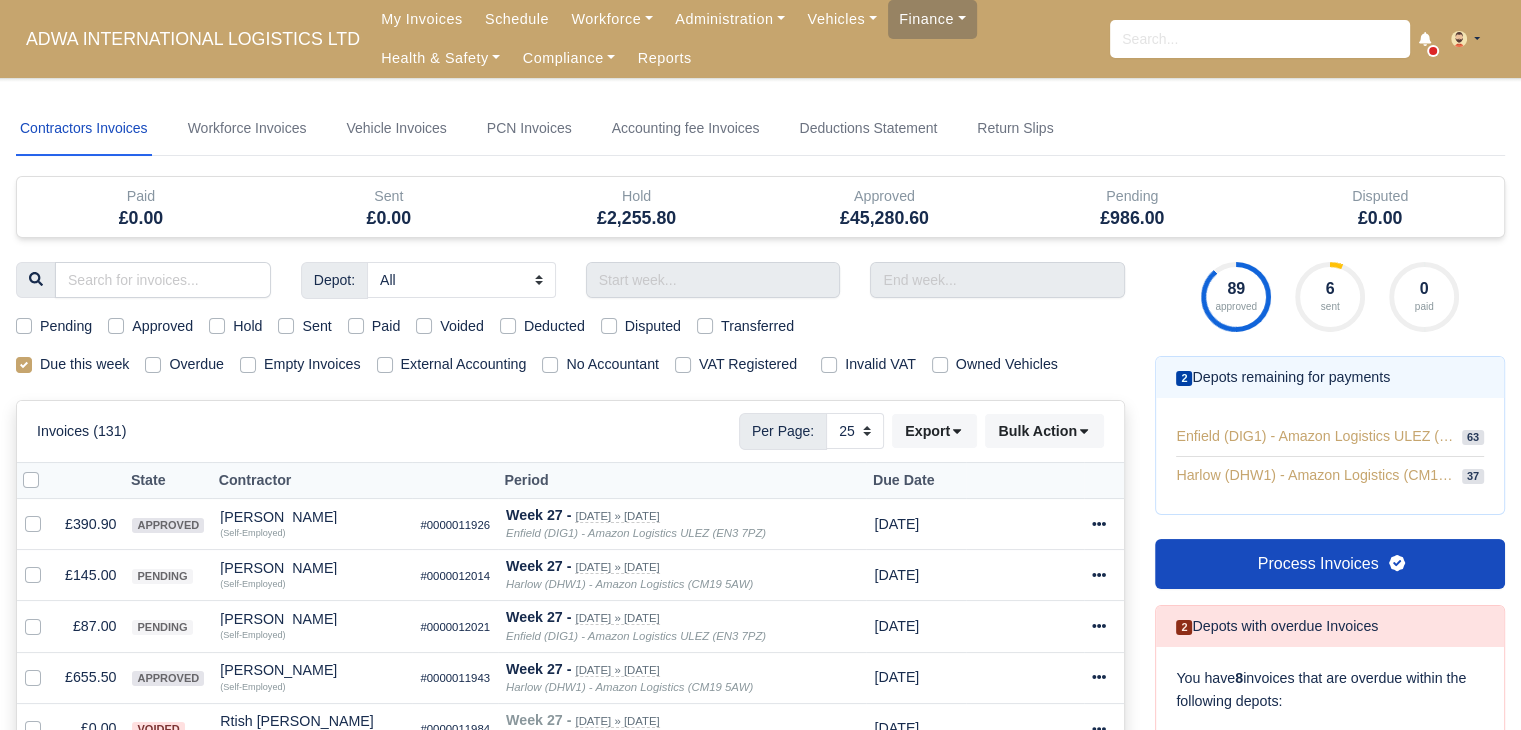 click on "Due this week" at bounding box center (84, 364) 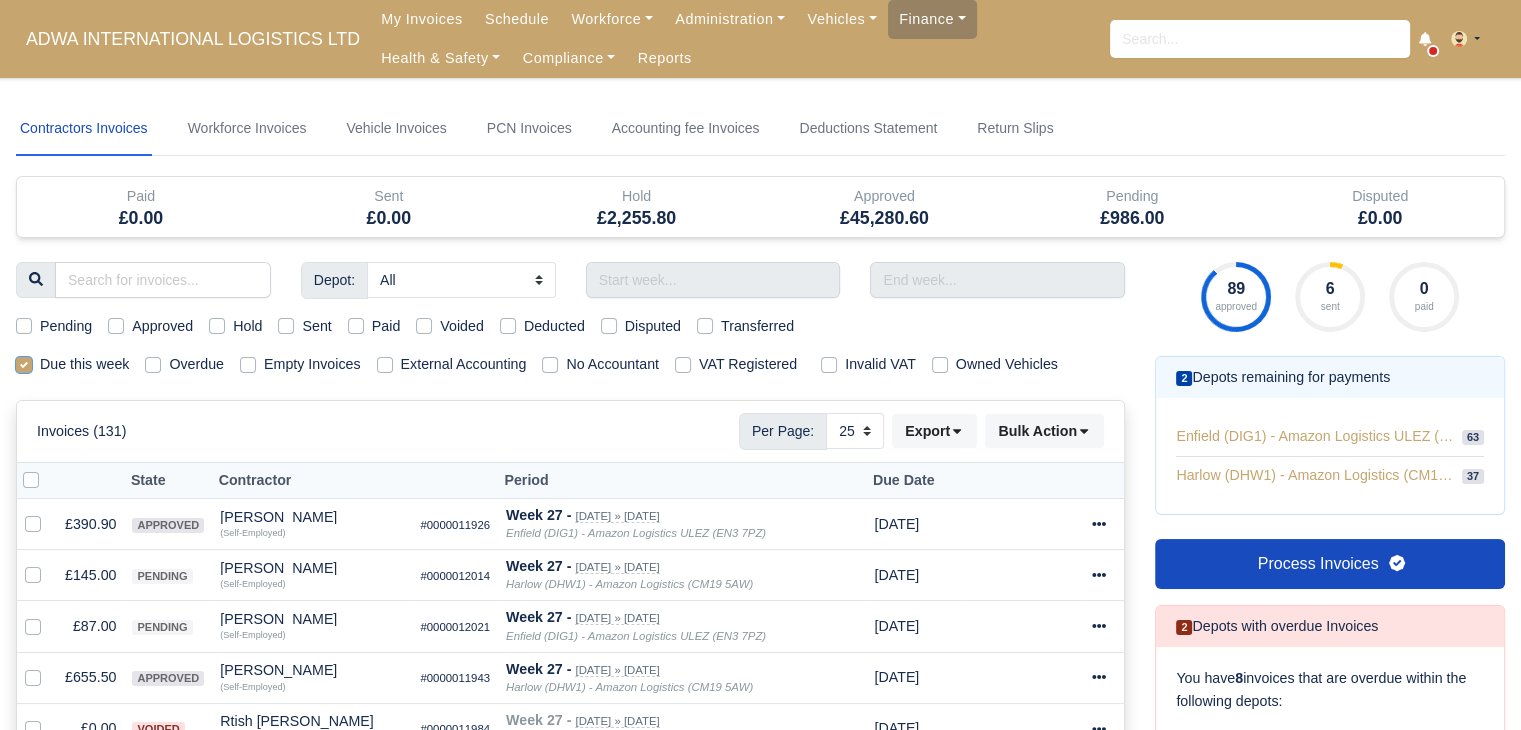 click on "Due this week" at bounding box center (24, 361) 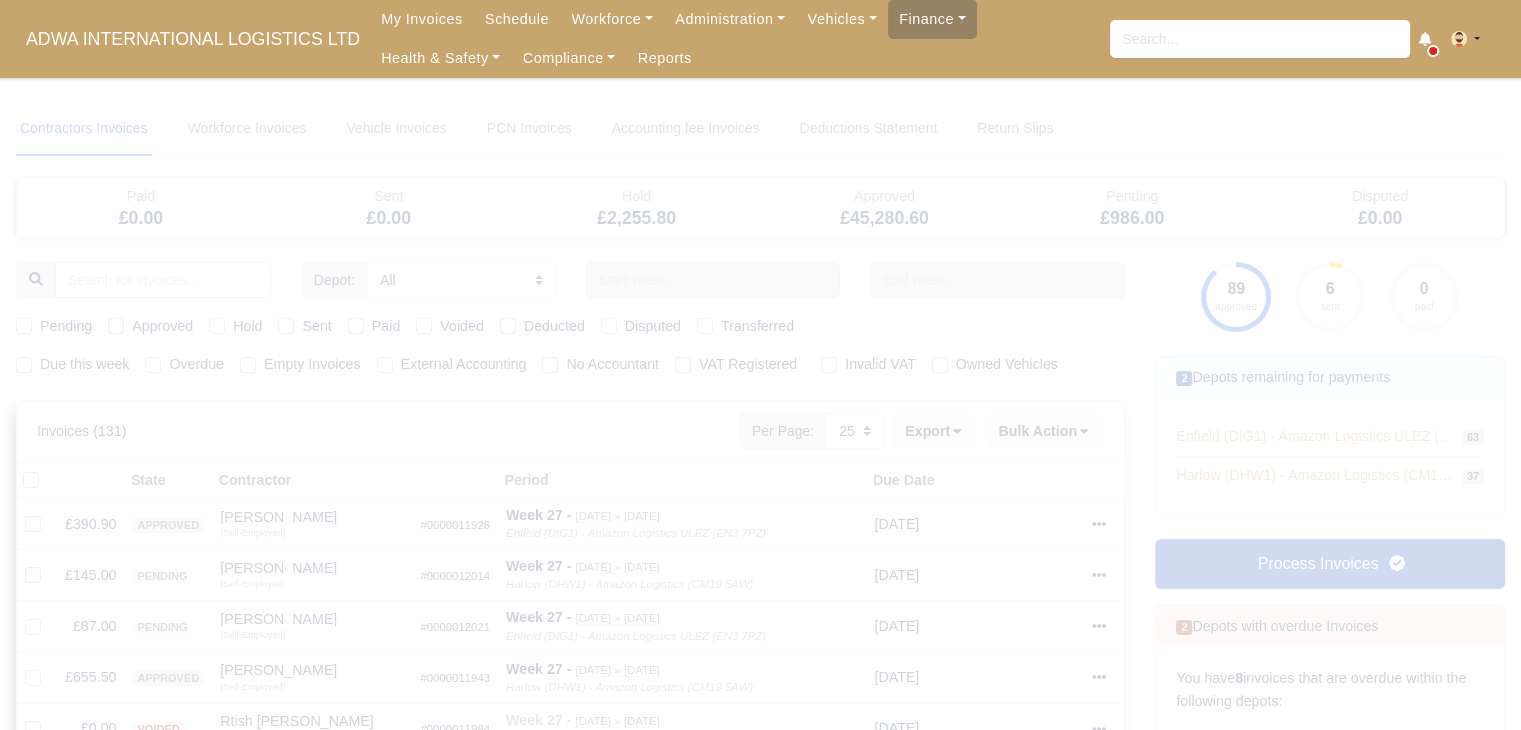 click at bounding box center [760, 1063] 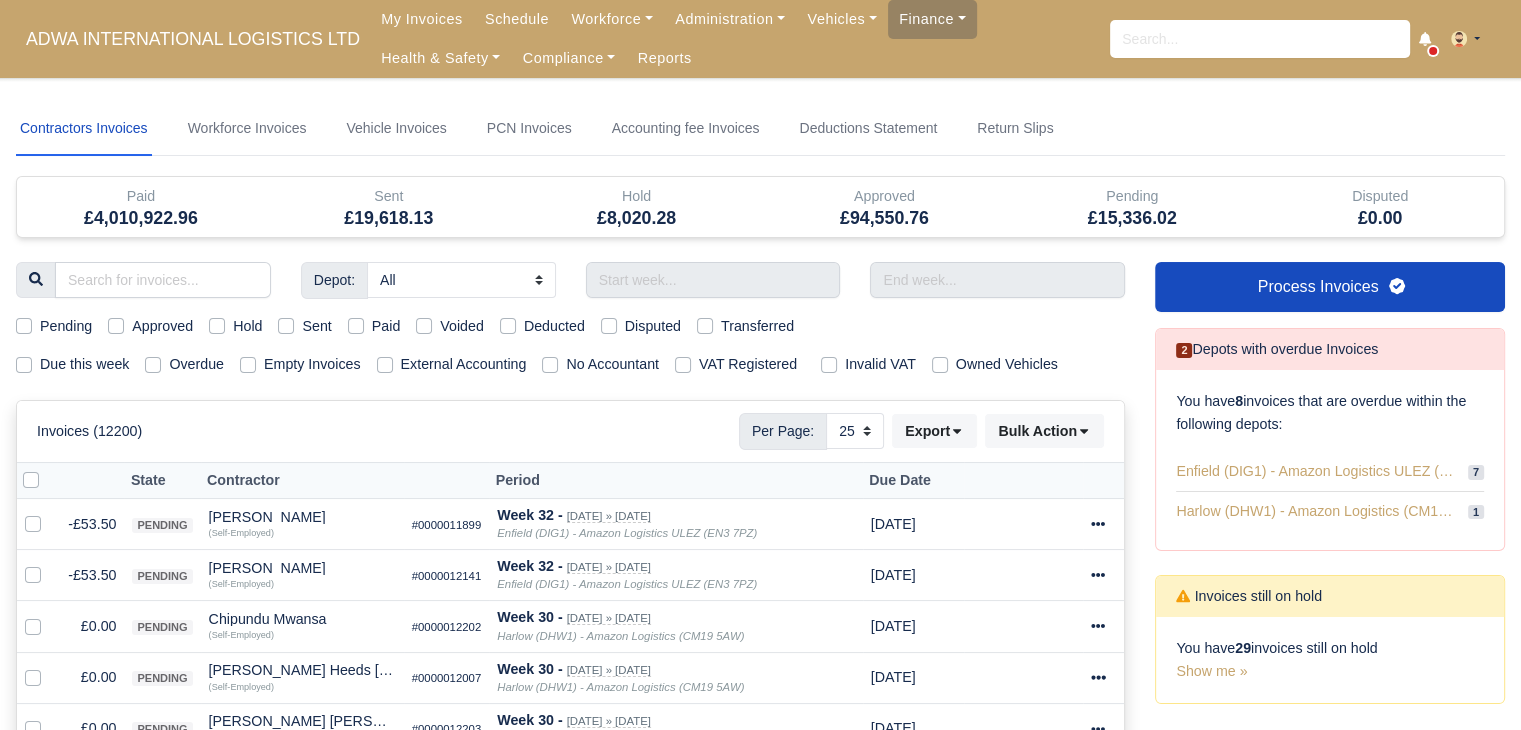 click on "Due this week" at bounding box center (84, 364) 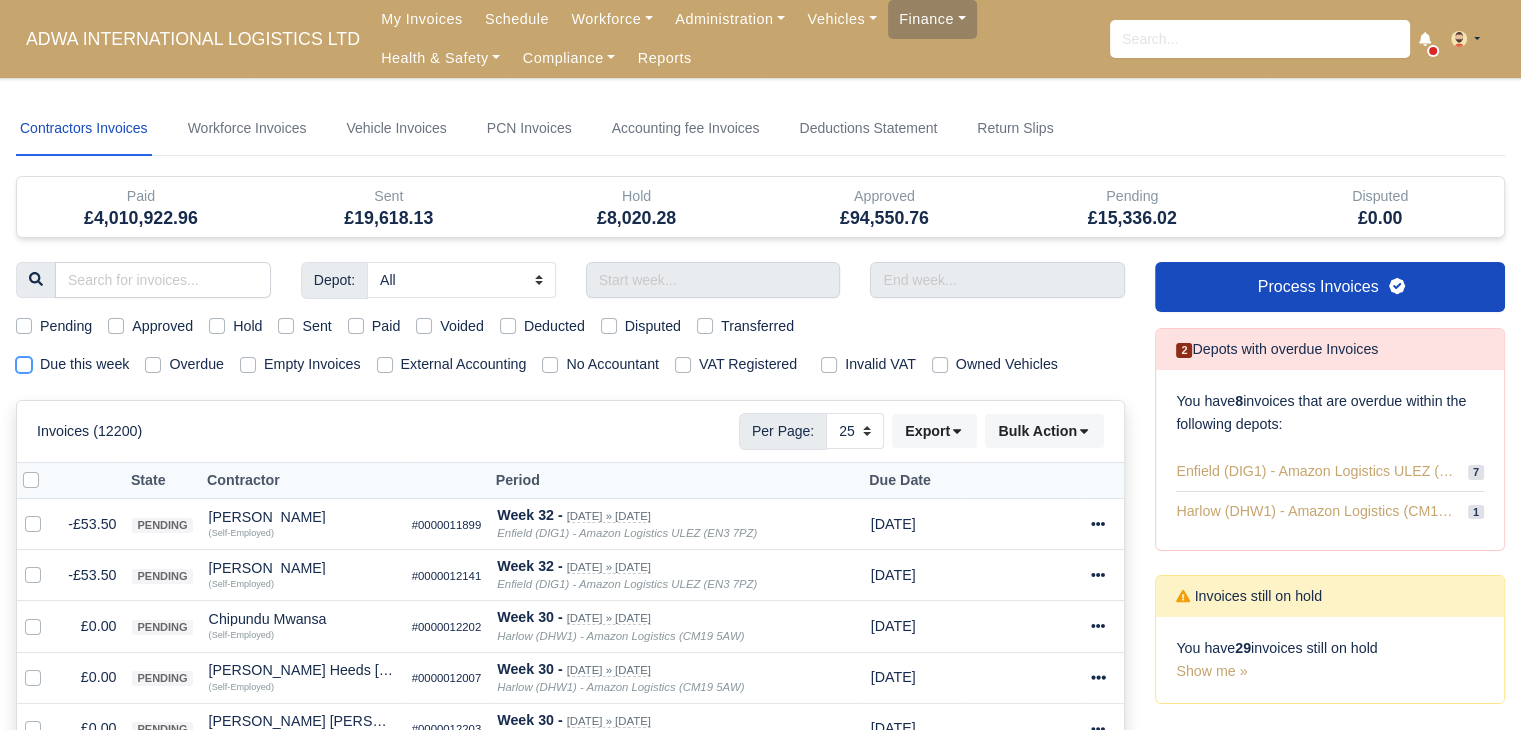 click on "Due this week" at bounding box center [24, 361] 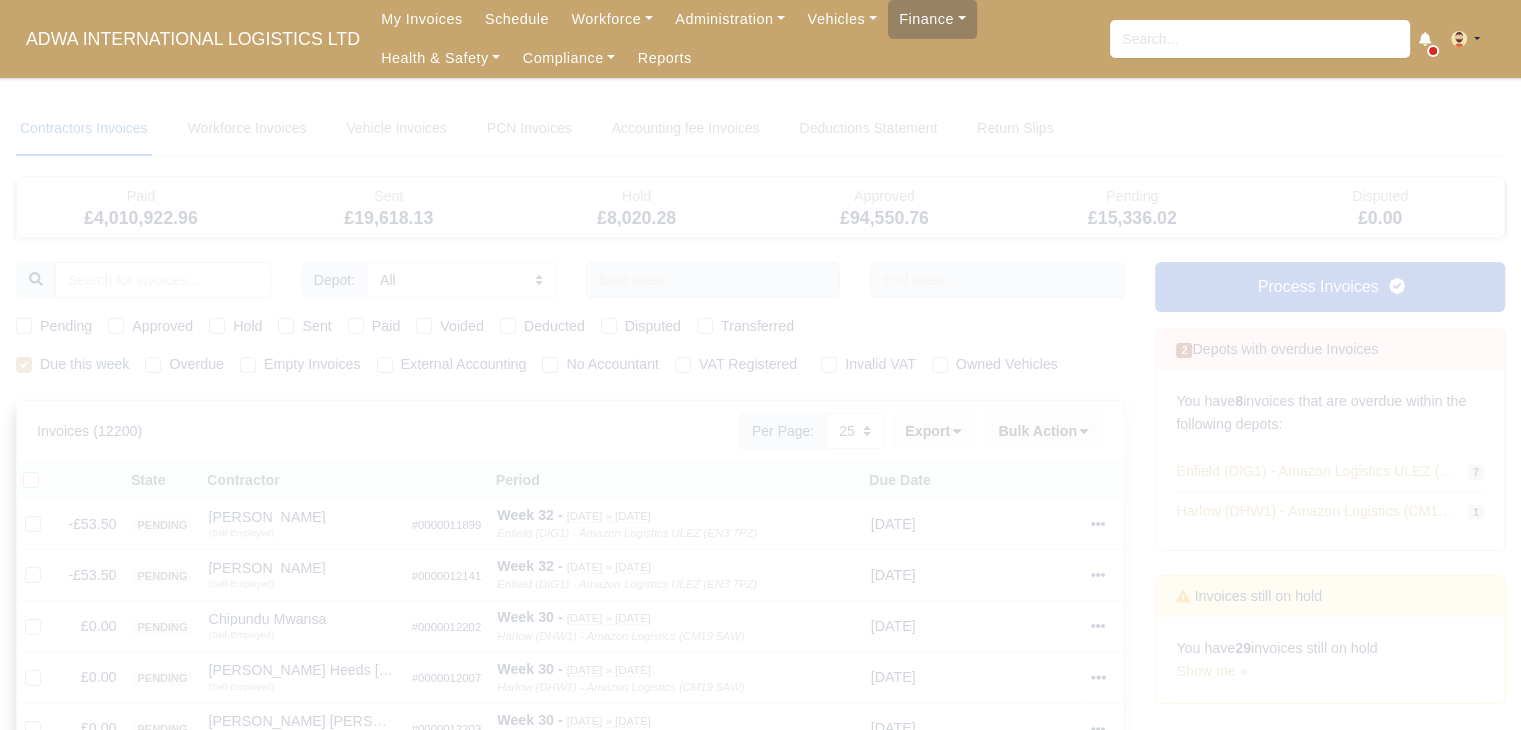 type 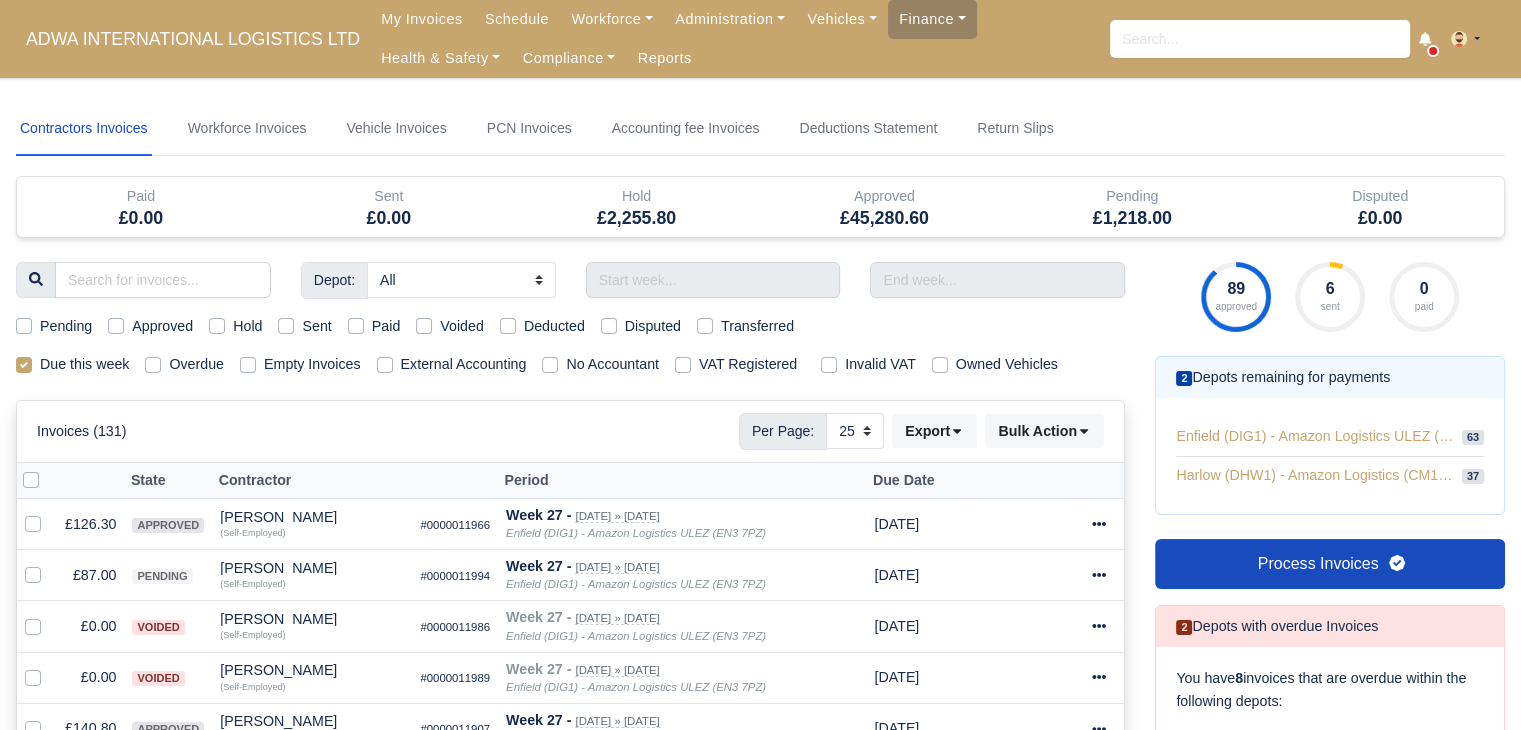 click on "Pending" at bounding box center [66, 326] 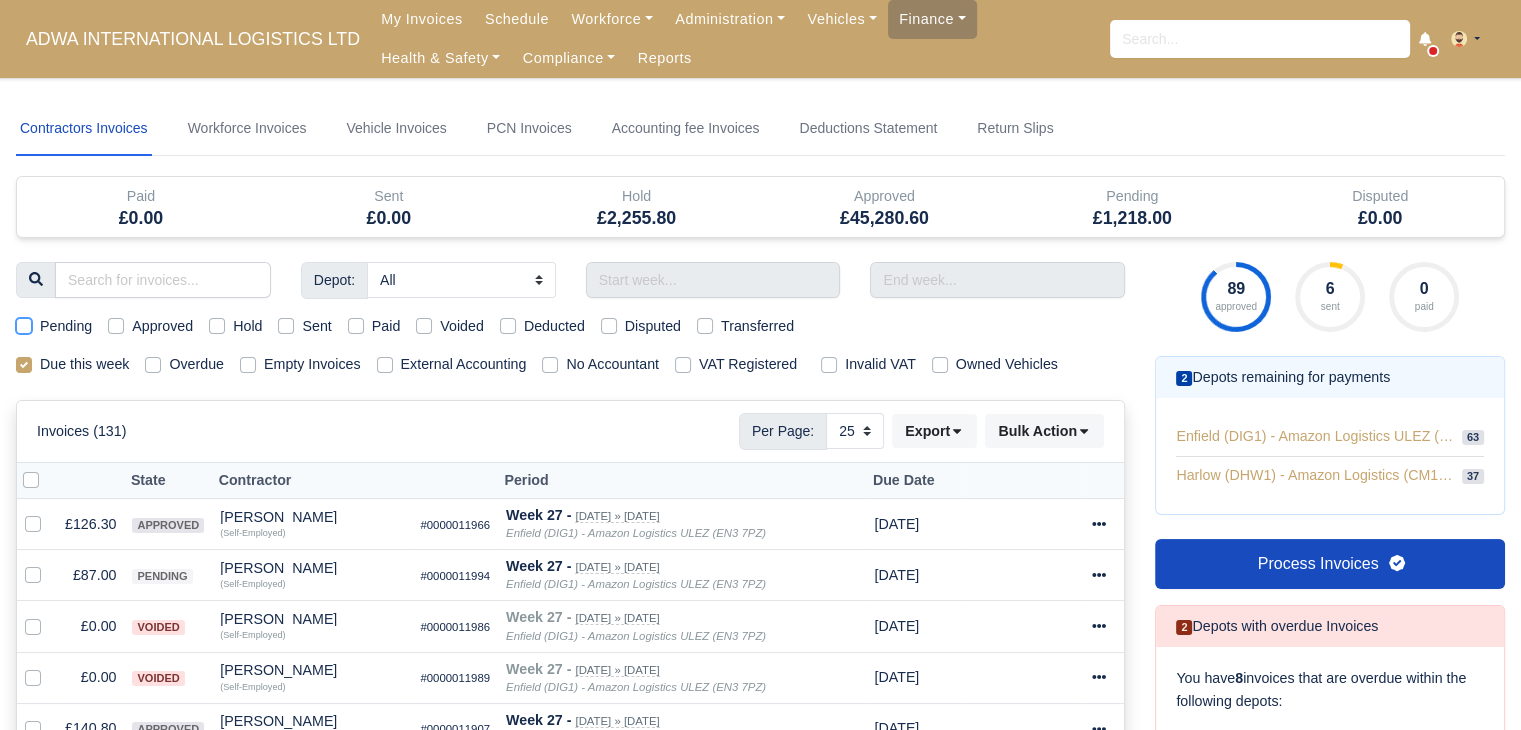 click on "Pending" at bounding box center (24, 323) 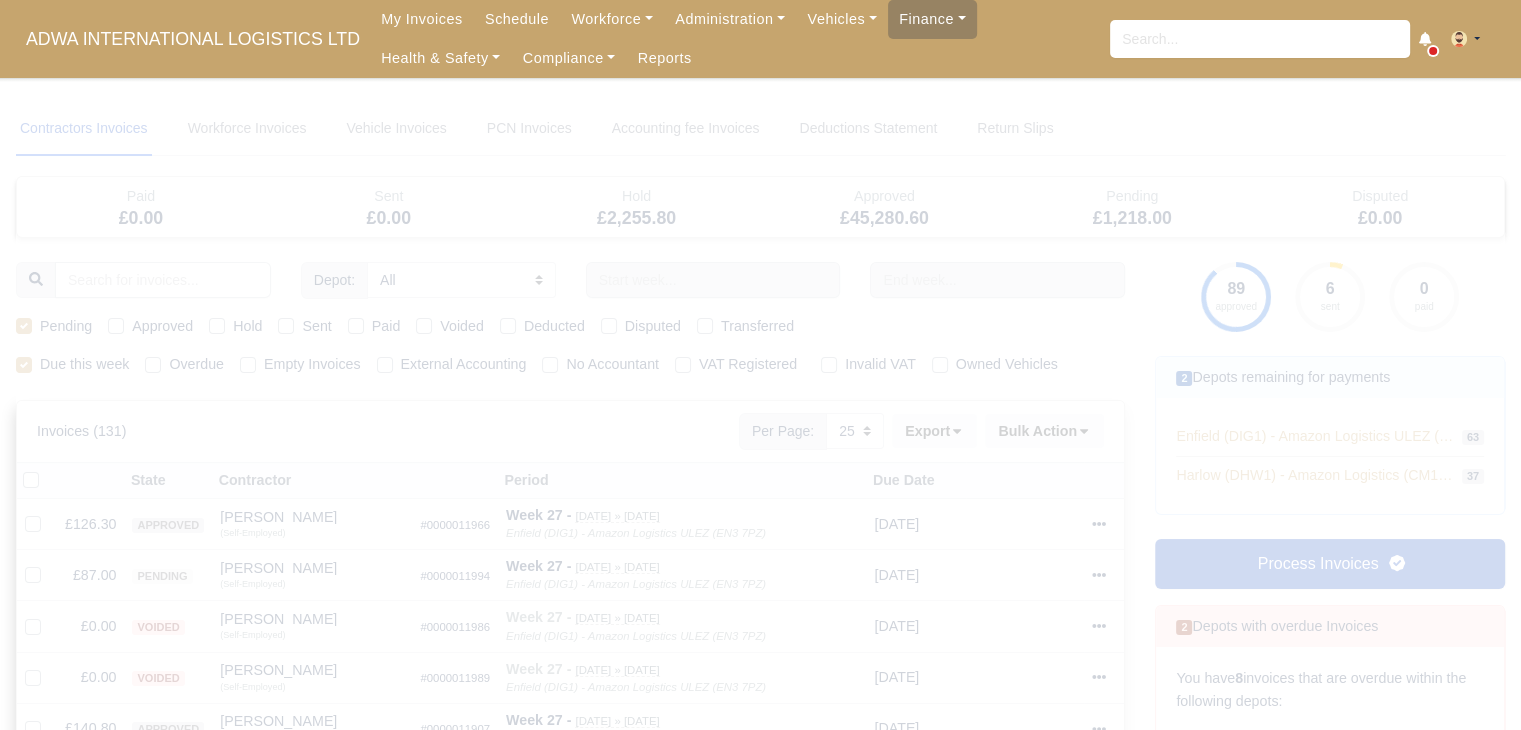 type 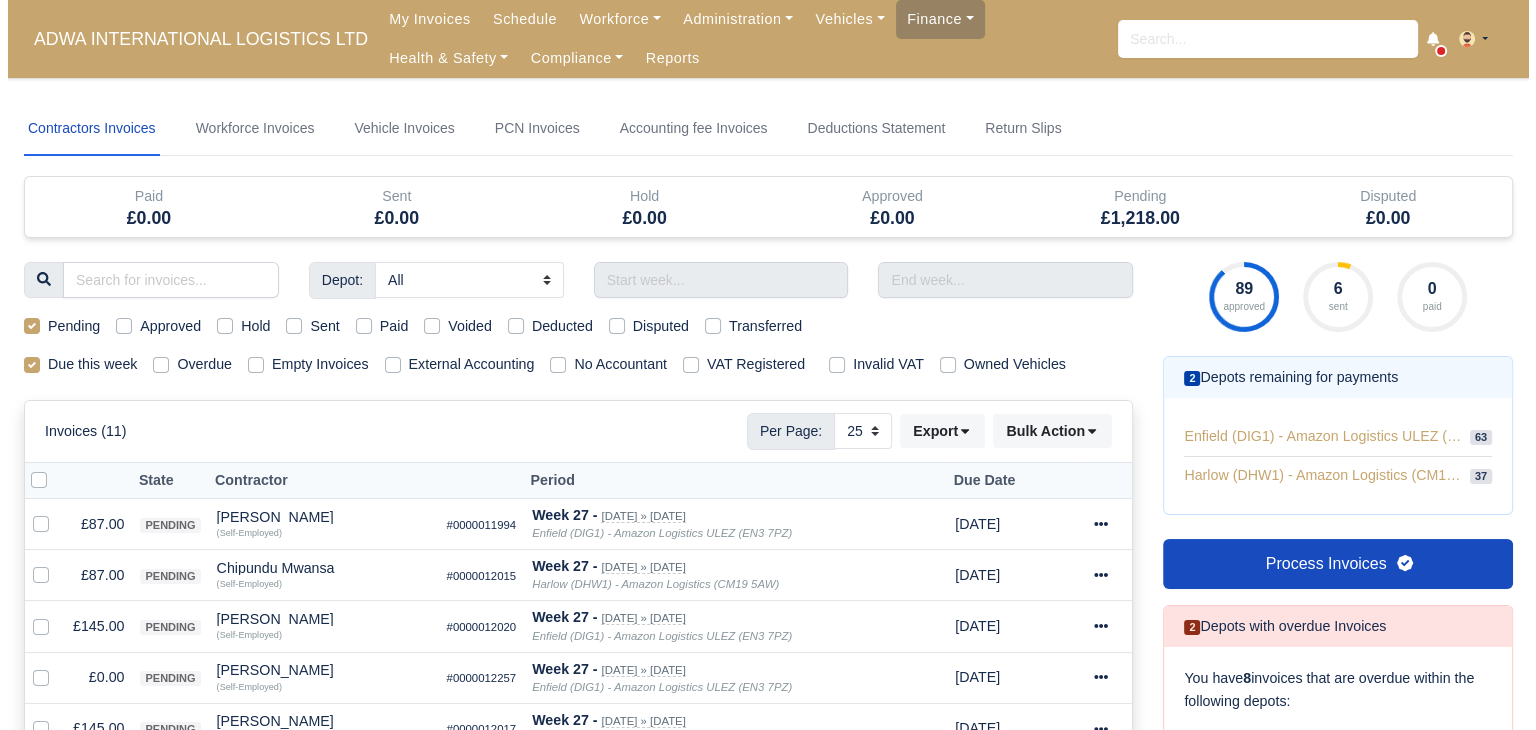 scroll, scrollTop: 533, scrollLeft: 0, axis: vertical 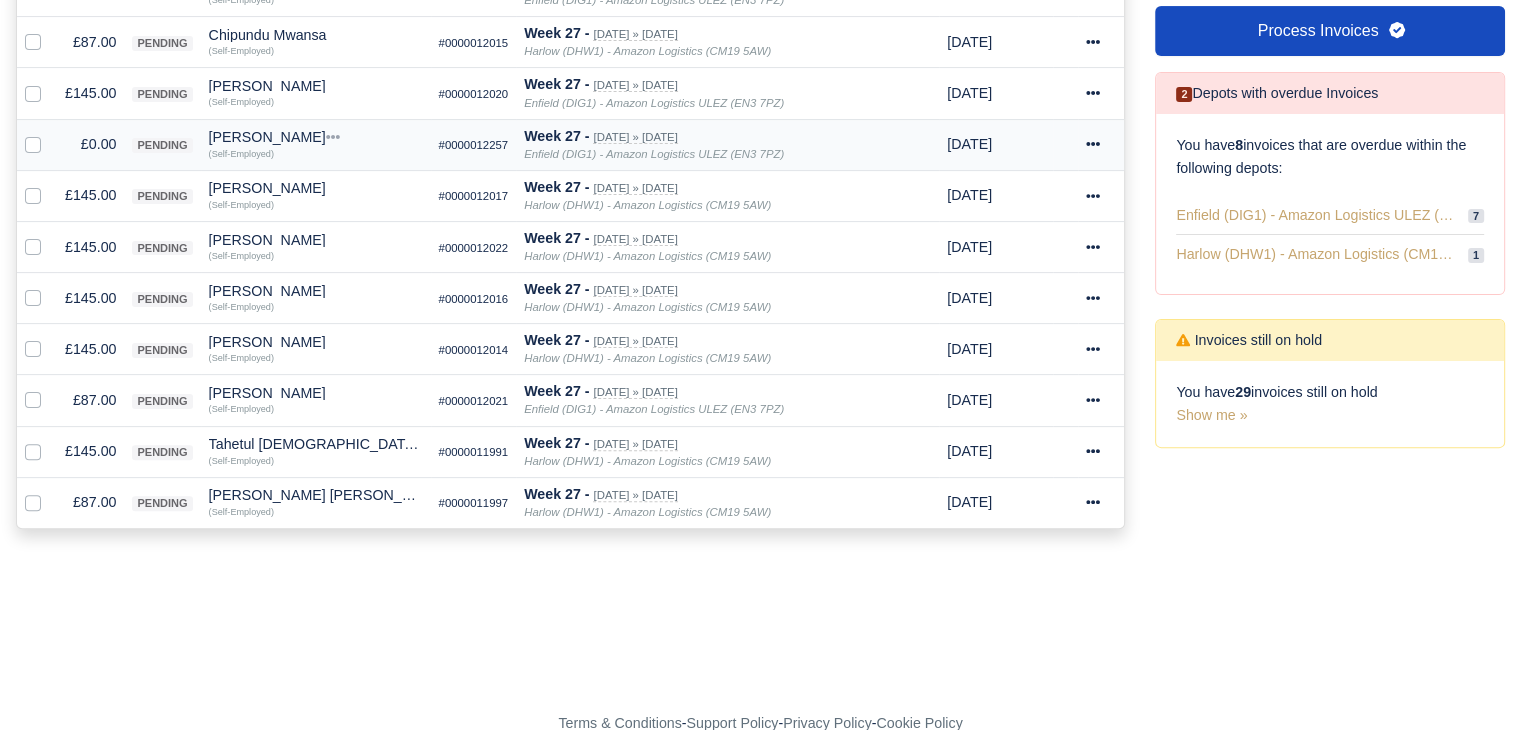 click on "[PERSON_NAME]" at bounding box center [316, 137] 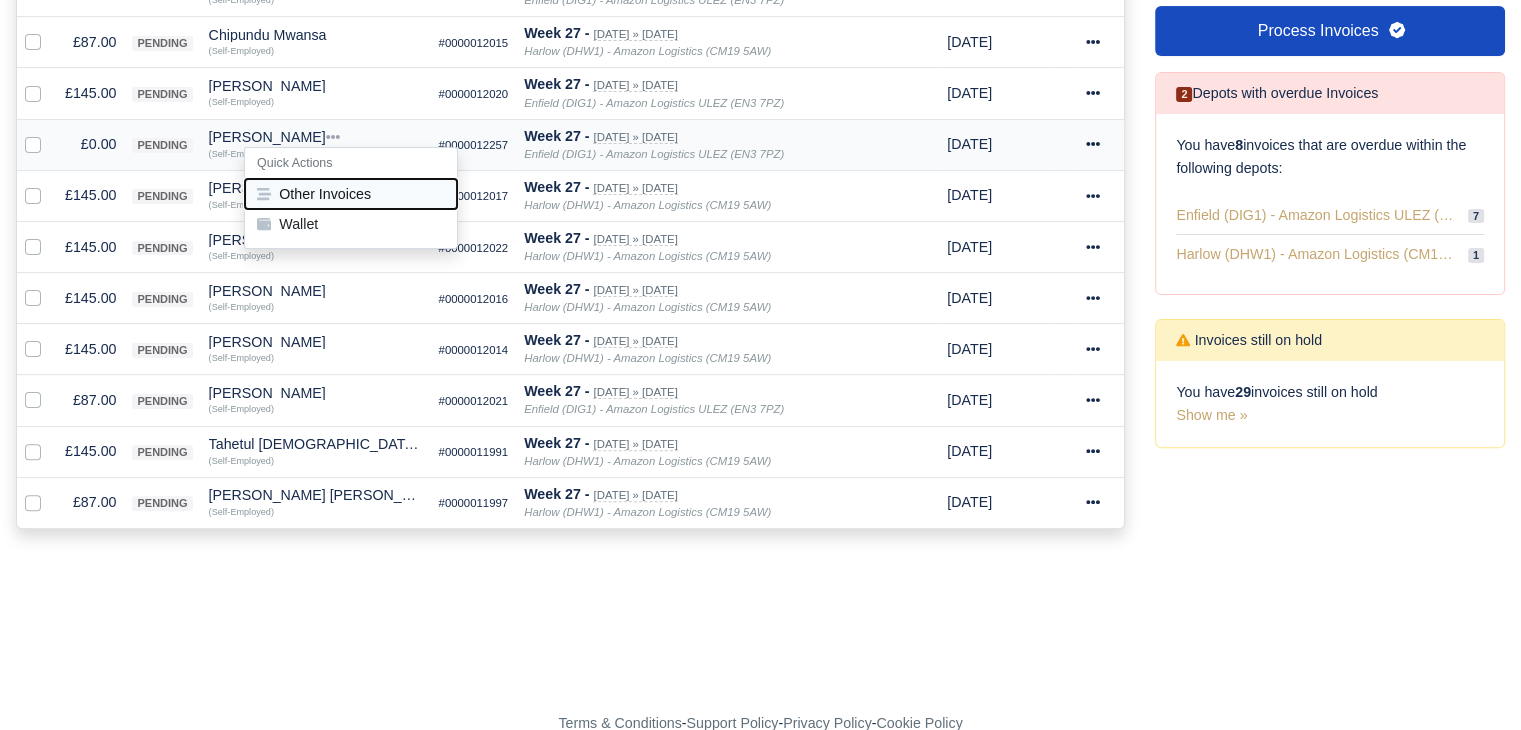 click on "Other Invoices" at bounding box center (351, 194) 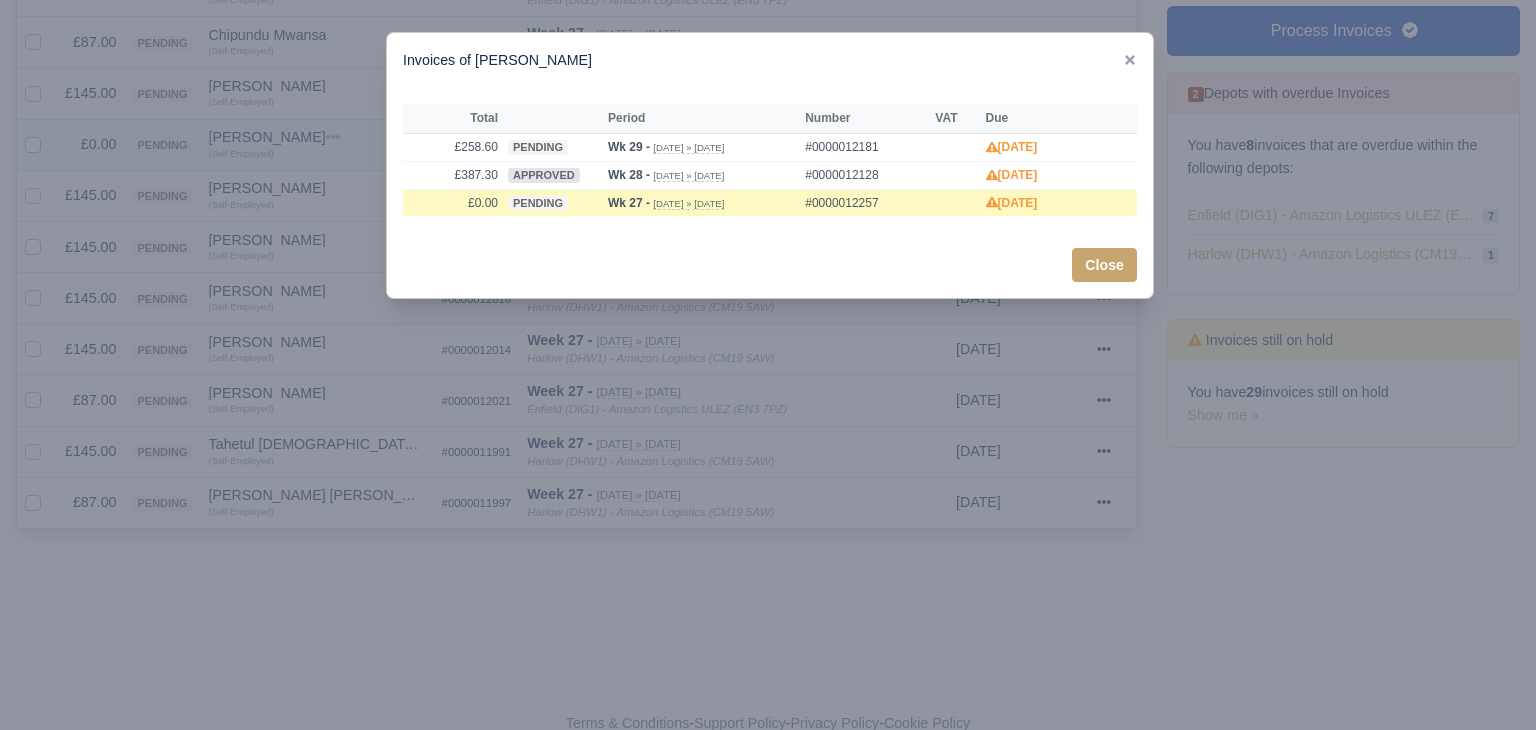 click at bounding box center [768, 365] 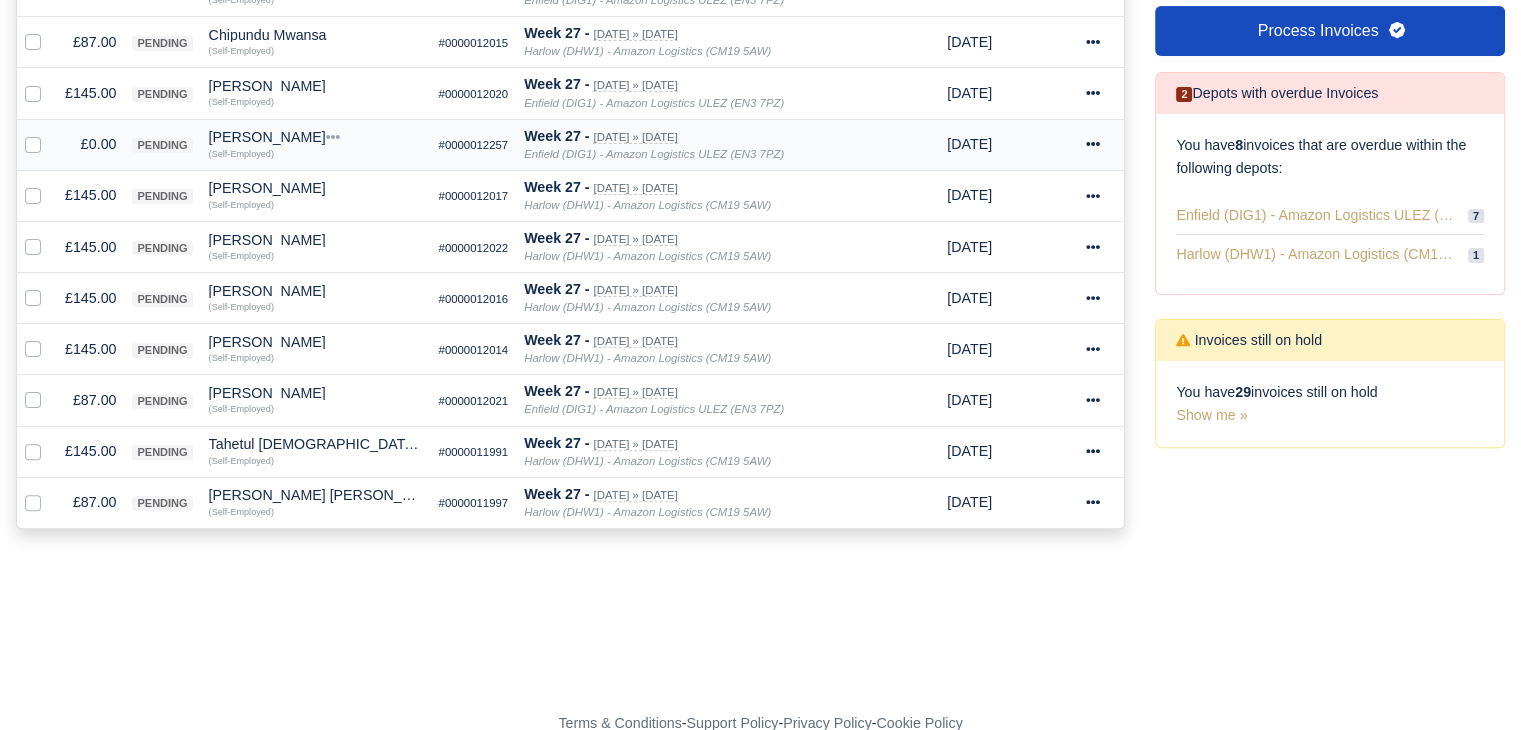 click on "(Self-Employed)" at bounding box center [316, 152] 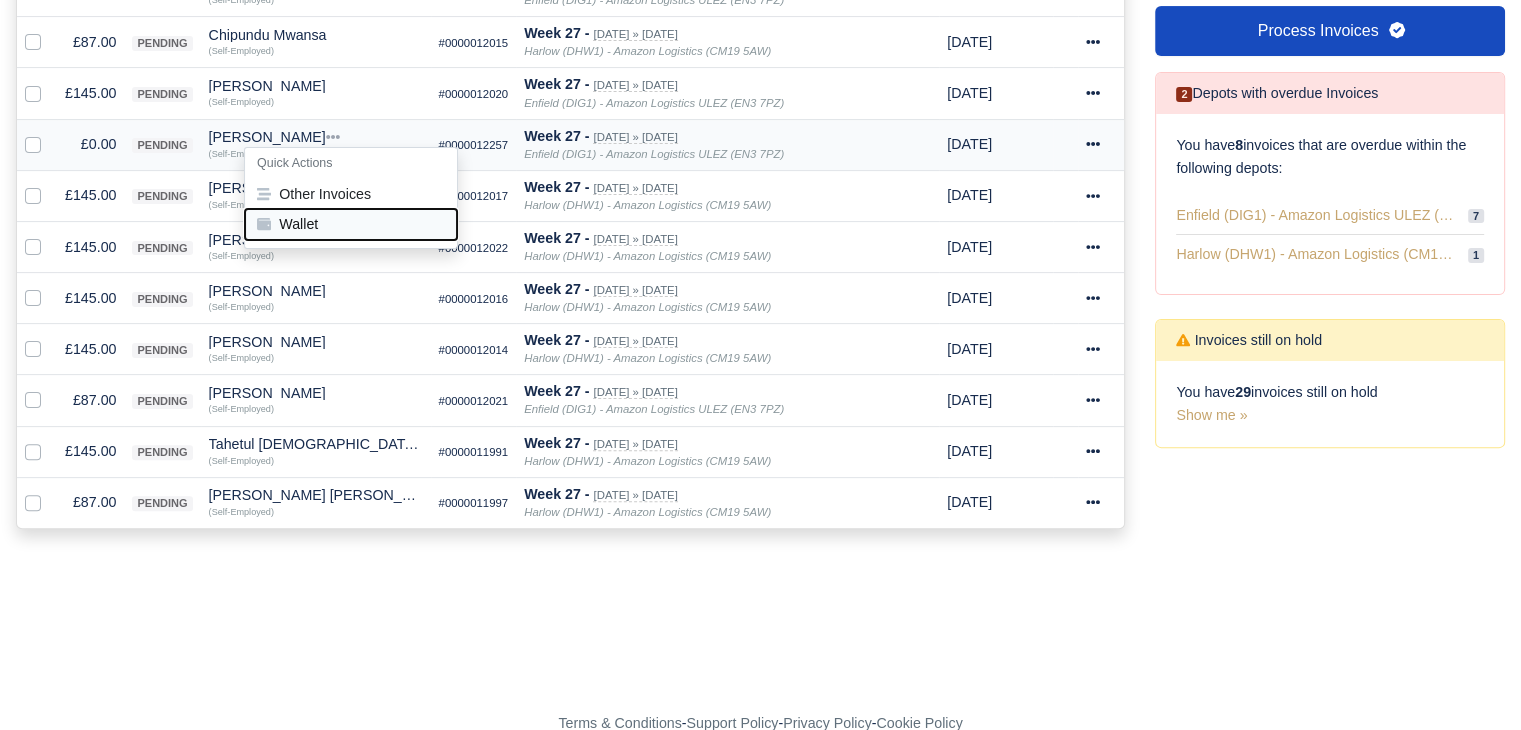click on "Wallet" at bounding box center (351, 225) 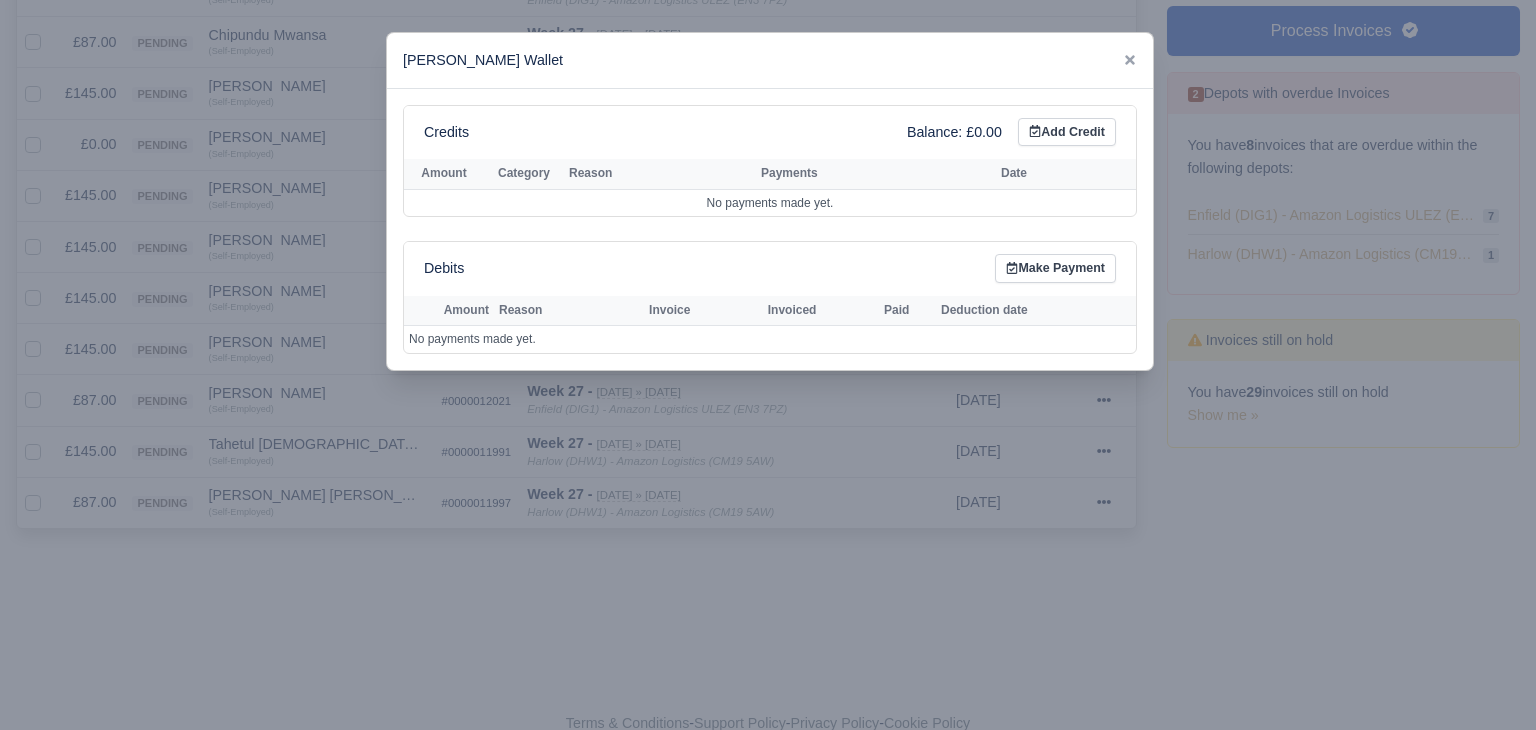 click at bounding box center (768, 365) 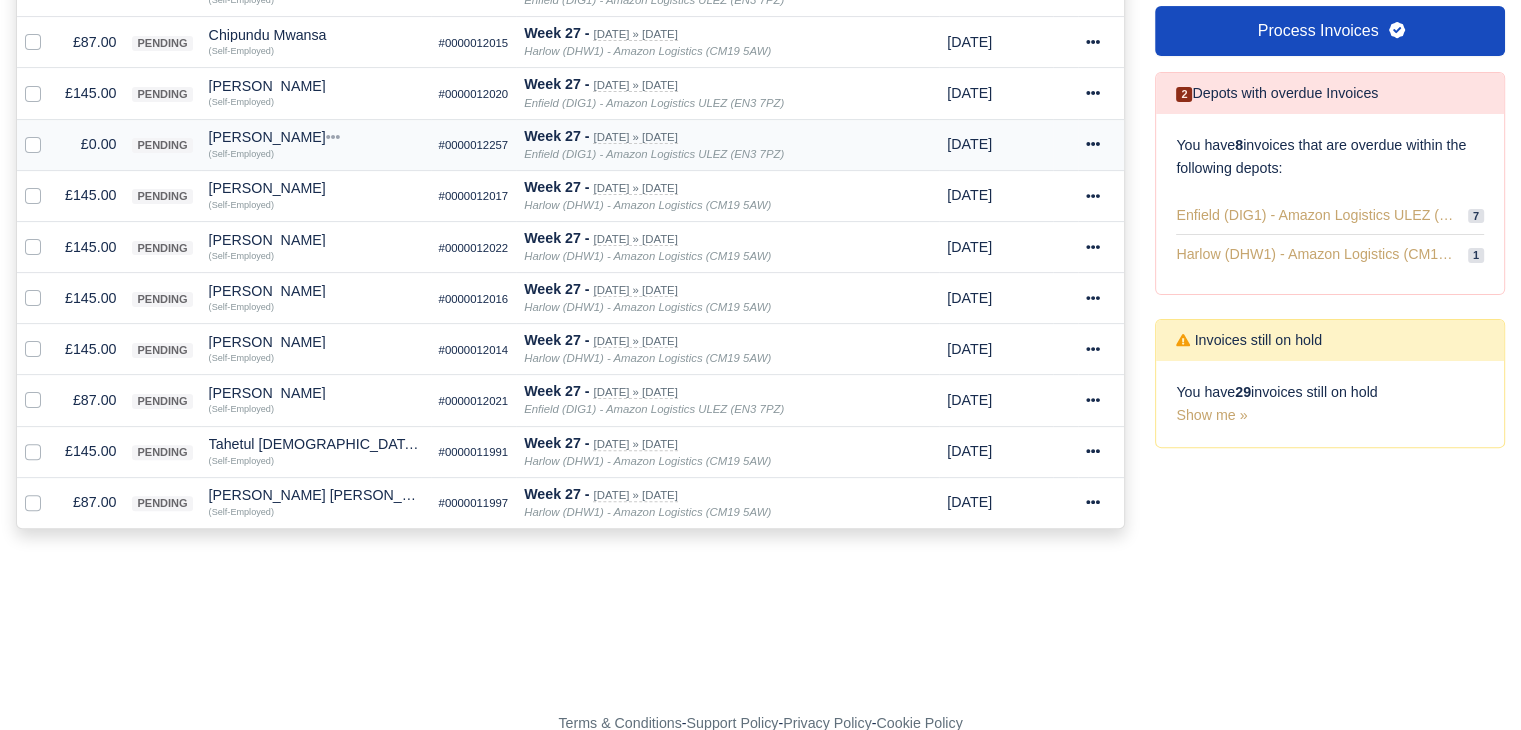 click on "Hamidan Mozac" at bounding box center (316, 137) 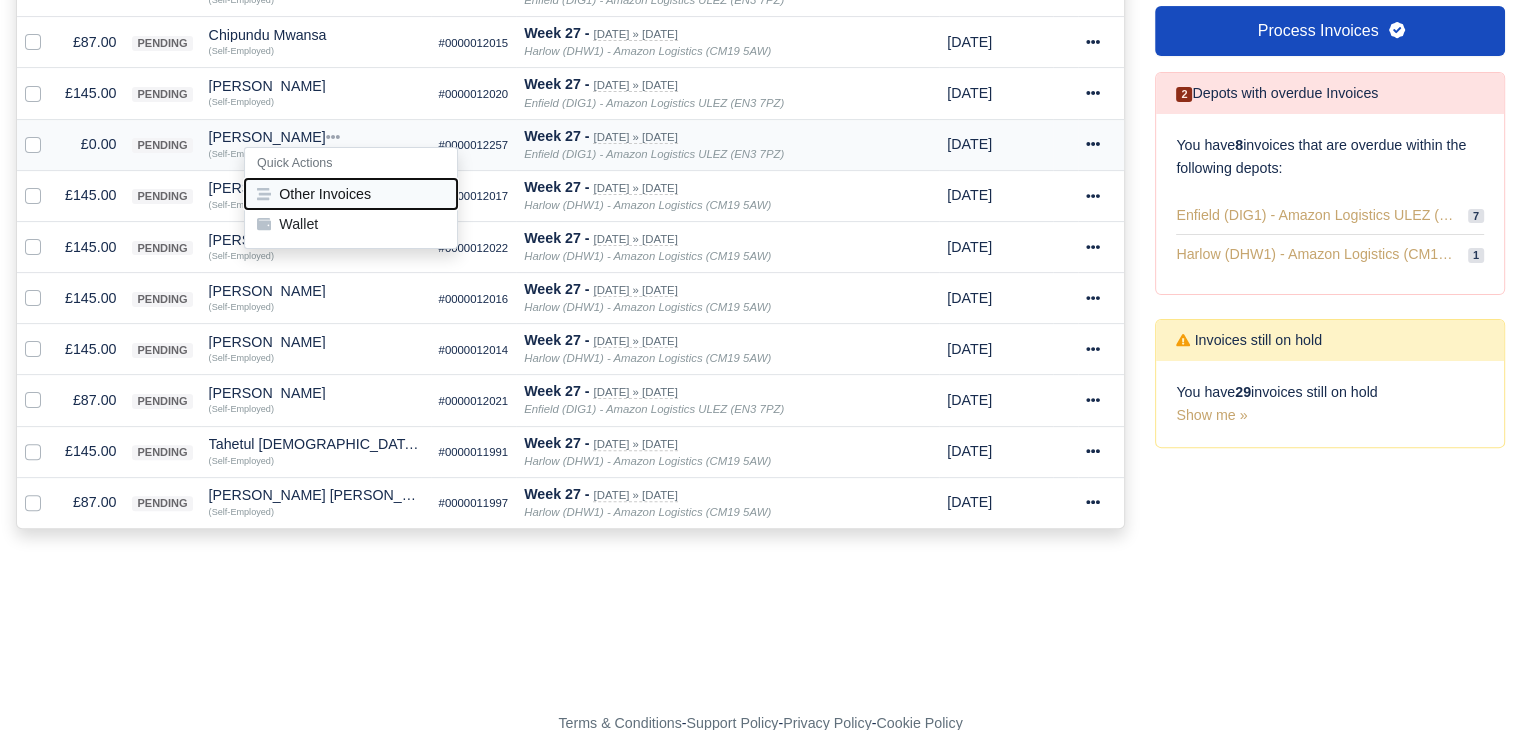 click on "Other Invoices" at bounding box center (351, 194) 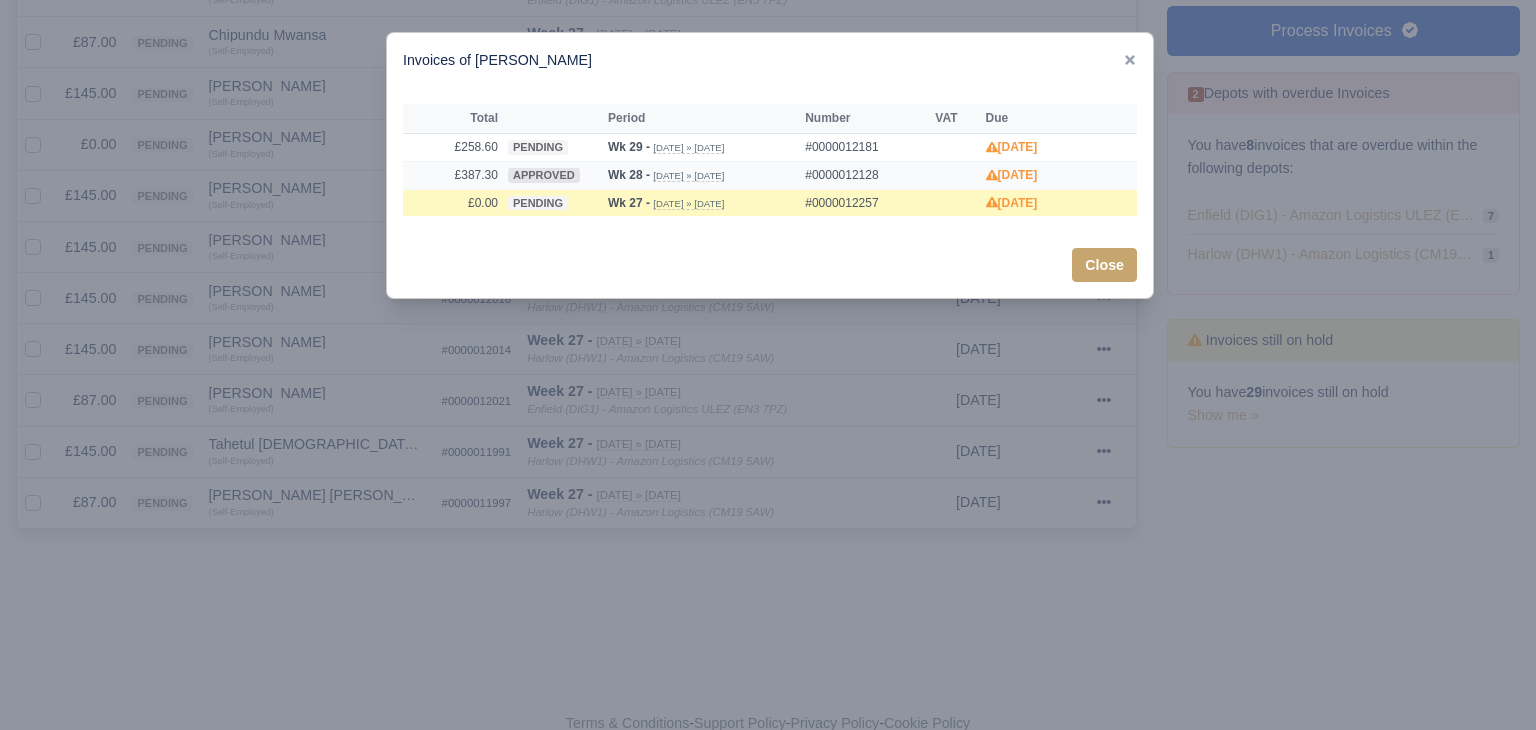 click on "£387.30" at bounding box center (453, 175) 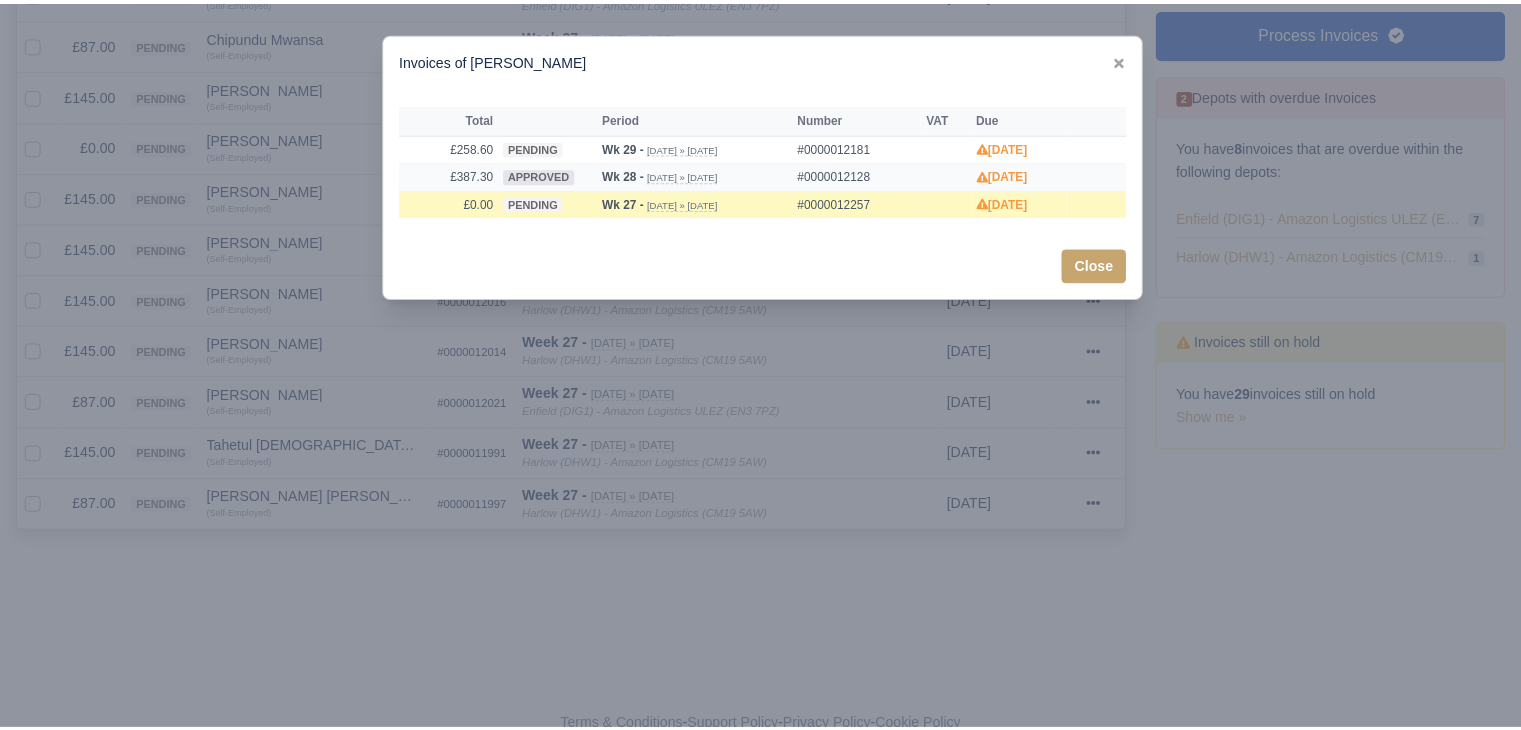 scroll, scrollTop: 892, scrollLeft: 0, axis: vertical 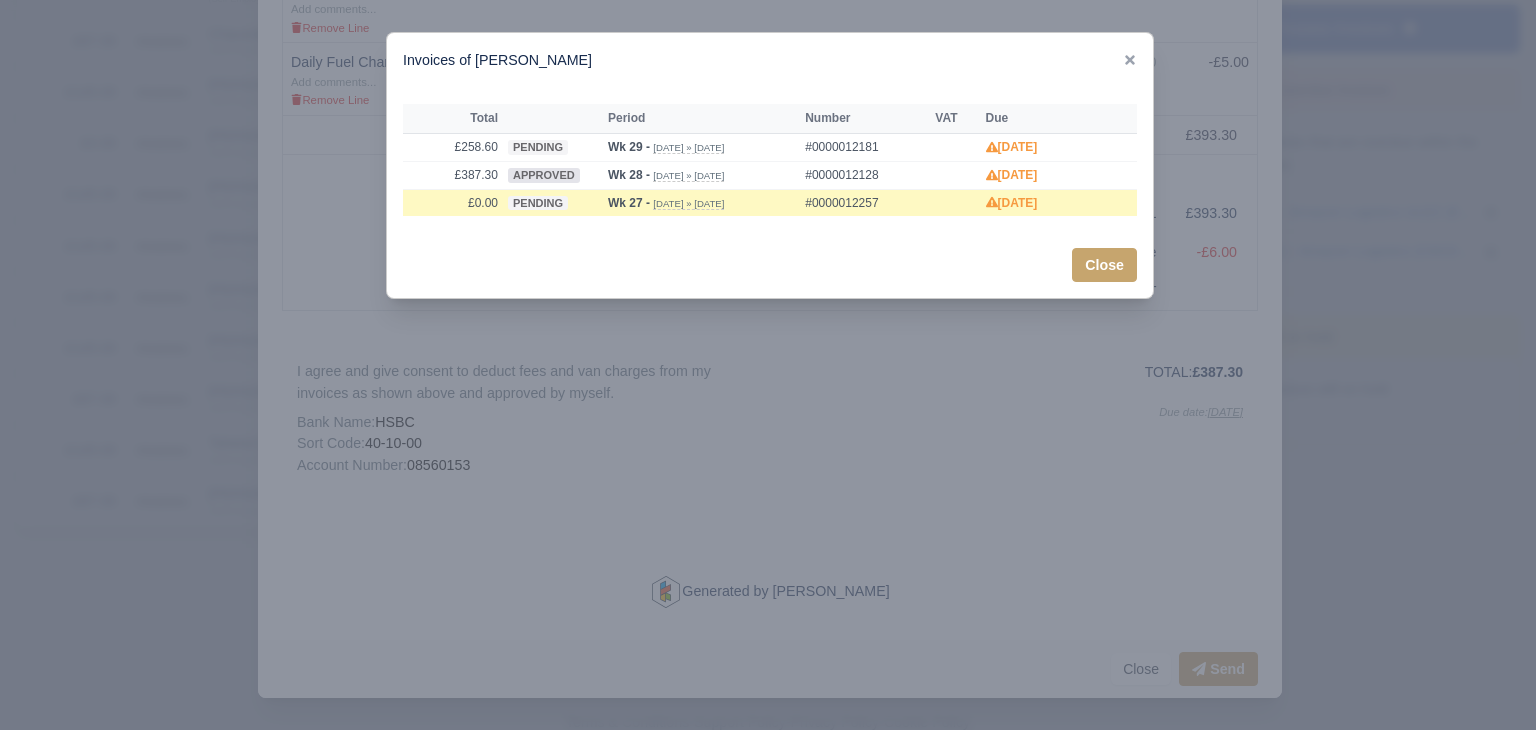 click at bounding box center [768, 365] 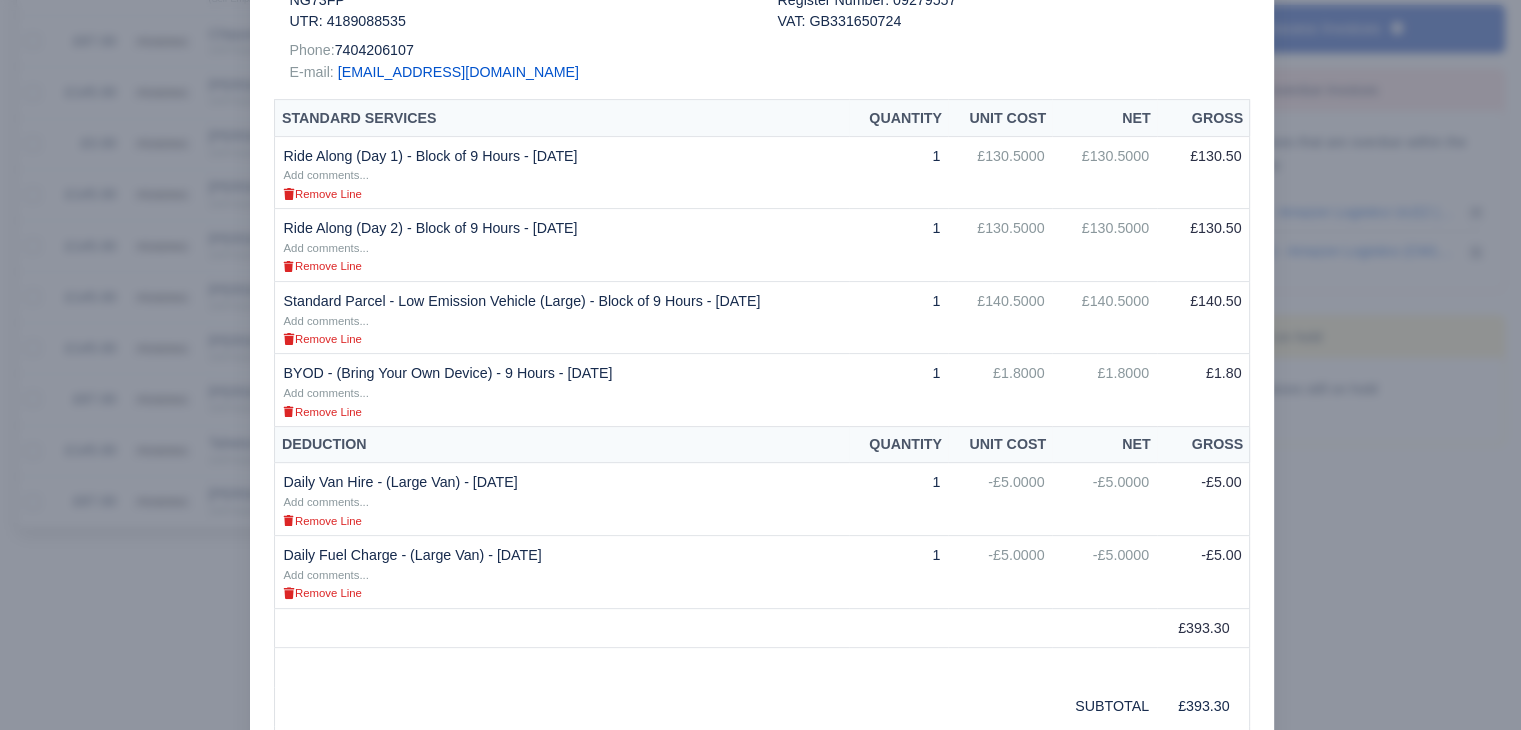 scroll, scrollTop: 368, scrollLeft: 0, axis: vertical 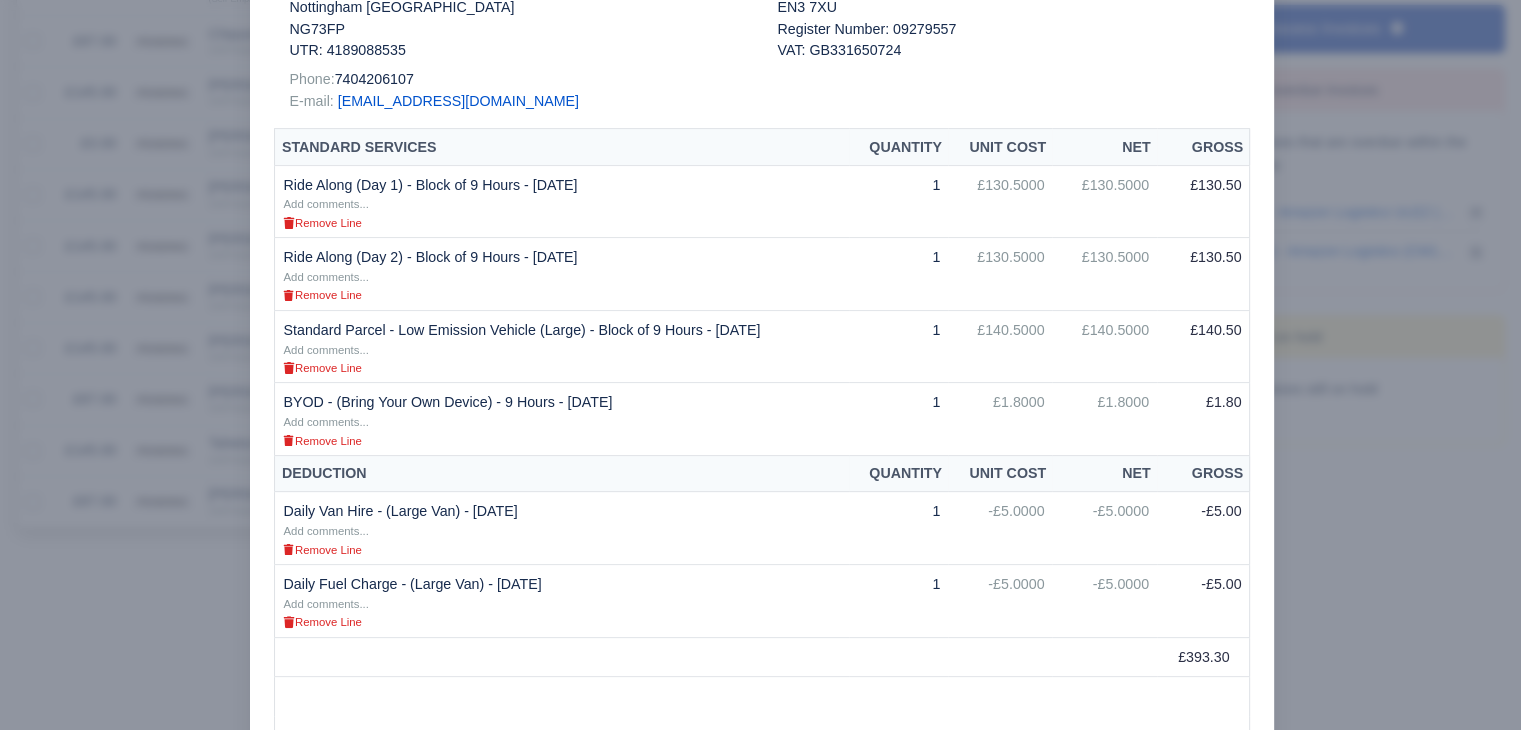 click at bounding box center (760, 365) 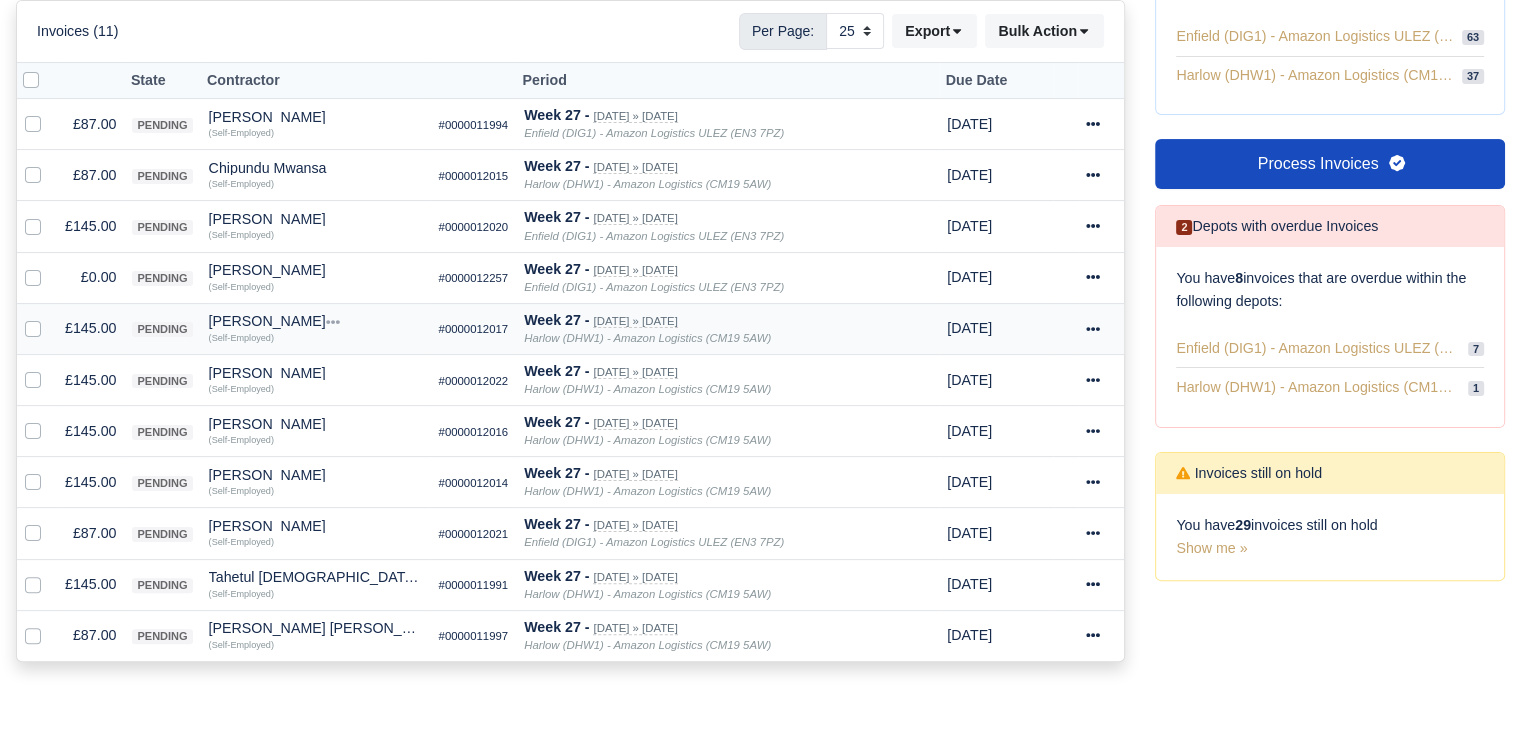 scroll, scrollTop: 393, scrollLeft: 0, axis: vertical 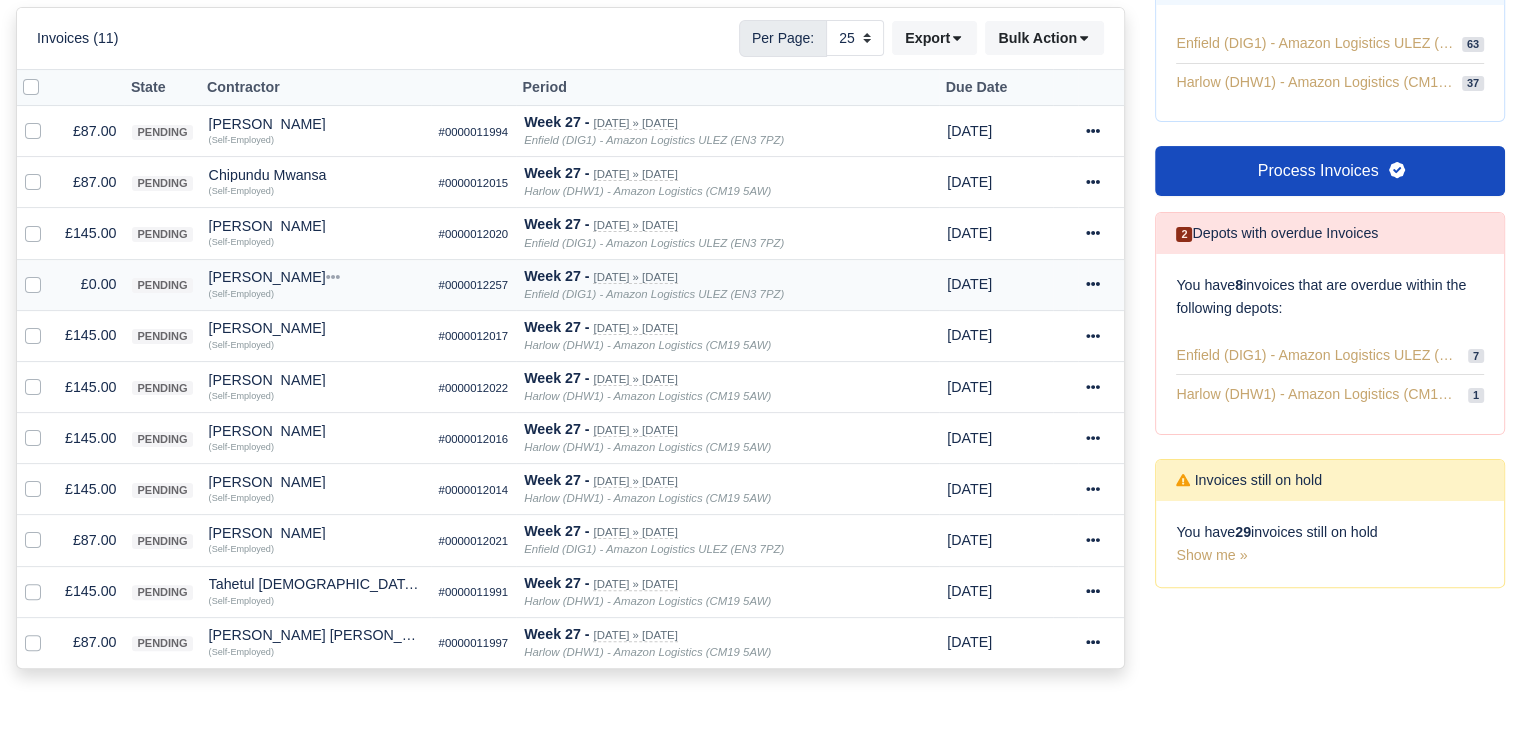 click on "Hamidan Mozac" at bounding box center [316, 277] 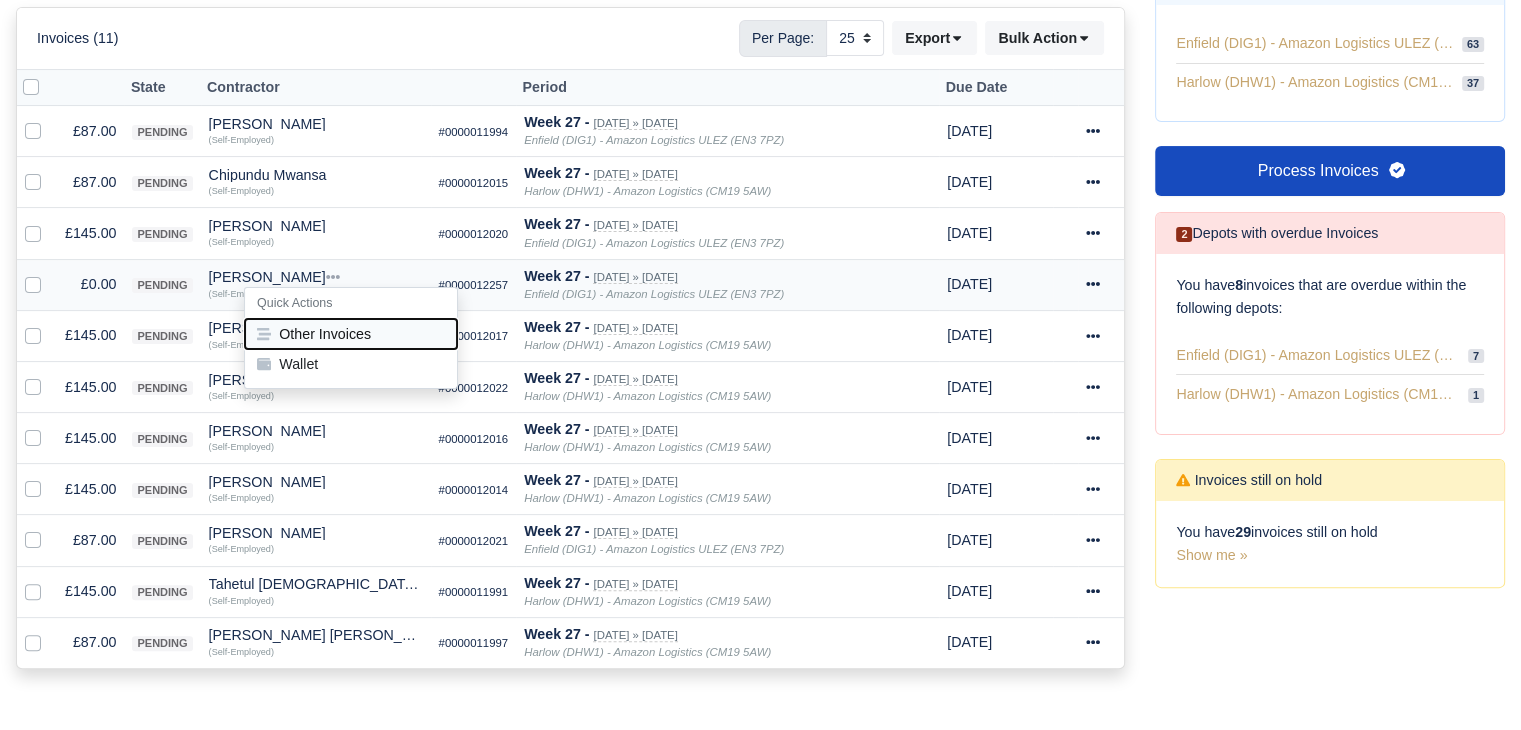 click on "Other Invoices" at bounding box center [351, 334] 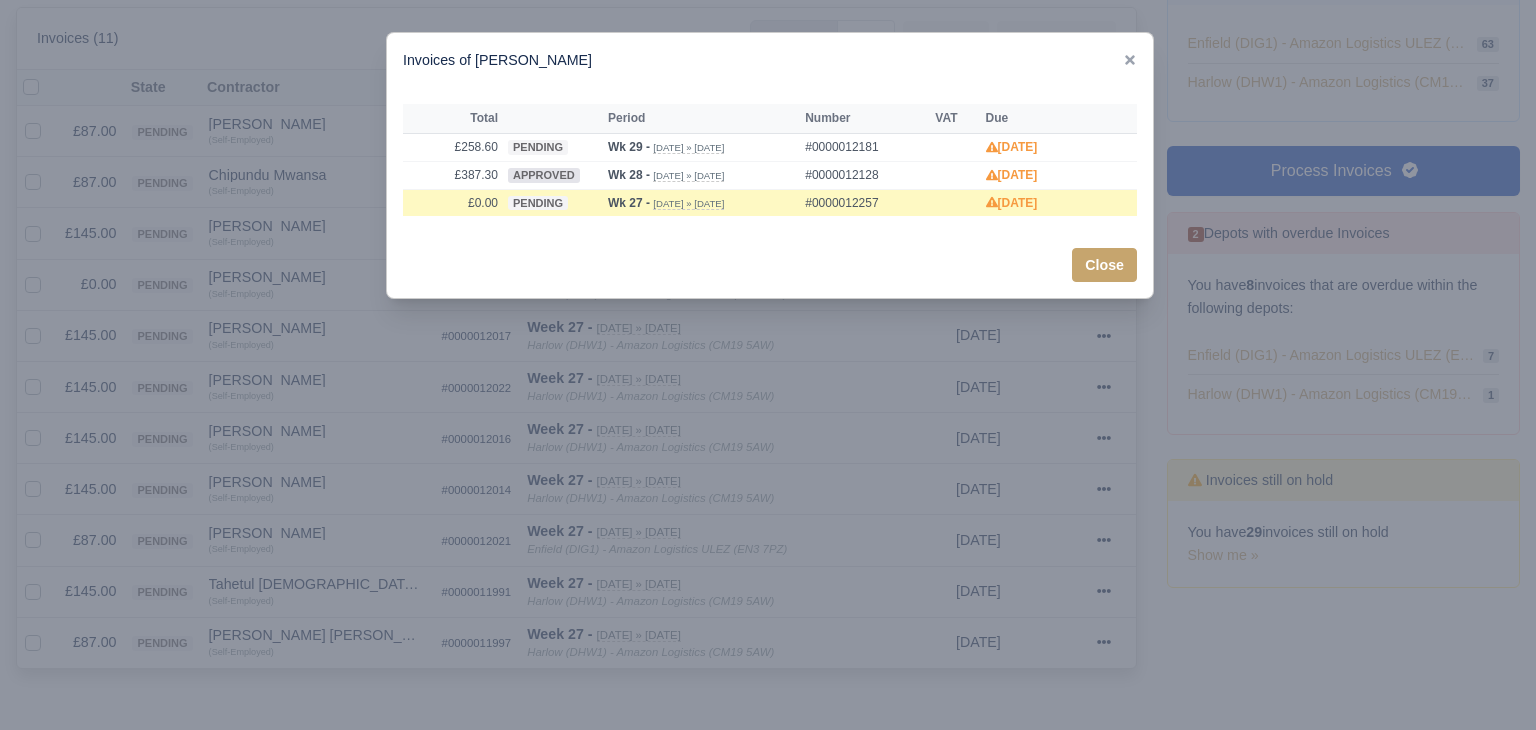 click at bounding box center (768, 365) 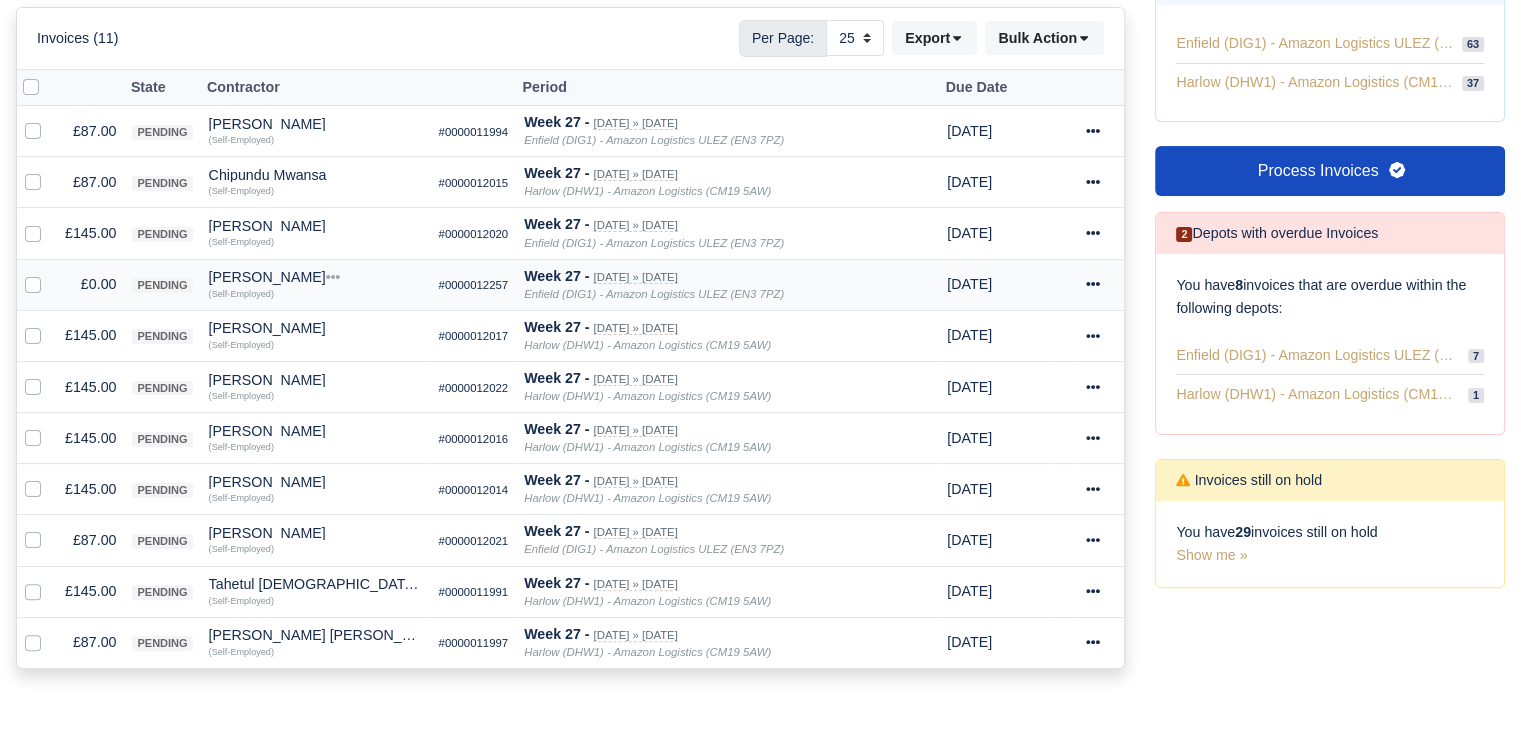 click on "Hamidan Mozac
Quick Actions
Other Invoices
Wallet
(Self-Employed)" at bounding box center (316, 284) 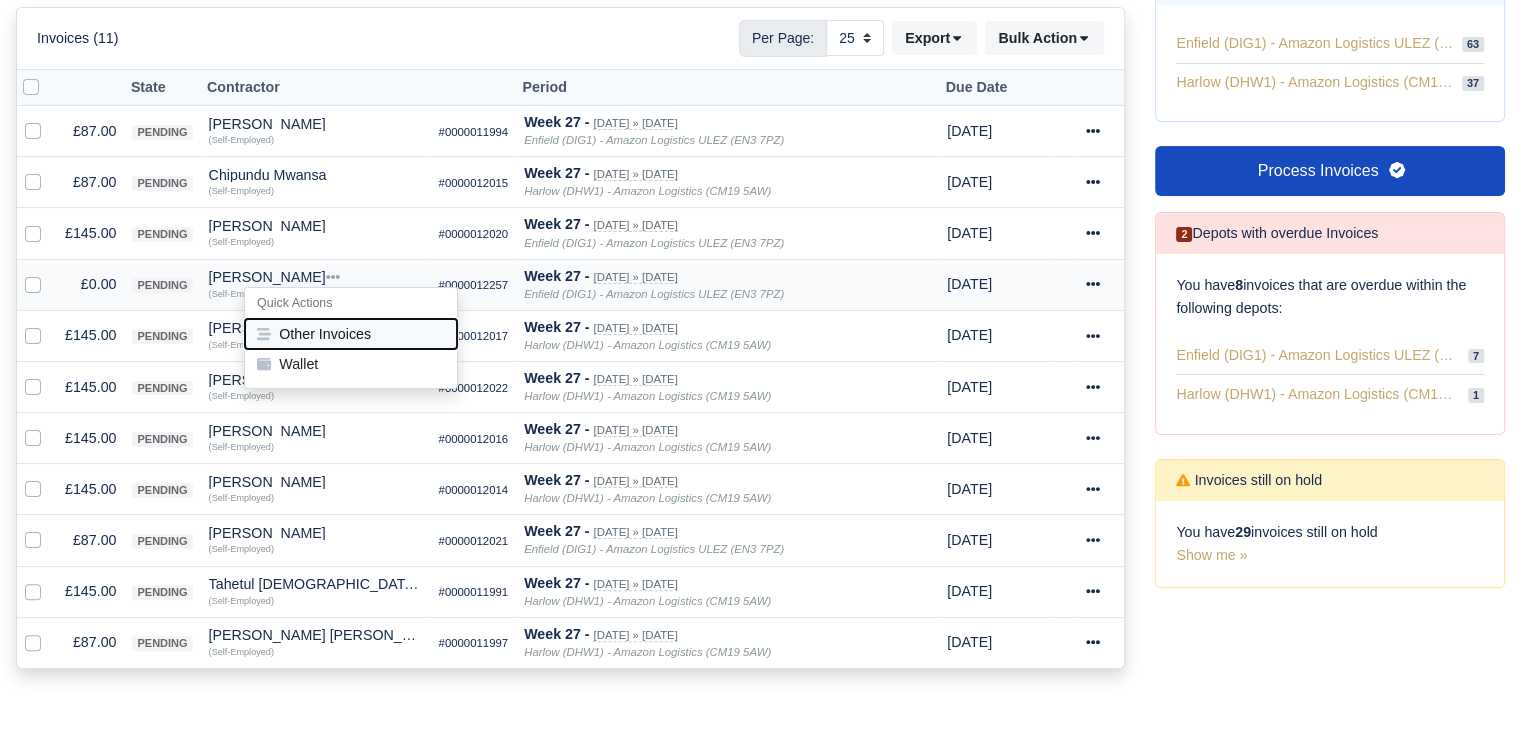 click on "Other Invoices" at bounding box center (351, 334) 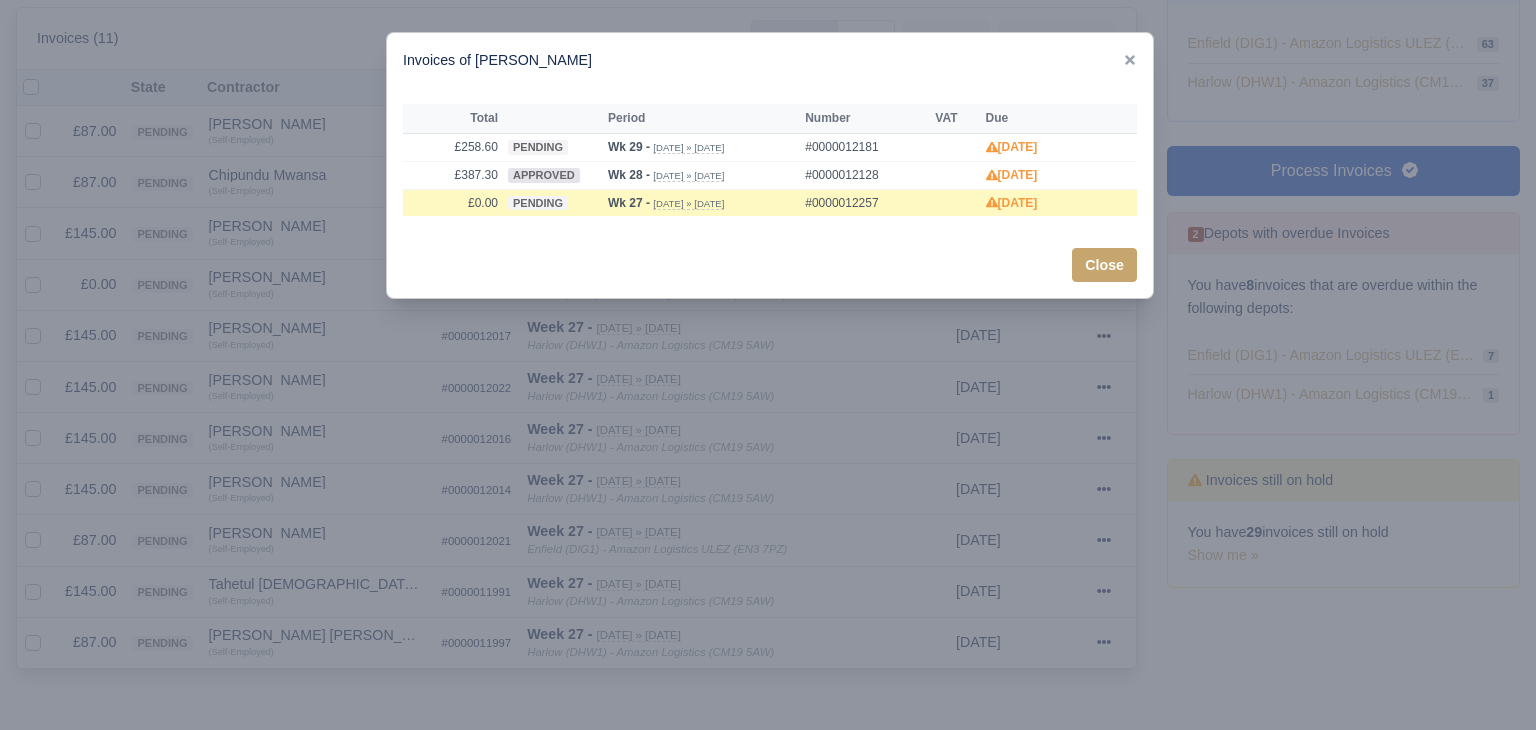click on "Total
Period
Number
VAT
Due
£258.60
pending
Wk 29 -
Jul 13, 2025 » Jul 19, 2025
#0000012181
Aug 2, 2025
£387.30
approved
Wk 28 - £0.00" at bounding box center (770, 160) 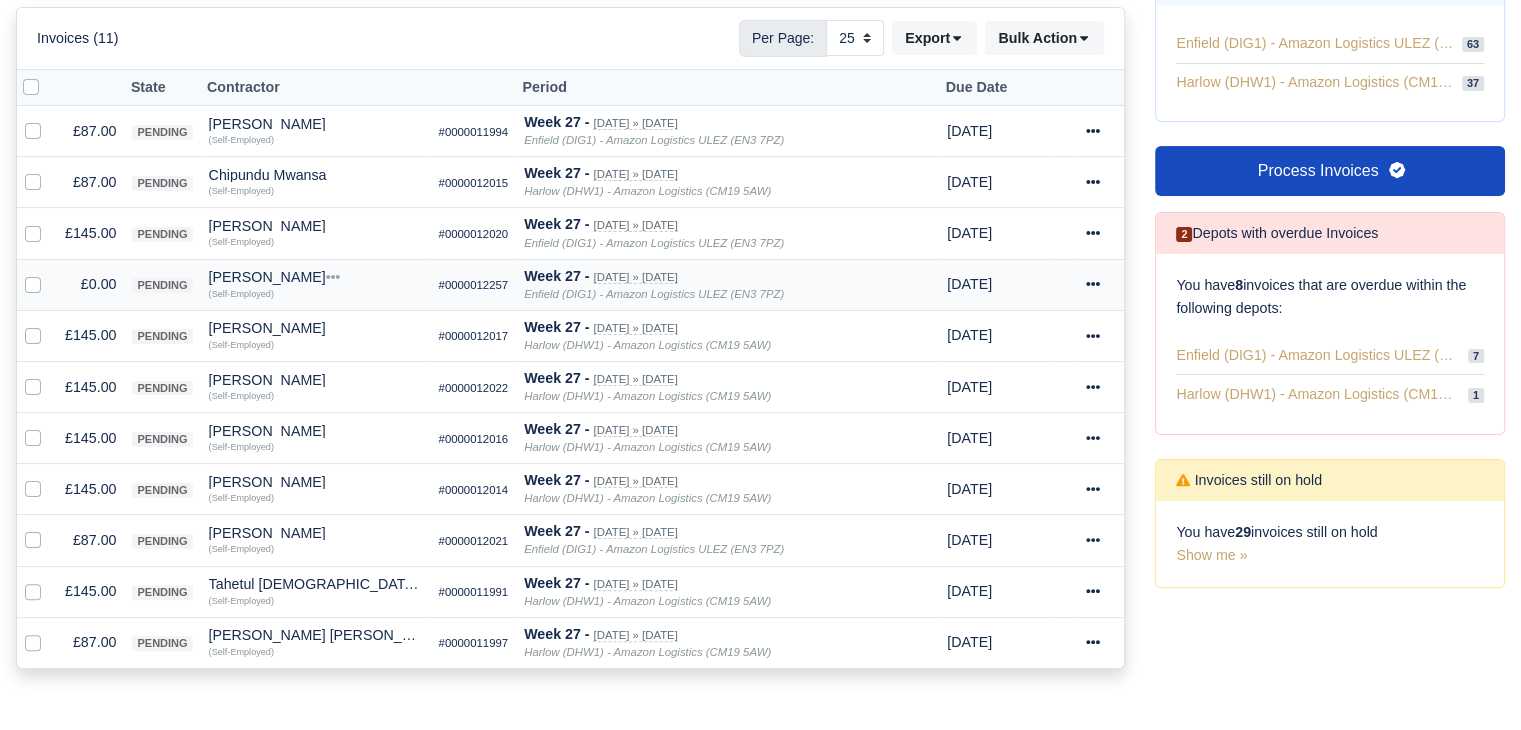 click on "£0.00" at bounding box center [90, 284] 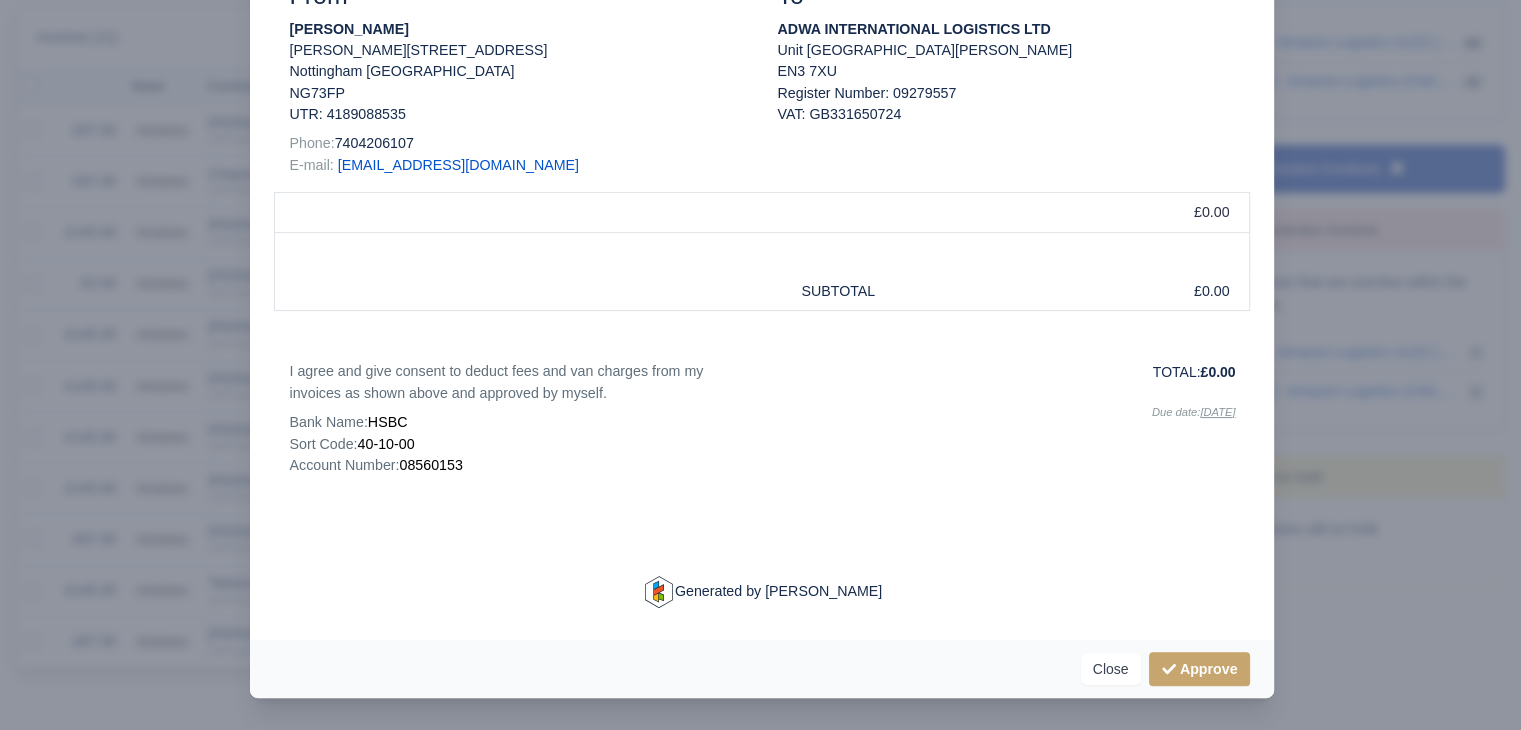scroll, scrollTop: 26, scrollLeft: 0, axis: vertical 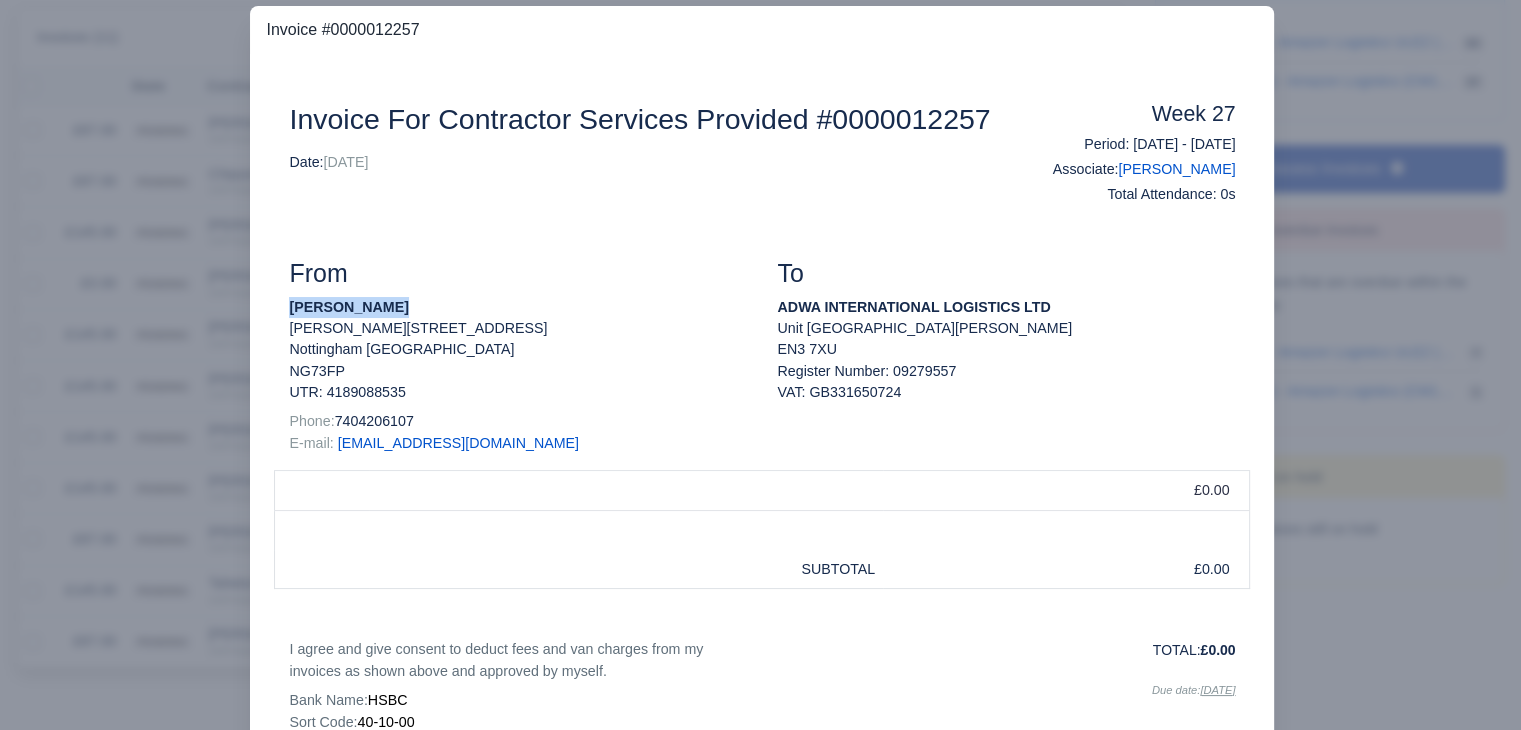 drag, startPoint x: 423, startPoint y: 301, endPoint x: 272, endPoint y: 306, distance: 151.08276 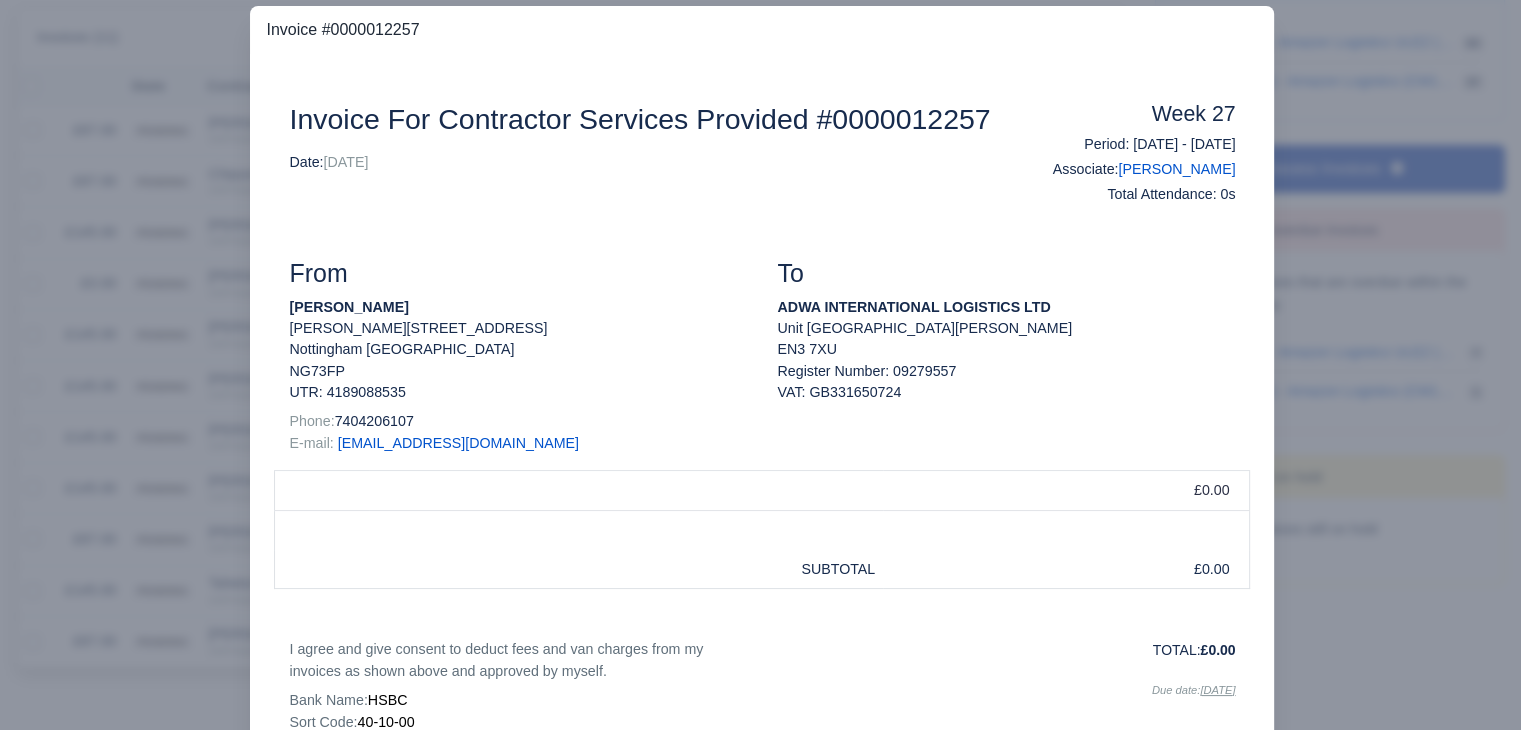 click at bounding box center (760, 365) 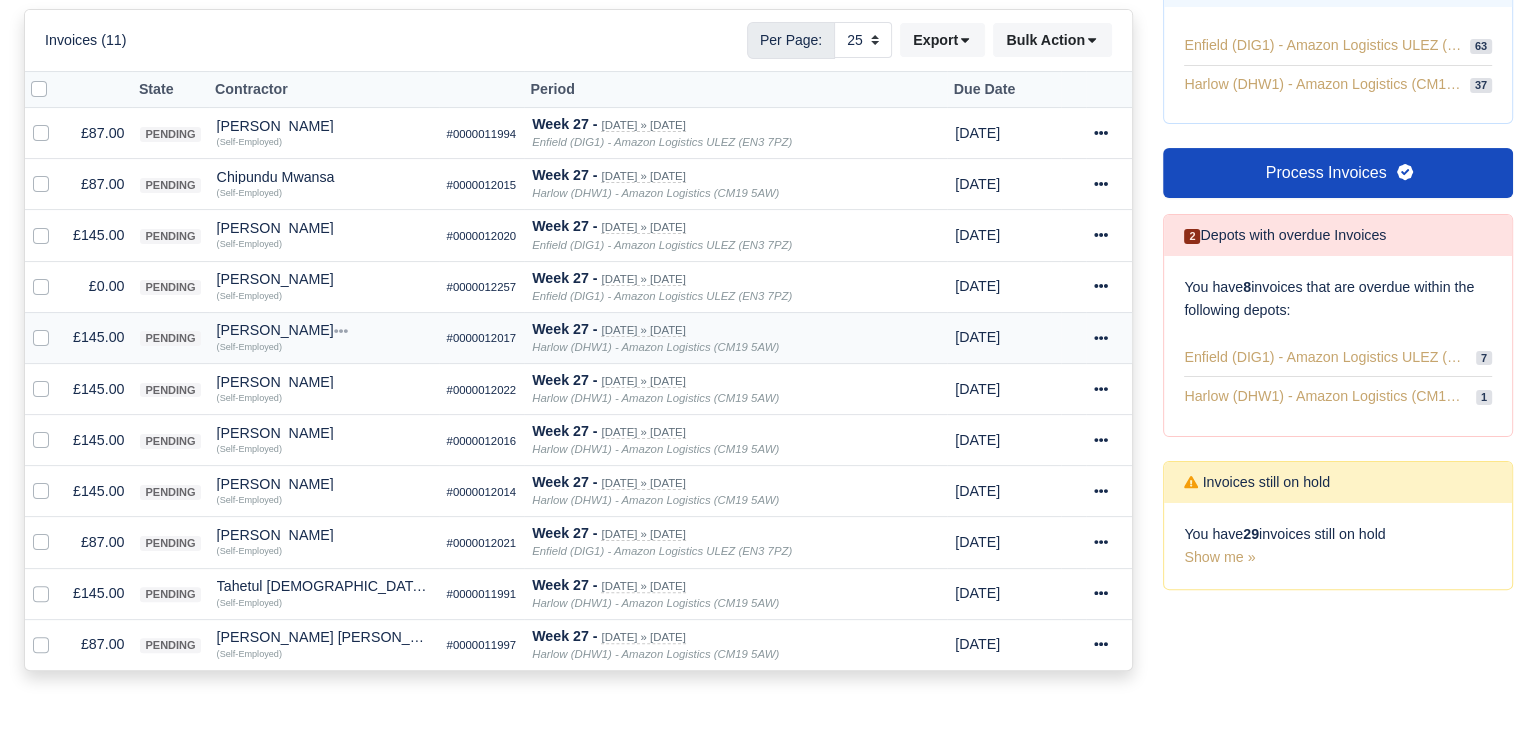 scroll, scrollTop: 393, scrollLeft: 0, axis: vertical 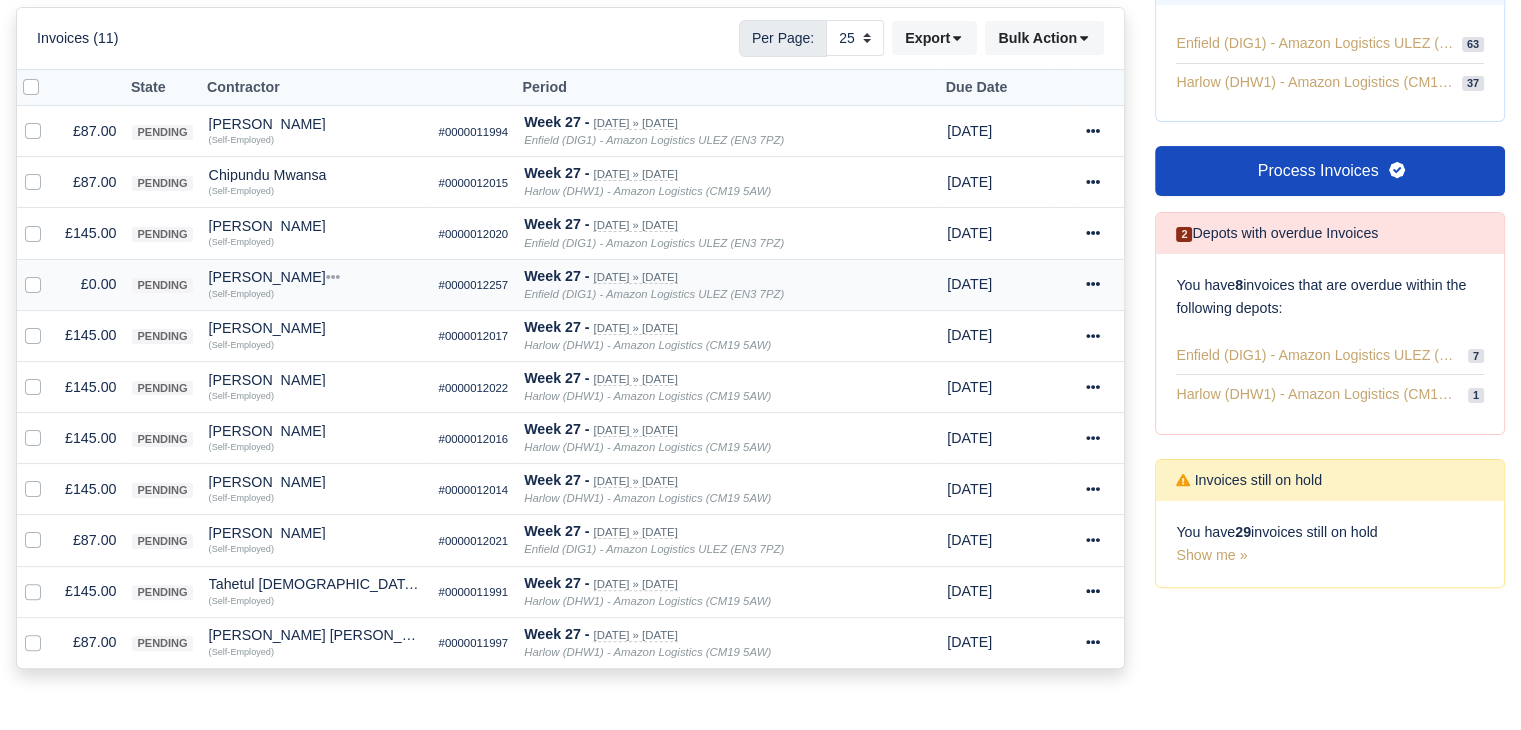 click on "Hamidan Mozac" at bounding box center (316, 277) 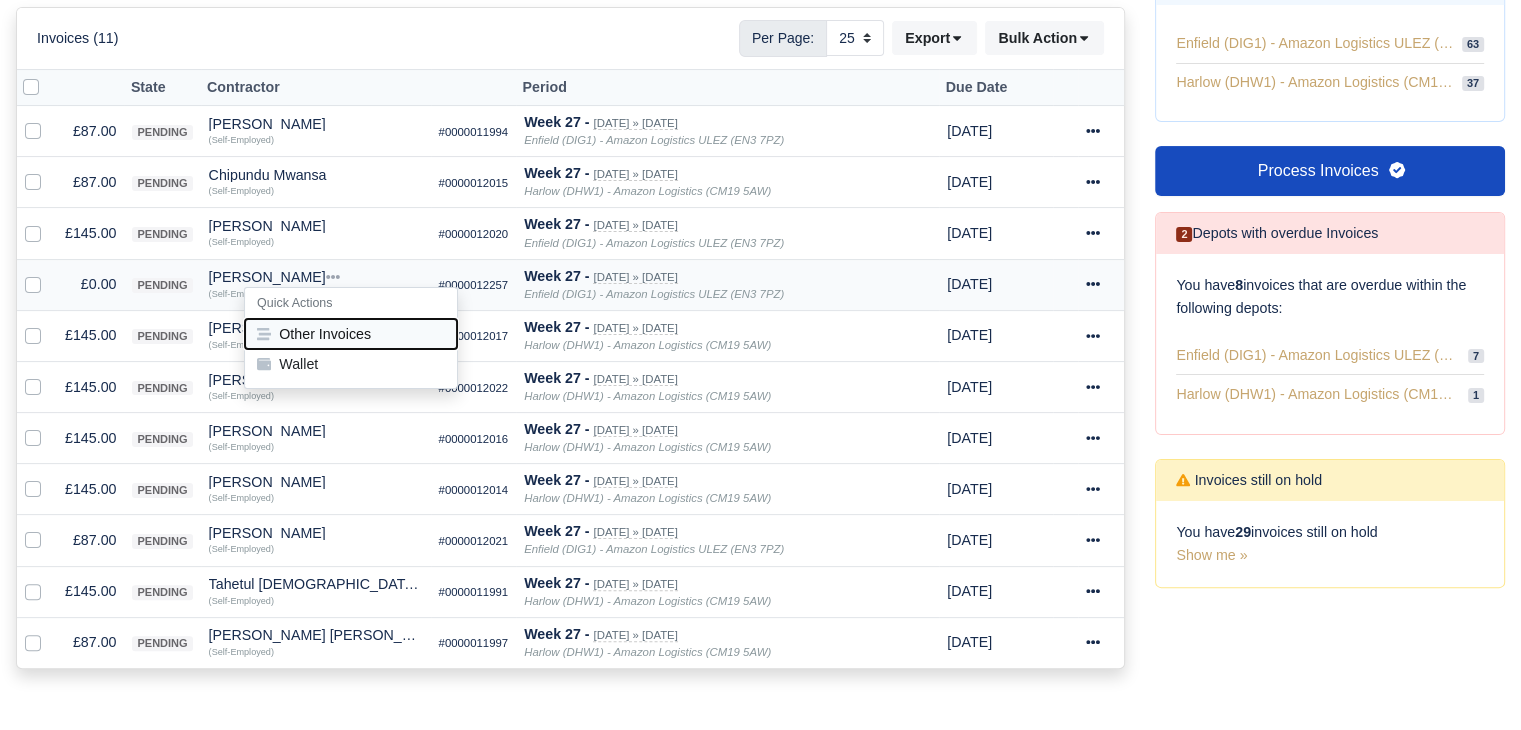 click on "Other Invoices" at bounding box center [351, 334] 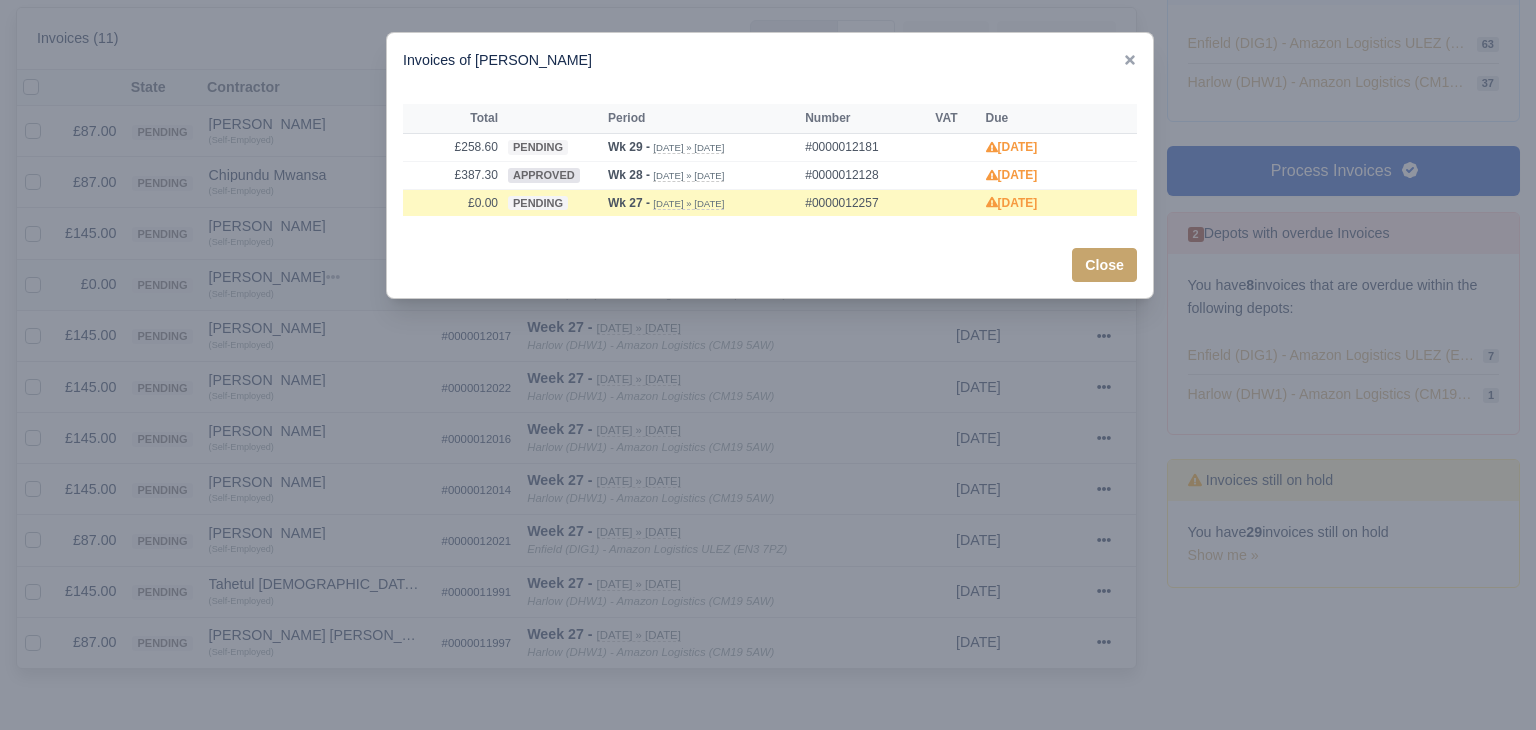 click at bounding box center (768, 365) 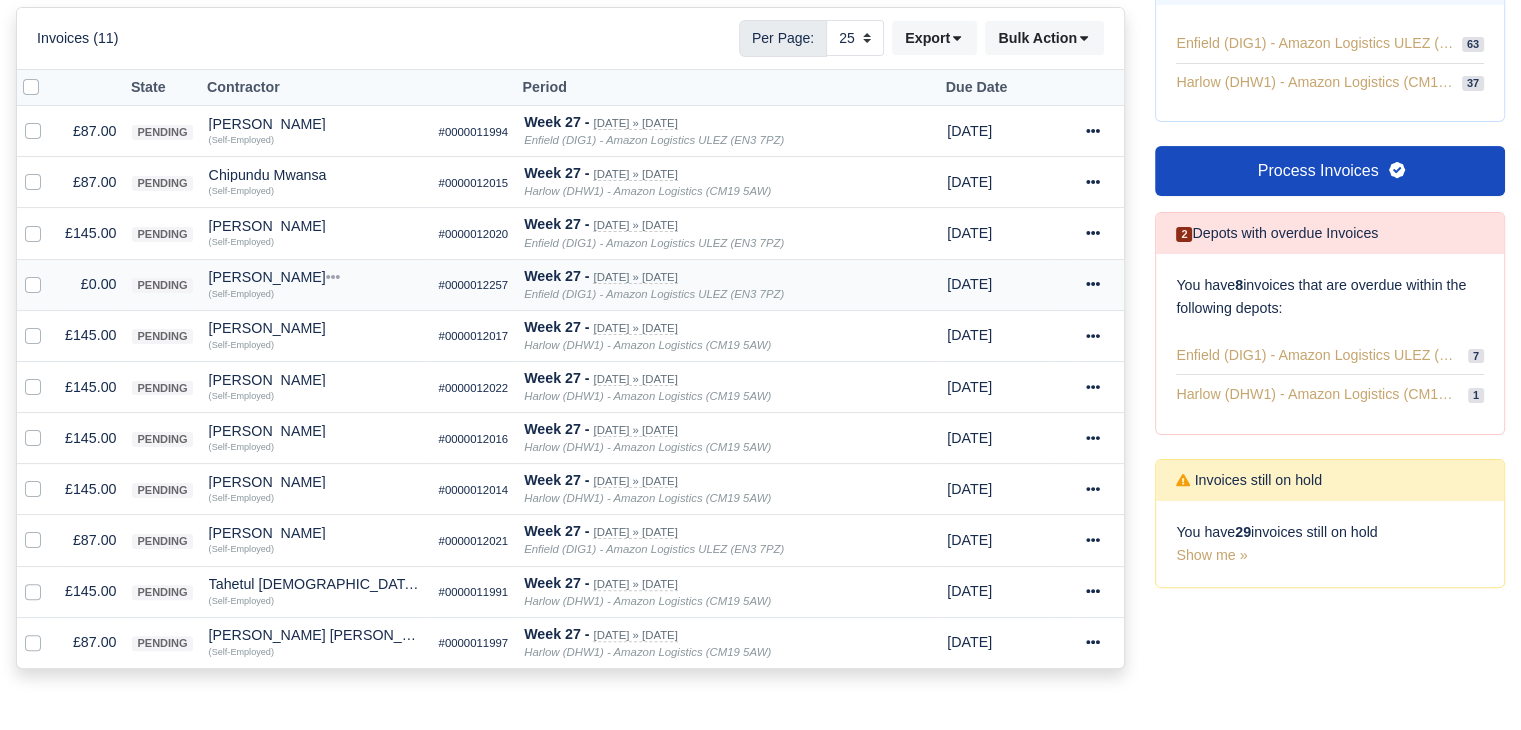 click on "Hamidan Mozac
Quick Actions
Other Invoices
Wallet
(Self-Employed)" at bounding box center (316, 284) 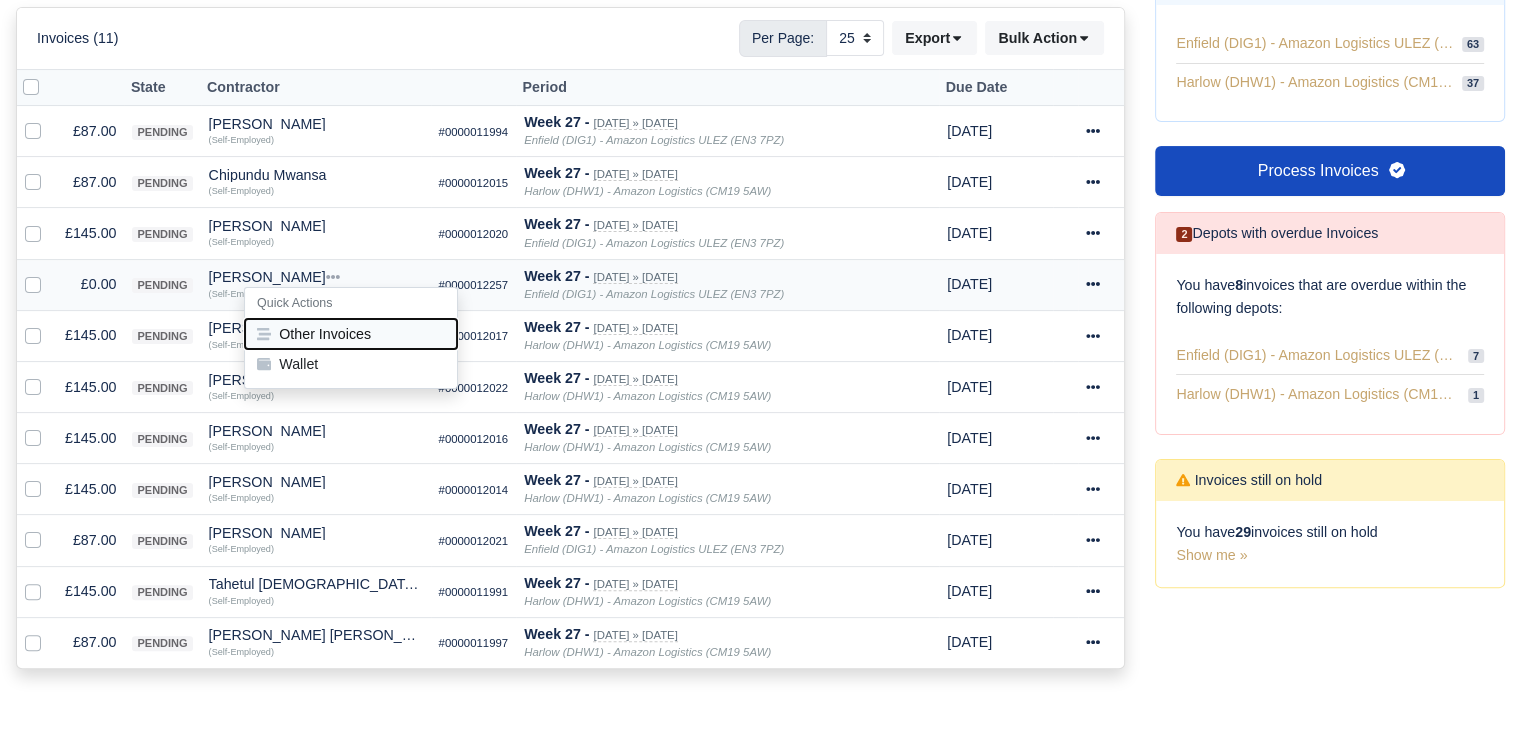 click on "Other Invoices" at bounding box center [351, 334] 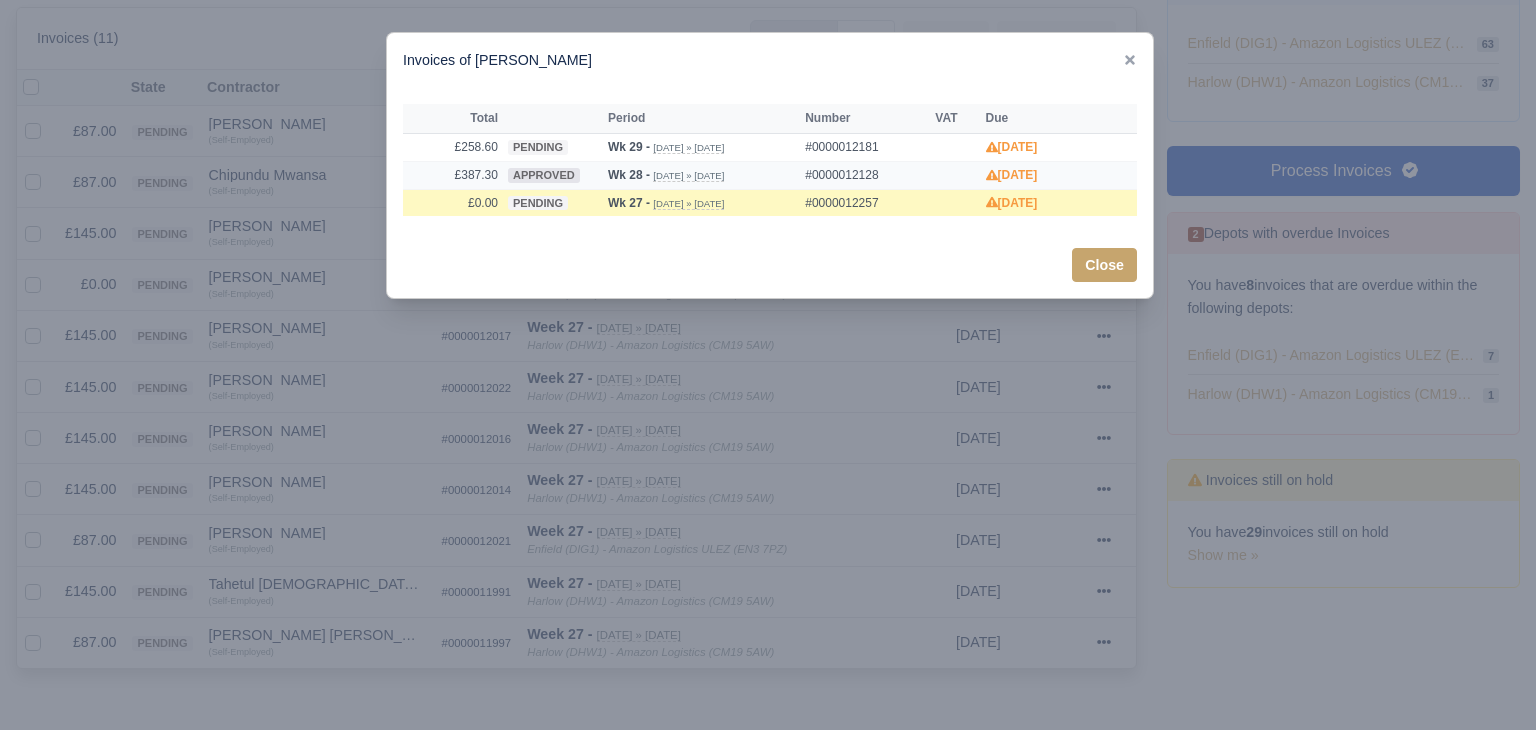 click on "approved" at bounding box center [553, 175] 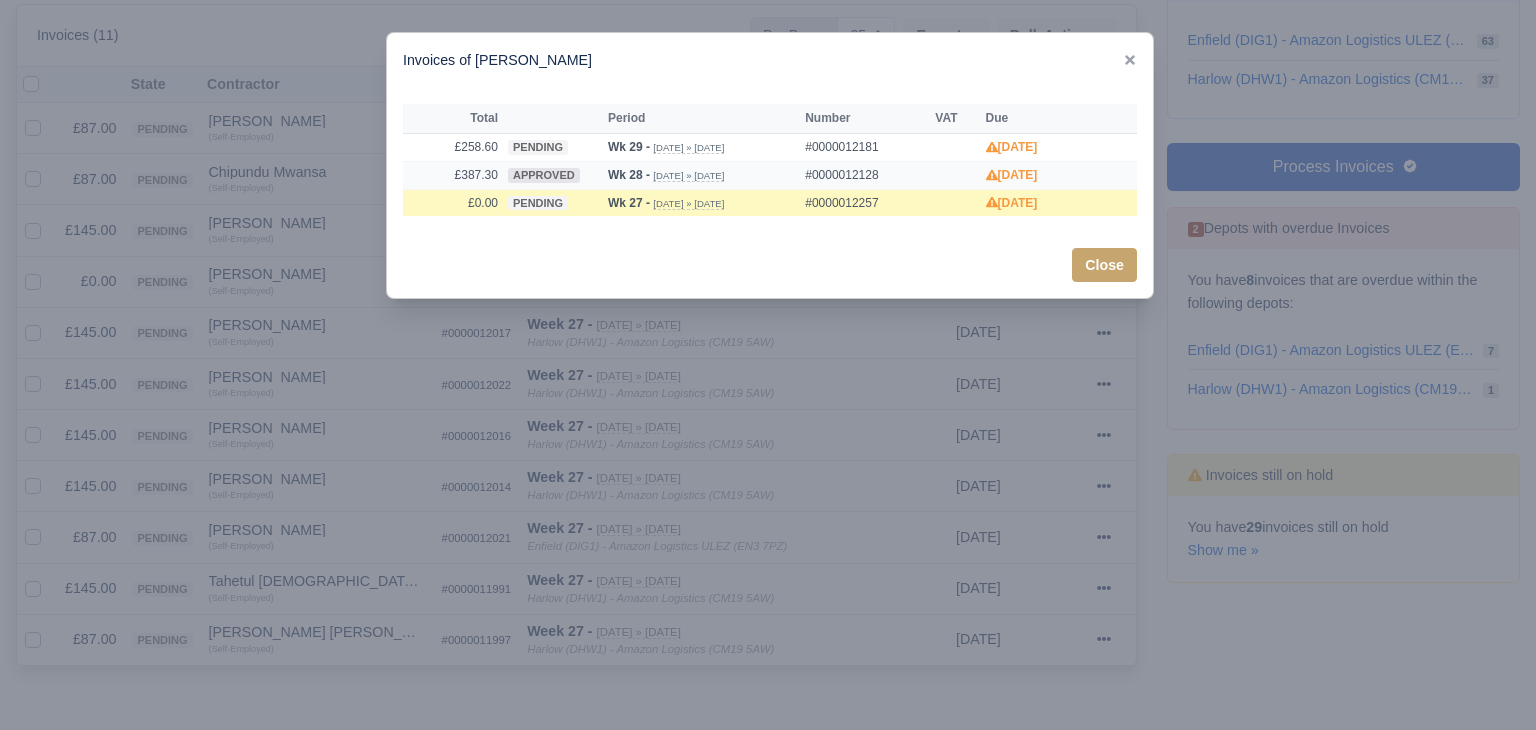 scroll, scrollTop: 391, scrollLeft: 0, axis: vertical 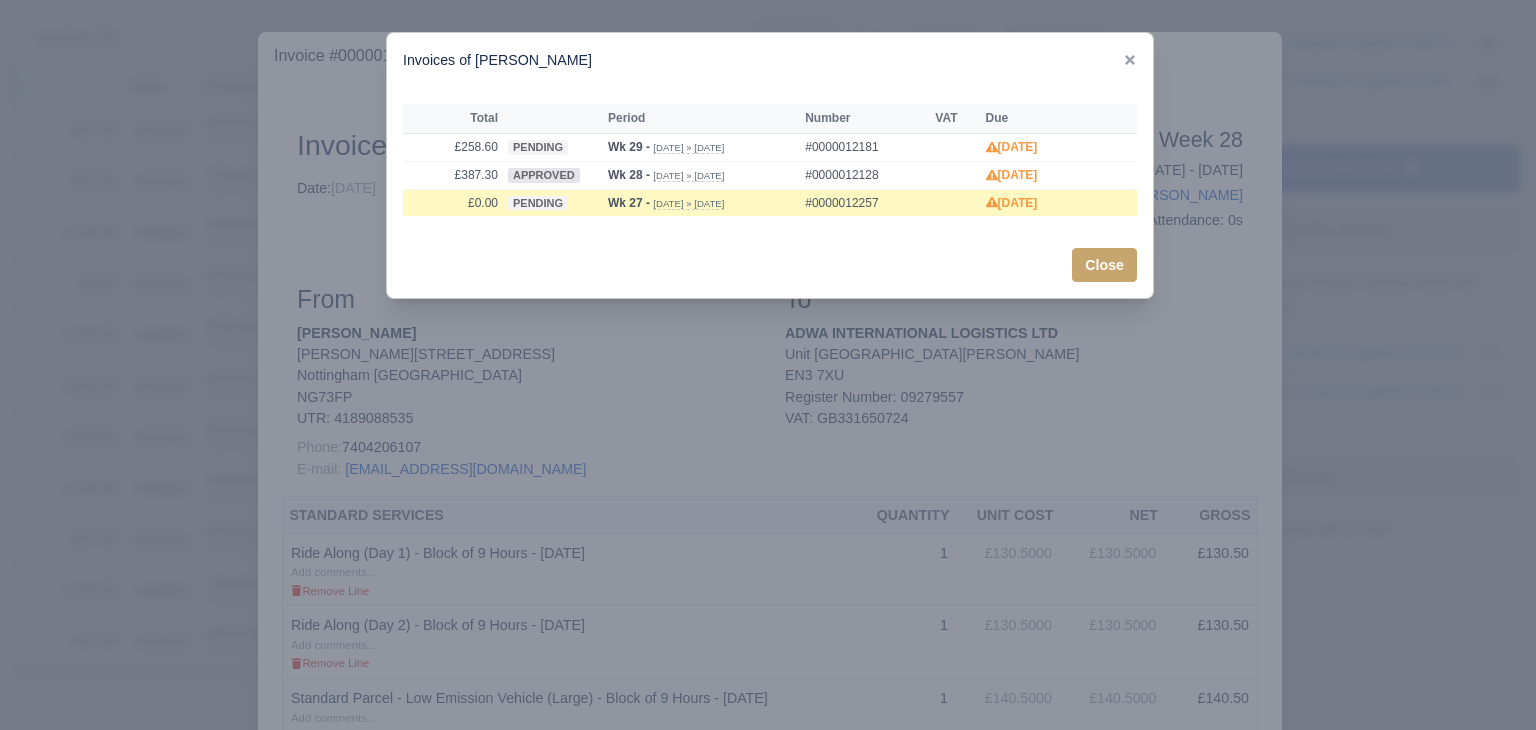 click at bounding box center (768, 365) 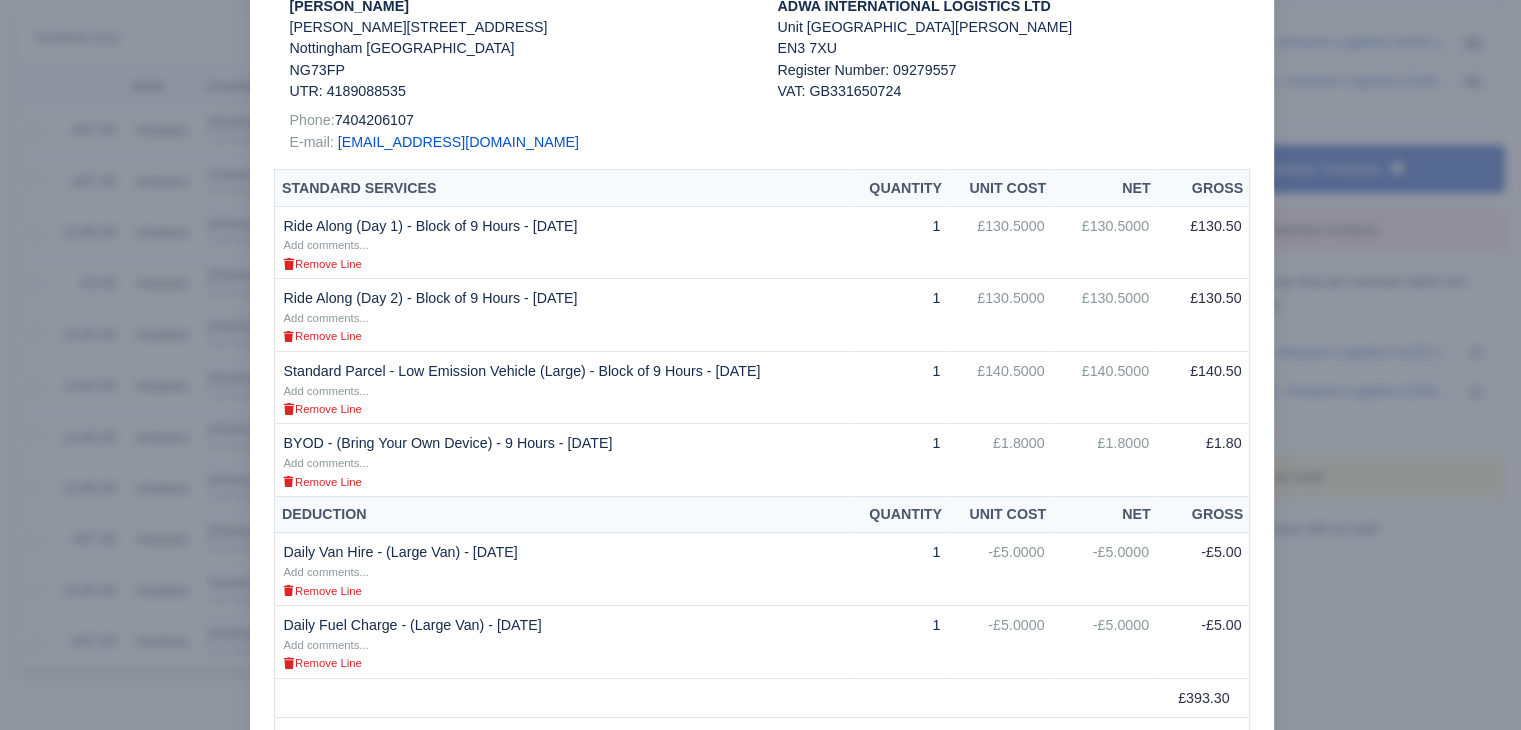 scroll, scrollTop: 336, scrollLeft: 0, axis: vertical 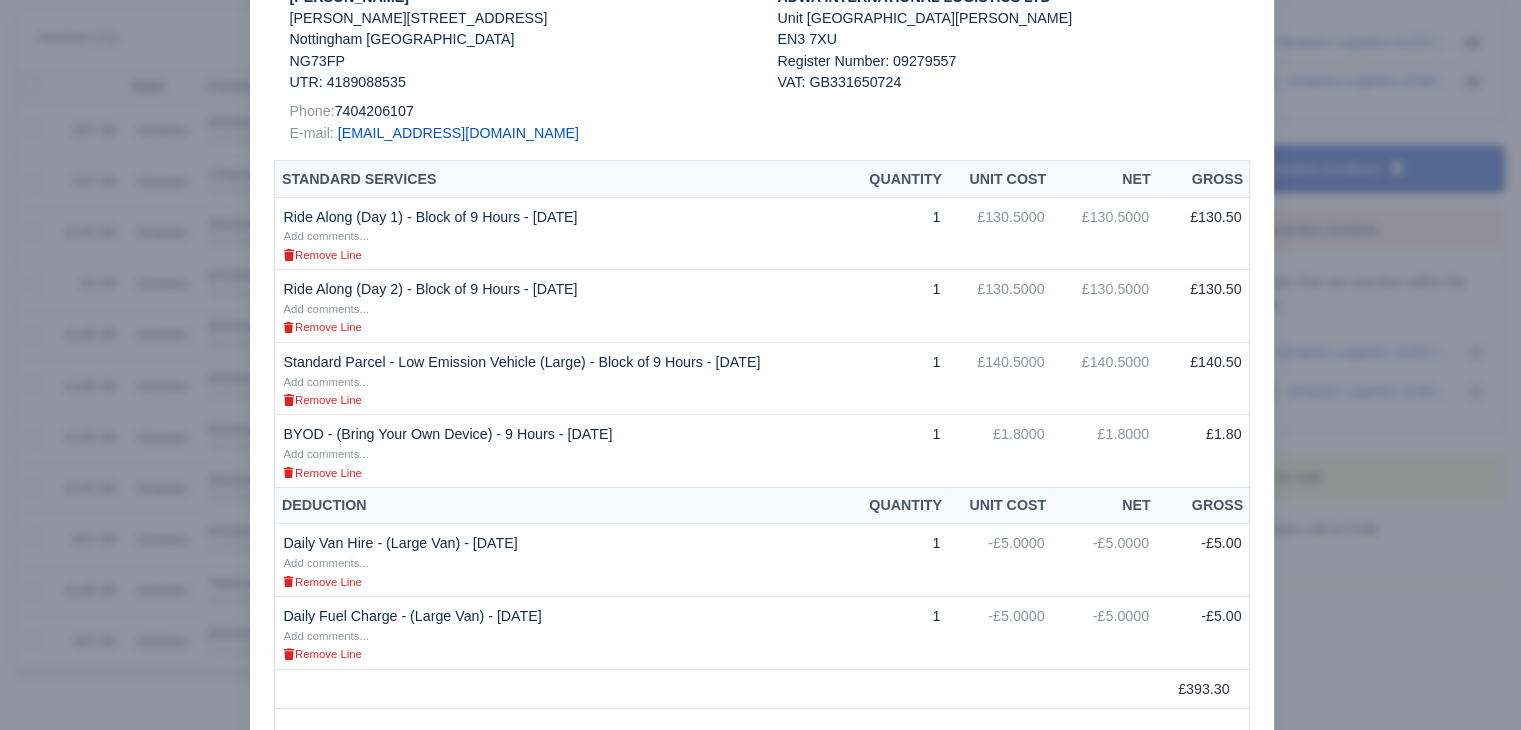 click at bounding box center (760, 365) 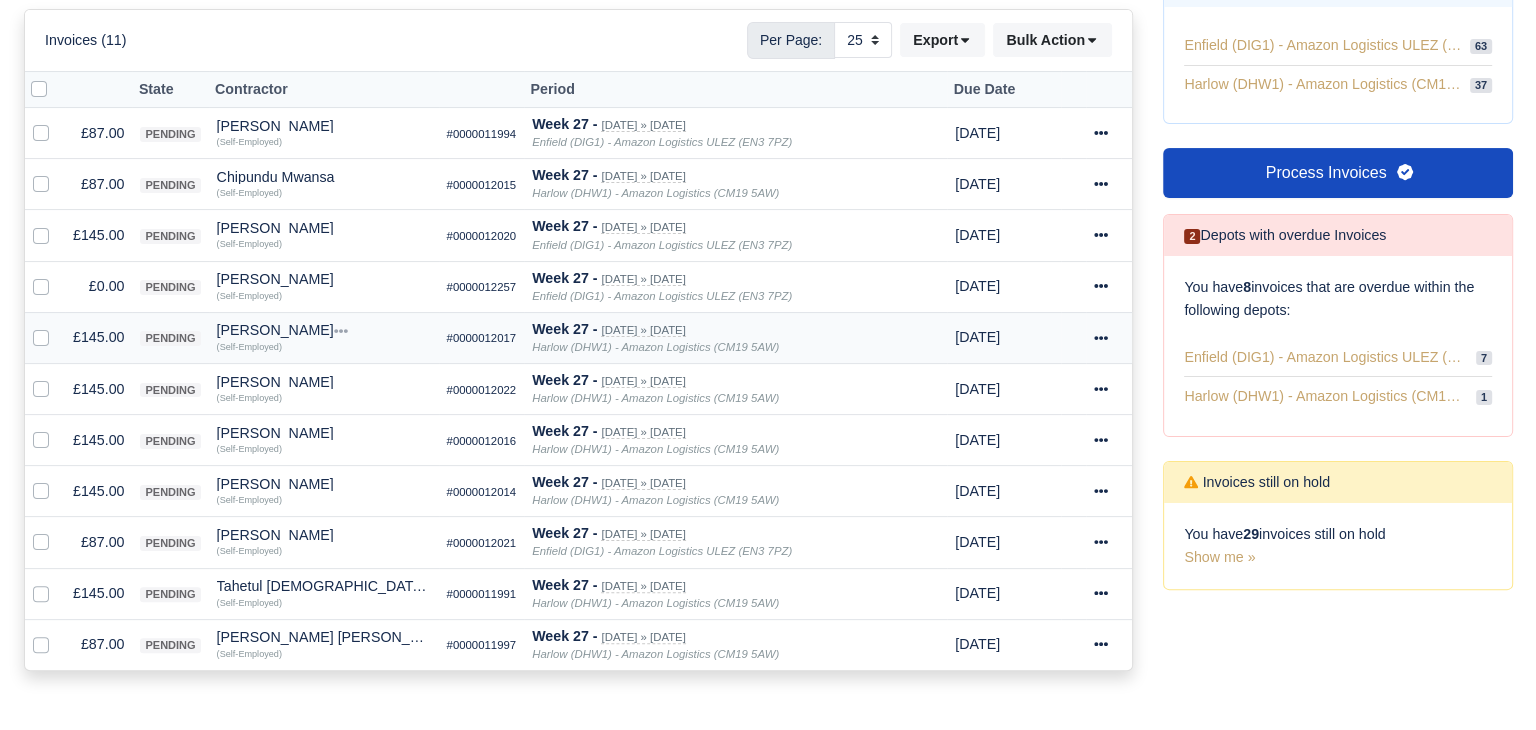 scroll, scrollTop: 393, scrollLeft: 0, axis: vertical 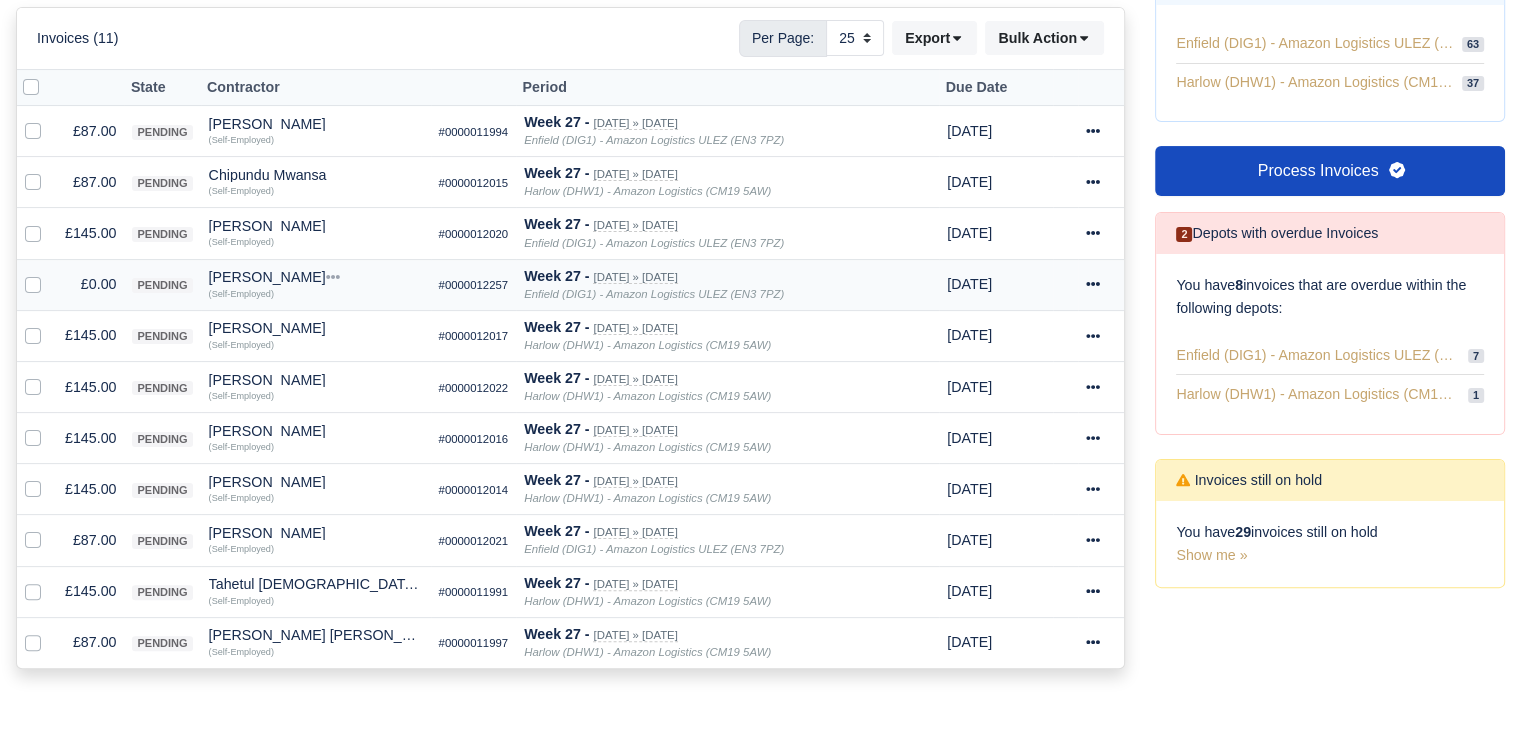 click on "Hamidan Mozac
Quick Actions
Other Invoices
Wallet
(Self-Employed)" at bounding box center [316, 284] 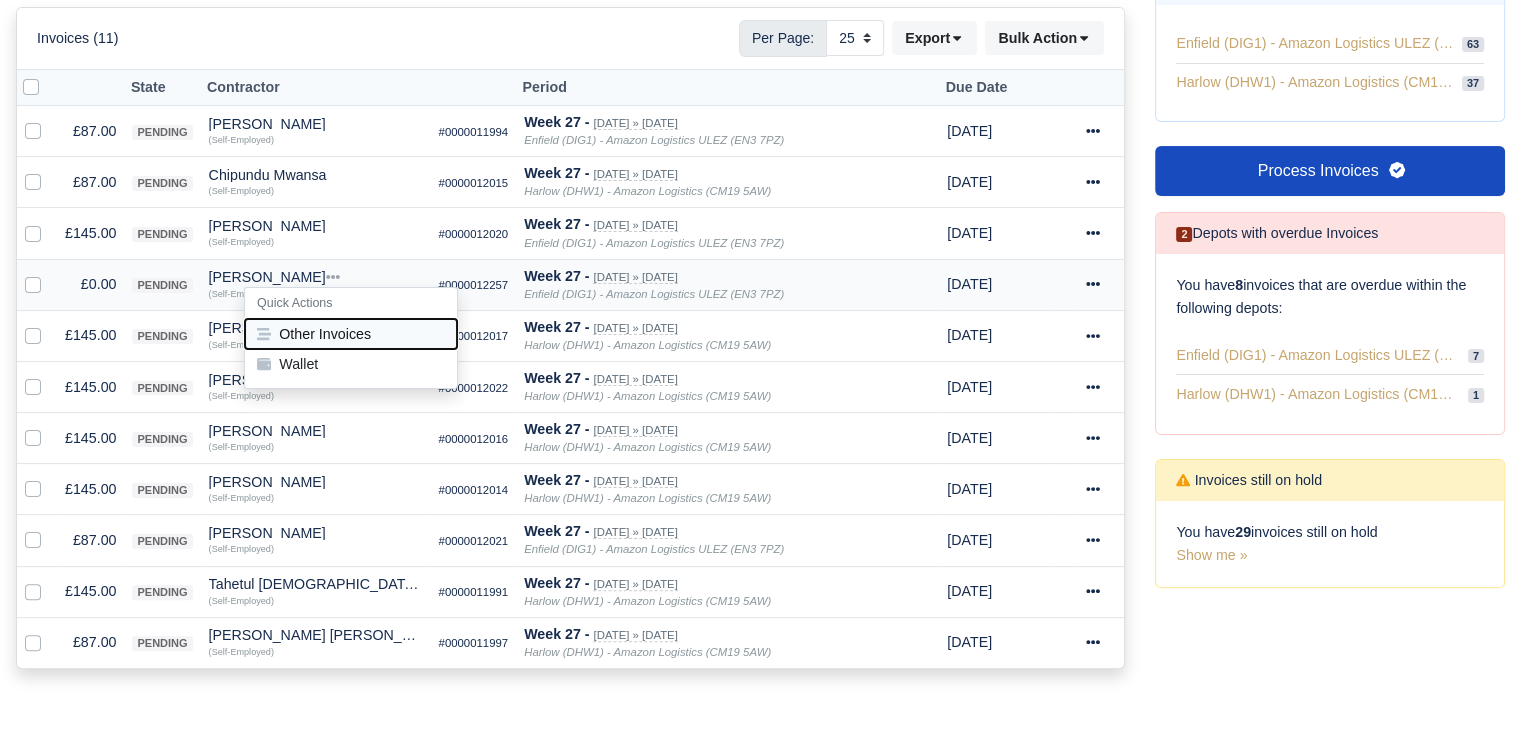 click on "Other Invoices" at bounding box center [351, 334] 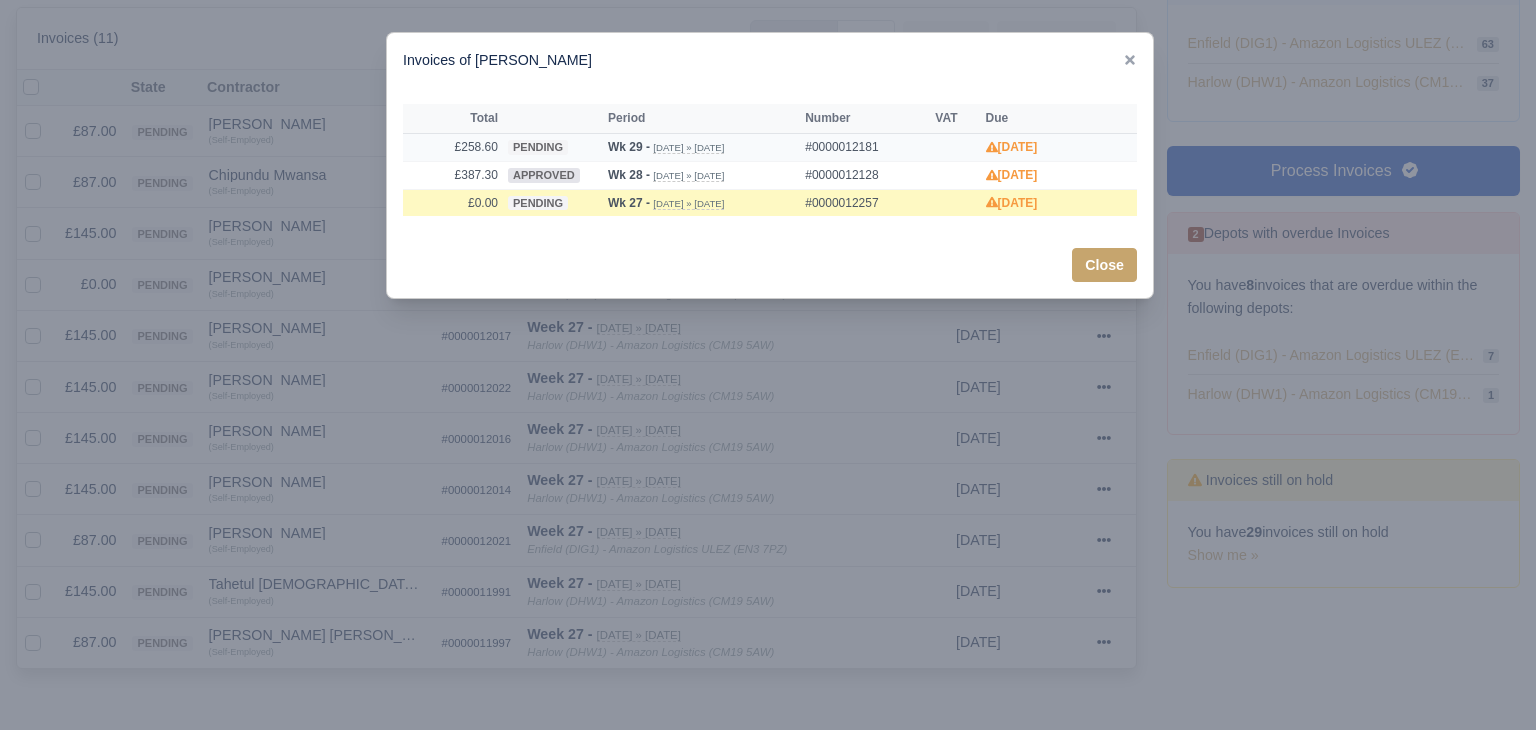 click on "pending" at bounding box center [553, 147] 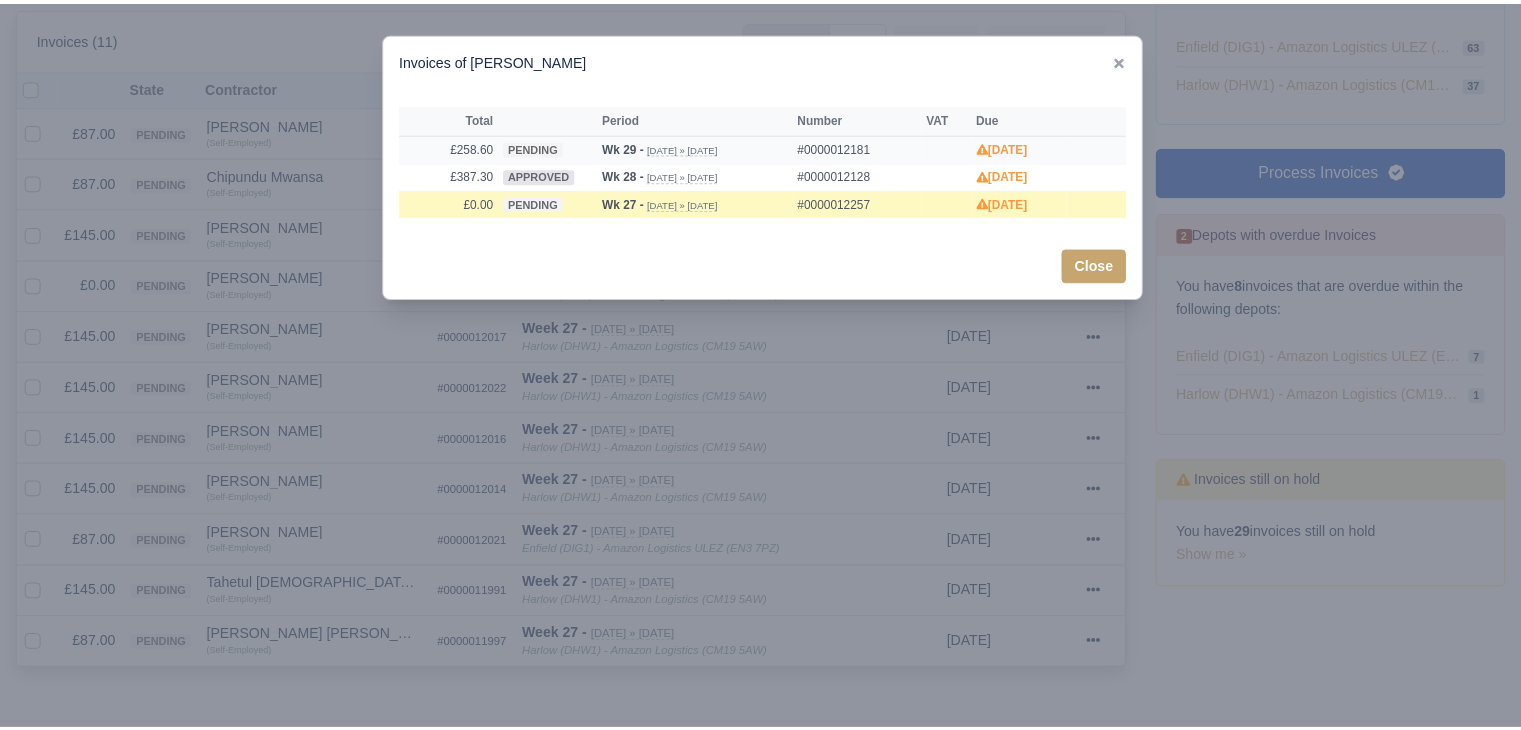 scroll, scrollTop: 0, scrollLeft: 0, axis: both 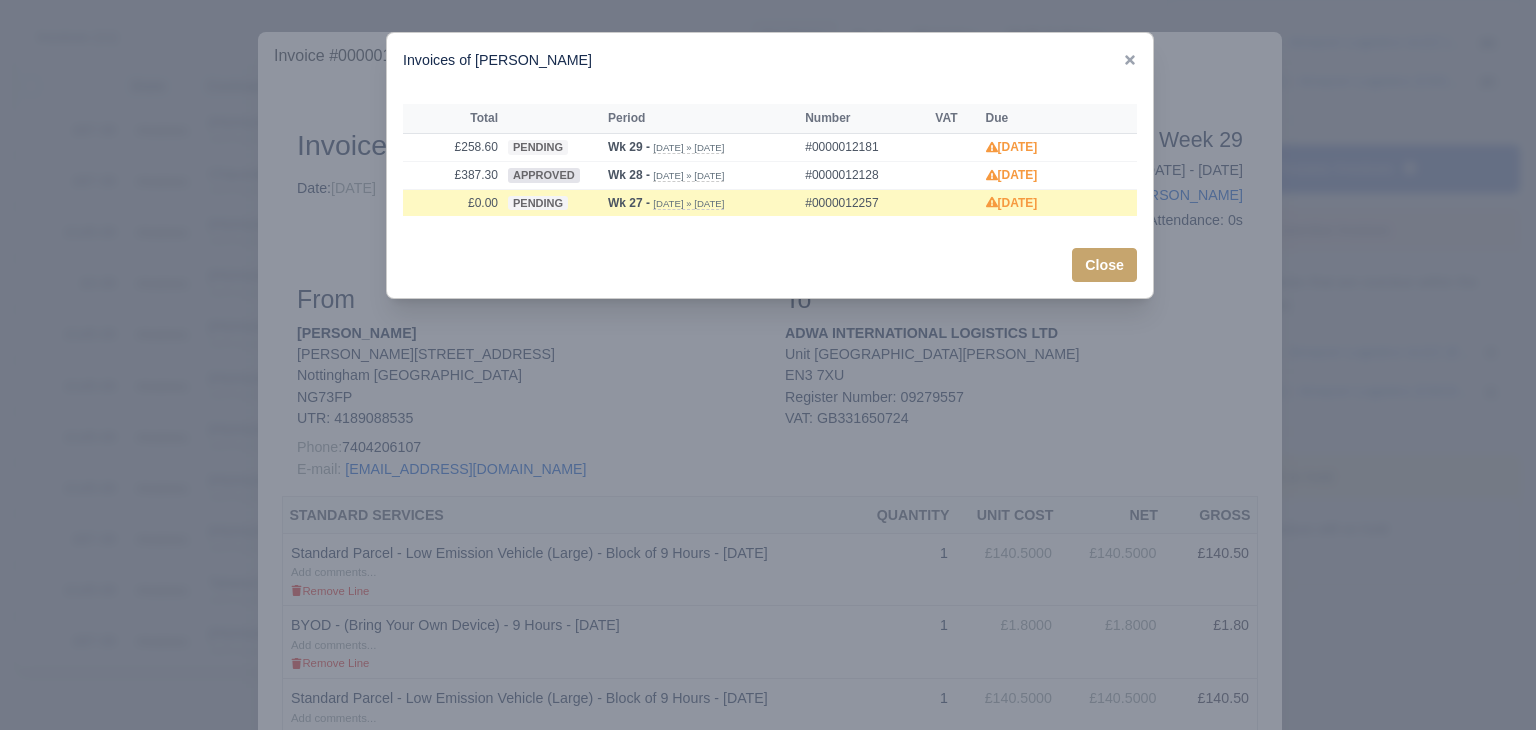 click at bounding box center (768, 365) 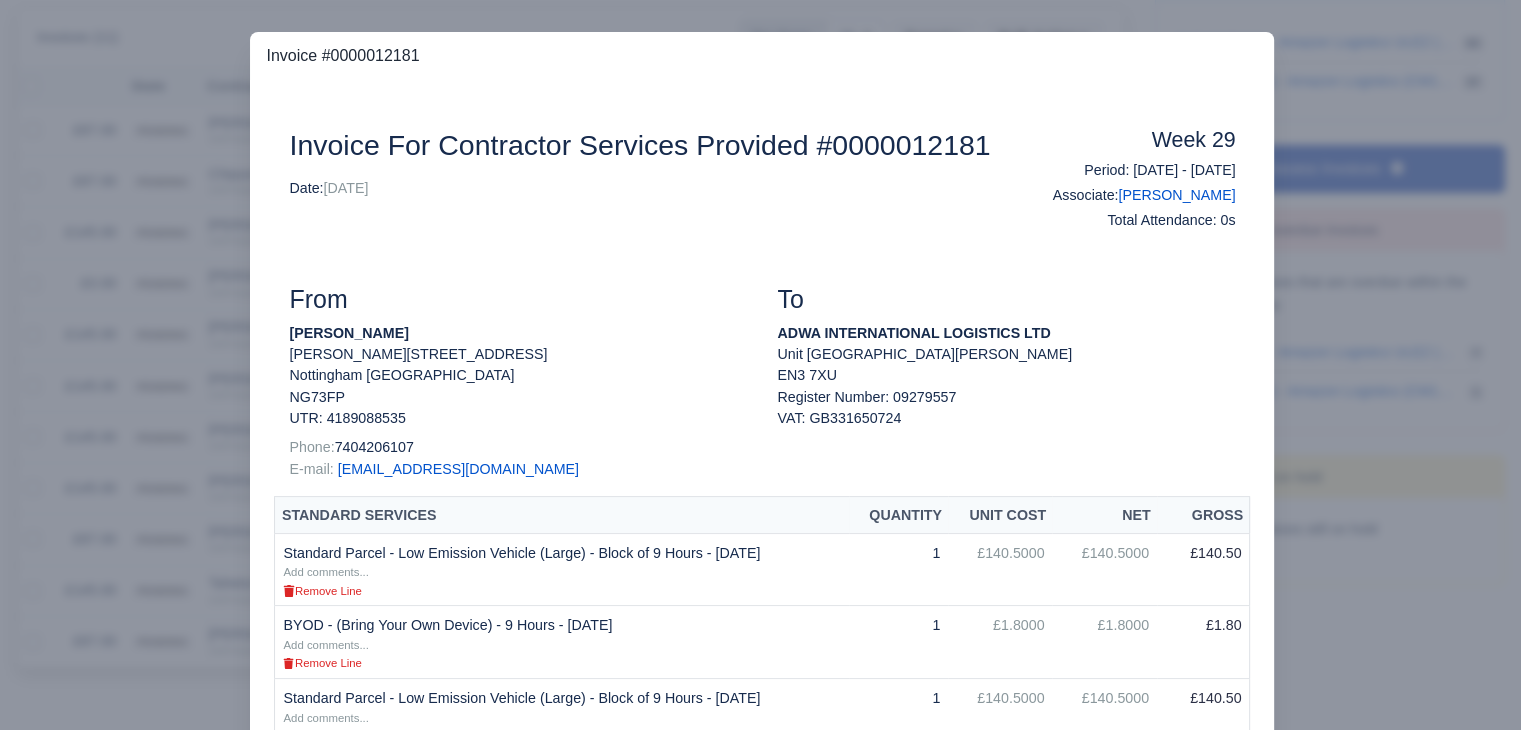 click at bounding box center (760, 365) 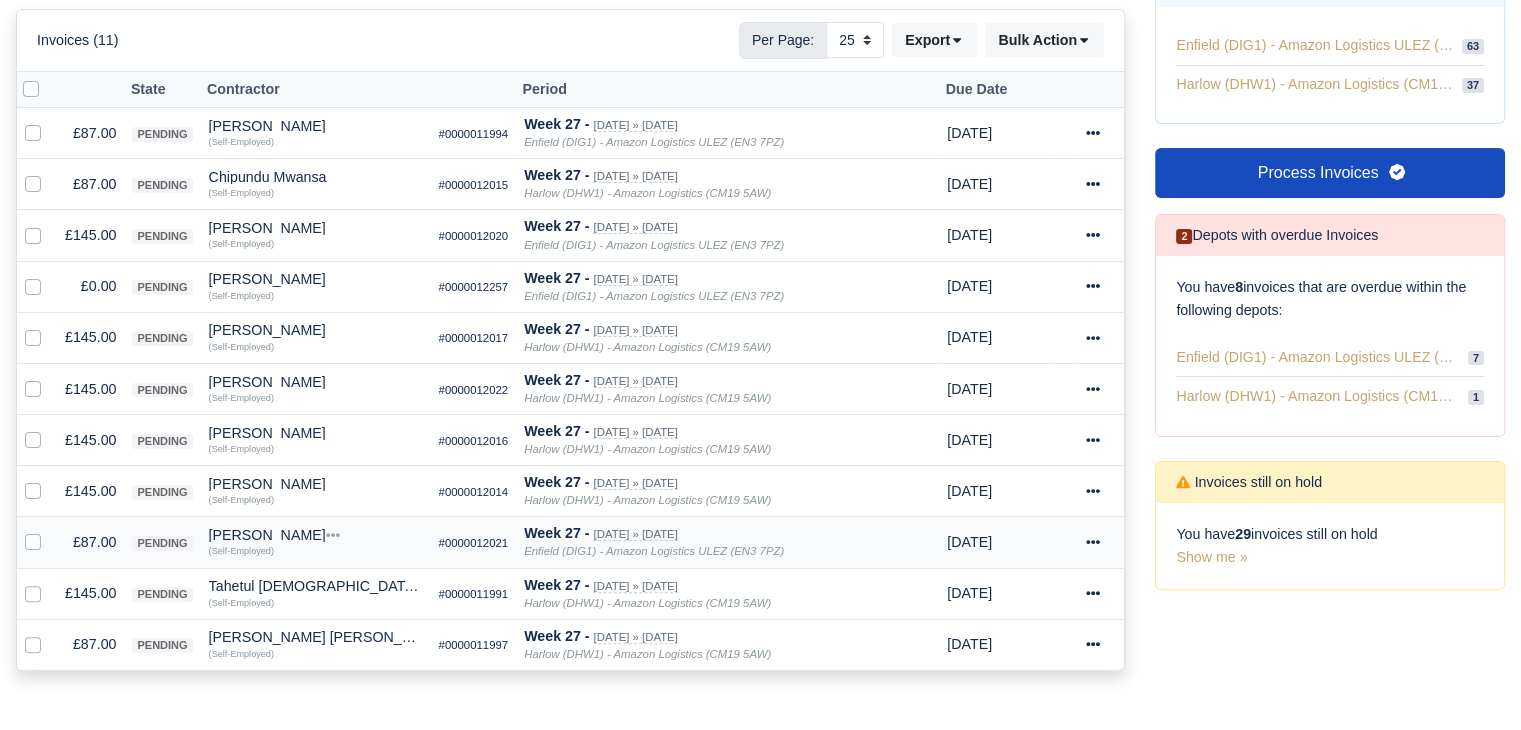 scroll, scrollTop: 393, scrollLeft: 0, axis: vertical 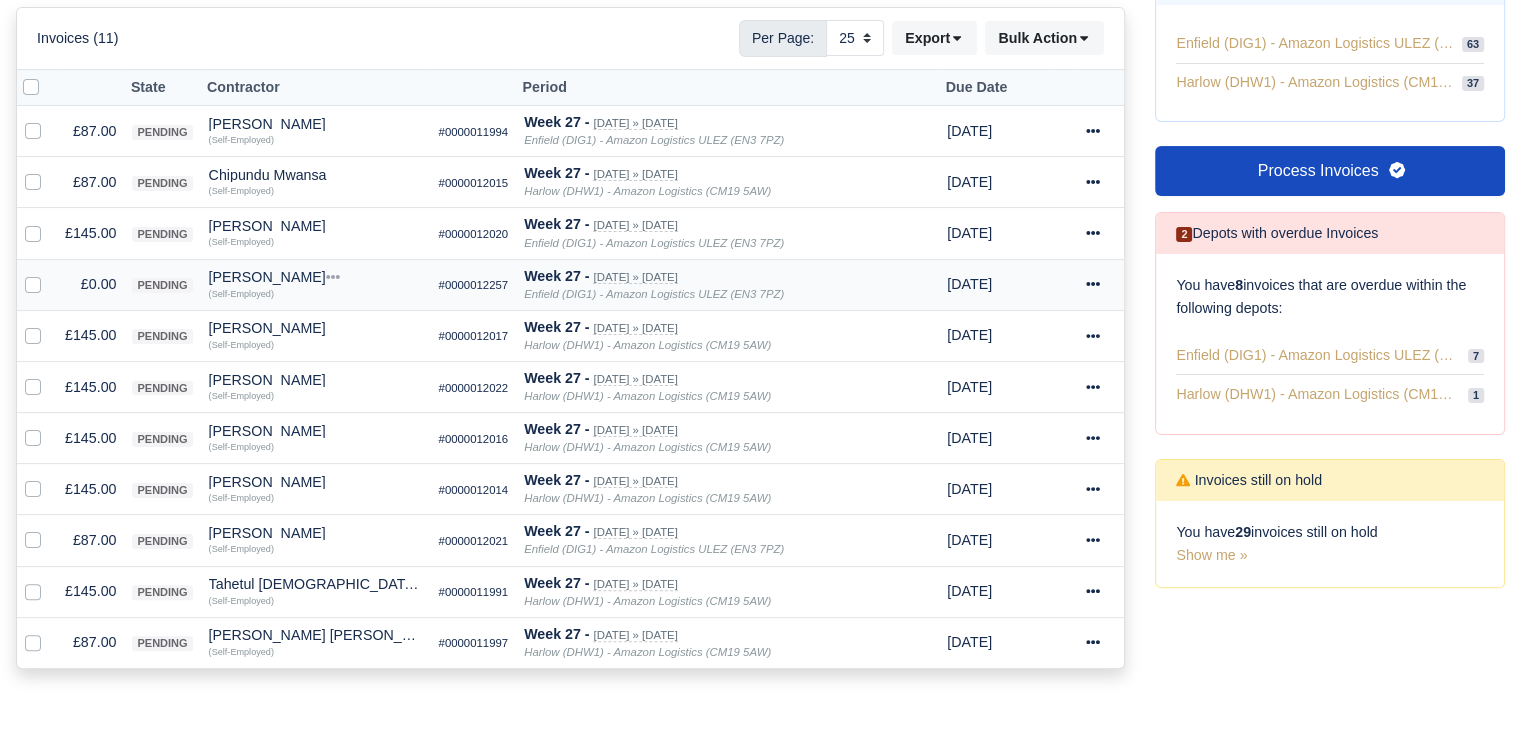 click at bounding box center (49, 273) 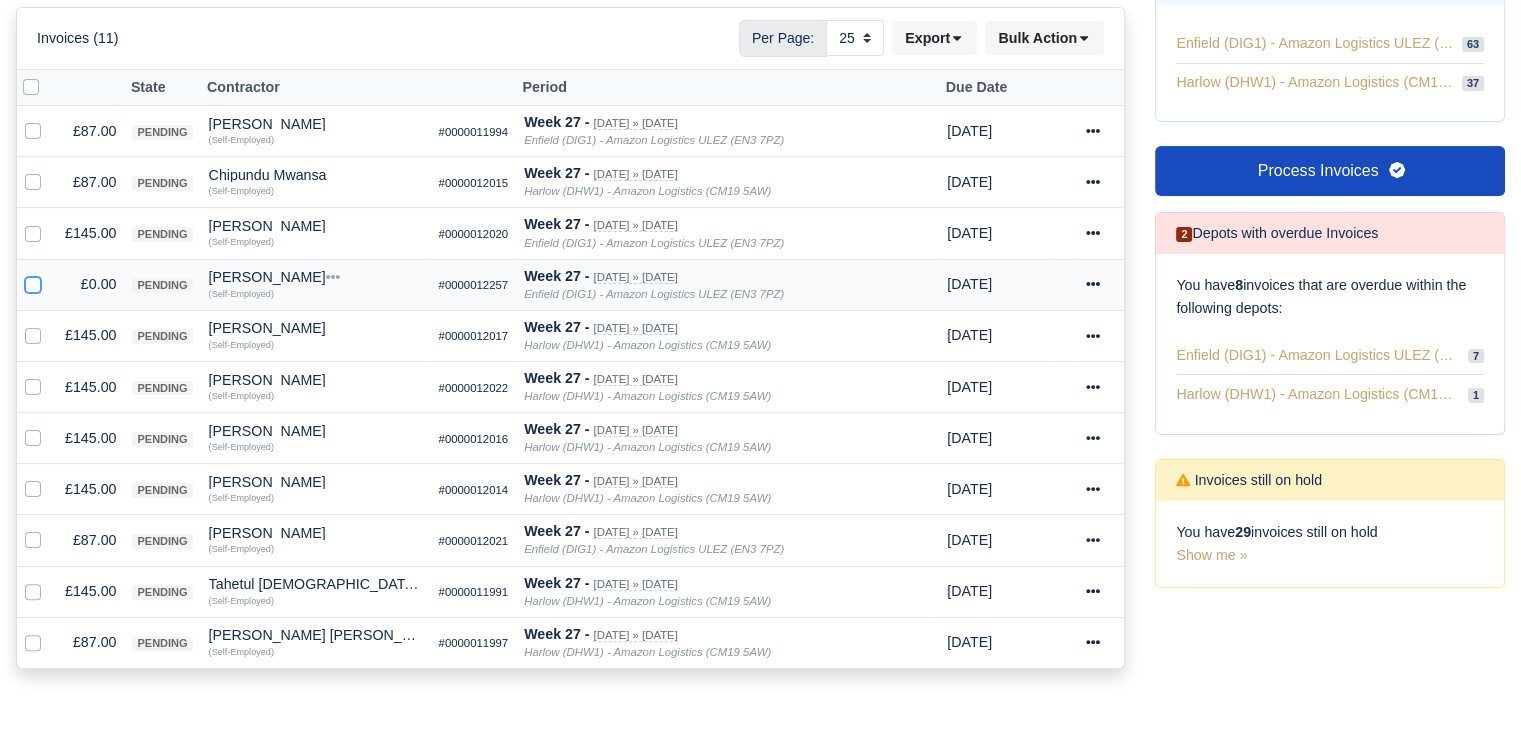 click at bounding box center [33, 281] 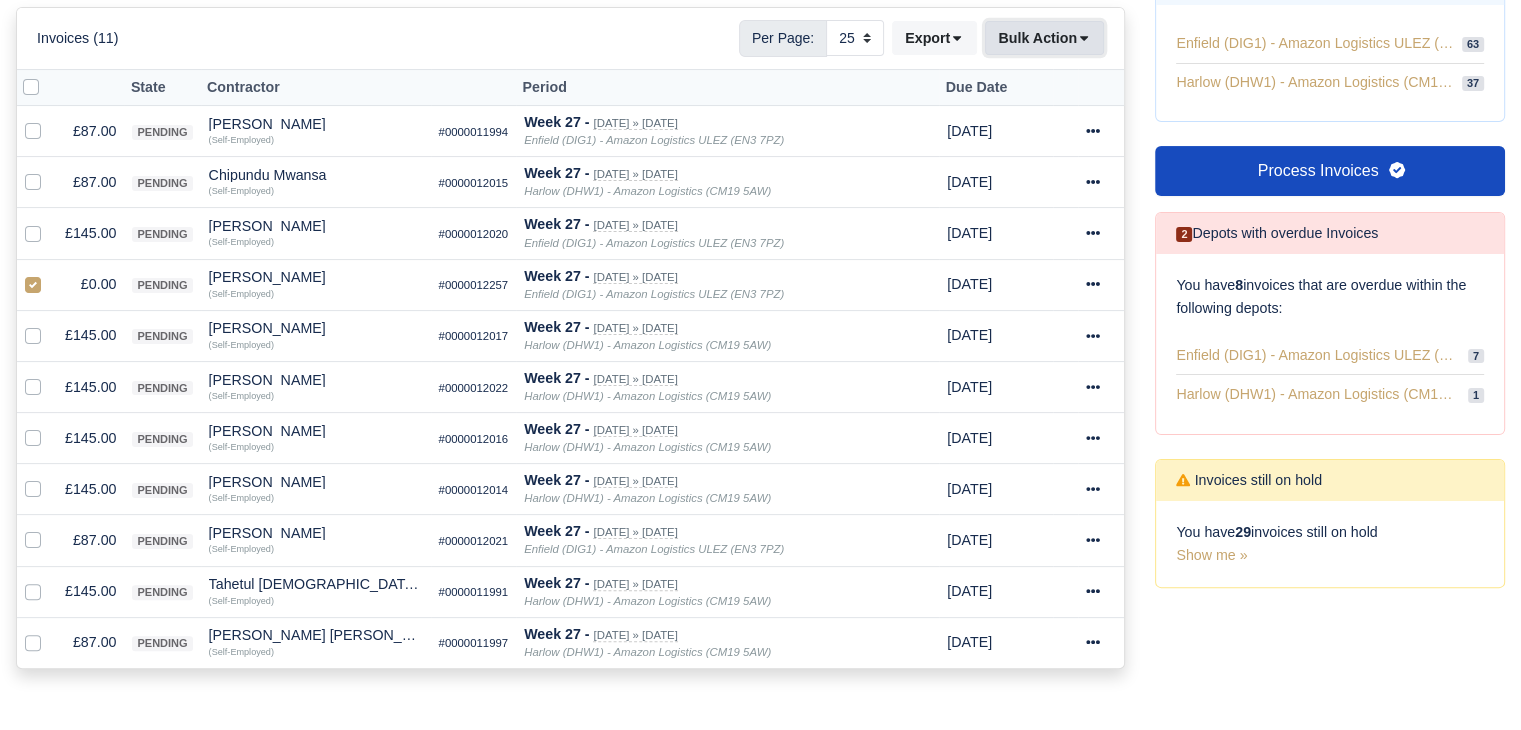 click on "Bulk Action" at bounding box center (1044, 38) 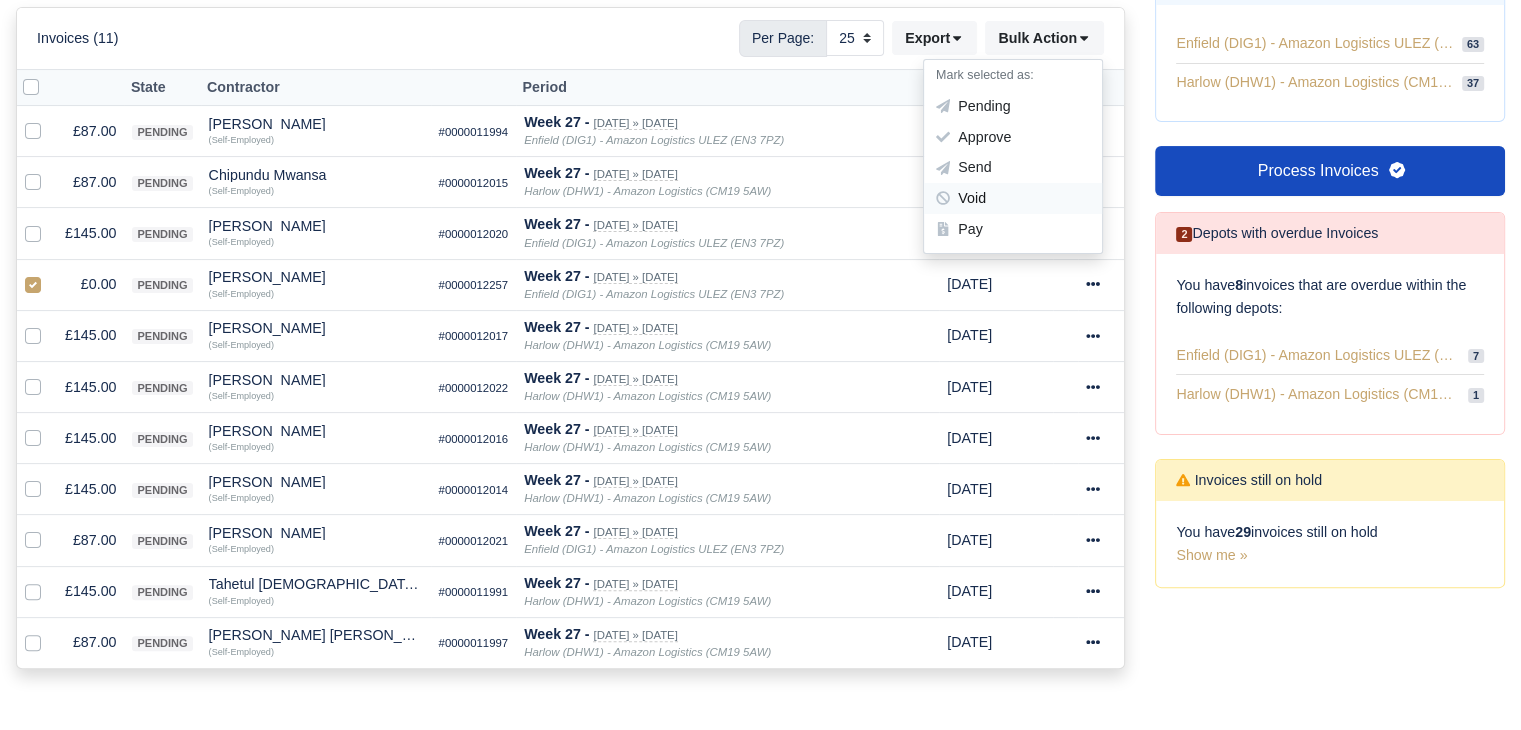 click on "Void" at bounding box center [1013, 199] 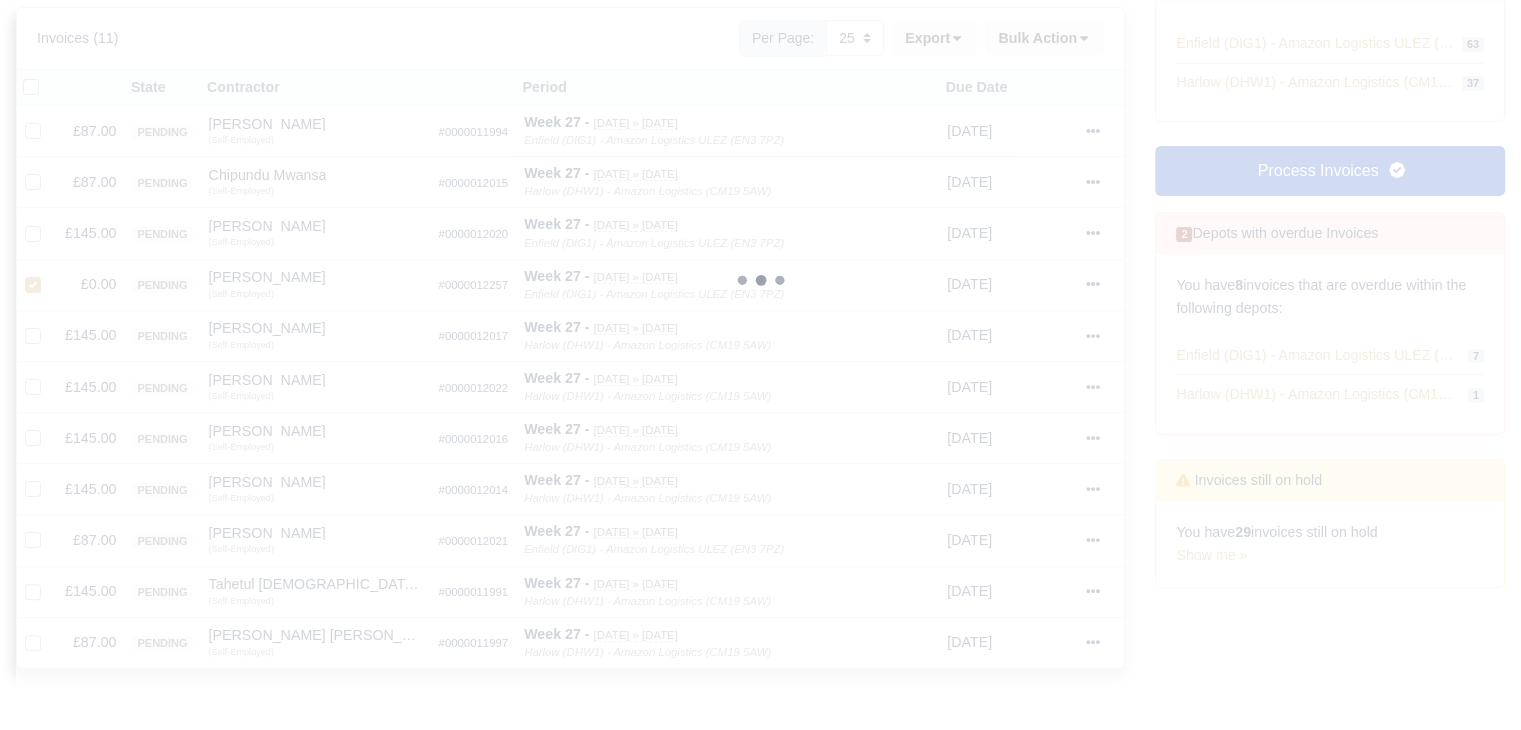 type 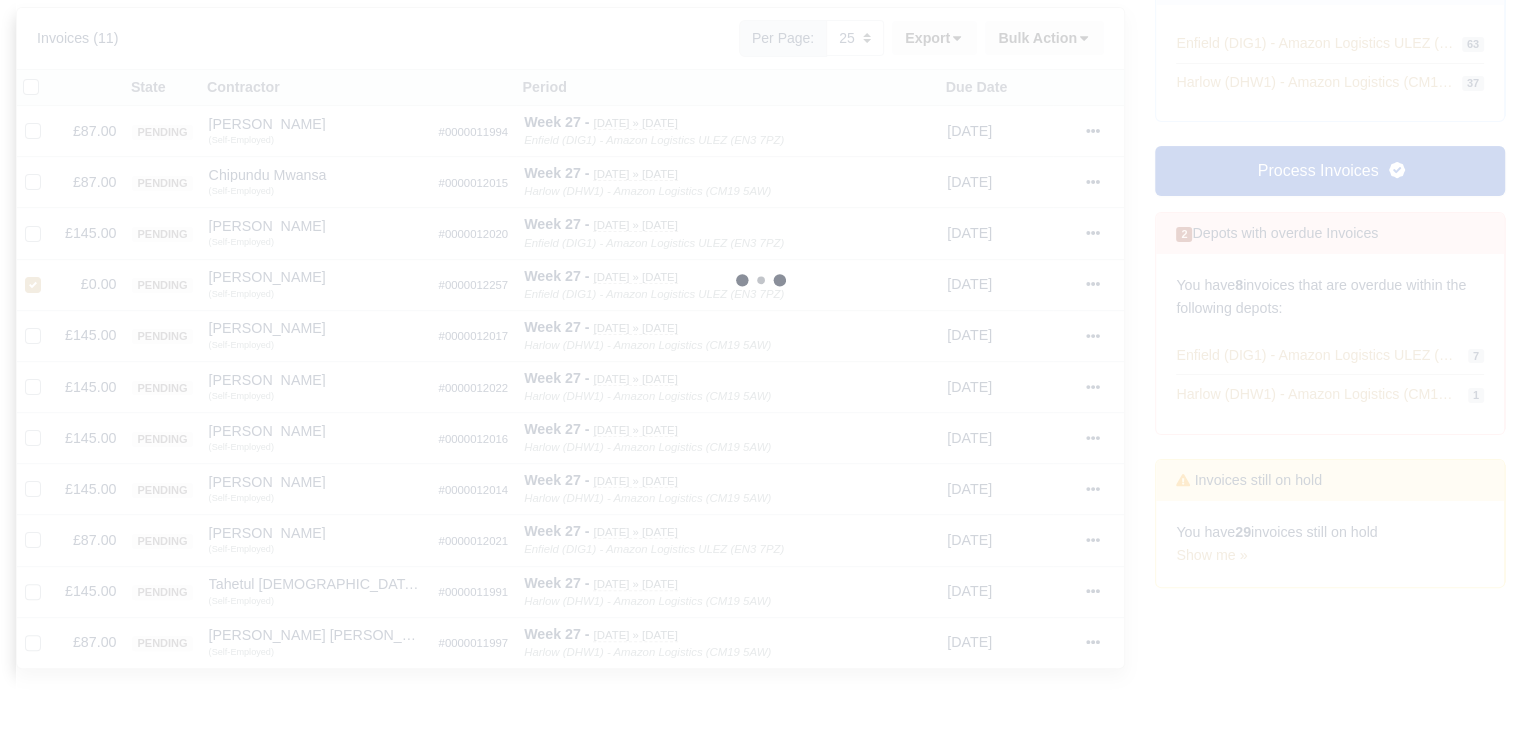 type 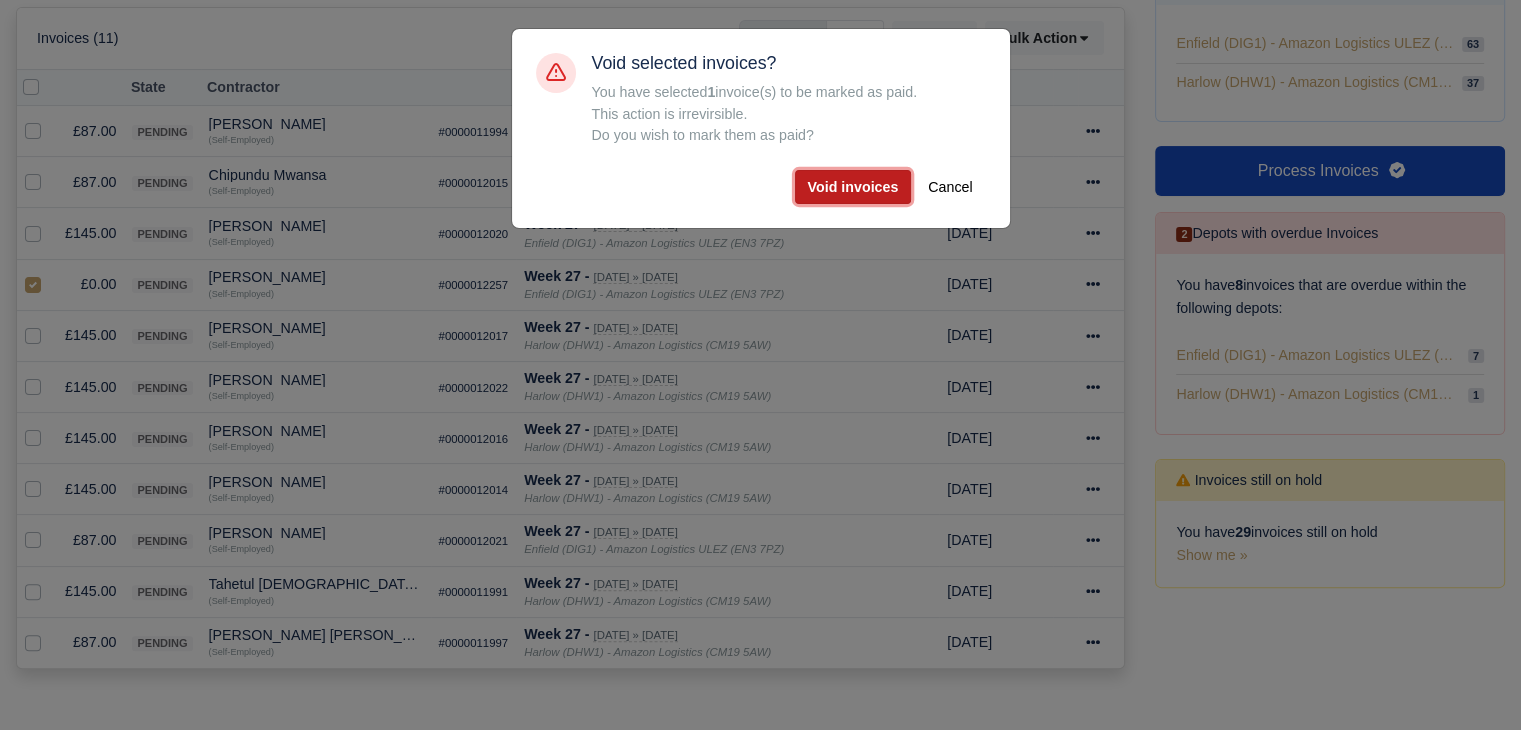 click on "Void invoices" at bounding box center (853, 187) 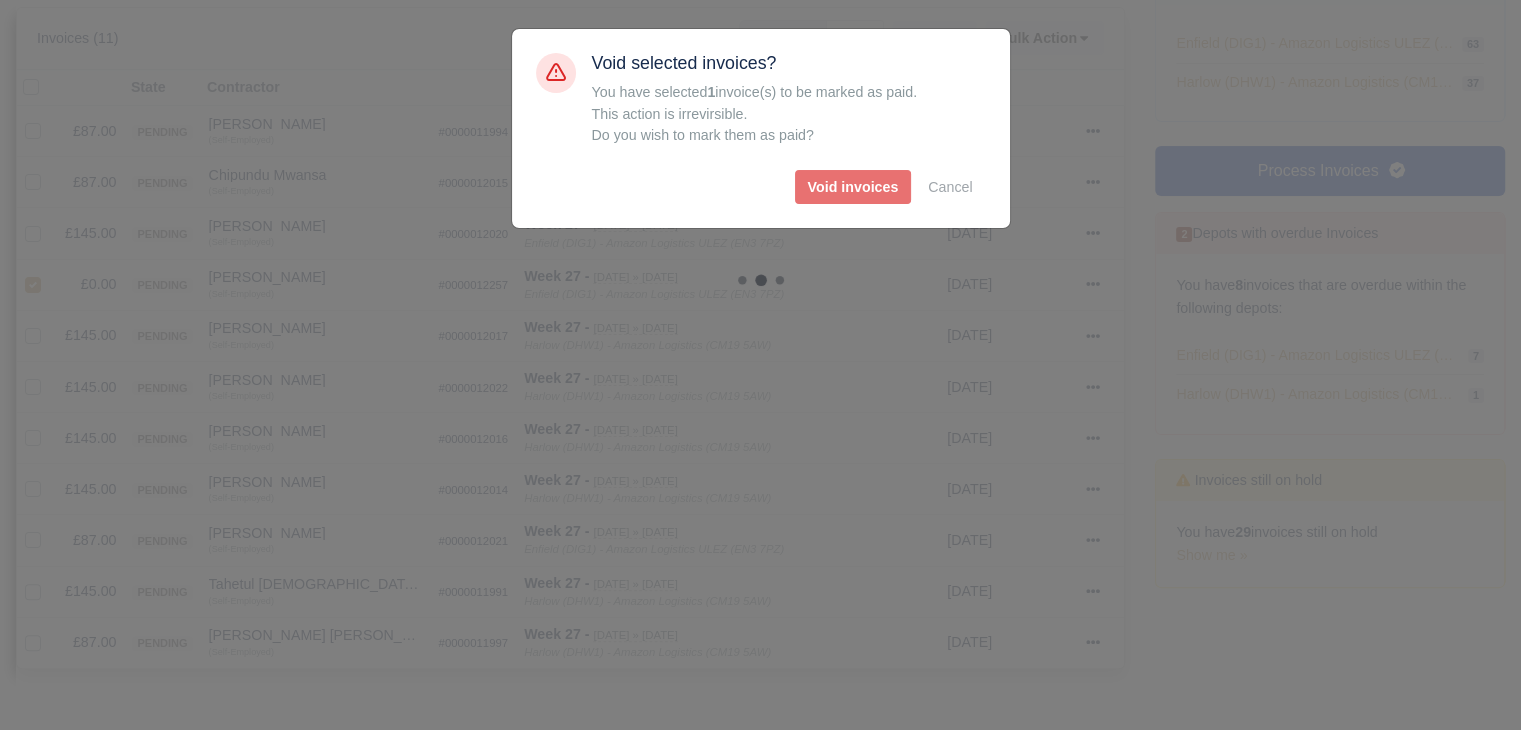 type 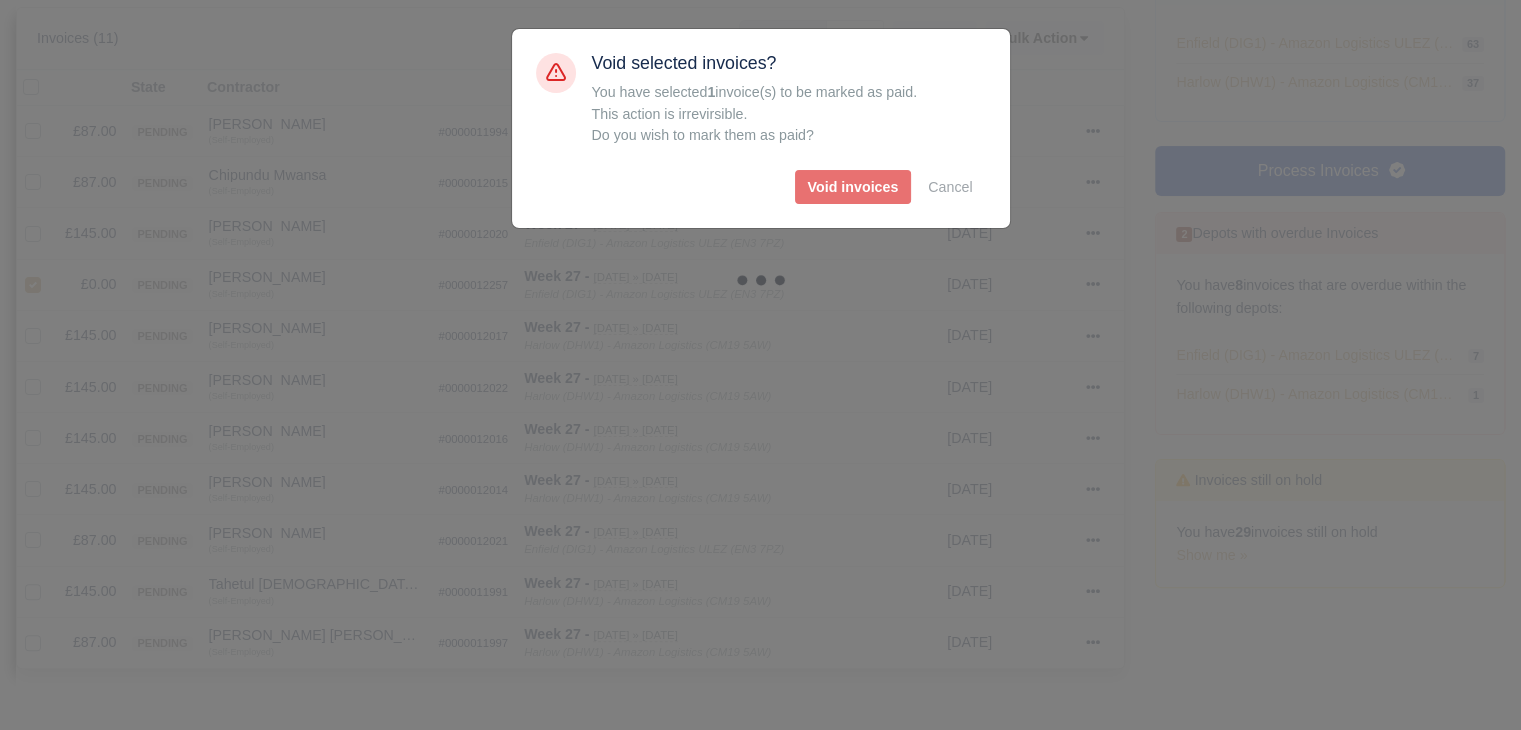 type 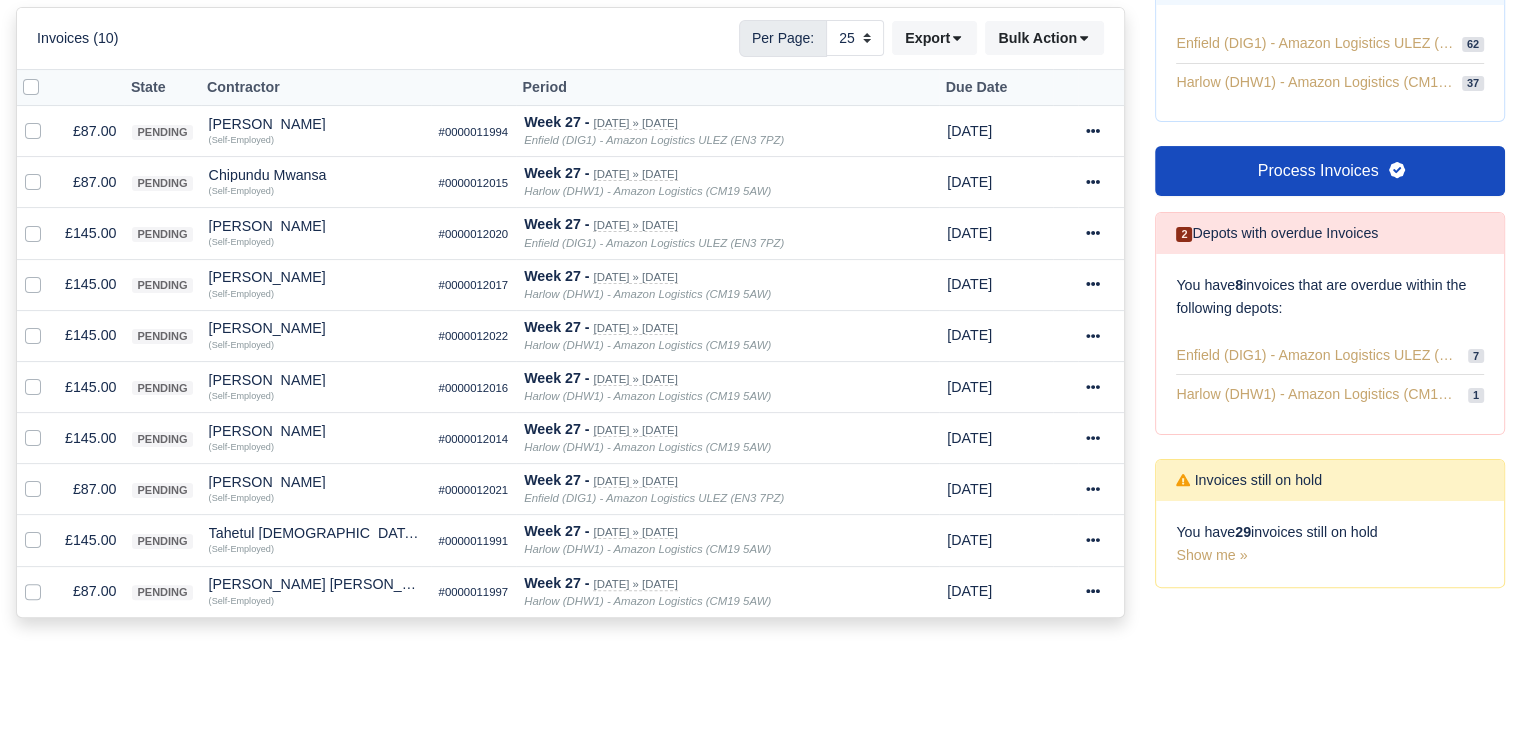 click at bounding box center (47, 76) 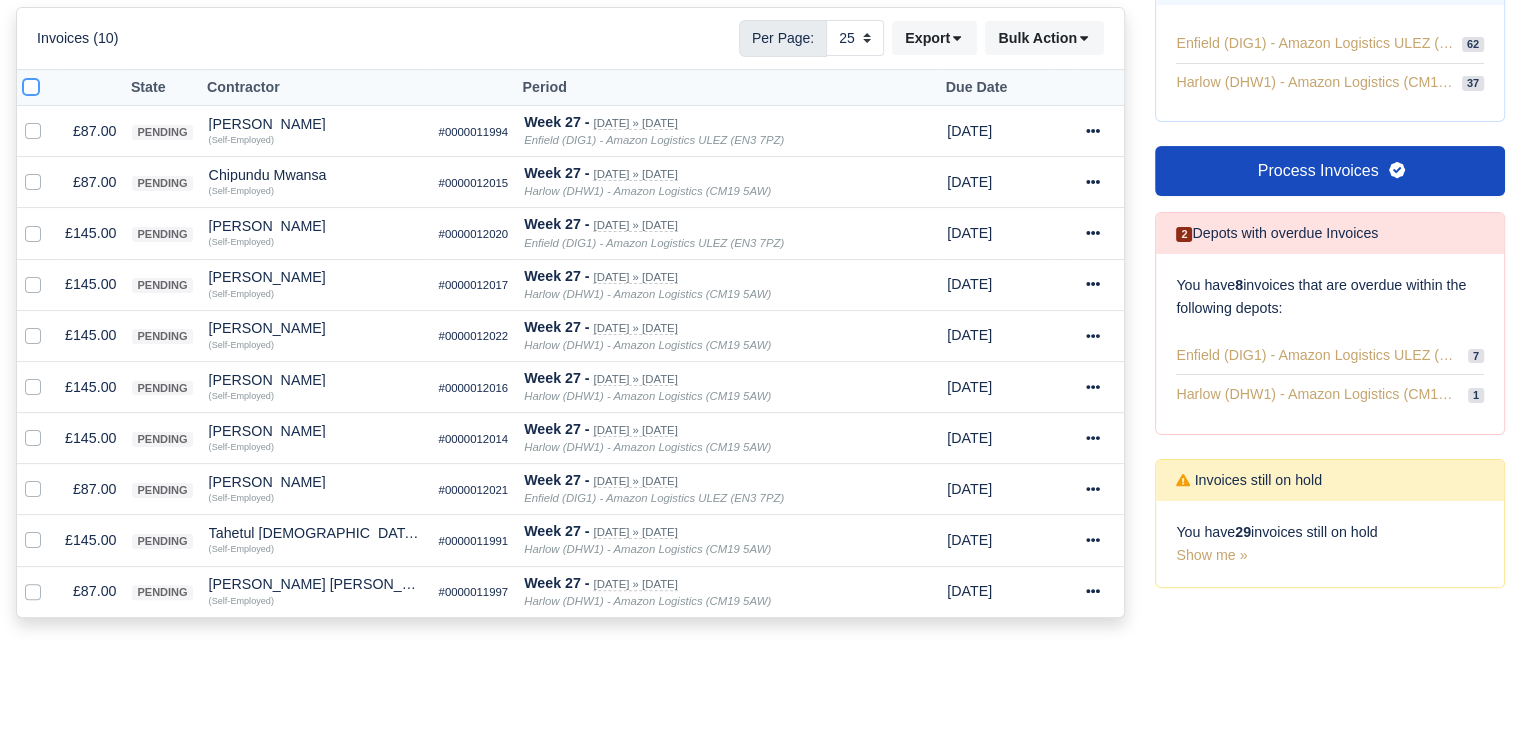 click at bounding box center [31, 84] 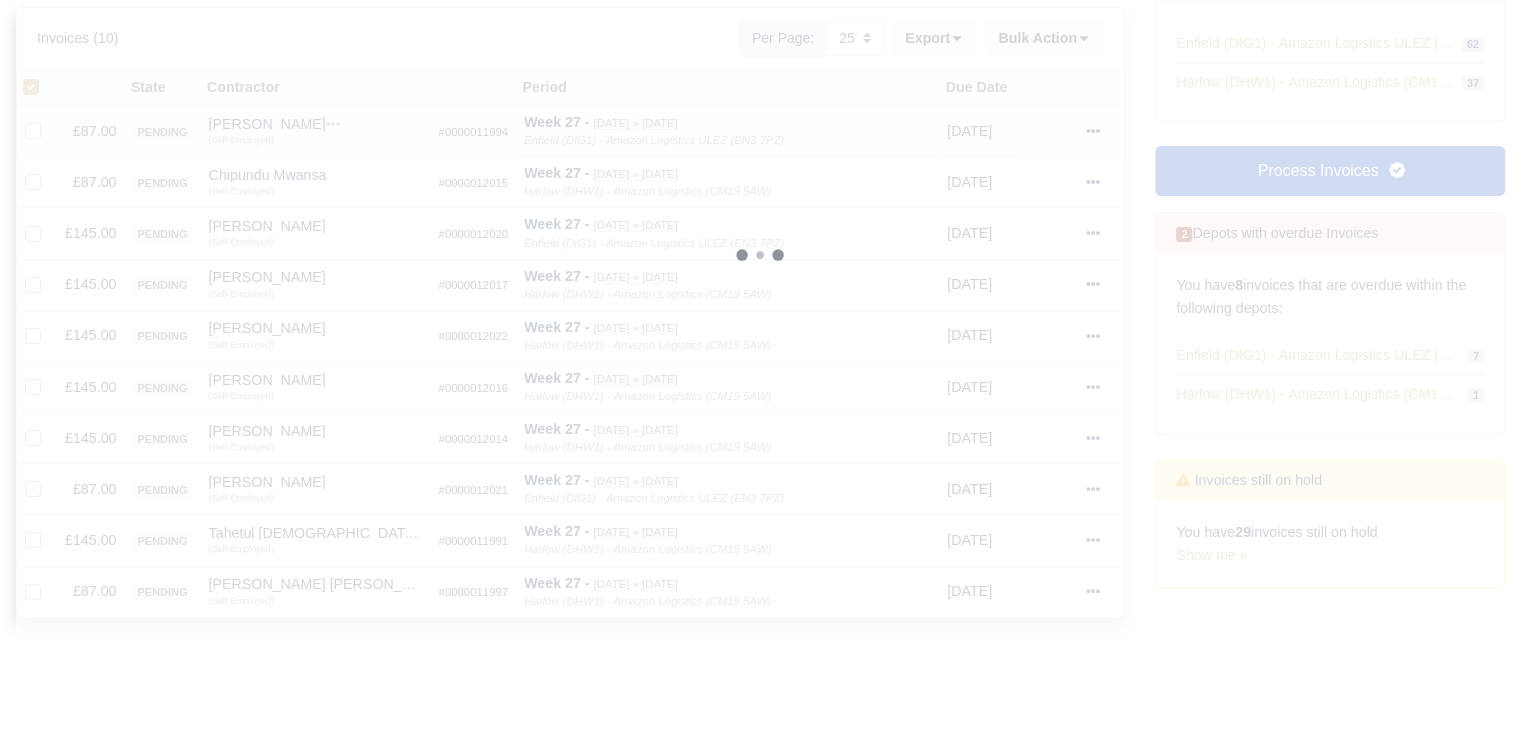 type 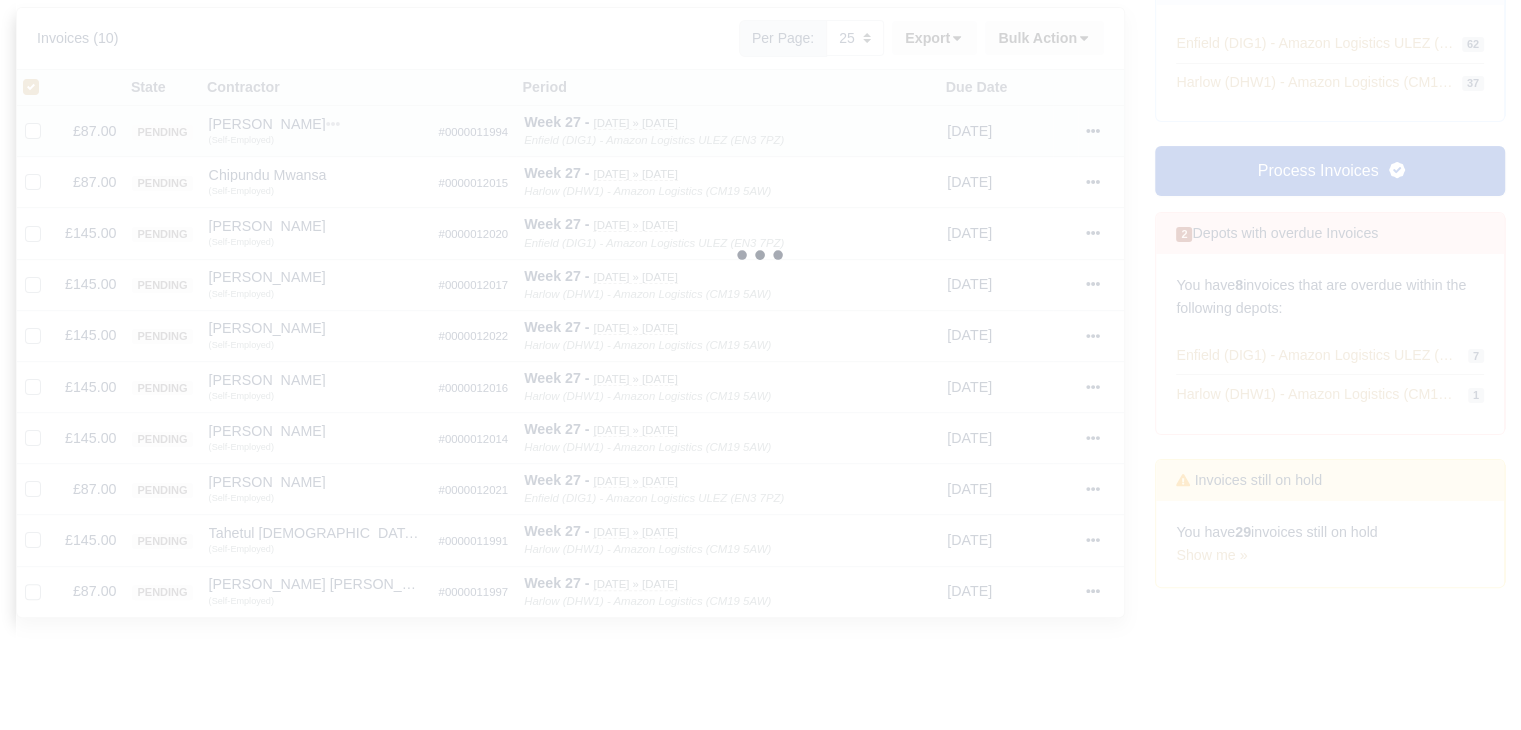 type 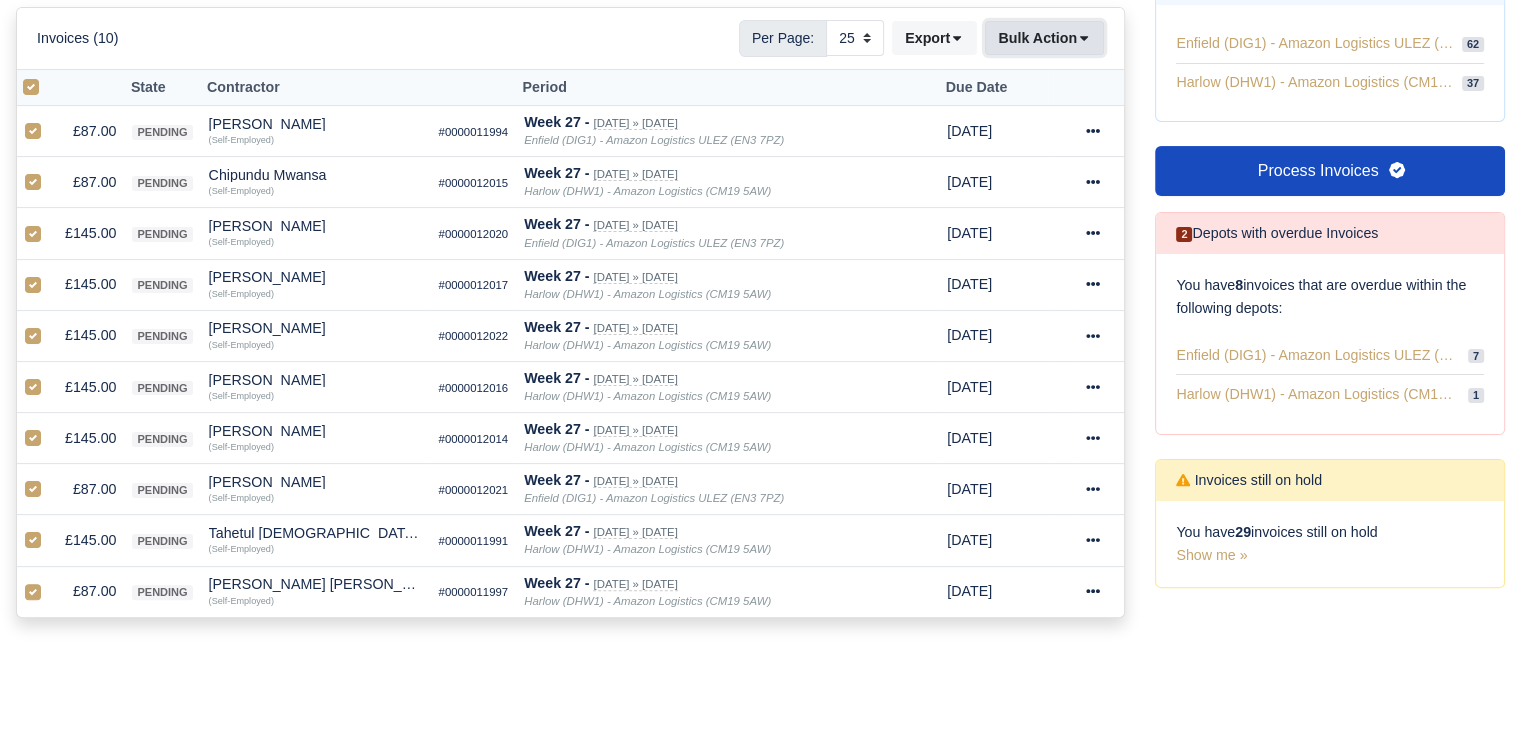 click on "Bulk Action" at bounding box center (1044, 38) 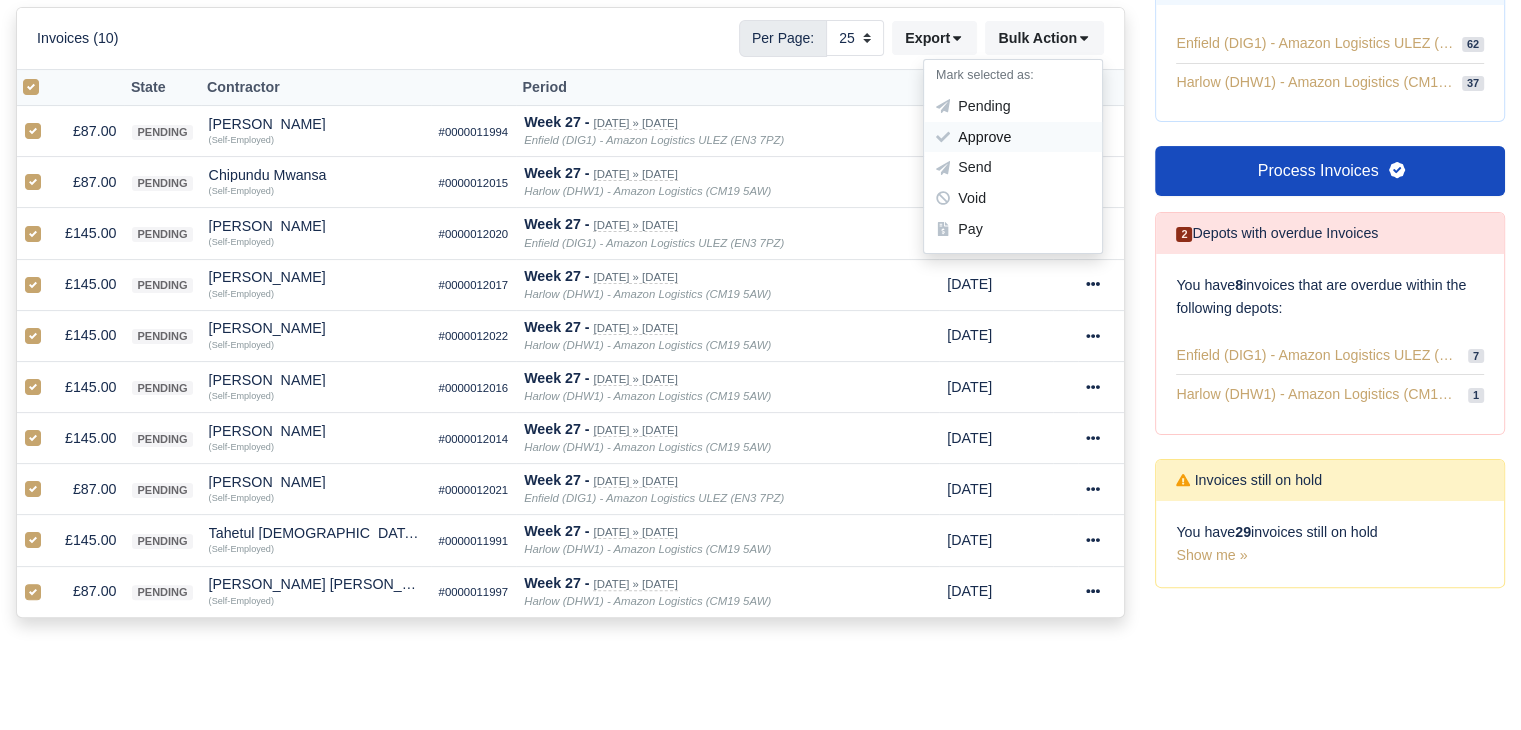 click on "Approve" at bounding box center [1013, 137] 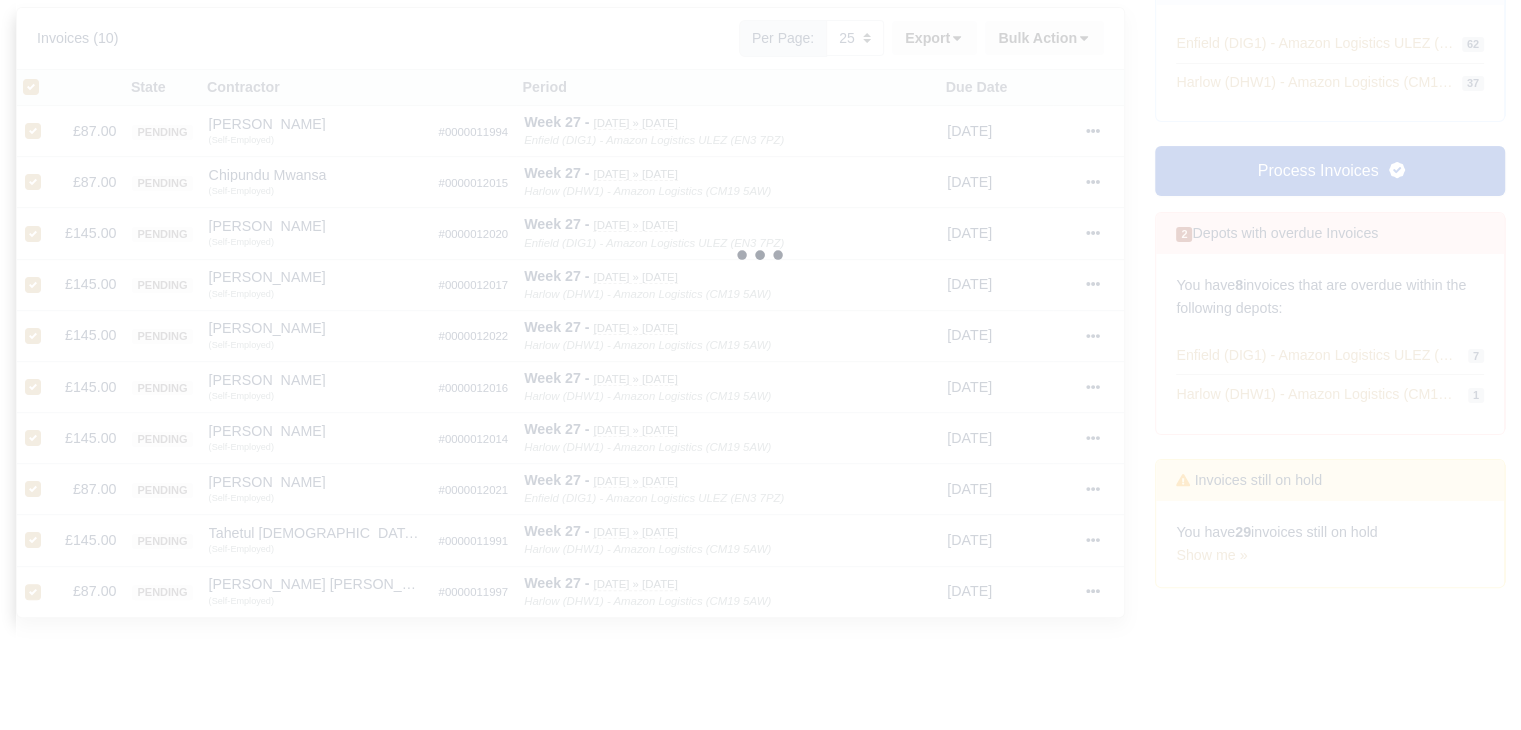 type 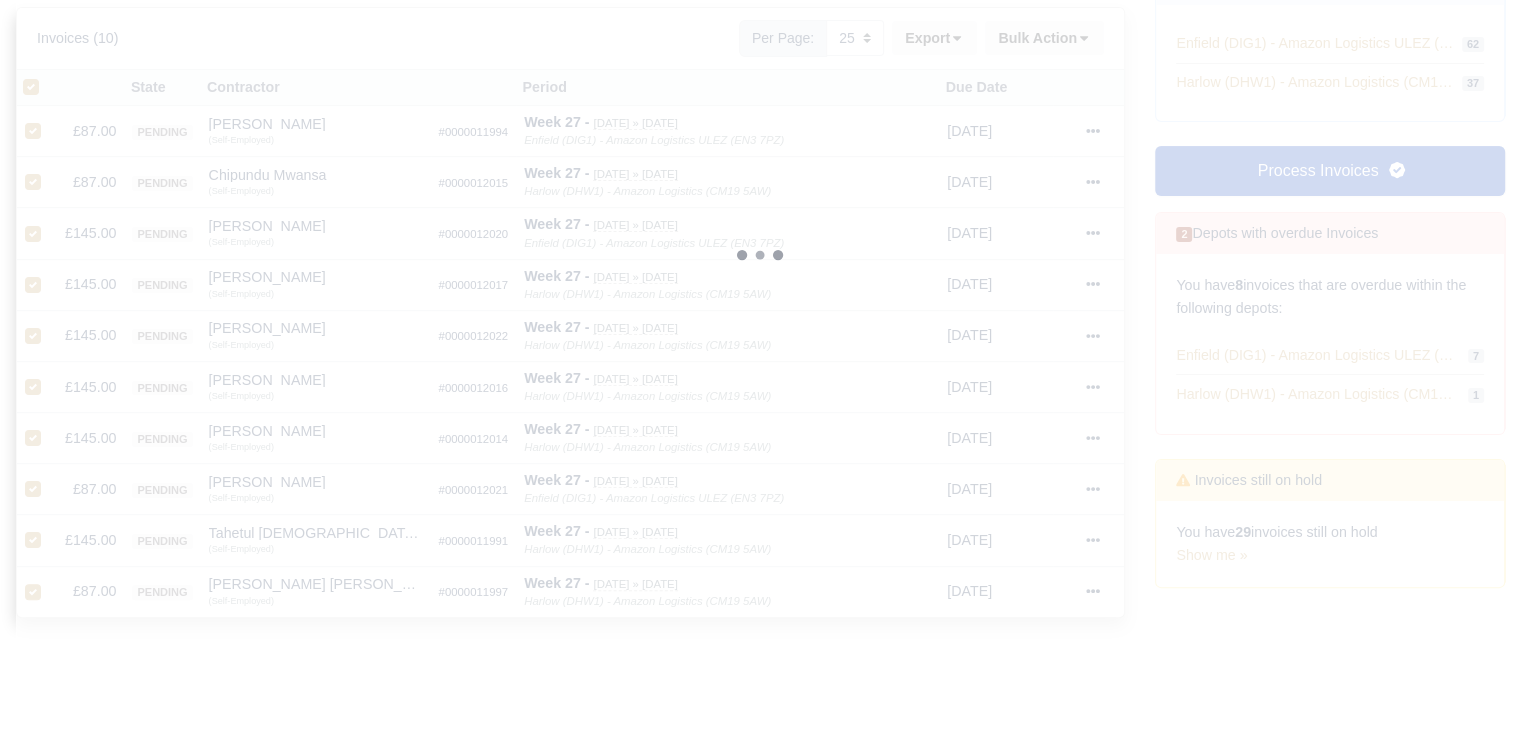 type 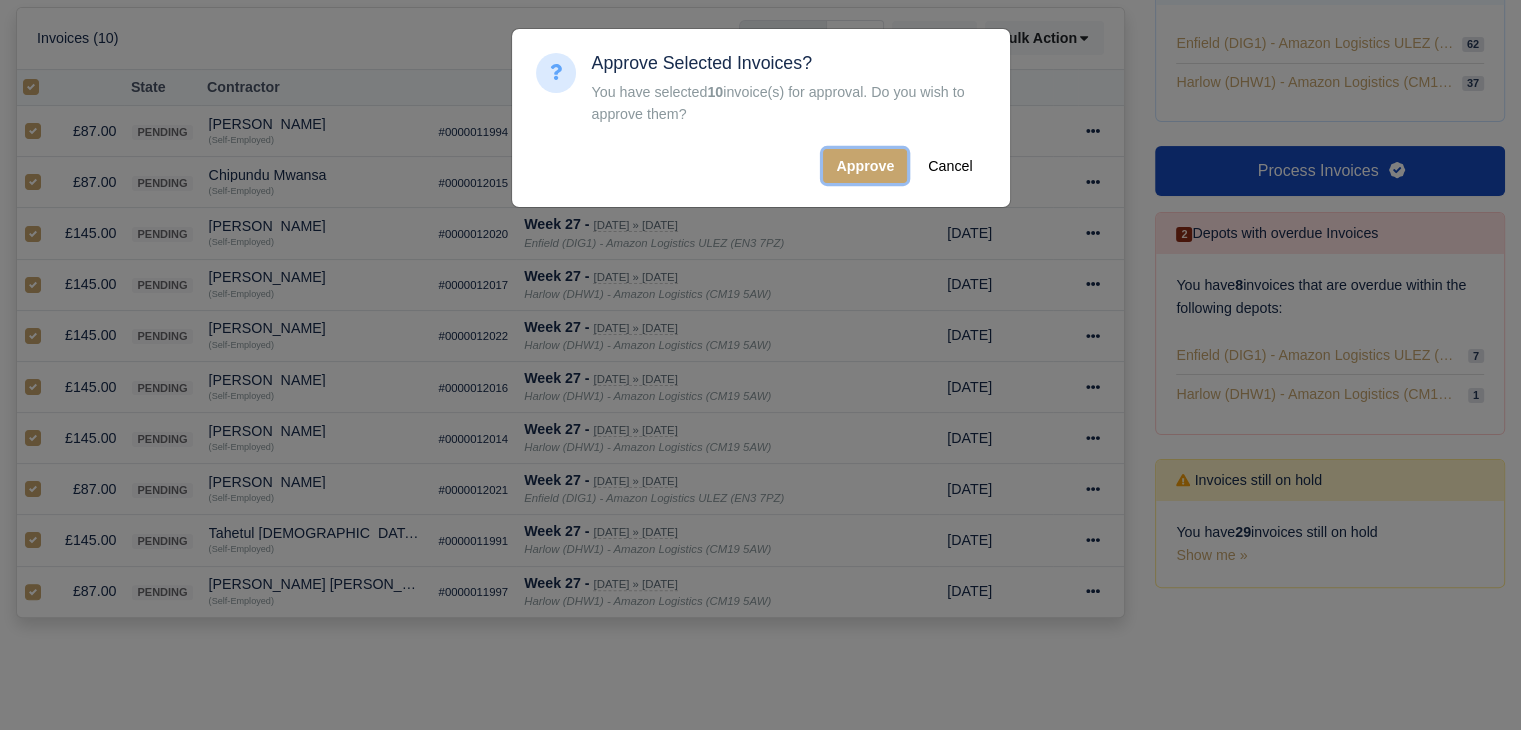 click on "Approve" at bounding box center [865, 166] 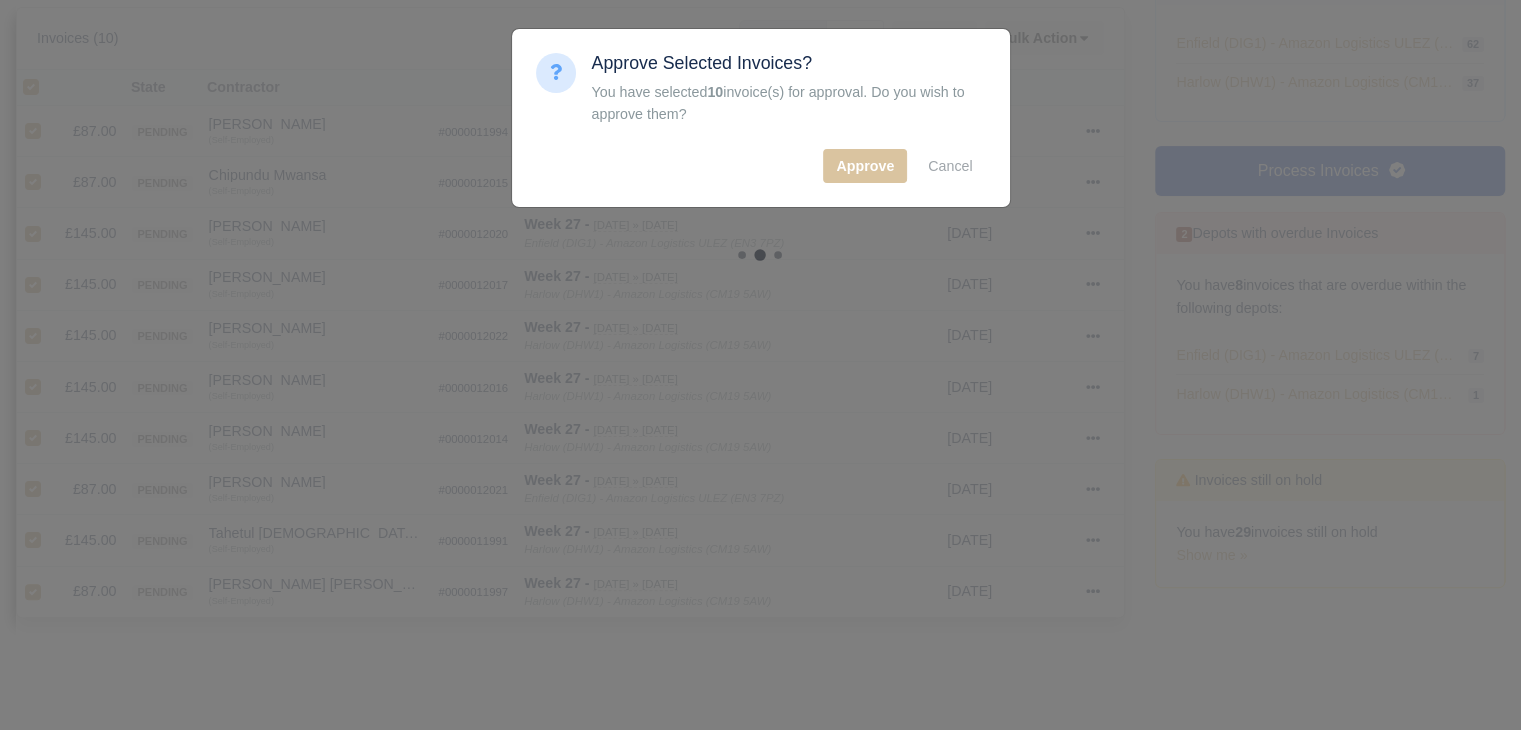 type 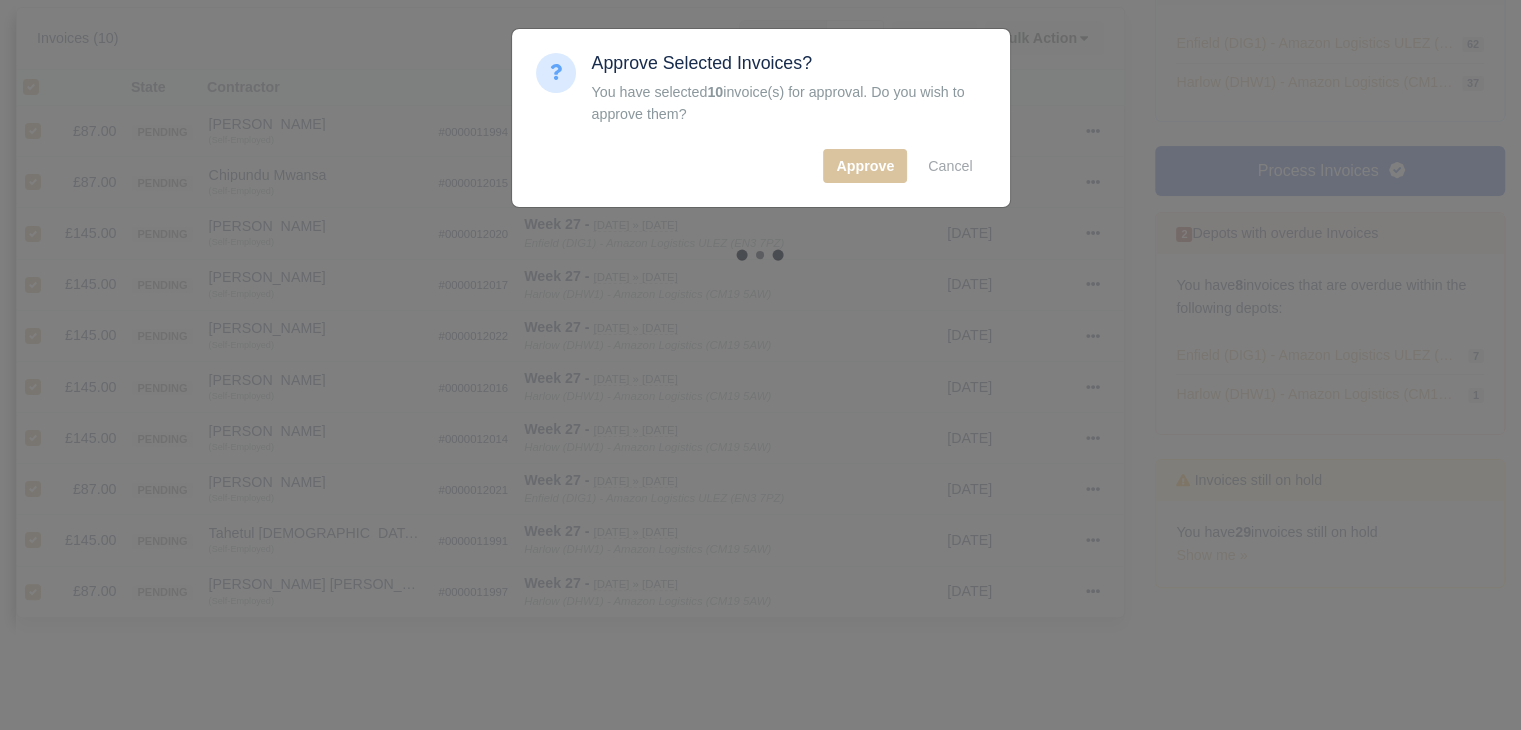 type 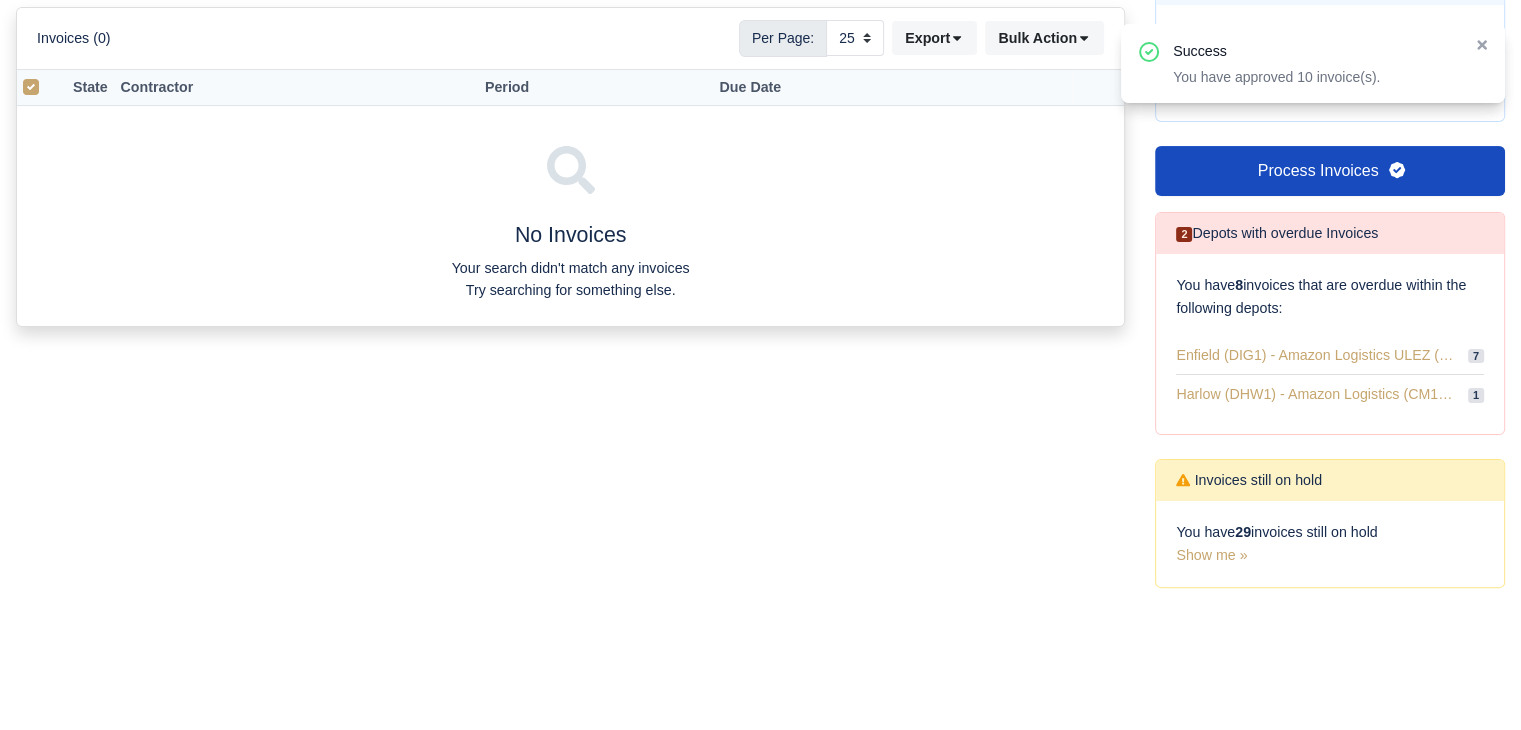scroll, scrollTop: 0, scrollLeft: 0, axis: both 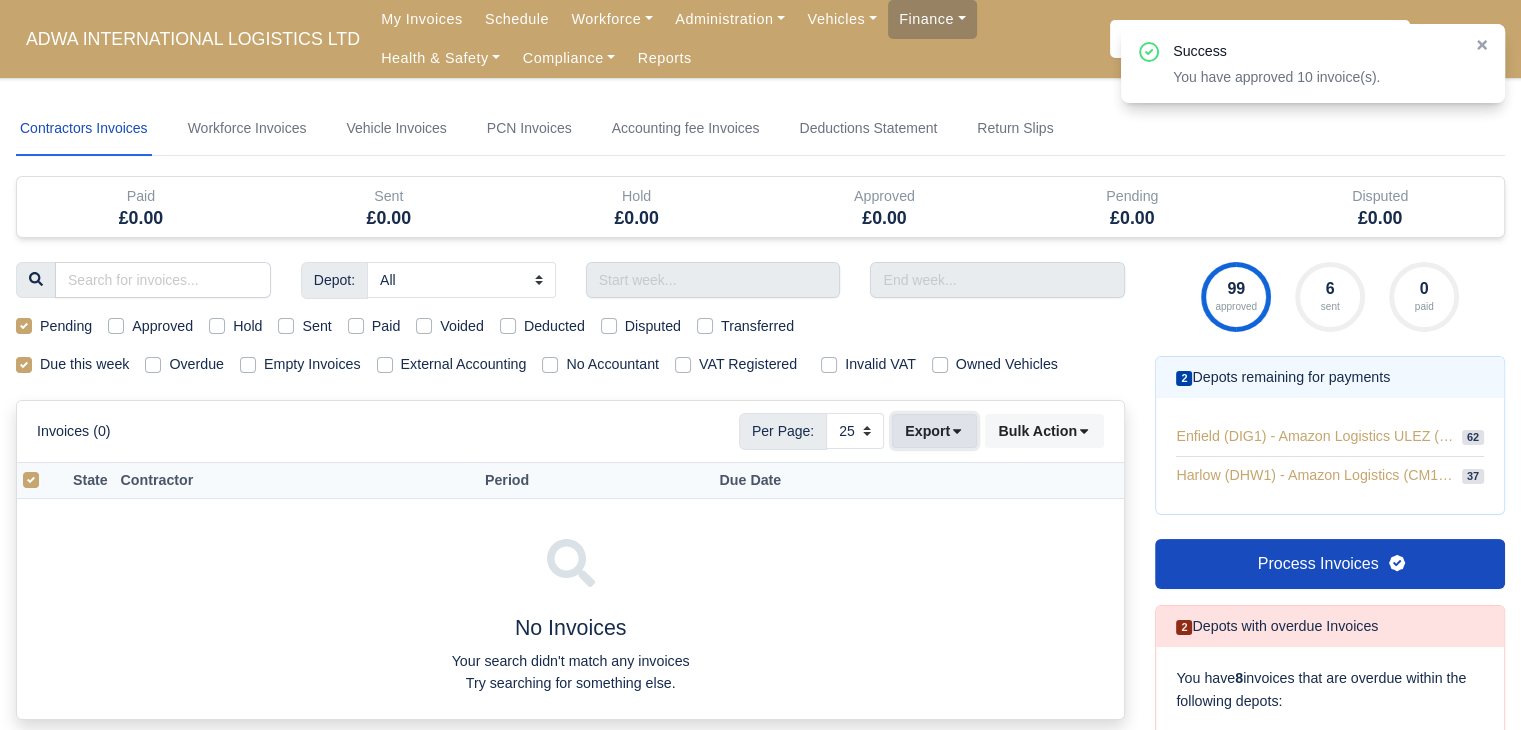 click on "Export" at bounding box center (934, 431) 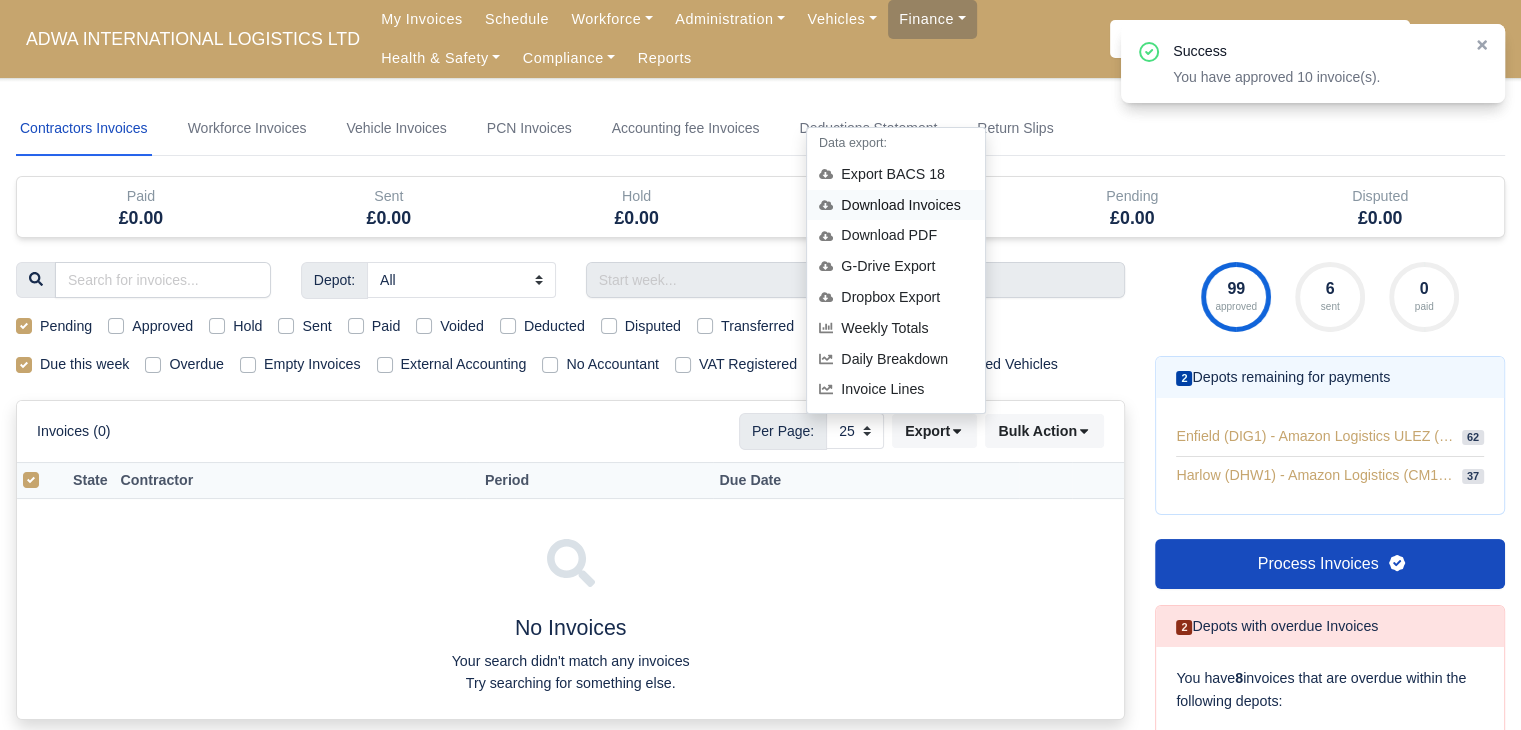 click on "Download Invoices" at bounding box center [896, 205] 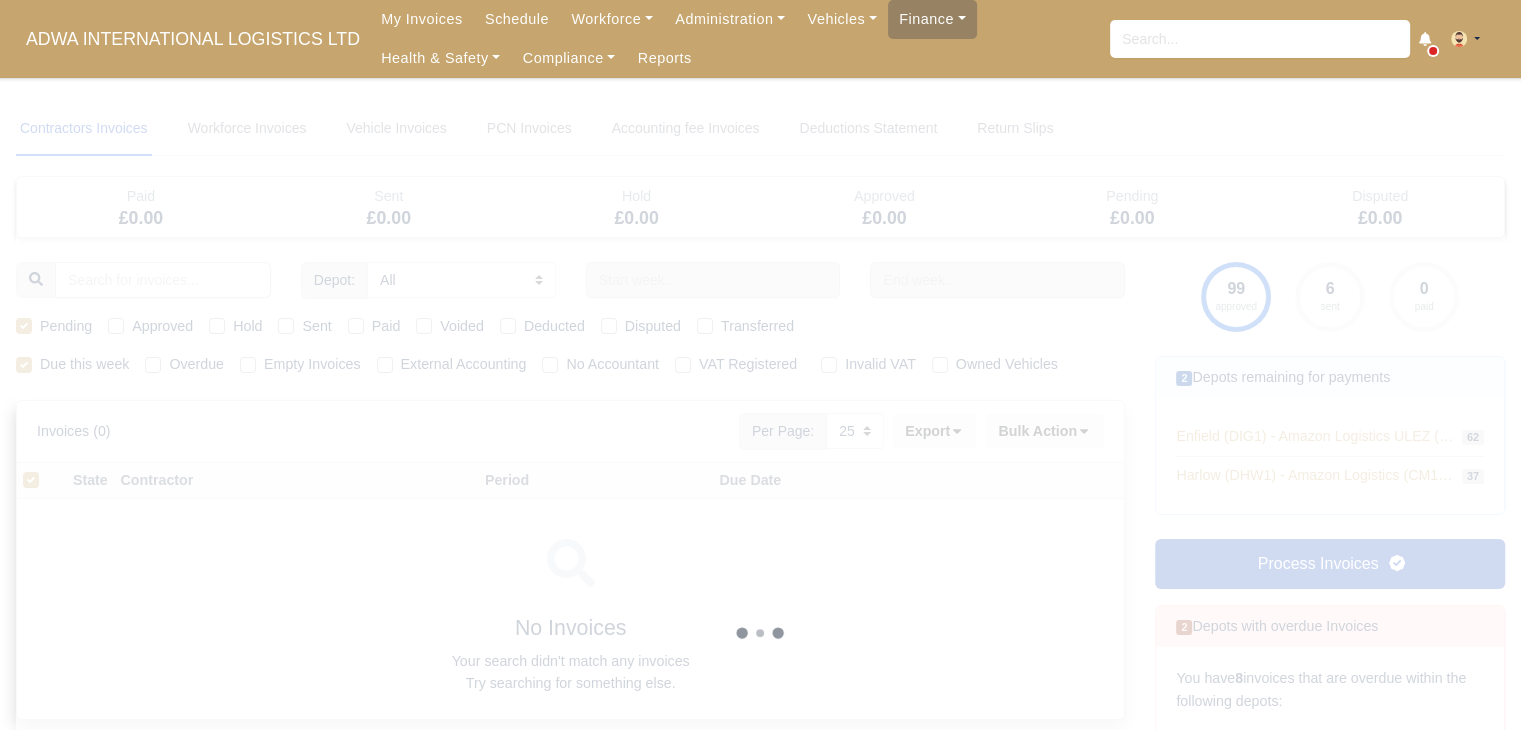 type 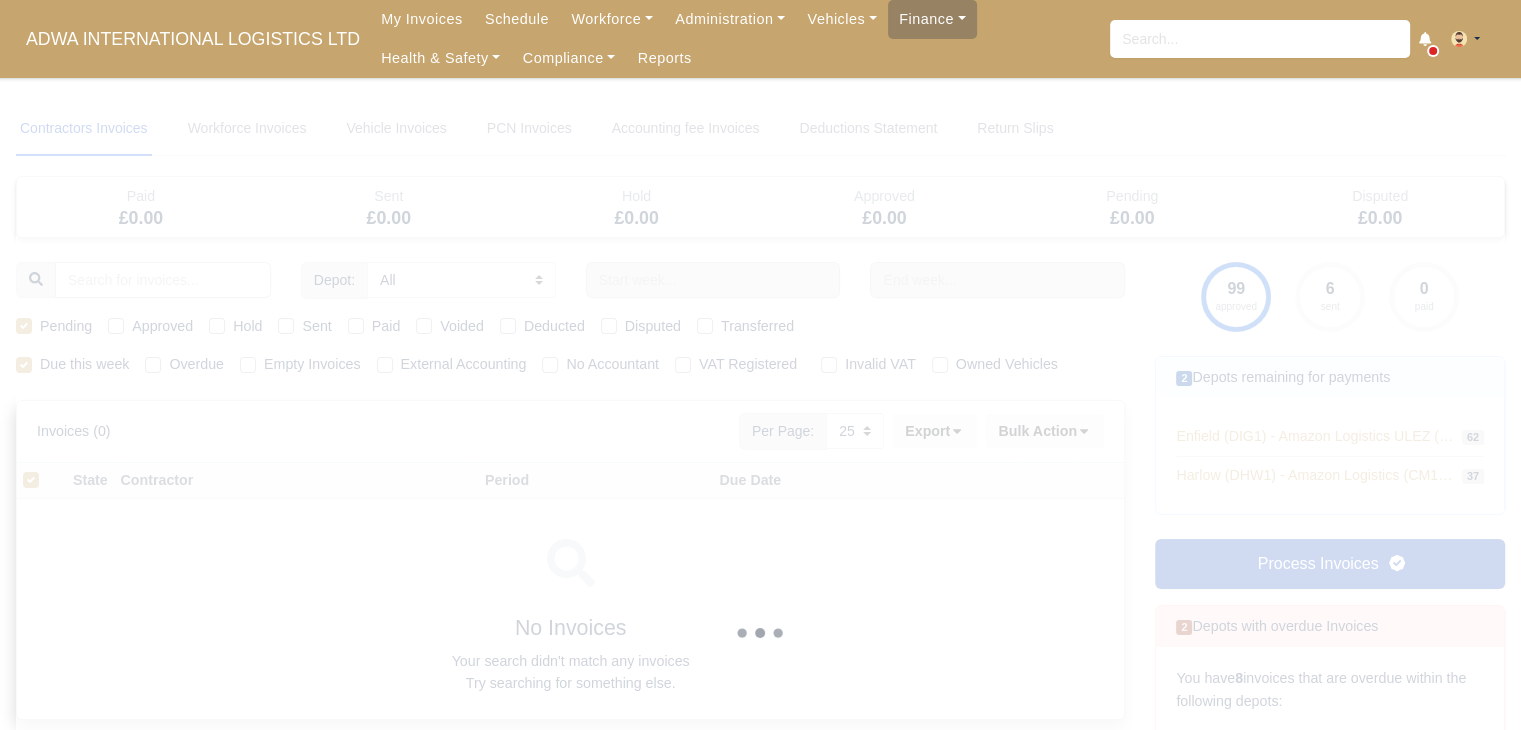 type 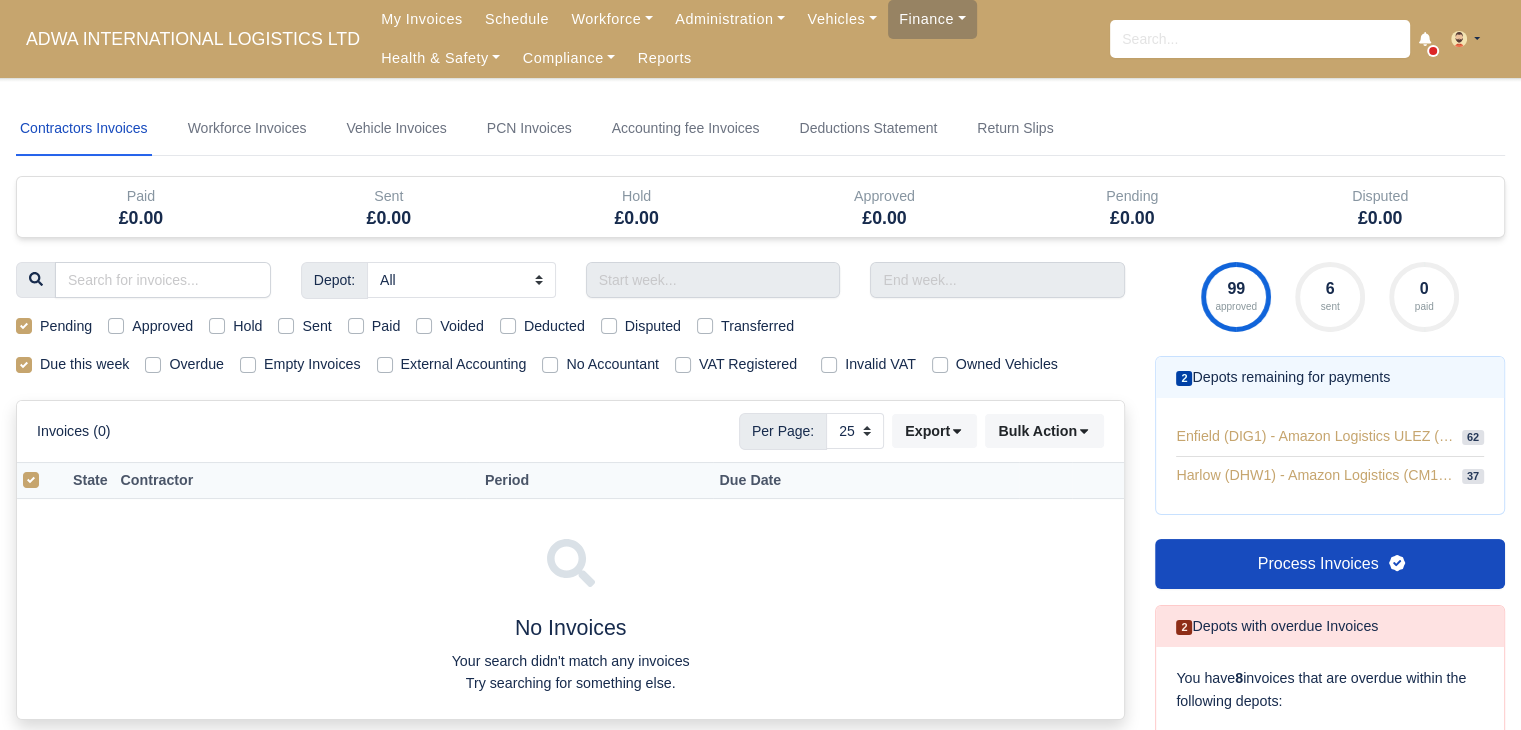 click on "Pending" at bounding box center [54, 326] 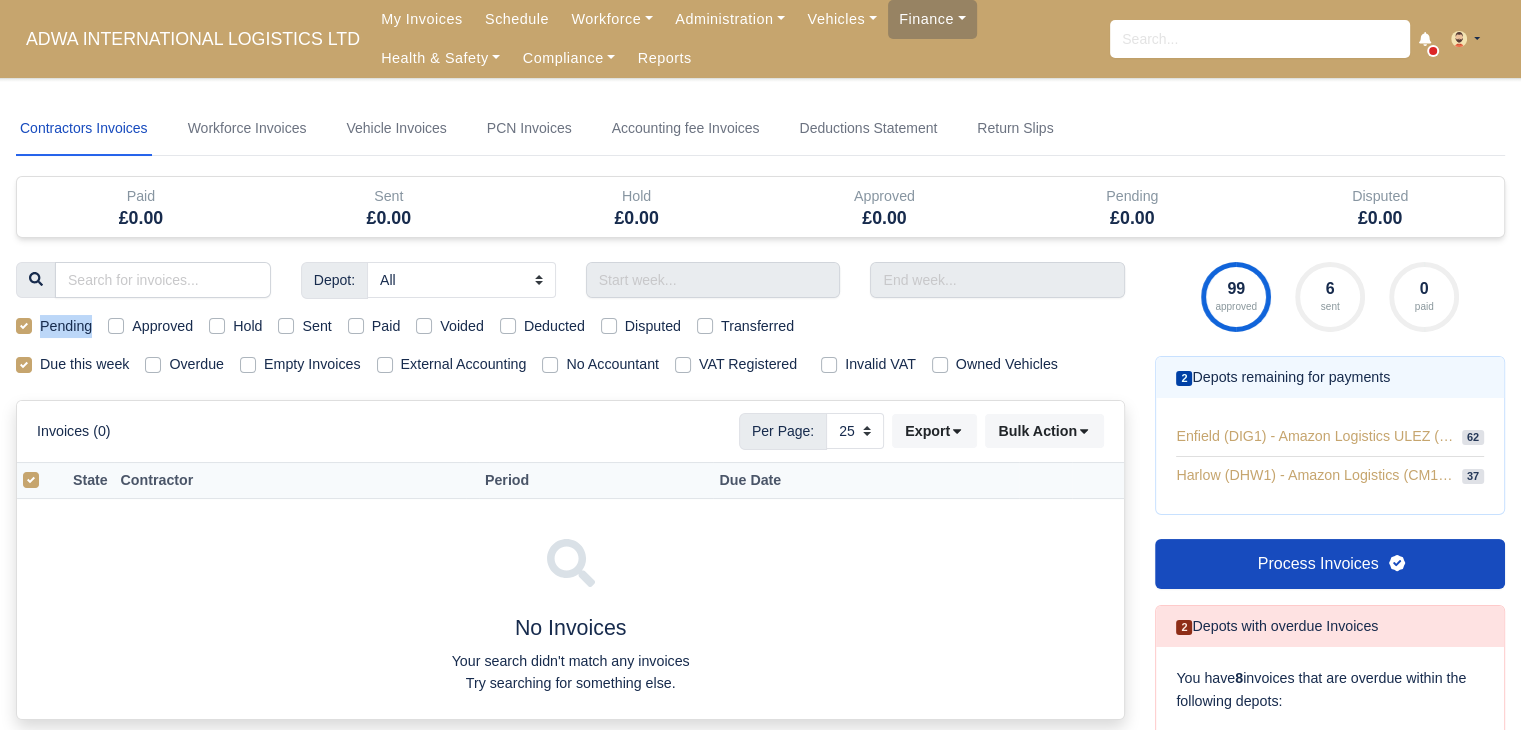 click on "Pending" at bounding box center [54, 326] 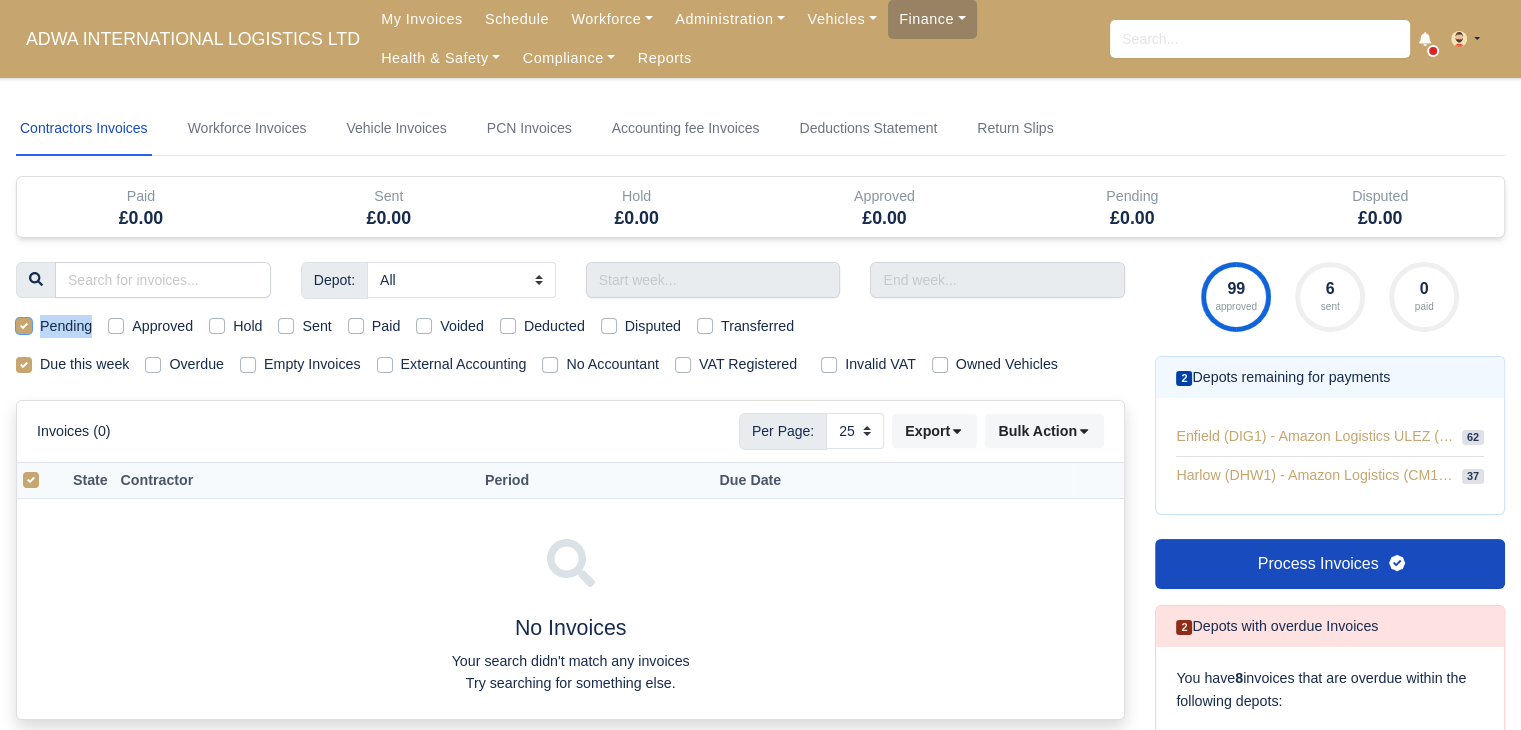 click on "Pending" at bounding box center [24, 323] 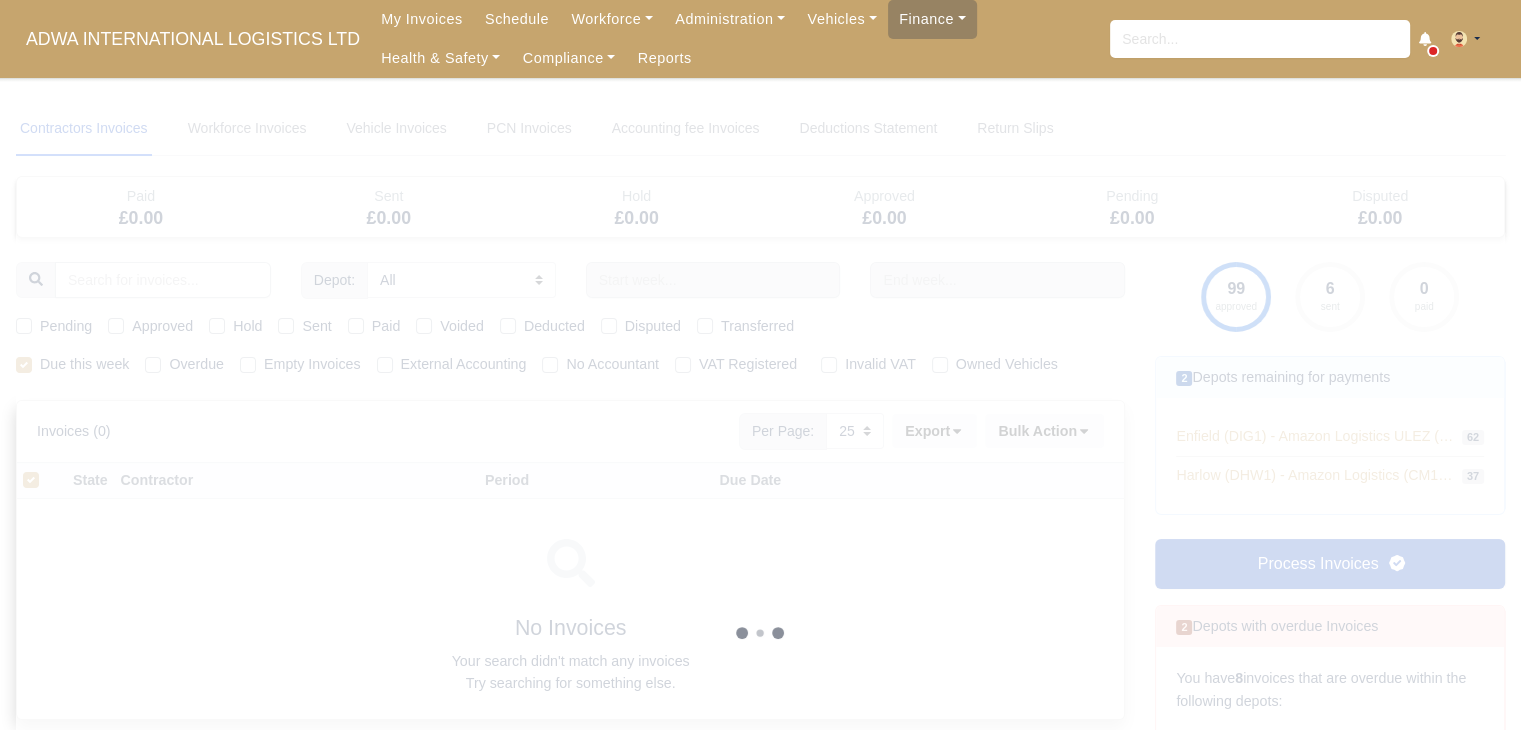 type 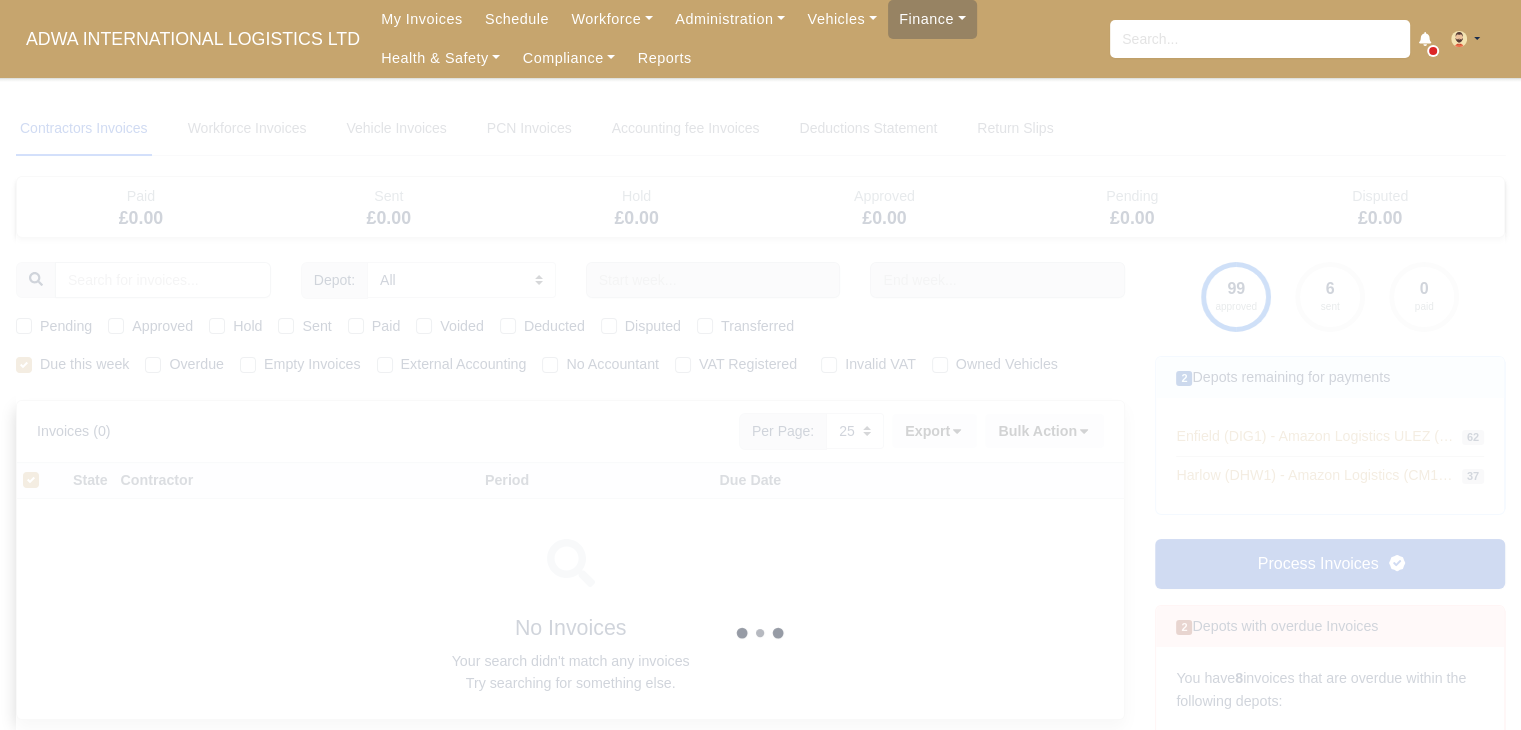 type 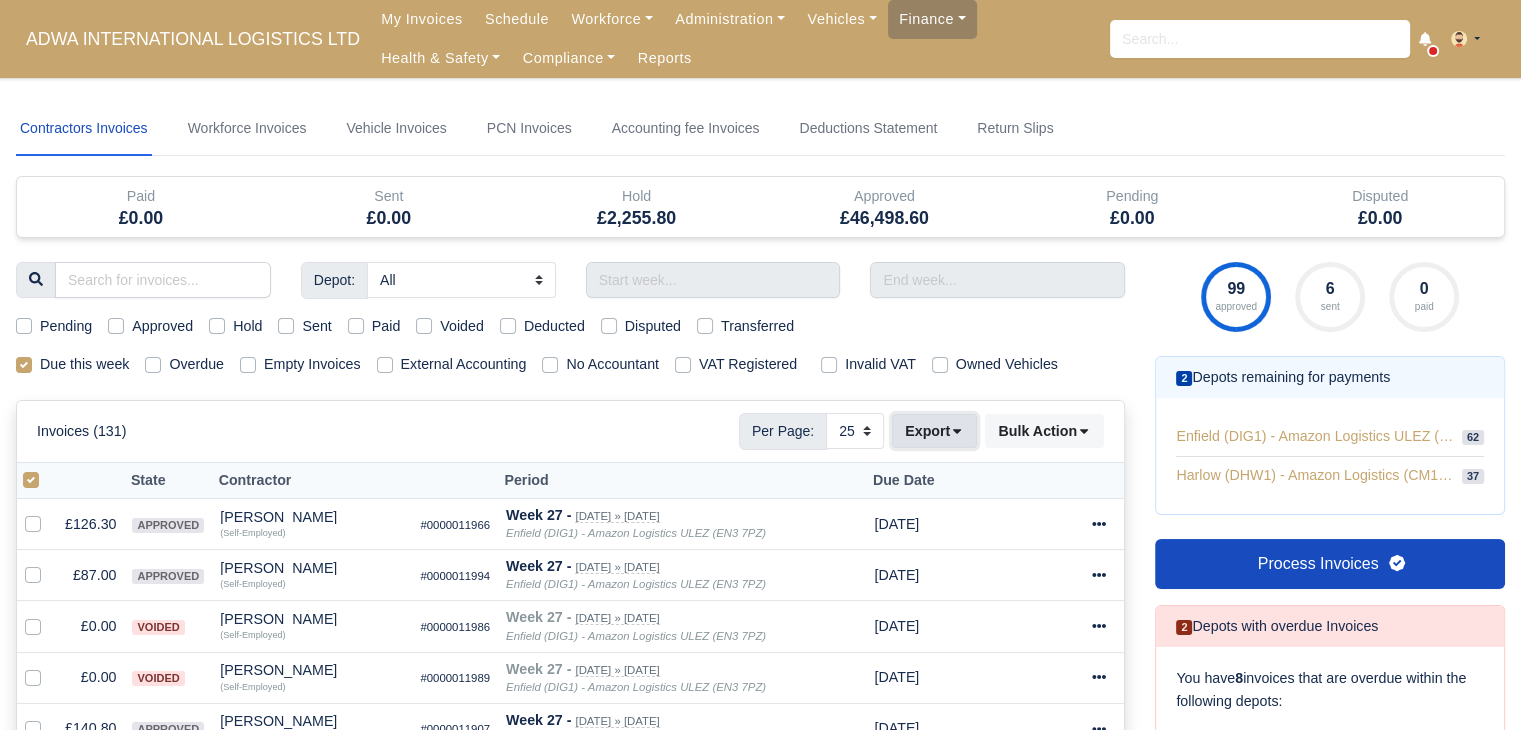 click on "Export" at bounding box center (934, 431) 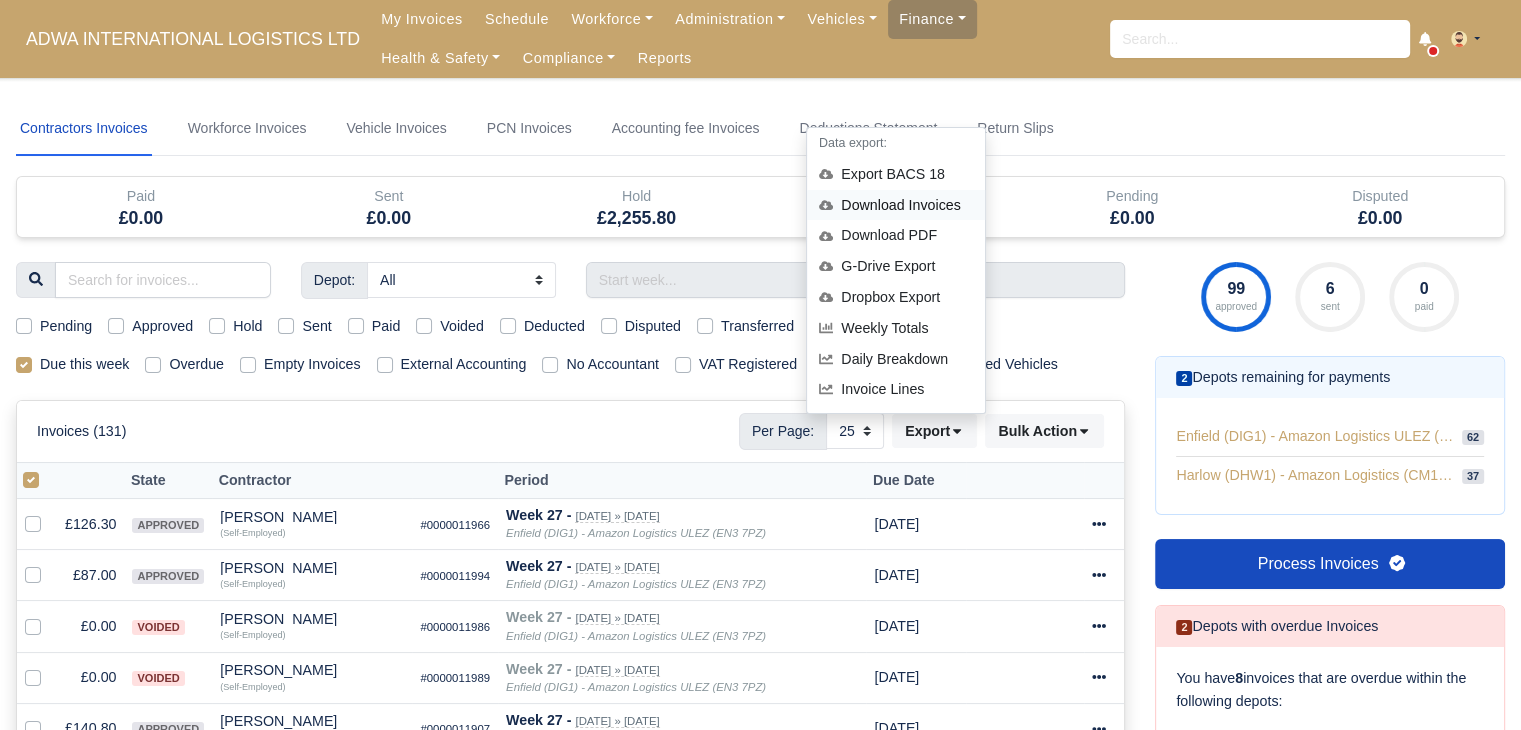 click on "Download Invoices" at bounding box center [896, 205] 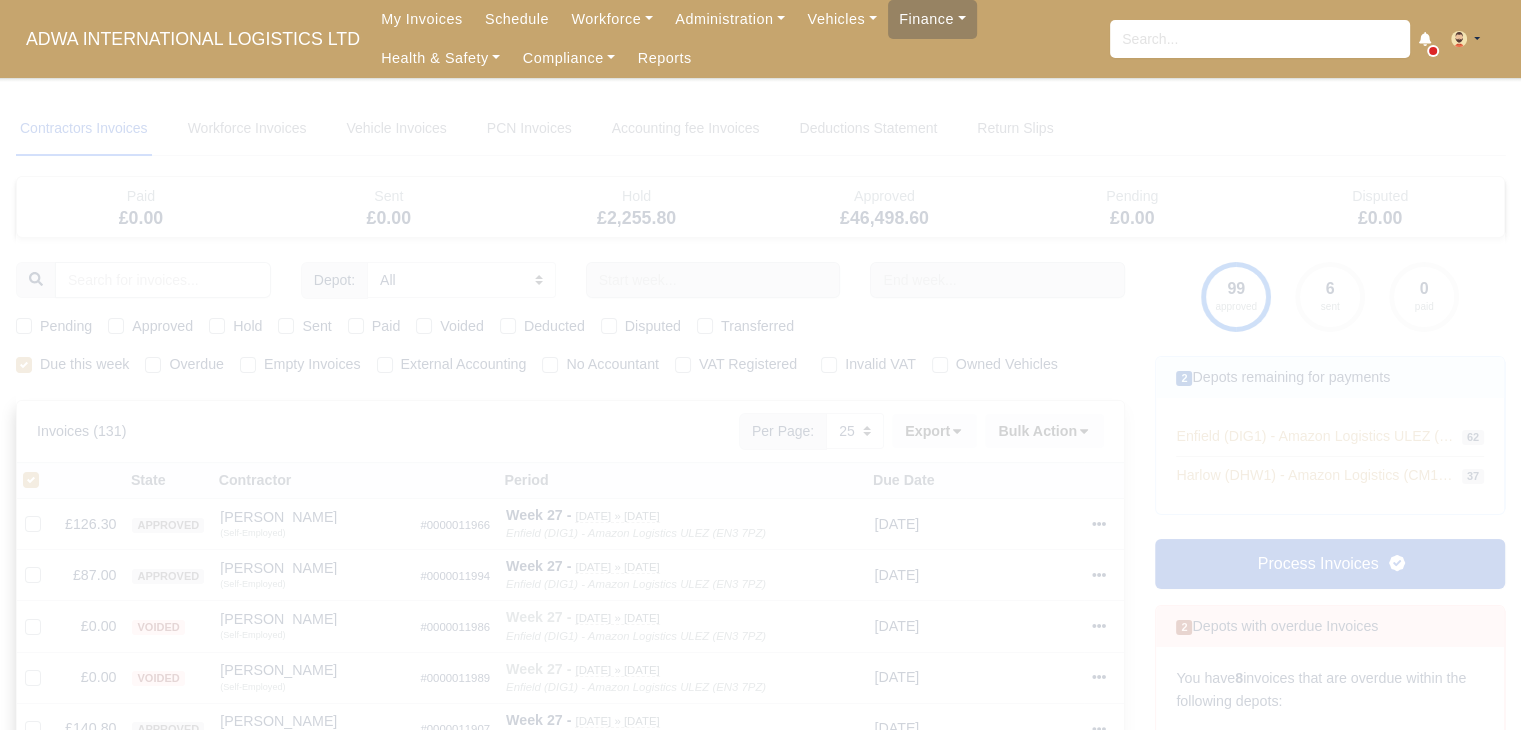 type 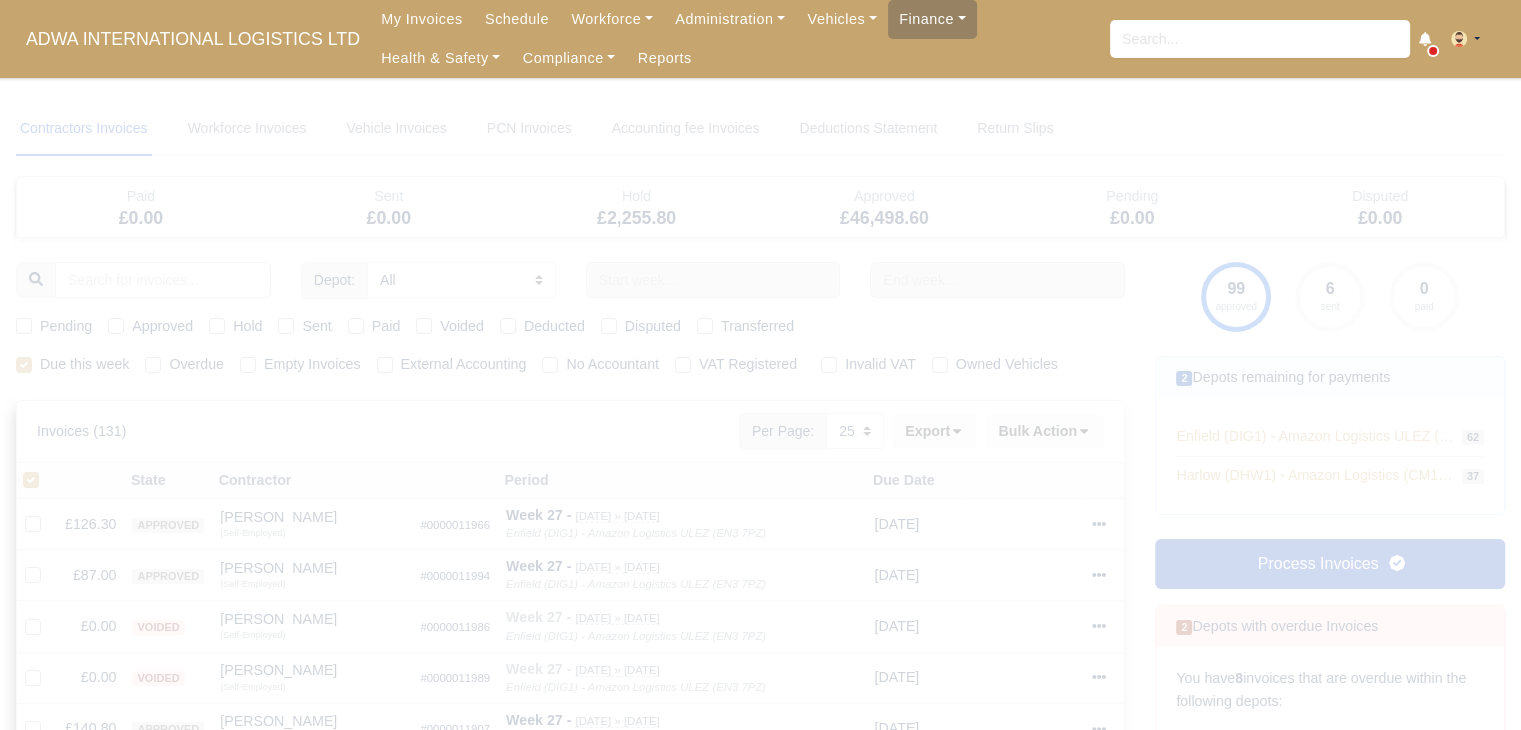 type 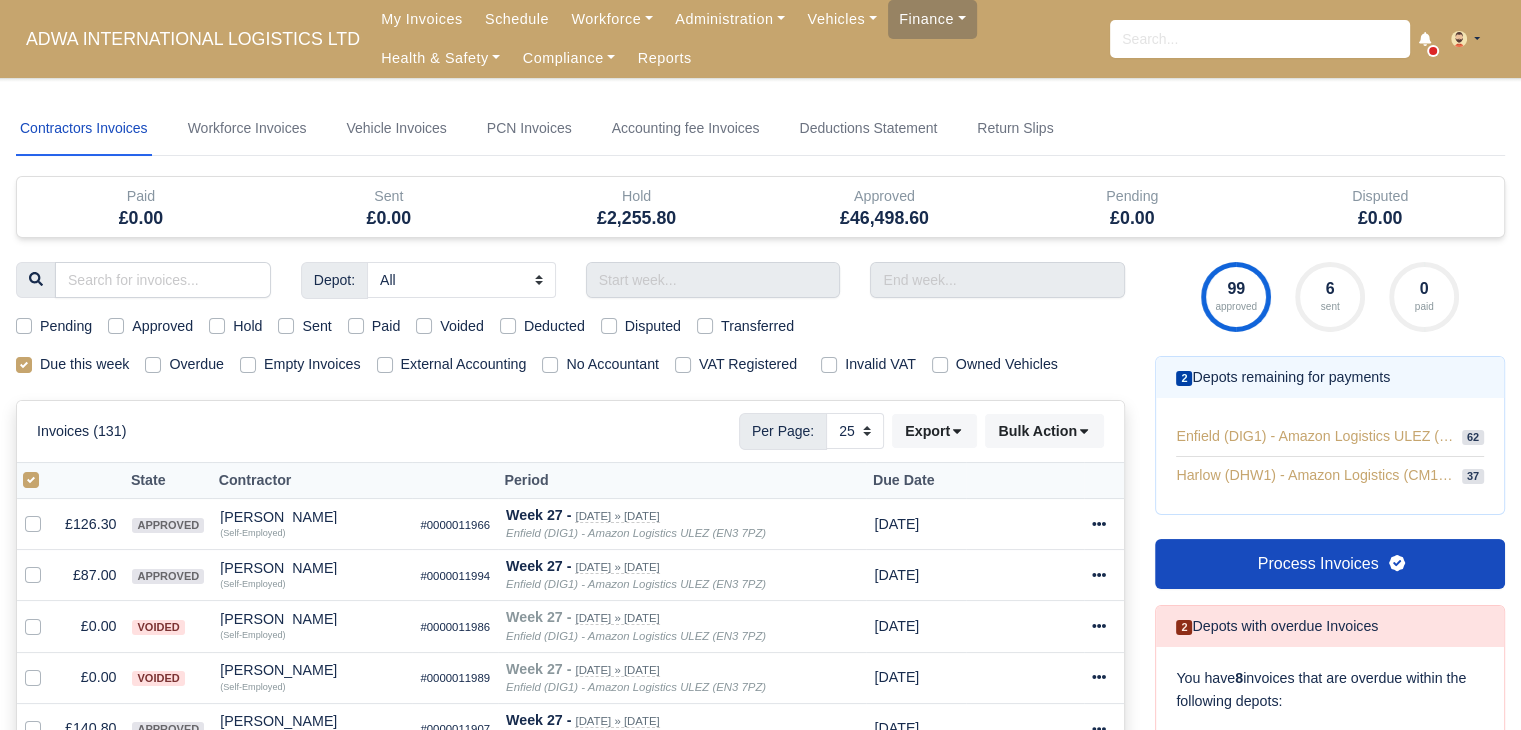 click on "Invoices (131)
Per Page:
10
25
50
Export
Data export:
Export BACS 18
Download Invoices
Download PDF" at bounding box center [570, 431] 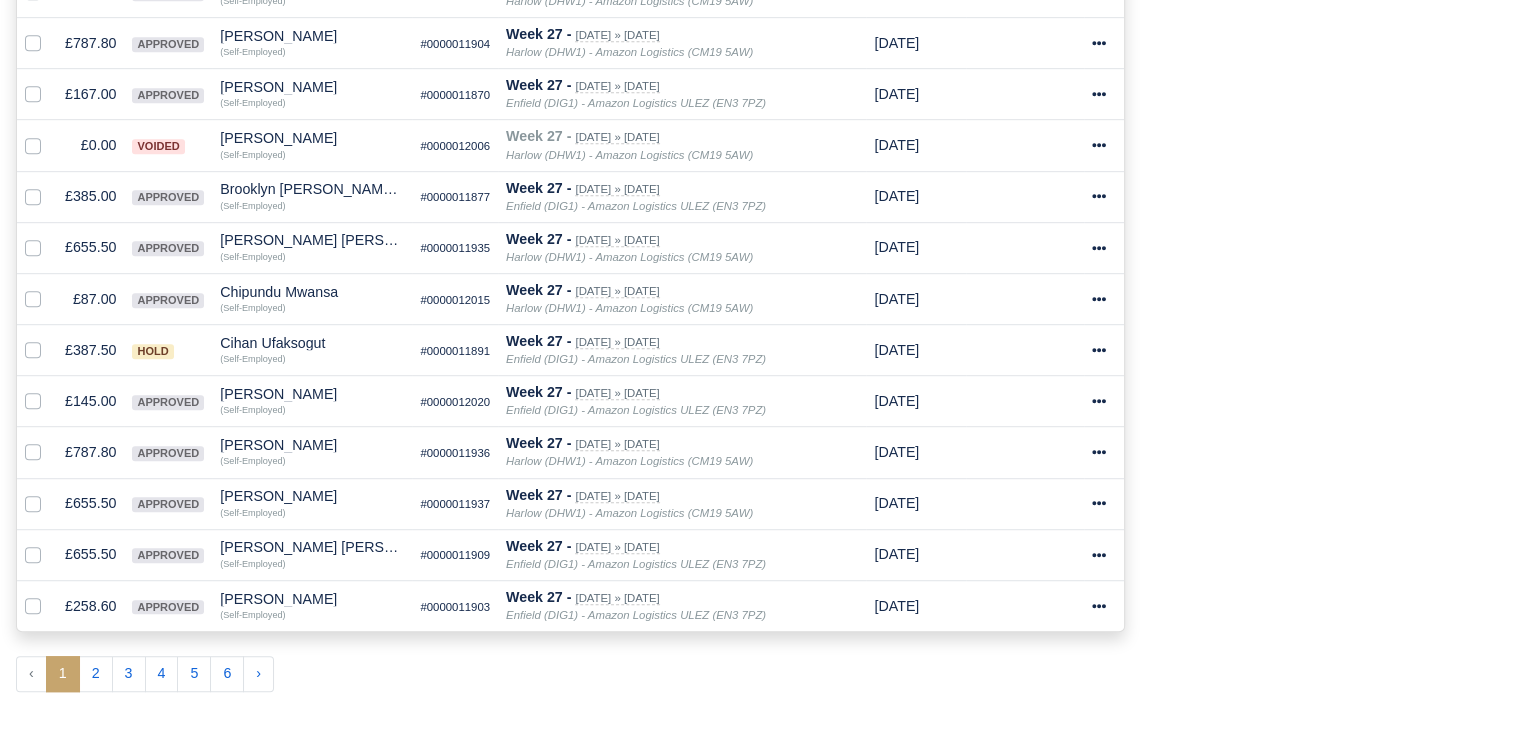 scroll, scrollTop: 1298, scrollLeft: 0, axis: vertical 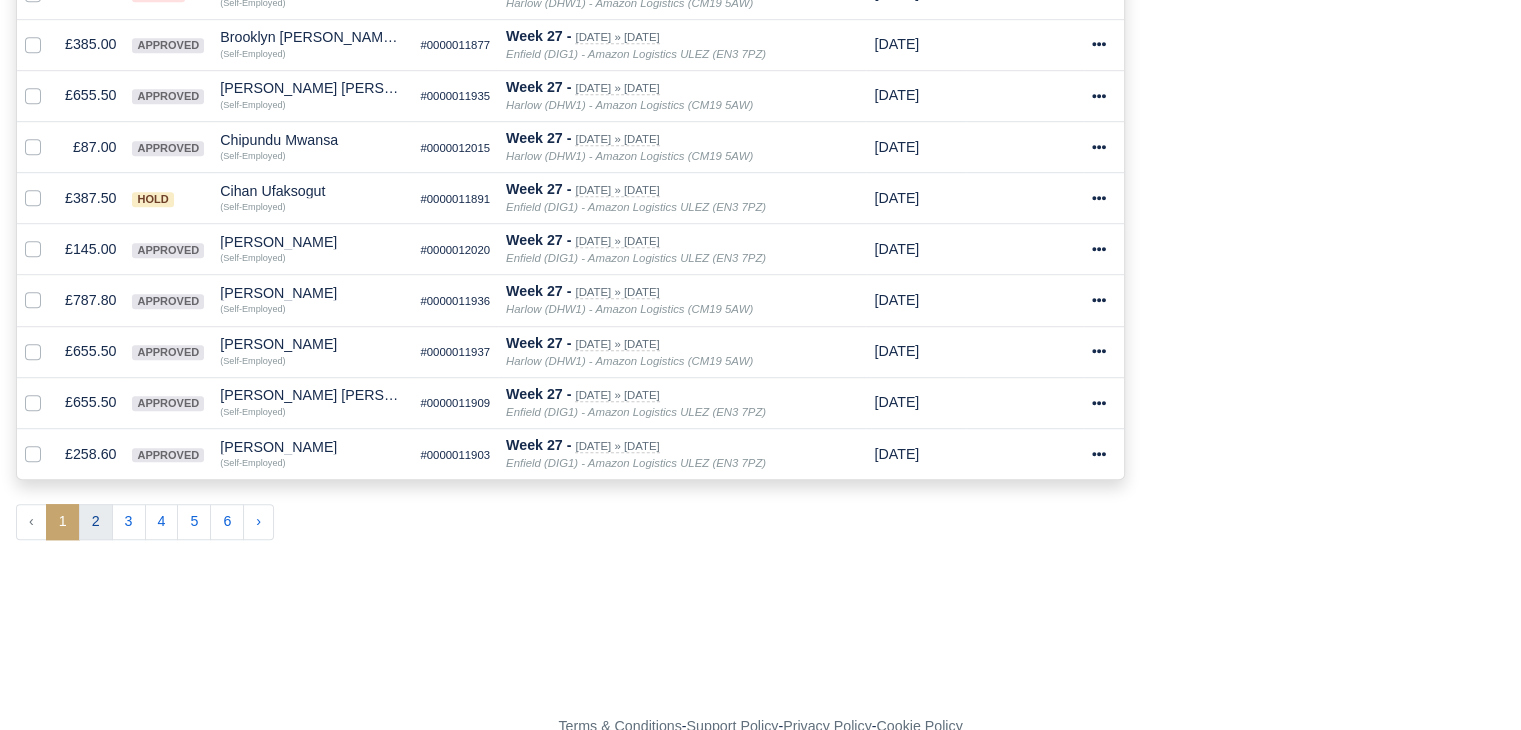 click on "2" at bounding box center (96, 522) 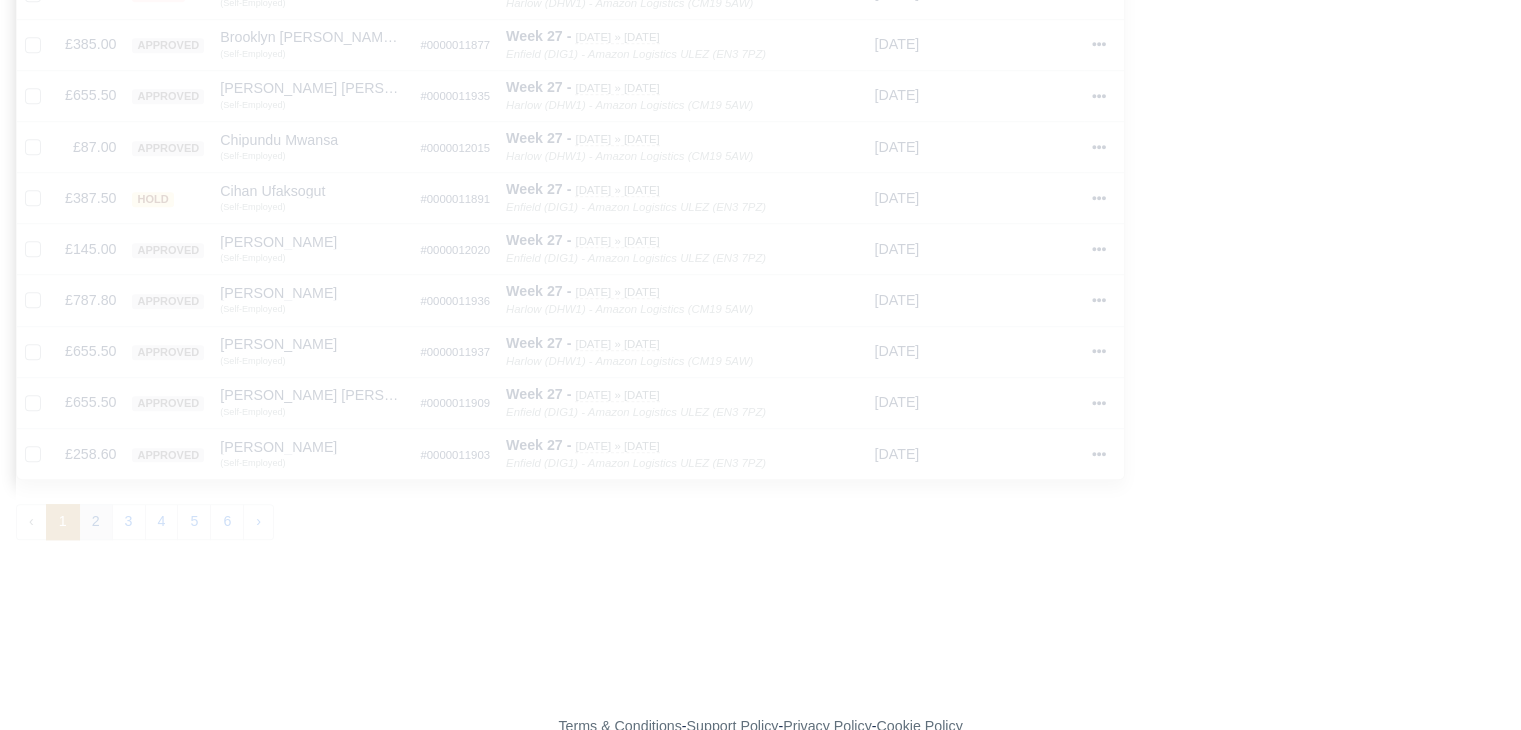 type 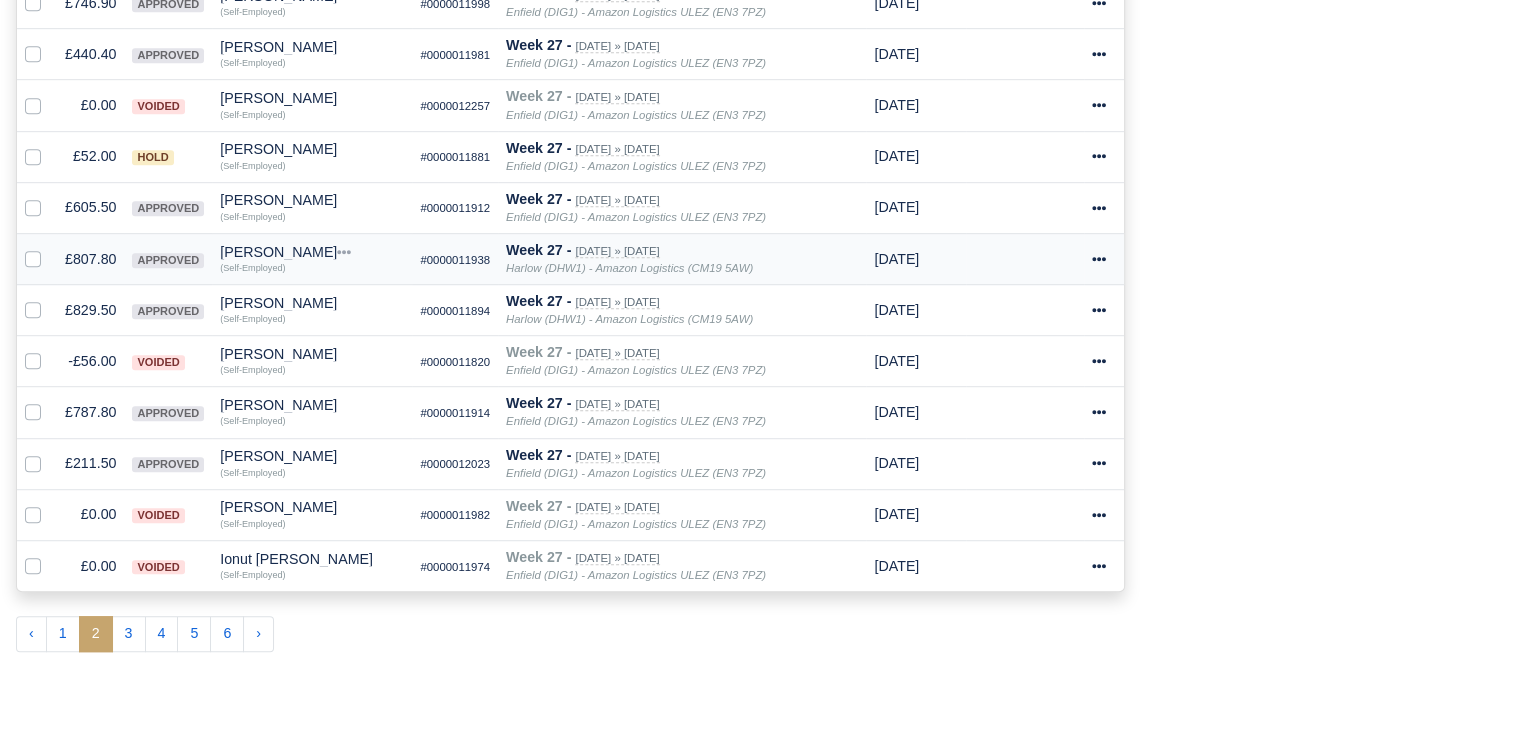 scroll, scrollTop: 1190, scrollLeft: 0, axis: vertical 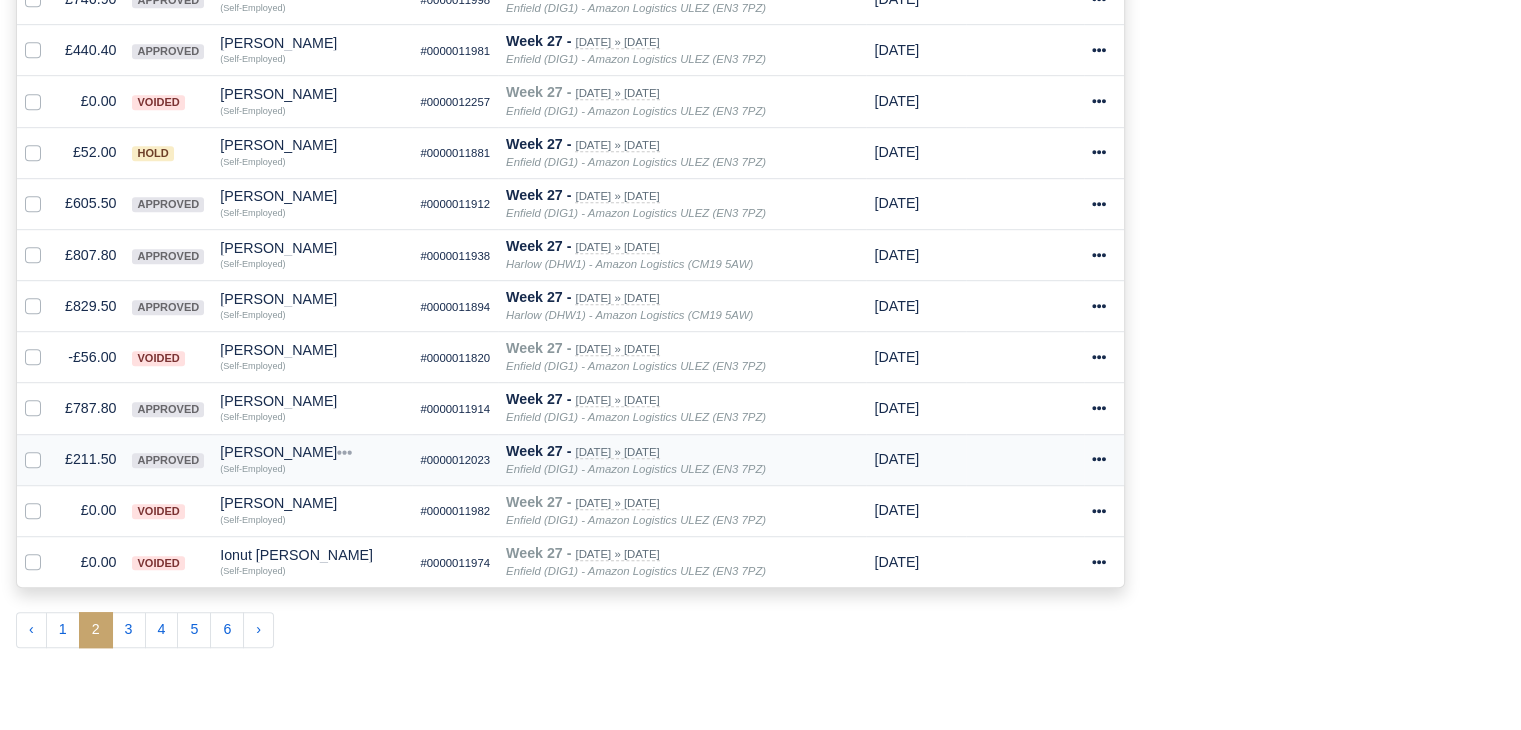 click on "£211.50" at bounding box center [90, 459] 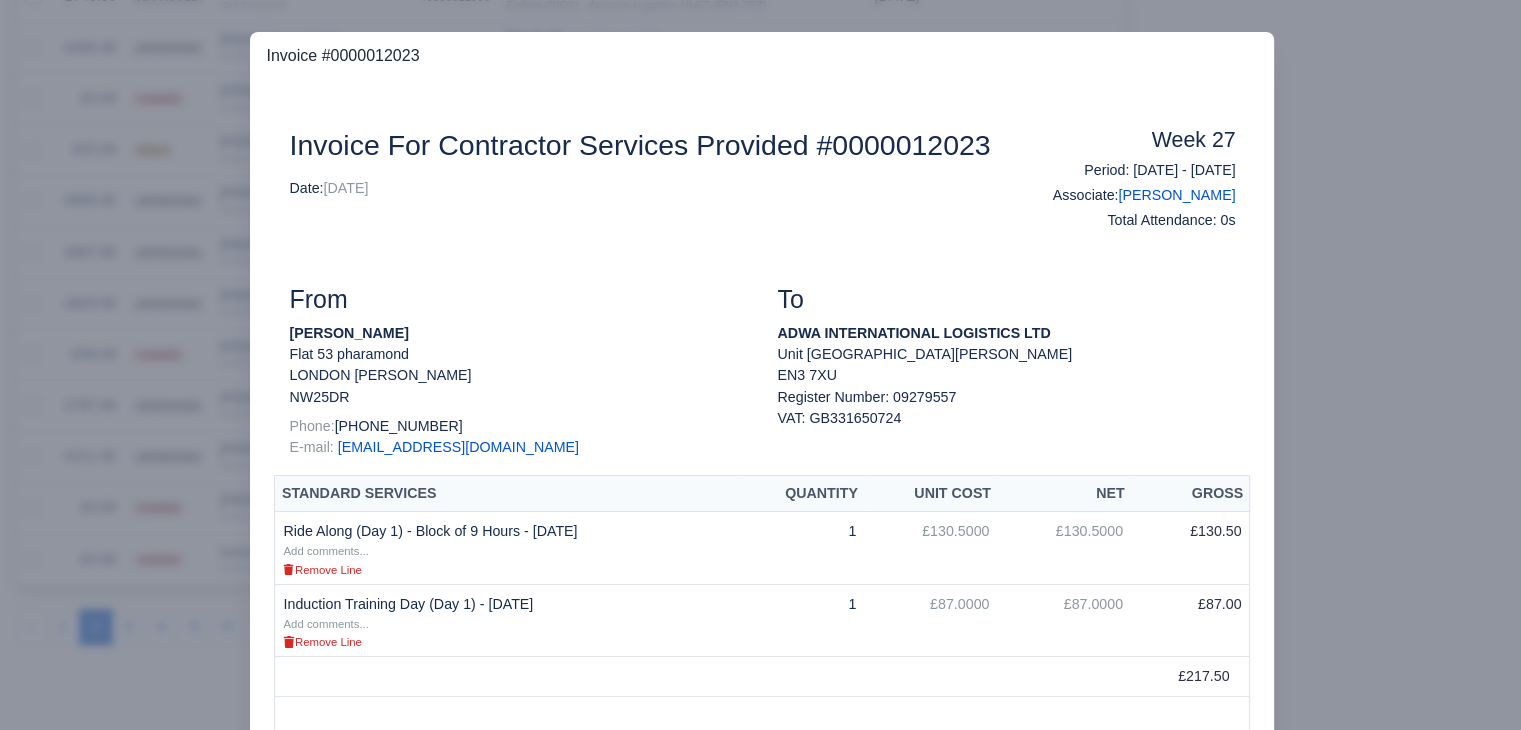 scroll, scrollTop: 1188, scrollLeft: 0, axis: vertical 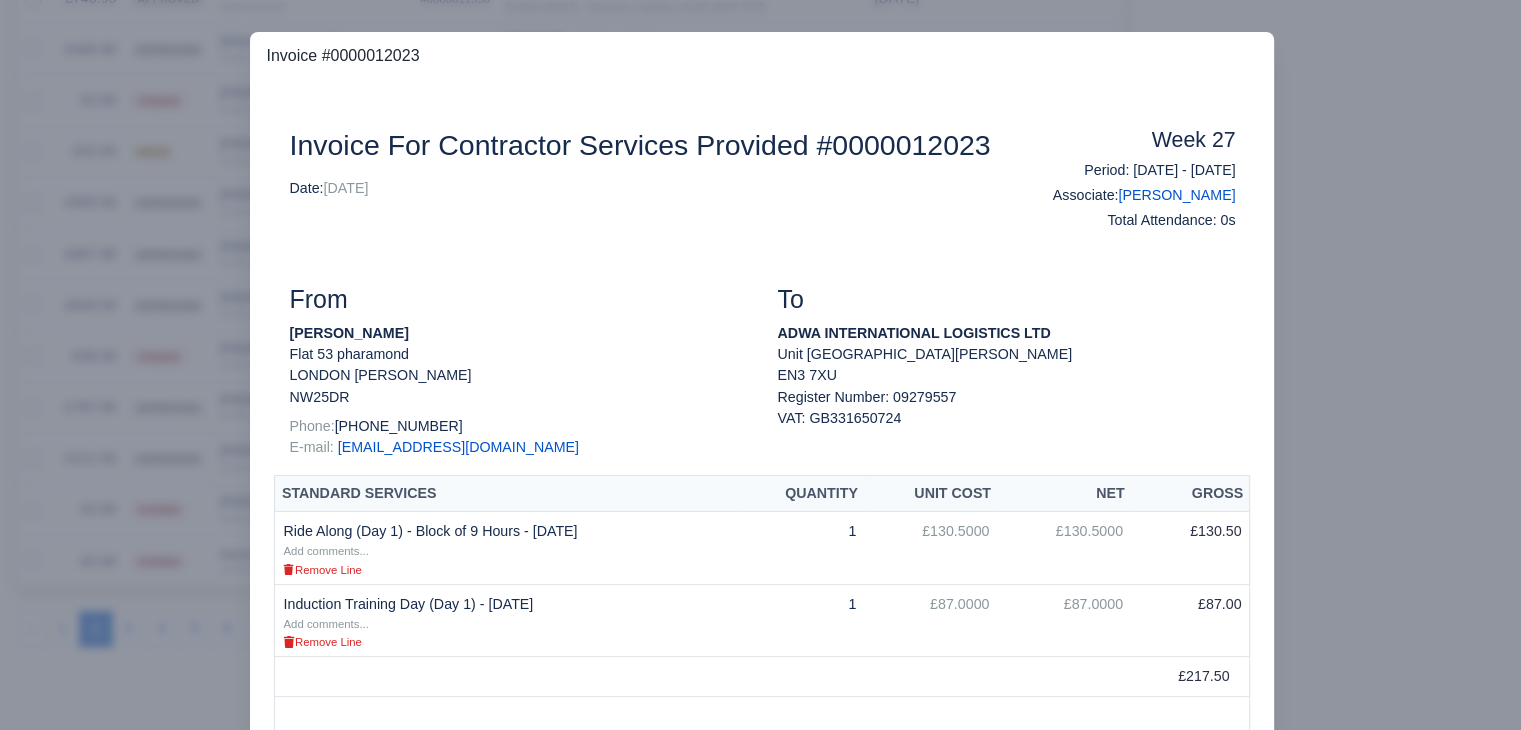 click at bounding box center (760, 365) 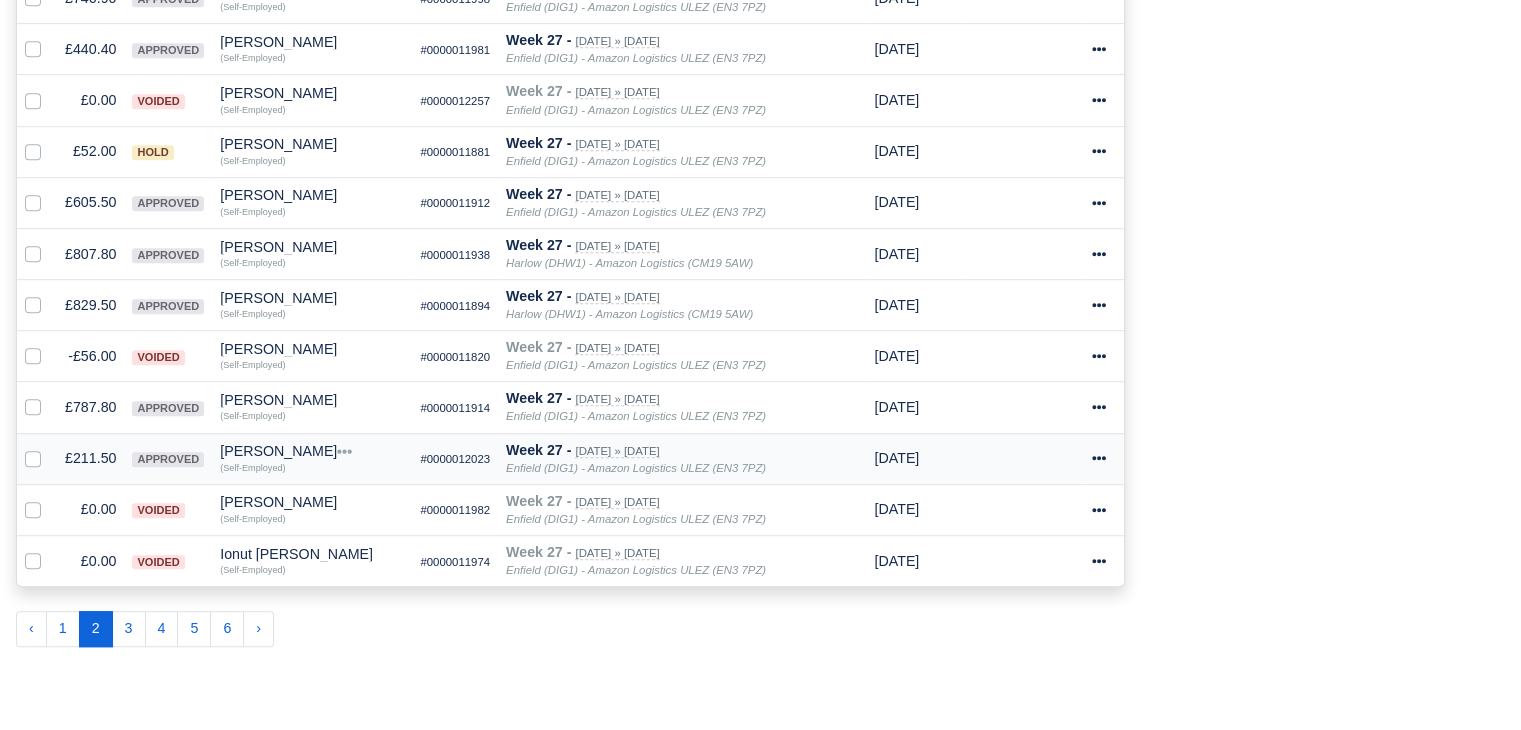 scroll, scrollTop: 1190, scrollLeft: 0, axis: vertical 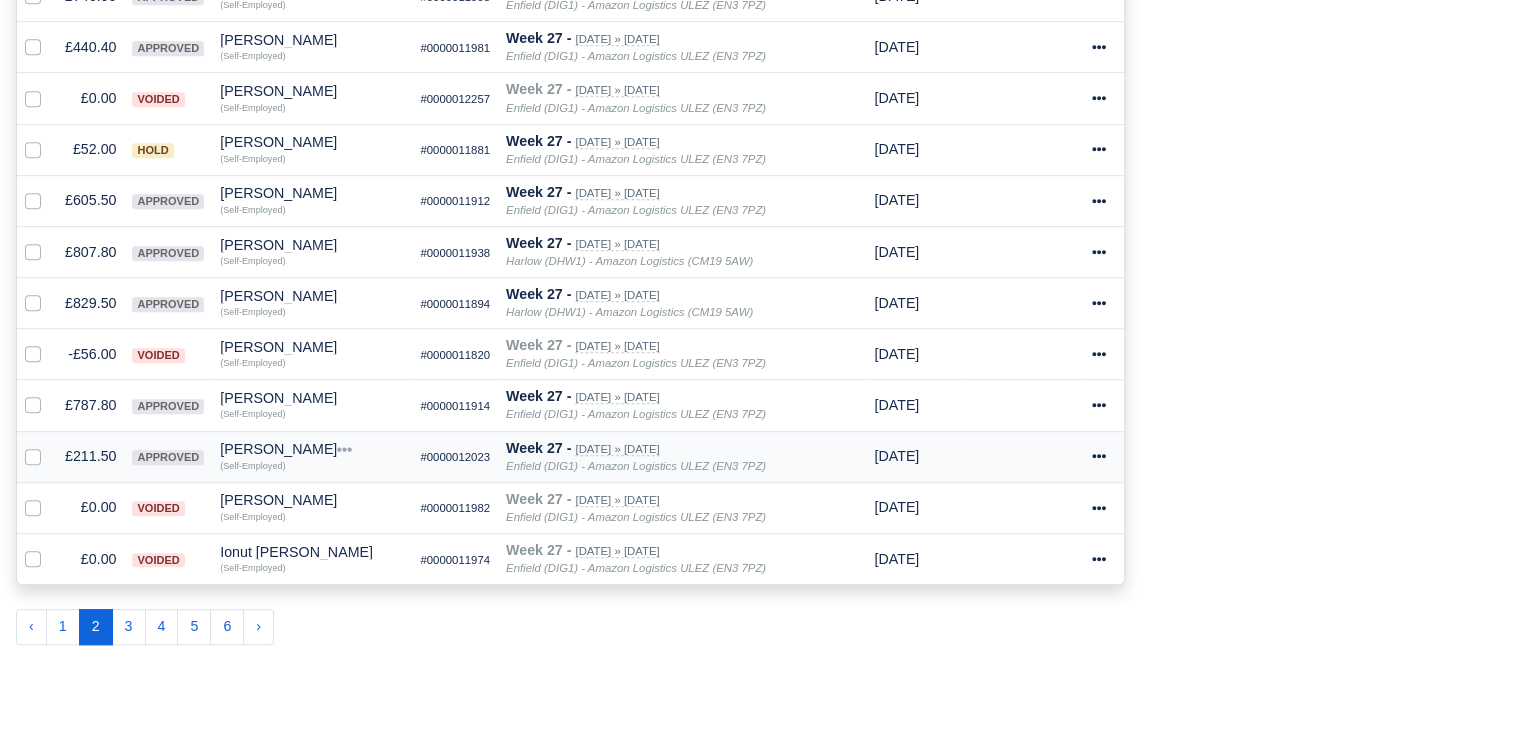 click on "Hidar Osman" at bounding box center [312, 449] 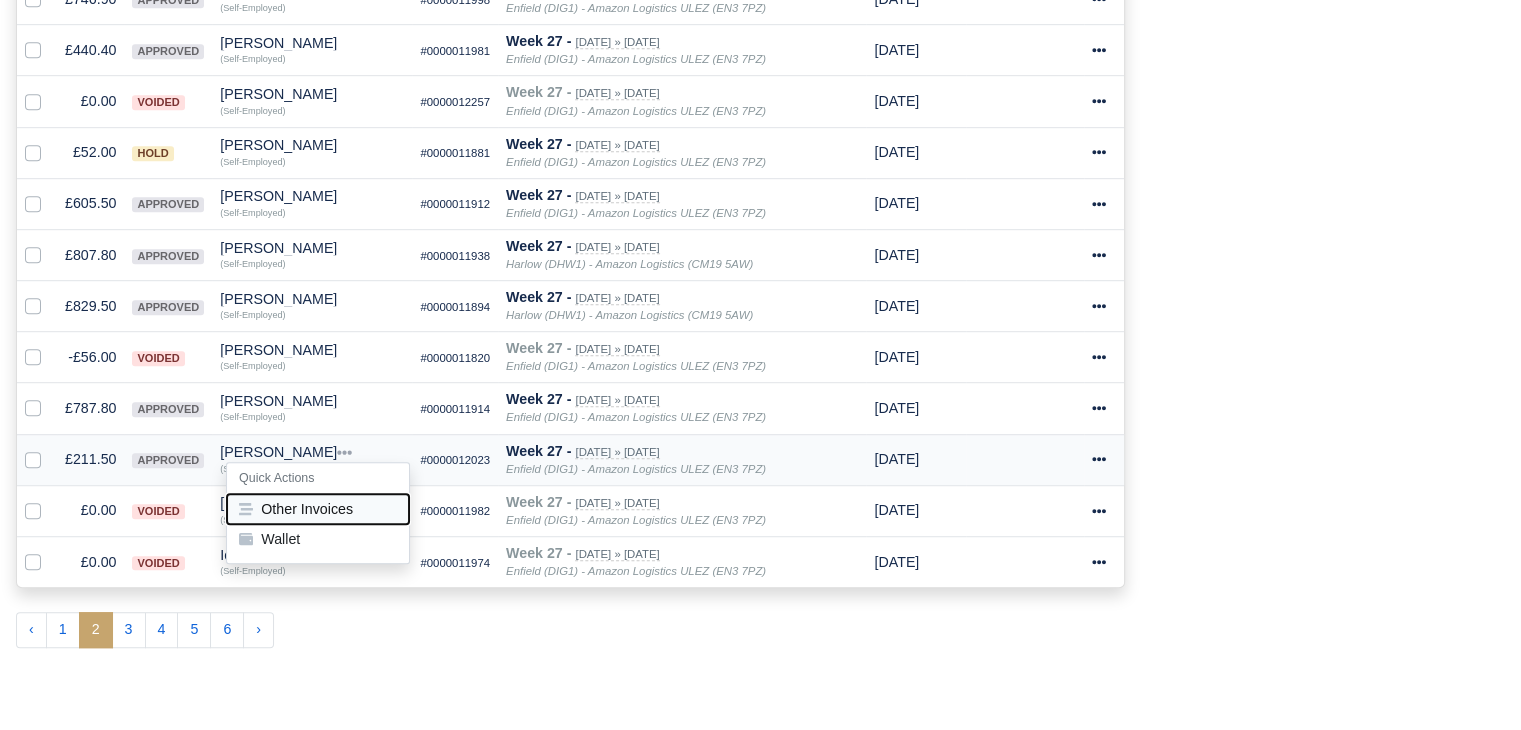 click on "Other Invoices" at bounding box center [318, 509] 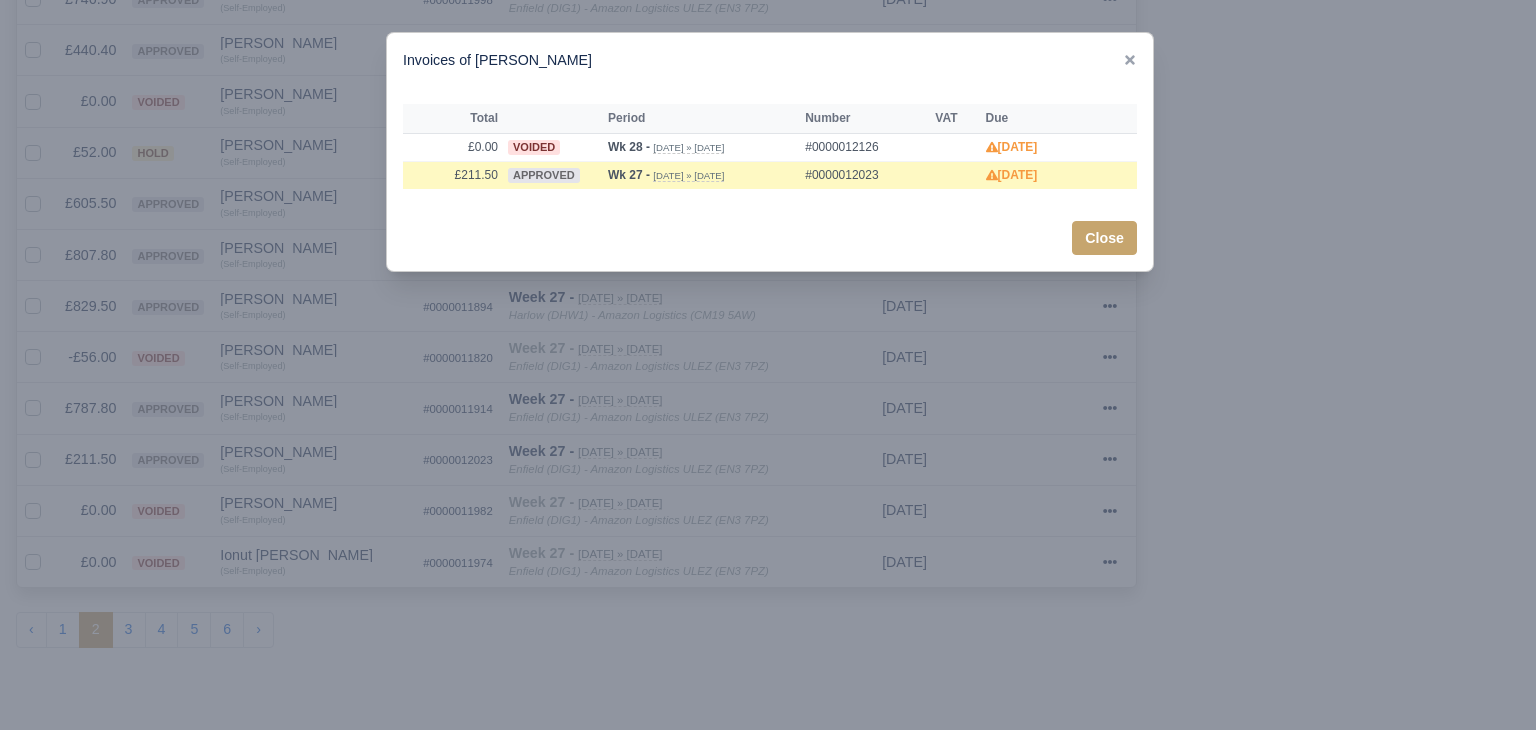 click at bounding box center (768, 365) 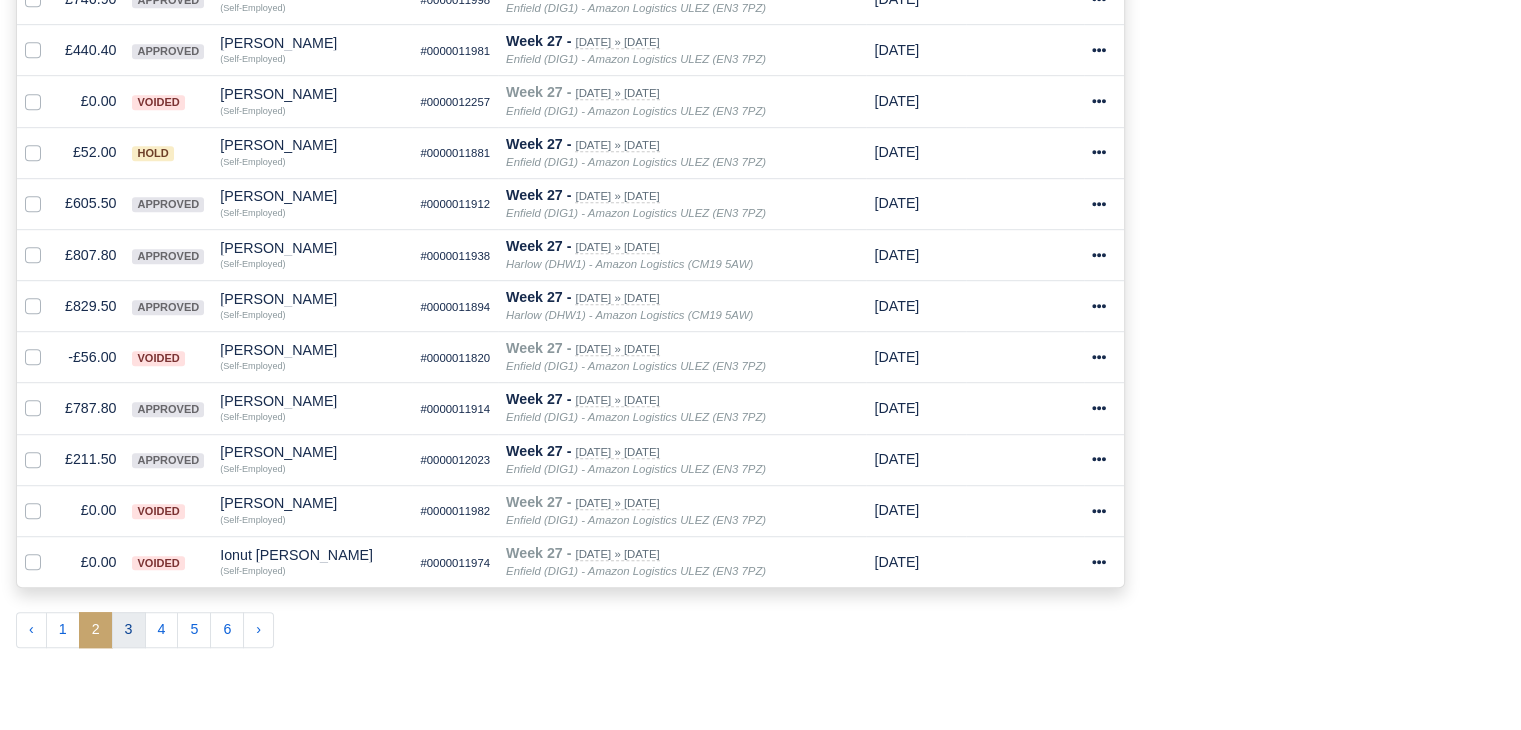 click on "3" at bounding box center [129, 630] 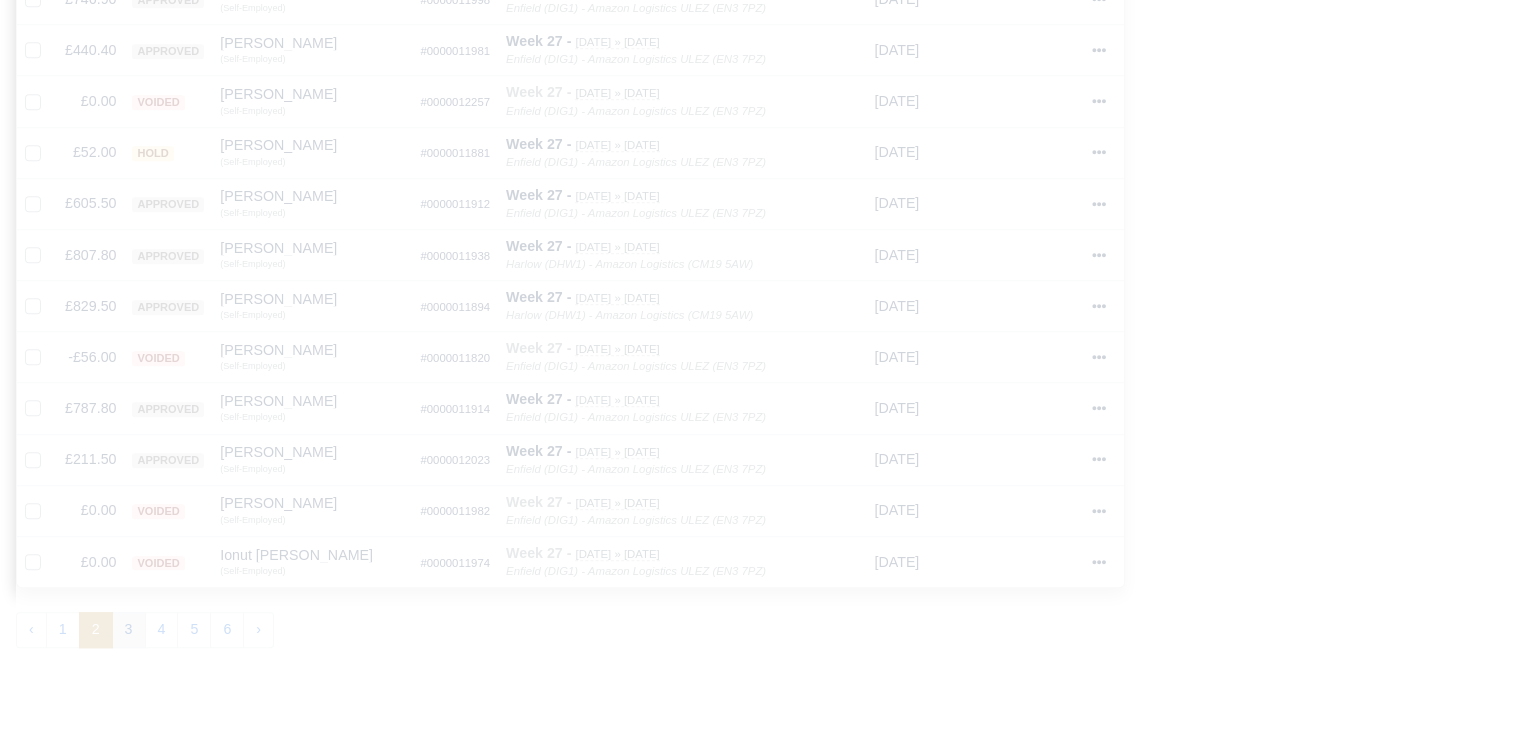 type 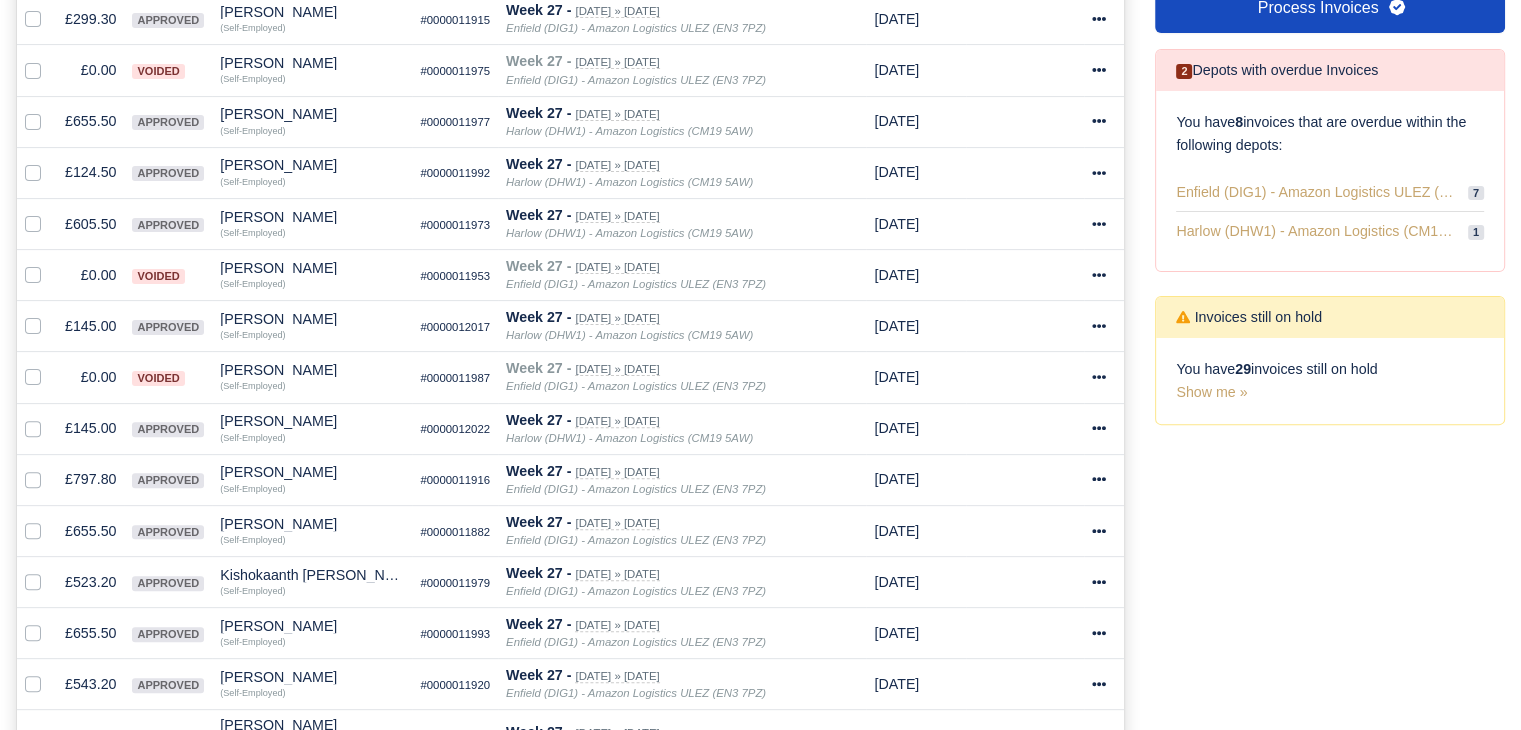 scroll, scrollTop: 550, scrollLeft: 0, axis: vertical 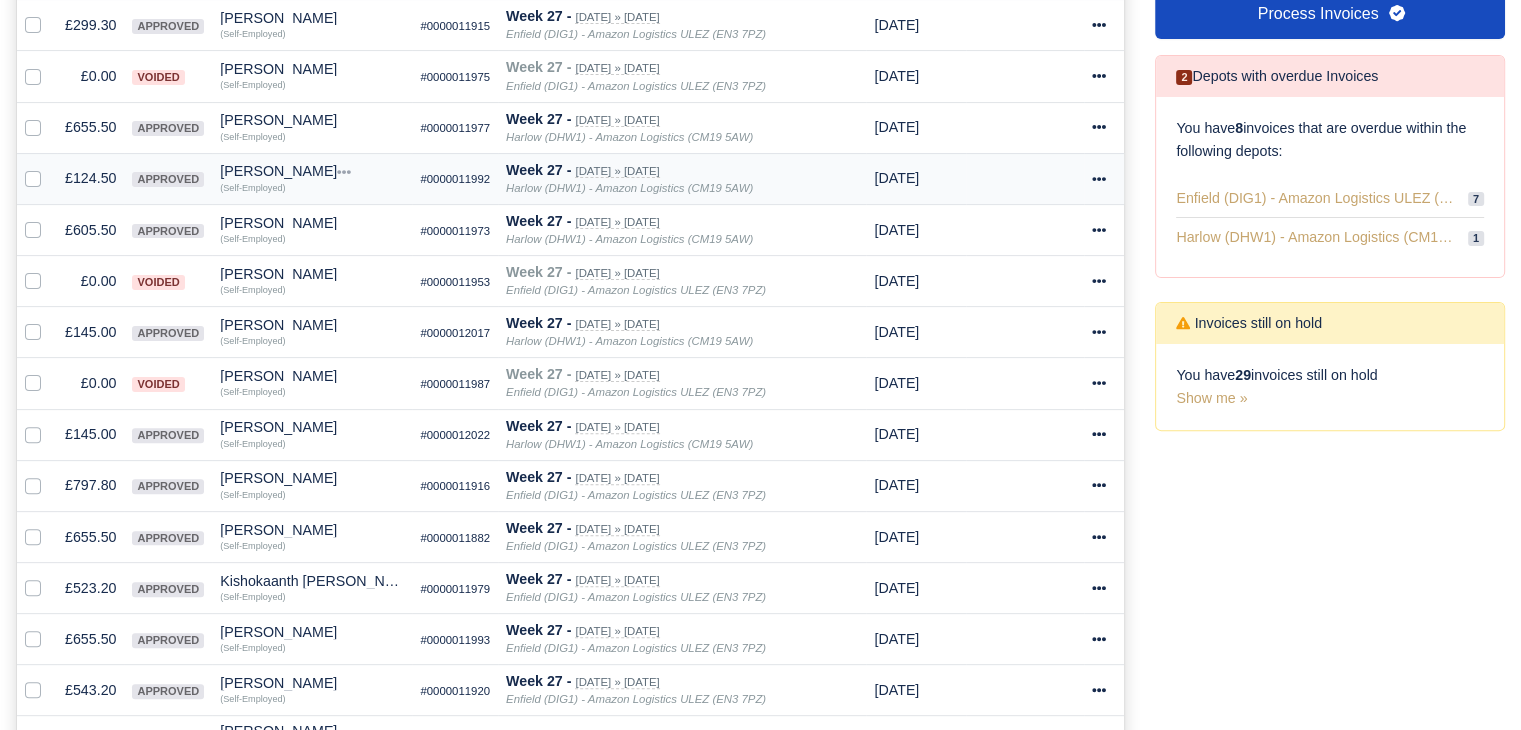 click on "£124.50" at bounding box center [90, 178] 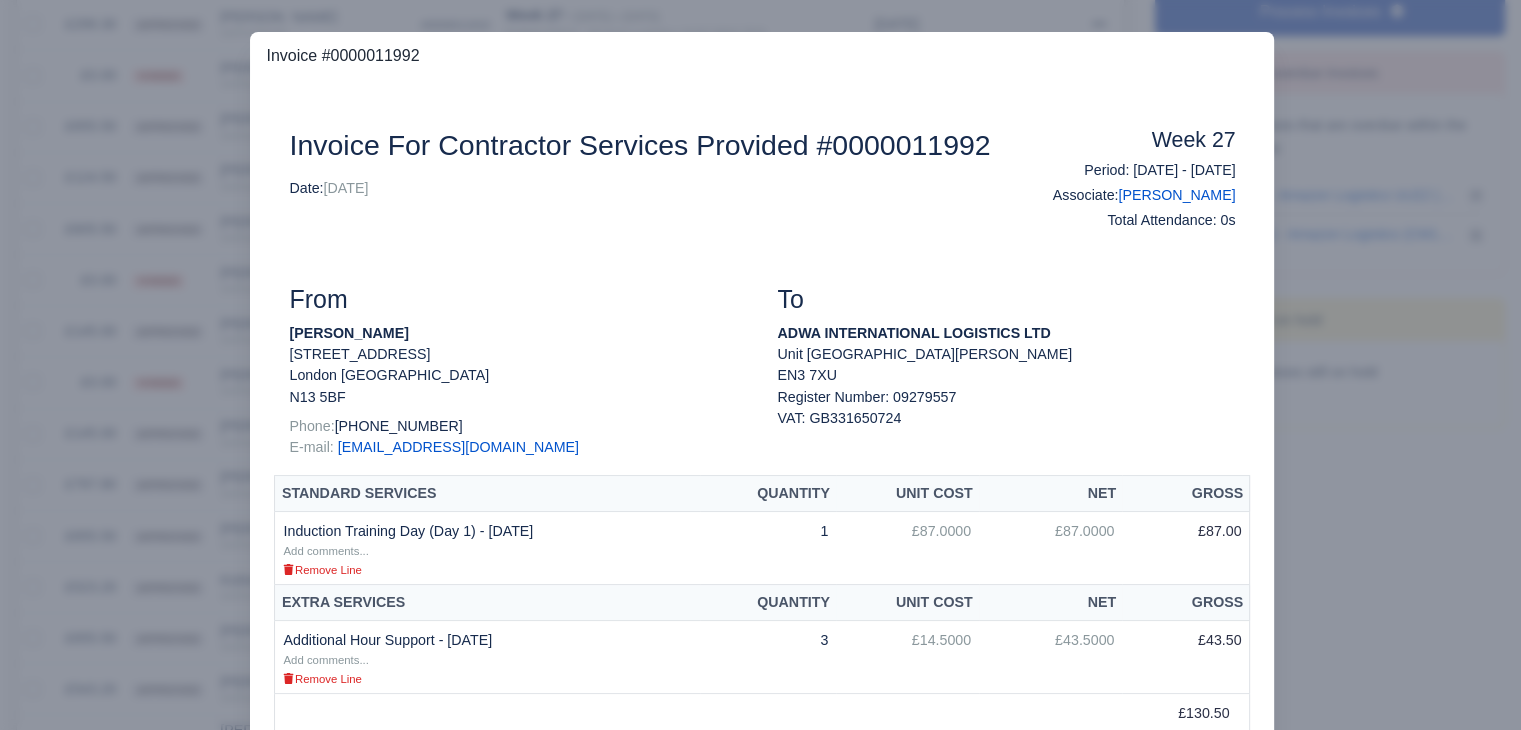 click at bounding box center [760, 365] 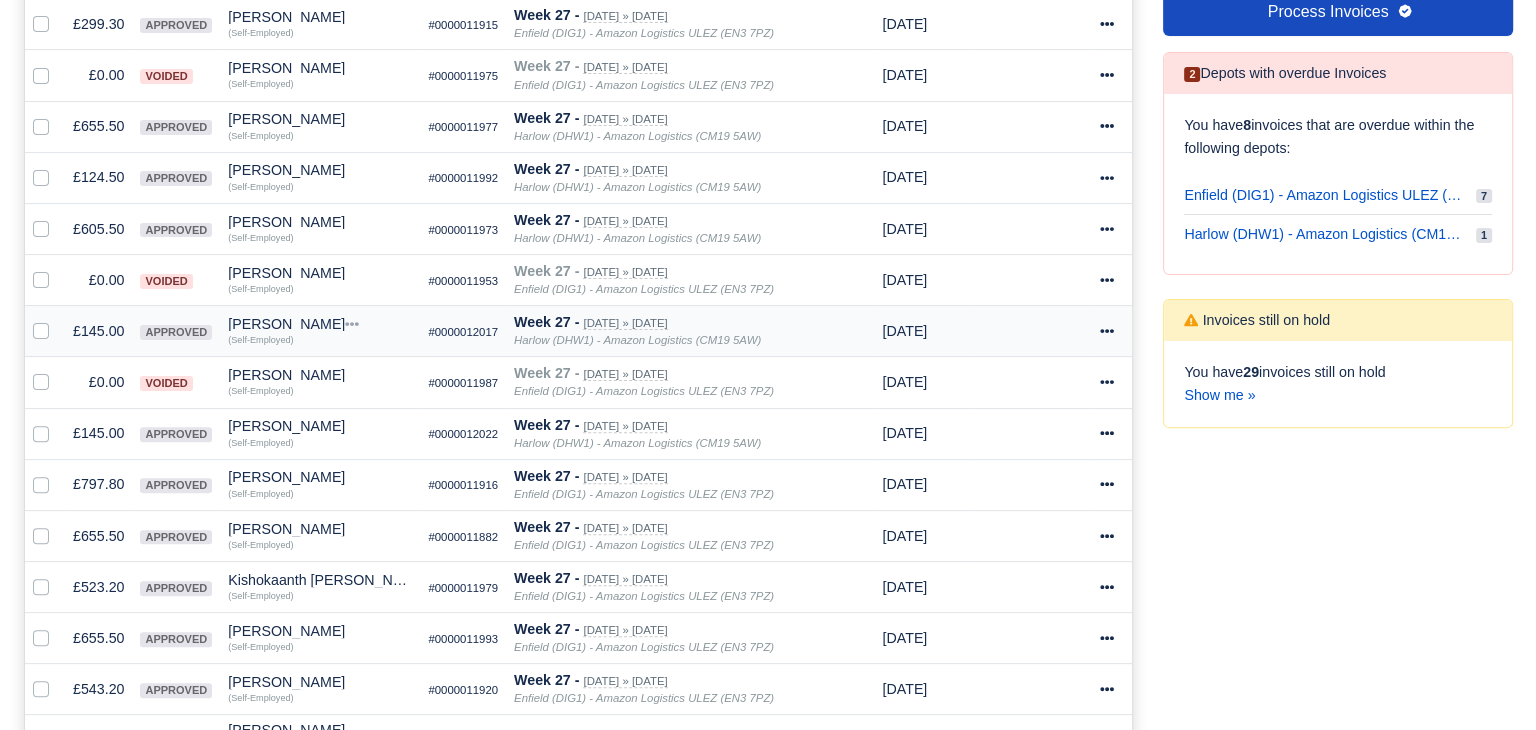 scroll, scrollTop: 550, scrollLeft: 0, axis: vertical 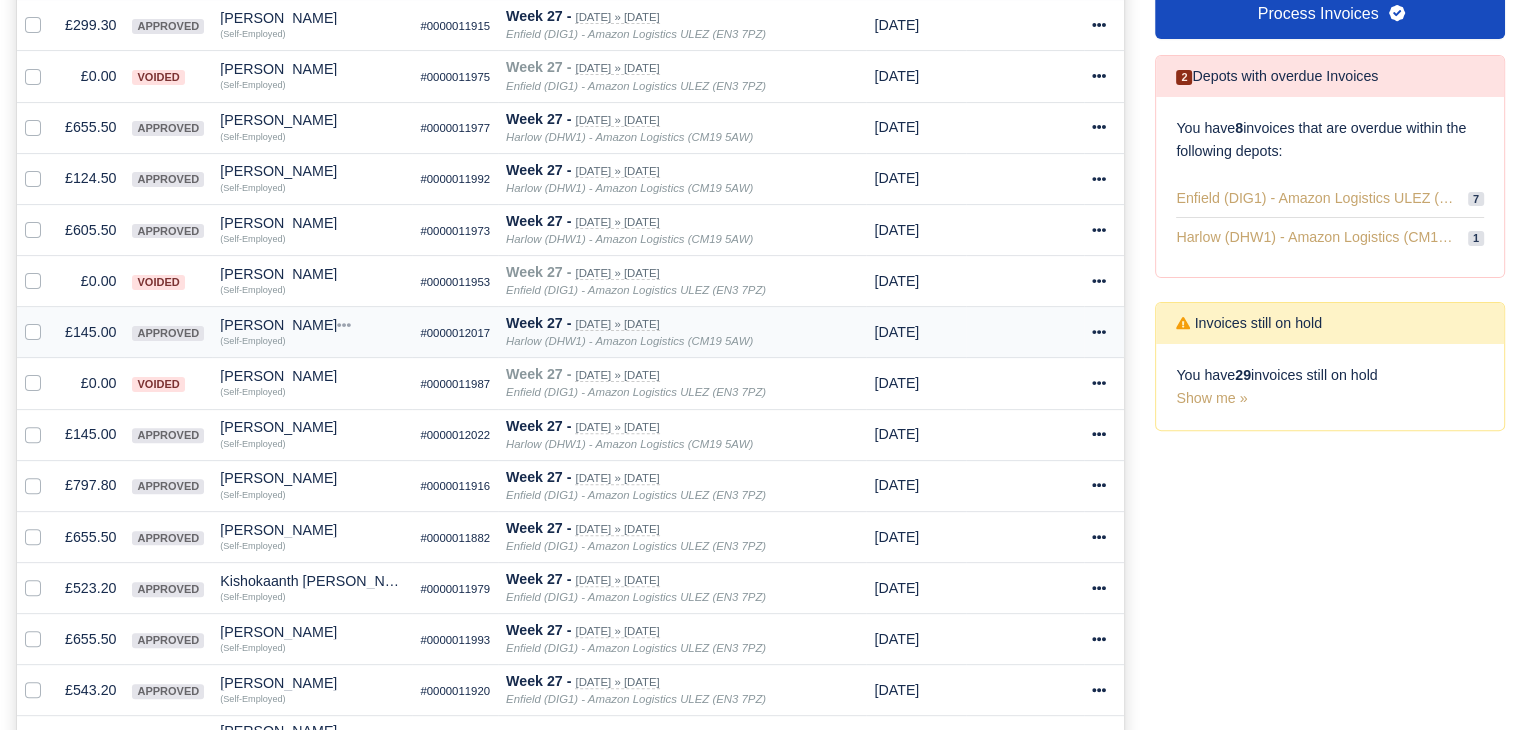 click on "[PERSON_NAME]" at bounding box center (312, 325) 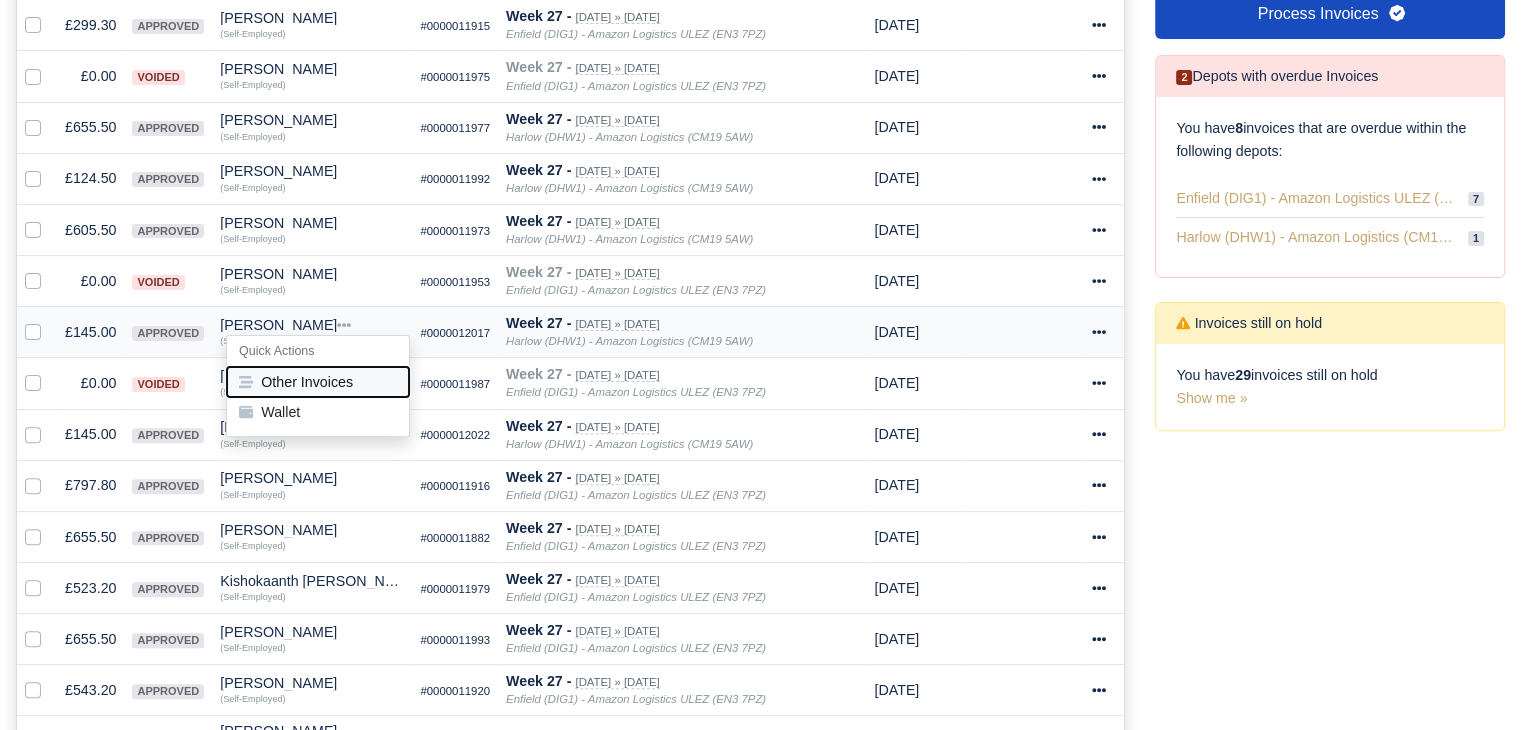 click on "Other Invoices" at bounding box center [318, 382] 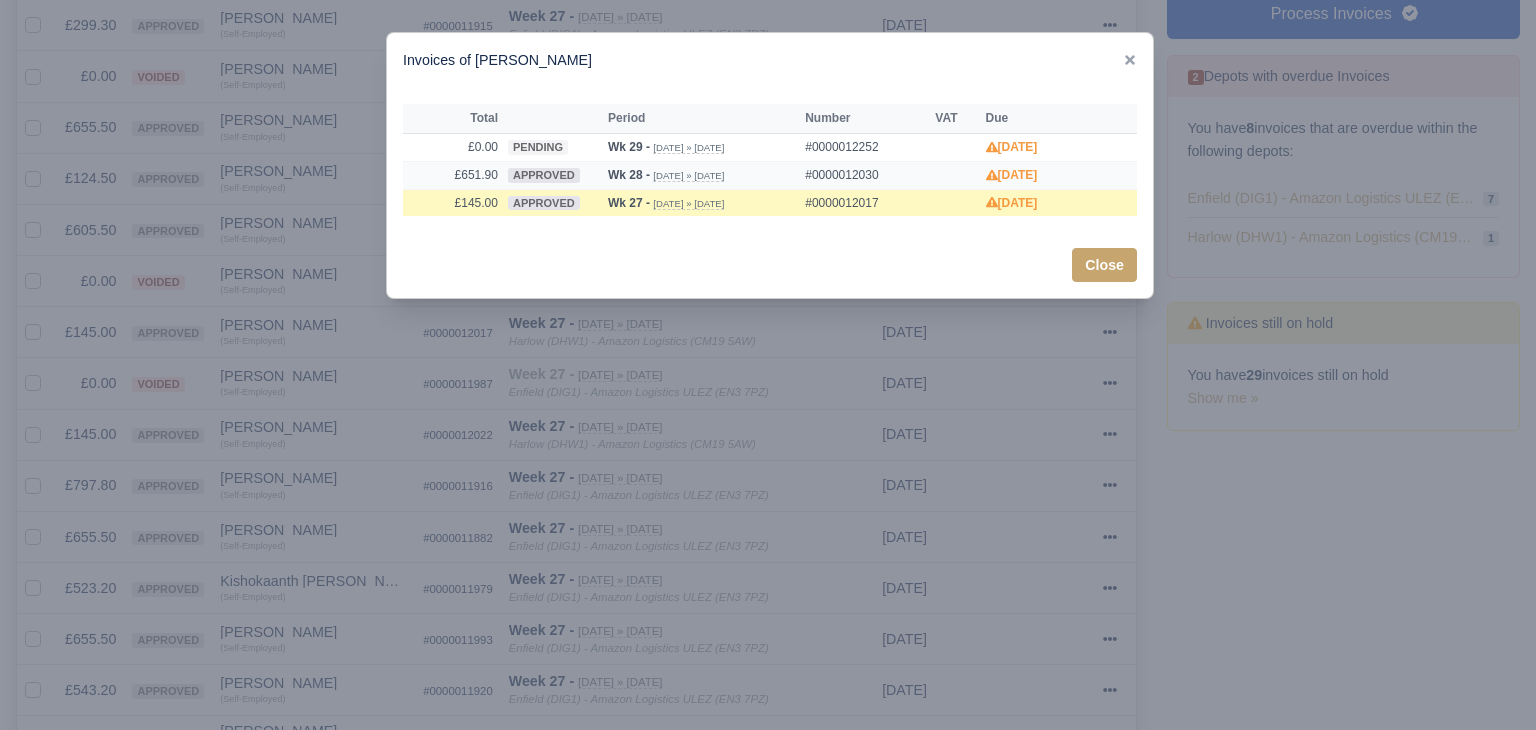 click on "£651.90" at bounding box center (453, 175) 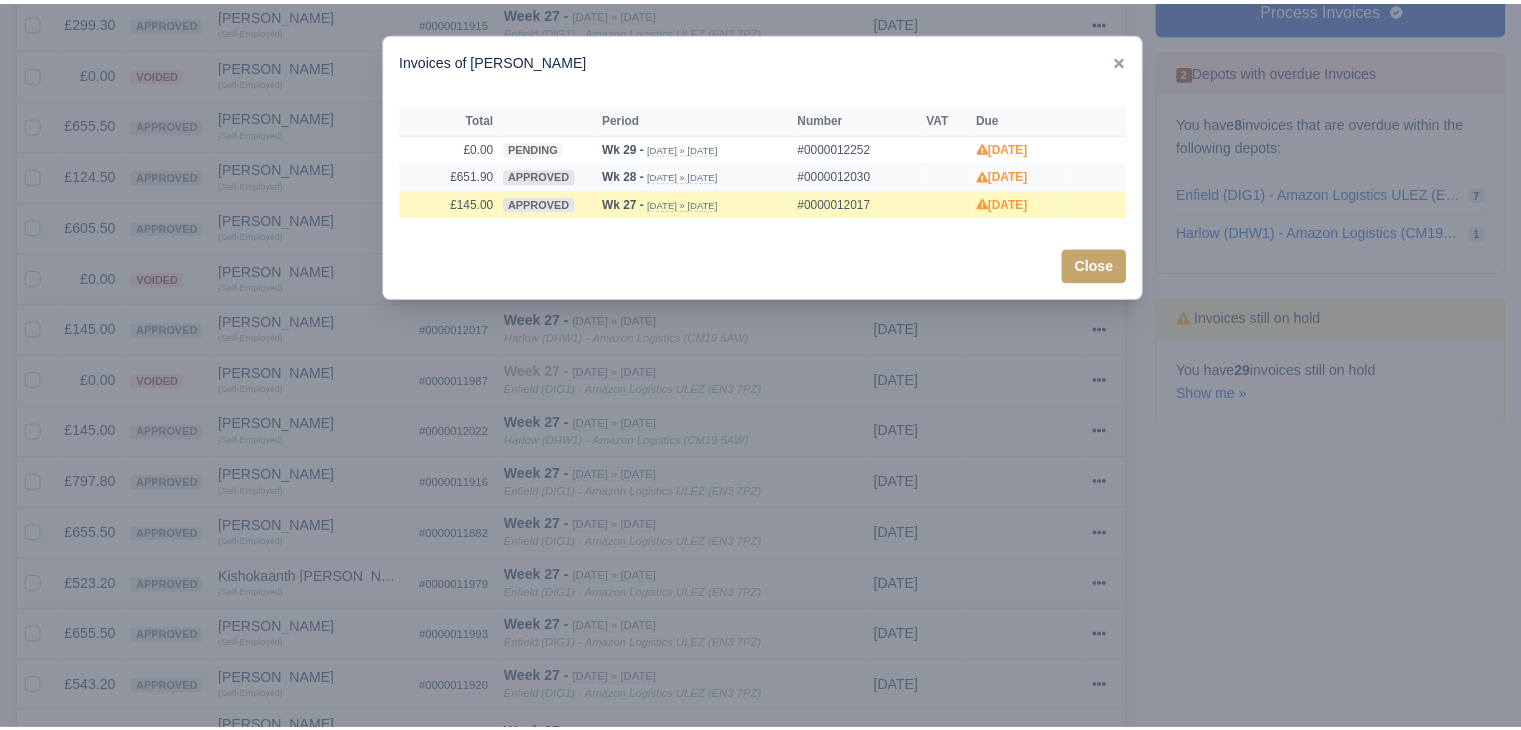 scroll, scrollTop: 548, scrollLeft: 0, axis: vertical 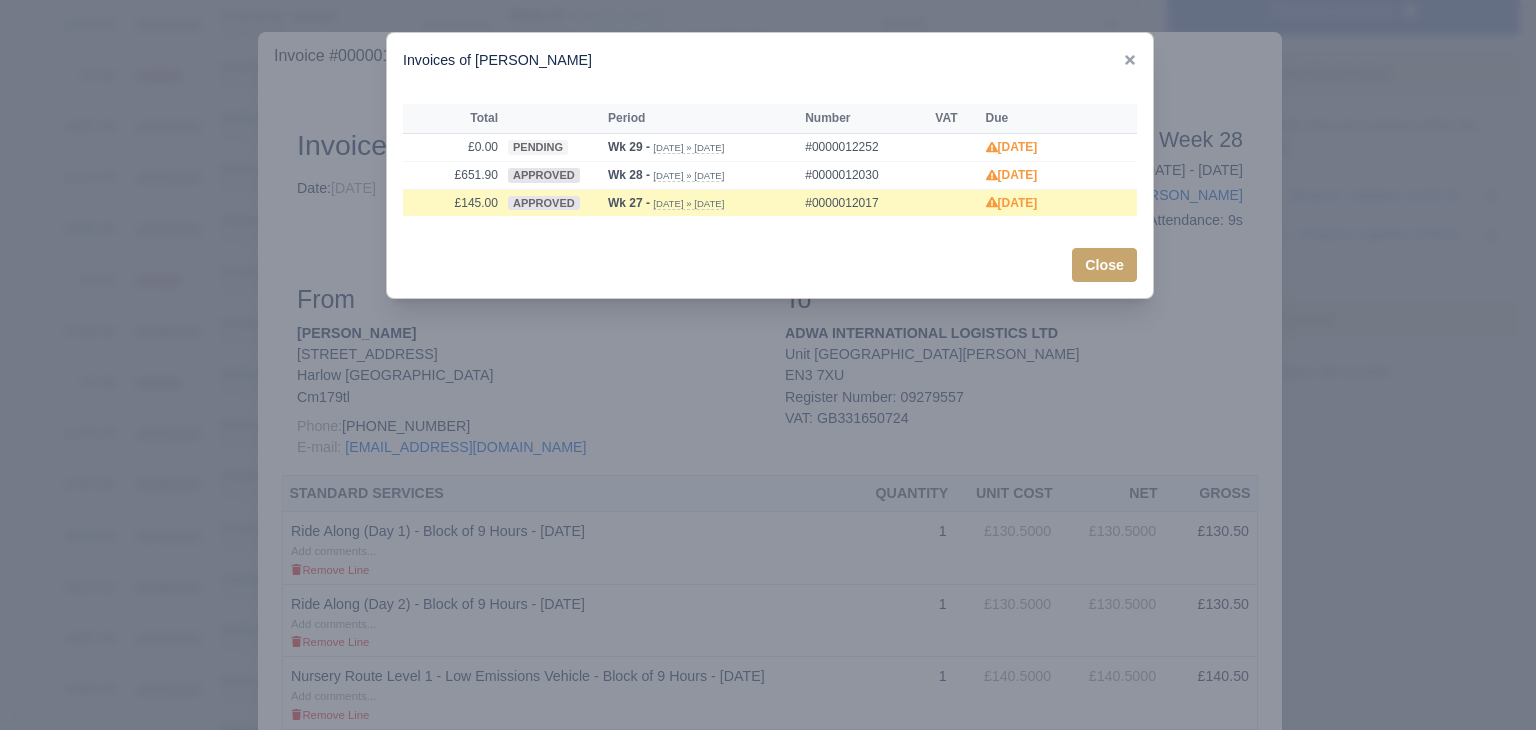 drag, startPoint x: 557, startPoint y: 509, endPoint x: 508, endPoint y: 516, distance: 49.497475 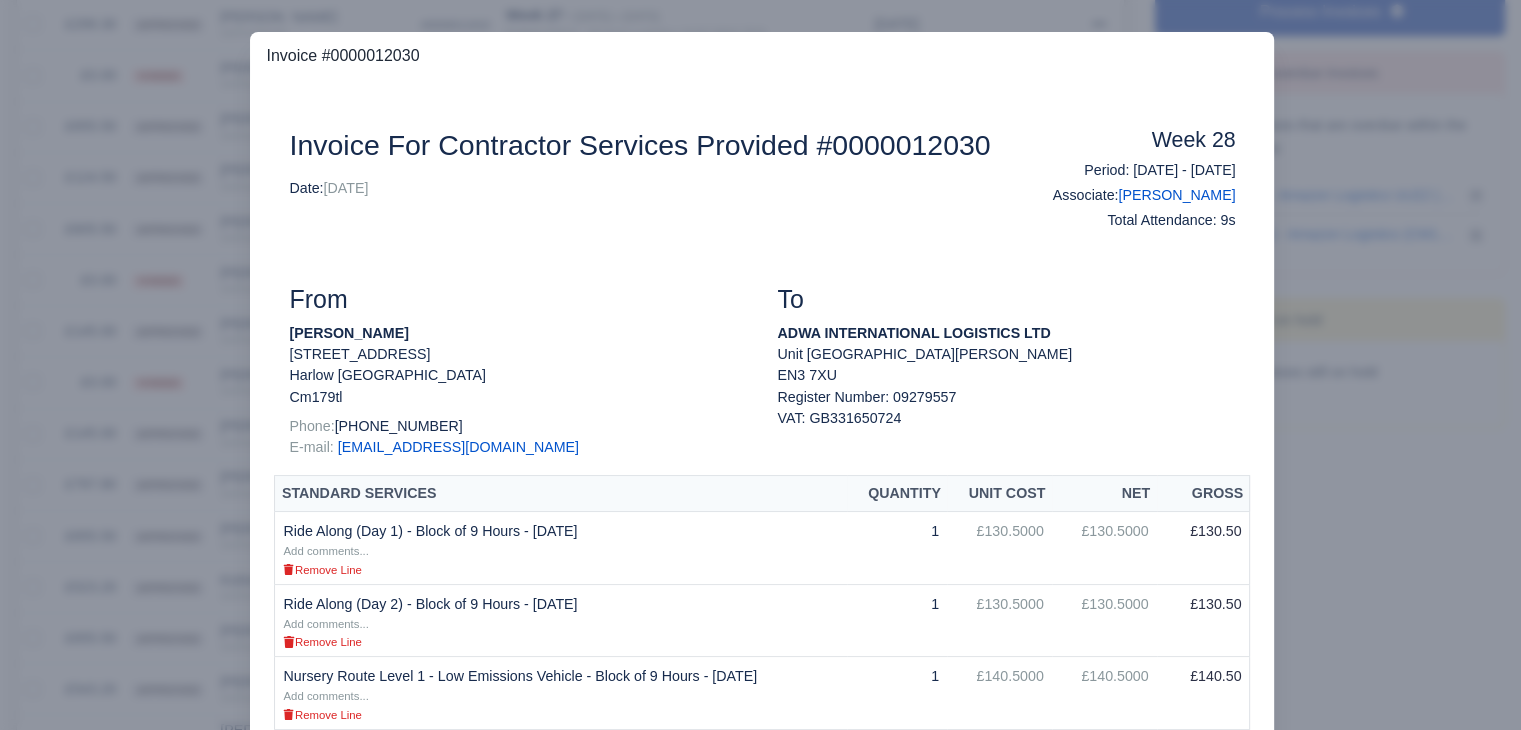 click on "Document
Invoice For Contractor Services Provided
#0000012030
Date:  12/07/2025
Week 28
Period: 06/07/2025
- 12/07/2025
Associate:
Jerome Elliott
Total Attendance: 9s
From
Jerome Elliott
1 dewsleys lane
Harlow Essex
Cm179tl
Phone:" at bounding box center [762, 1084] 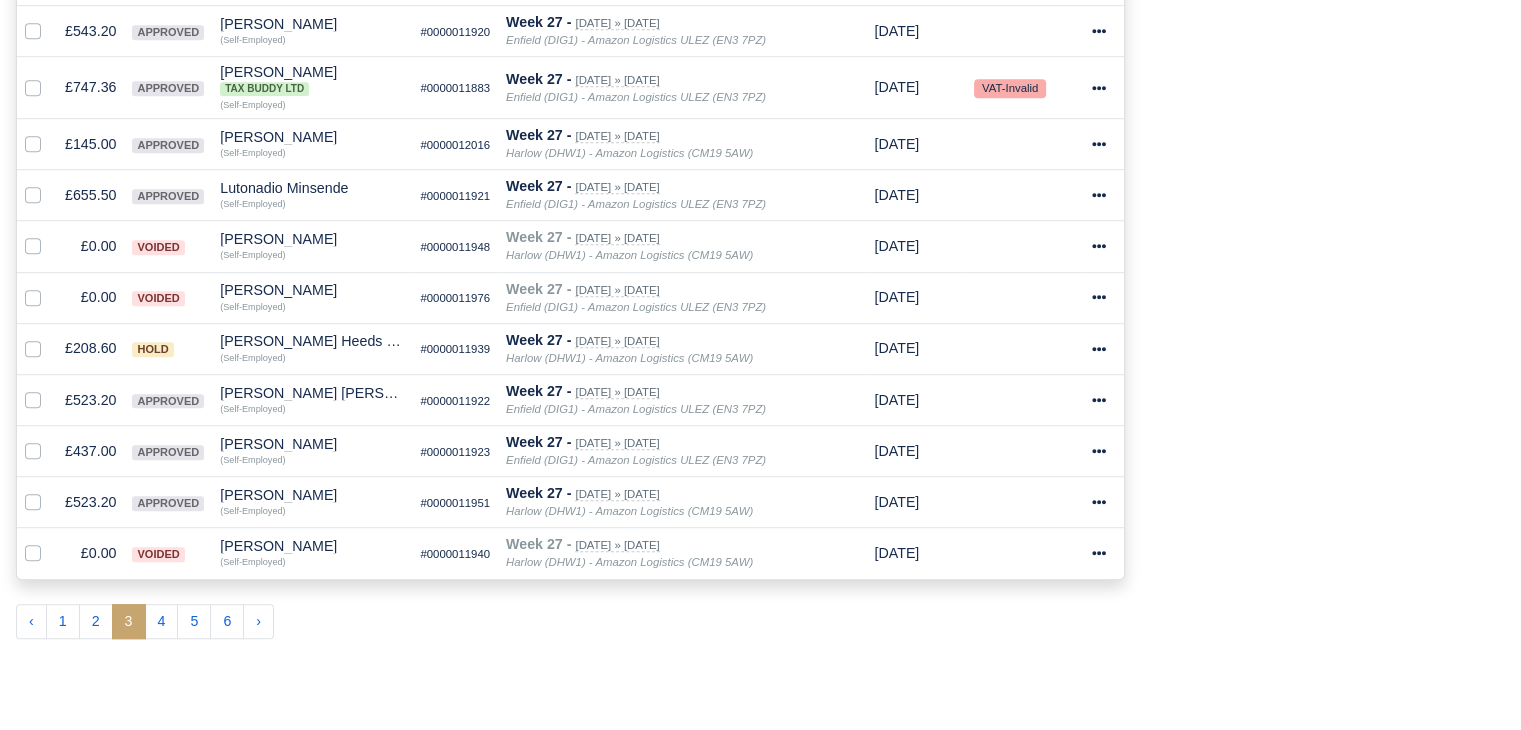 scroll, scrollTop: 1310, scrollLeft: 0, axis: vertical 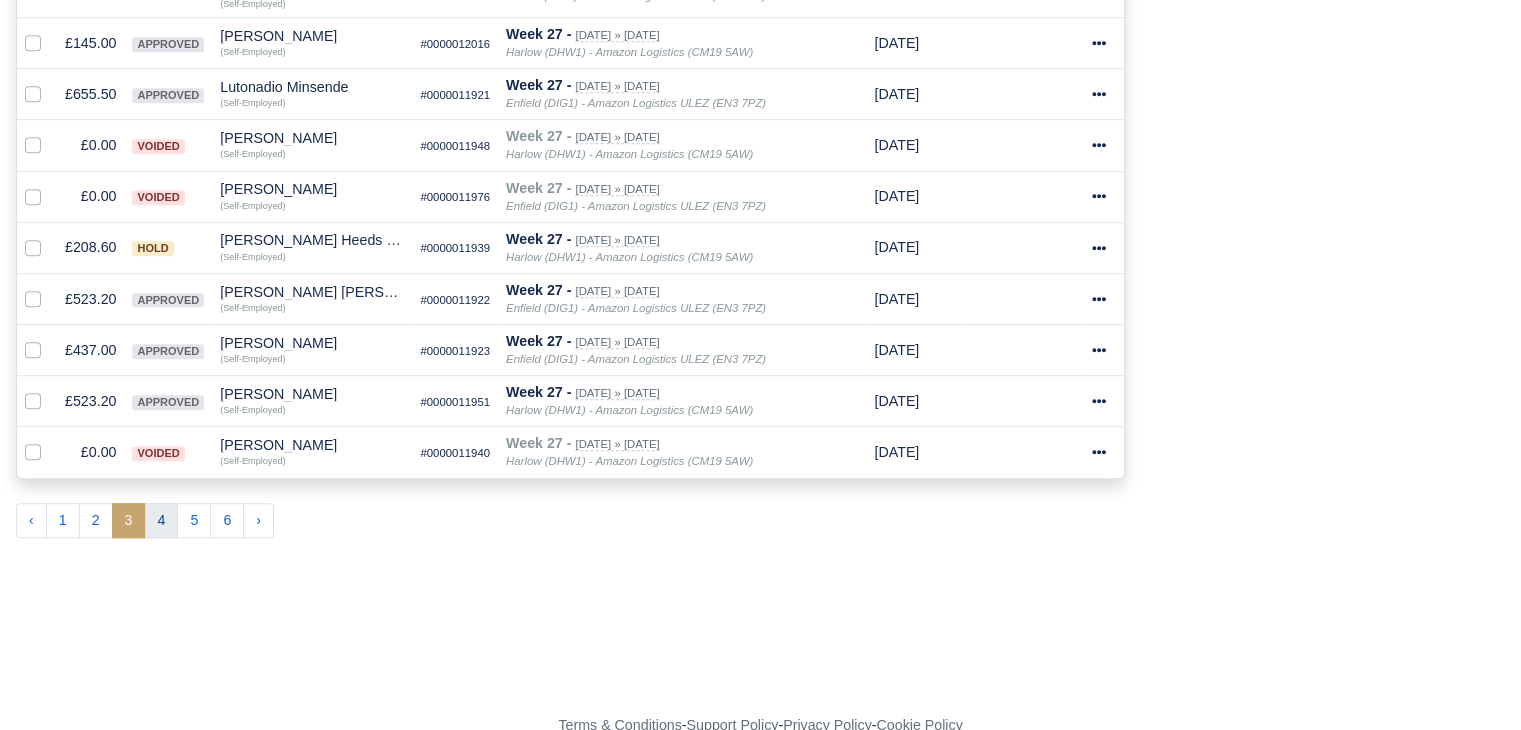 click on "4" at bounding box center (162, 521) 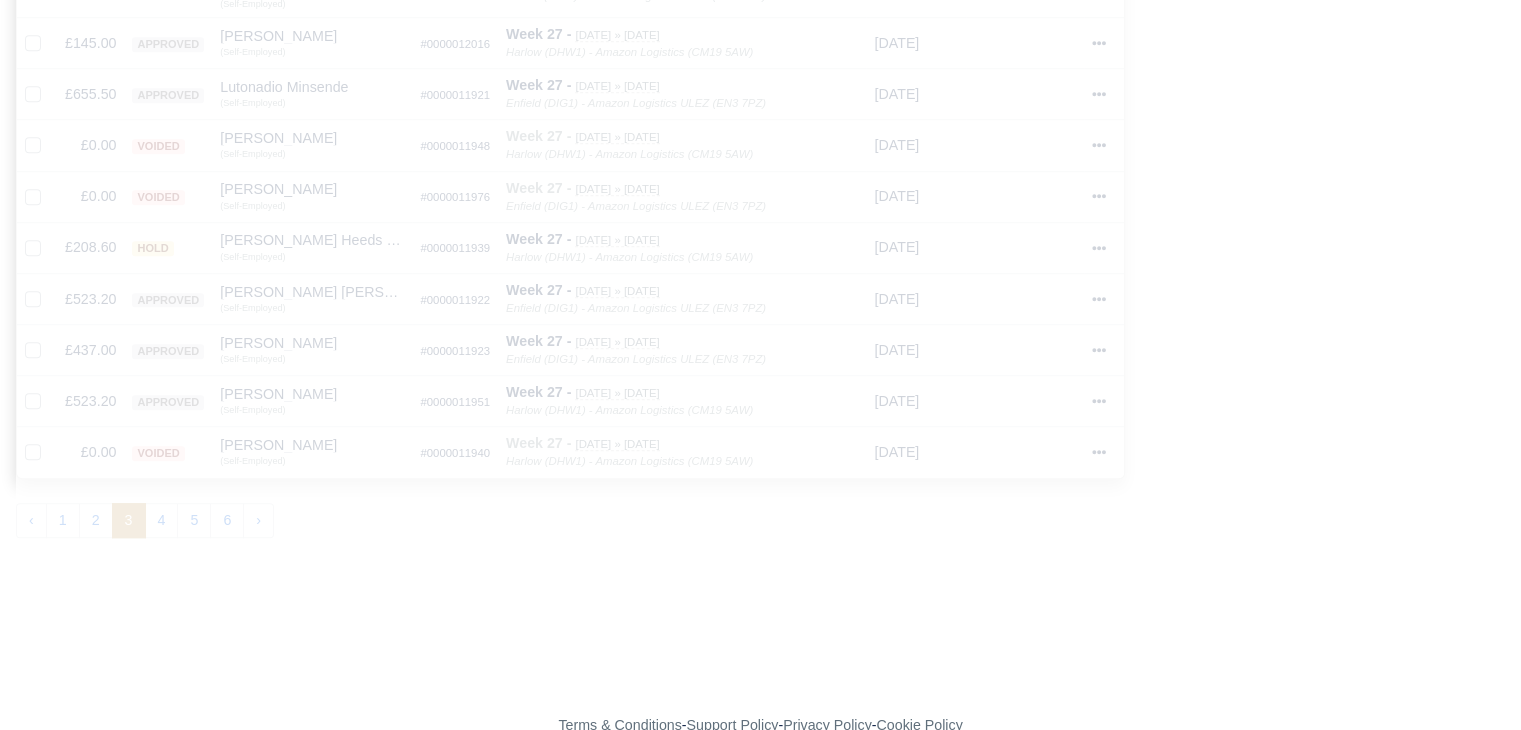 type 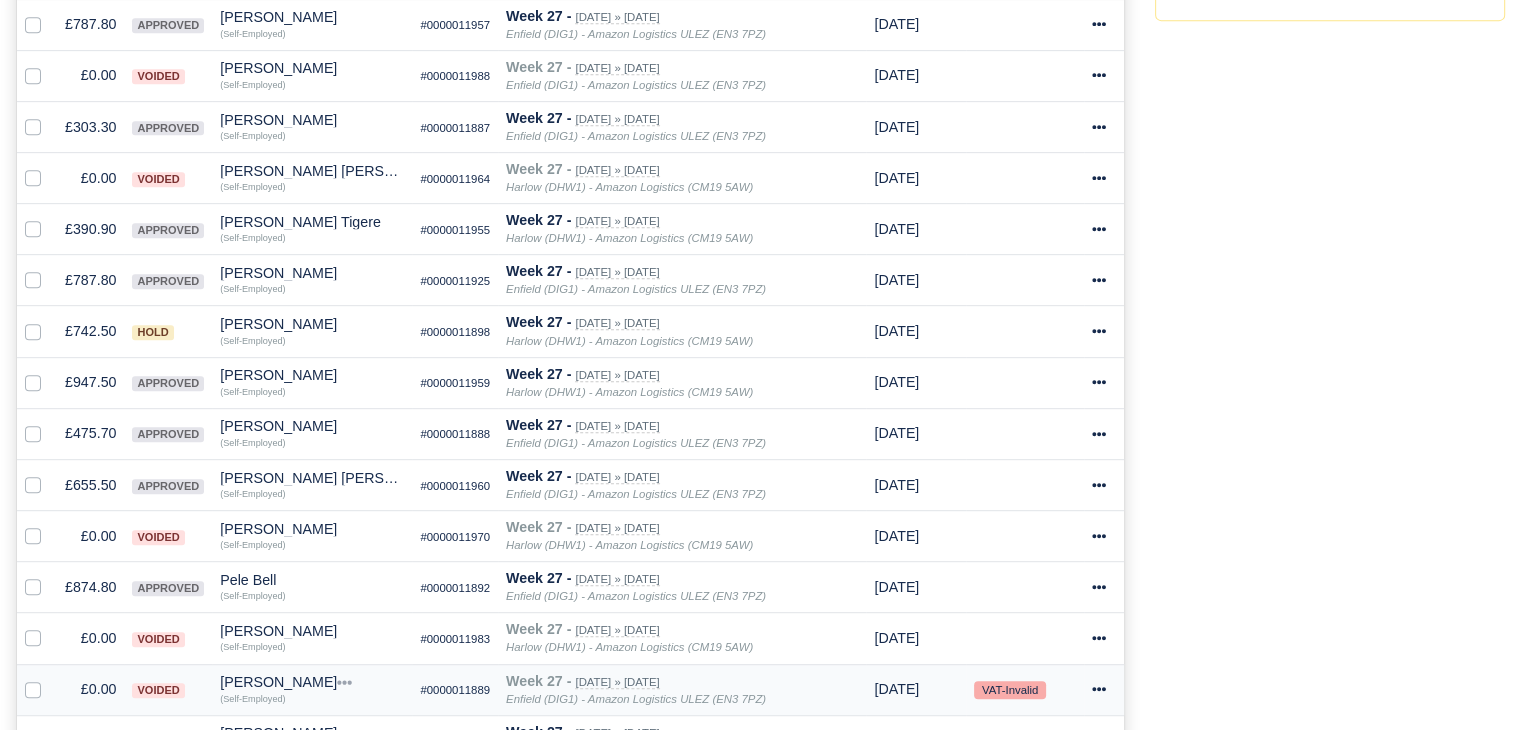 scroll, scrollTop: 948, scrollLeft: 0, axis: vertical 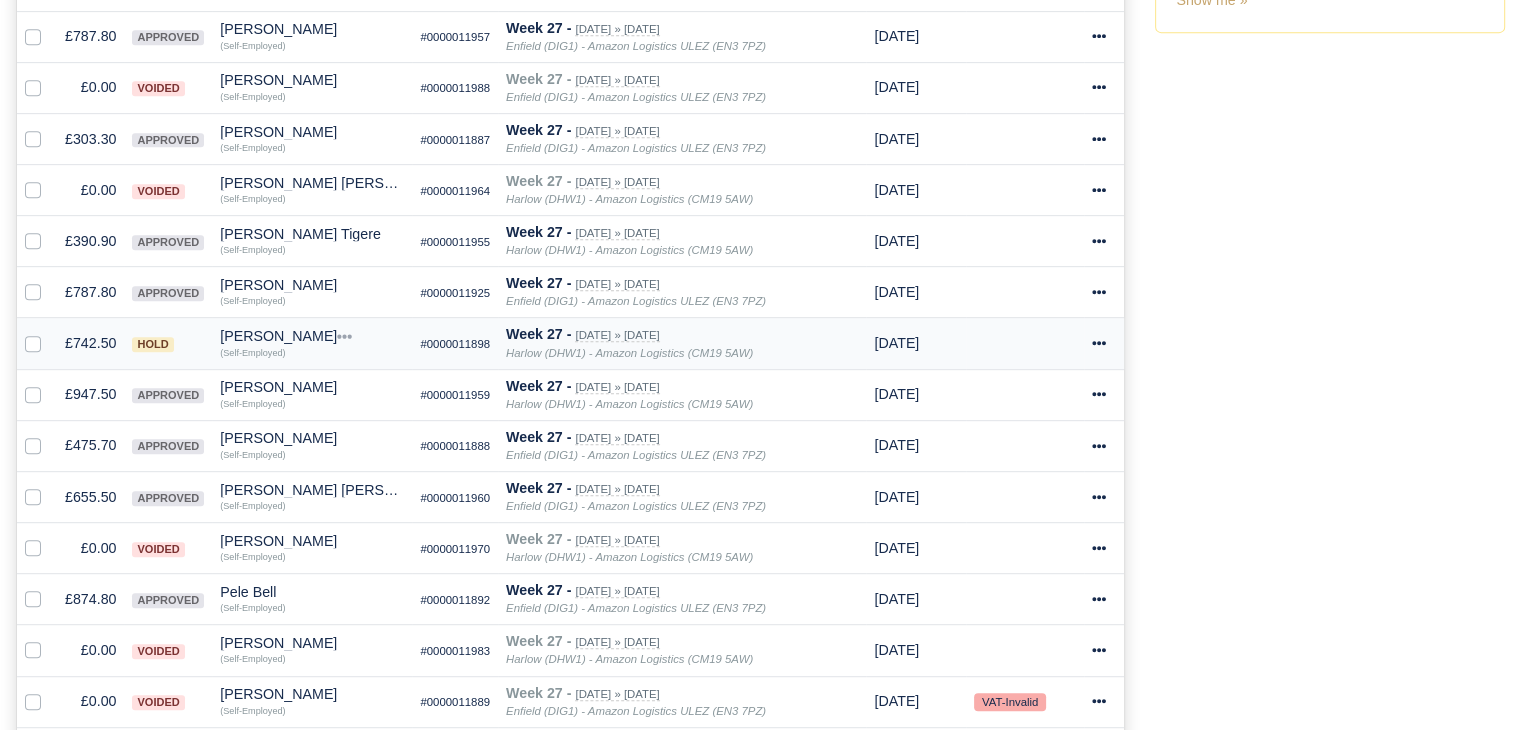 click on "£742.50" at bounding box center (90, 343) 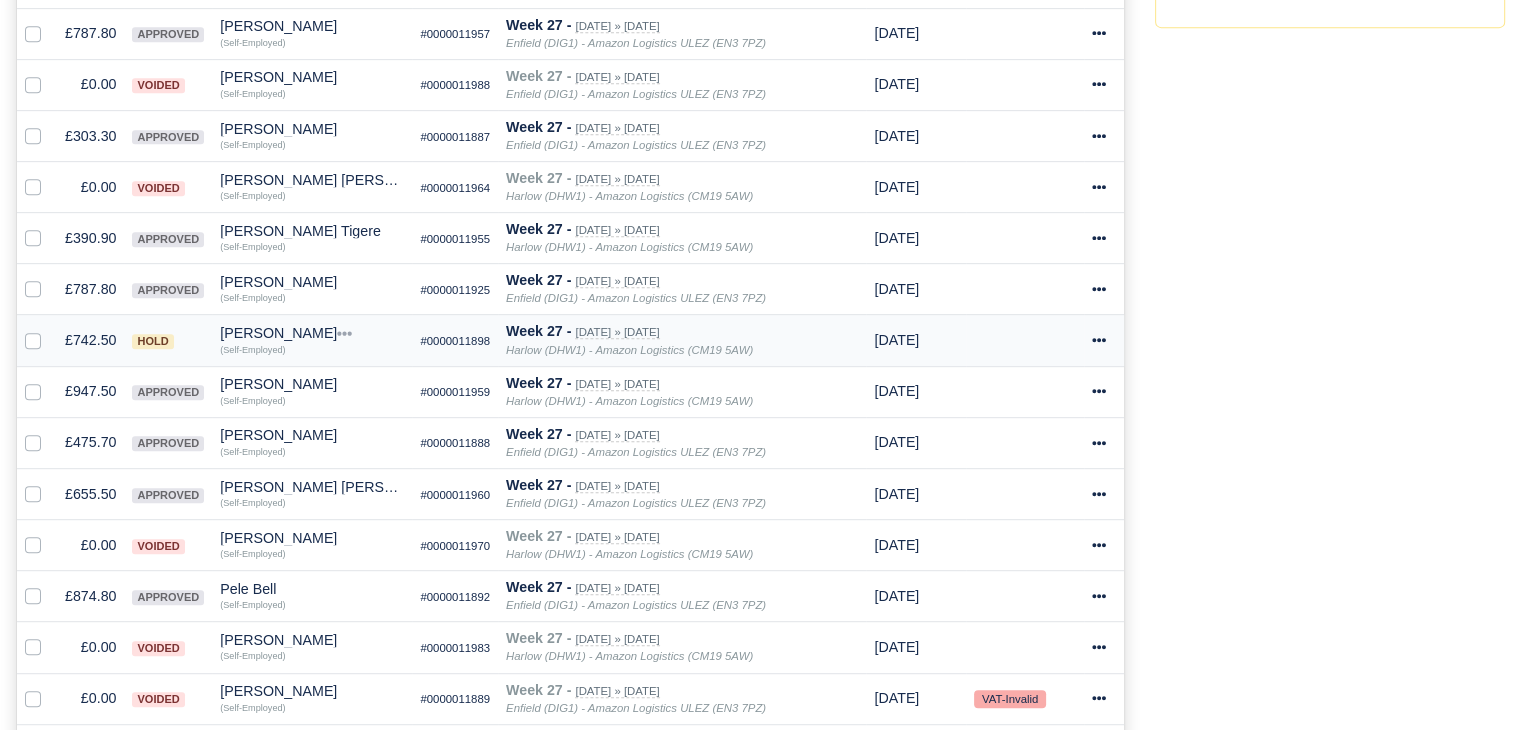 scroll, scrollTop: 946, scrollLeft: 0, axis: vertical 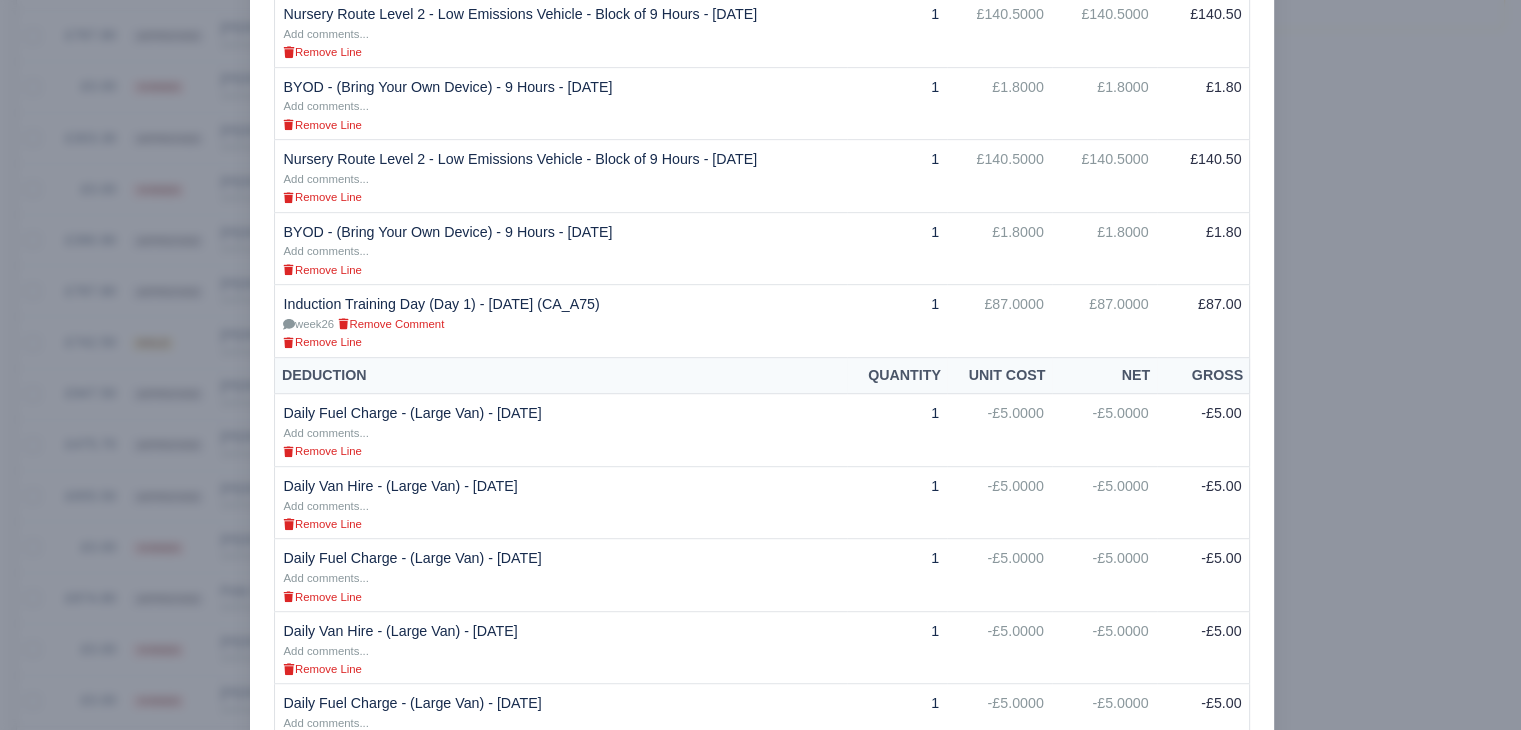 click at bounding box center [760, 365] 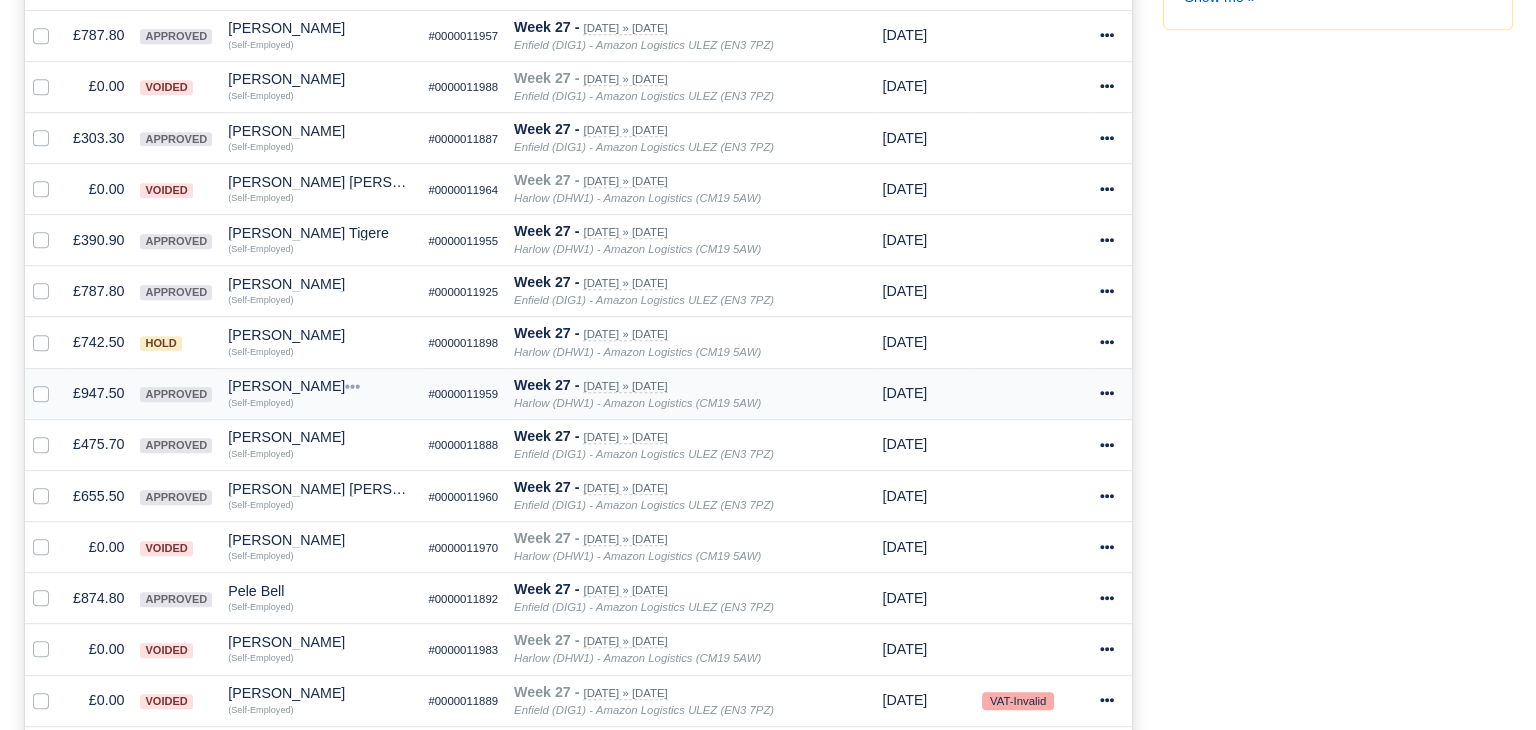 scroll, scrollTop: 948, scrollLeft: 0, axis: vertical 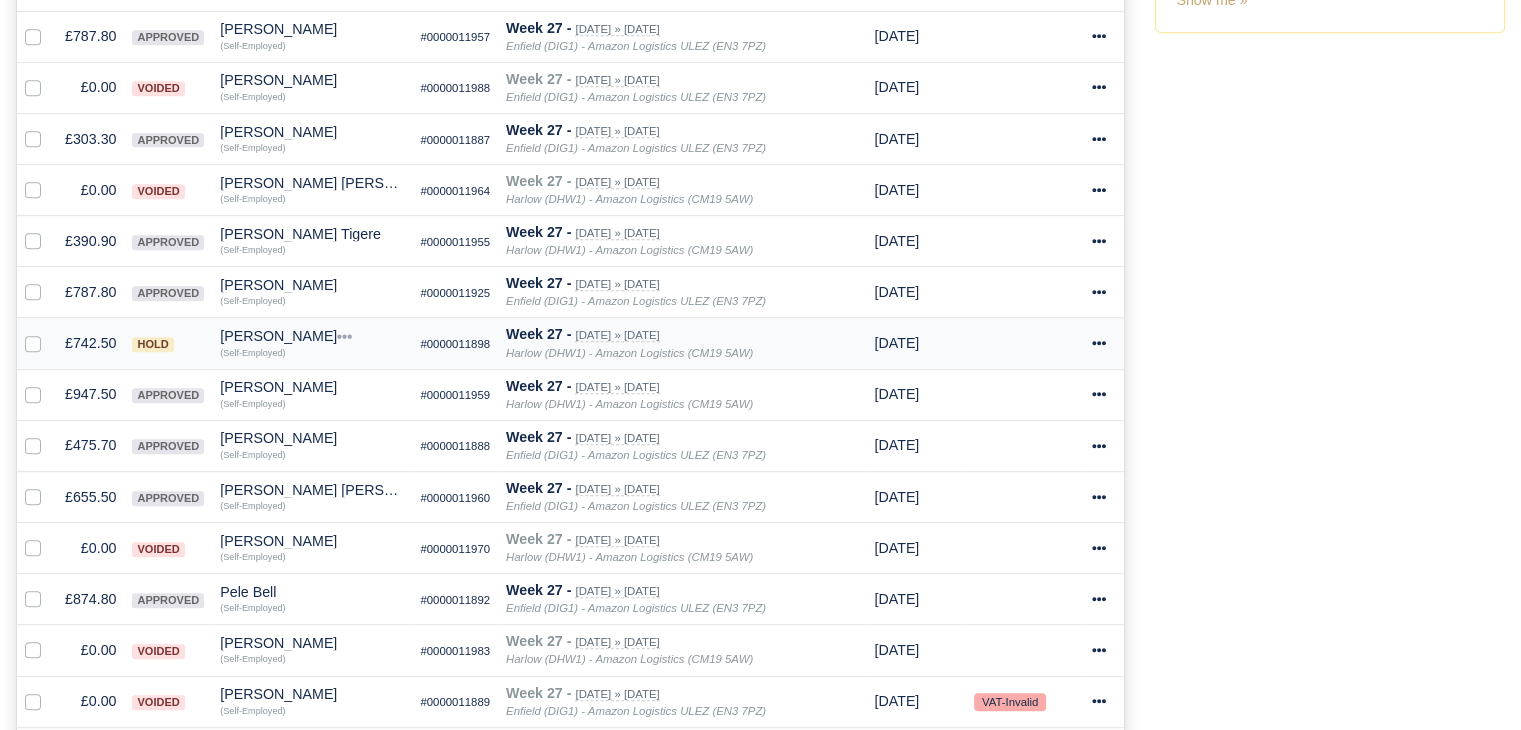 click on "Oliver Massey
Quick Actions
Other Invoices
Wallet
(Self-Employed)" at bounding box center [312, 343] 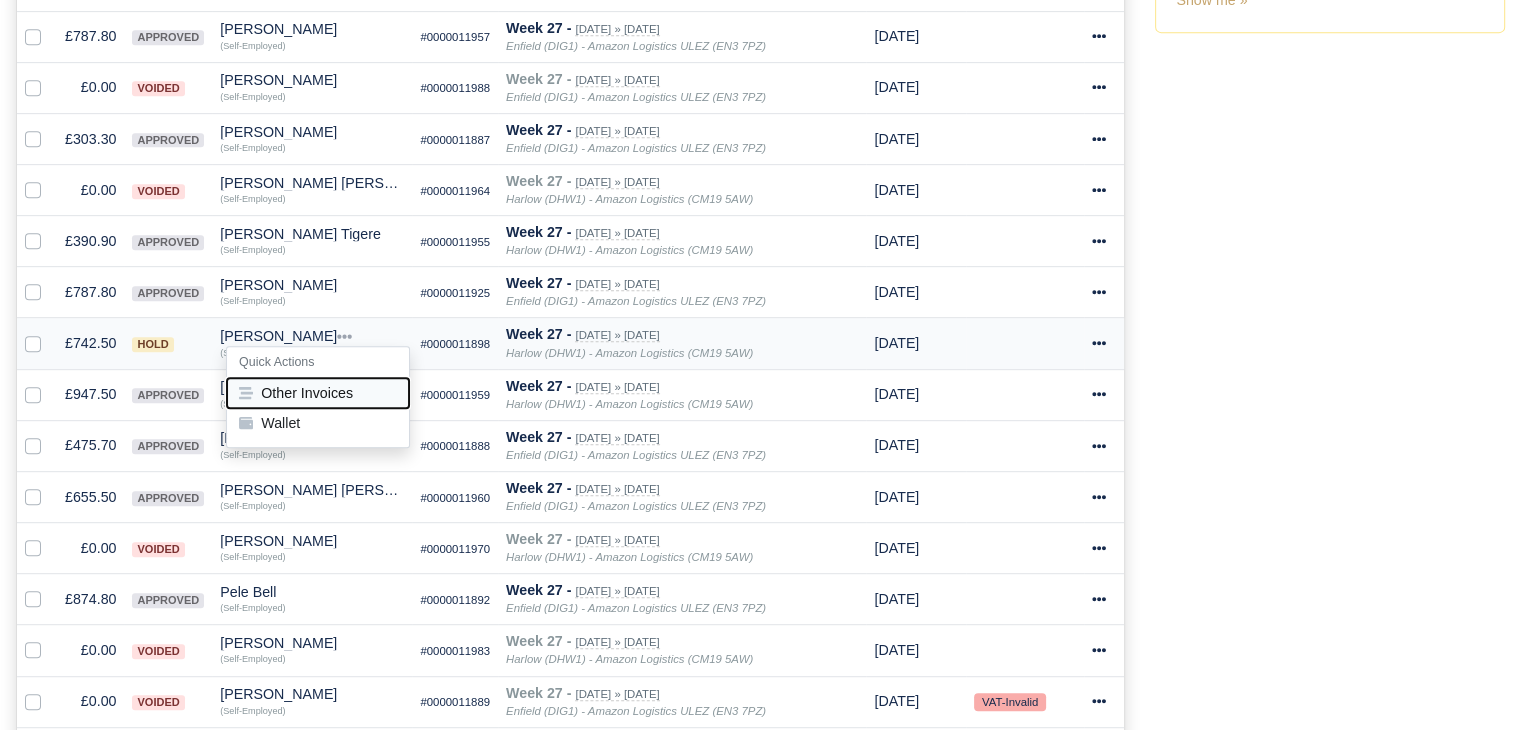 click on "Other Invoices" at bounding box center (318, 393) 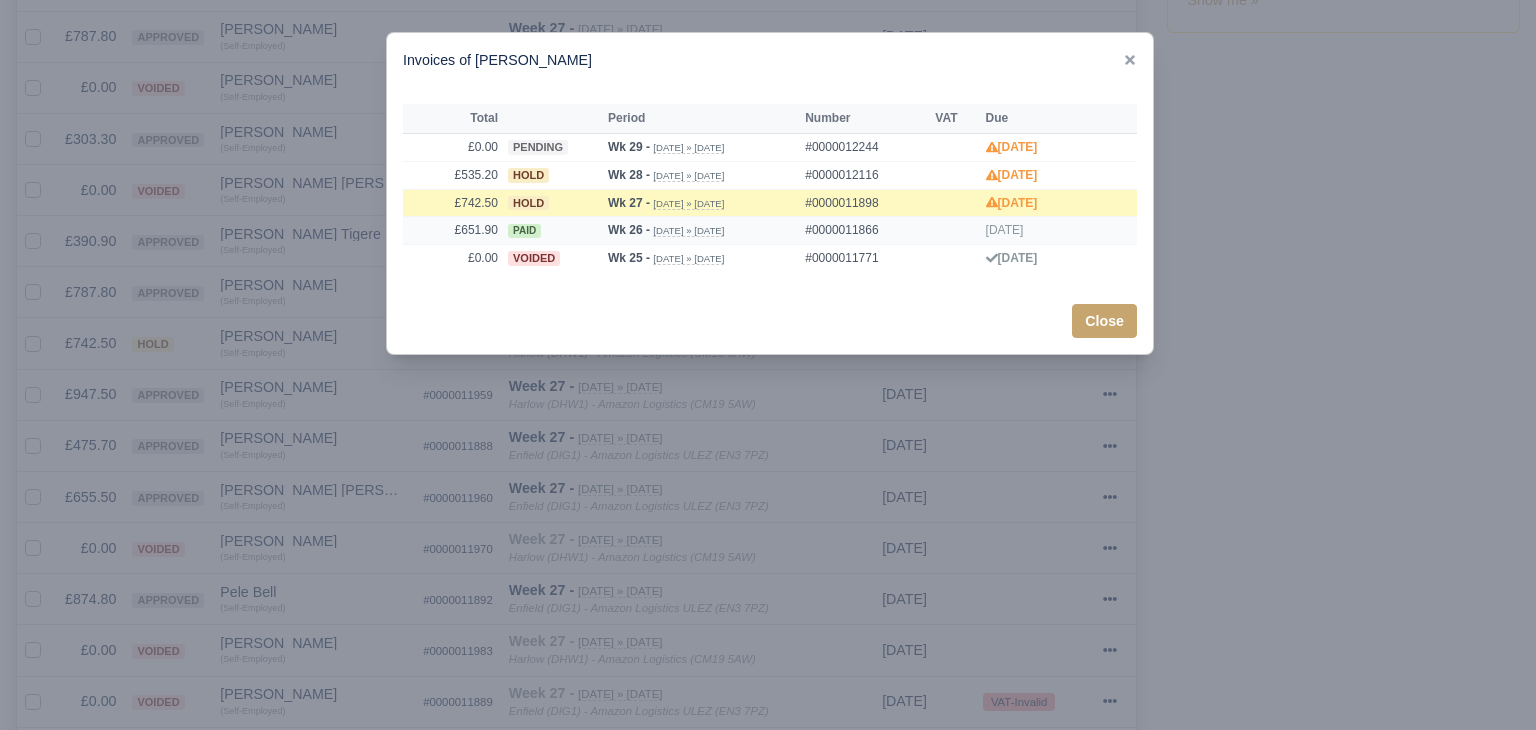 click on "paid" at bounding box center (553, 231) 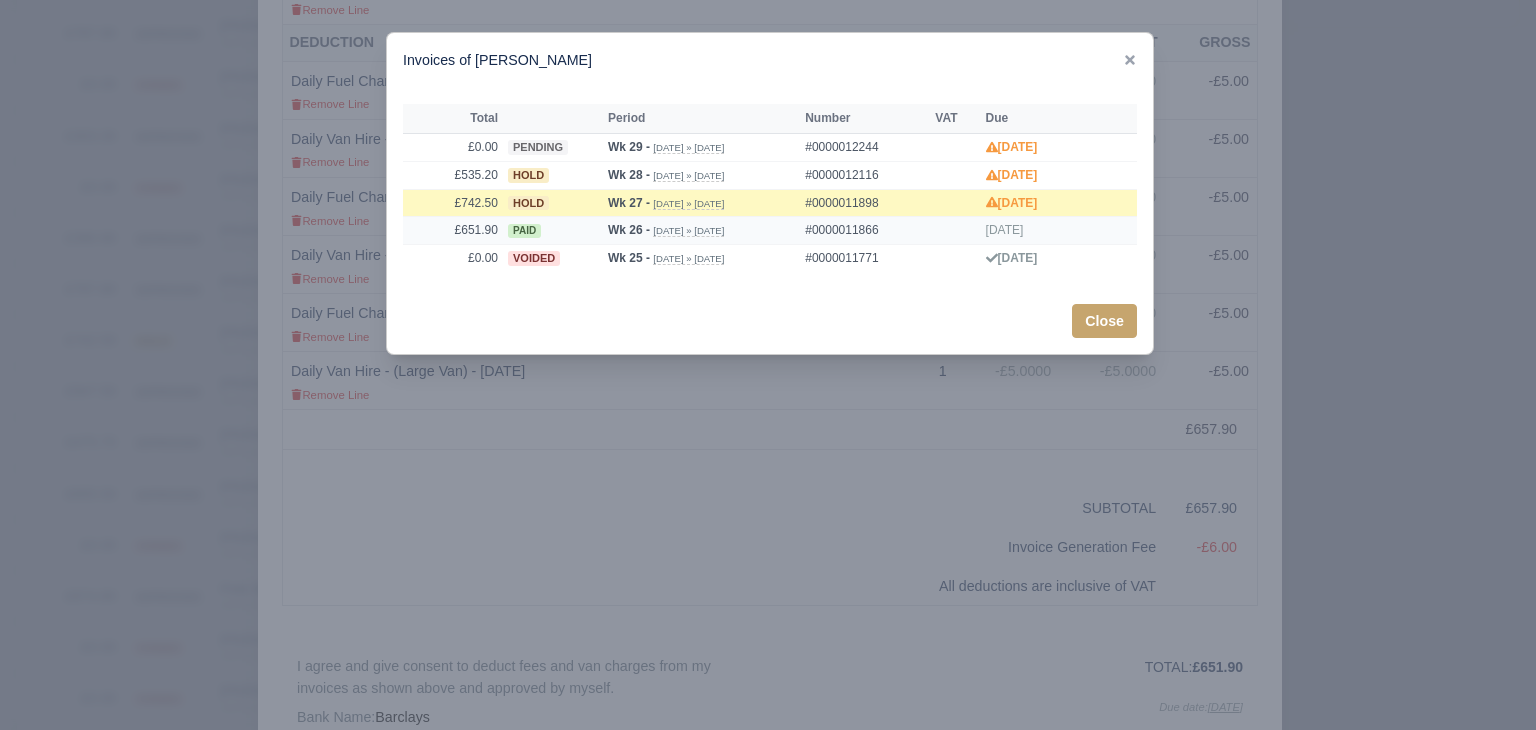 scroll, scrollTop: 946, scrollLeft: 0, axis: vertical 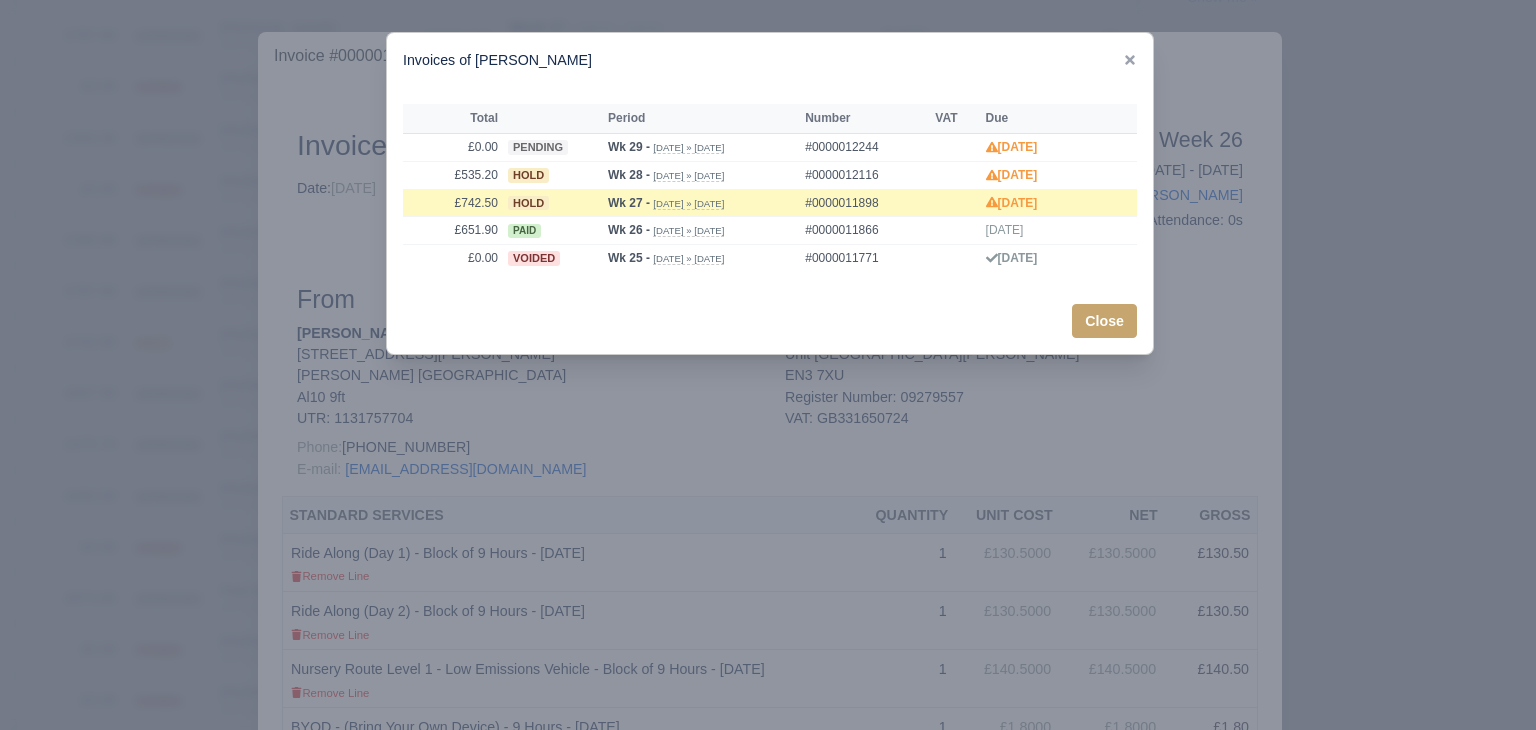 click at bounding box center (768, 365) 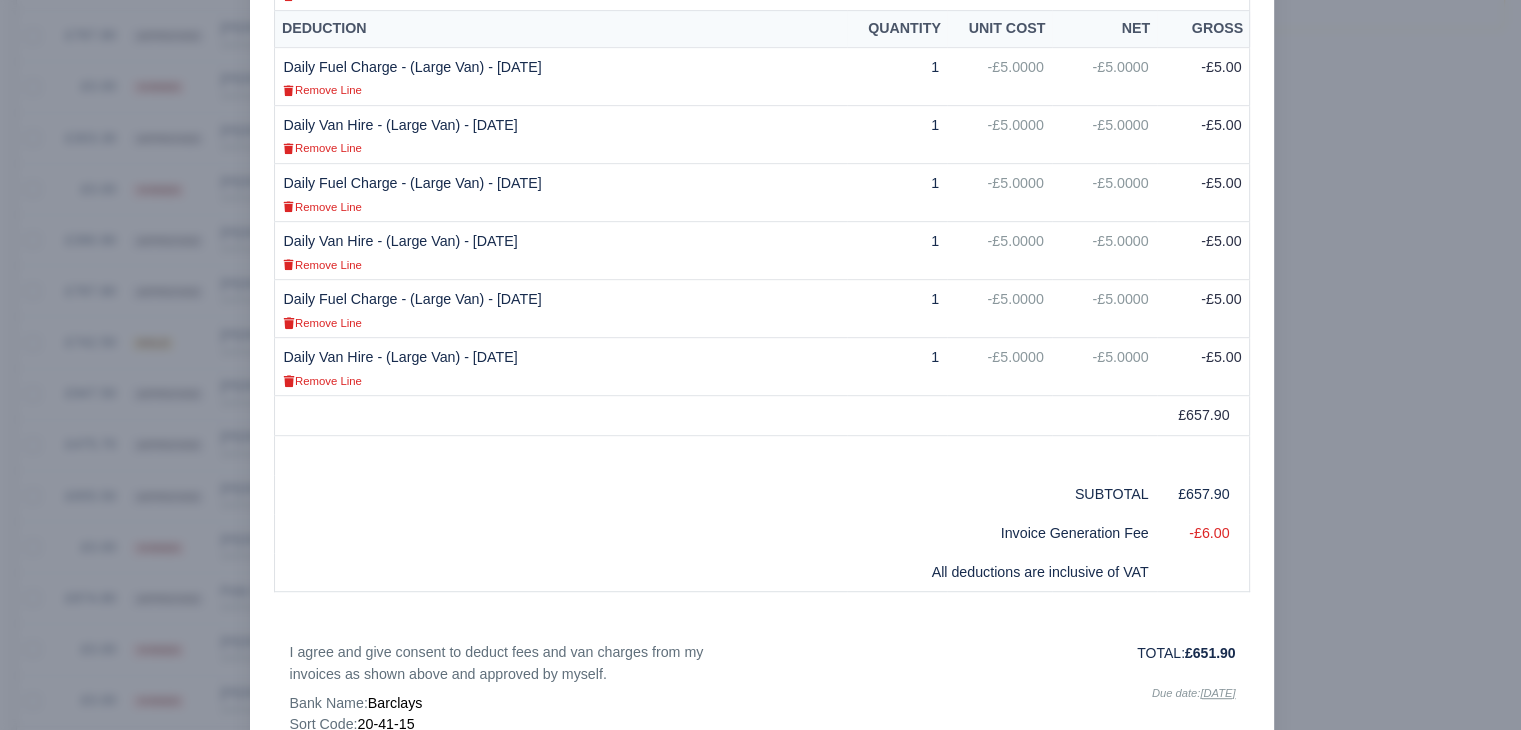 scroll, scrollTop: 1026, scrollLeft: 0, axis: vertical 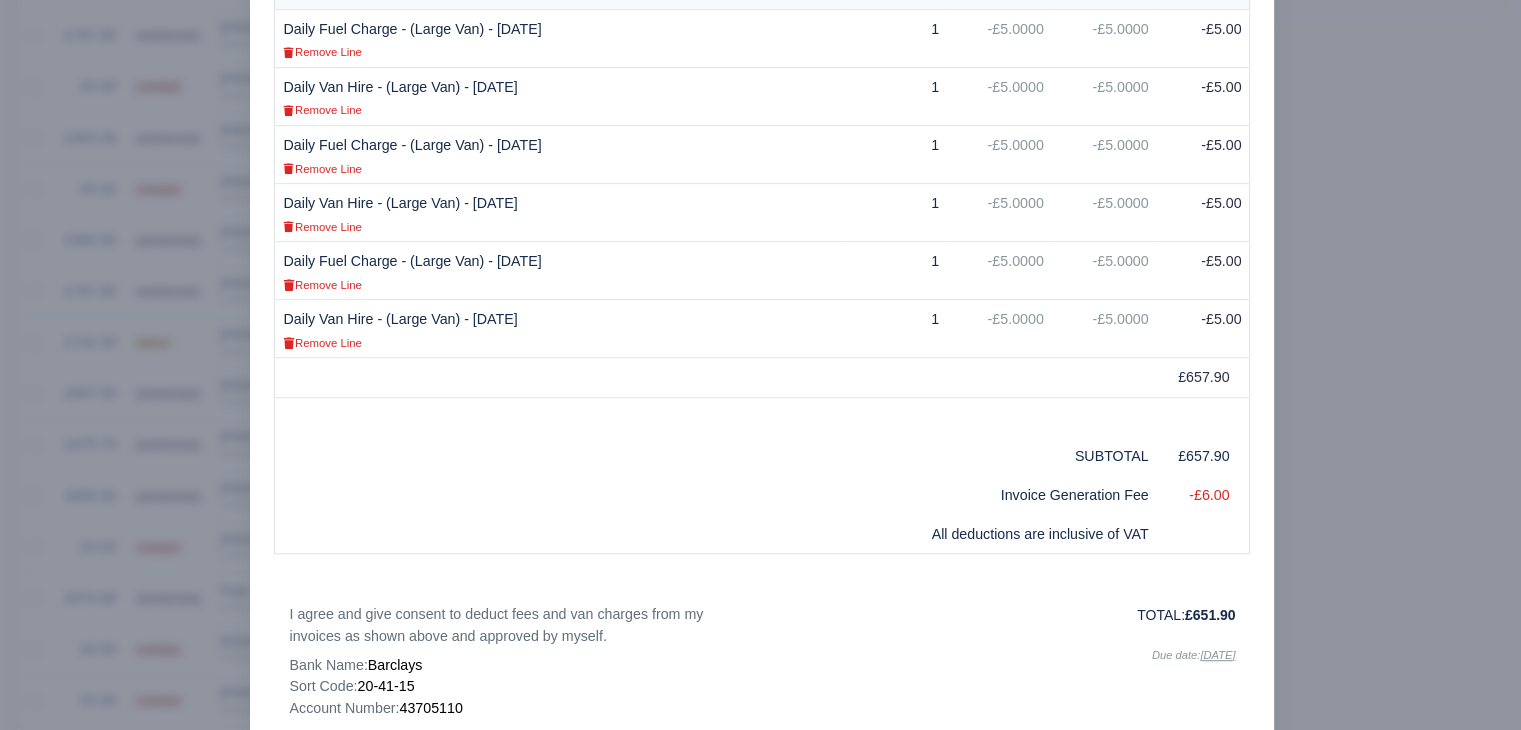 click at bounding box center [760, 365] 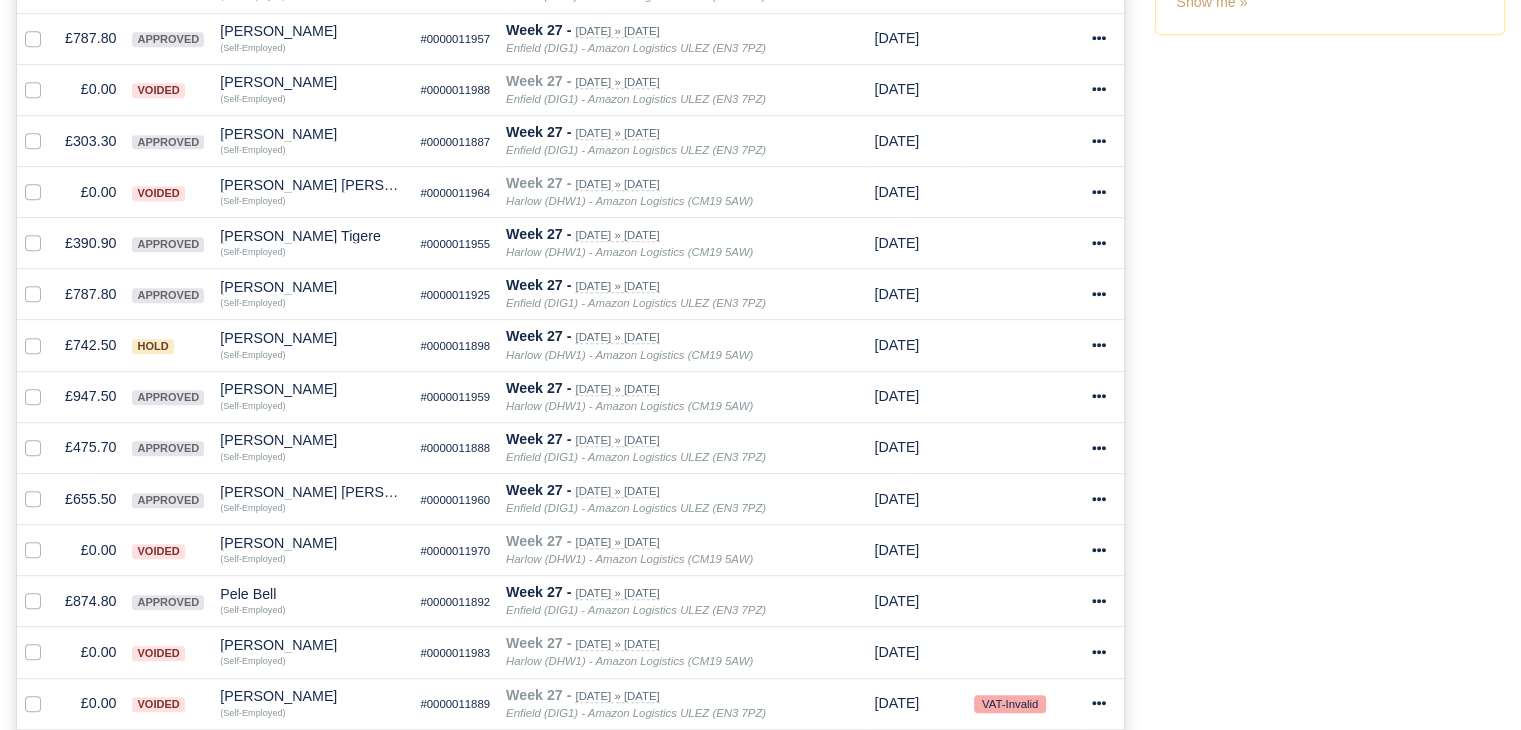 scroll, scrollTop: 948, scrollLeft: 0, axis: vertical 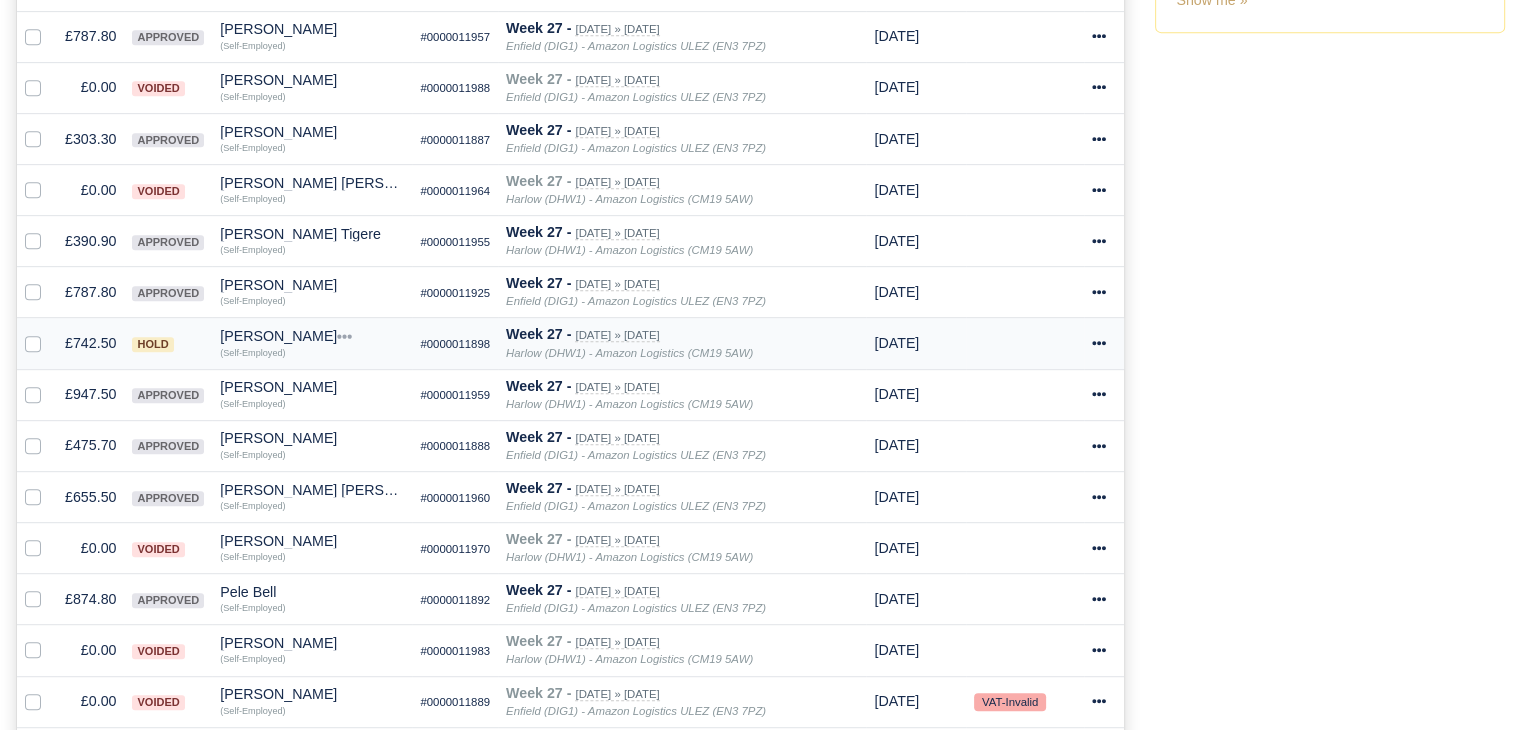 click on "£742.50" at bounding box center [90, 343] 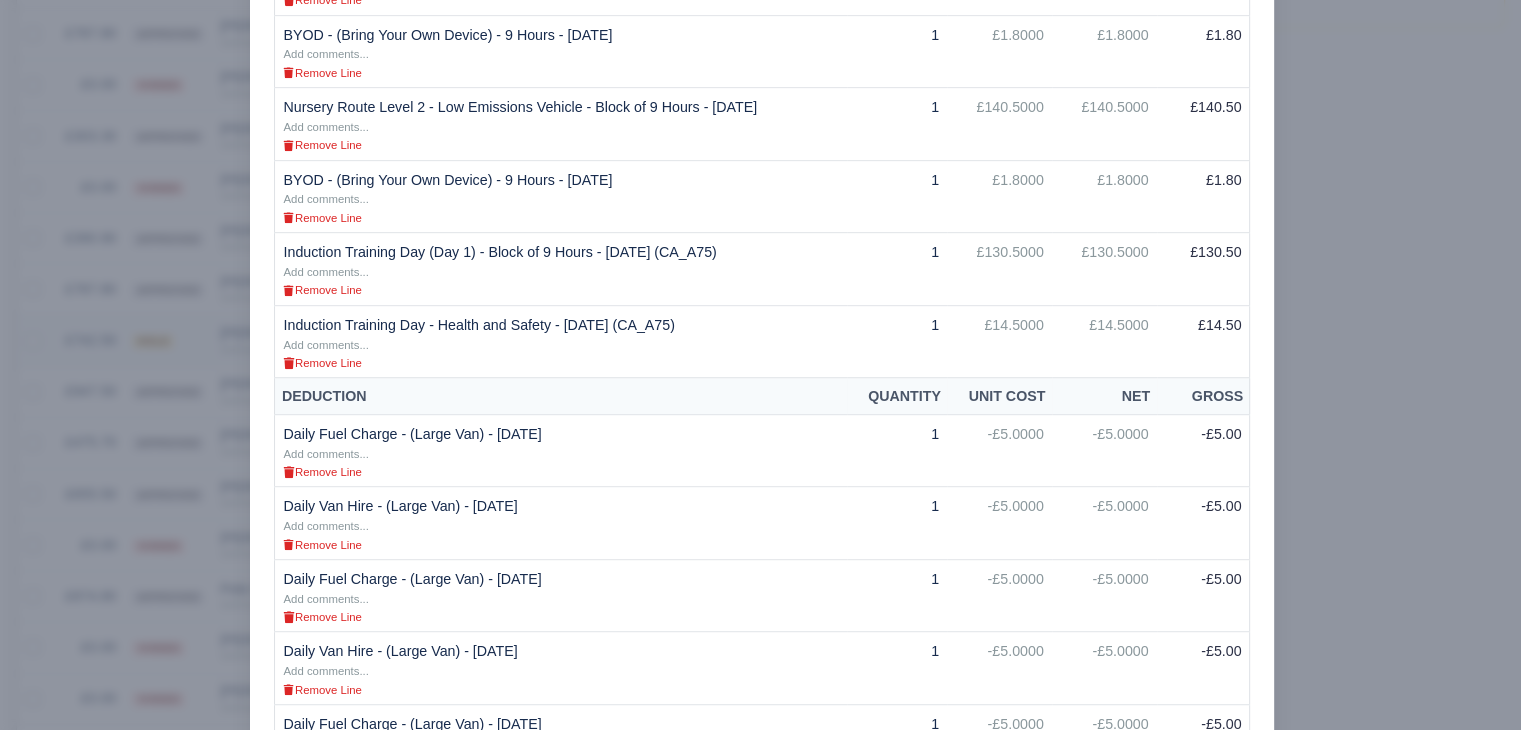 scroll, scrollTop: 946, scrollLeft: 0, axis: vertical 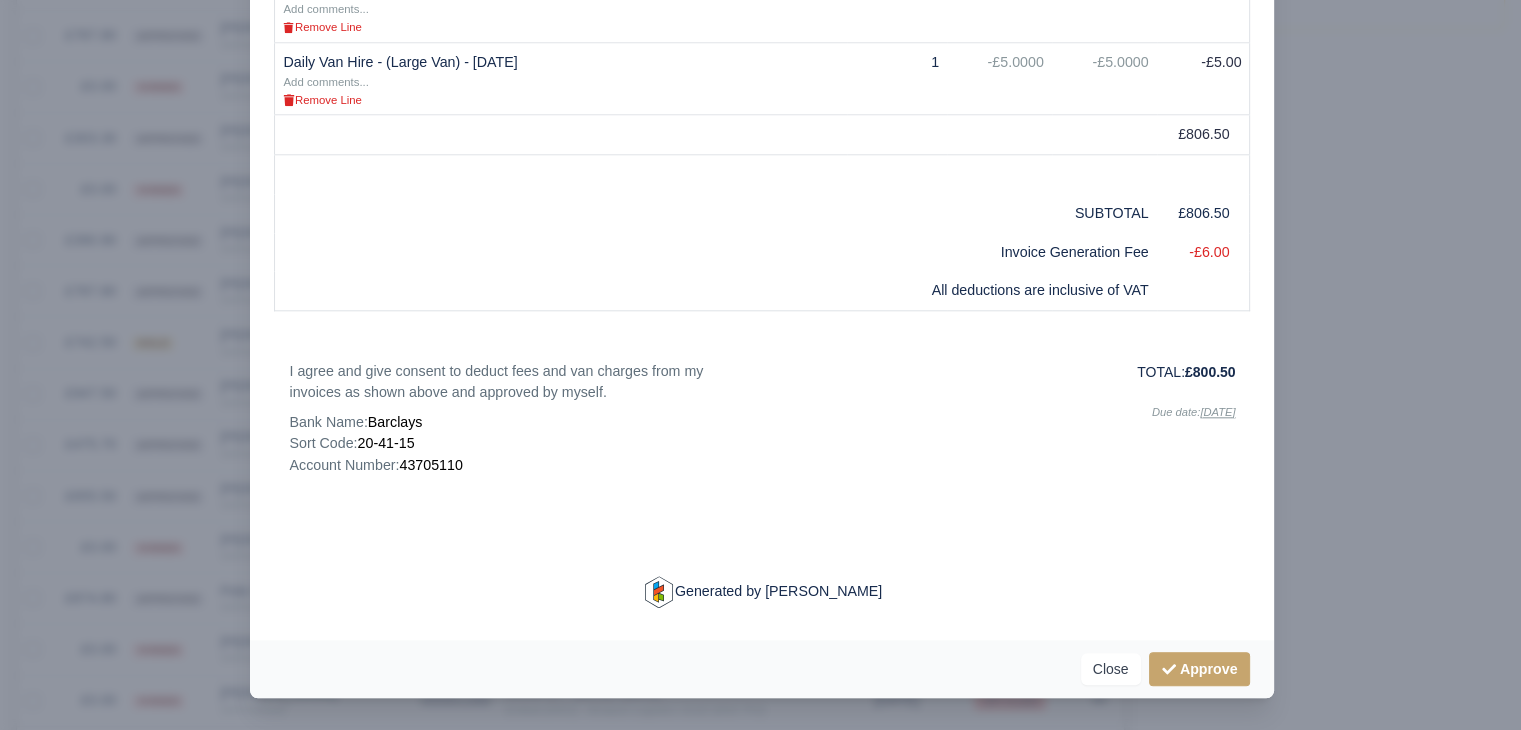click at bounding box center [760, 365] 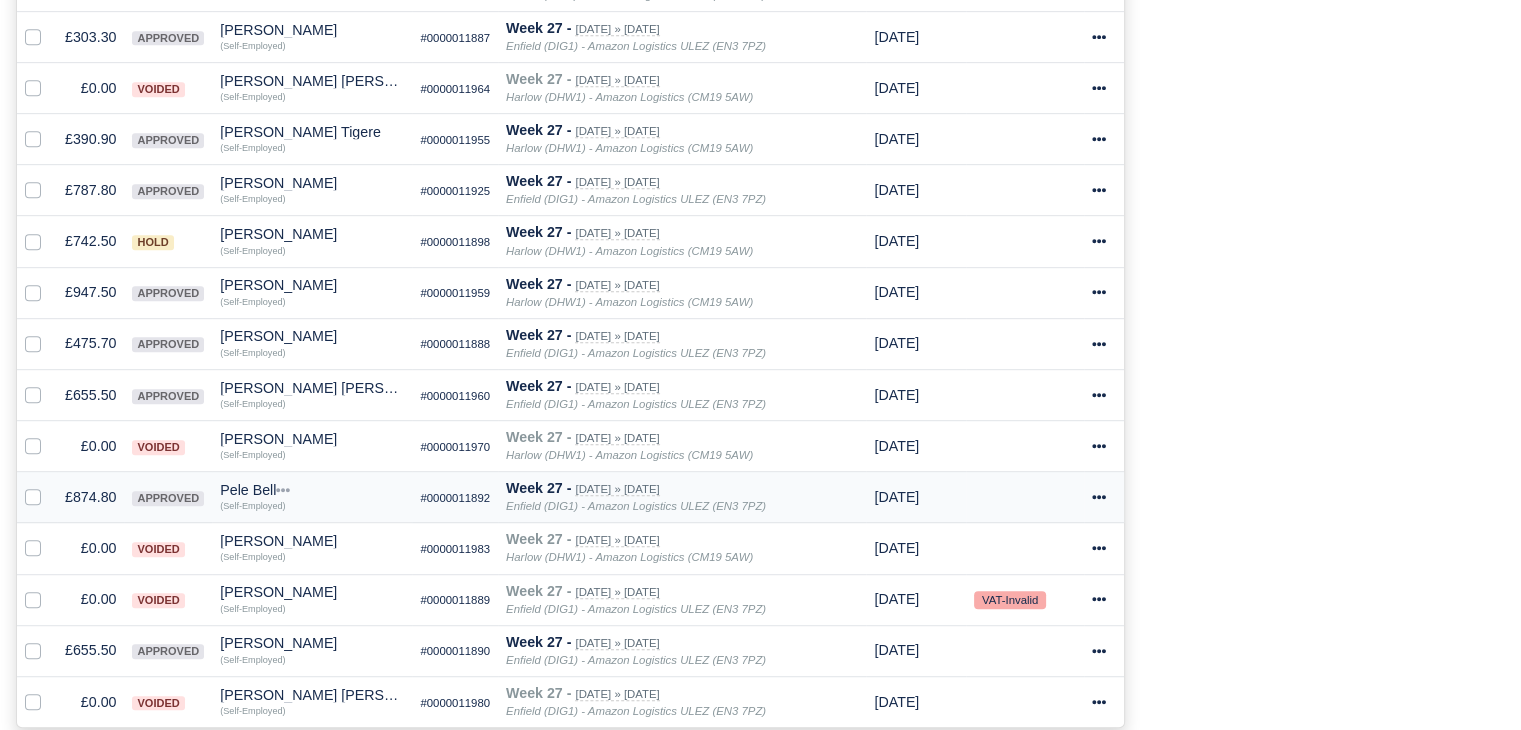 click on "£874.80" at bounding box center (90, 497) 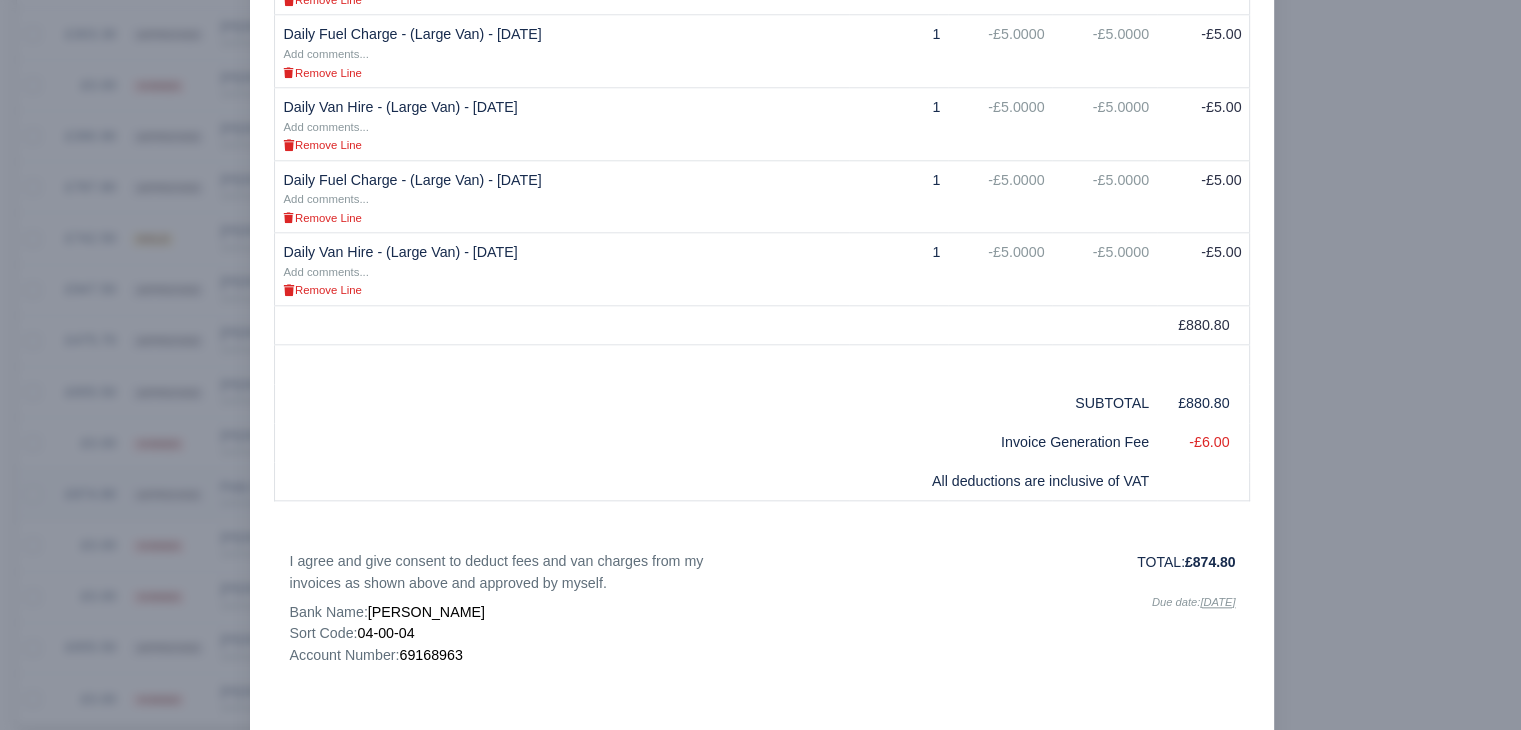 scroll, scrollTop: 1048, scrollLeft: 0, axis: vertical 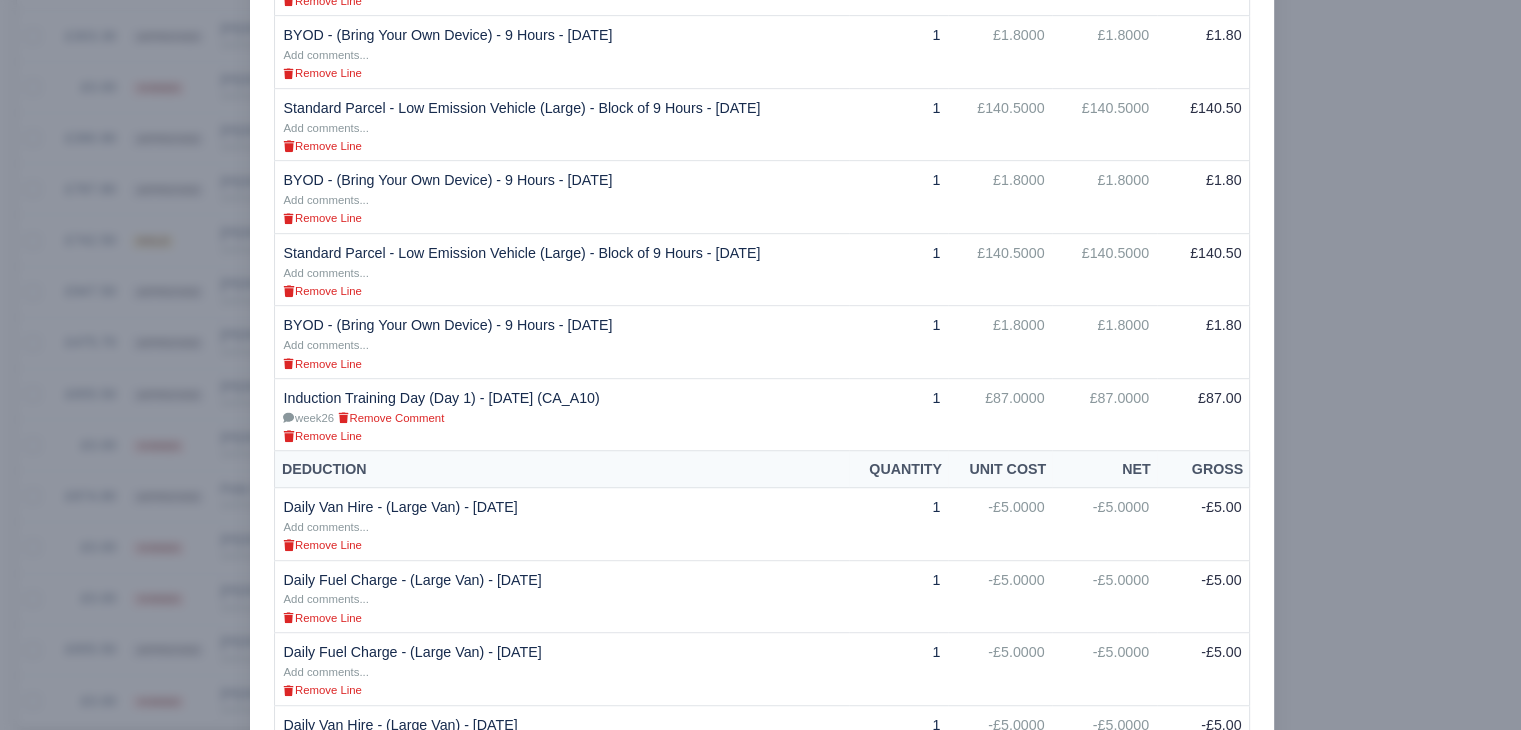 click at bounding box center [760, 365] 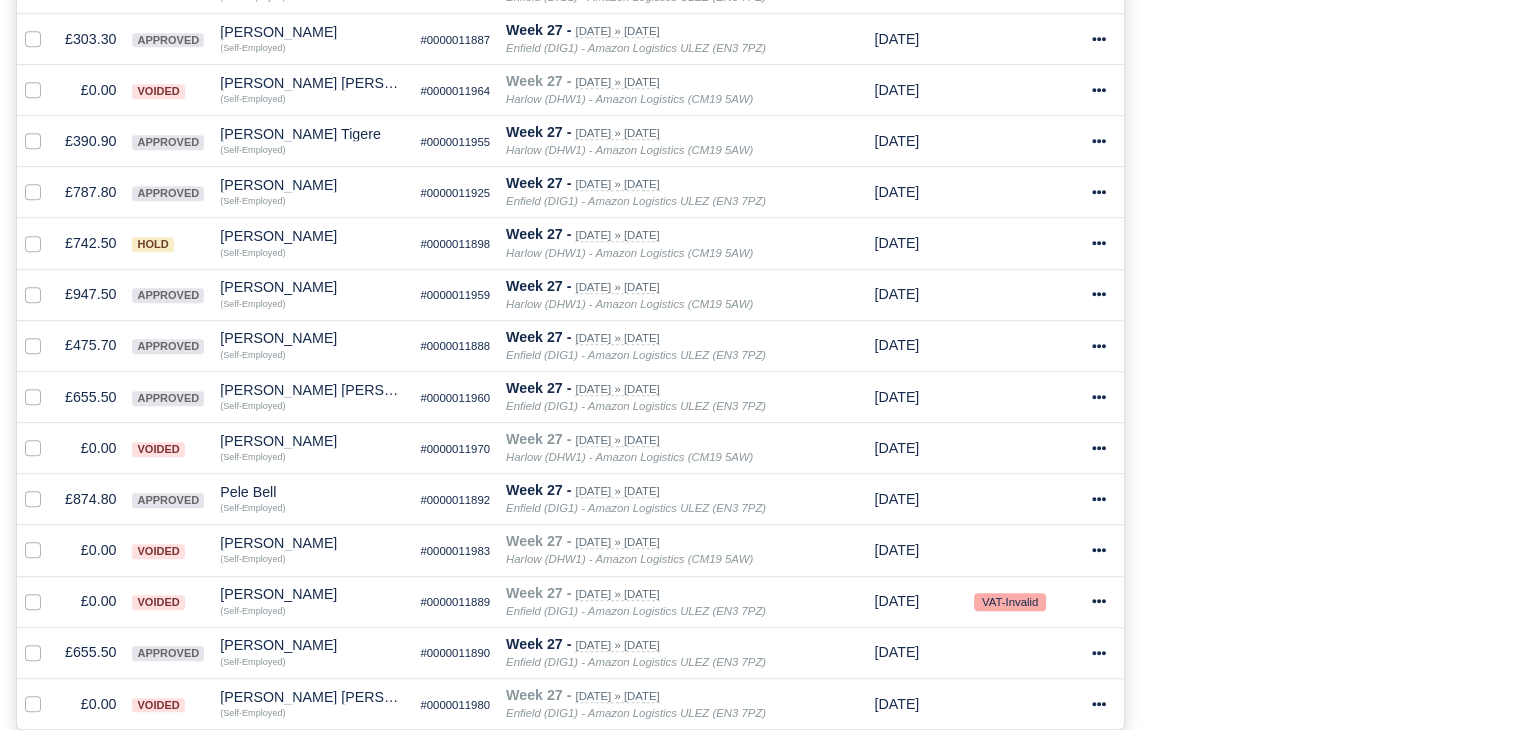 scroll, scrollTop: 1050, scrollLeft: 0, axis: vertical 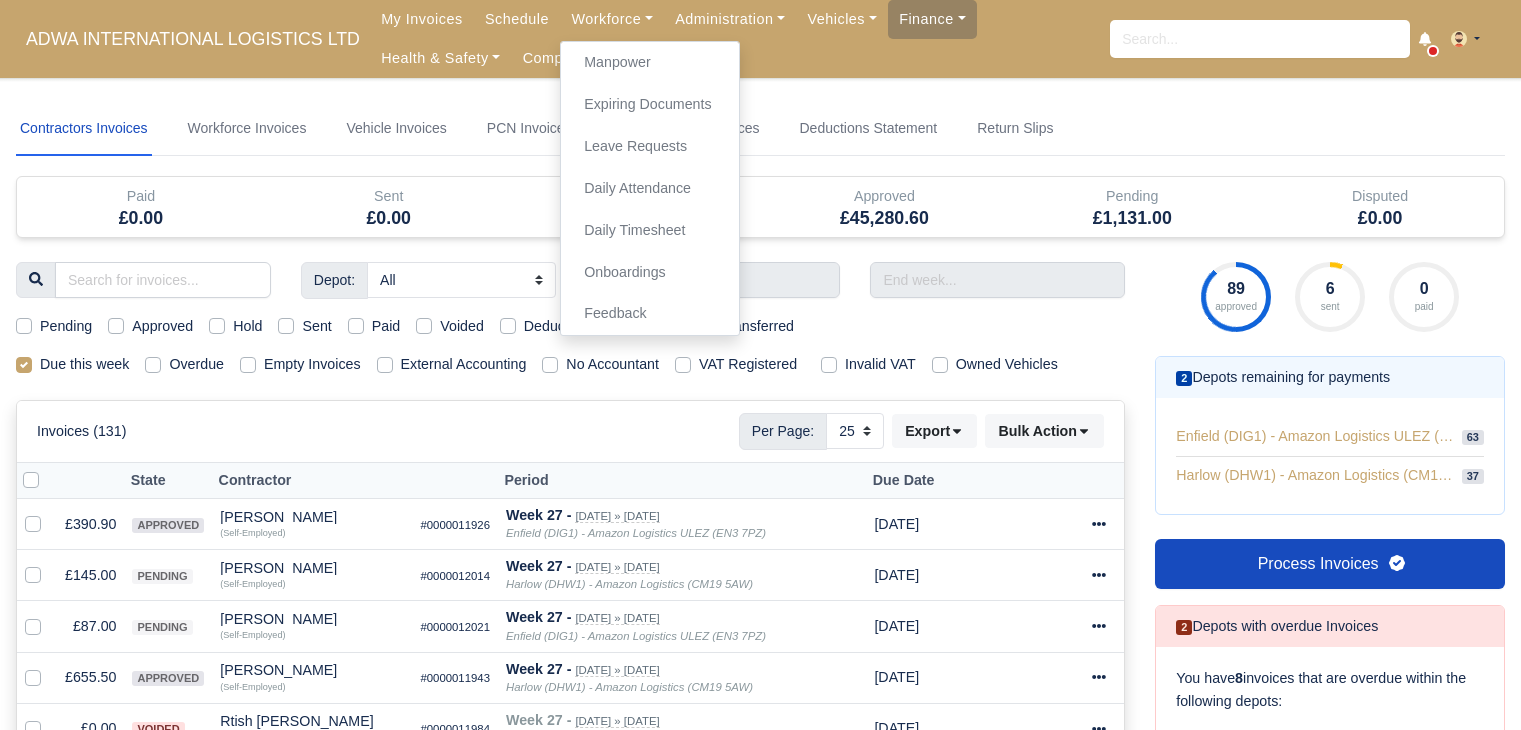select on "25" 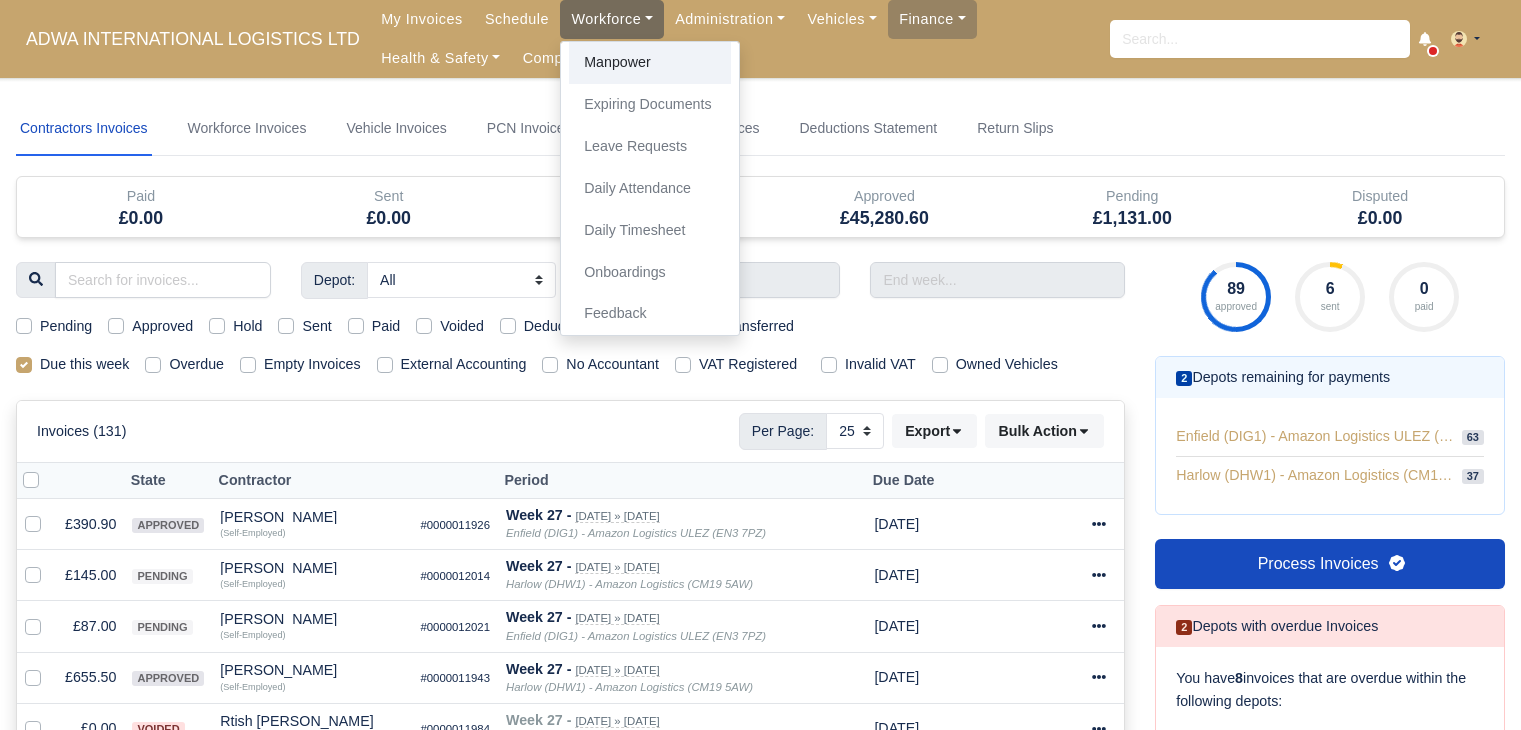 scroll, scrollTop: 0, scrollLeft: 0, axis: both 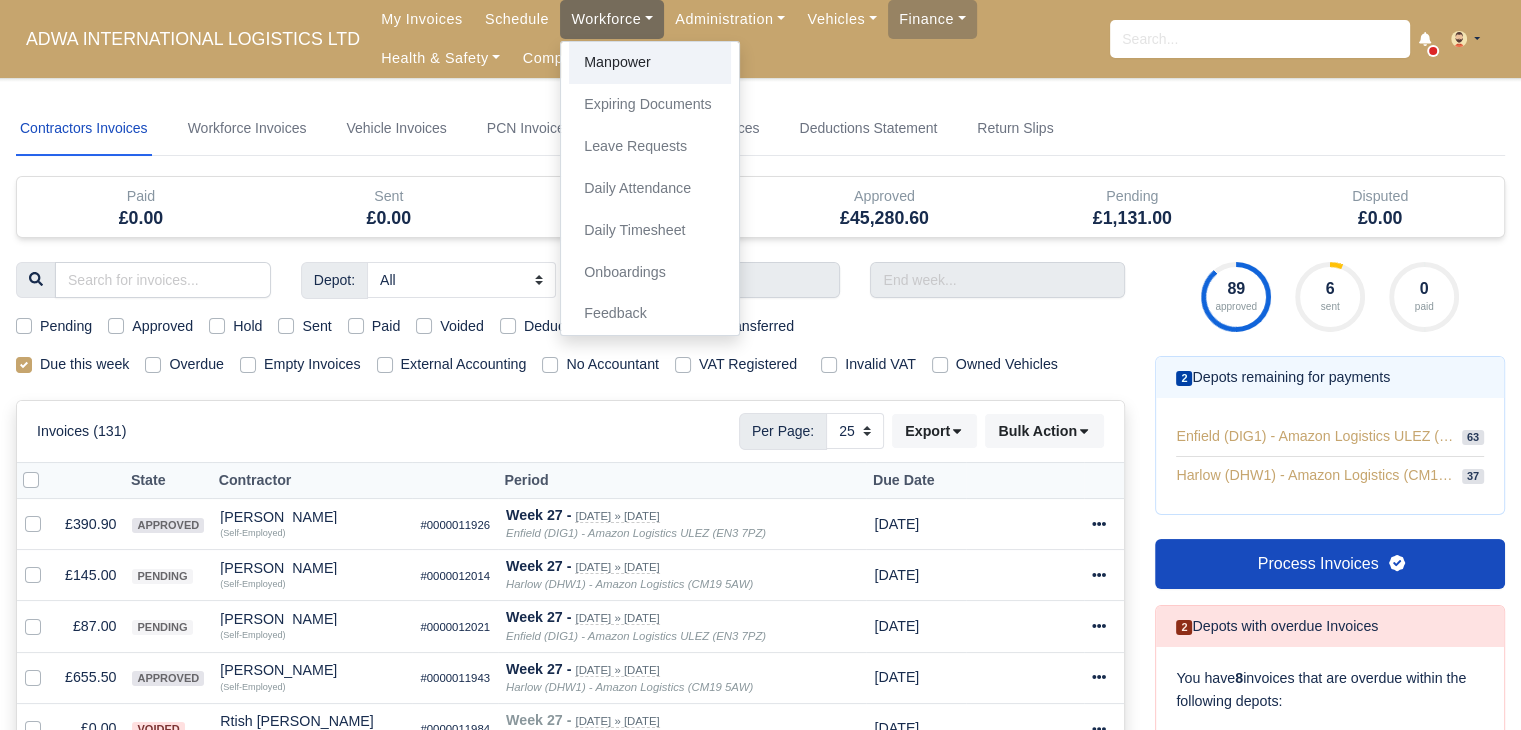 click on "Manpower" at bounding box center [650, 63] 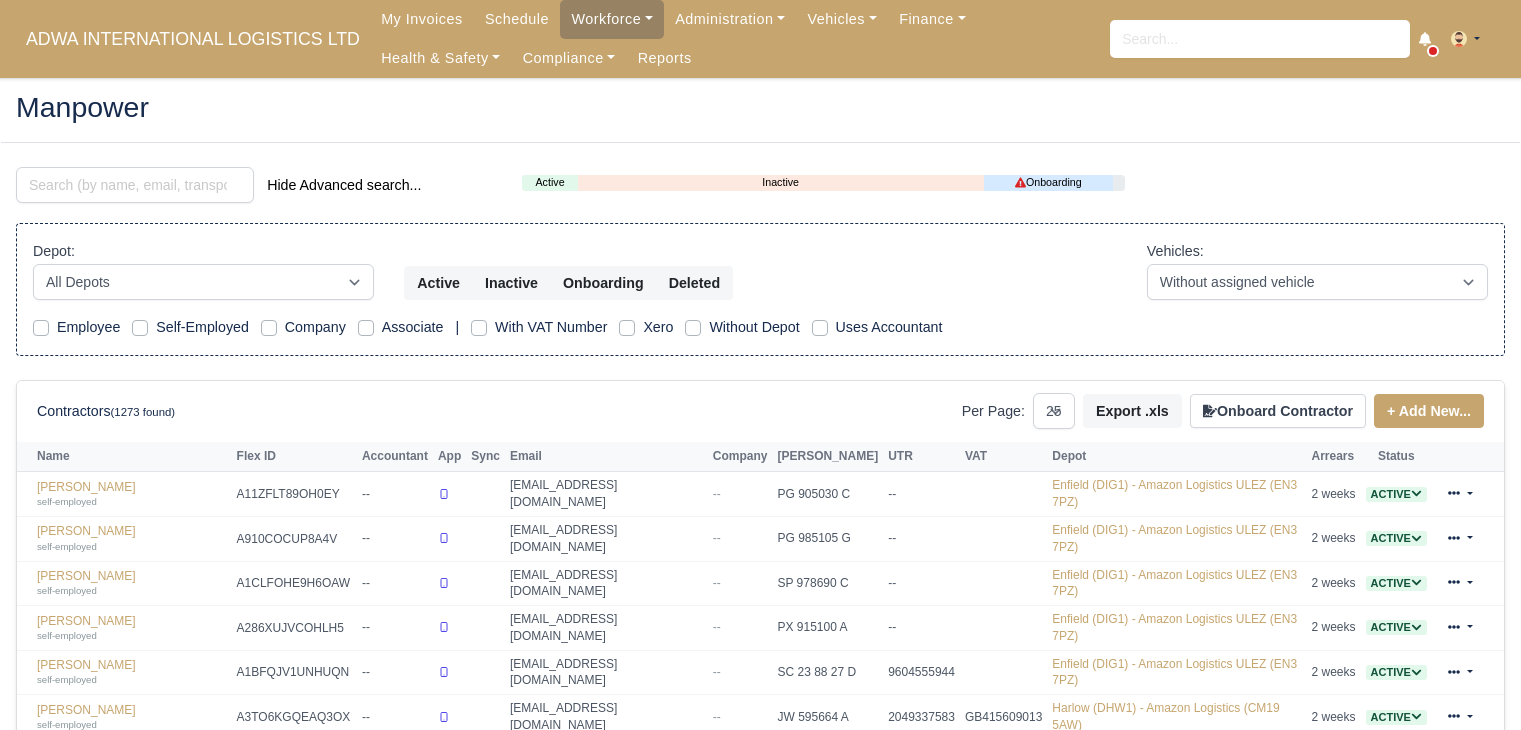 select on "25" 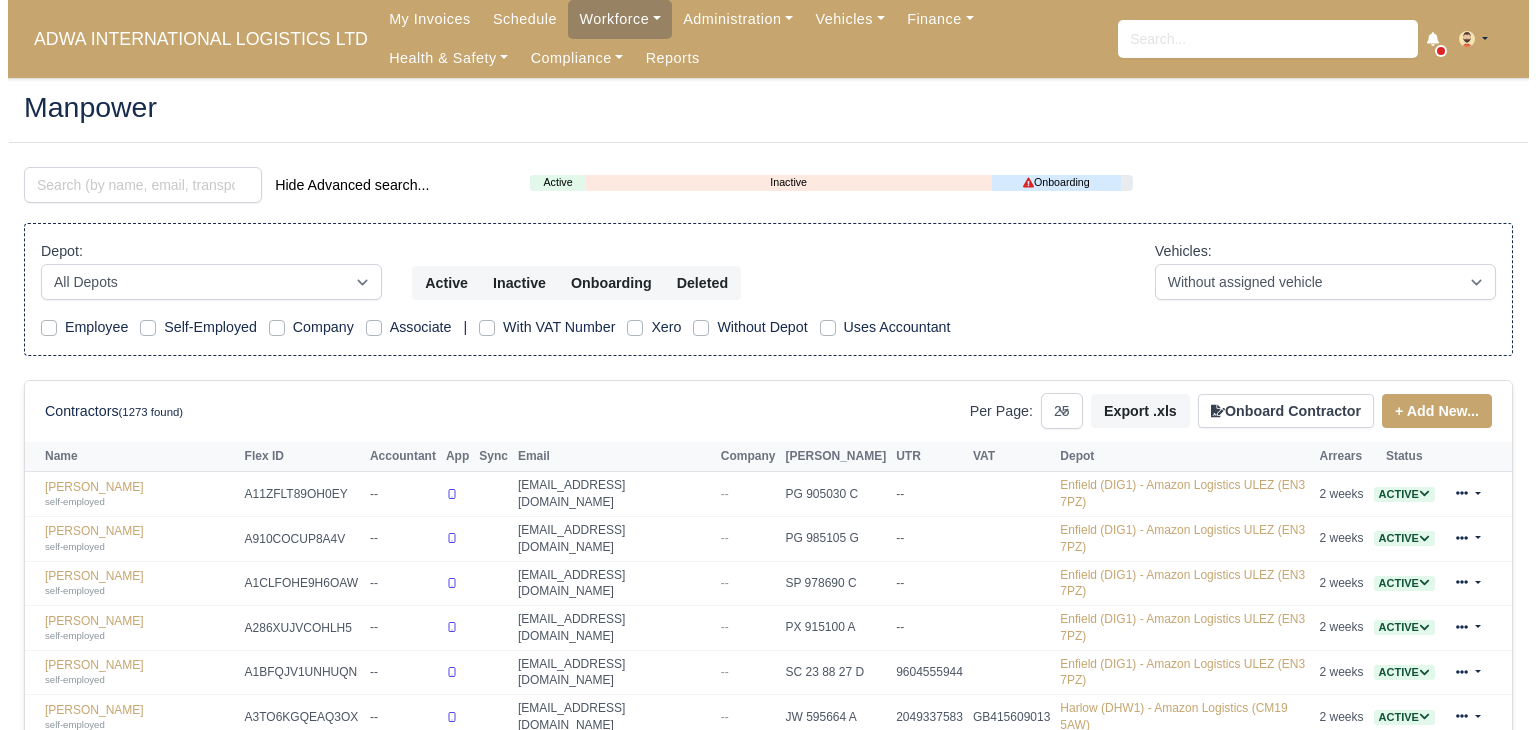 scroll, scrollTop: 0, scrollLeft: 0, axis: both 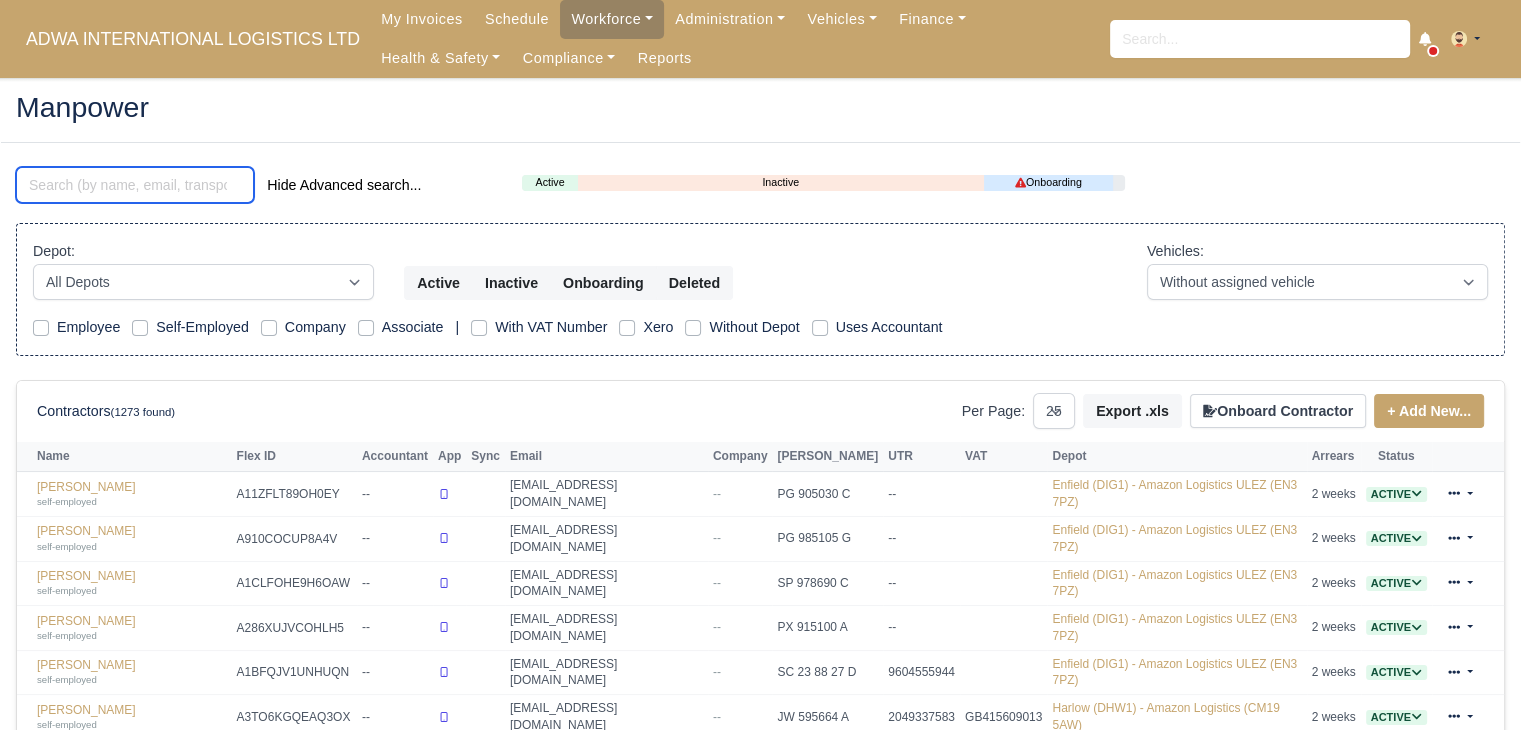 click at bounding box center [135, 185] 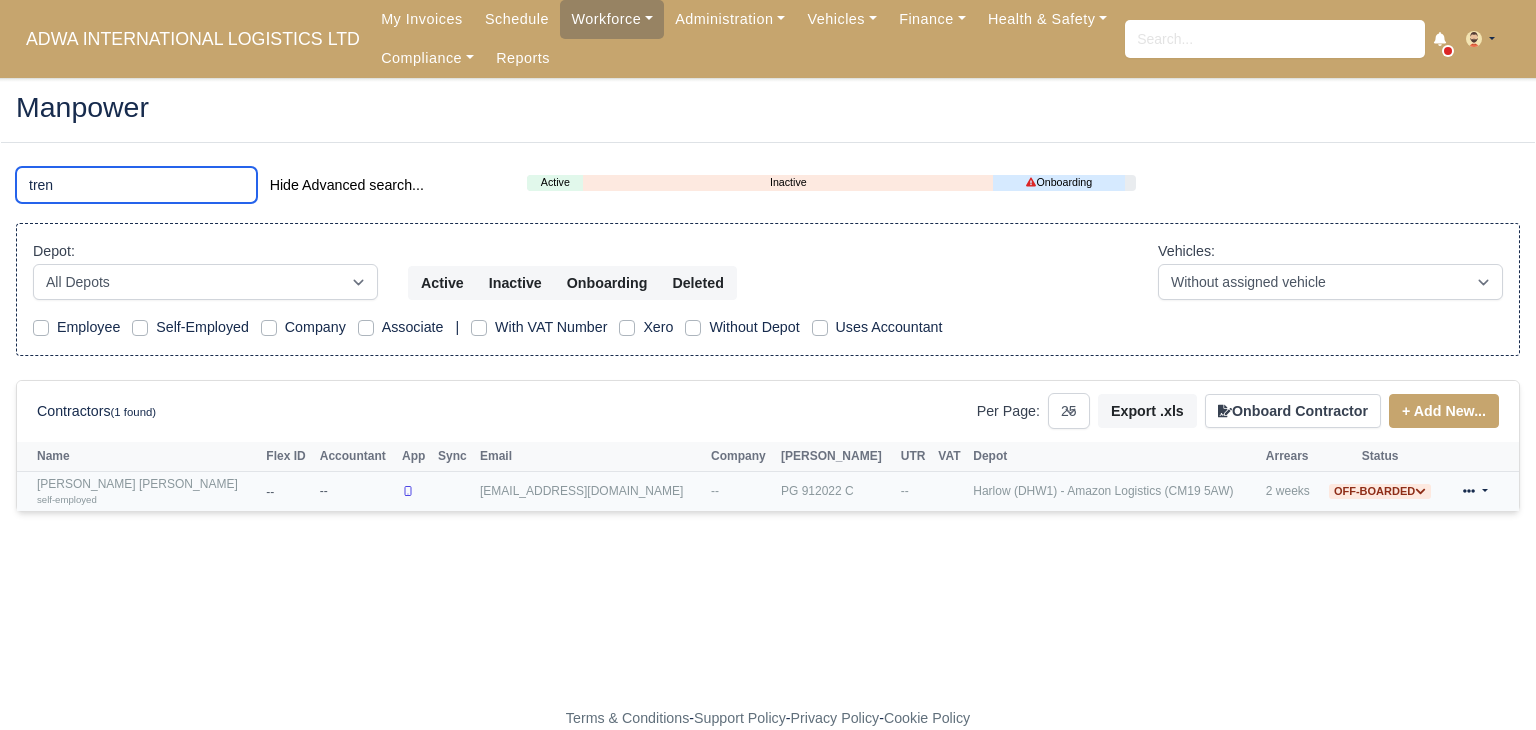 type on "tren" 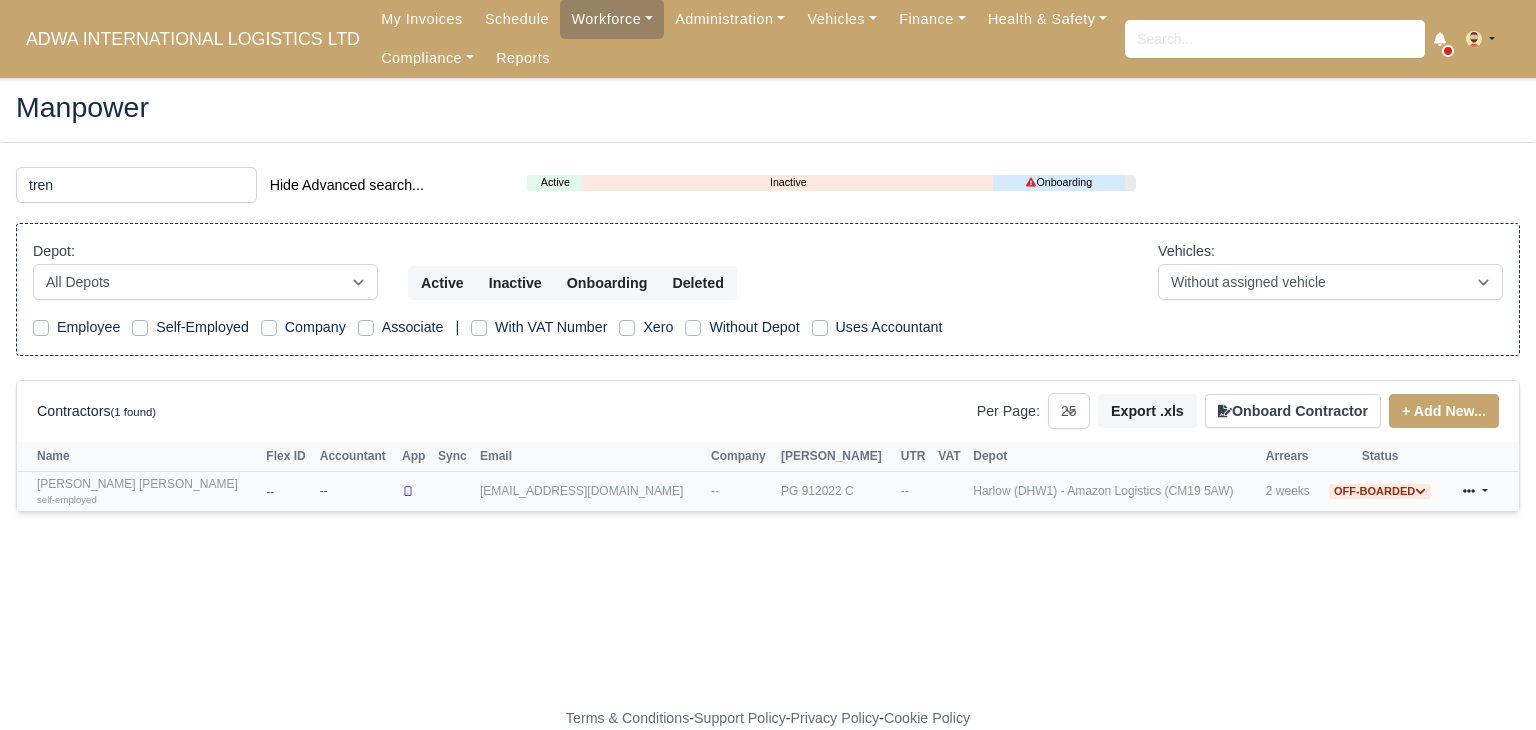 click on "[PERSON_NAME] [PERSON_NAME]
self-employed" at bounding box center (146, 491) 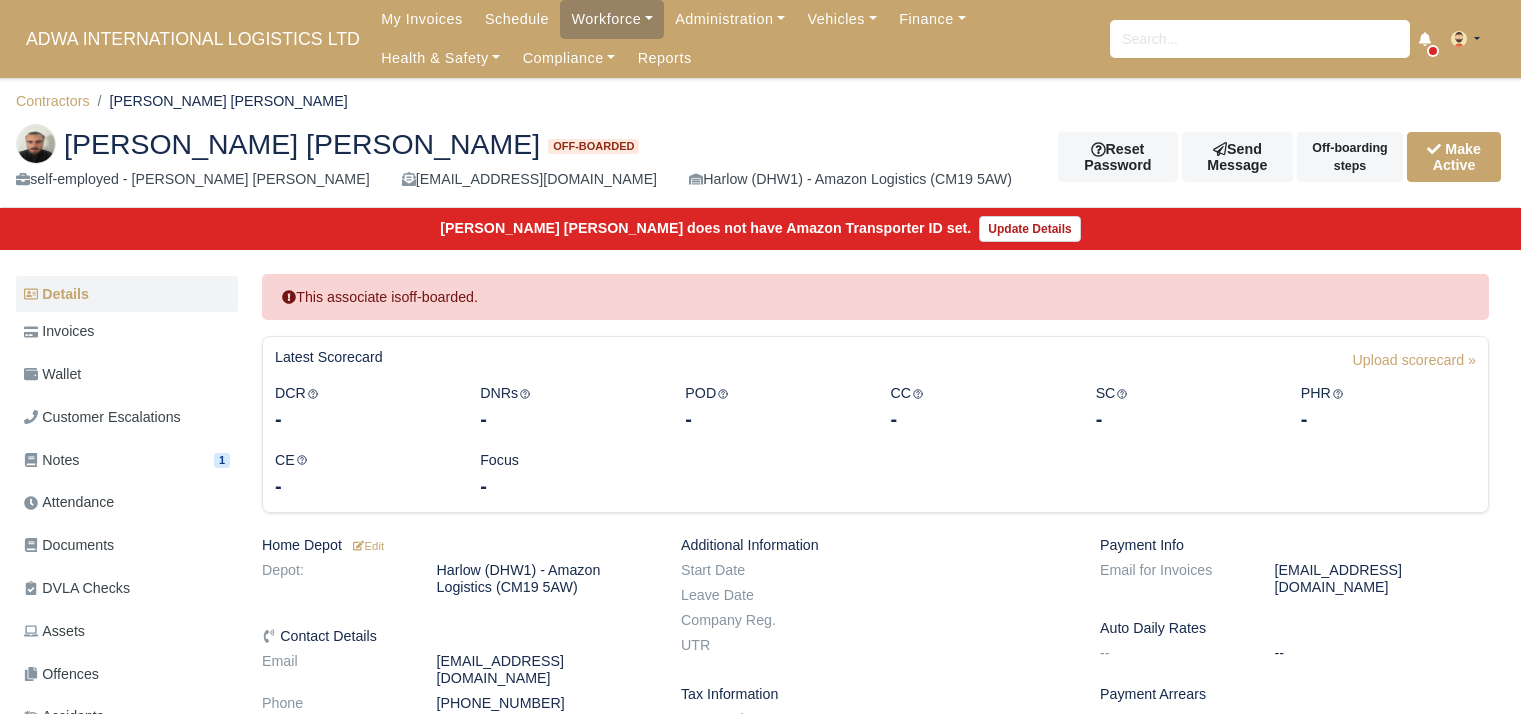 scroll, scrollTop: 0, scrollLeft: 0, axis: both 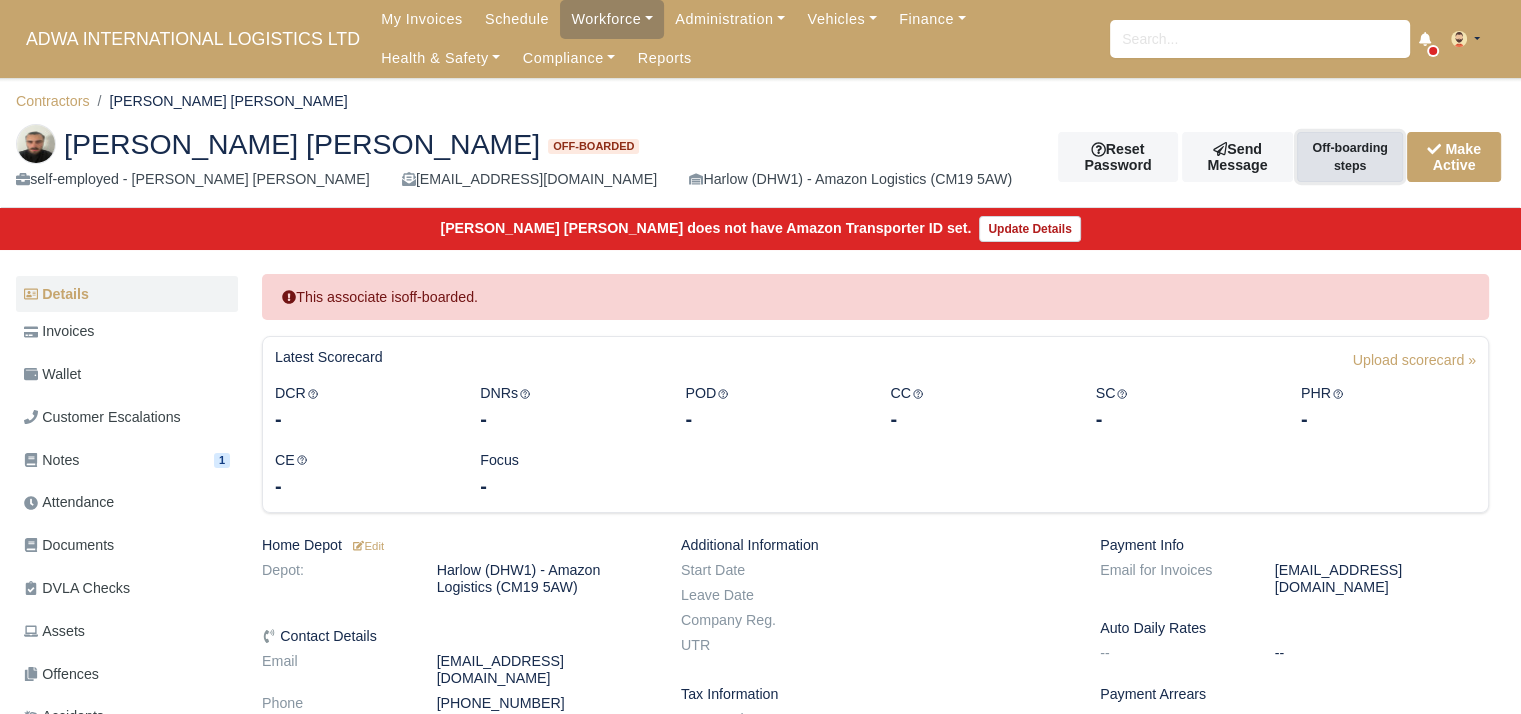 click on "Off-boarding steps" at bounding box center (1350, 157) 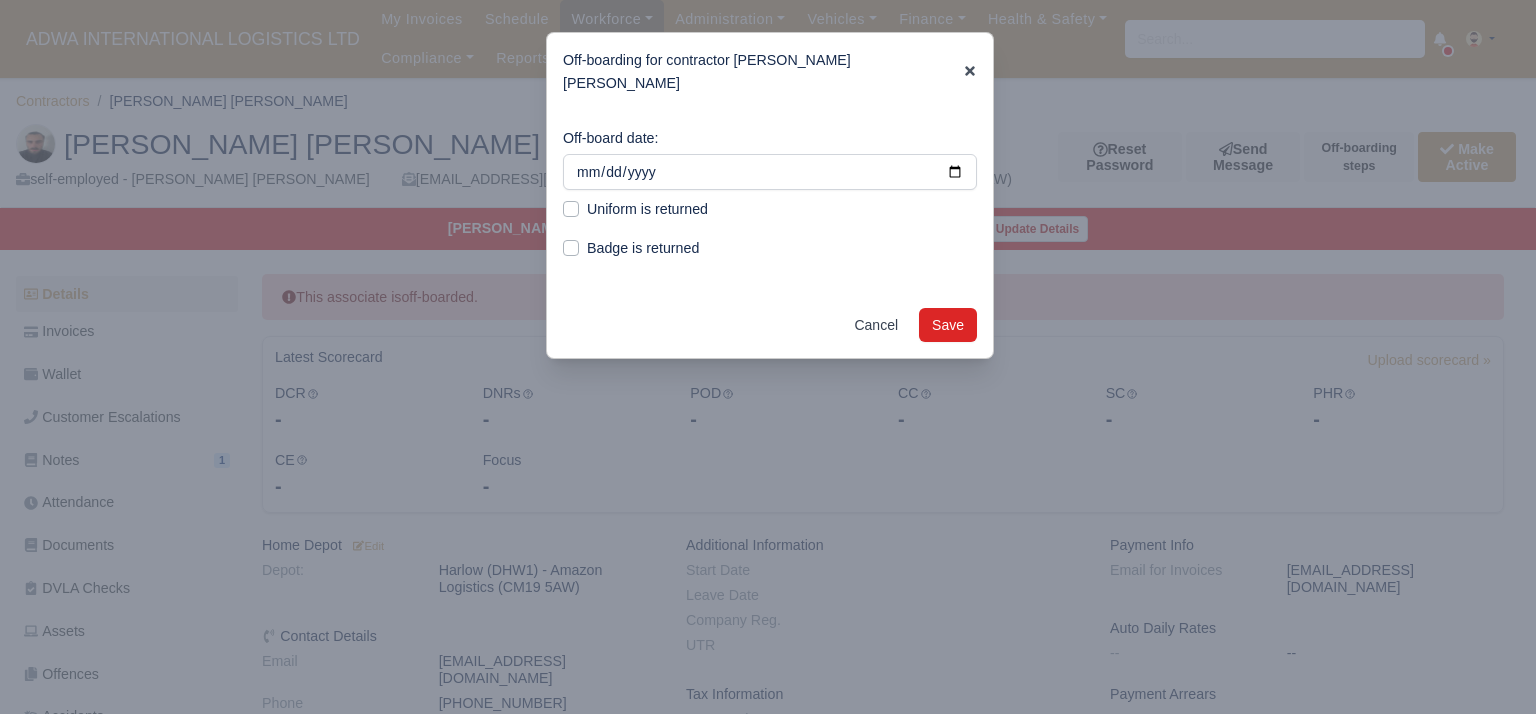 click 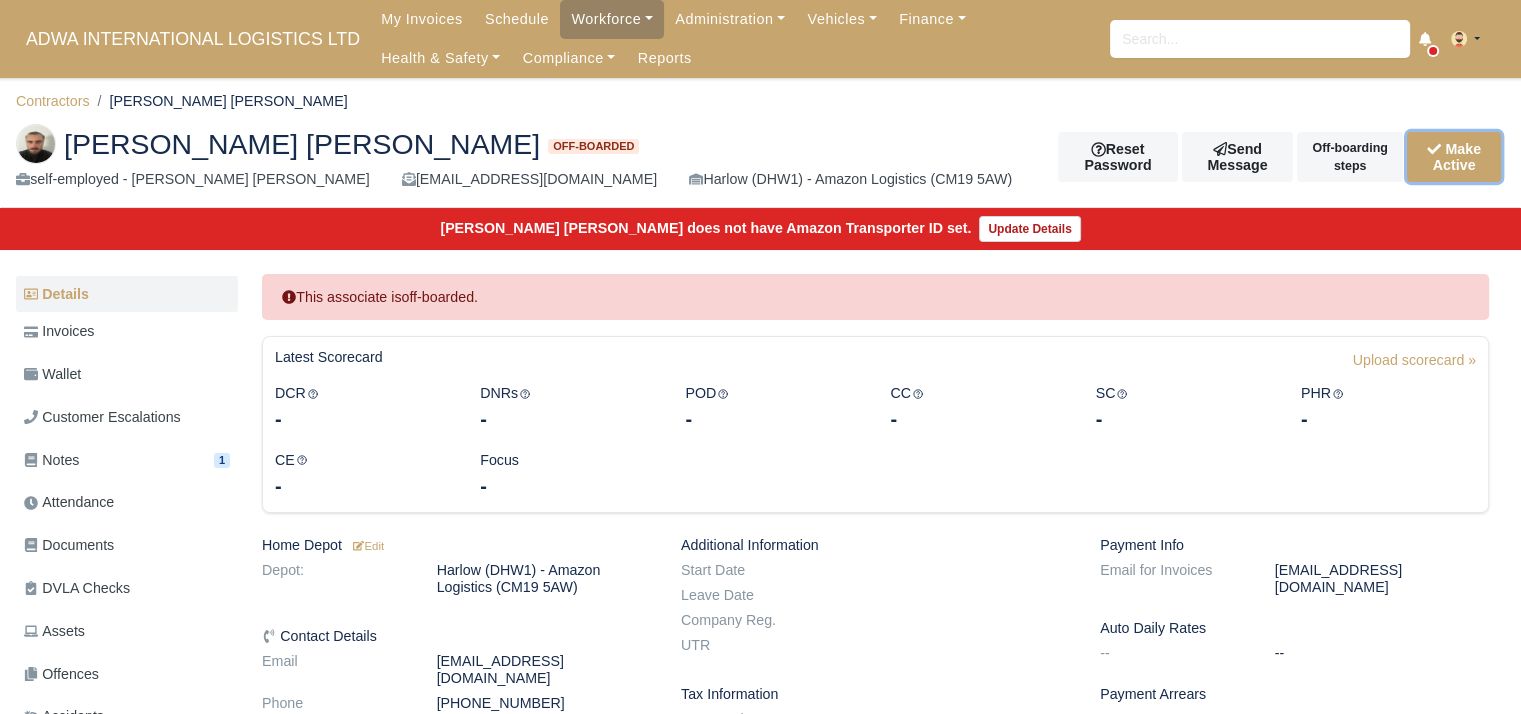 click on "Make Active" at bounding box center [1454, 157] 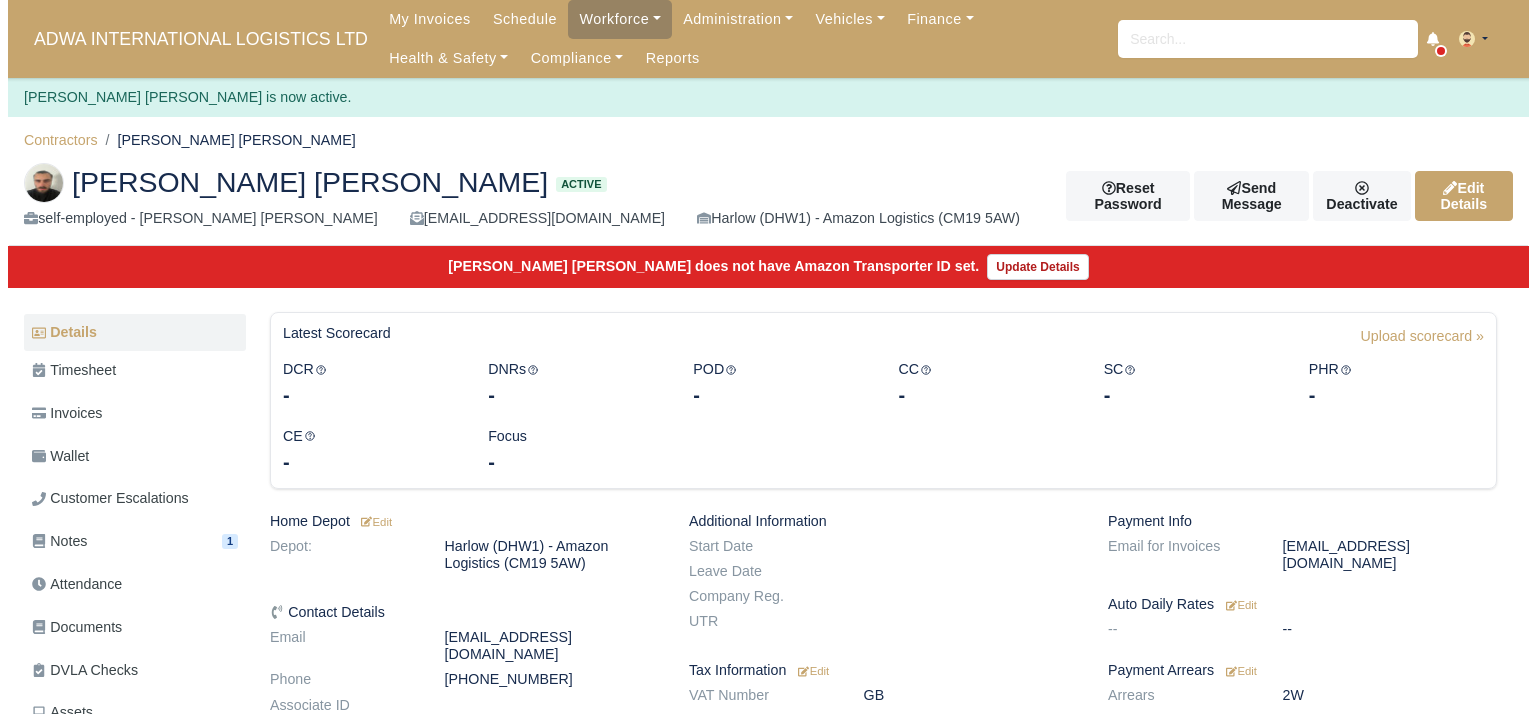 scroll, scrollTop: 0, scrollLeft: 0, axis: both 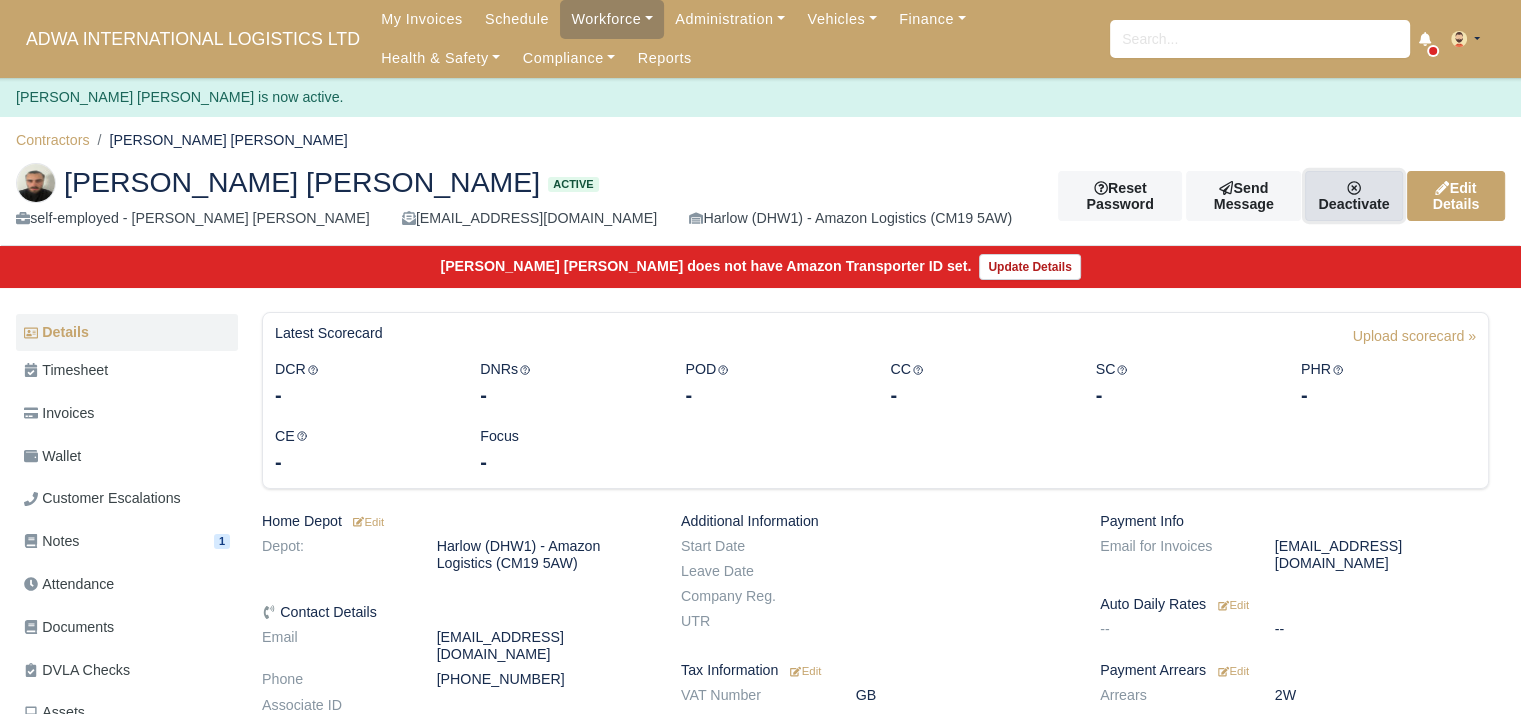 click on "Deactivate" at bounding box center (1353, 196) 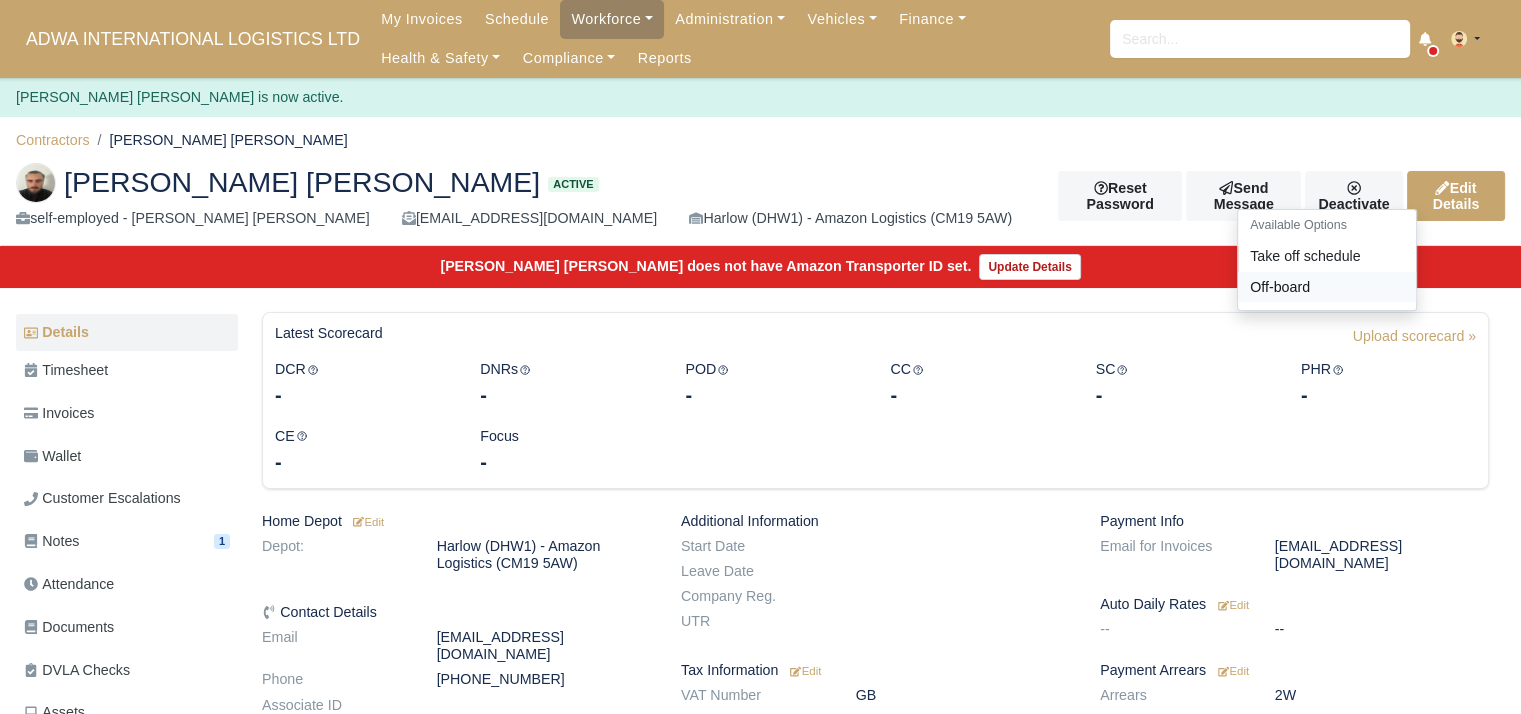 click on "Off-board" at bounding box center (1327, 287) 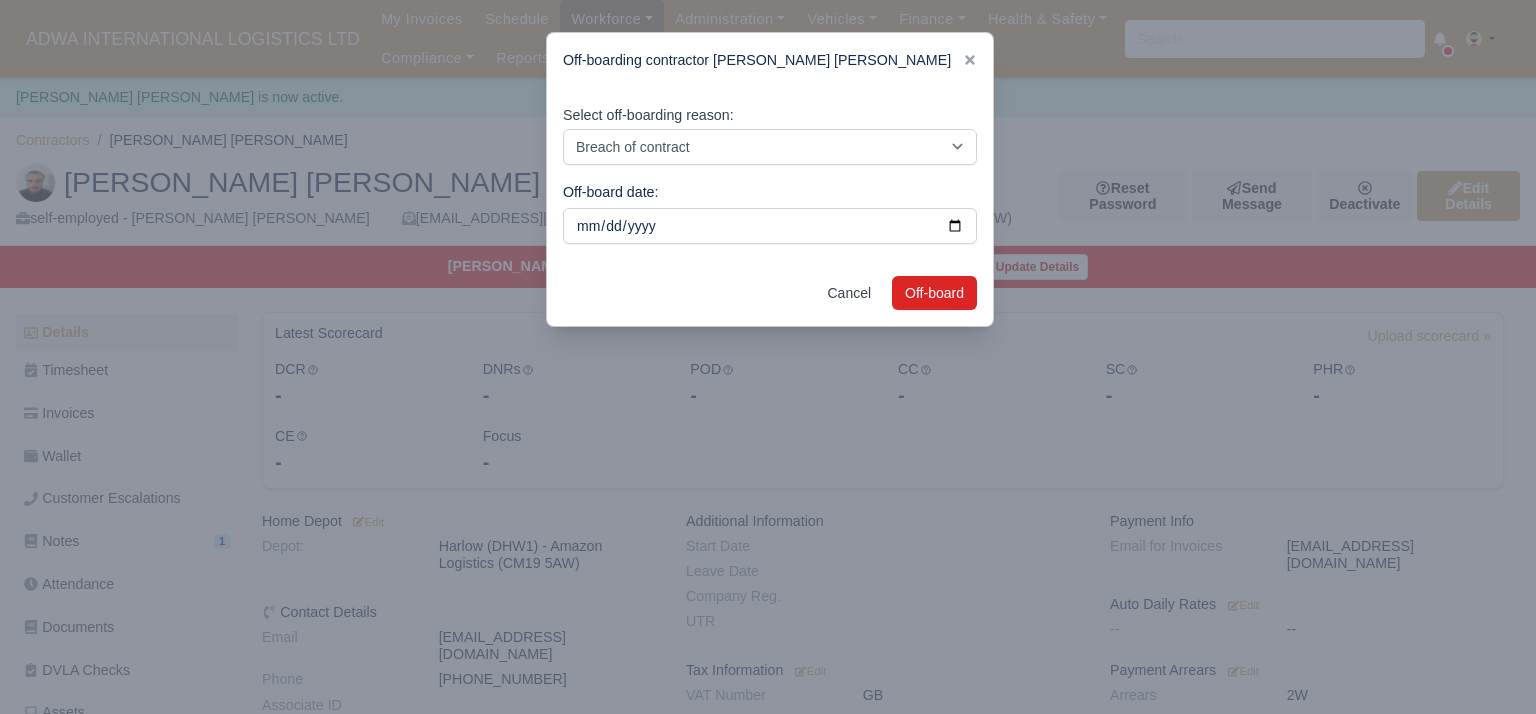 click on "Cancel
Off-board" at bounding box center (770, 293) 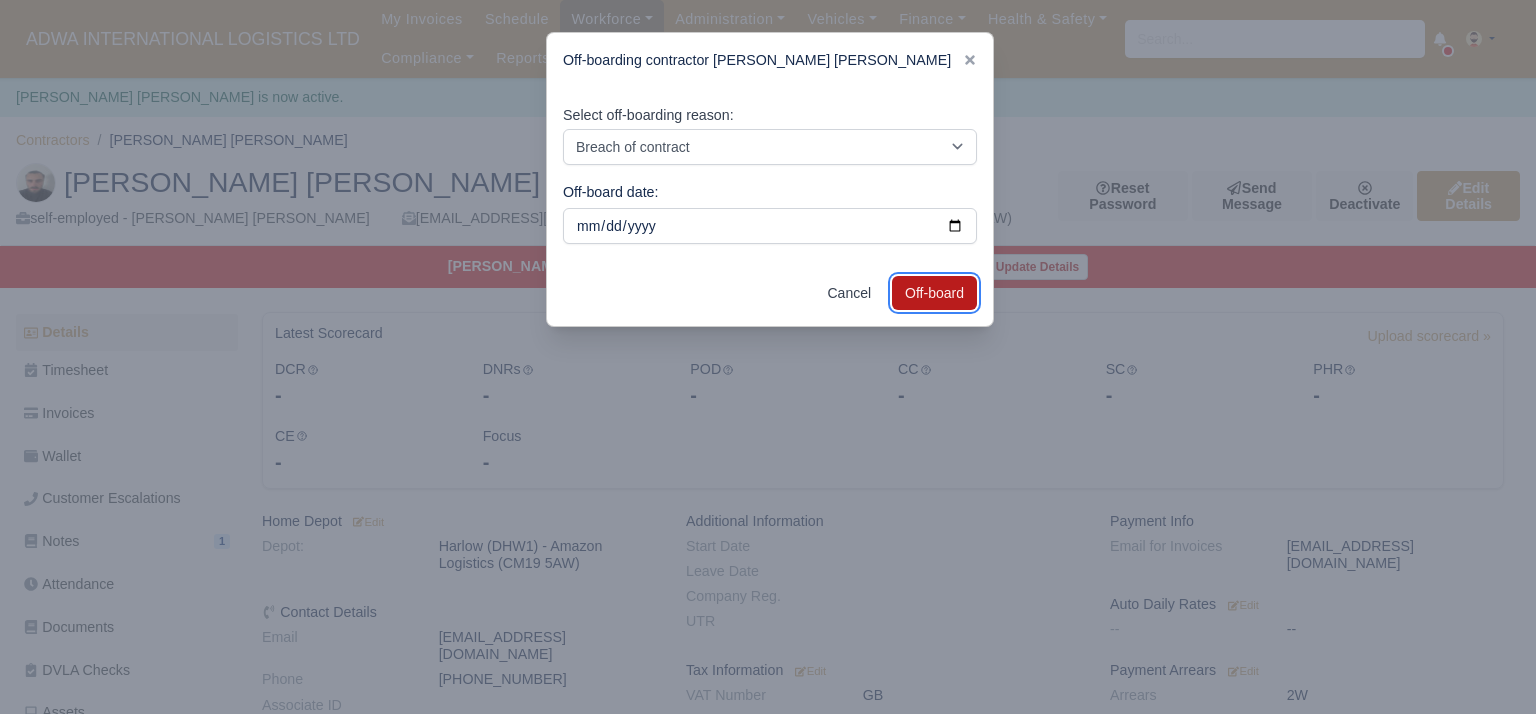 click on "Off-board" at bounding box center [934, 293] 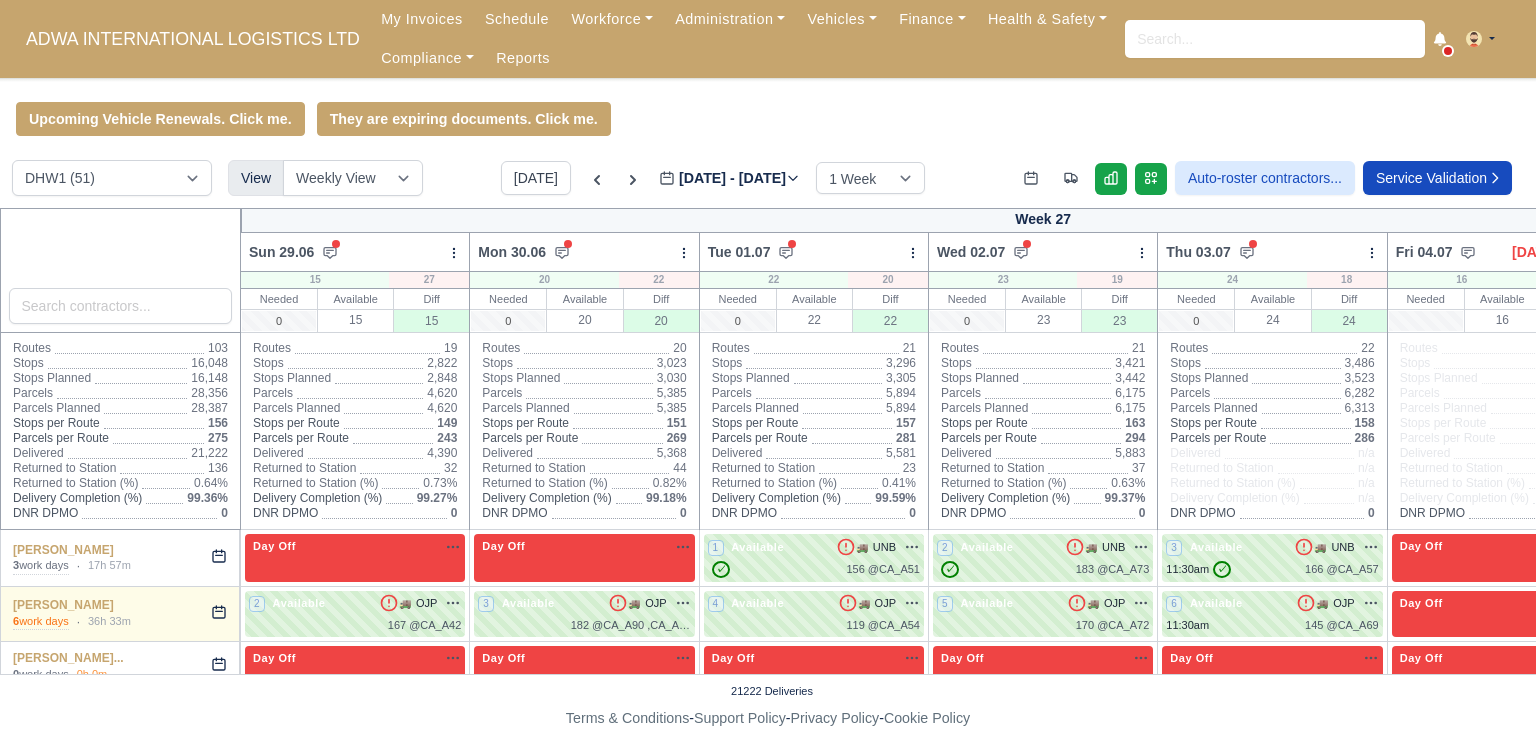 select on "2" 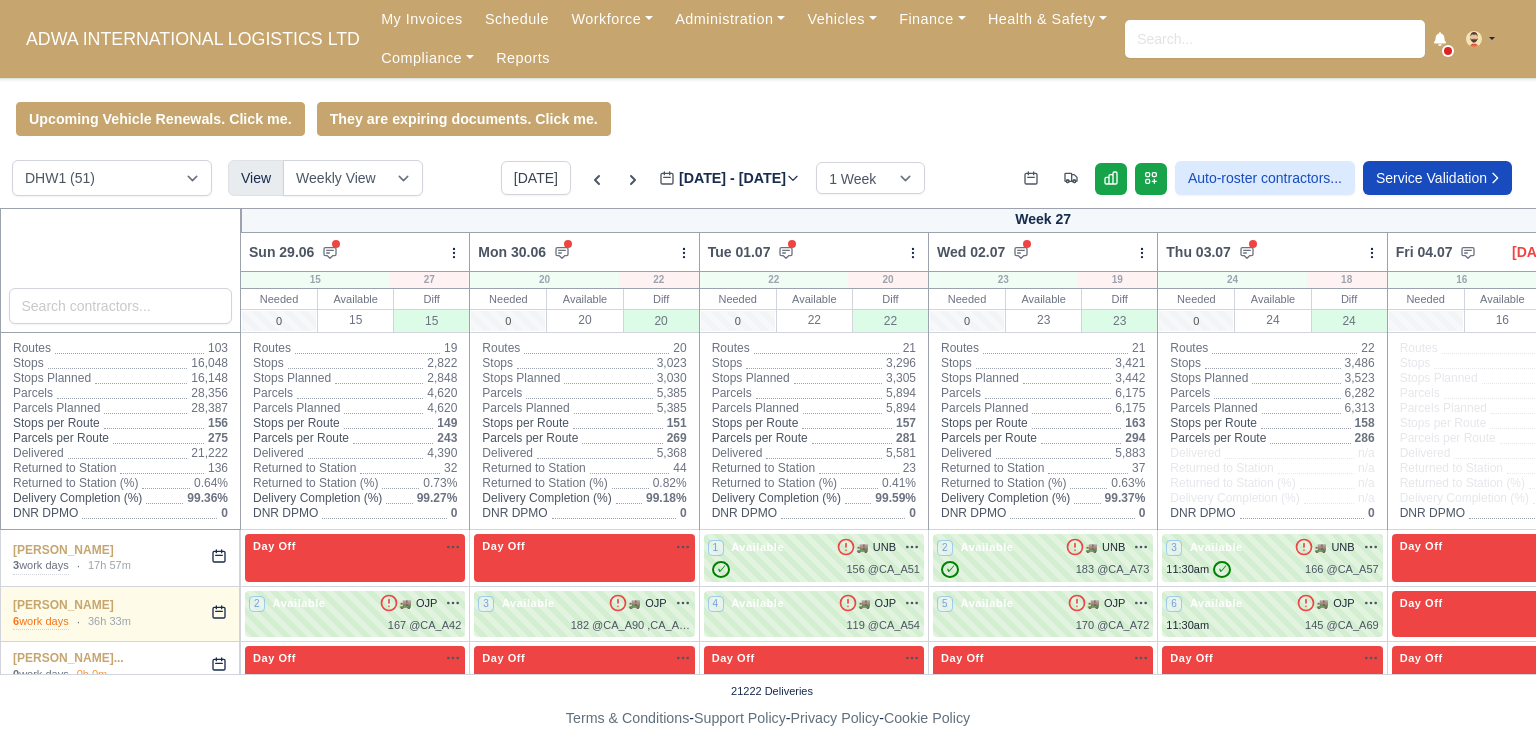 scroll, scrollTop: 0, scrollLeft: 0, axis: both 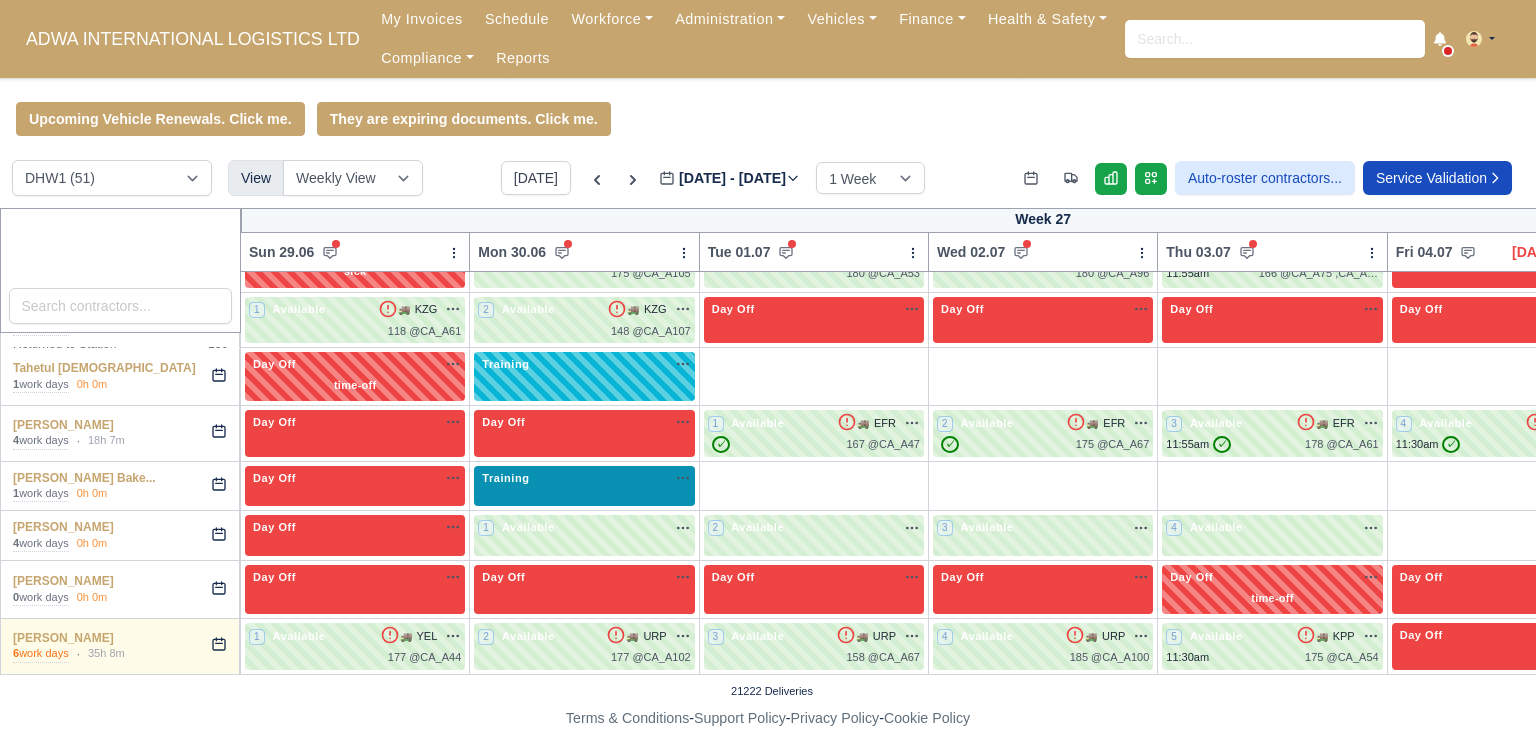 click on "Training
na" at bounding box center [584, 478] 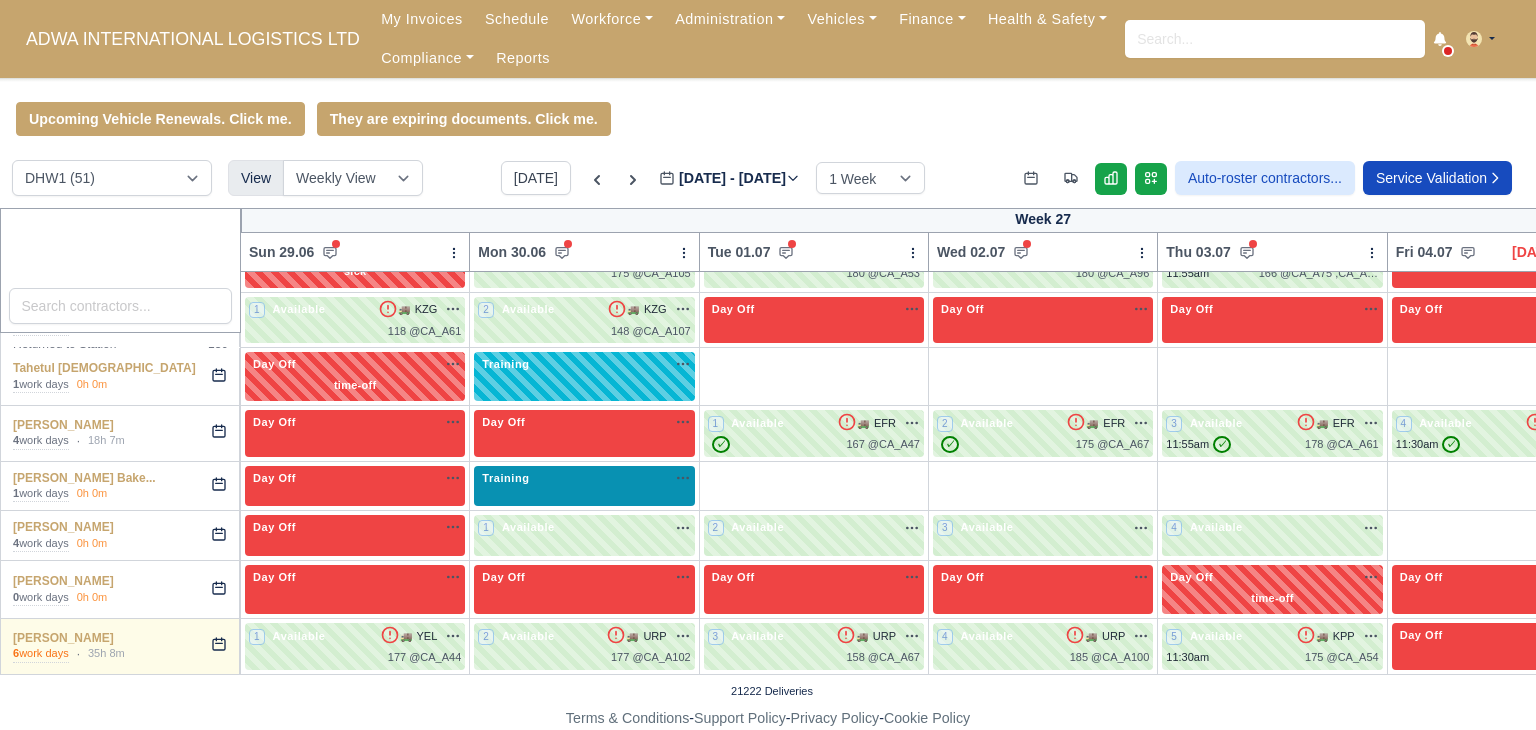 select on "Training" 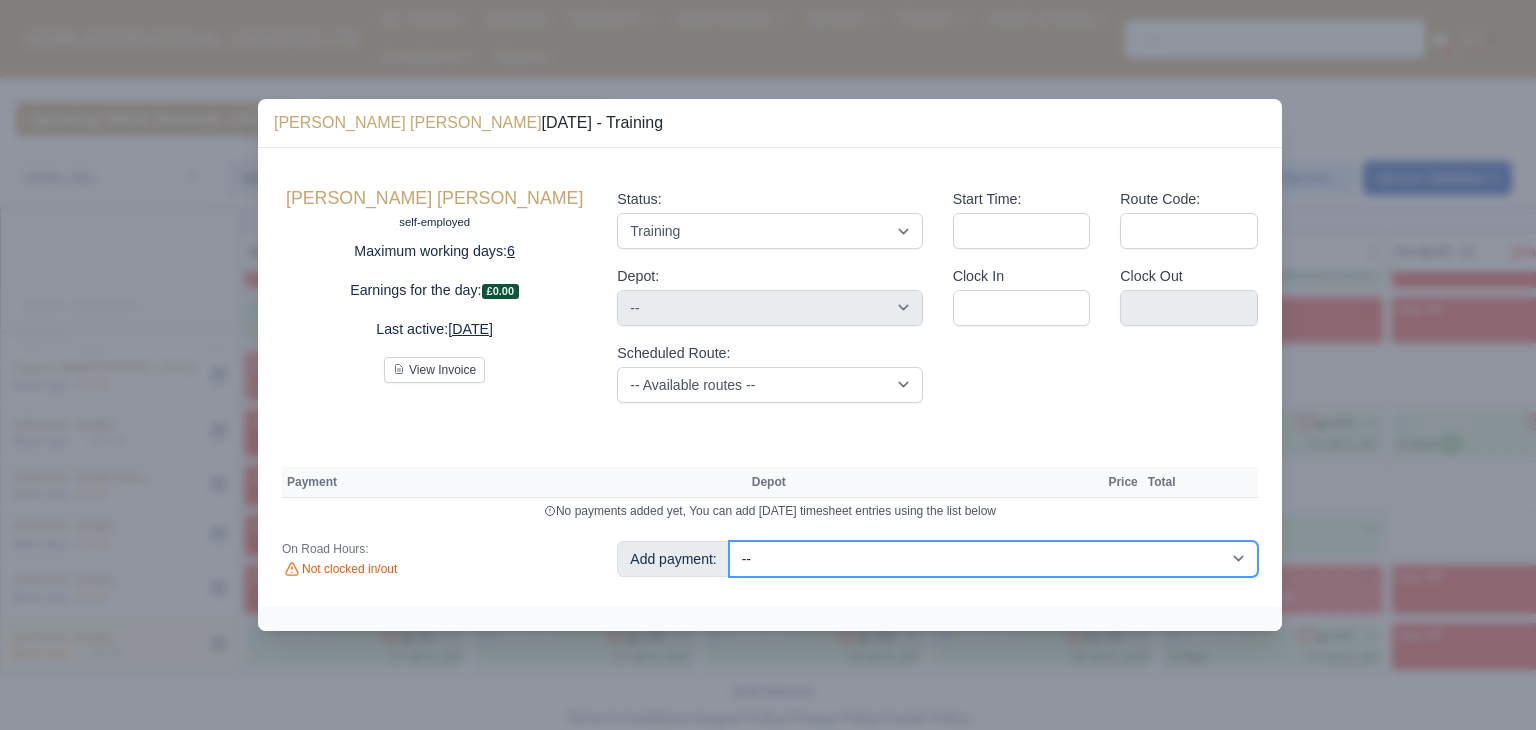 click on "--
Additional Hour Support  (£14.50)
Additional Stop Support (£1.00)
BYOD - (Bring Your Own Device) - 6 Hours (£1.20)
BYOD - (Bring Your Own Device) - 9 Hours (£1.80)
Daily Fuel Charge  - (Large Van) (-£5.00)
Daily Fuel Charge  - (Small Van) (-£5.00)
Daily OSM (£130.00)
Daily Van Cleaning (£120.00)
Daily Van Hire  - (Large Van) (-£5.00)
Daily Van Hire  - (Small Van) (-£5.00)
Induction Training Day - Health and Safety  (£14.50)
Induction Training Day (Day 1) (£87.00)
Induction Training Day (Day 1) - Block of 9 Hours  (£130.50)
Nursery Route Level 1 - Low Emissions Vehicle - Block of 9 Hours (£140.50)
Nursery Route Level 2 - Low Emissions Vehicle - Block of 9 Hours (£140.50)" at bounding box center (993, 559) 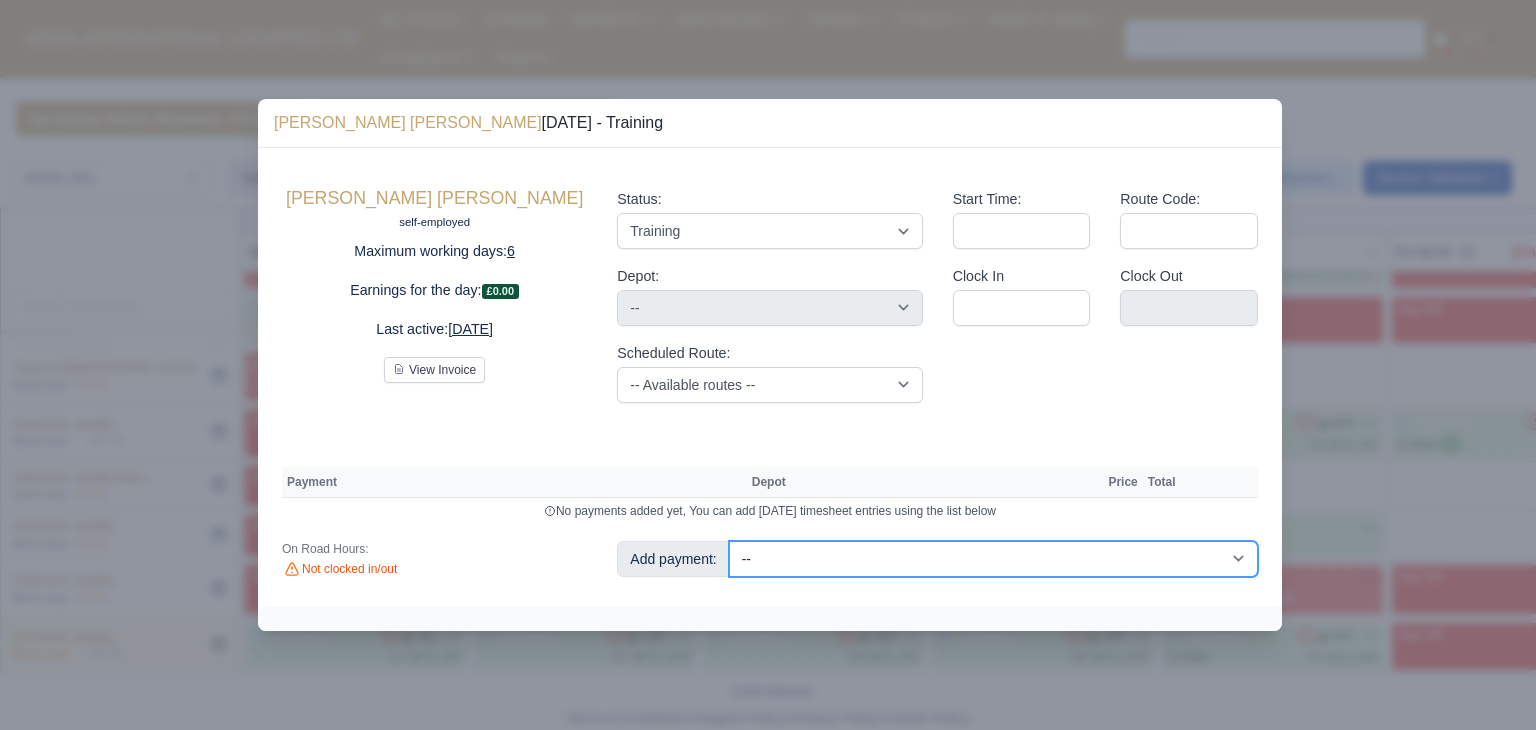 select on "73" 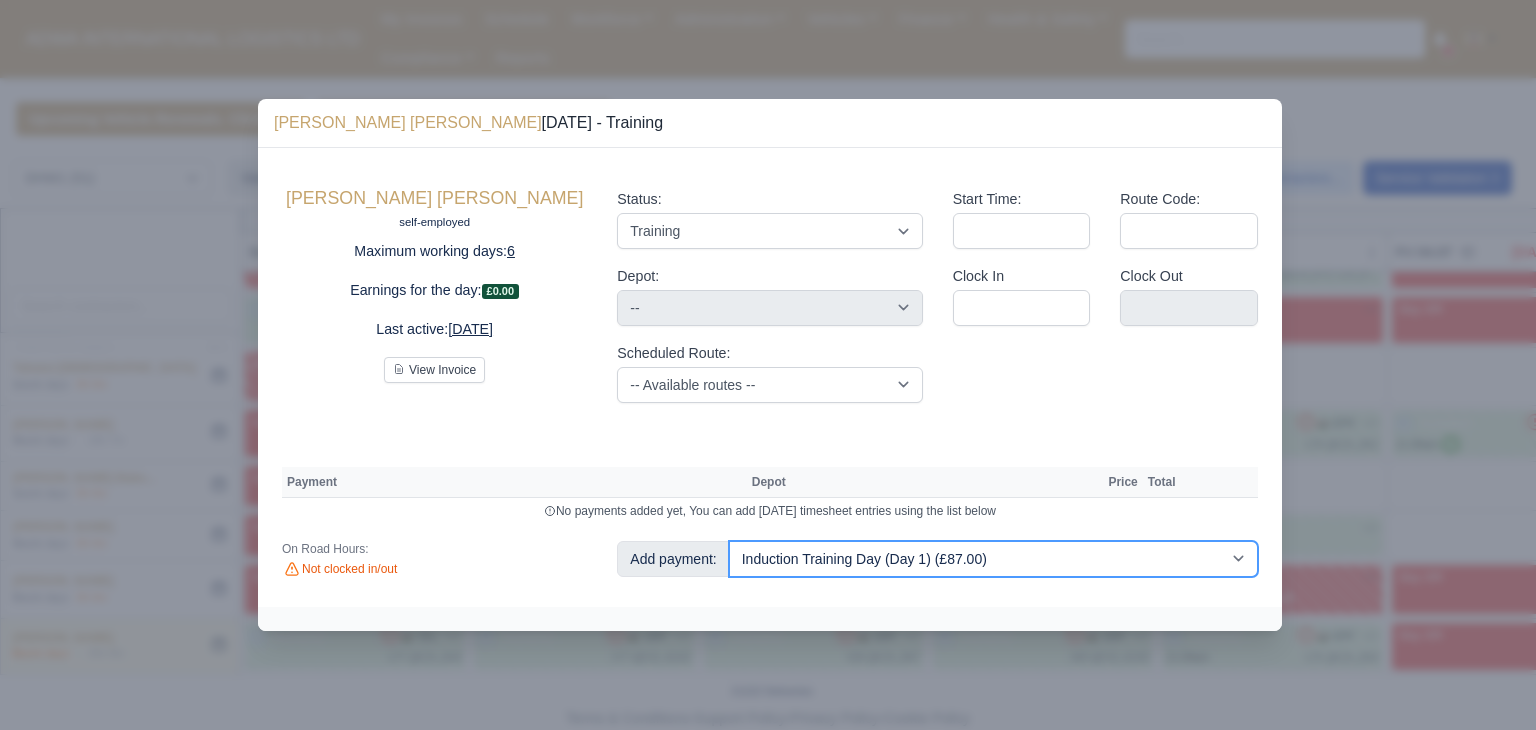 click on "--
Additional Hour Support  (£14.50)
Additional Stop Support (£1.00)
BYOD - (Bring Your Own Device) - 6 Hours (£1.20)
BYOD - (Bring Your Own Device) - 9 Hours (£1.80)
Daily Fuel Charge  - (Large Van) (-£5.00)
Daily Fuel Charge  - (Small Van) (-£5.00)
Daily OSM (£130.00)
Daily Van Cleaning (£120.00)
Daily Van Hire  - (Large Van) (-£5.00)
Daily Van Hire  - (Small Van) (-£5.00)
Induction Training Day - Health and Safety  (£14.50)
Induction Training Day (Day 1) (£87.00)
Induction Training Day (Day 1) - Block of 9 Hours  (£130.50)
Nursery Route Level 1 - Low Emissions Vehicle - Block of 9 Hours (£140.50)
Nursery Route Level 2 - Low Emissions Vehicle - Block of 9 Hours (£140.50)" at bounding box center (993, 559) 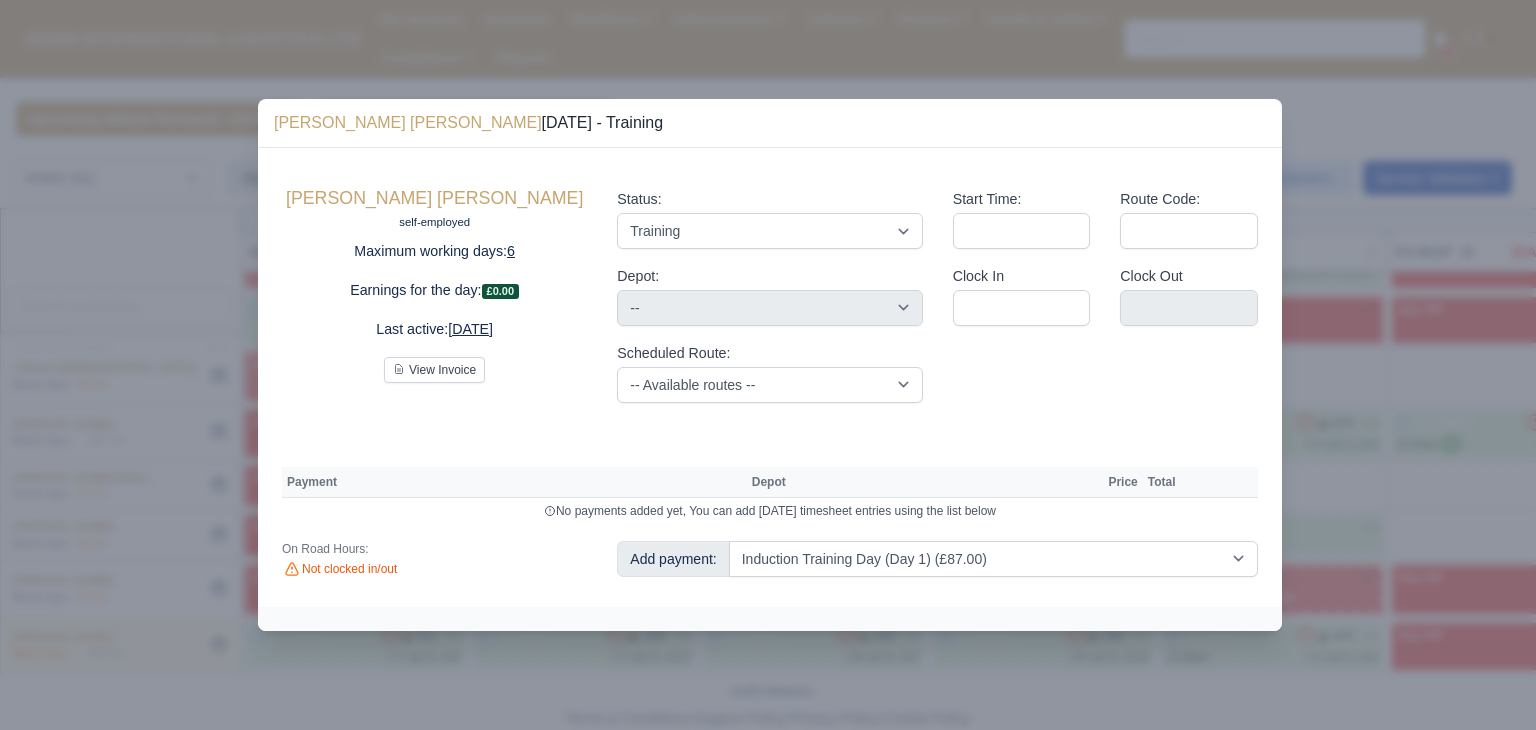 type 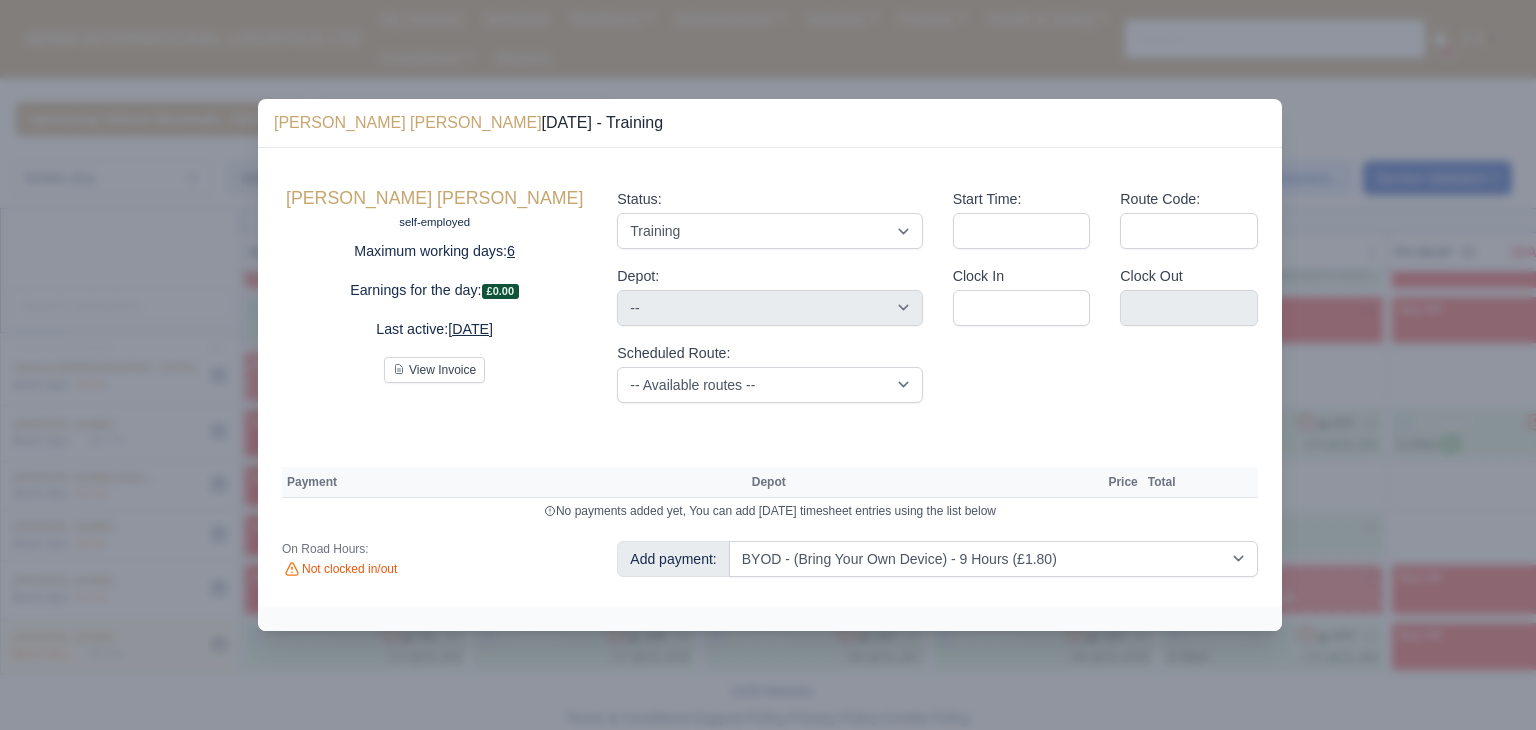 select on "2" 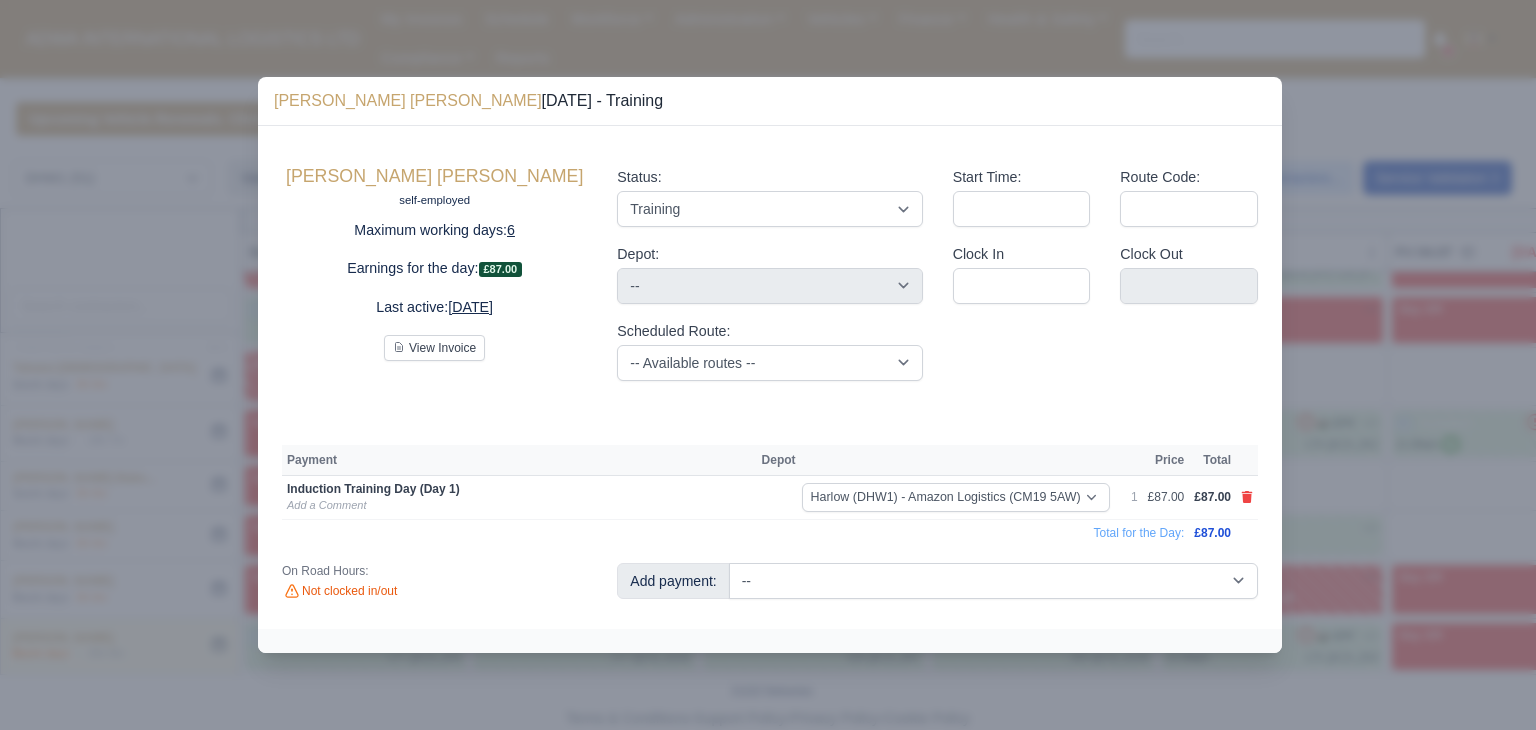 click at bounding box center [768, 365] 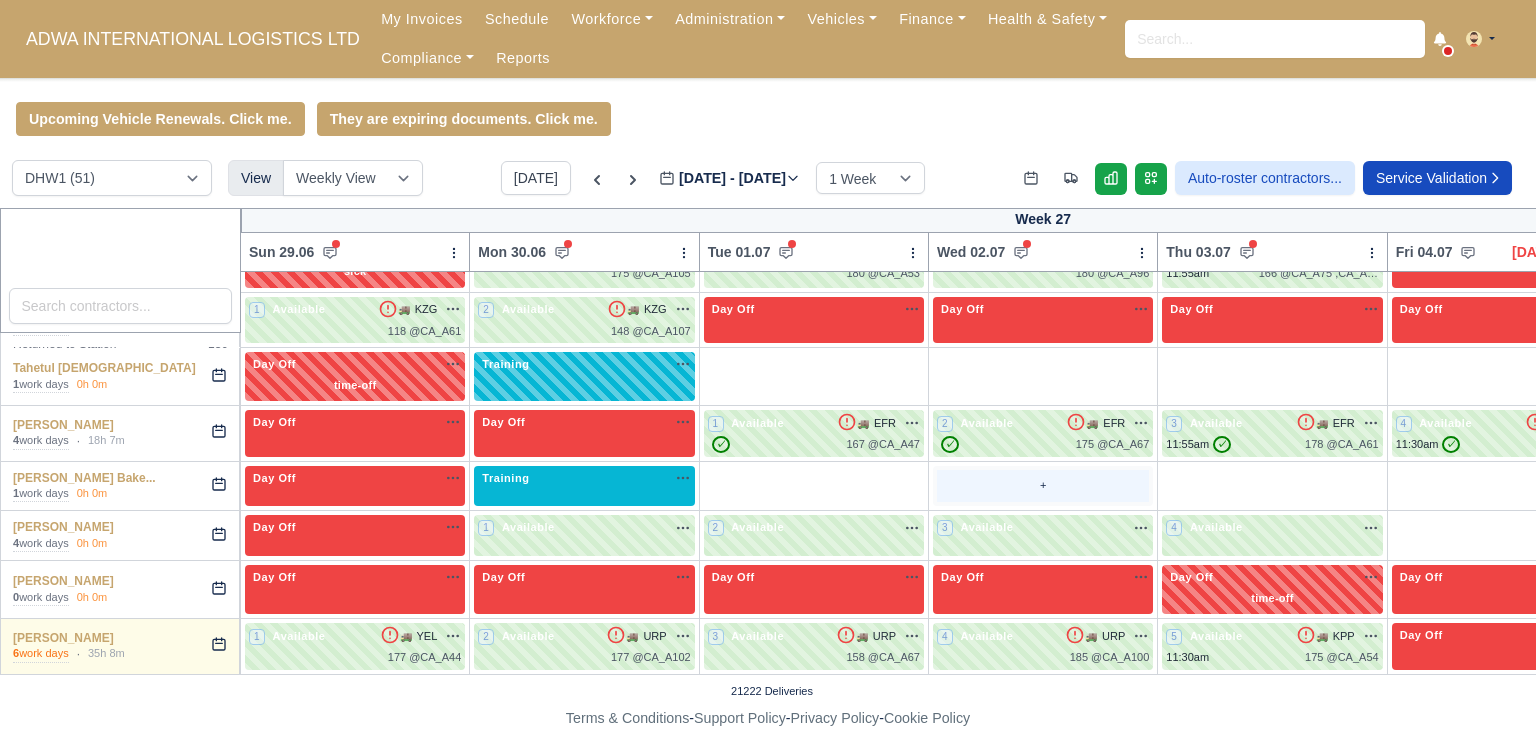 type 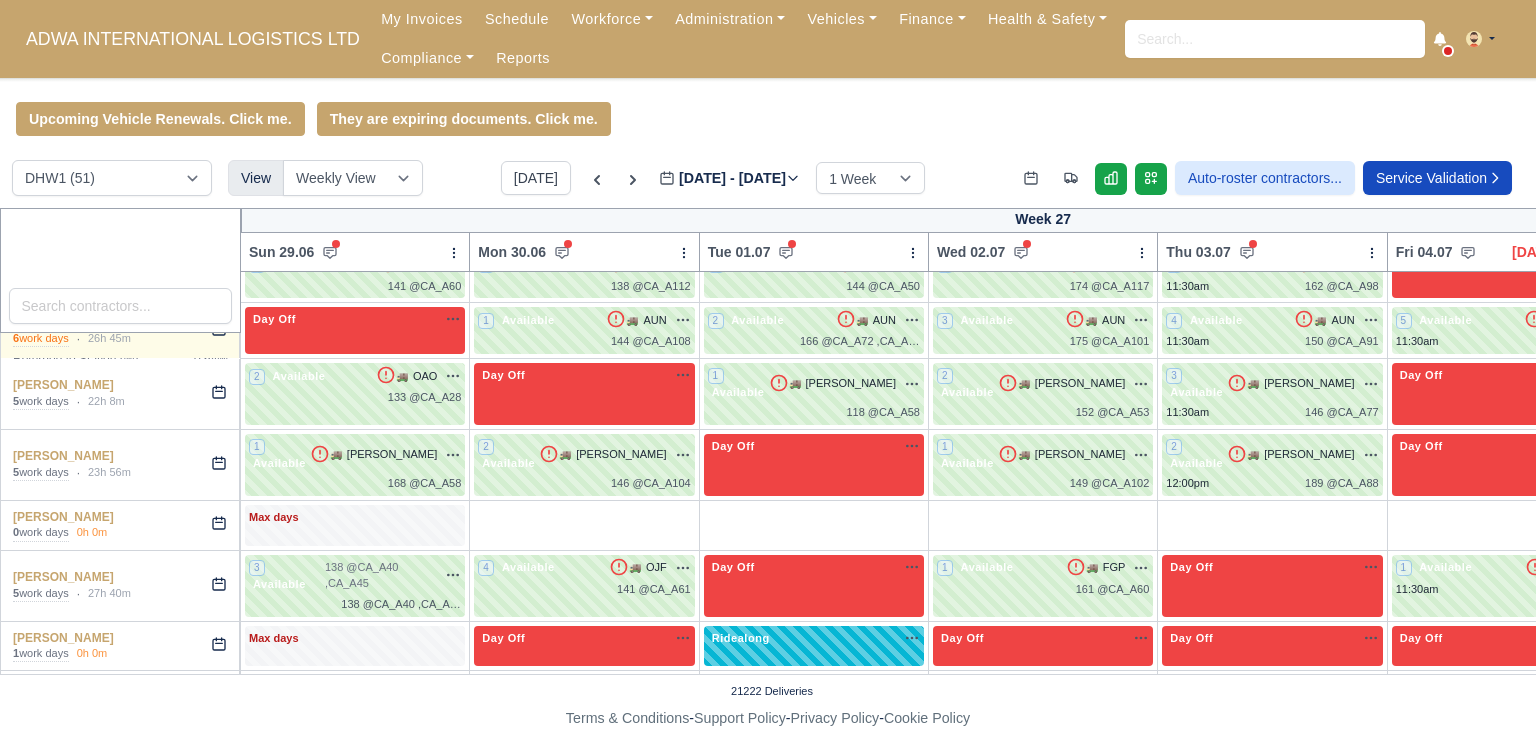 scroll, scrollTop: 767, scrollLeft: 0, axis: vertical 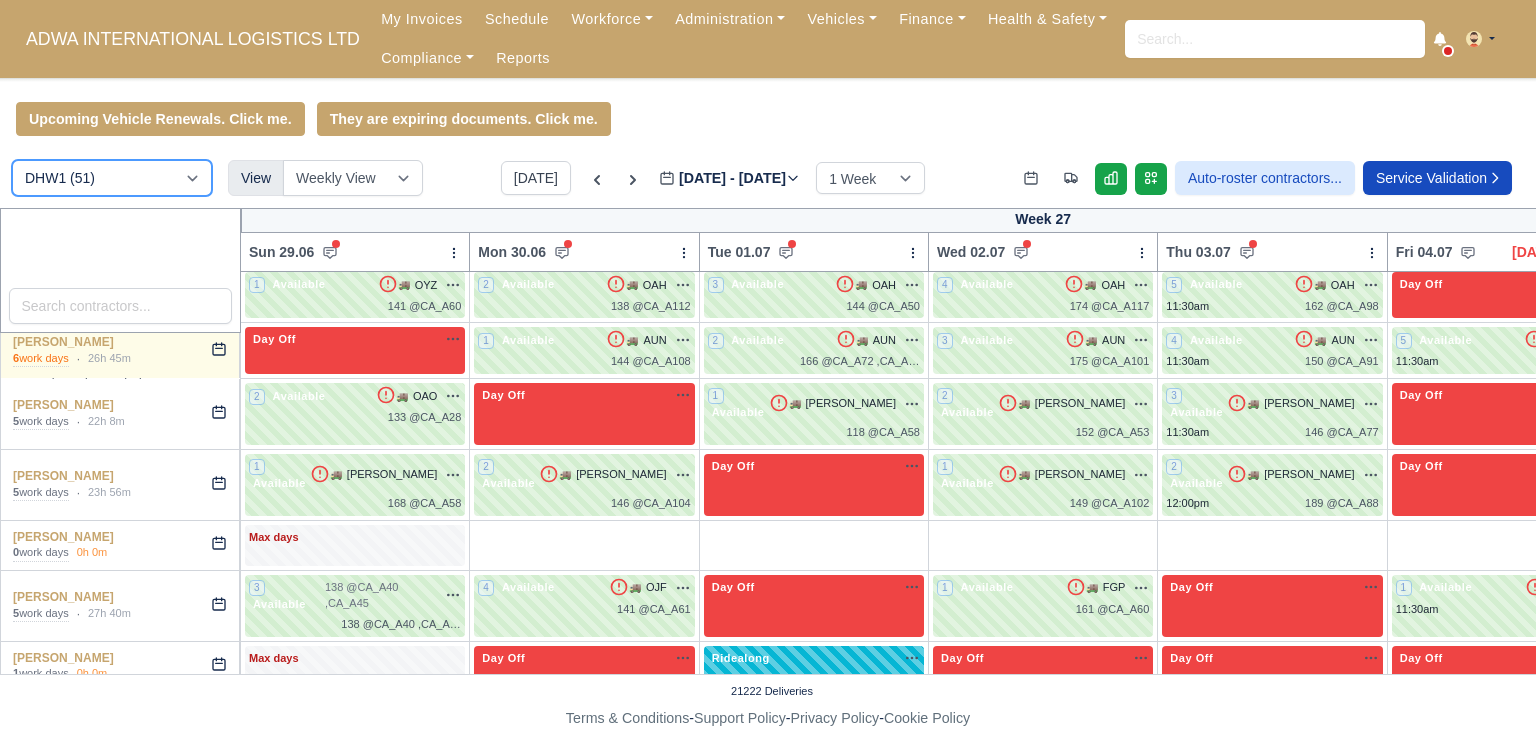 click on "DIG1 (92)
DHW1 (51)" at bounding box center (112, 178) 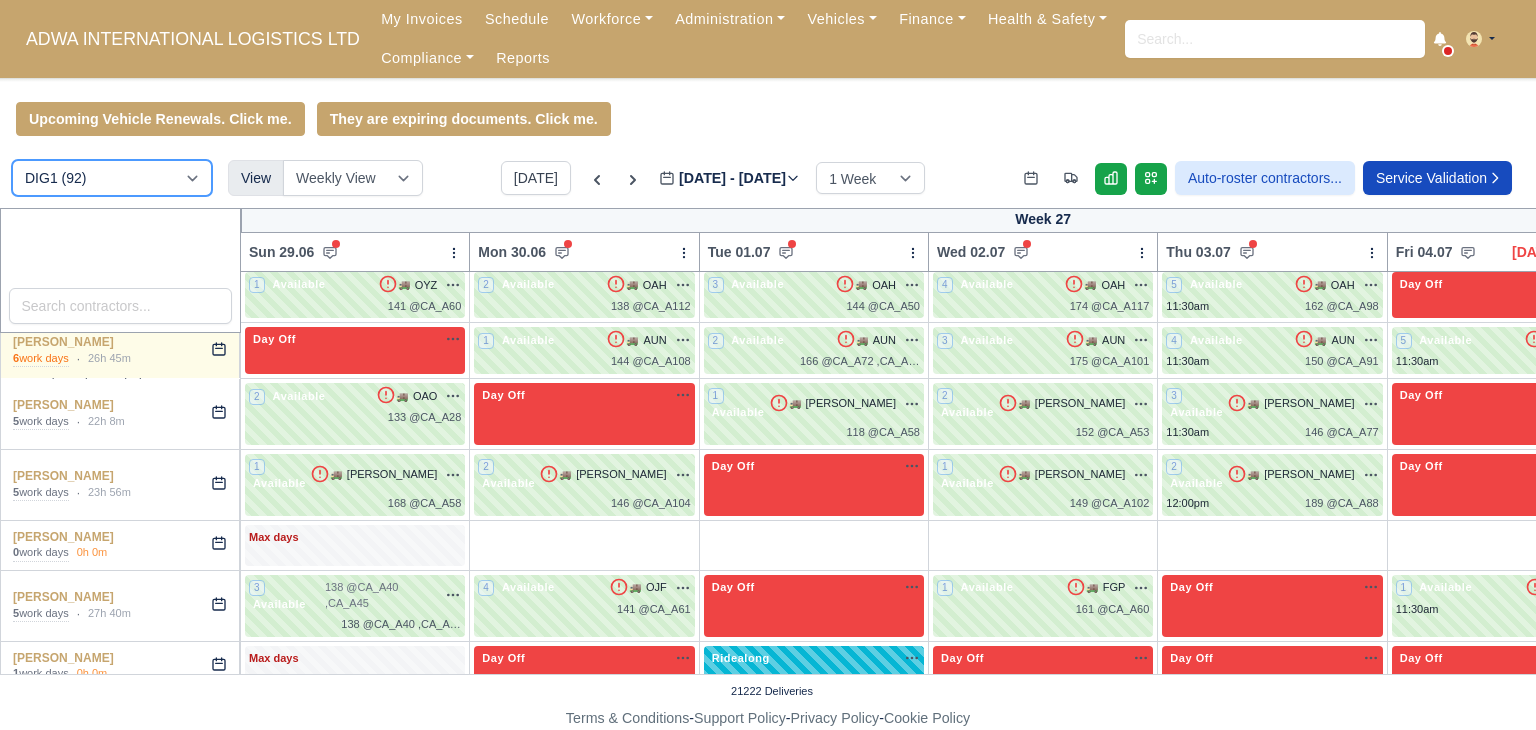 click on "DIG1 (92)
DHW1 (51)" at bounding box center [112, 178] 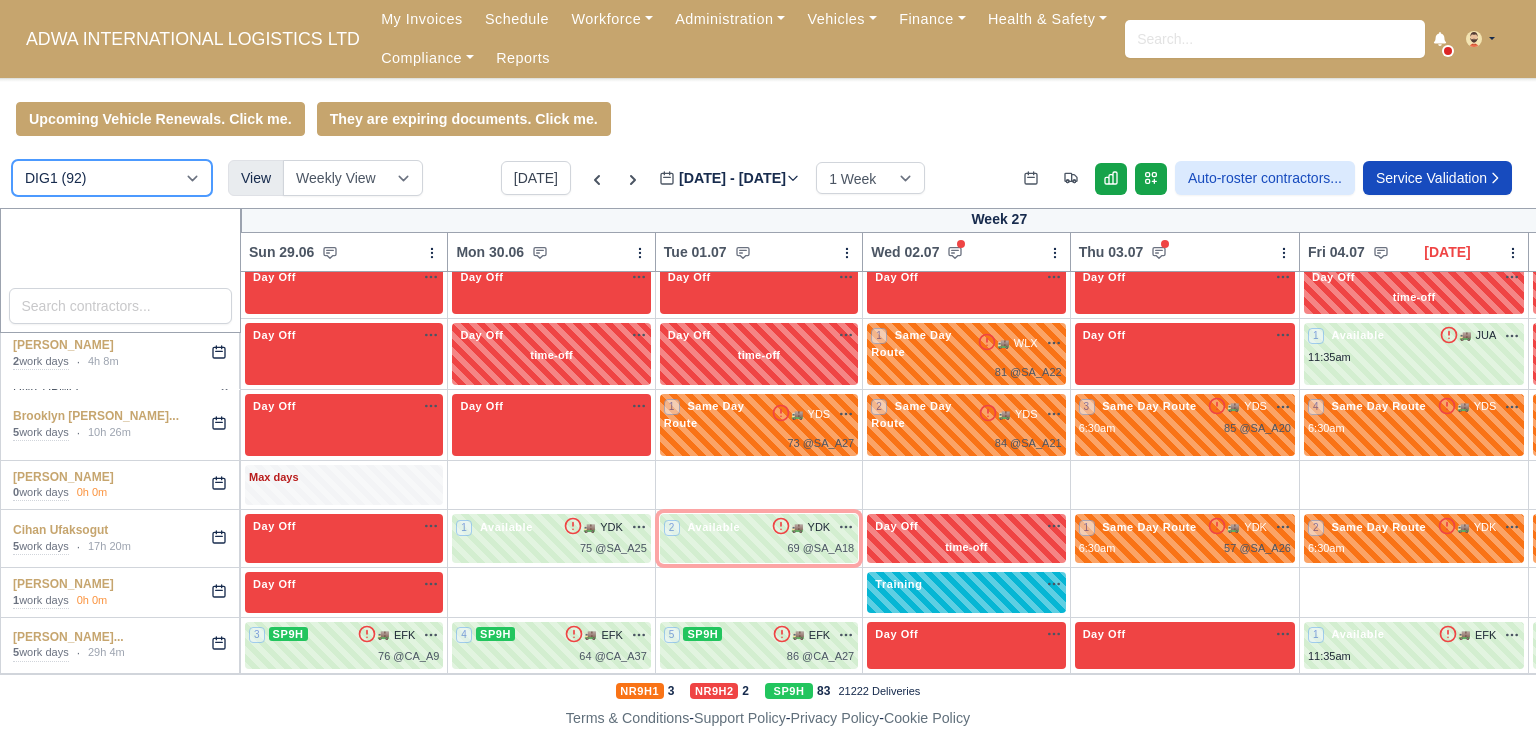 select on "1" 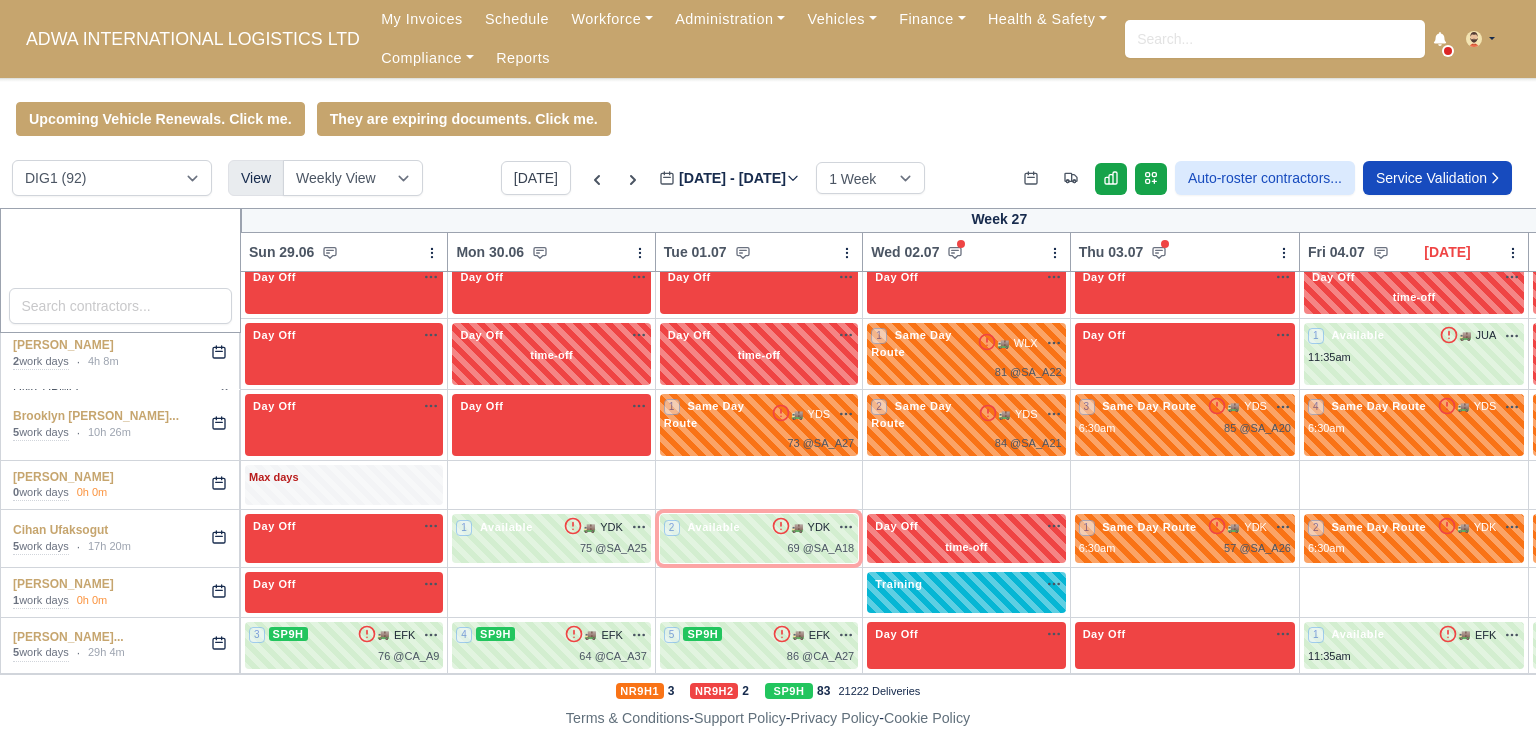 click on "Upcoming Vehicle
Renewals. Click me.
They are expiring documents. Click me.
DIG1 (92)
DHW1 (50)
View
Weekly View
Wave times
Daily Roster
[DATE]" at bounding box center [768, 404] 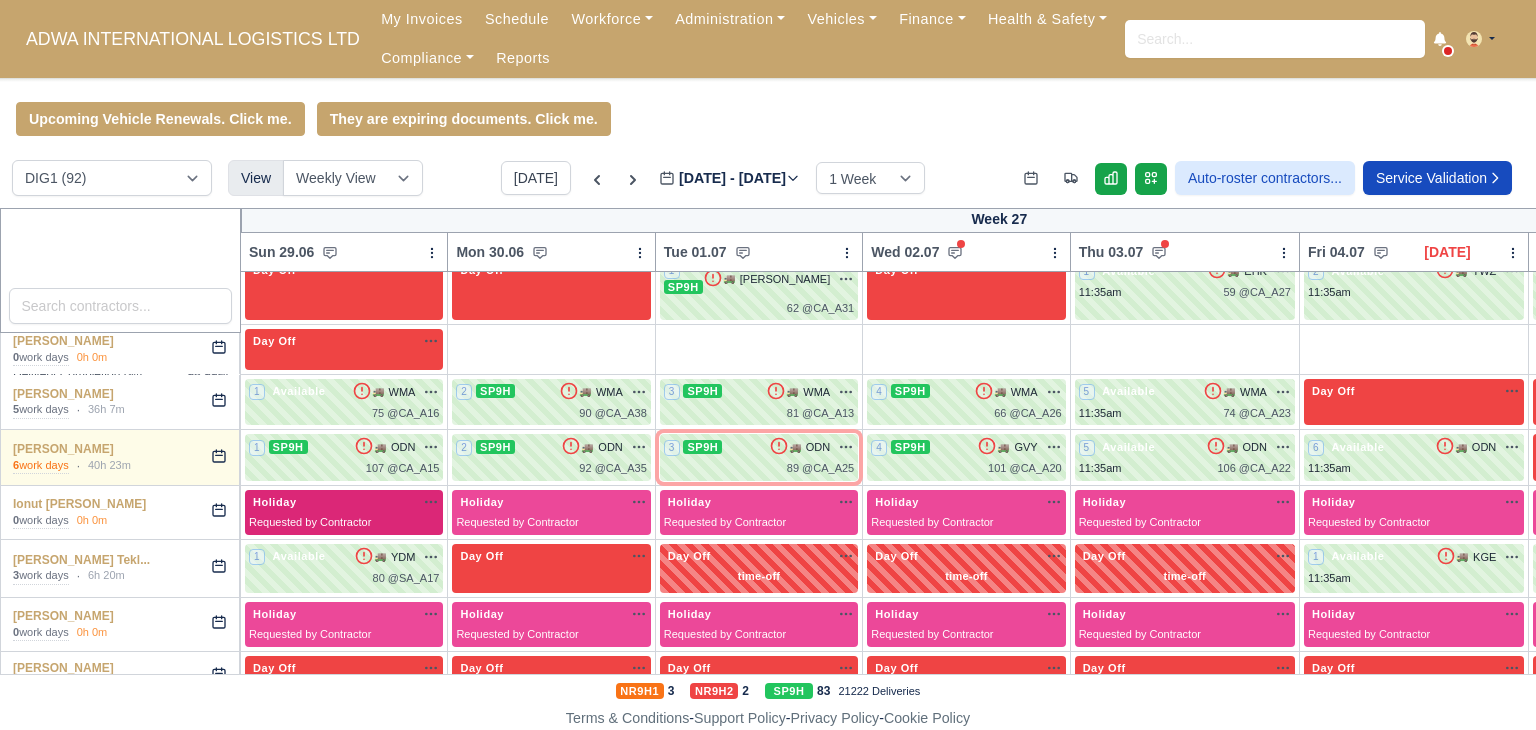 scroll, scrollTop: 1883, scrollLeft: 0, axis: vertical 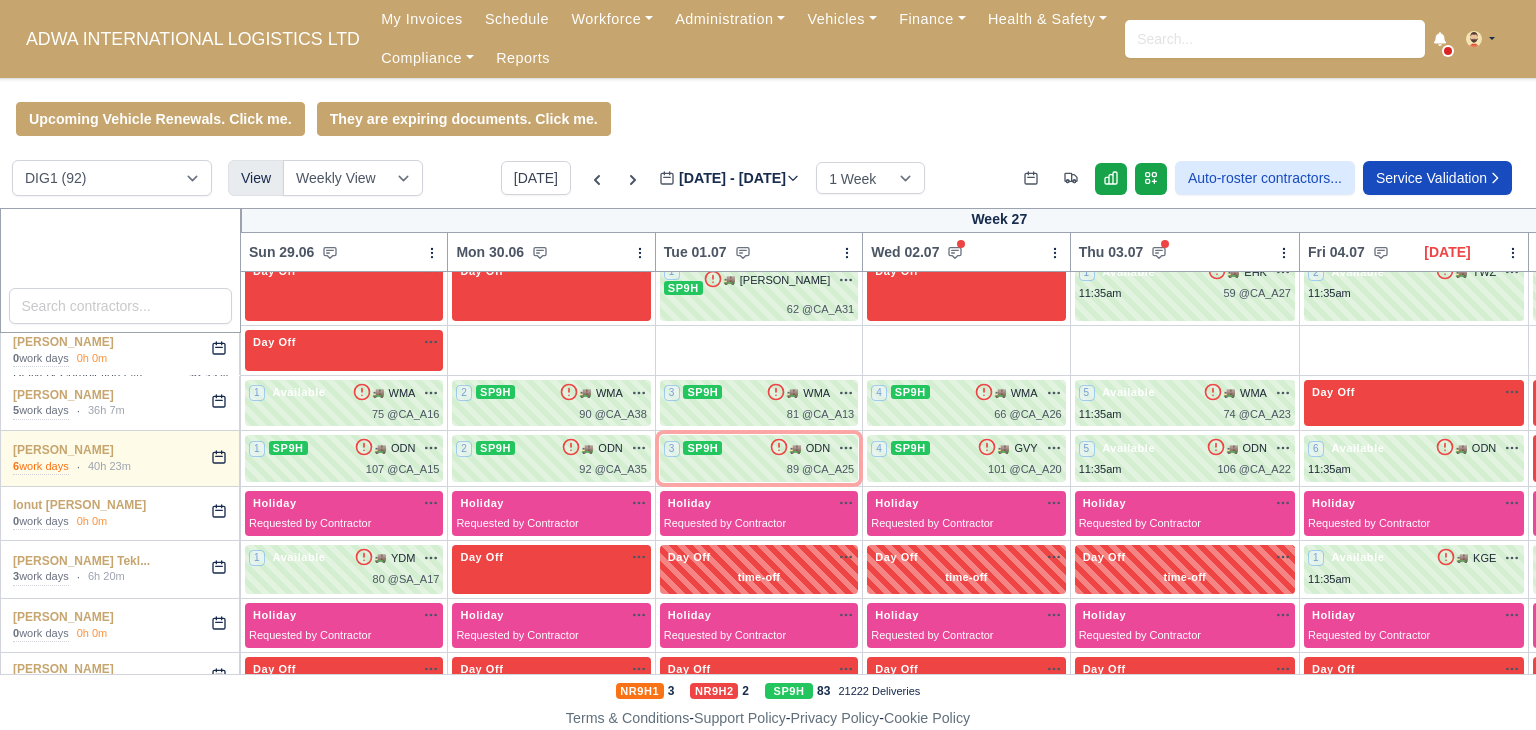 click on "ADWA INTERNATIONAL LOGISTICS LTD
My Invoices Schedule Workforce Manpower Expiring Documents Leave Requests Daily Attendance Daily Timesheet Onboardings Feedback Administration Depots Operating Centres Management Schedule Tasks Tasks Metrics Vehicles Fleet Schedule Rental Agreements [DATE] Inspections Forms Customers Offences Incidents Service Entries Renewal Dates Vehicle Groups Fleet Insurance B2B Contractors Finance Invoices Disputes Payment Types Service Types Assets Credit Instalments Bulk Payment Custom Invoices Health & Safety Vehicle Inspections Support Portal Incidents Compliance Compliance Dashboard E-Sign Documents Communication Center Trainings Reports
×" at bounding box center [768, 365] 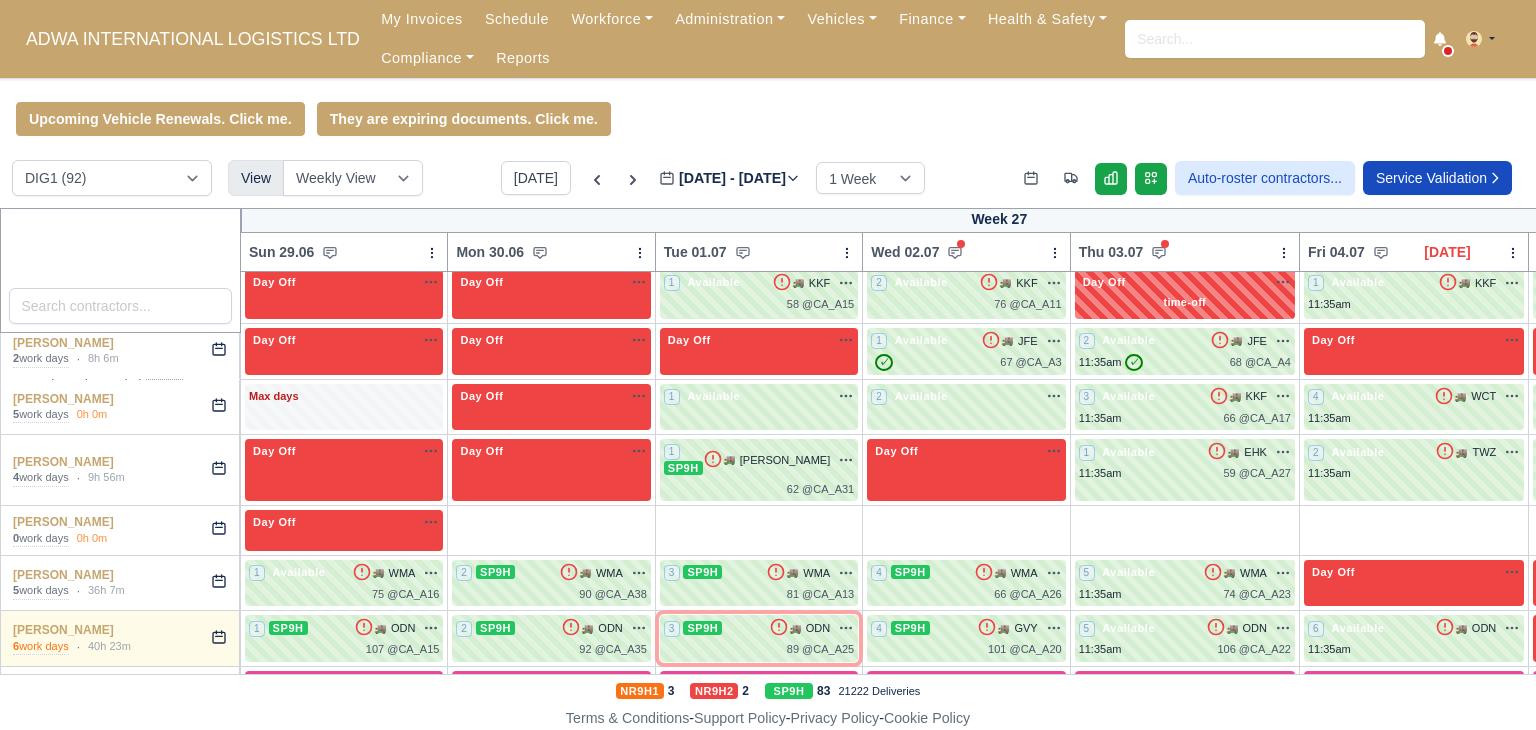 scroll, scrollTop: 1714, scrollLeft: 0, axis: vertical 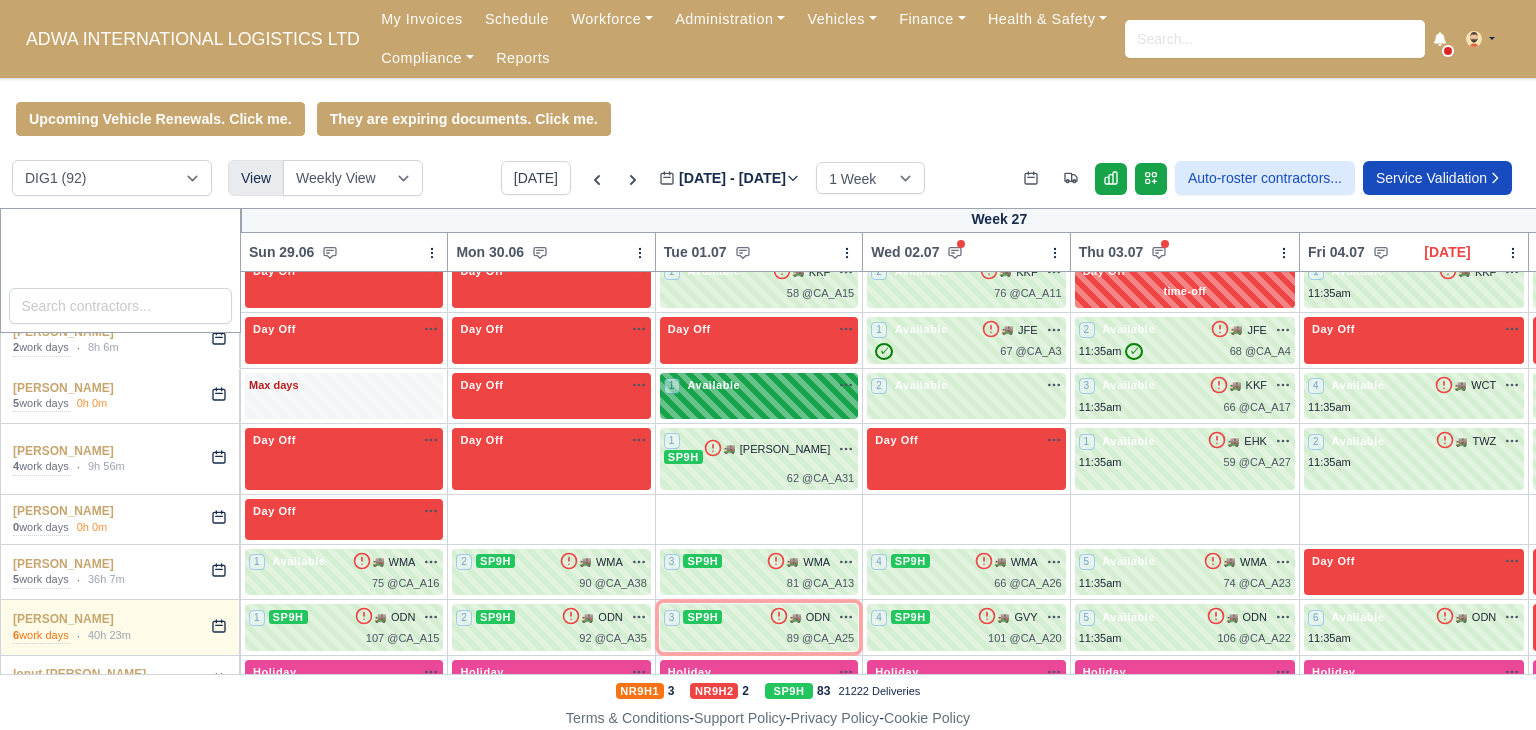 click on "1
Available" at bounding box center [759, 396] 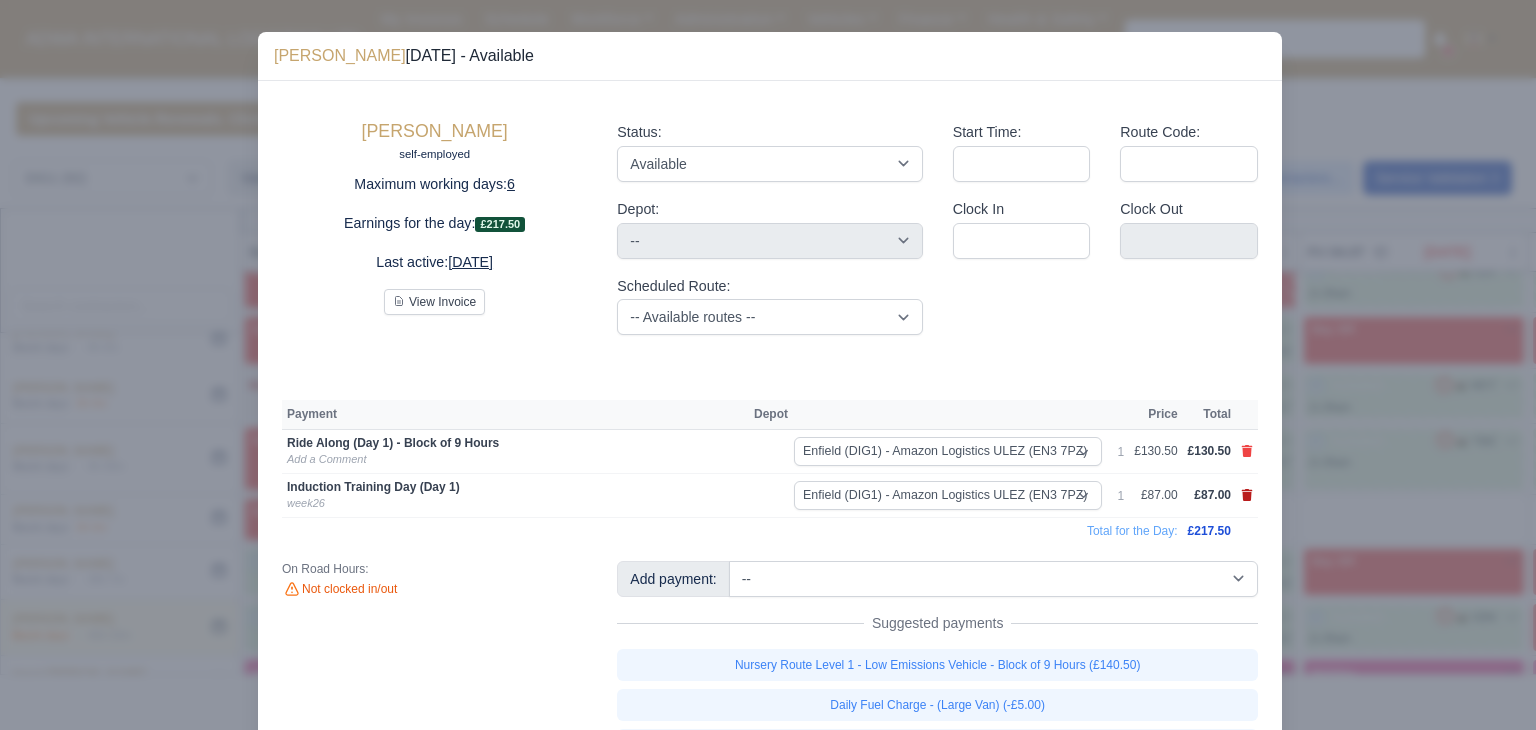 click 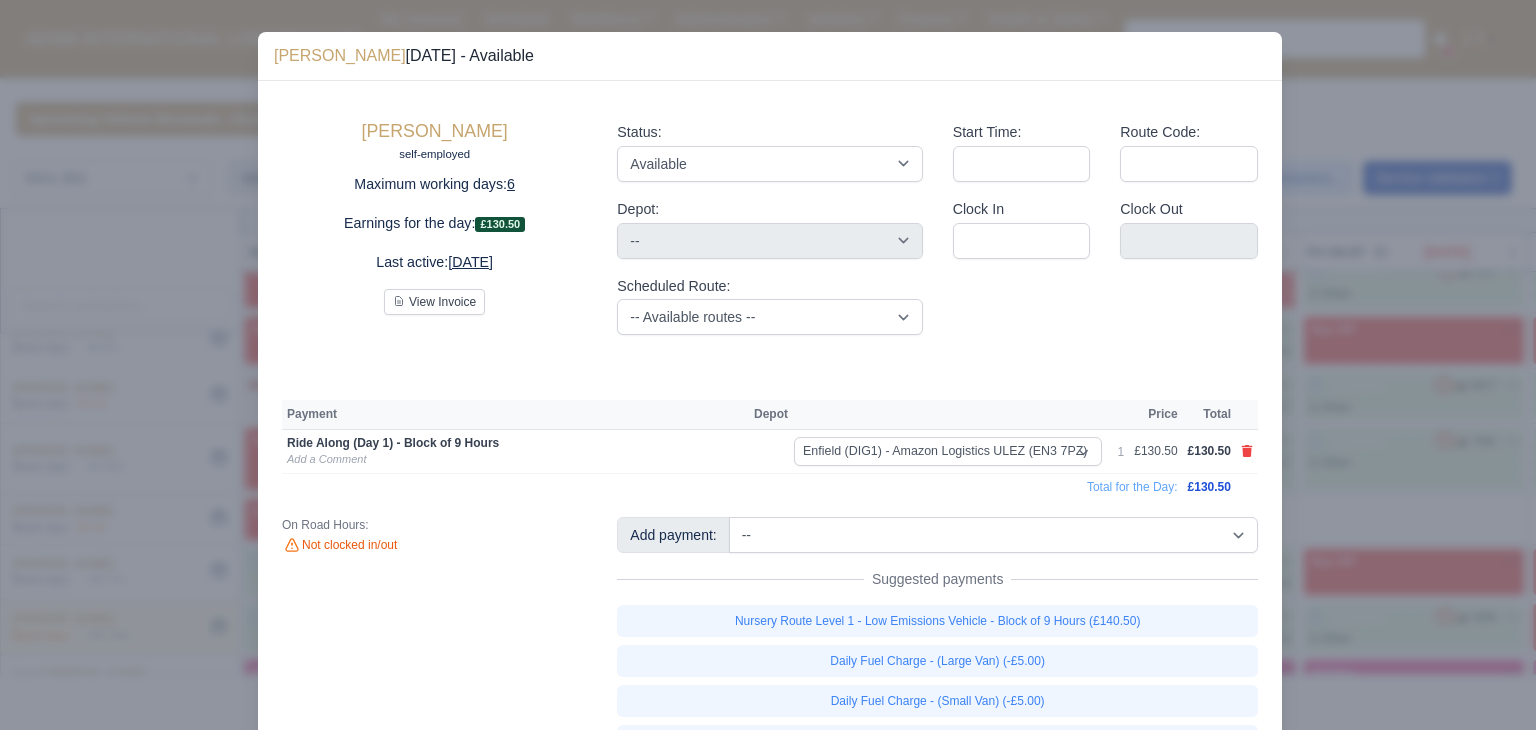 scroll, scrollTop: 98, scrollLeft: 0, axis: vertical 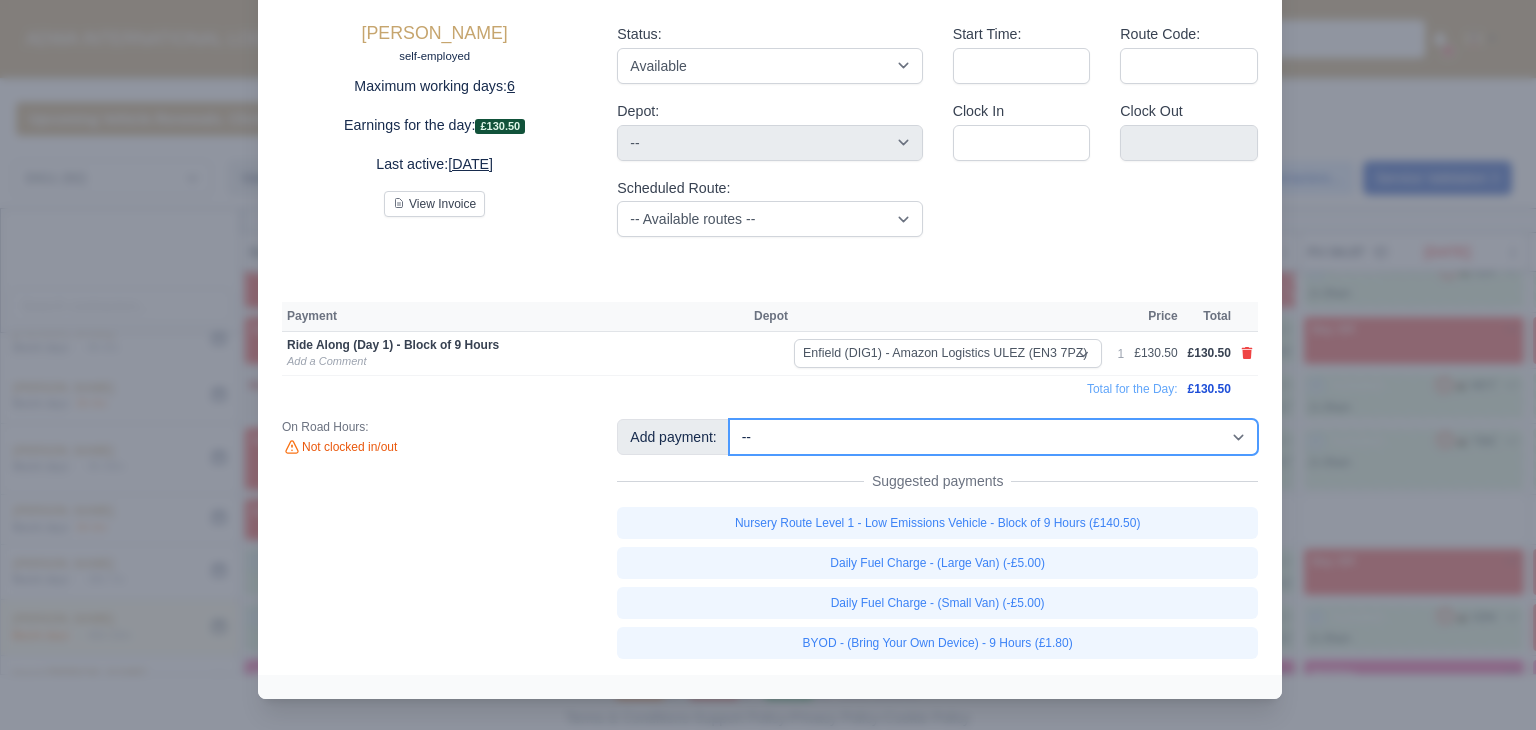 click on "--
Additional Hour Support  (£14.50)
Additional Stop Support (£1.00)
BYOD - (Bring Your Own Device) - 6 Hours (£1.20)
BYOD - (Bring Your Own Device) - 9 Hours (£1.80)
Daily Fuel Charge  - (Large Van) (-£5.00)
Daily Fuel Charge  - (Small Van) (-£5.00)
Daily OSM (£130.00)
Daily Van Cleaning (£120.00)
Daily Van Hire  - (Large Van) (-£5.00)
Daily Van Hire  - (Small Van) (-£5.00)
Induction Training Day - Health and Safety  (£14.50)
Induction Training Day (Day 1) (£87.00)
Induction Training Day (Day 1) - Block of 9 Hours  (£130.50)
Nursery Route Level 1 - Low Emissions Vehicle - Block of 9 Hours (£140.50)
Nursery Route Level 2 - Low Emissions Vehicle - Block of 9 Hours (£140.50)" at bounding box center [993, 437] 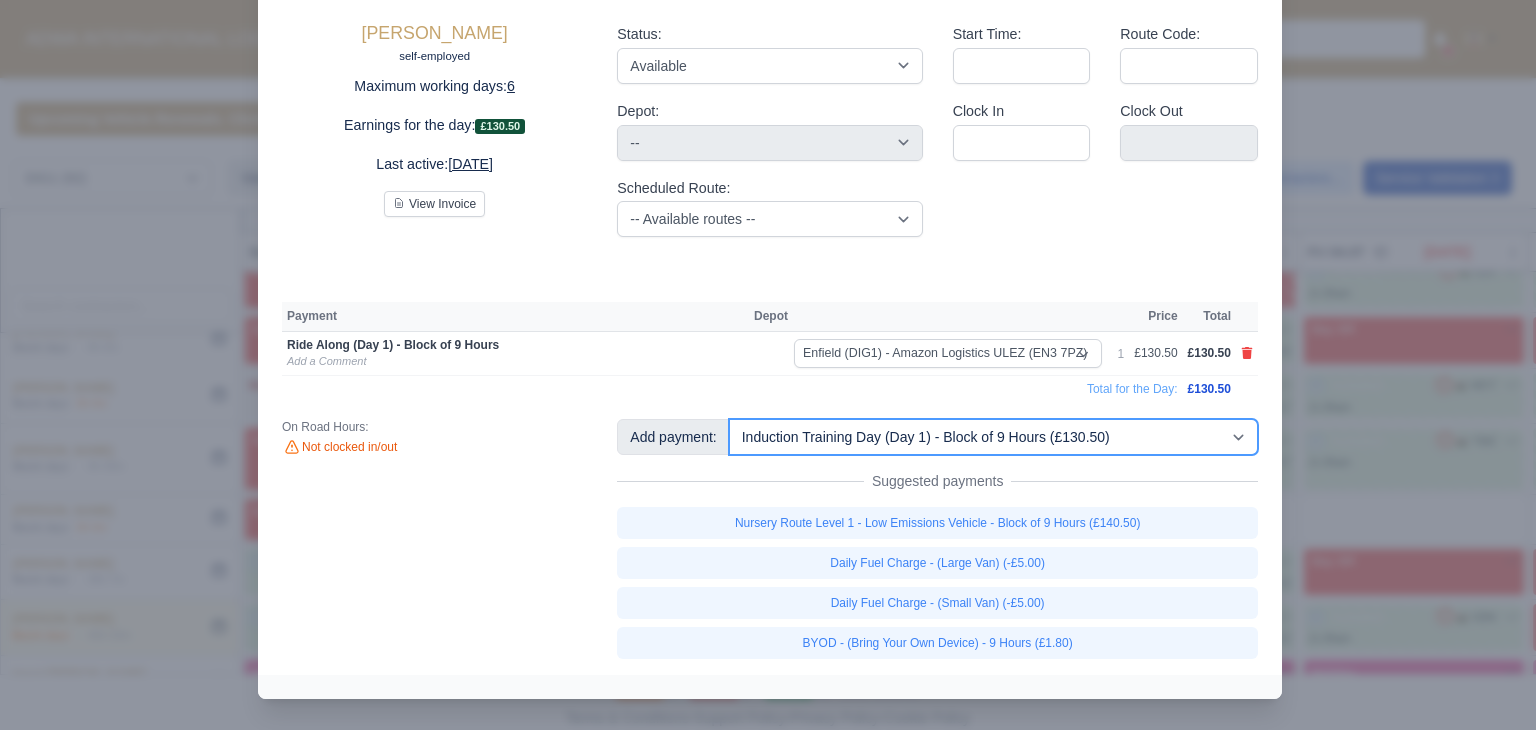 click on "--
Additional Hour Support  (£14.50)
Additional Stop Support (£1.00)
BYOD - (Bring Your Own Device) - 6 Hours (£1.20)
BYOD - (Bring Your Own Device) - 9 Hours (£1.80)
Daily Fuel Charge  - (Large Van) (-£5.00)
Daily Fuel Charge  - (Small Van) (-£5.00)
Daily OSM (£130.00)
Daily Van Cleaning (£120.00)
Daily Van Hire  - (Large Van) (-£5.00)
Daily Van Hire  - (Small Van) (-£5.00)
Induction Training Day - Health and Safety  (£14.50)
Induction Training Day (Day 1) (£87.00)
Induction Training Day (Day 1) - Block of 9 Hours  (£130.50)
Nursery Route Level 1 - Low Emissions Vehicle - Block of 9 Hours (£140.50)
Nursery Route Level 2 - Low Emissions Vehicle - Block of 9 Hours (£140.50)" at bounding box center (993, 437) 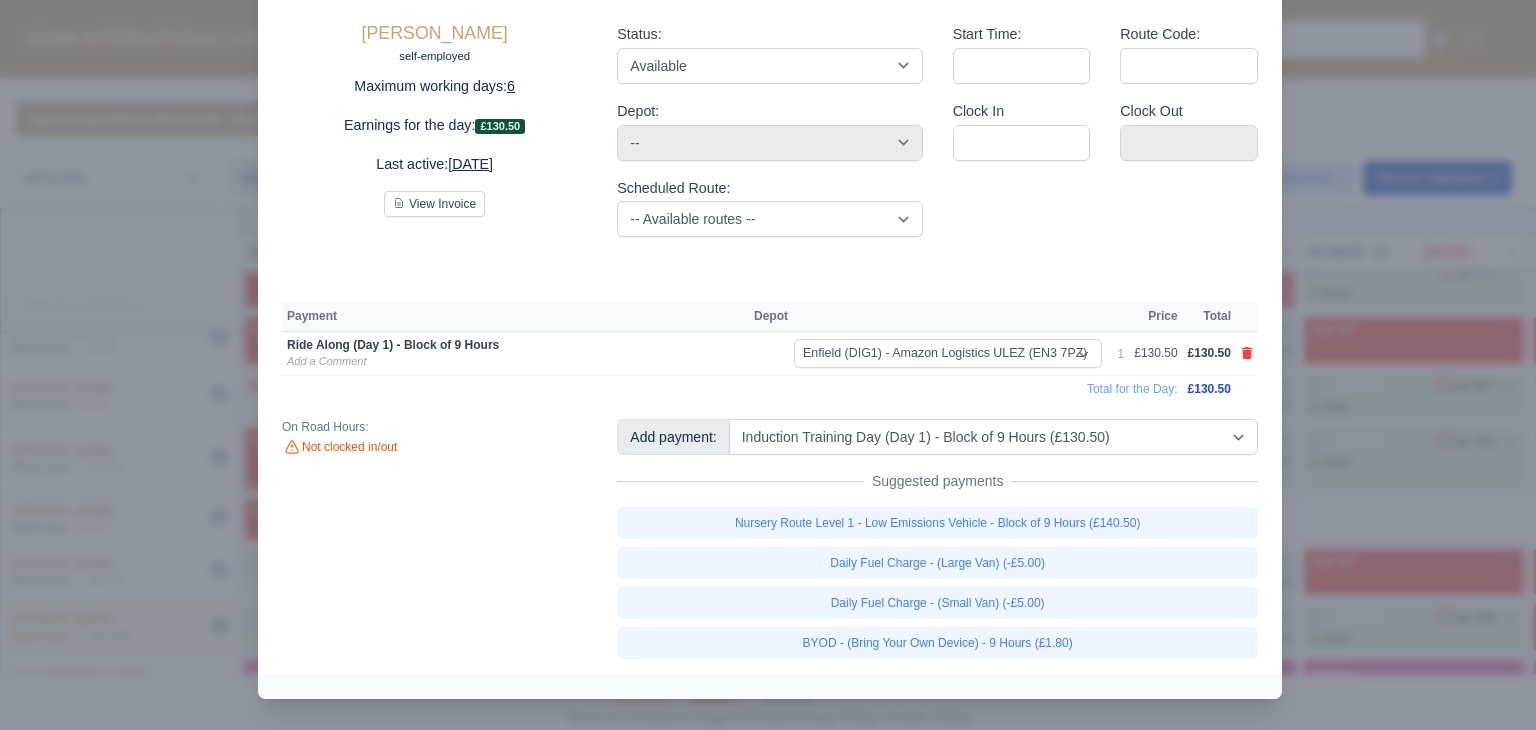 type 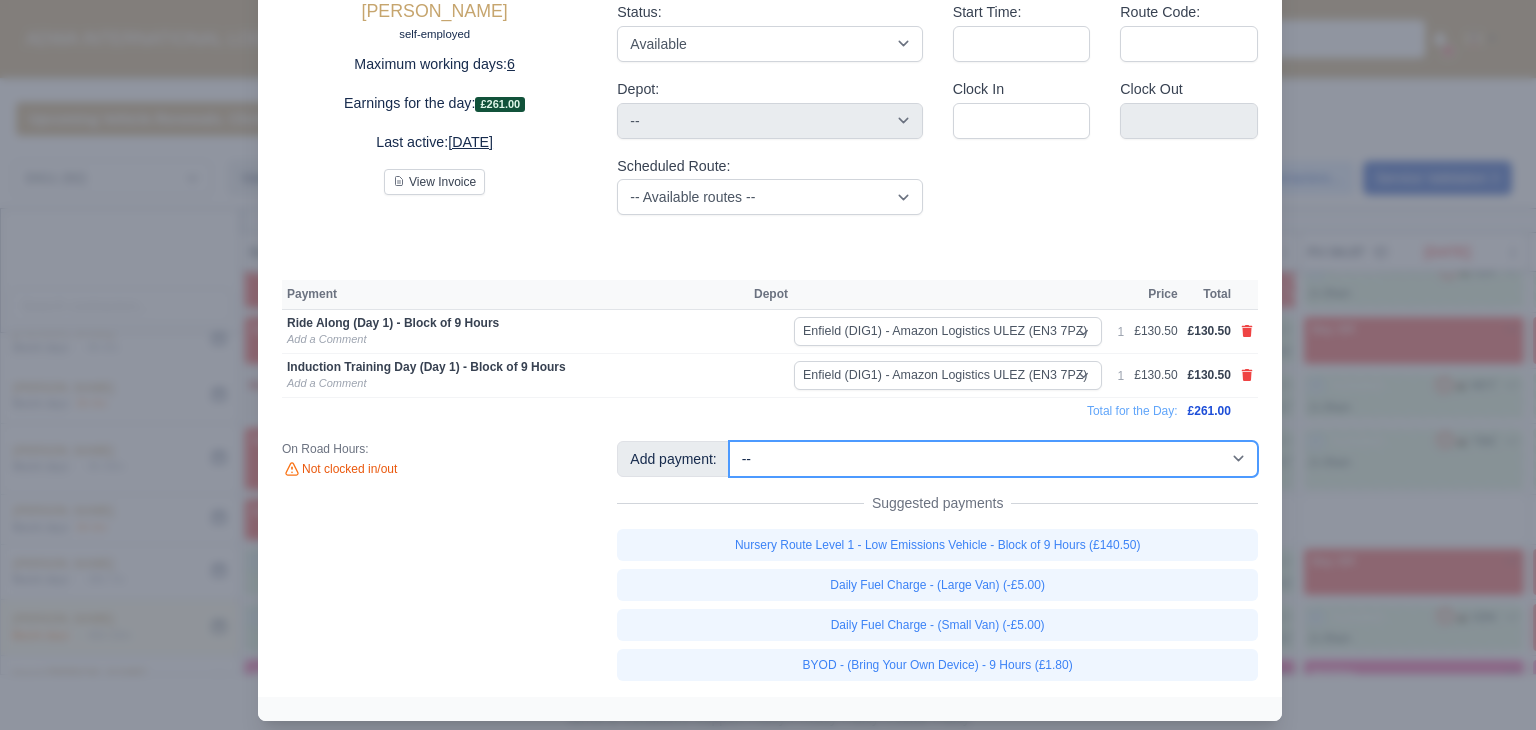 click on "--
Additional Hour Support  (£14.50)
Additional Stop Support (£1.00)
BYOD - (Bring Your Own Device) - 6 Hours (£1.20)
BYOD - (Bring Your Own Device) - 9 Hours (£1.80)
Daily Fuel Charge  - (Large Van) (-£5.00)
Daily Fuel Charge  - (Small Van) (-£5.00)
Daily OSM (£130.00)
Daily Van Cleaning (£120.00)
Daily Van Hire  - (Large Van) (-£5.00)
Daily Van Hire  - (Small Van) (-£5.00)
Induction Training Day - Health and Safety  (£14.50)
Induction Training Day (Day 1) (£87.00)
Induction Training Day (Day 1) - Block of 9 Hours  (£130.50)
Nursery Route Level 1 - Low Emissions Vehicle - Block of 9 Hours (£140.50)
Nursery Route Level 2 - Low Emissions Vehicle - Block of 9 Hours (£140.50)" at bounding box center [993, 459] 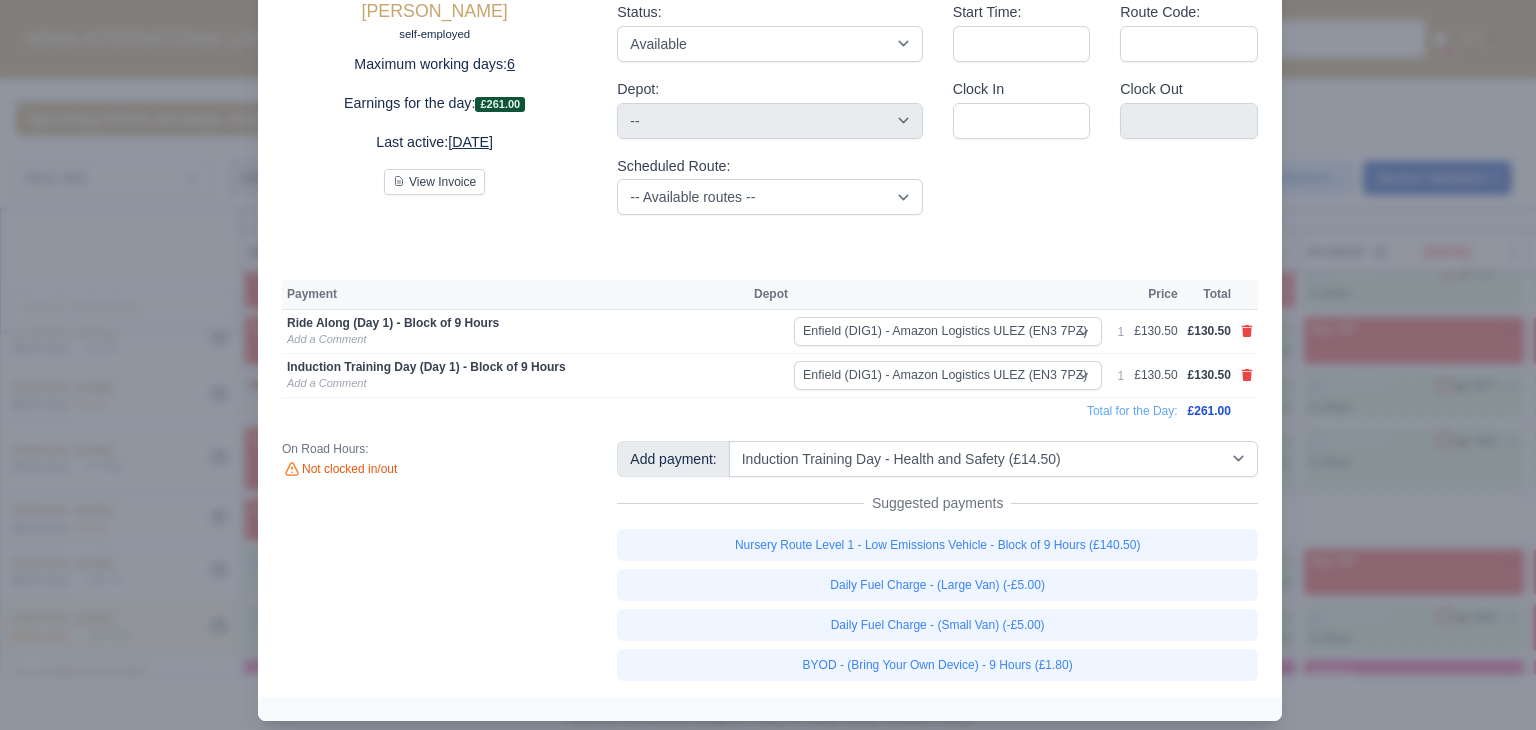 type 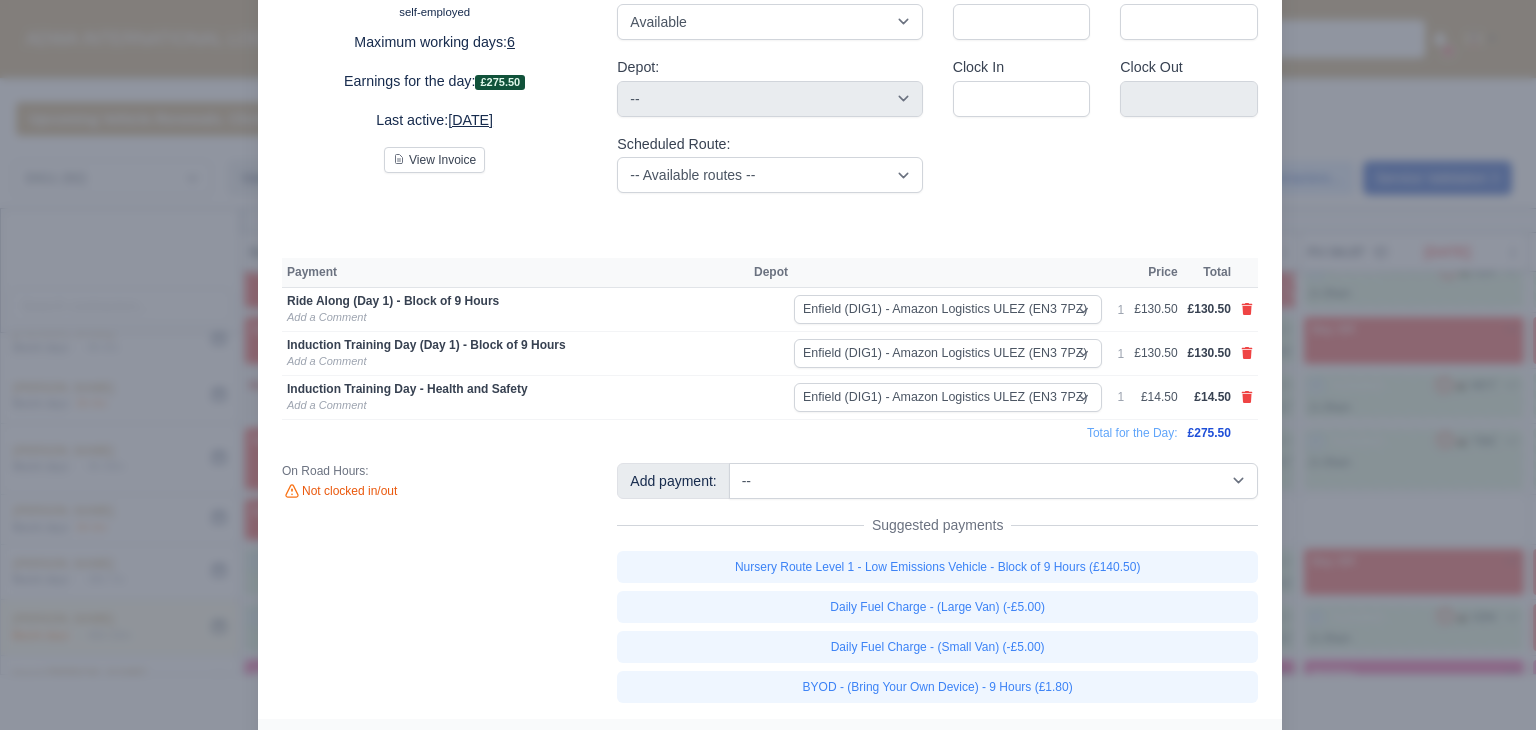 click at bounding box center (768, 365) 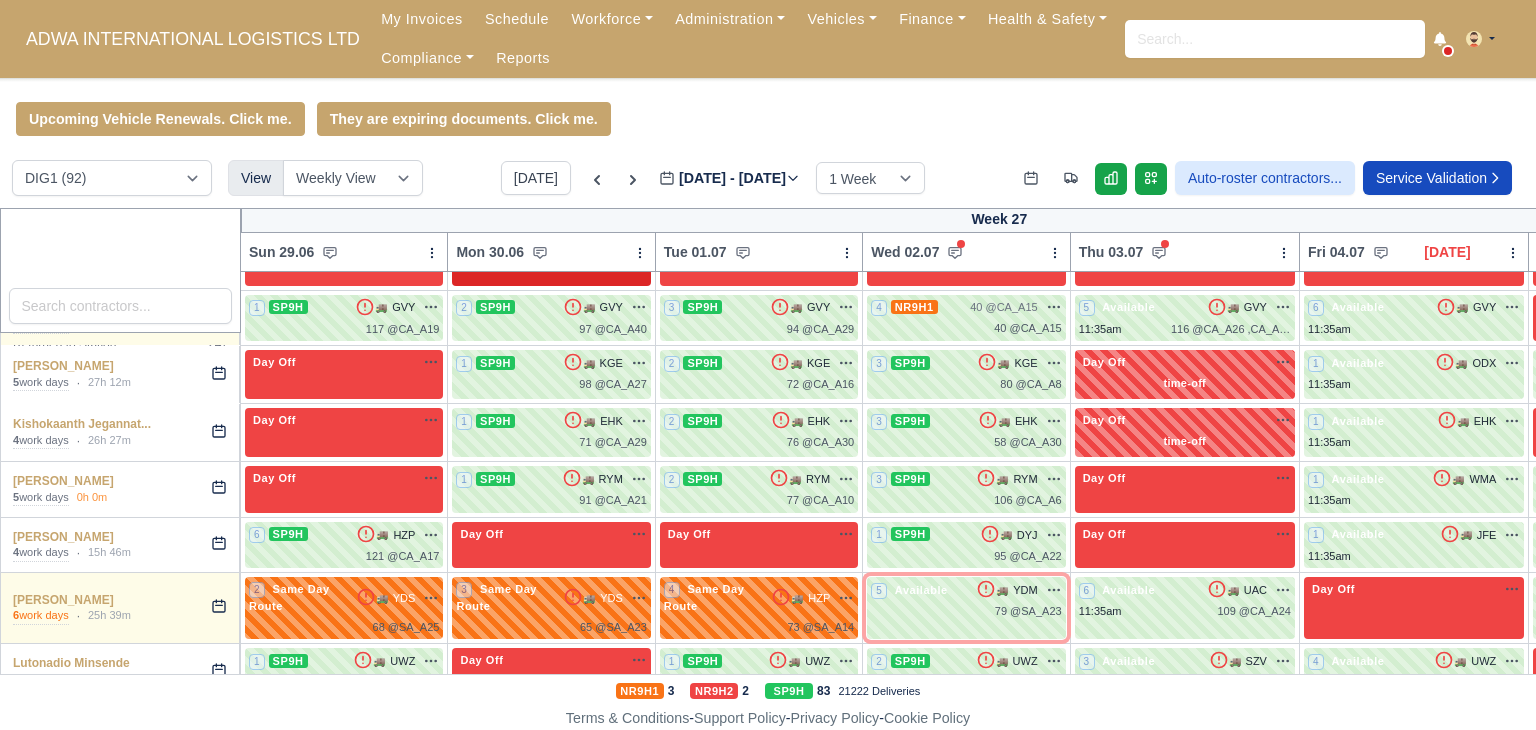 scroll, scrollTop: 2196, scrollLeft: 0, axis: vertical 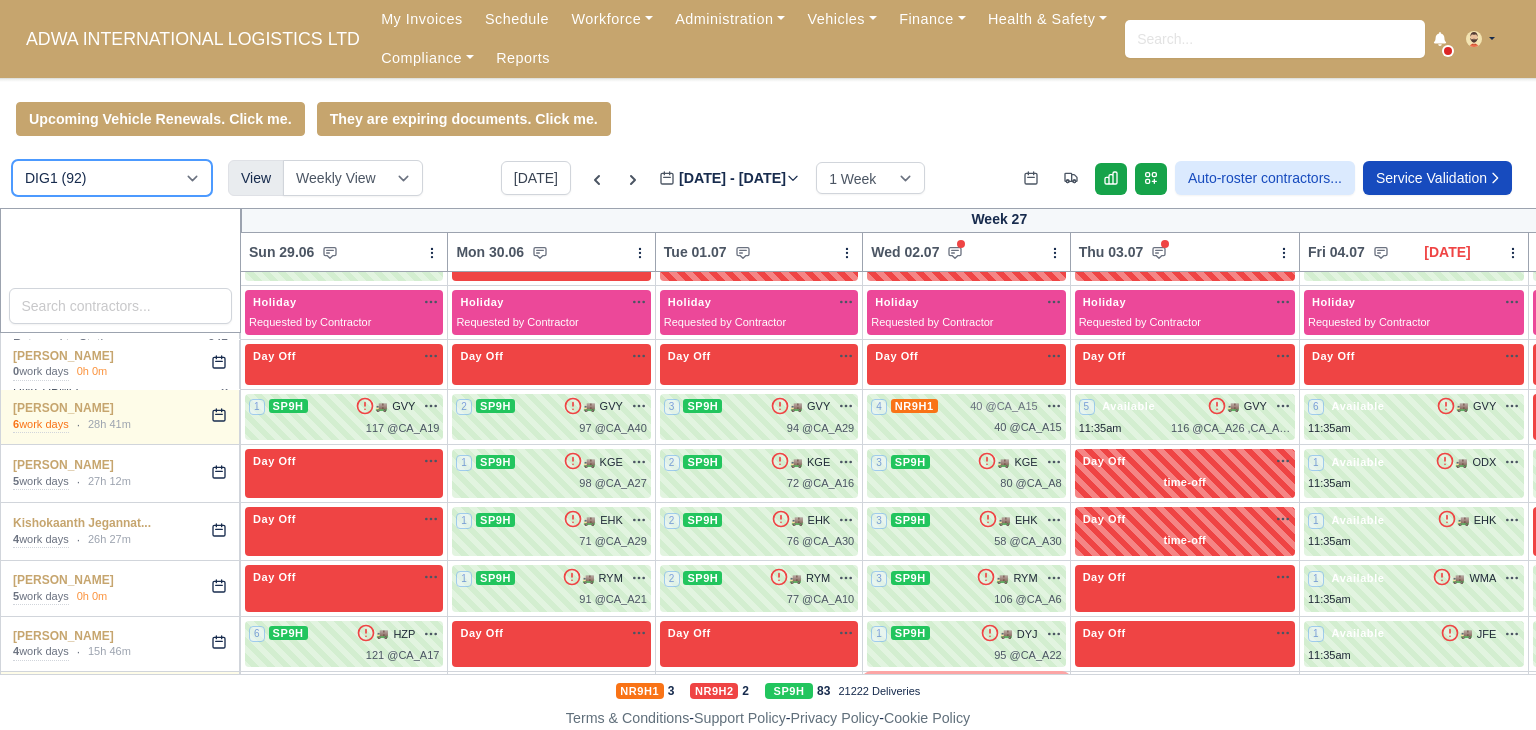 click on "DIG1 (92)
DHW1 (50)" at bounding box center [112, 178] 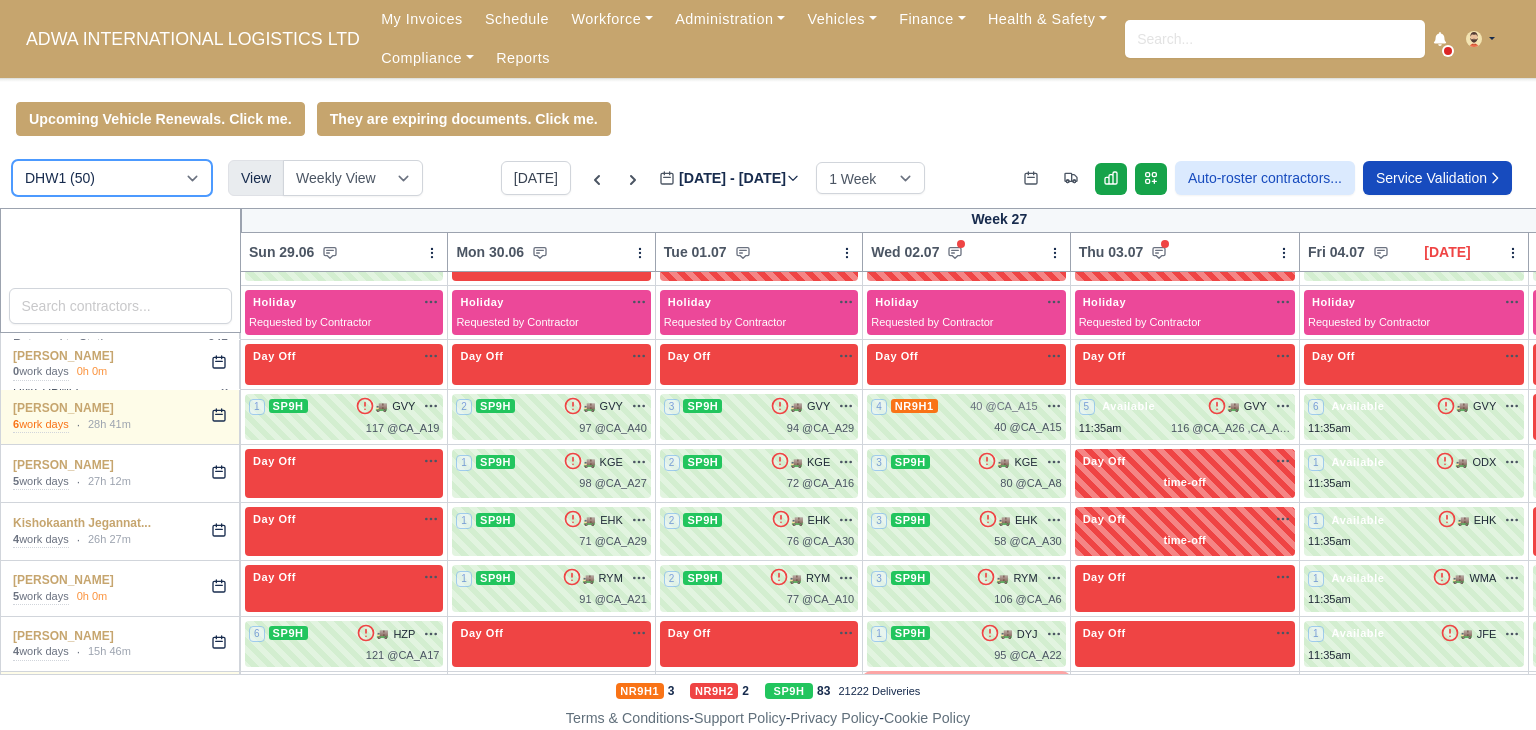 click on "DIG1 (92)
DHW1 (50)" at bounding box center [112, 178] 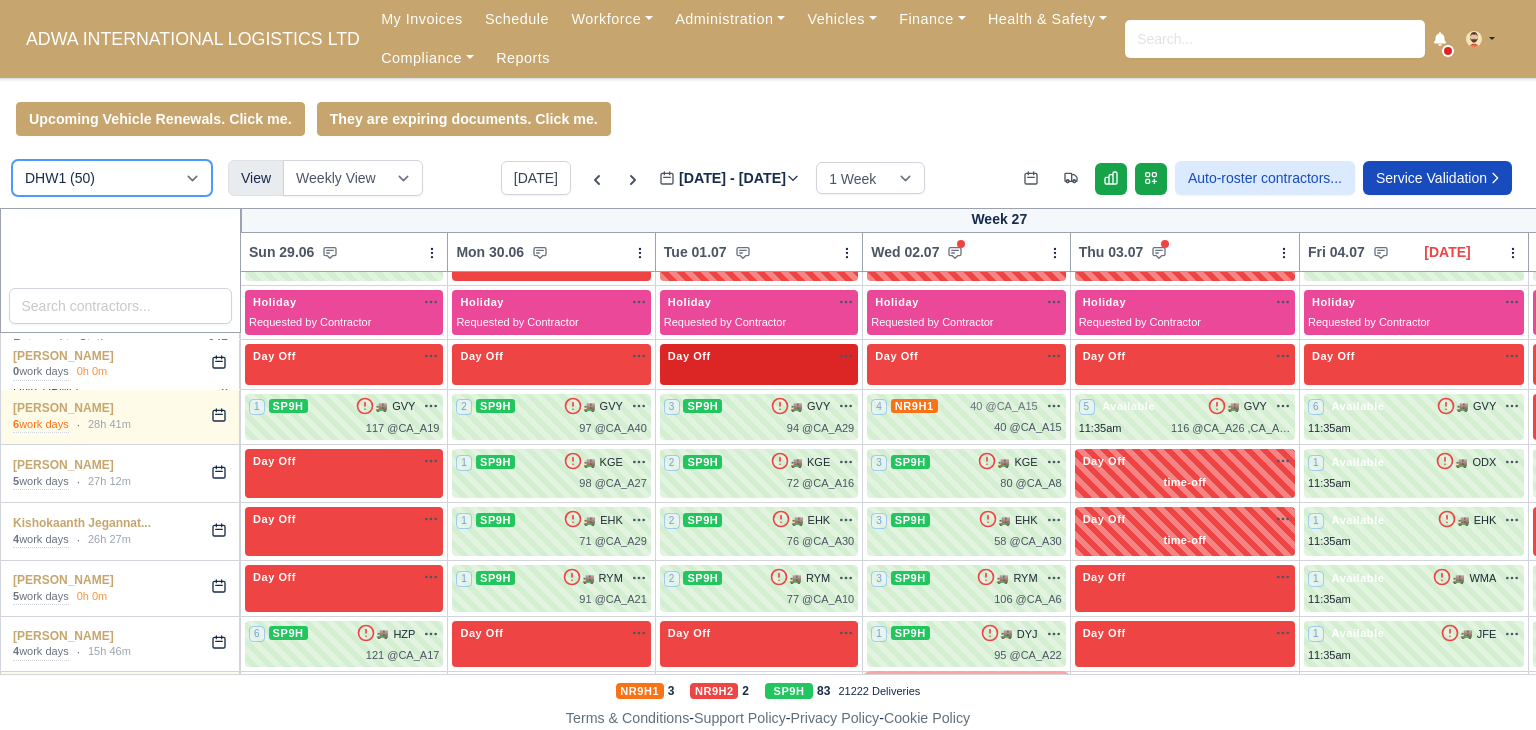 type 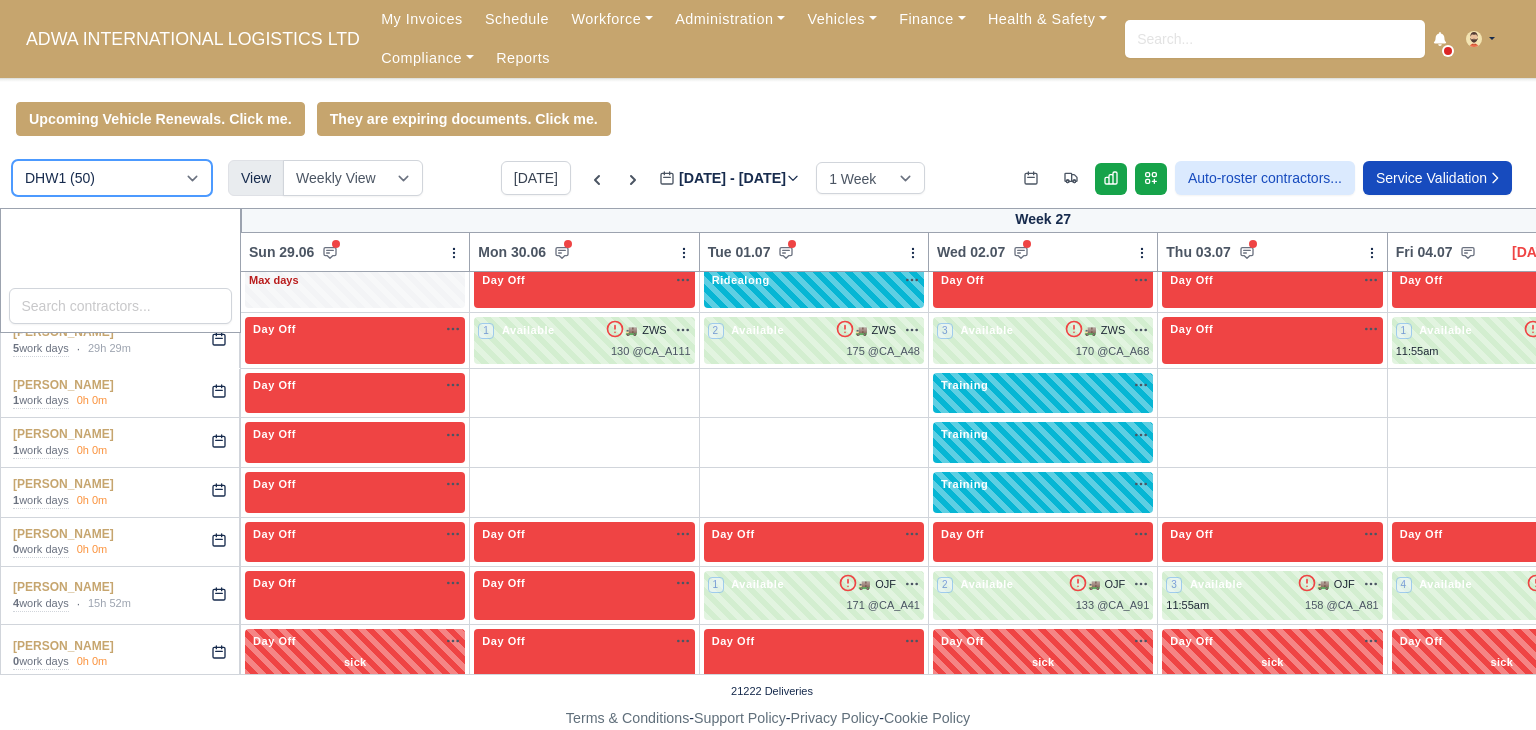 scroll, scrollTop: 1144, scrollLeft: 0, axis: vertical 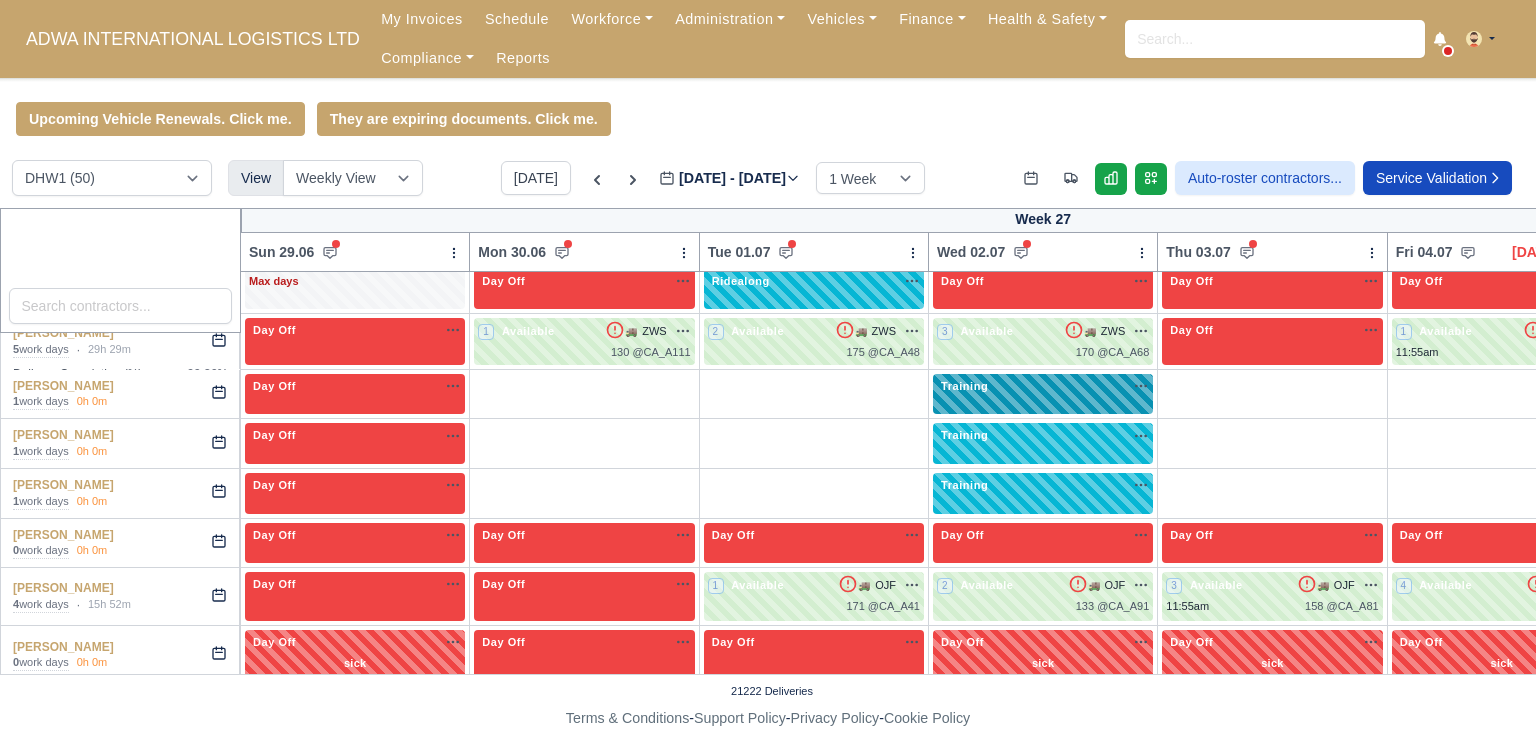 click on "Training
na" at bounding box center (1043, 394) 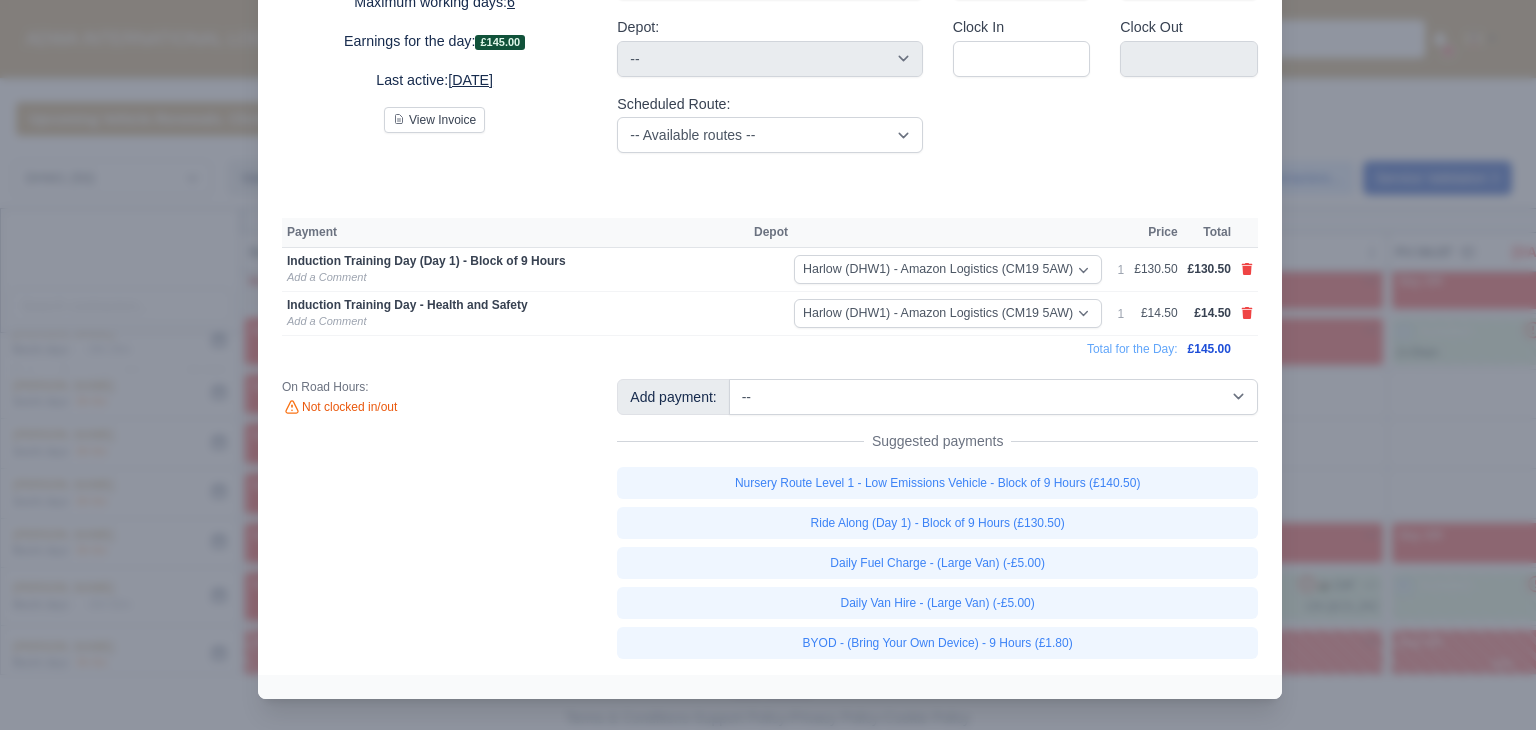 scroll, scrollTop: 181, scrollLeft: 0, axis: vertical 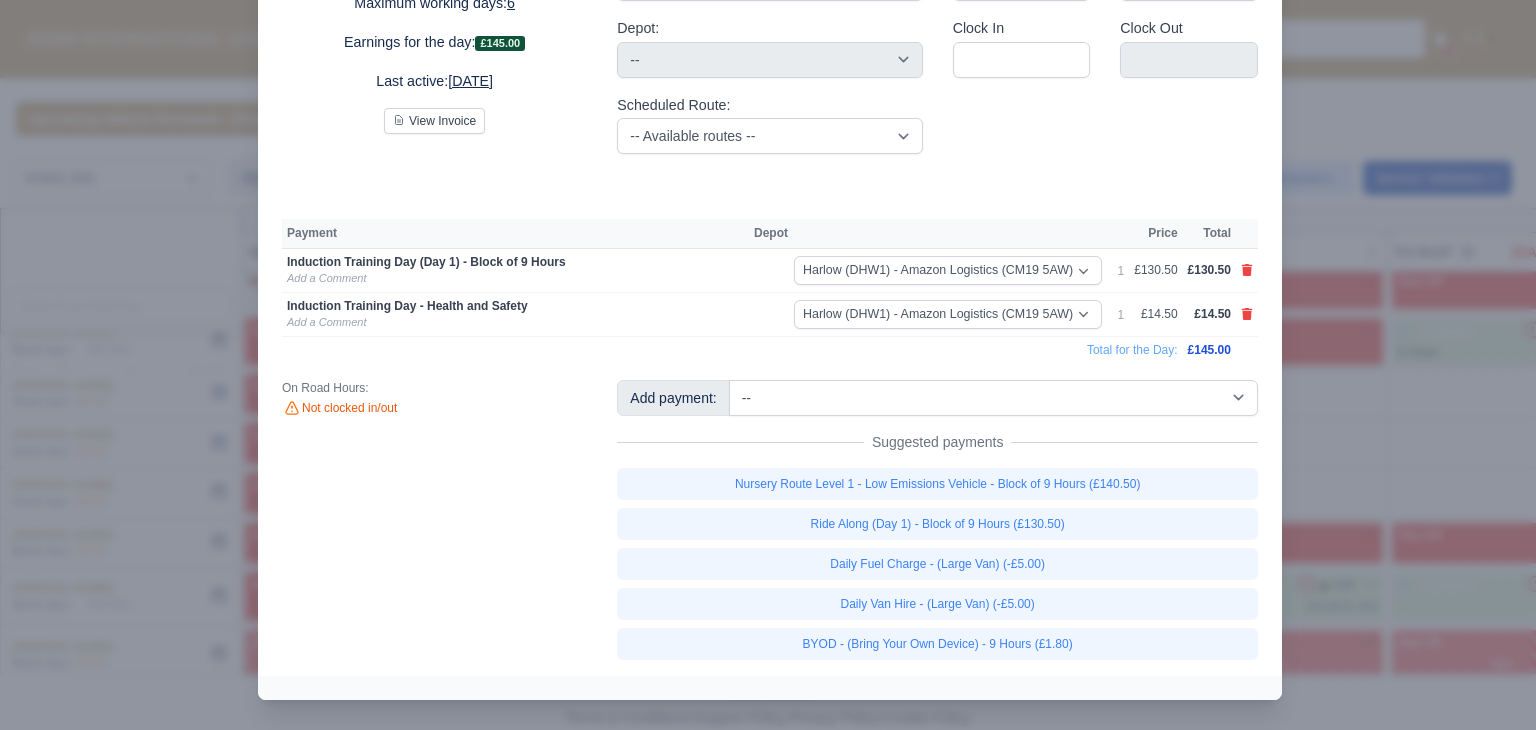 click at bounding box center (768, 365) 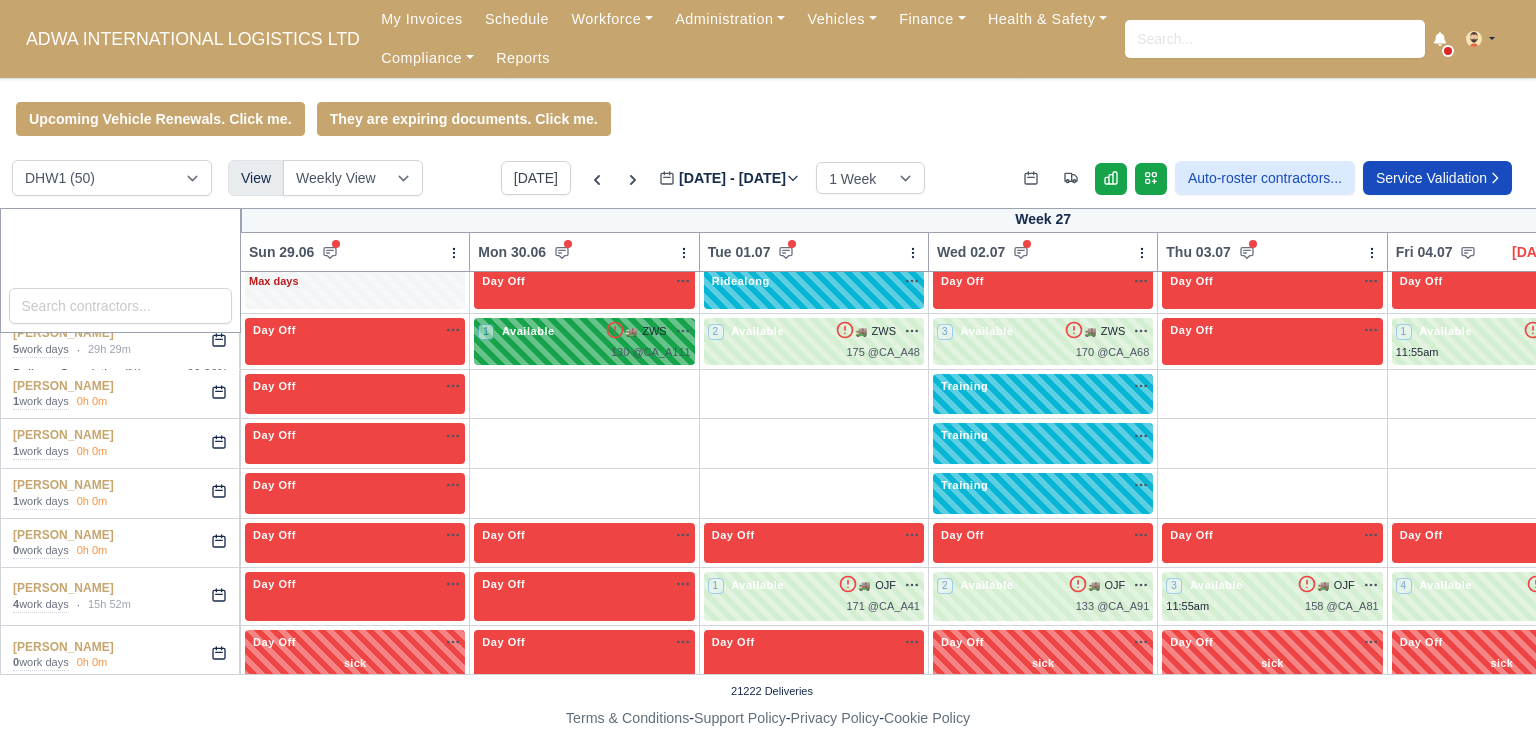 click on "130 @
CA_A111" at bounding box center (584, 352) 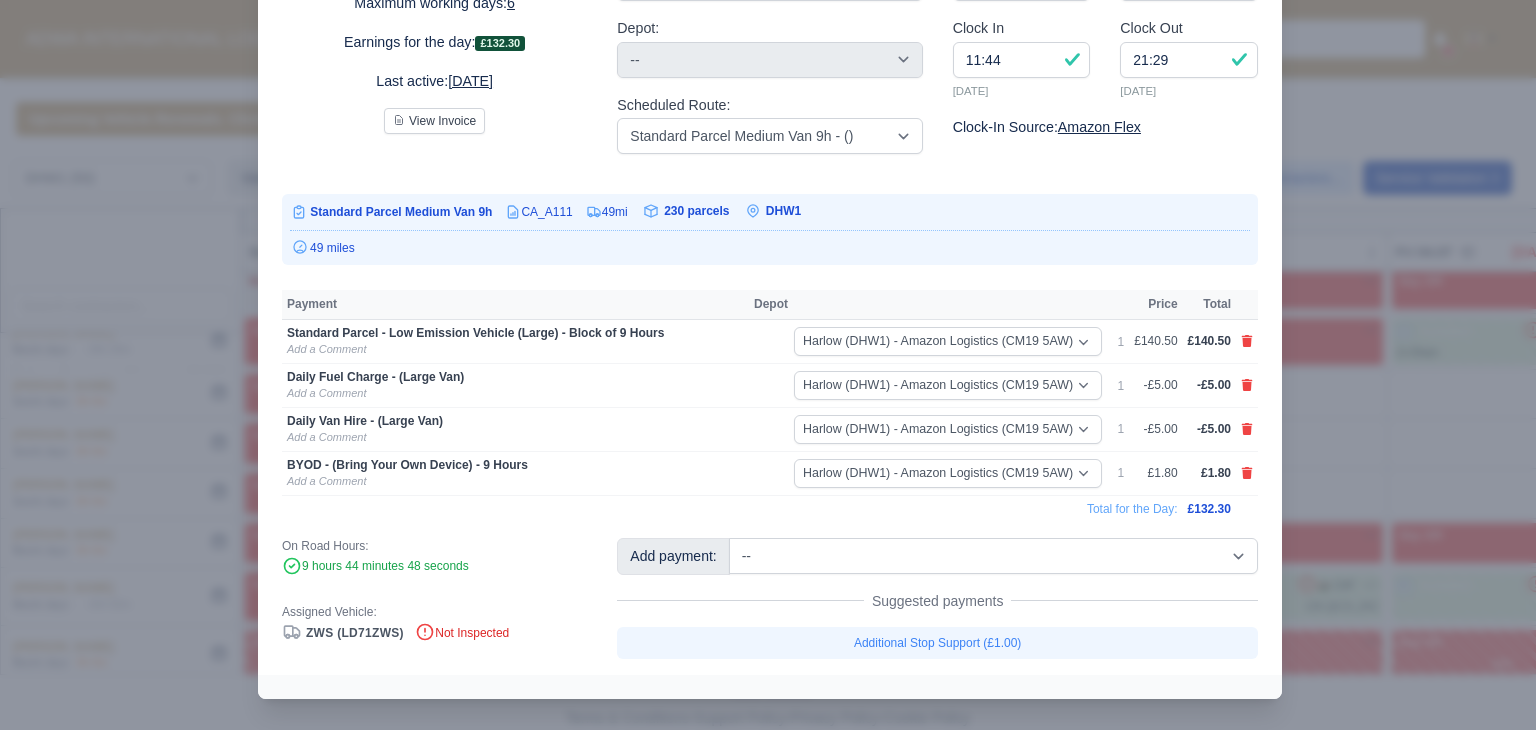 click at bounding box center (768, 365) 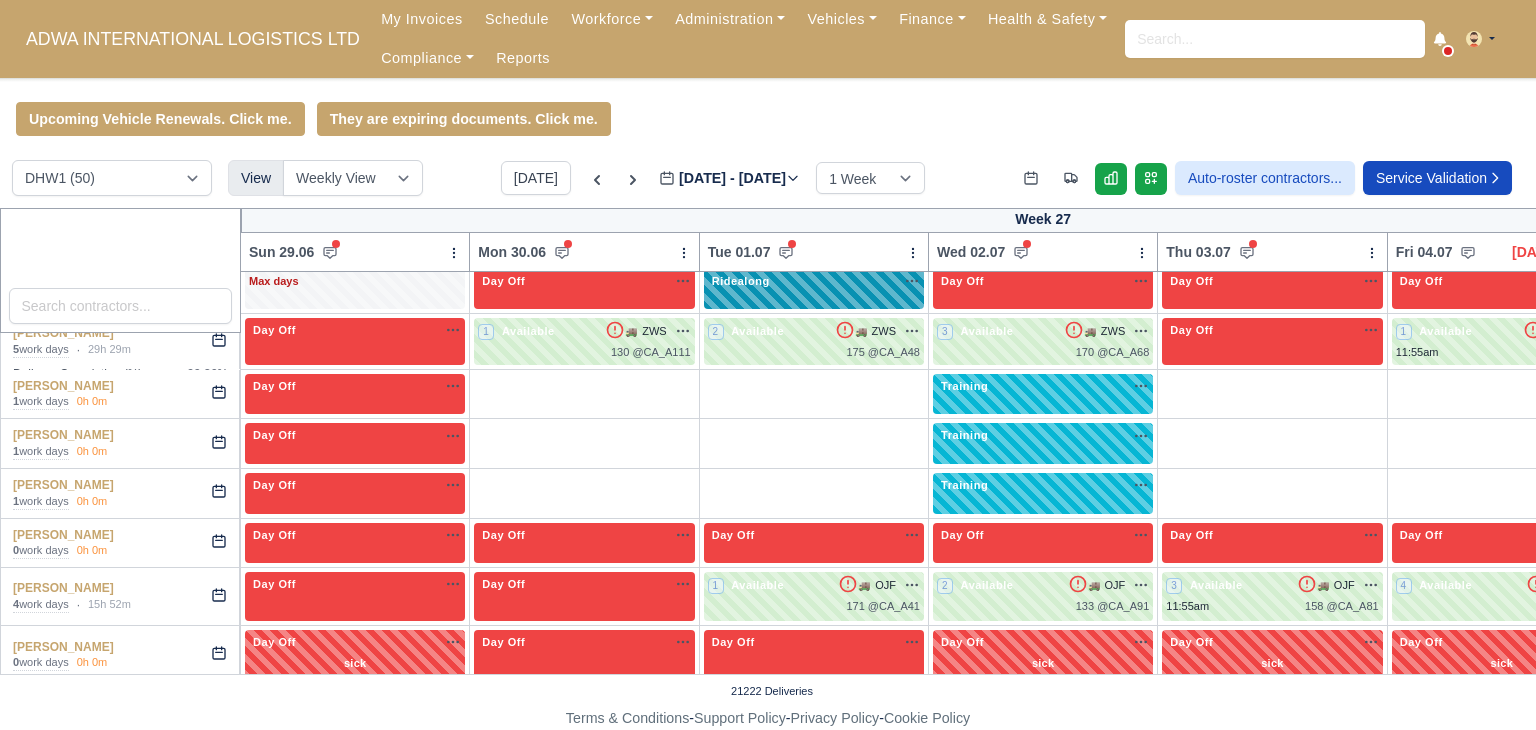 click on "Ridealong
na" at bounding box center [814, 283] 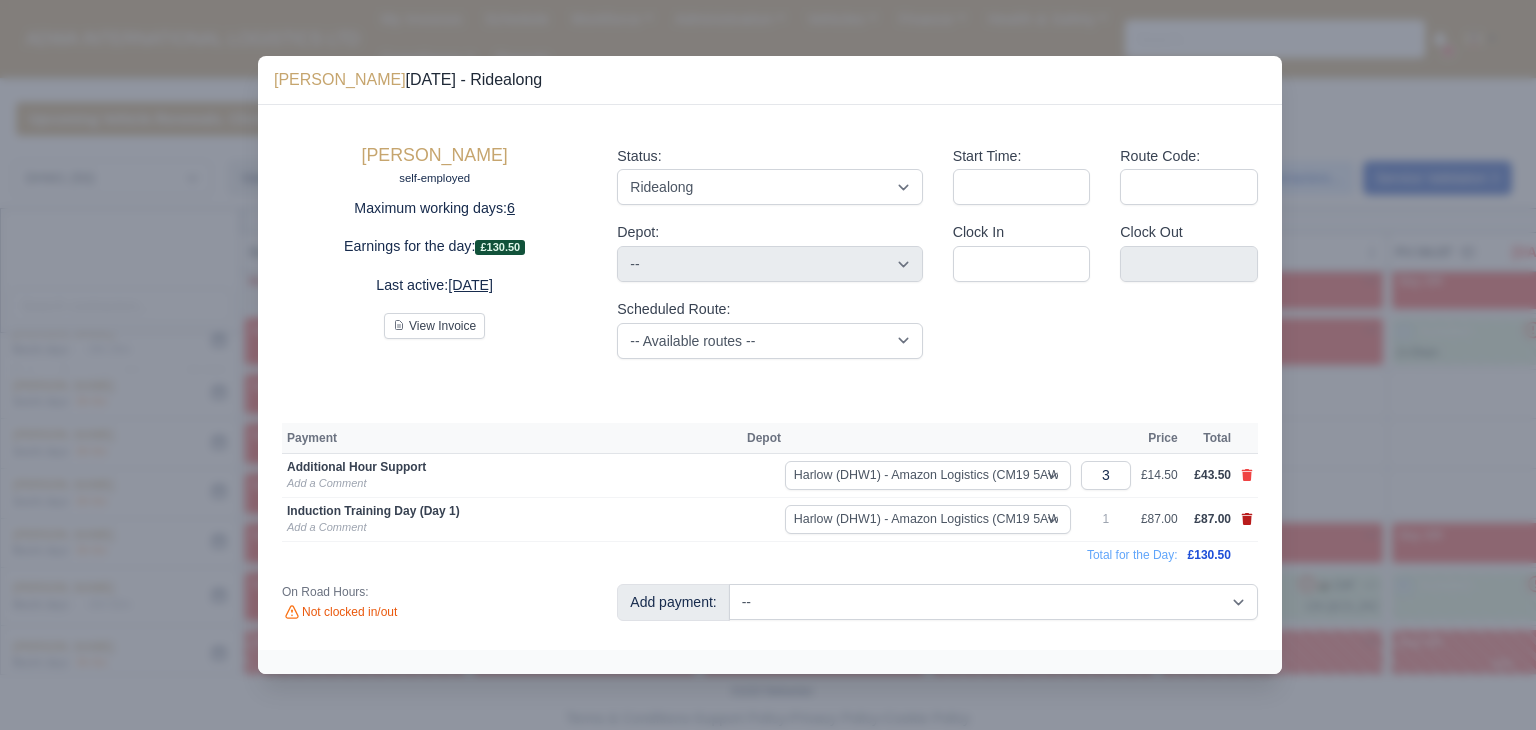 click 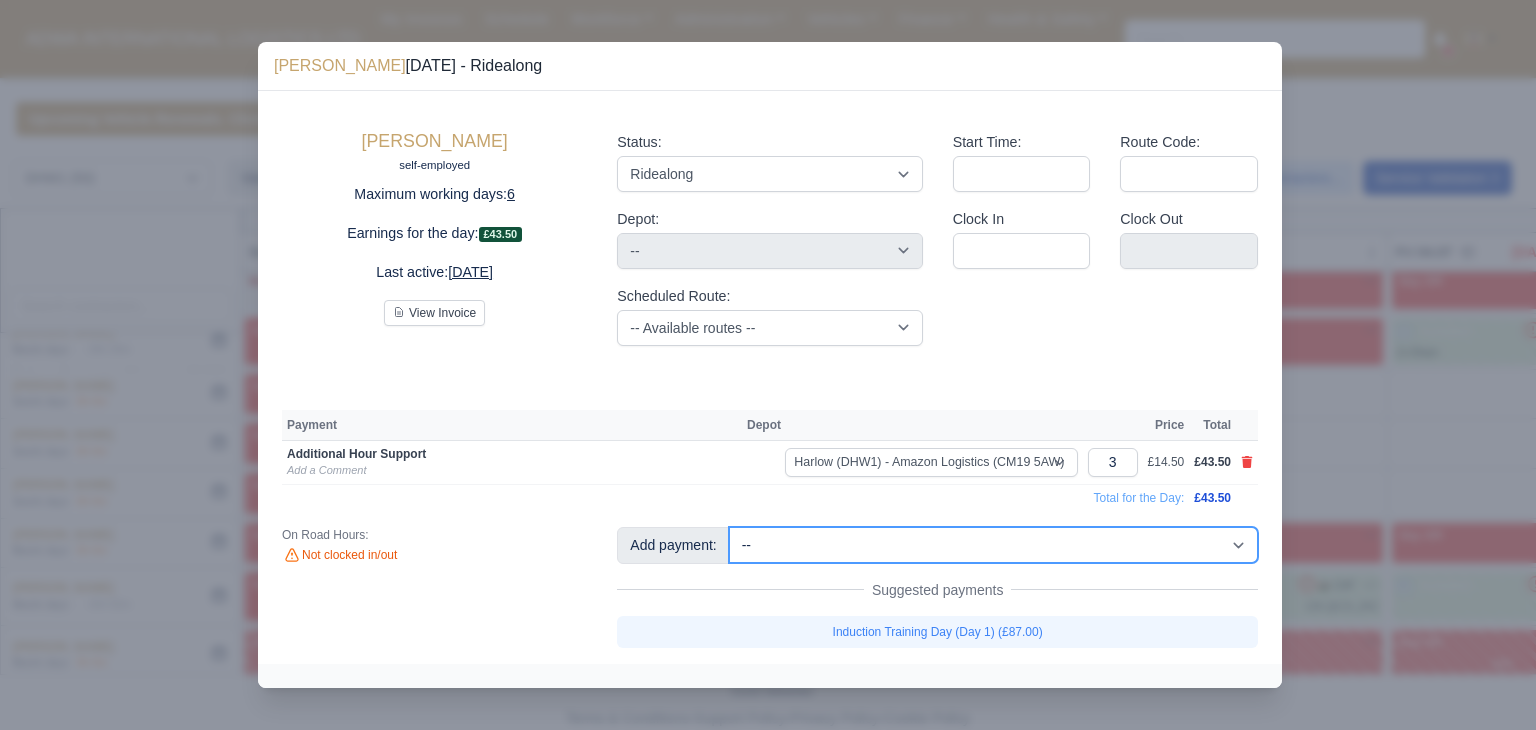 click on "--
Additional Hour Support  (£14.50)
Additional Stop Support (£1.00)
BYOD - (Bring Your Own Device) - 6 Hours (£1.20)
BYOD - (Bring Your Own Device) - 9 Hours (£1.80)
Daily Fuel Charge  - (Large Van) (-£5.00)
Daily Fuel Charge  - (Small Van) (-£5.00)
Daily OSM (£130.00)
Daily Van Cleaning (£120.00)
Daily Van Hire  - (Large Van) (-£5.00)
Daily Van Hire  - (Small Van) (-£5.00)
Induction Training Day - Health and Safety  (£14.50)
Induction Training Day (Day 1) (£87.00)
Induction Training Day (Day 1) - Block of 9 Hours  (£130.50)
Nursery Route Level 1 - Low Emissions Vehicle - Block of 9 Hours (£140.50)
Nursery Route Level 2 - Low Emissions Vehicle - Block of 9 Hours (£140.50)" at bounding box center [993, 545] 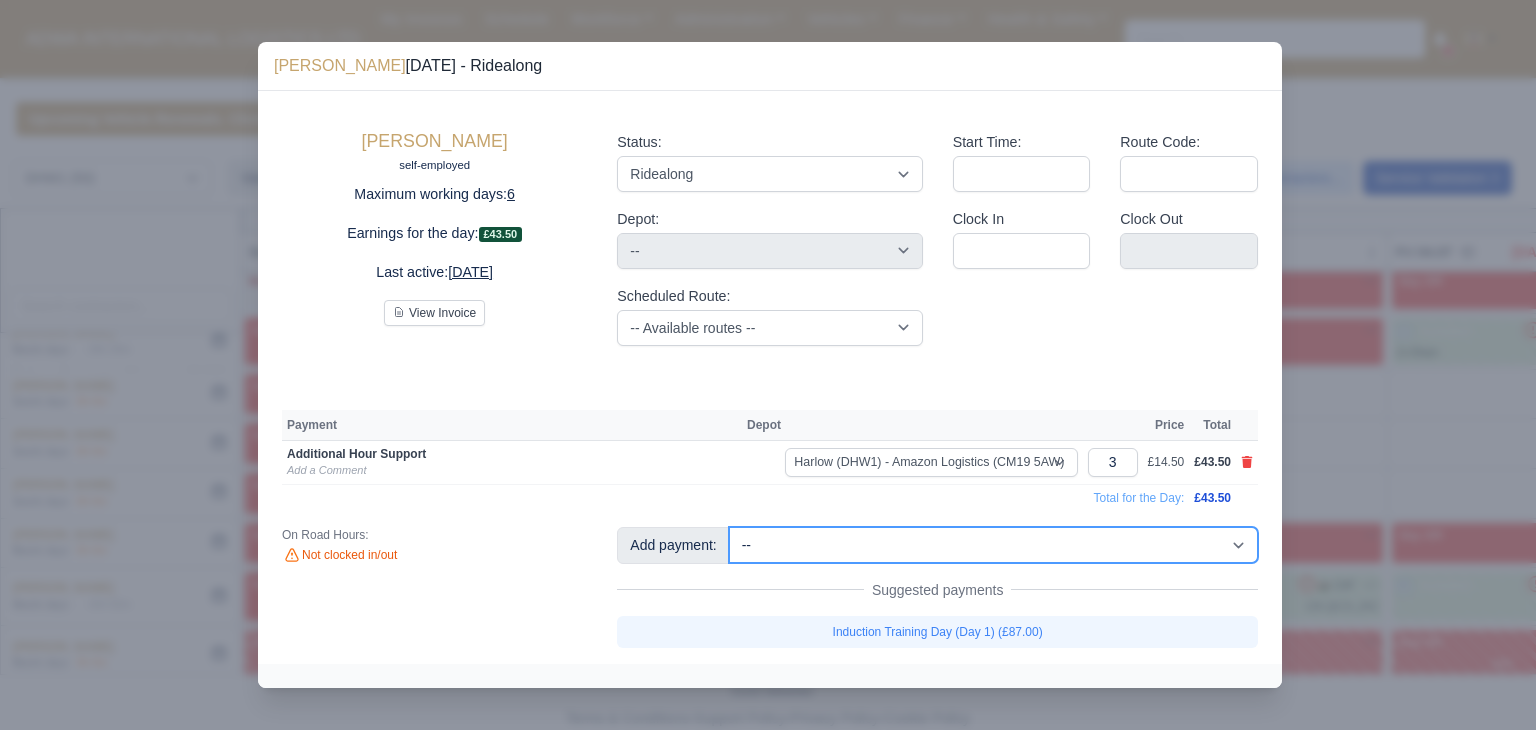 select on "74" 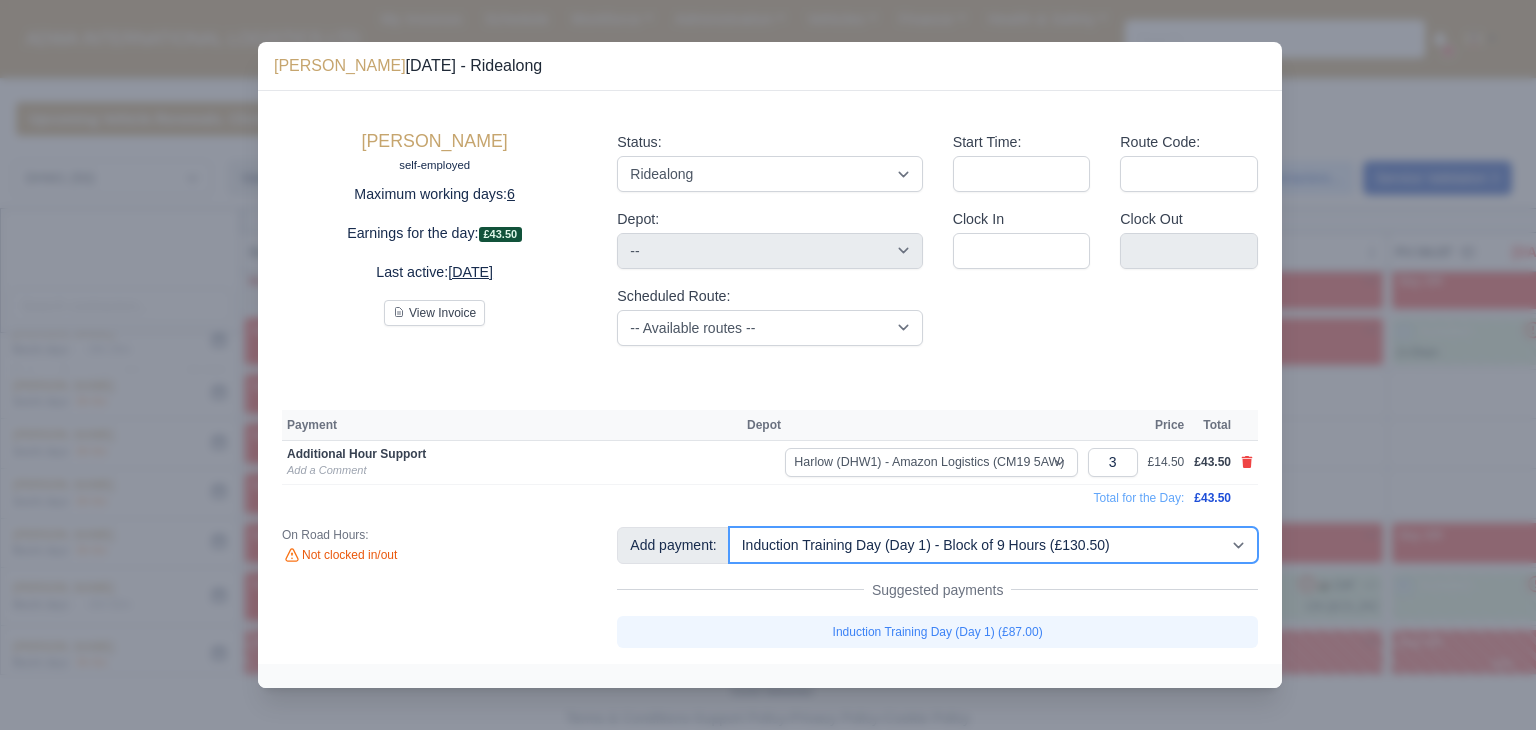 click on "--
Additional Hour Support  (£14.50)
Additional Stop Support (£1.00)
BYOD - (Bring Your Own Device) - 6 Hours (£1.20)
BYOD - (Bring Your Own Device) - 9 Hours (£1.80)
Daily Fuel Charge  - (Large Van) (-£5.00)
Daily Fuel Charge  - (Small Van) (-£5.00)
Daily OSM (£130.00)
Daily Van Cleaning (£120.00)
Daily Van Hire  - (Large Van) (-£5.00)
Daily Van Hire  - (Small Van) (-£5.00)
Induction Training Day - Health and Safety  (£14.50)
Induction Training Day (Day 1) (£87.00)
Induction Training Day (Day 1) - Block of 9 Hours  (£130.50)
Nursery Route Level 1 - Low Emissions Vehicle - Block of 9 Hours (£140.50)
Nursery Route Level 2 - Low Emissions Vehicle - Block of 9 Hours (£140.50)" at bounding box center (993, 545) 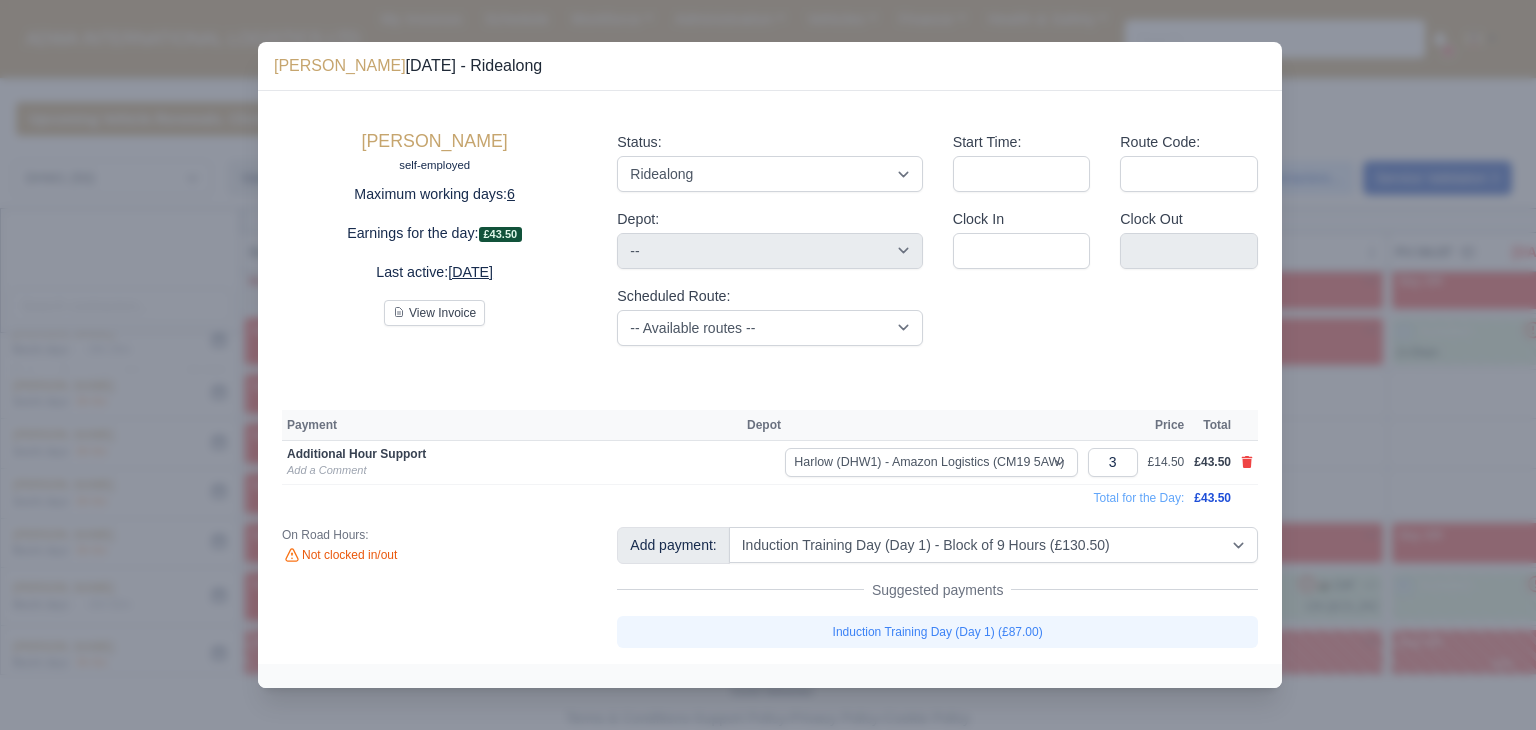 type 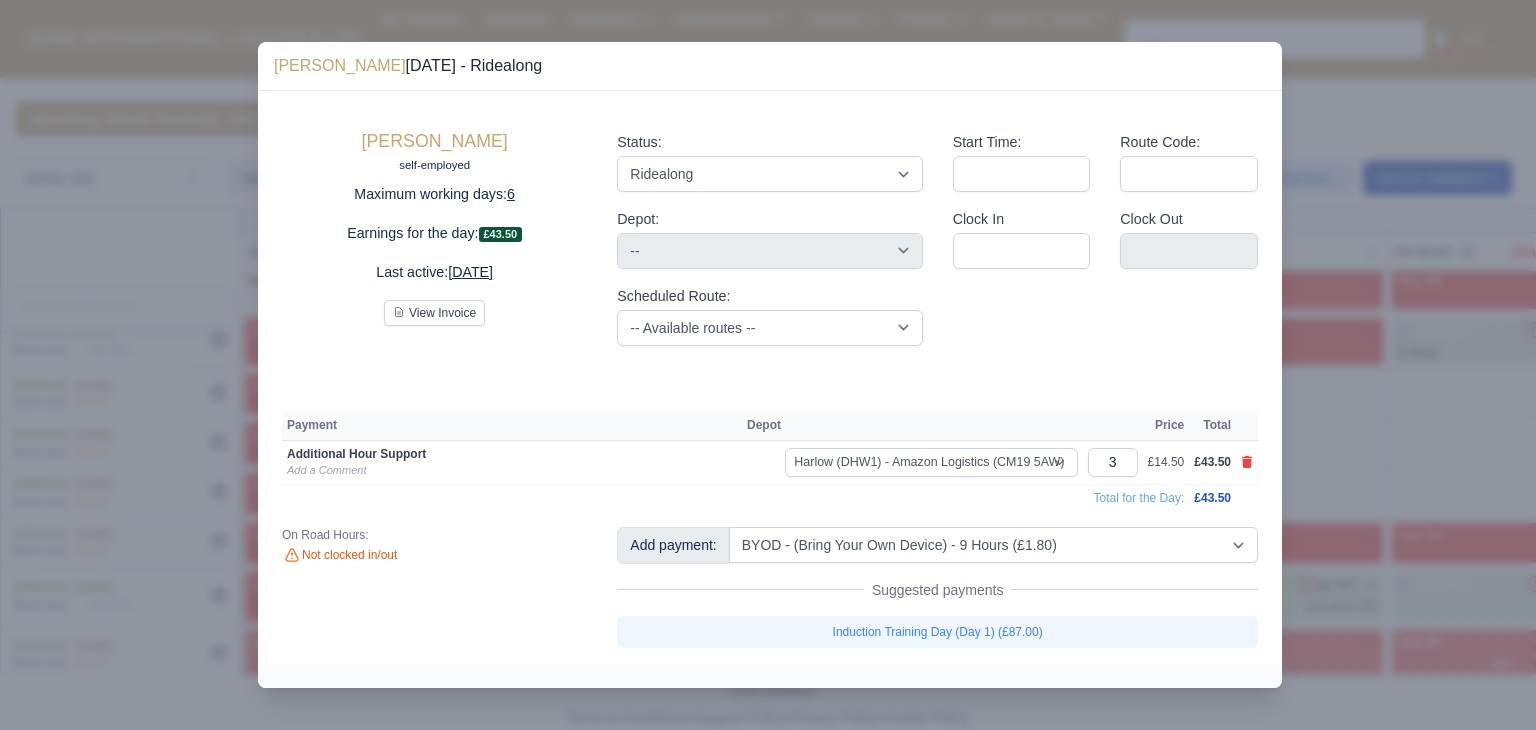 select on "2" 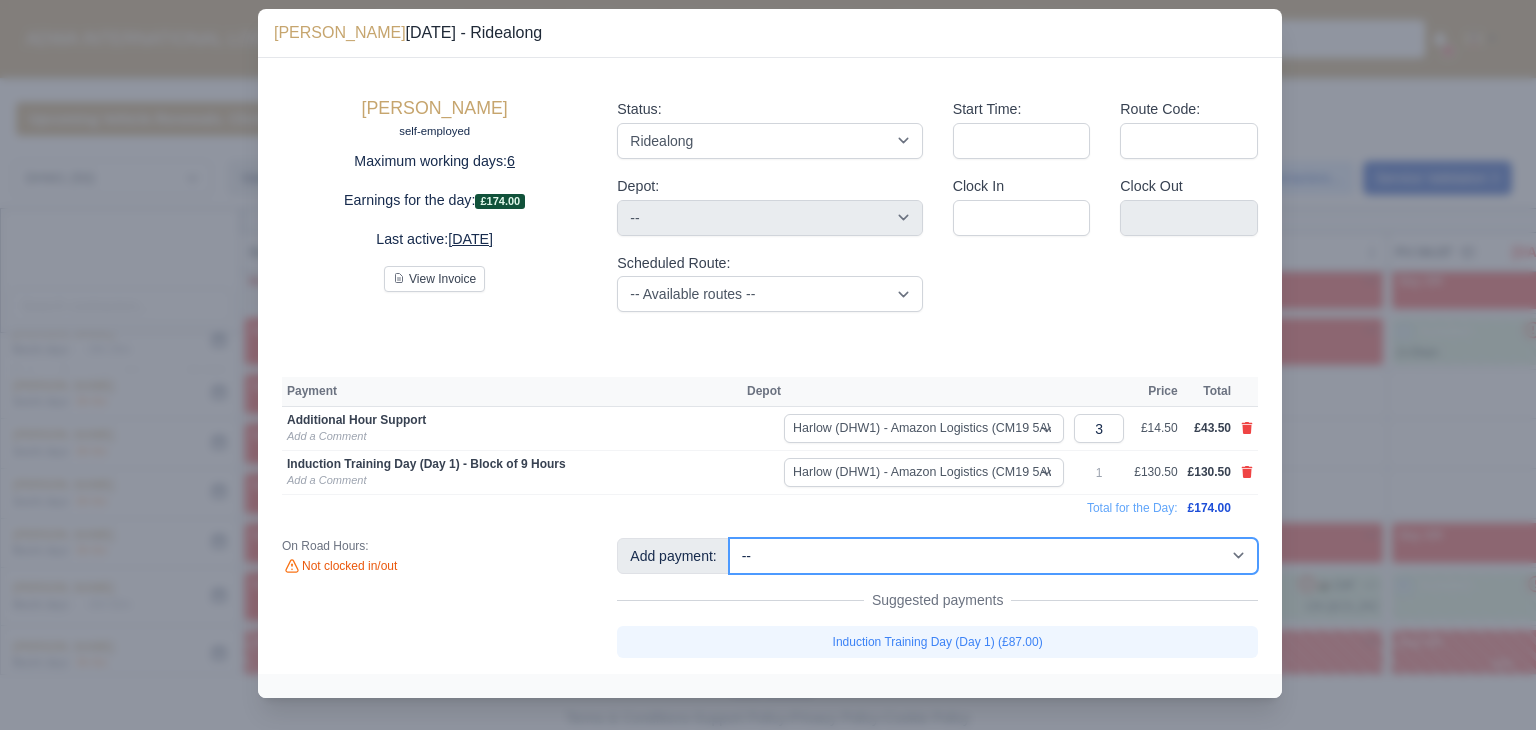 click on "--
Additional Hour Support  (£14.50)
Additional Stop Support (£1.00)
BYOD - (Bring Your Own Device) - 6 Hours (£1.20)
BYOD - (Bring Your Own Device) - 9 Hours (£1.80)
Daily Fuel Charge  - (Large Van) (-£5.00)
Daily Fuel Charge  - (Small Van) (-£5.00)
Daily OSM (£130.00)
Daily Van Cleaning (£120.00)
Daily Van Hire  - (Large Van) (-£5.00)
Daily Van Hire  - (Small Van) (-£5.00)
Induction Training Day - Health and Safety  (£14.50)
Induction Training Day (Day 1) (£87.00)
Induction Training Day (Day 1) - Block of 9 Hours  (£130.50)
Nursery Route Level 1 - Low Emissions Vehicle - Block of 9 Hours (£140.50)
Nursery Route Level 2 - Low Emissions Vehicle - Block of 9 Hours (£140.50)" at bounding box center (993, 556) 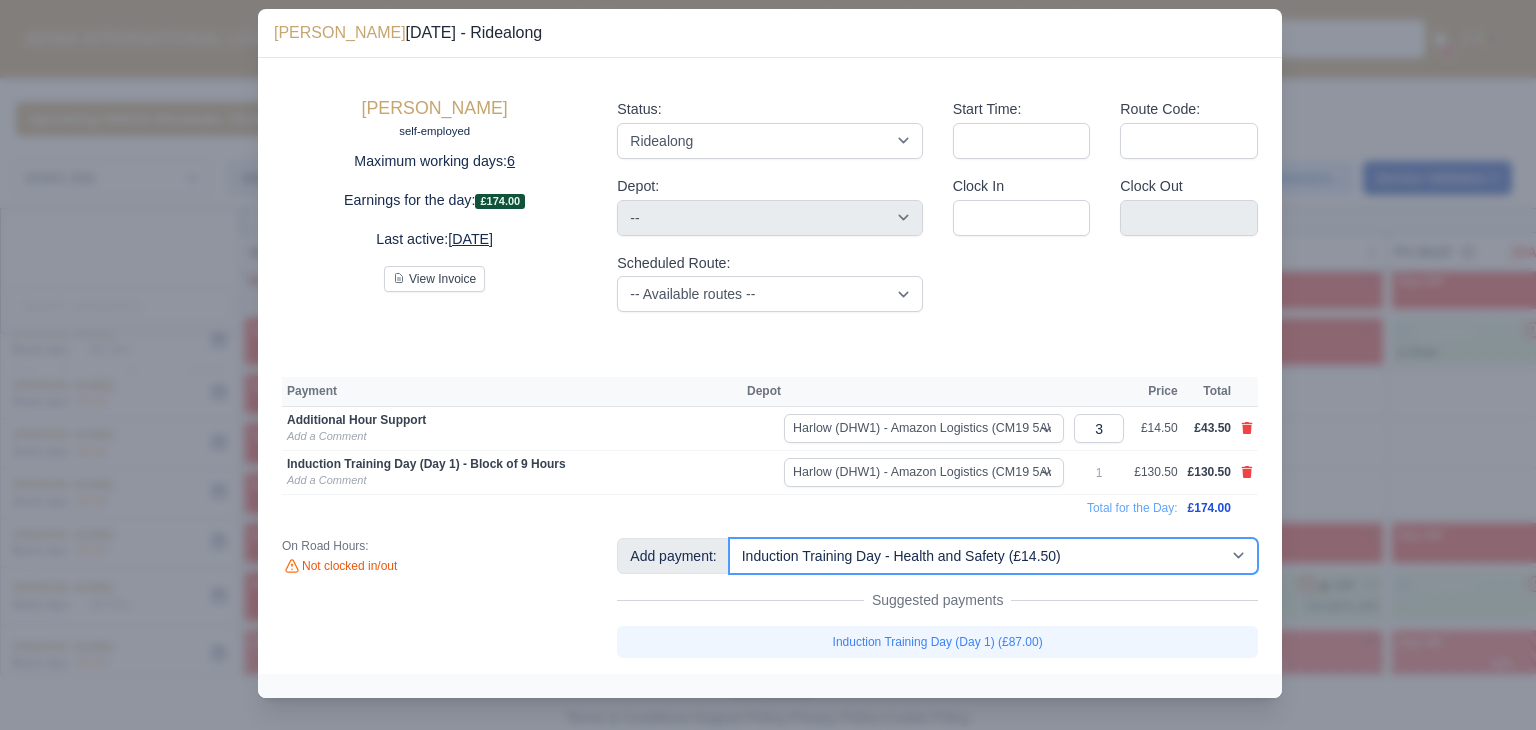 click on "--
Additional Hour Support  (£14.50)
Additional Stop Support (£1.00)
BYOD - (Bring Your Own Device) - 6 Hours (£1.20)
BYOD - (Bring Your Own Device) - 9 Hours (£1.80)
Daily Fuel Charge  - (Large Van) (-£5.00)
Daily Fuel Charge  - (Small Van) (-£5.00)
Daily OSM (£130.00)
Daily Van Cleaning (£120.00)
Daily Van Hire  - (Large Van) (-£5.00)
Daily Van Hire  - (Small Van) (-£5.00)
Induction Training Day - Health and Safety  (£14.50)
Induction Training Day (Day 1) (£87.00)
Induction Training Day (Day 1) - Block of 9 Hours  (£130.50)
Nursery Route Level 1 - Low Emissions Vehicle - Block of 9 Hours (£140.50)
Nursery Route Level 2 - Low Emissions Vehicle - Block of 9 Hours (£140.50)" at bounding box center [993, 556] 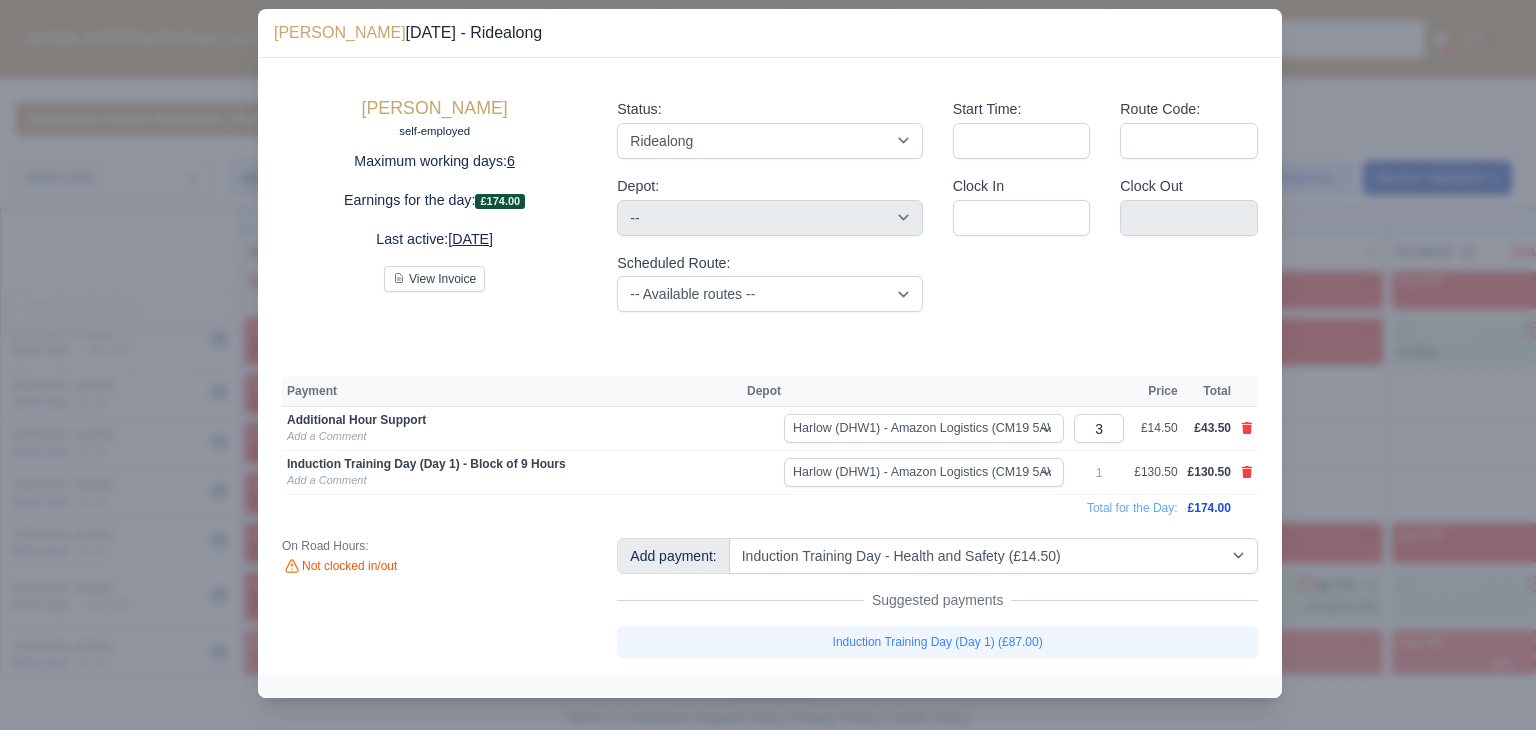 type 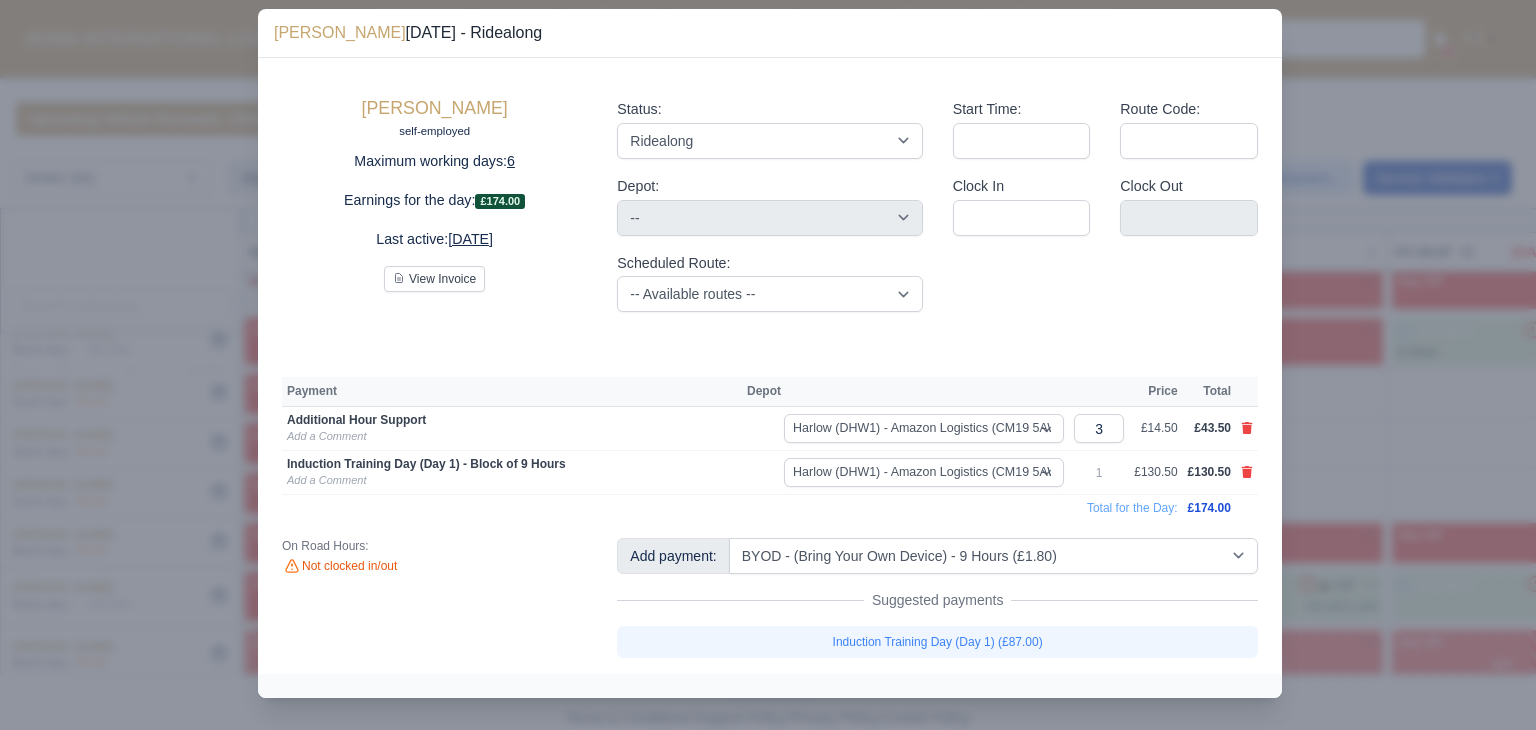 select on "2" 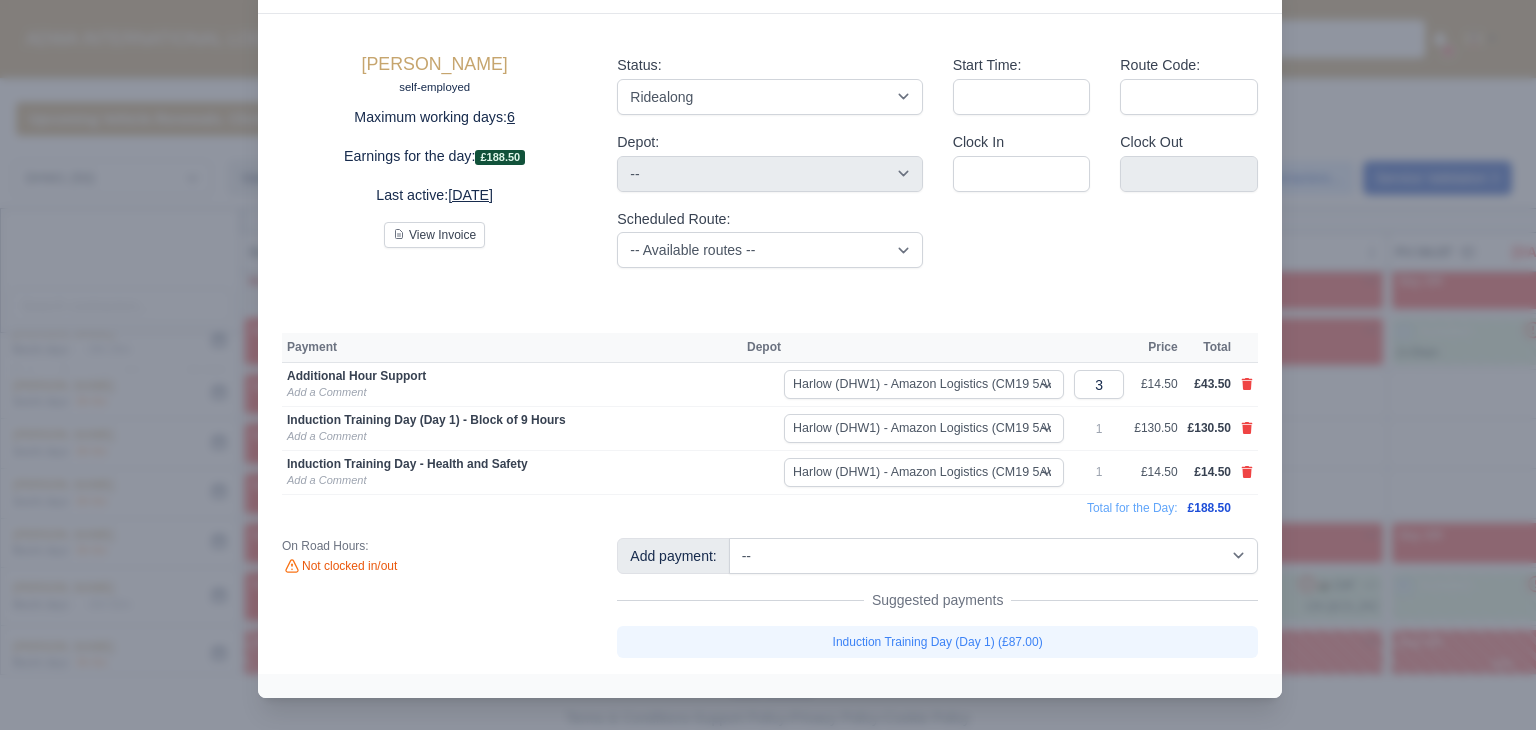 click at bounding box center [768, 365] 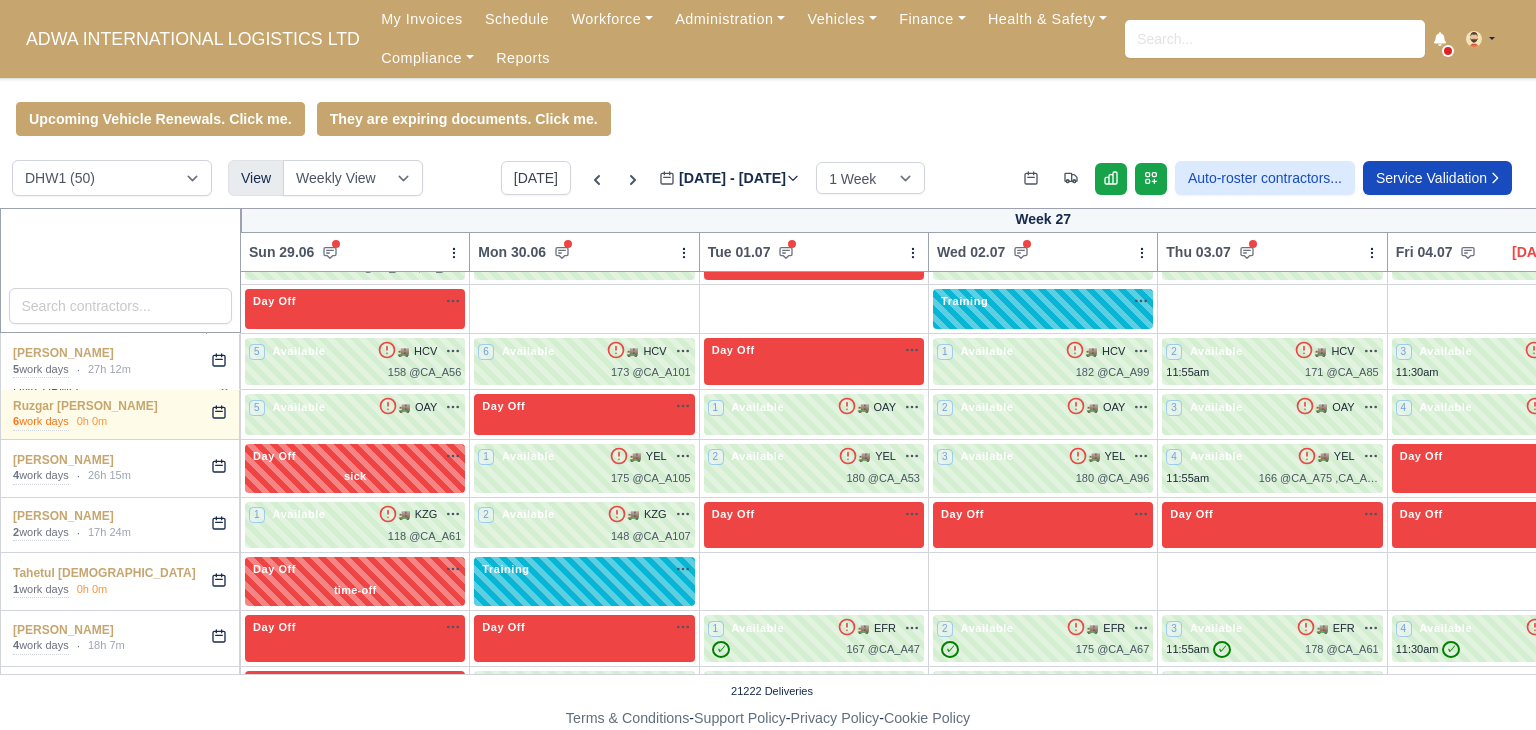 scroll, scrollTop: 2033, scrollLeft: 0, axis: vertical 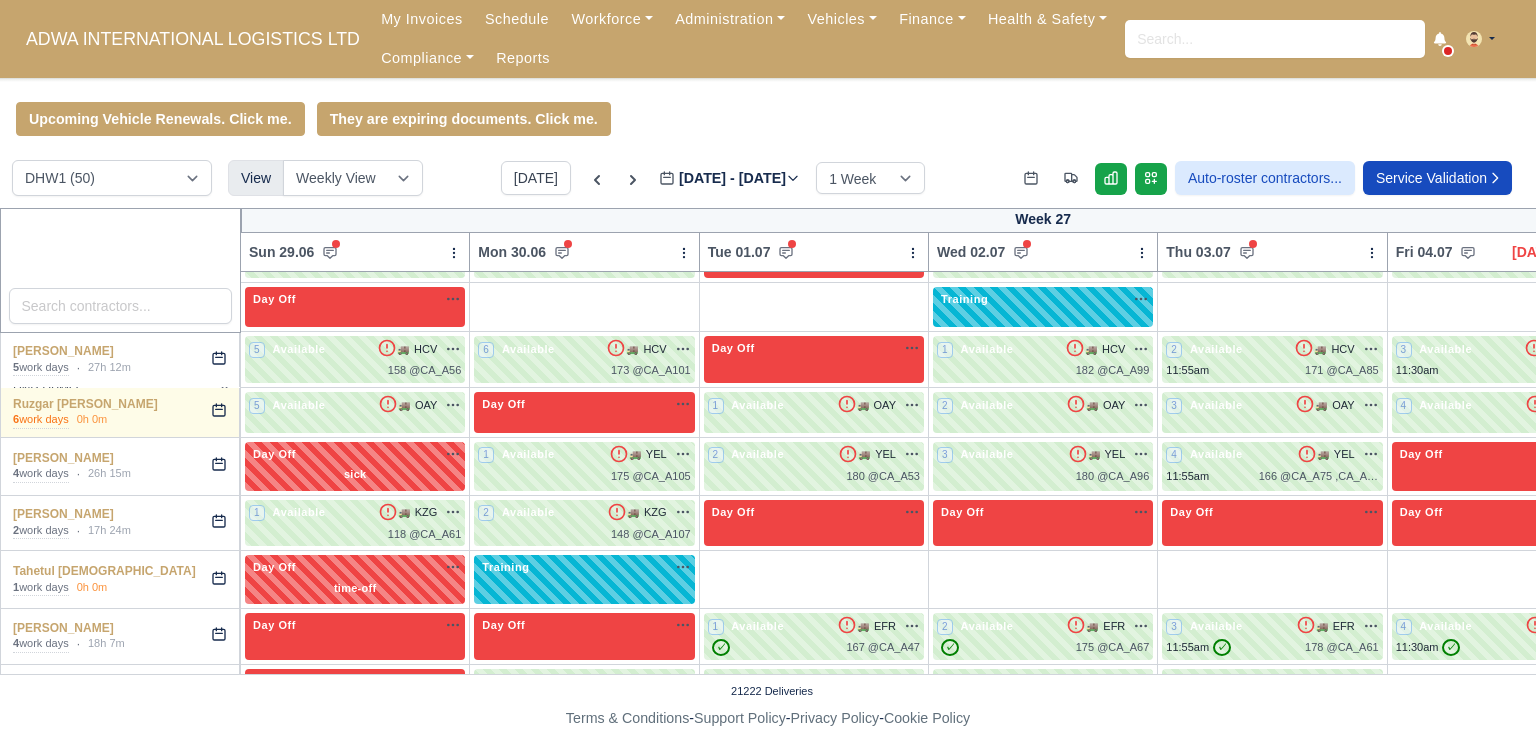 click on "1
Nursery 2
🚚
EDG" at bounding box center [584, 158] 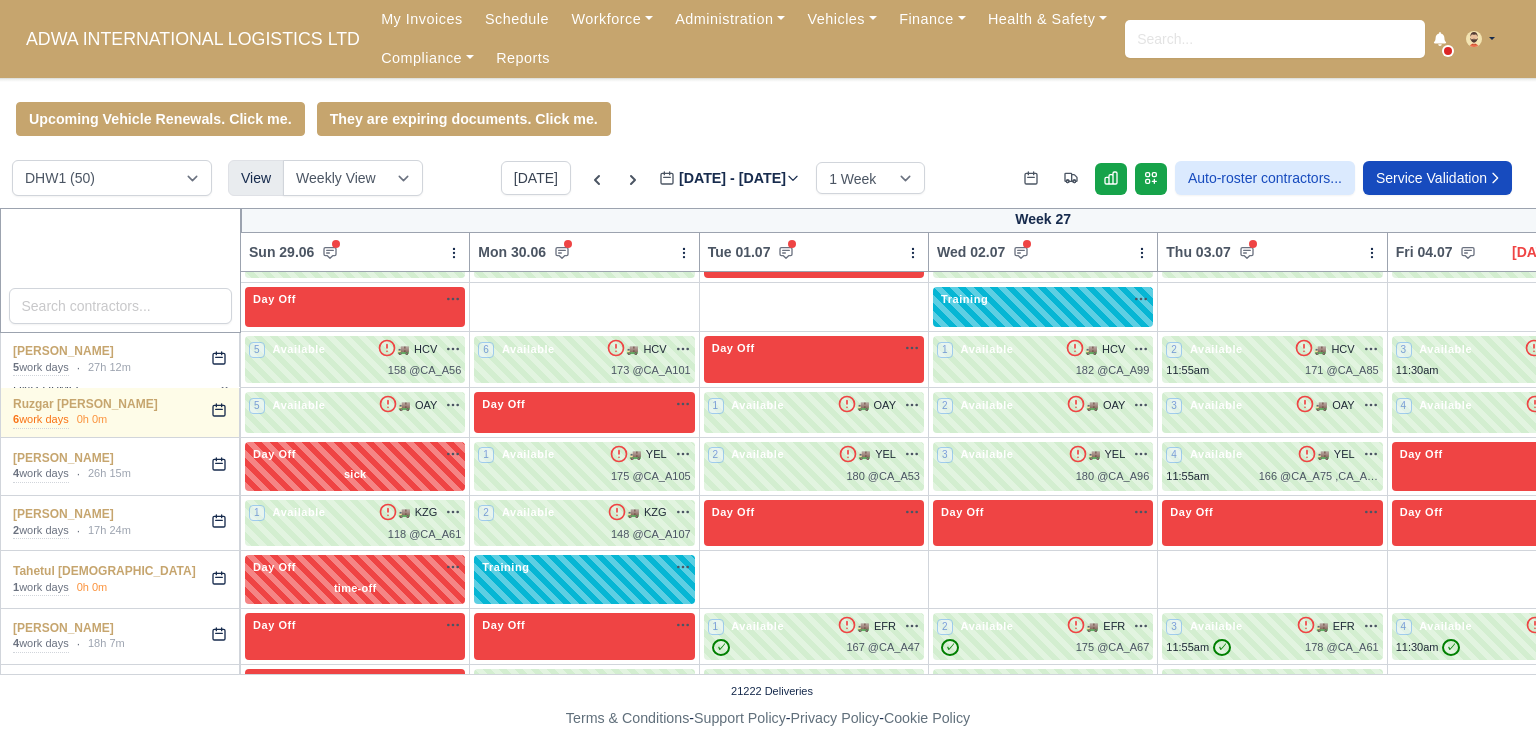 select on "2" 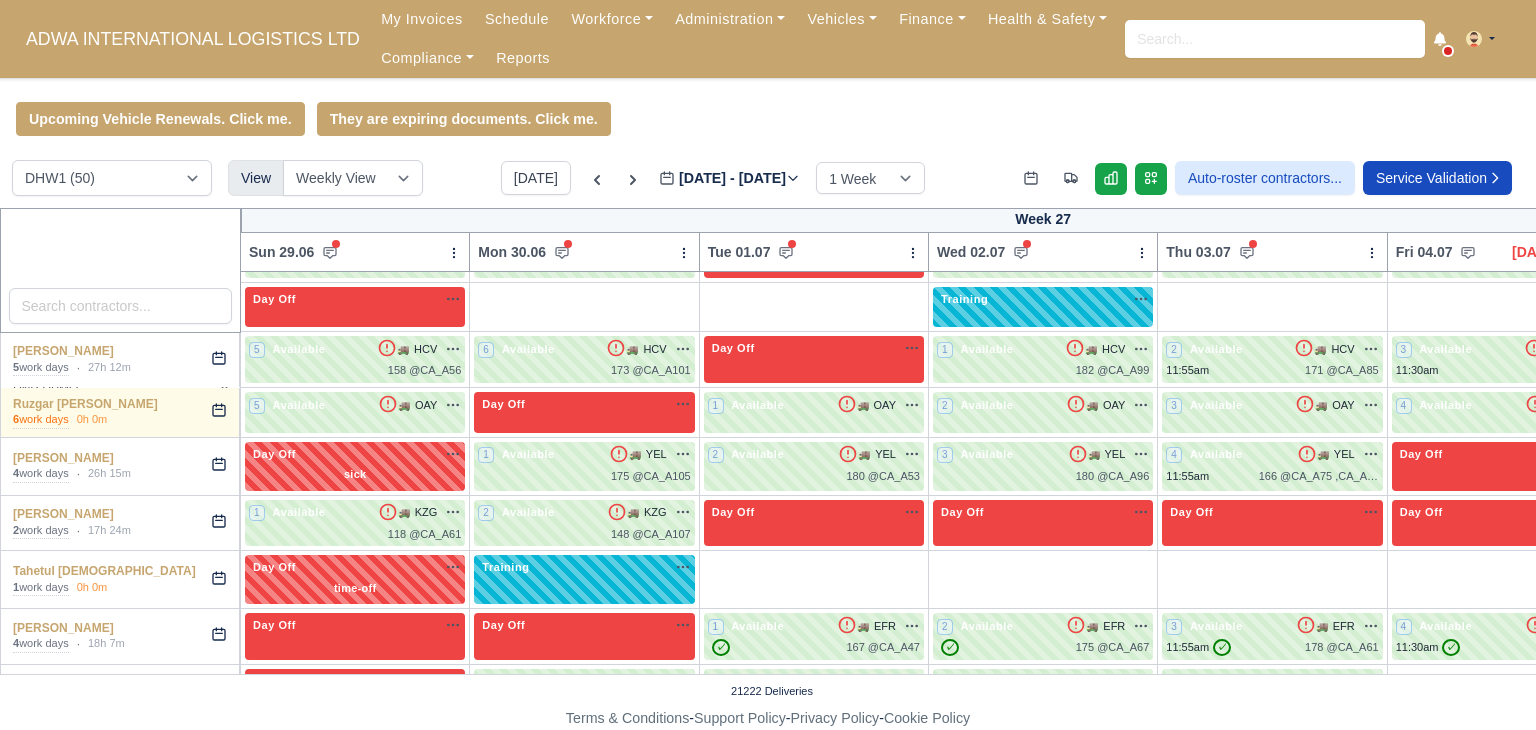 select on "2" 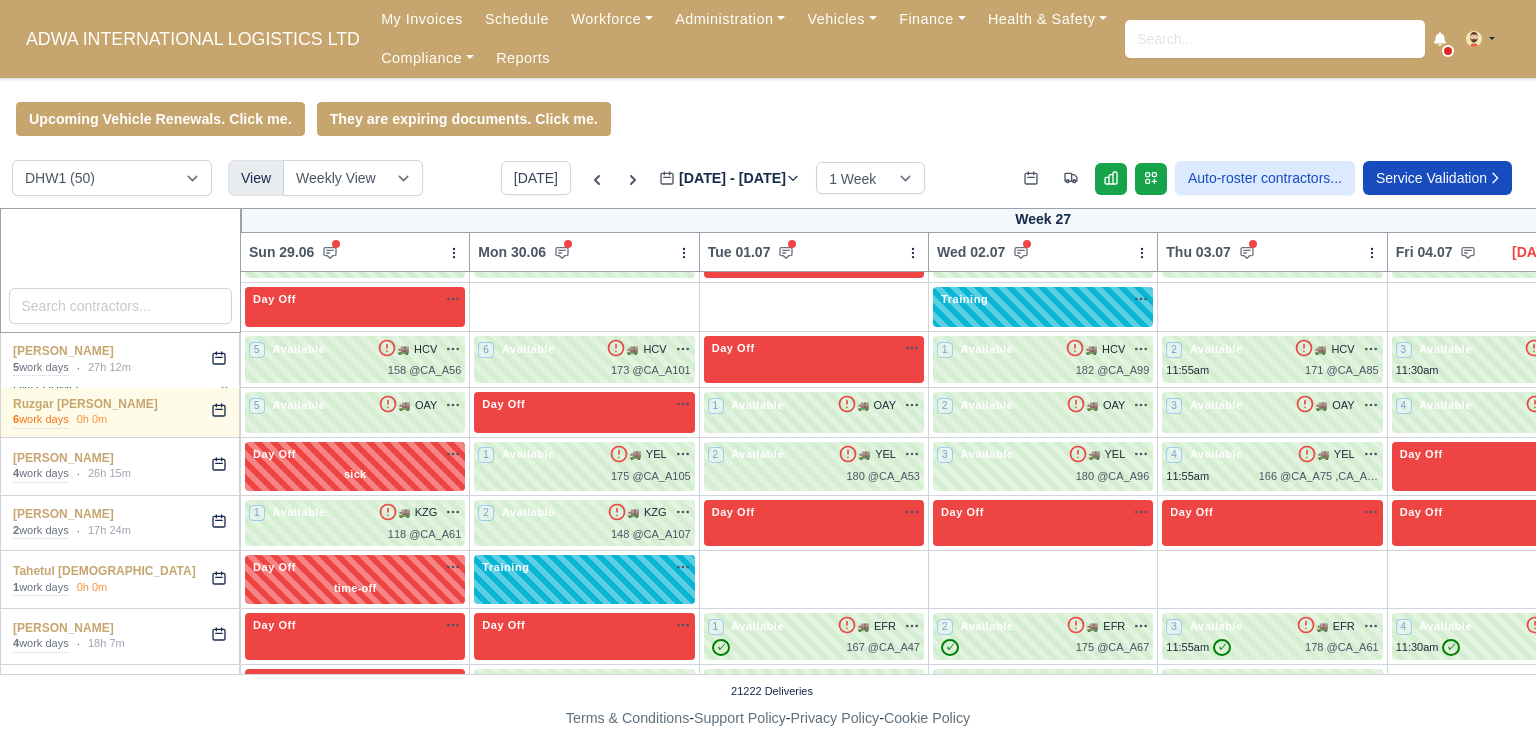 select on "2" 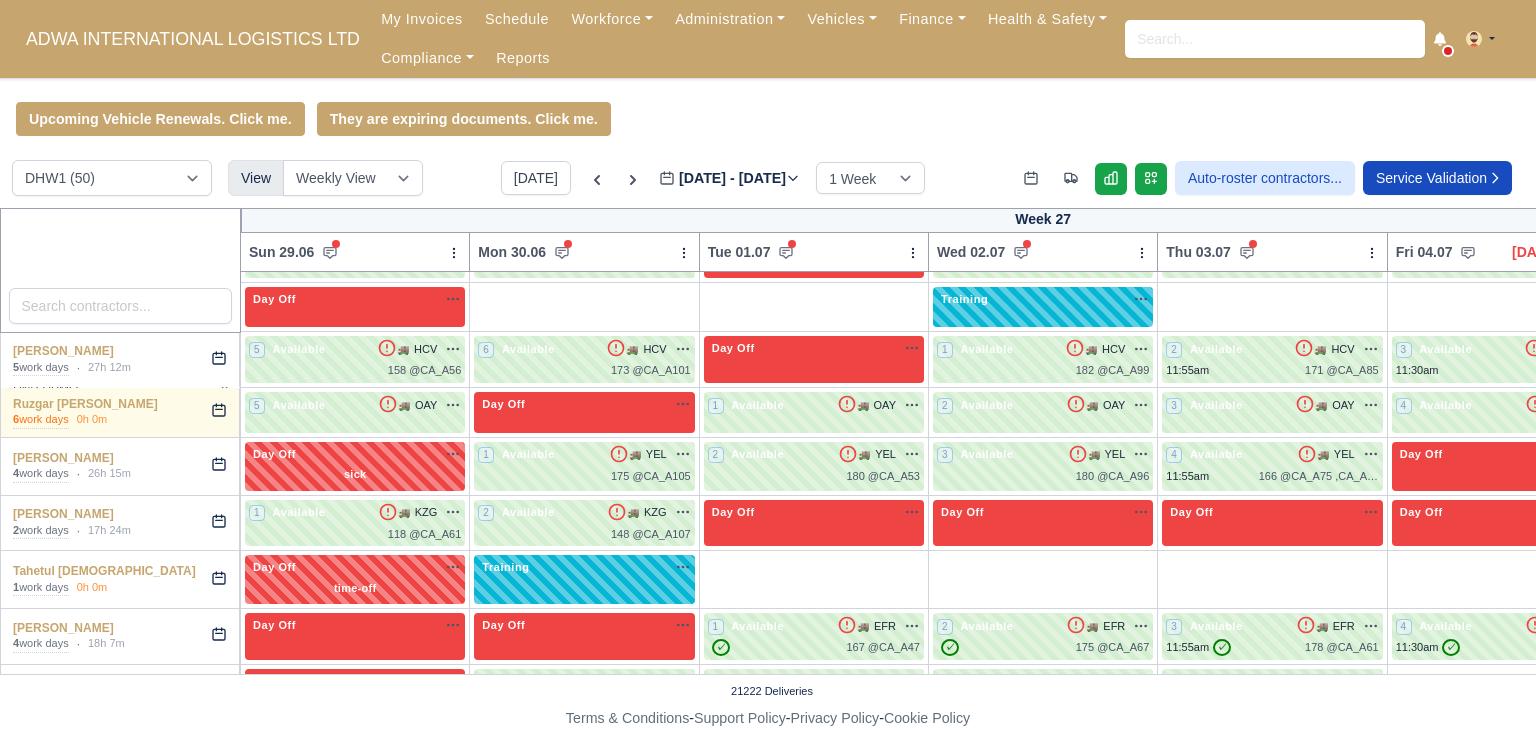 select on "2" 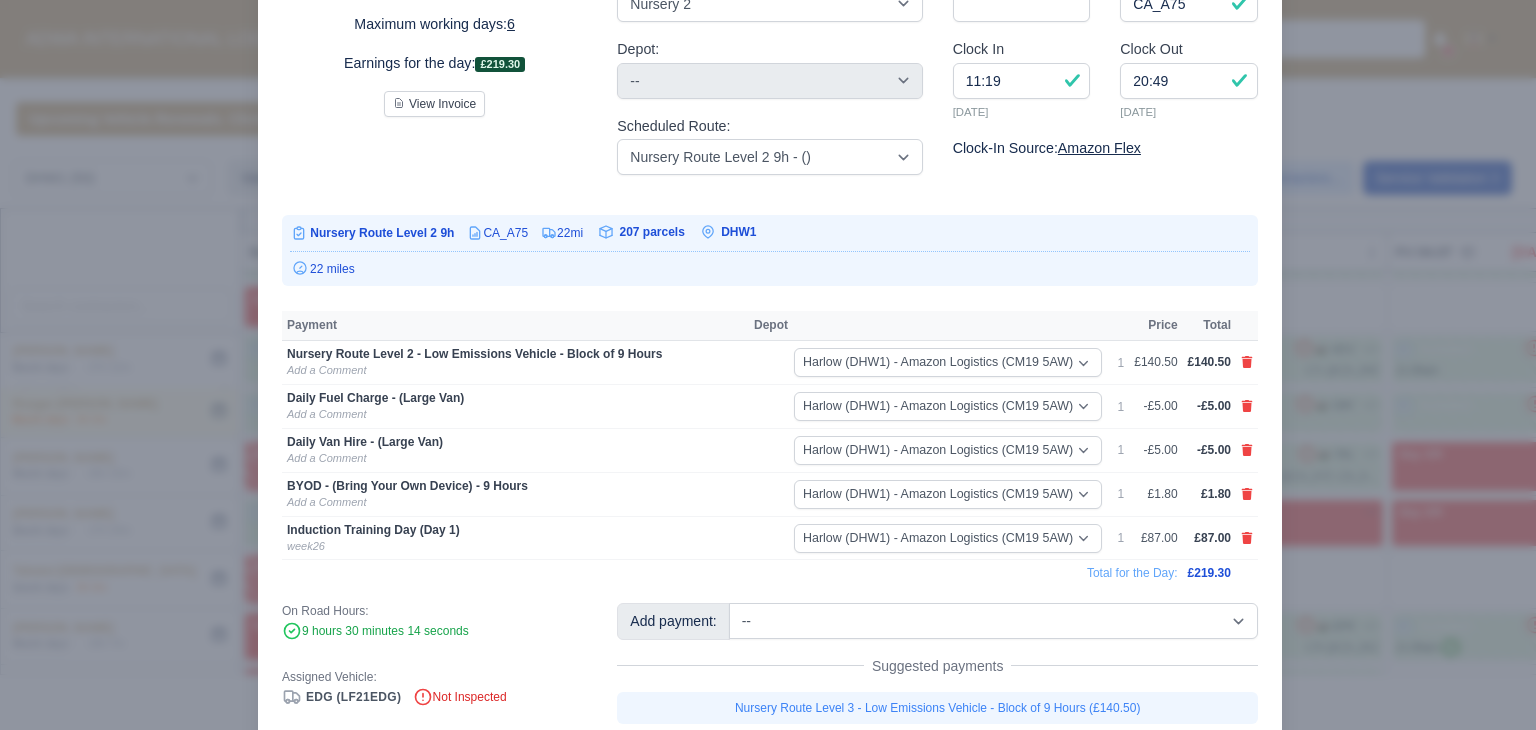 scroll, scrollTop: 200, scrollLeft: 0, axis: vertical 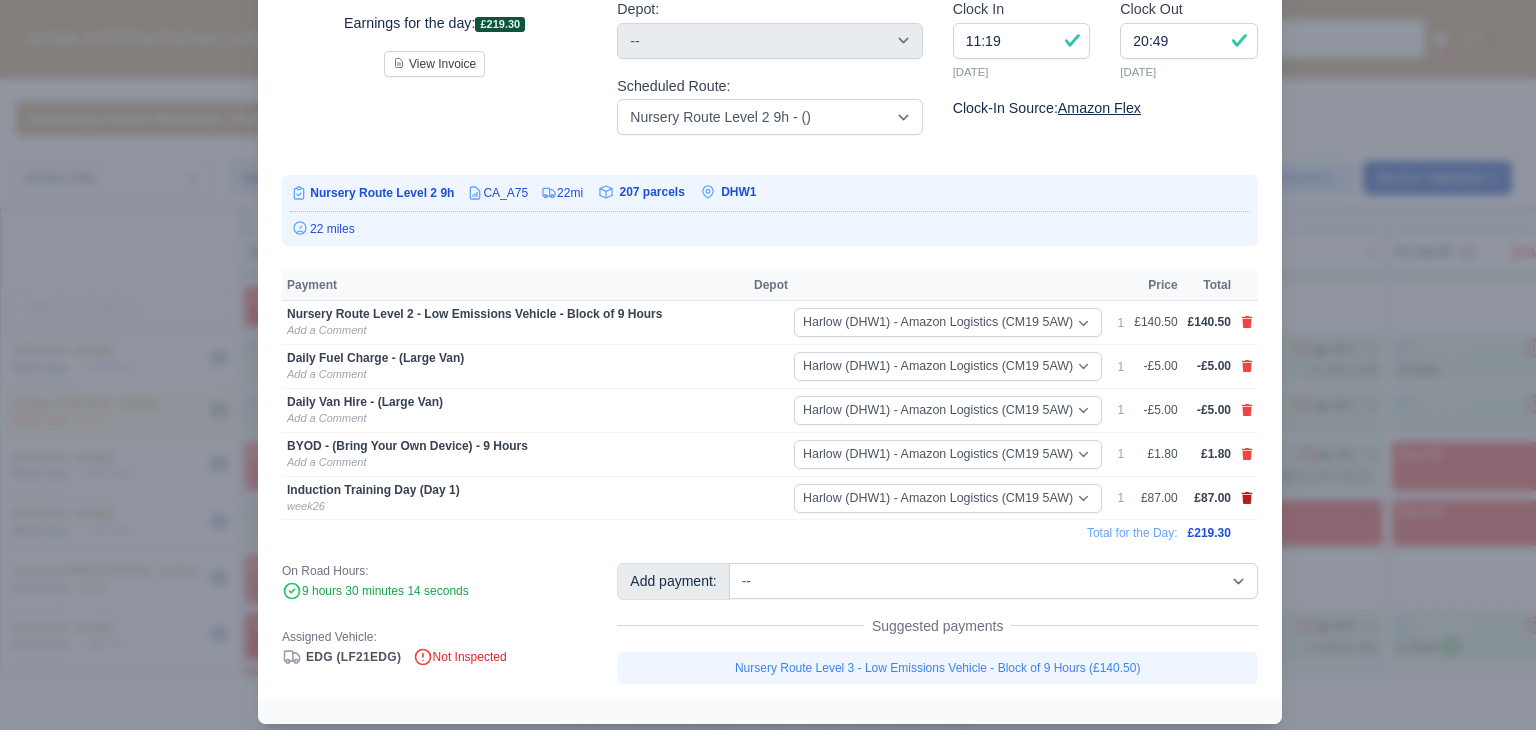 click 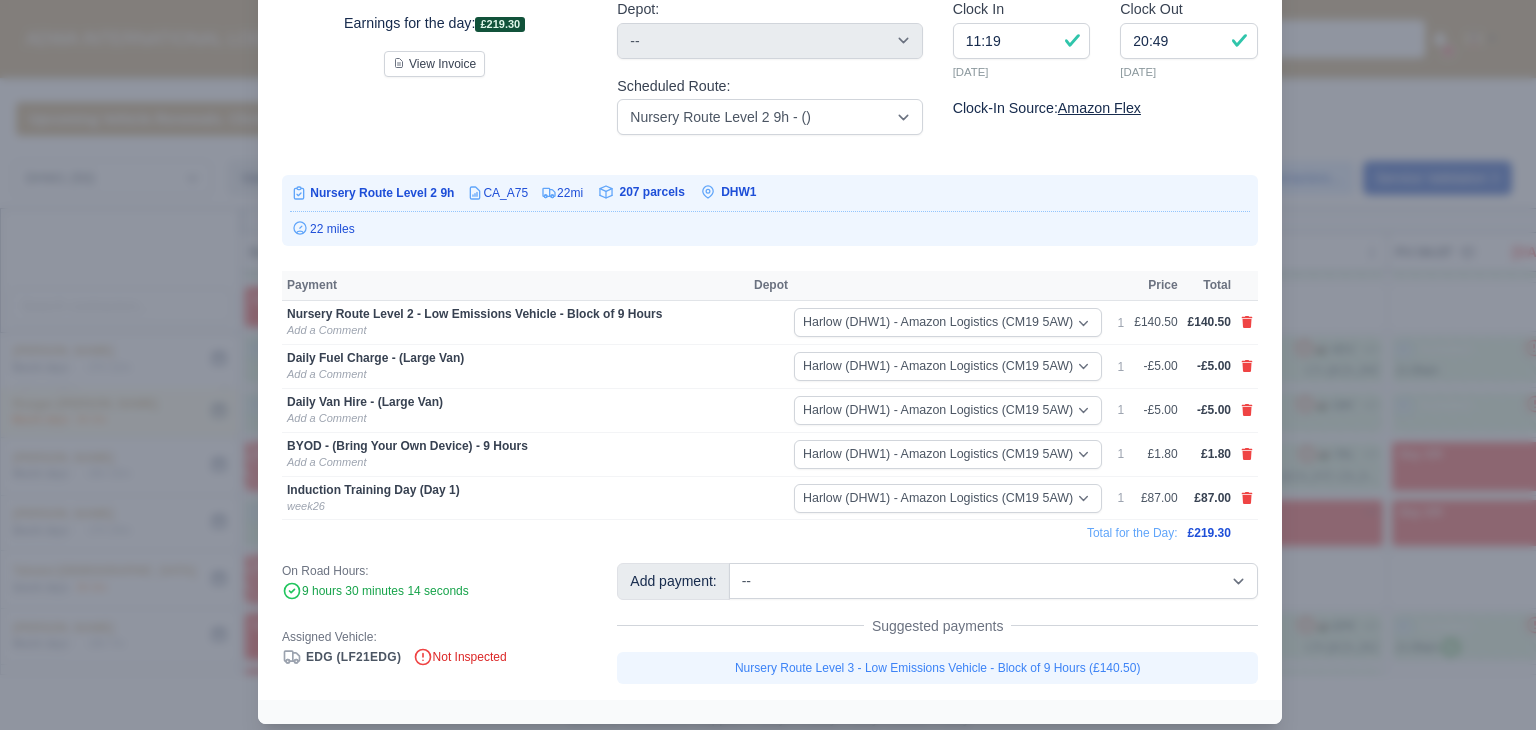 type 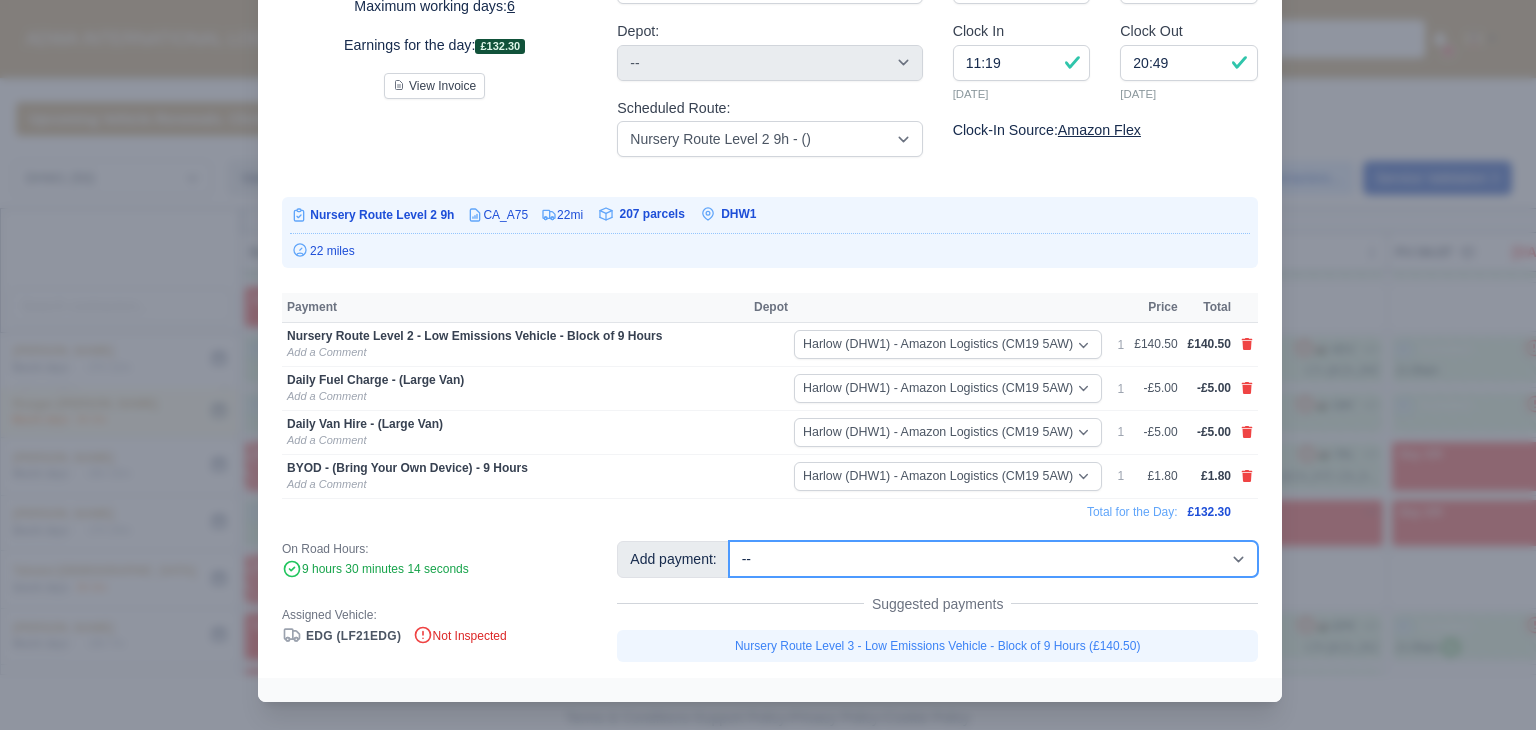 click on "--
Additional Hour Support  (£14.50)
Additional Stop Support (£1.00)
BYOD - (Bring Your Own Device) - 6 Hours (£1.20)
BYOD - (Bring Your Own Device) - 9 Hours (£1.80)
Daily Fuel Charge  - (Large Van) (-£5.00)
Daily Fuel Charge  - (Small Van) (-£5.00)
Daily OSM (£130.00)
Daily Van Cleaning (£120.00)
Daily Van Hire  - (Large Van) (-£5.00)
Daily Van Hire  - (Small Van) (-£5.00)
Induction Training Day - Health and Safety  (£14.50)
Induction Training Day (Day 1) (£87.00)
Induction Training Day (Day 1) - Block of 9 Hours  (£130.50)
Nursery Route Level 1 - Low Emissions Vehicle - Block of 9 Hours (£140.50)
Nursery Route Level 2 - Low Emissions Vehicle - Block of 9 Hours (£140.50)" at bounding box center [993, 559] 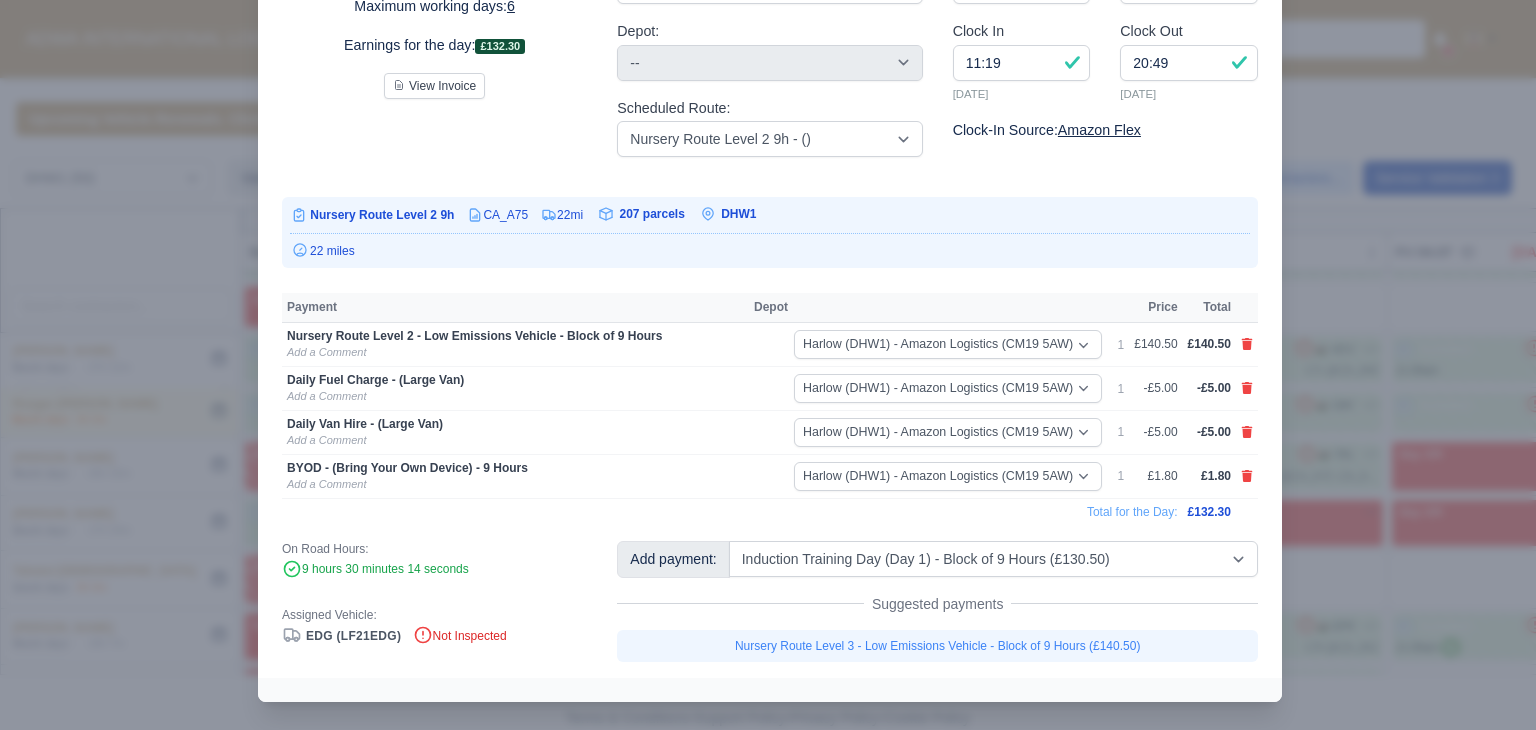 type 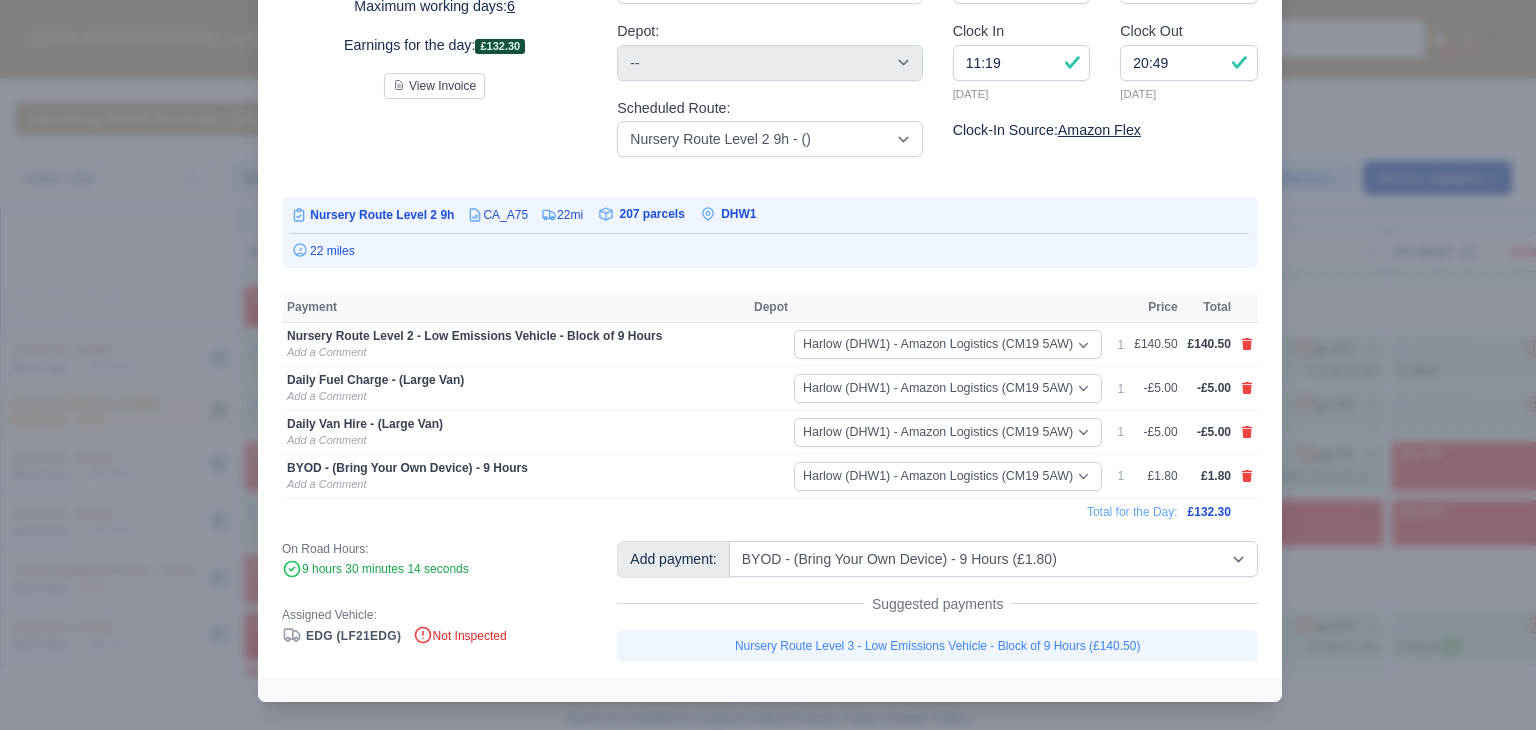 select on "2" 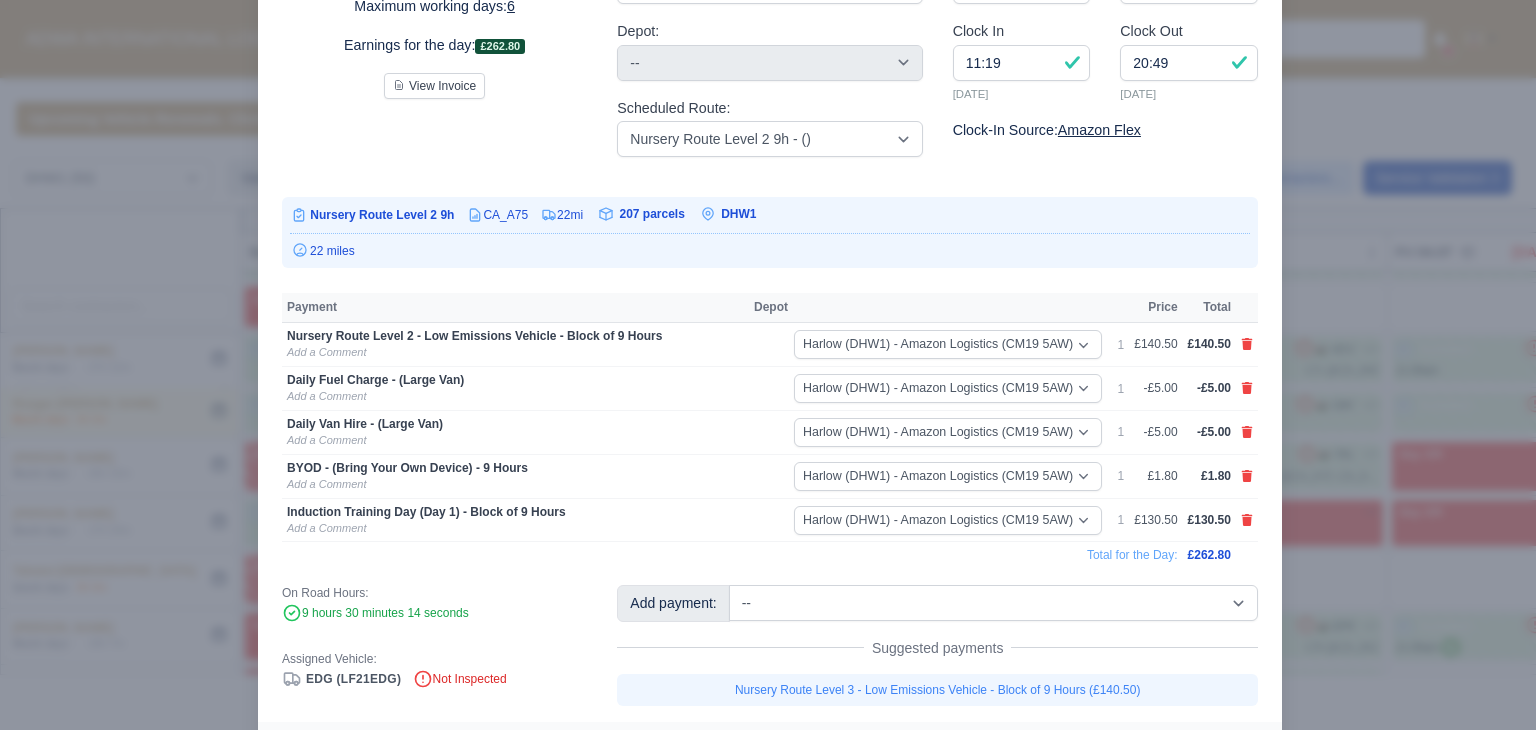 scroll, scrollTop: 200, scrollLeft: 0, axis: vertical 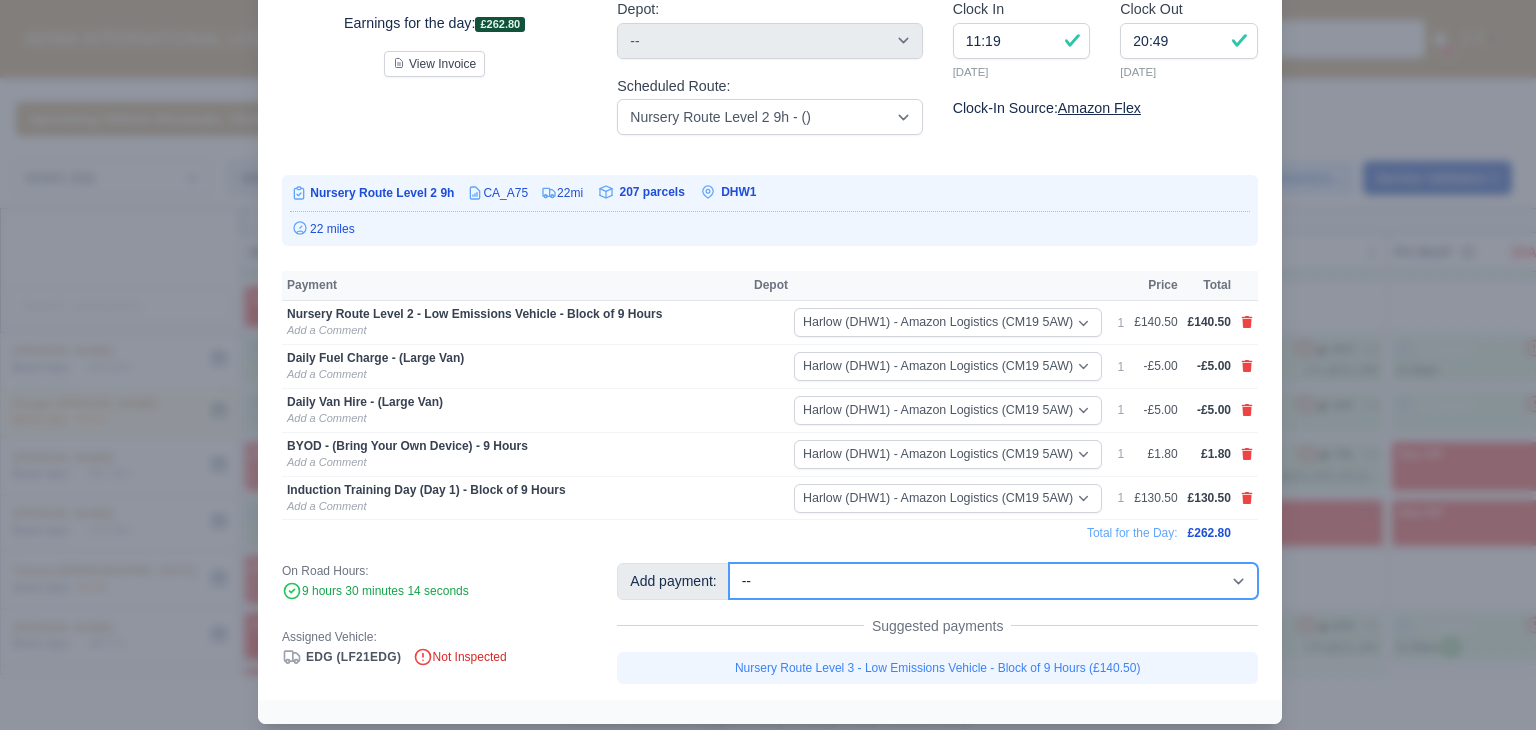 click on "--
Additional Hour Support  (£14.50)
Additional Stop Support (£1.00)
BYOD - (Bring Your Own Device) - 6 Hours (£1.20)
BYOD - (Bring Your Own Device) - 9 Hours (£1.80)
Daily Fuel Charge  - (Large Van) (-£5.00)
Daily Fuel Charge  - (Small Van) (-£5.00)
Daily OSM (£130.00)
Daily Van Cleaning (£120.00)
Daily Van Hire  - (Large Van) (-£5.00)
Daily Van Hire  - (Small Van) (-£5.00)
Induction Training Day - Health and Safety  (£14.50)
Induction Training Day (Day 1) (£87.00)
Induction Training Day (Day 1) - Block of 9 Hours  (£130.50)
Nursery Route Level 1 - Low Emissions Vehicle - Block of 9 Hours (£140.50)
Nursery Route Level 2 - Low Emissions Vehicle - Block of 9 Hours (£140.50)" at bounding box center (993, 581) 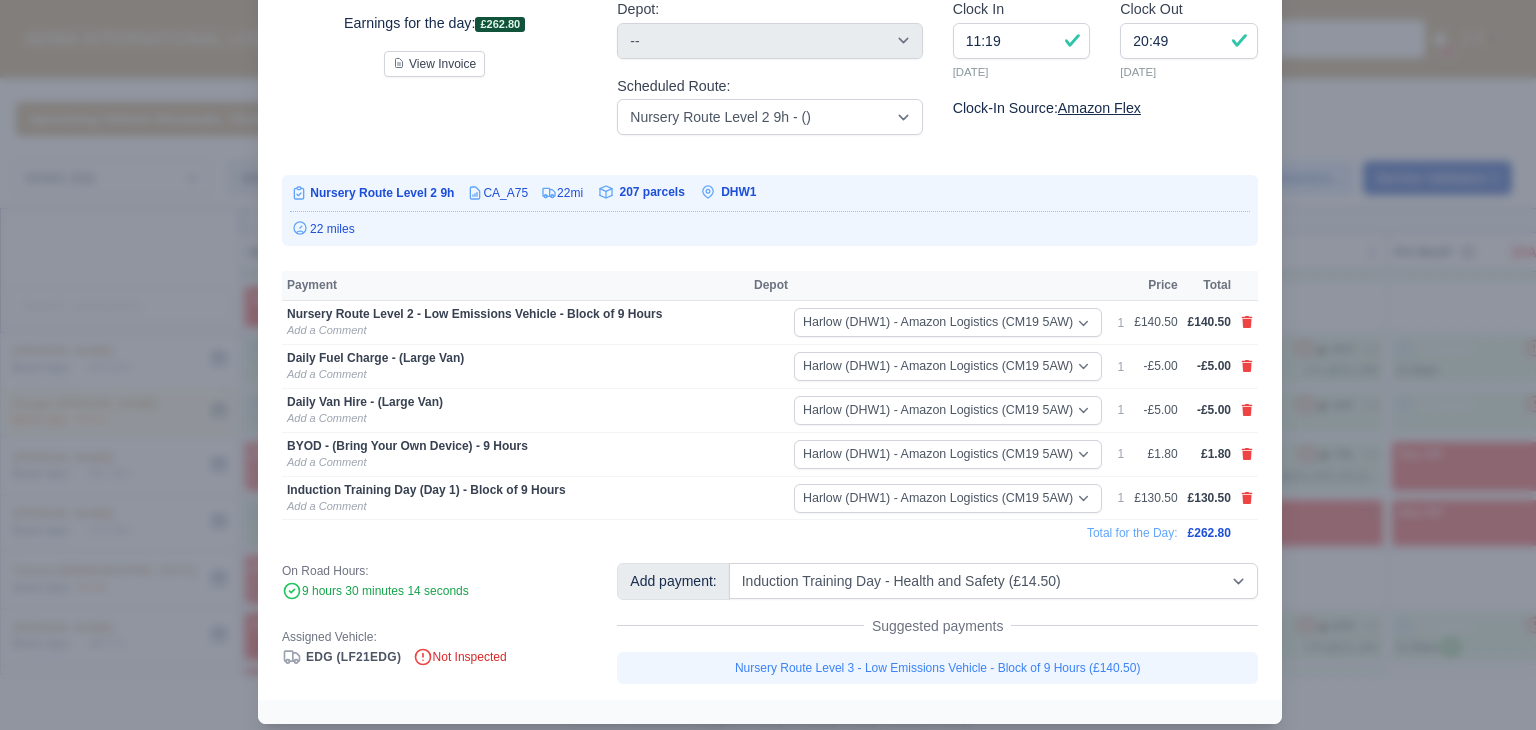 type 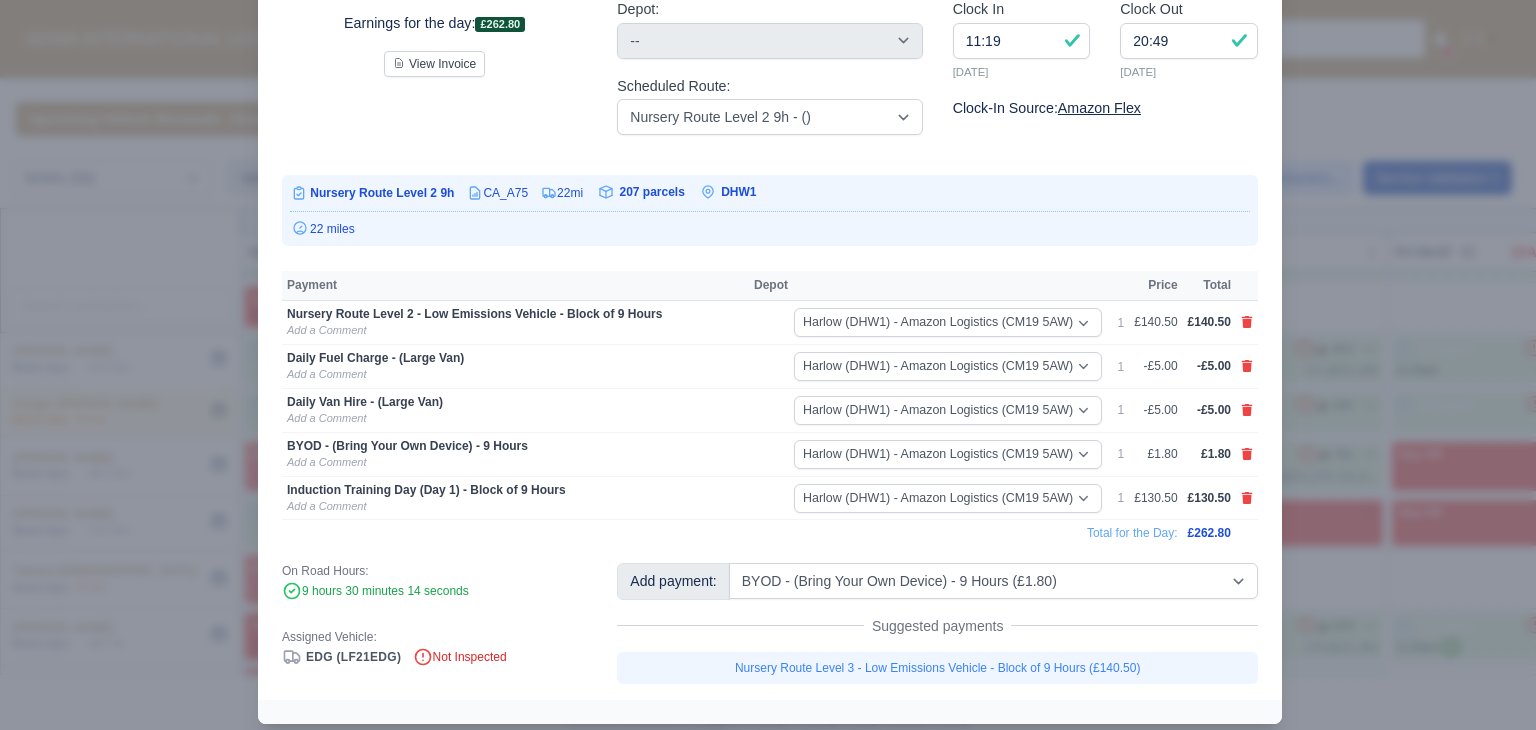 scroll, scrollTop: 221, scrollLeft: 0, axis: vertical 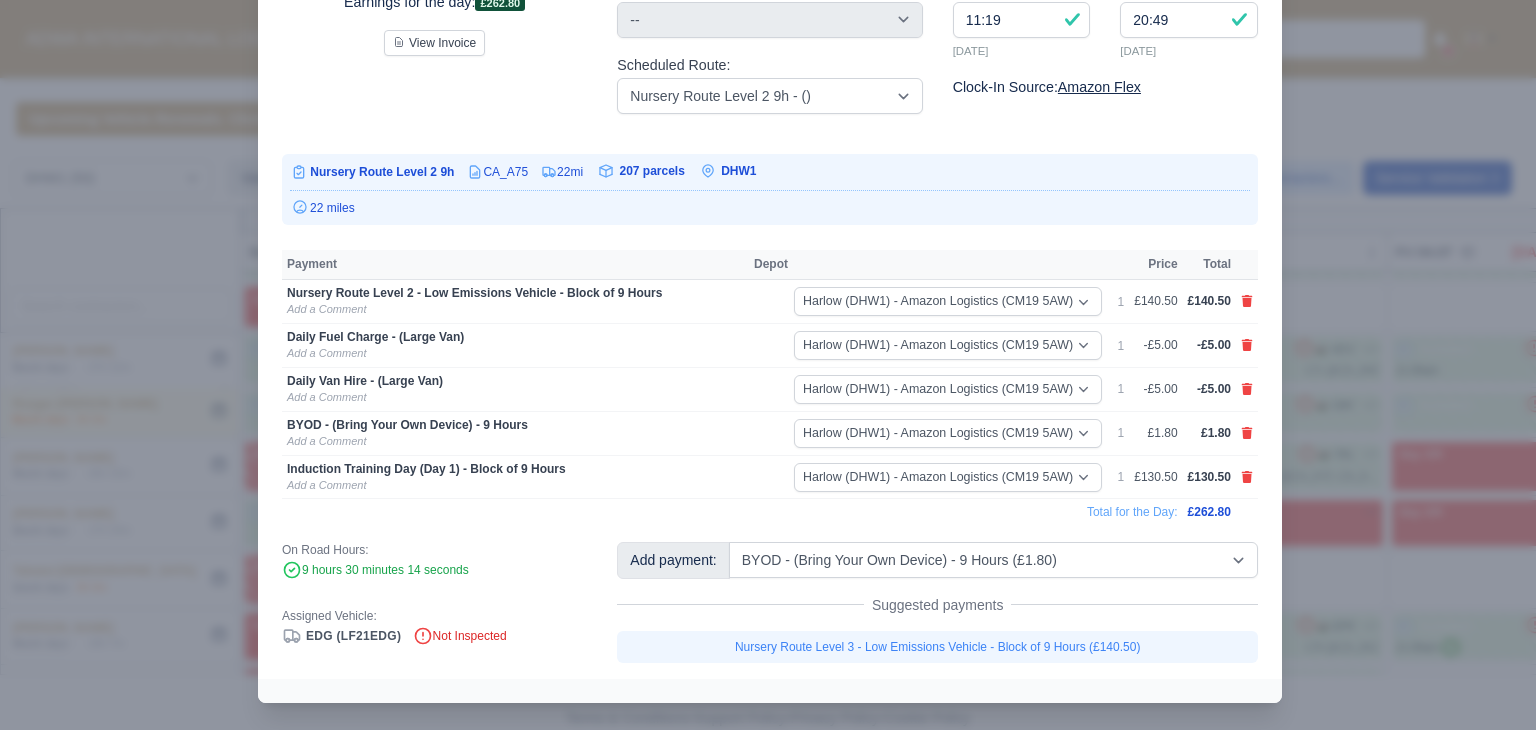 select on "2" 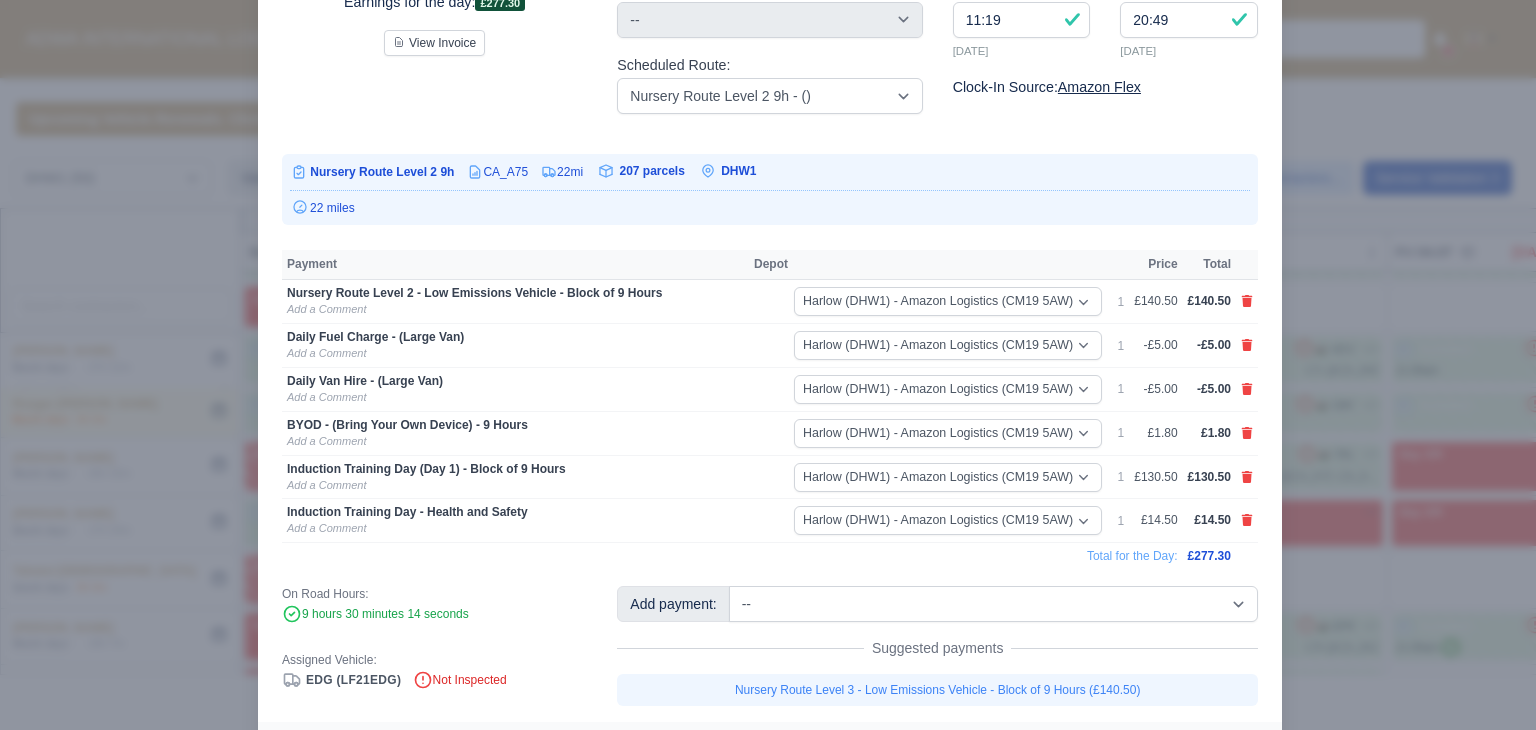 click at bounding box center [768, 365] 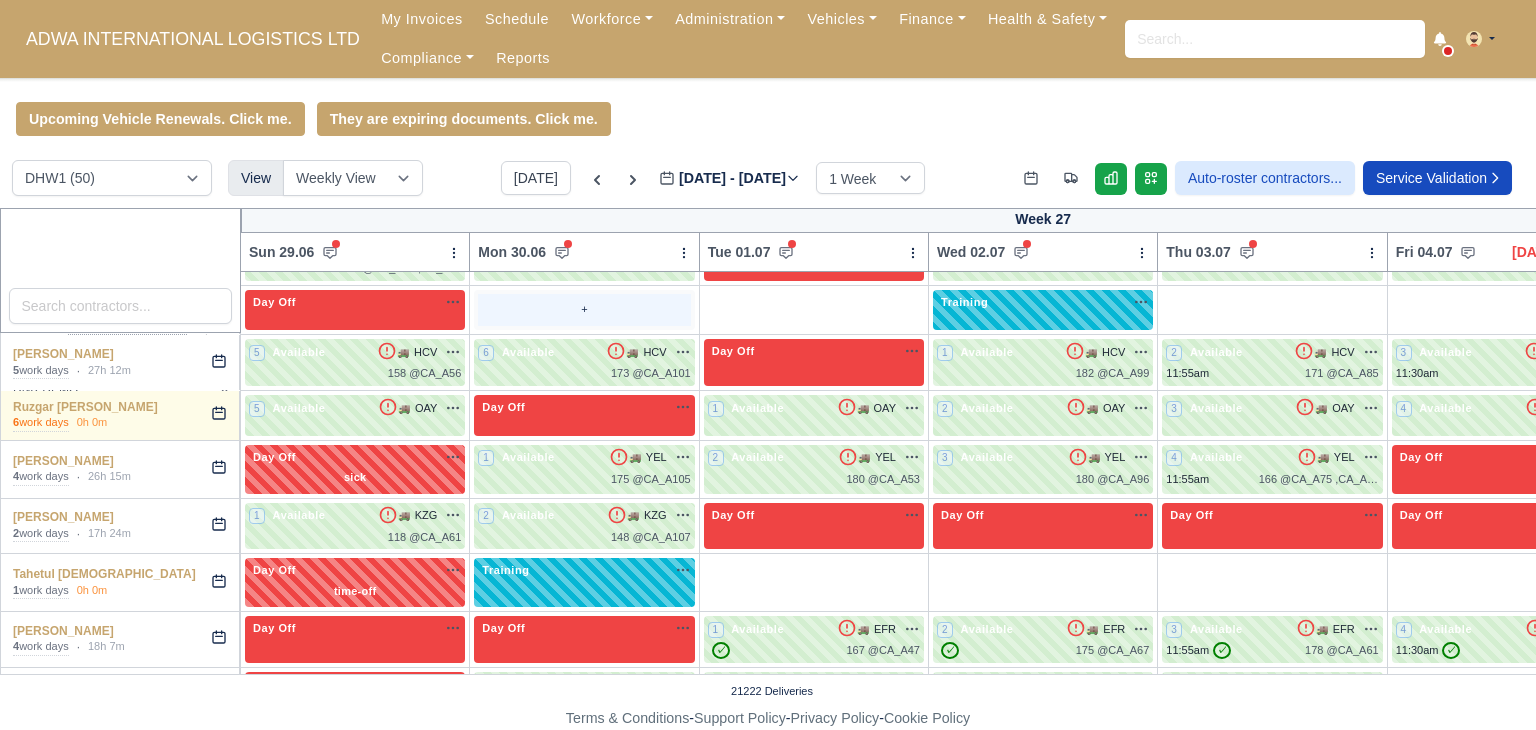 scroll, scrollTop: 2029, scrollLeft: 0, axis: vertical 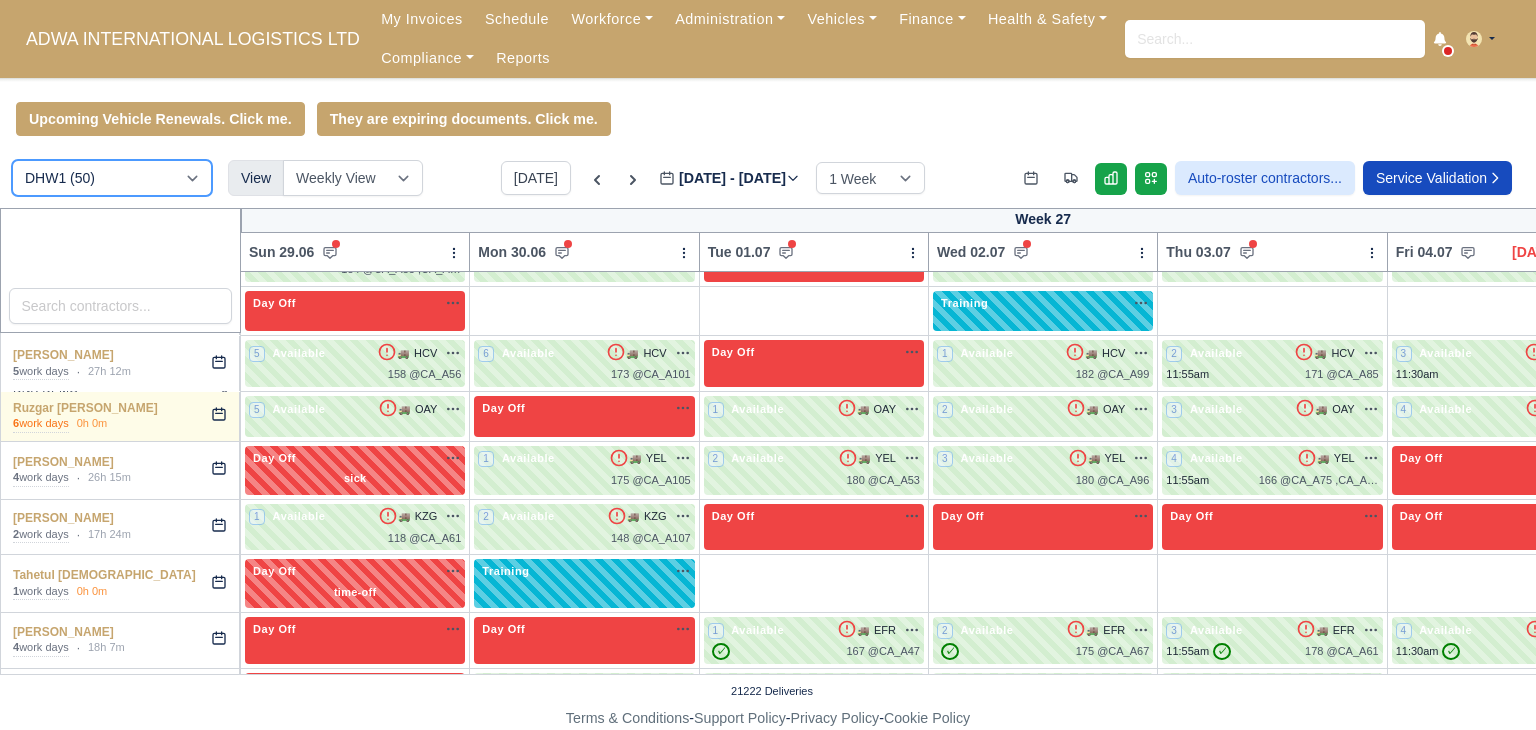 click on "DIG1 (92)
DHW1 (50)" at bounding box center (112, 178) 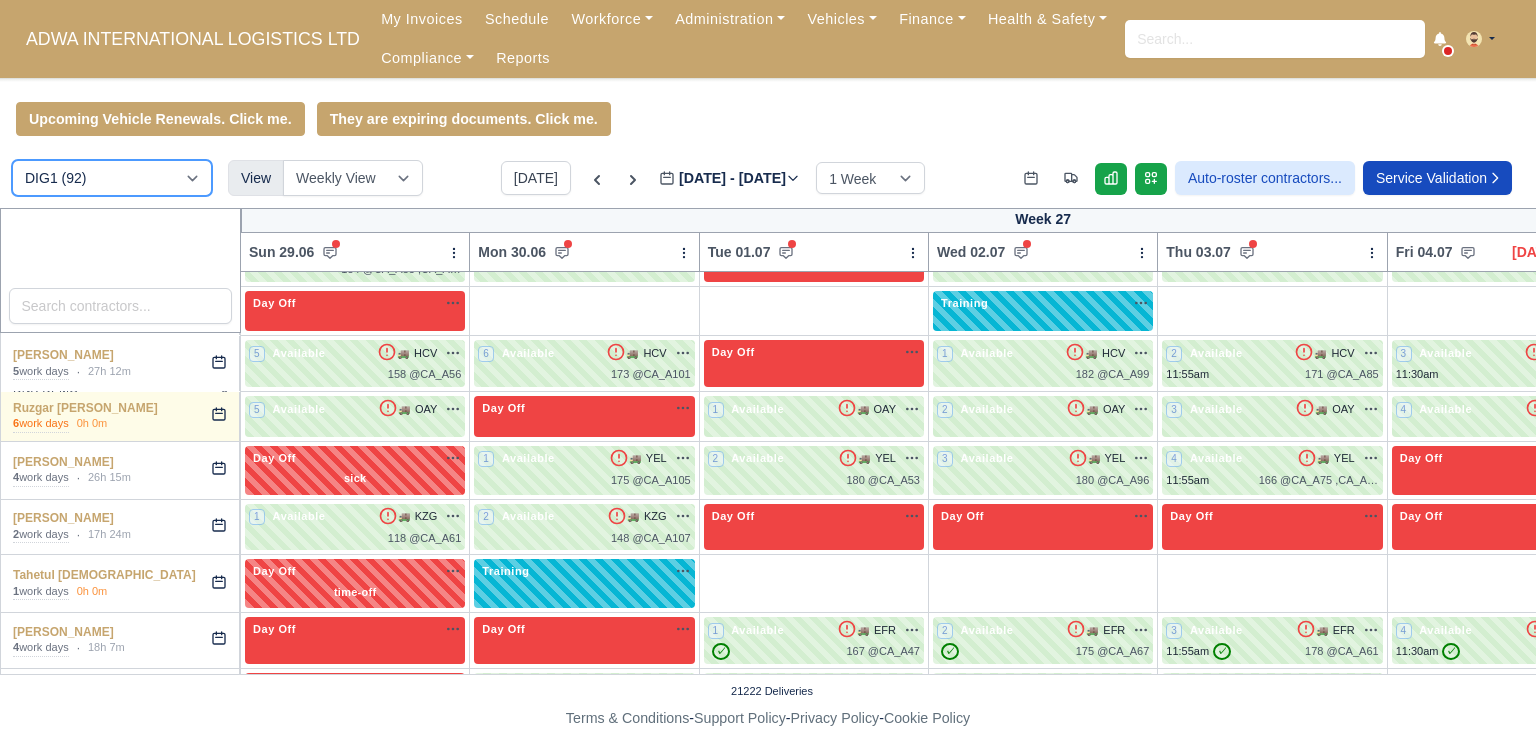 click on "DIG1 (92)
DHW1 (50)" at bounding box center (112, 178) 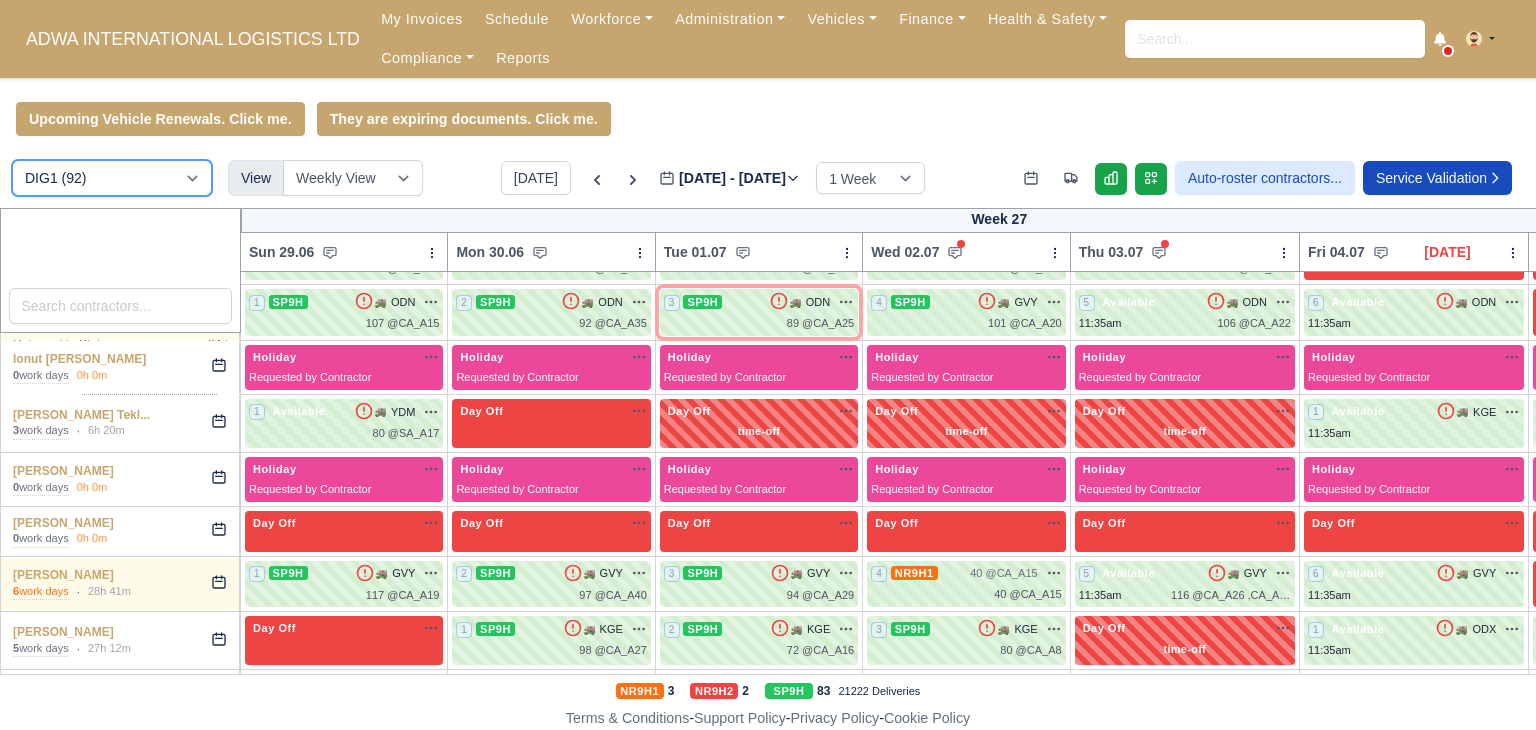 type 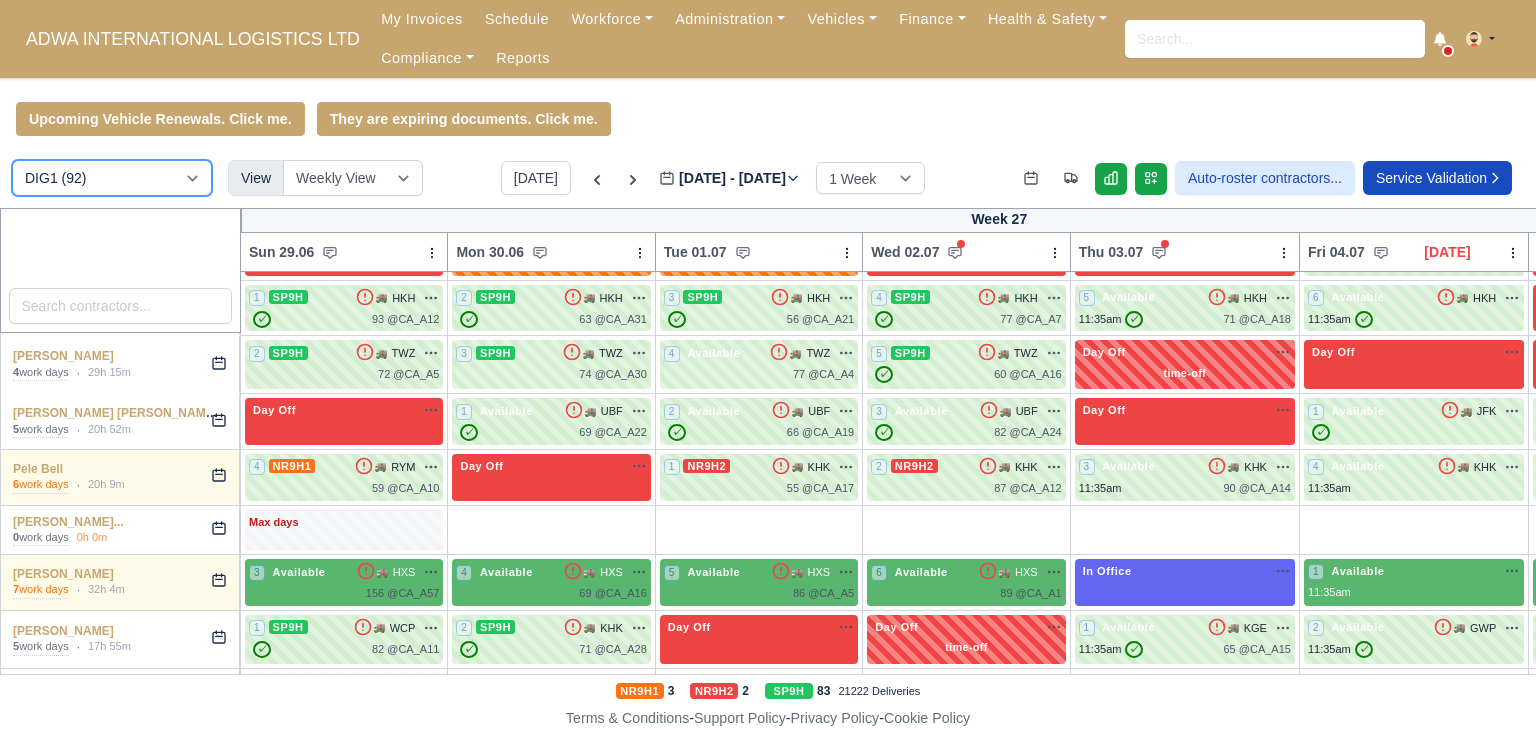 scroll, scrollTop: 3398, scrollLeft: 0, axis: vertical 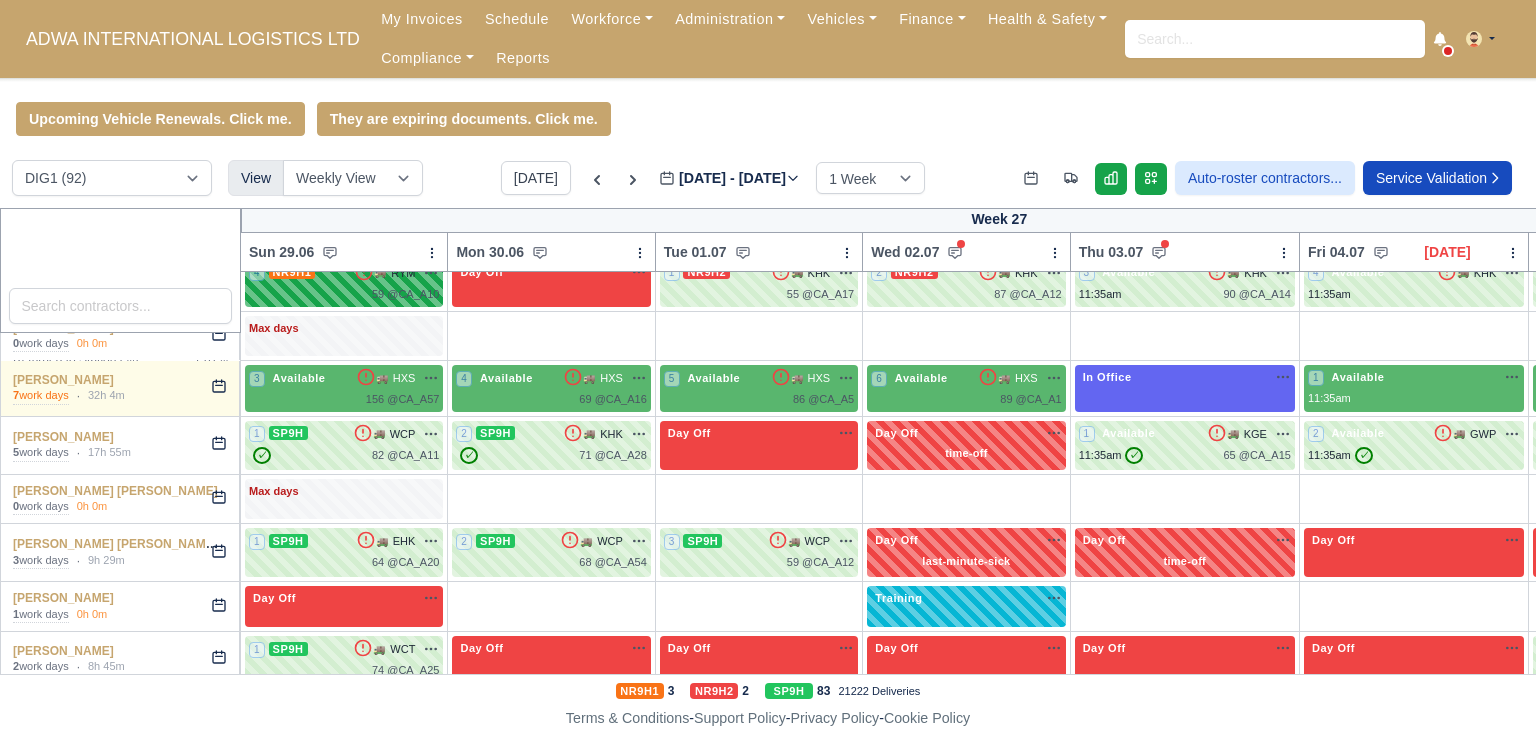 click 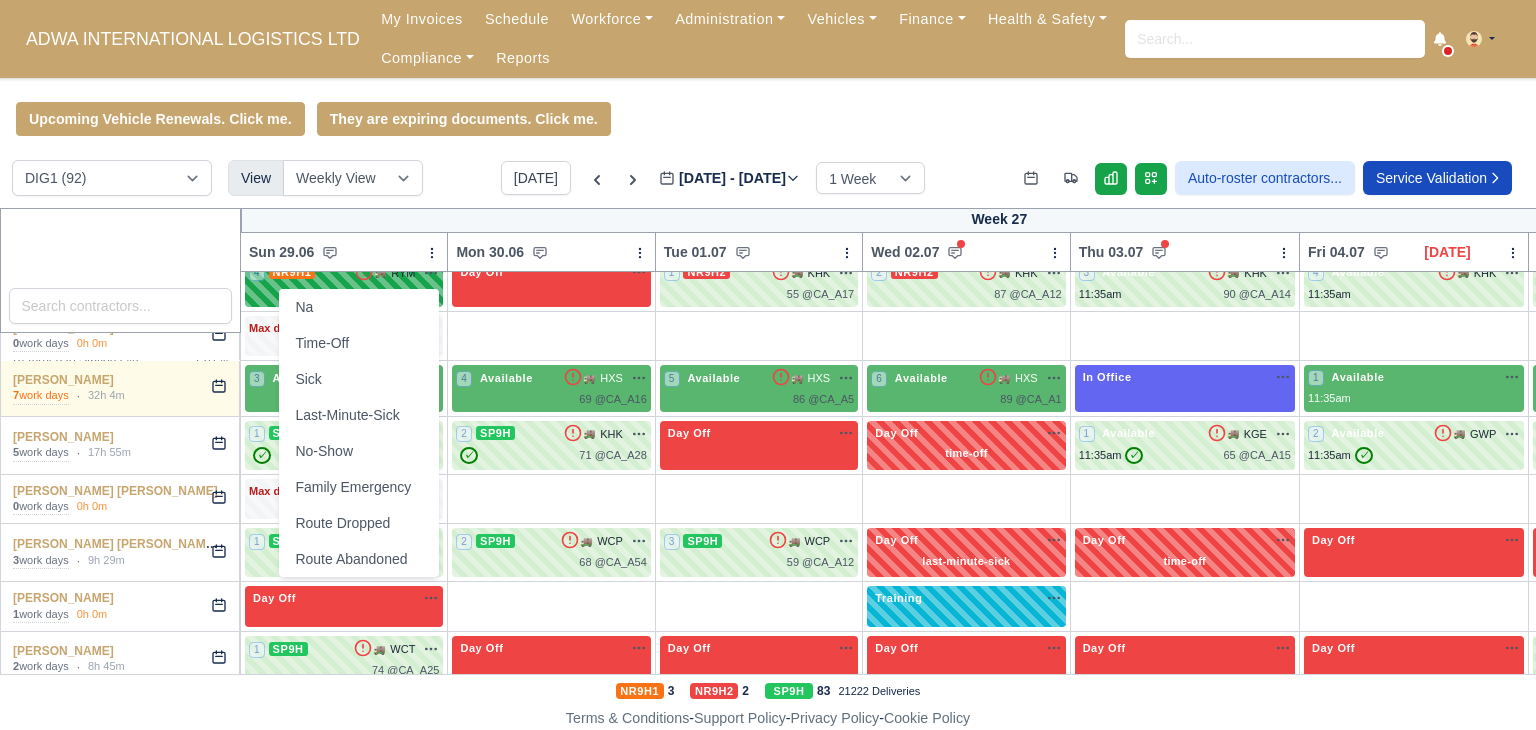 click on "🚚
RYM
na" at bounding box center (396, 273) 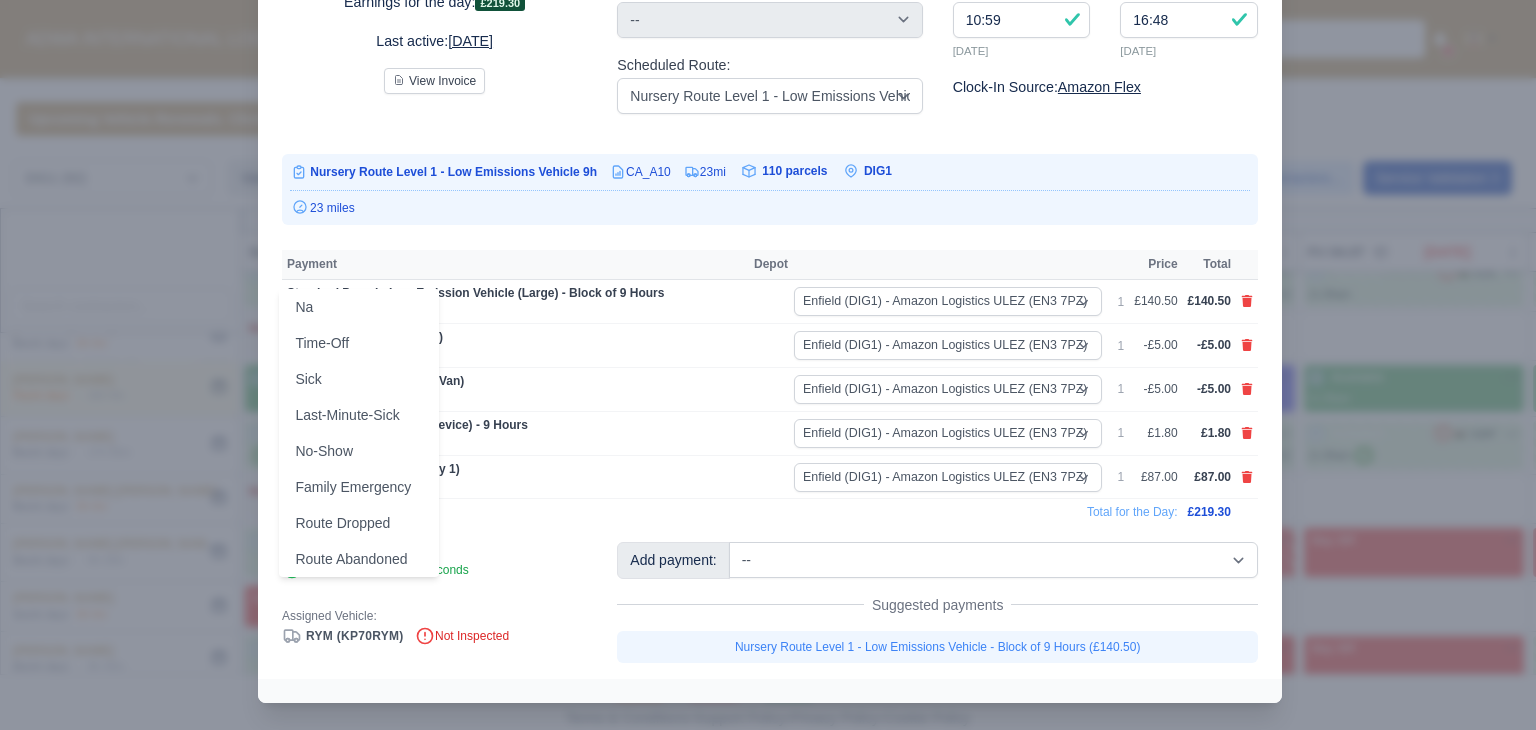 click on "23
miles" at bounding box center [770, 208] 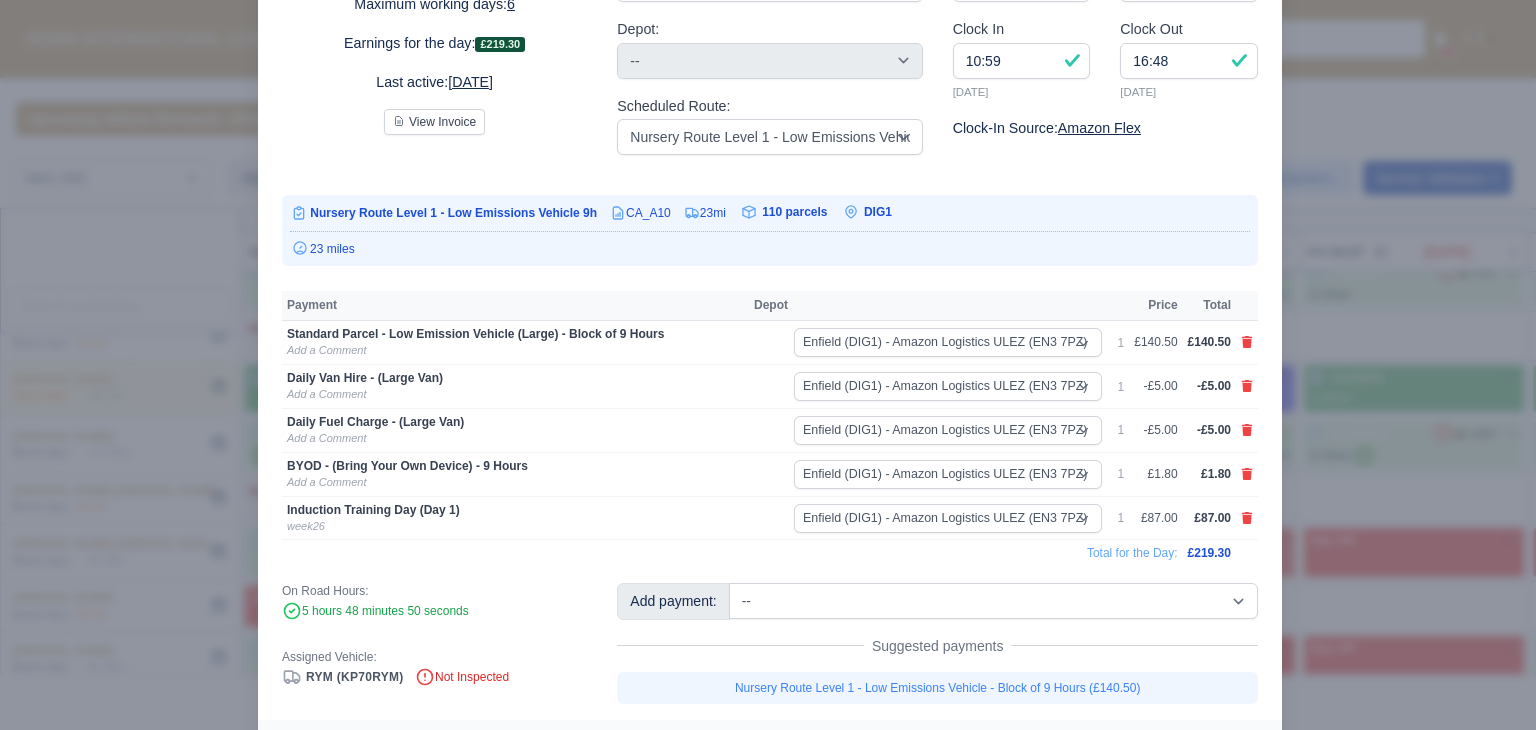 scroll, scrollTop: 180, scrollLeft: 0, axis: vertical 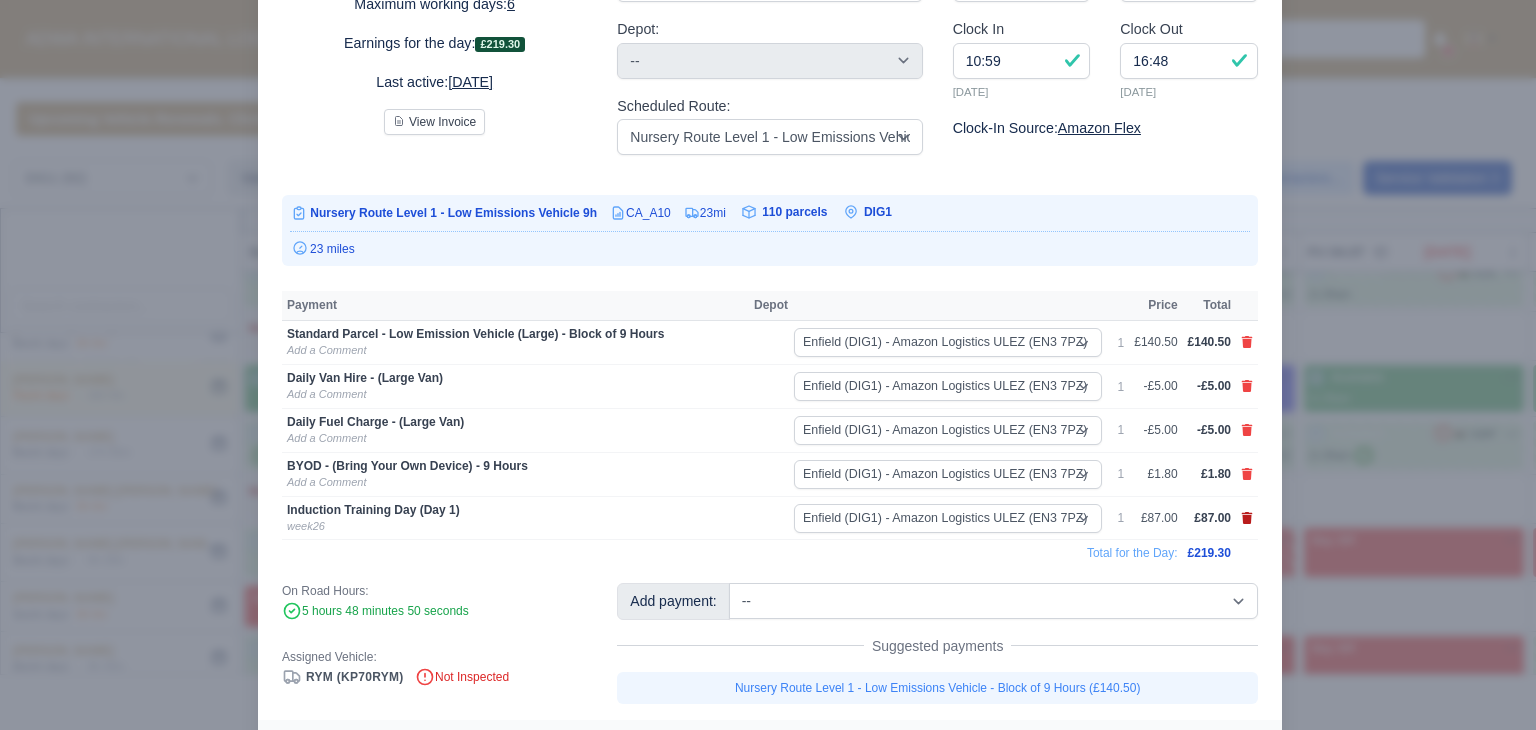 click 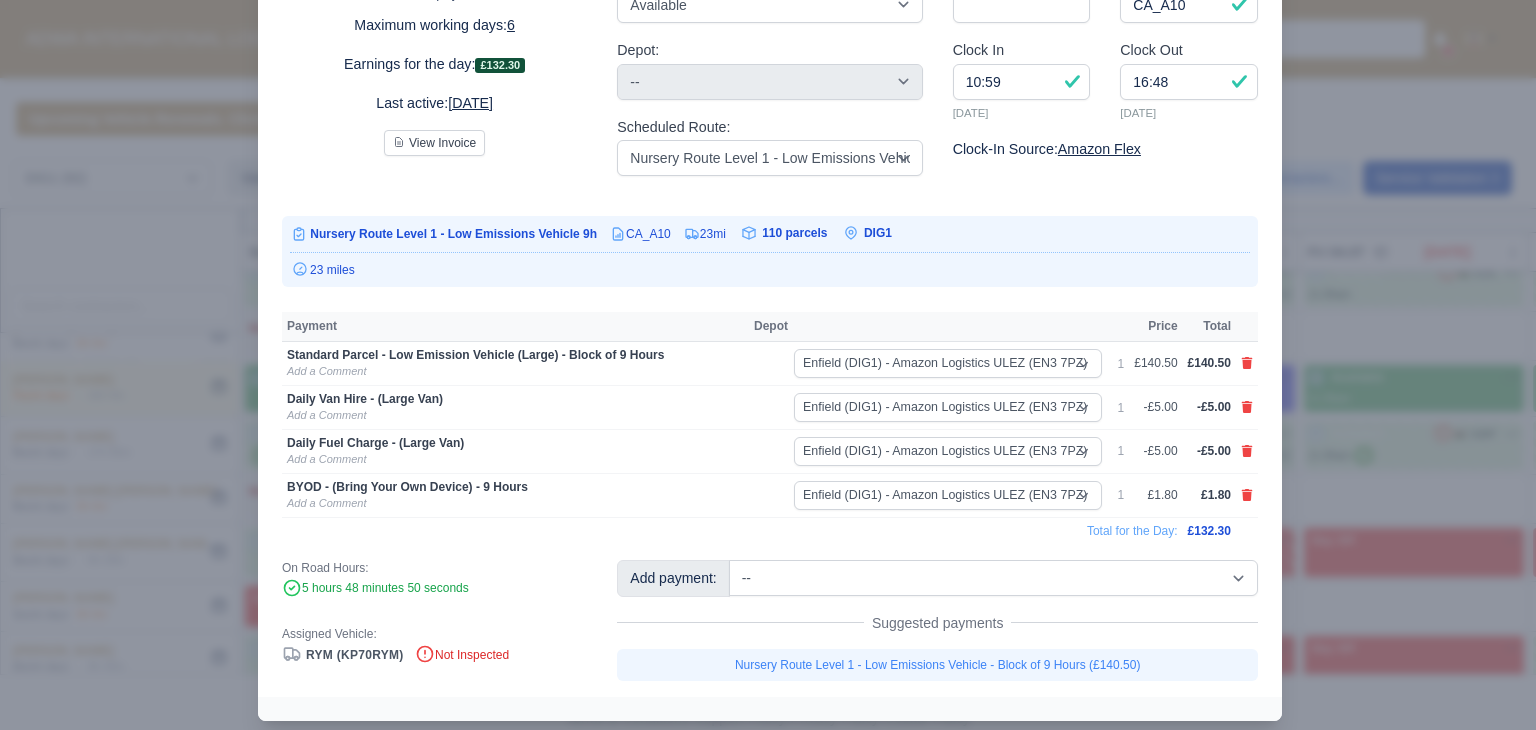 scroll, scrollTop: 180, scrollLeft: 0, axis: vertical 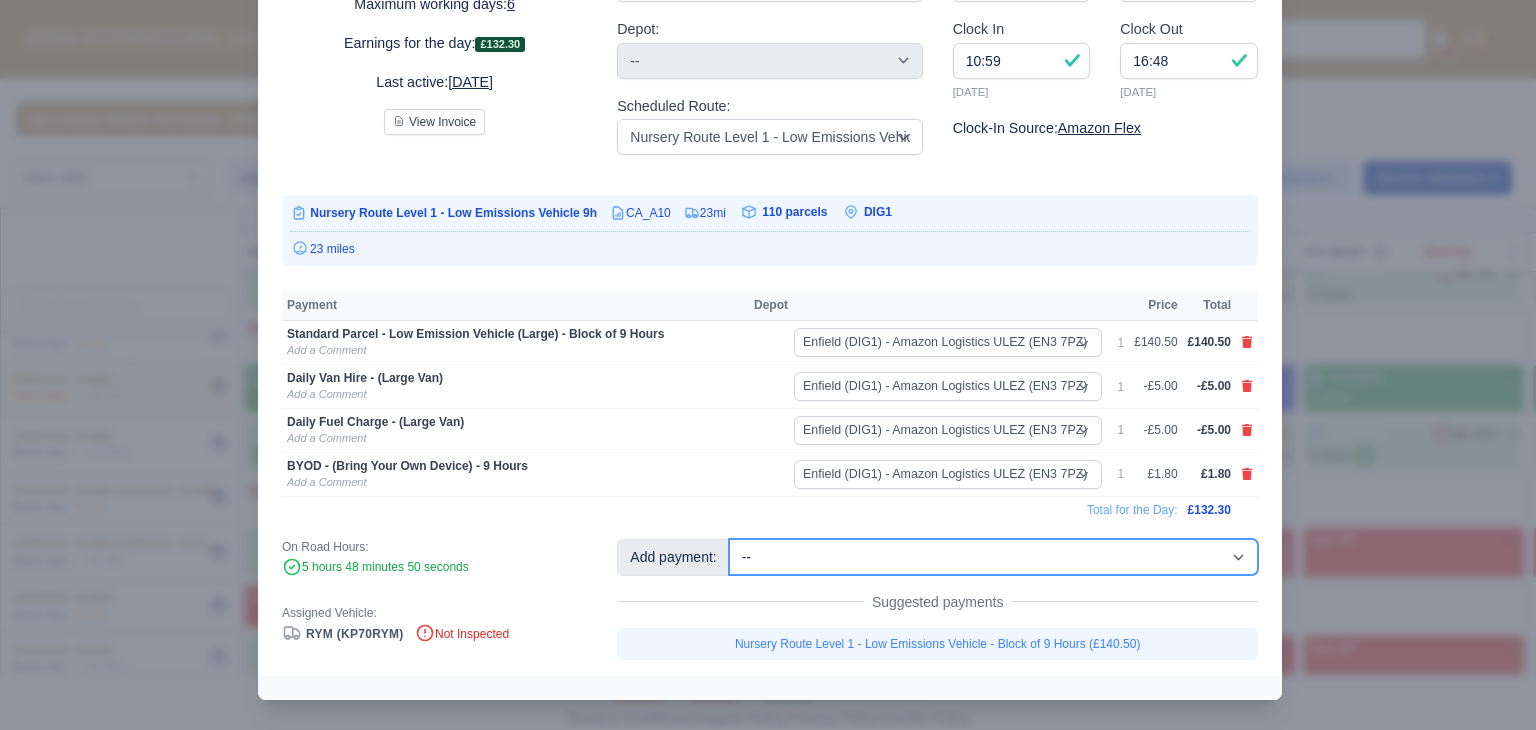 click on "--
Additional Hour Support  (£14.50)
Additional Stop Support (£1.00)
BYOD - (Bring Your Own Device) - 6 Hours (£1.20)
BYOD - (Bring Your Own Device) - 9 Hours (£1.80)
Daily Fuel Charge  - (Large Van) (-£5.00)
Daily Fuel Charge  - (Small Van) (-£5.00)
Daily OSM (£130.00)
Daily Van Cleaning (£120.00)
Daily Van Hire  - (Large Van) (-£5.00)
Daily Van Hire  - (Small Van) (-£5.00)
Induction Training Day - Health and Safety  (£14.50)
Induction Training Day (Day 1) (£87.00)
Induction Training Day (Day 1) - Block of 9 Hours  (£130.50)
Nursery Route Level 1 - Low Emissions Vehicle - Block of 9 Hours (£140.50)
Nursery Route Level 2 - Low Emissions Vehicle - Block of 9 Hours (£140.50)" at bounding box center [993, 557] 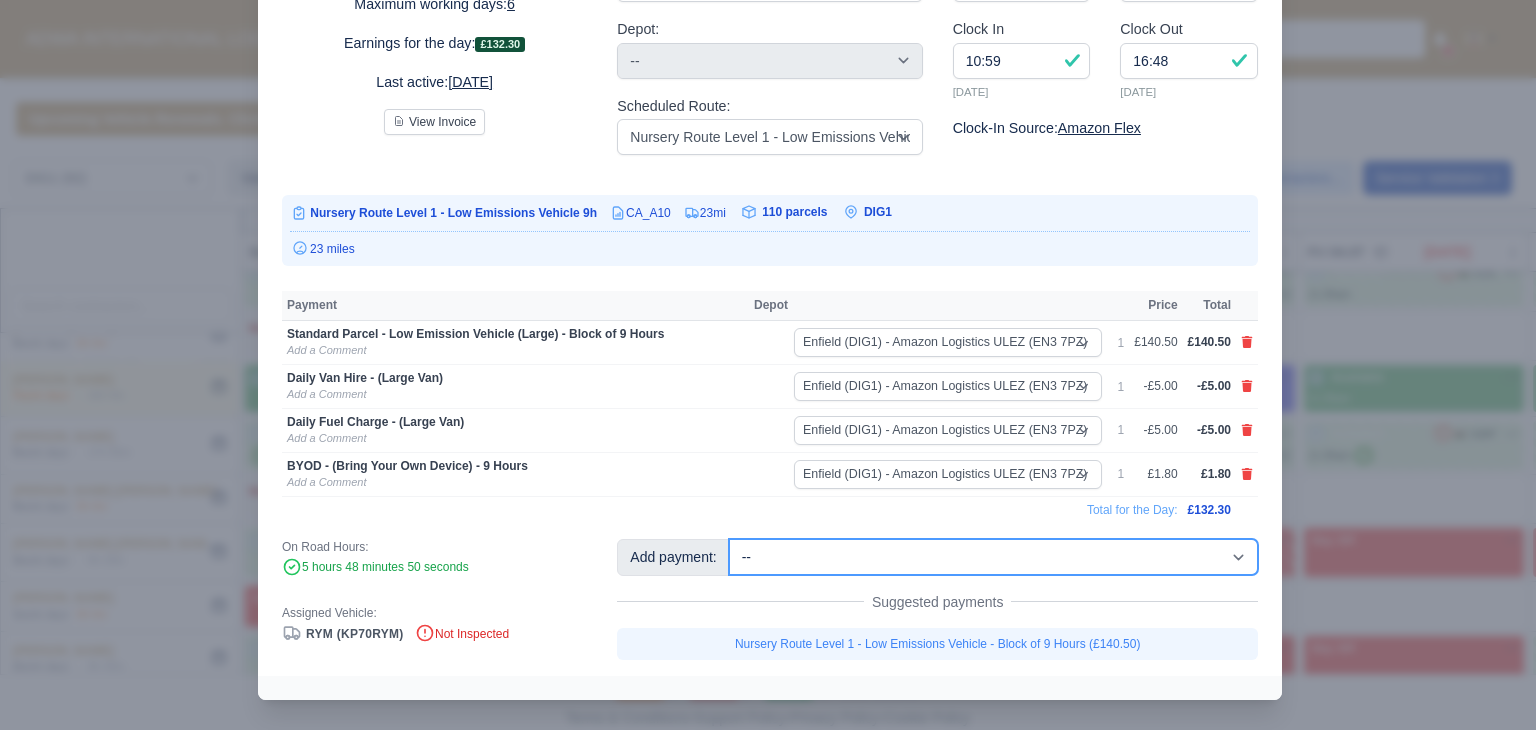 select on "74" 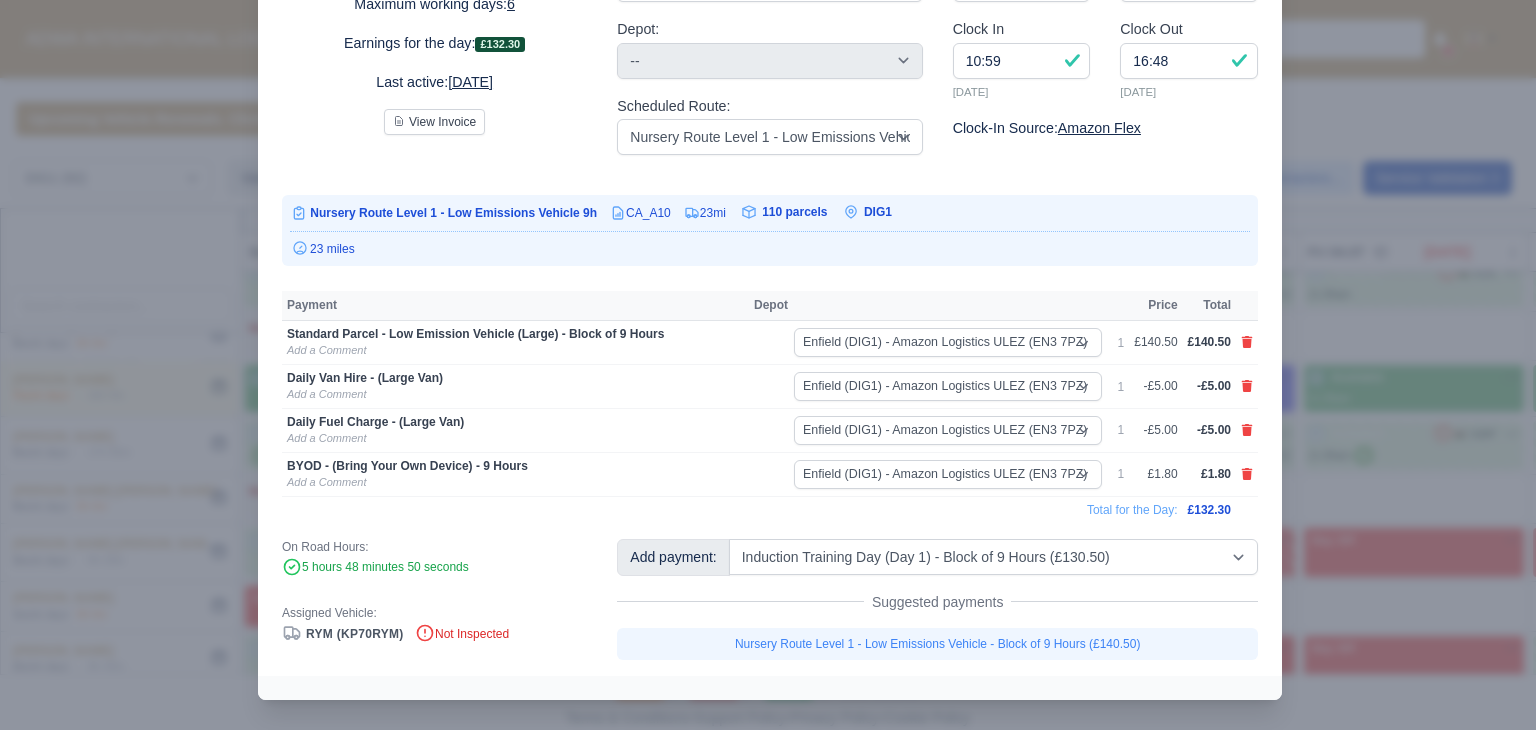 type 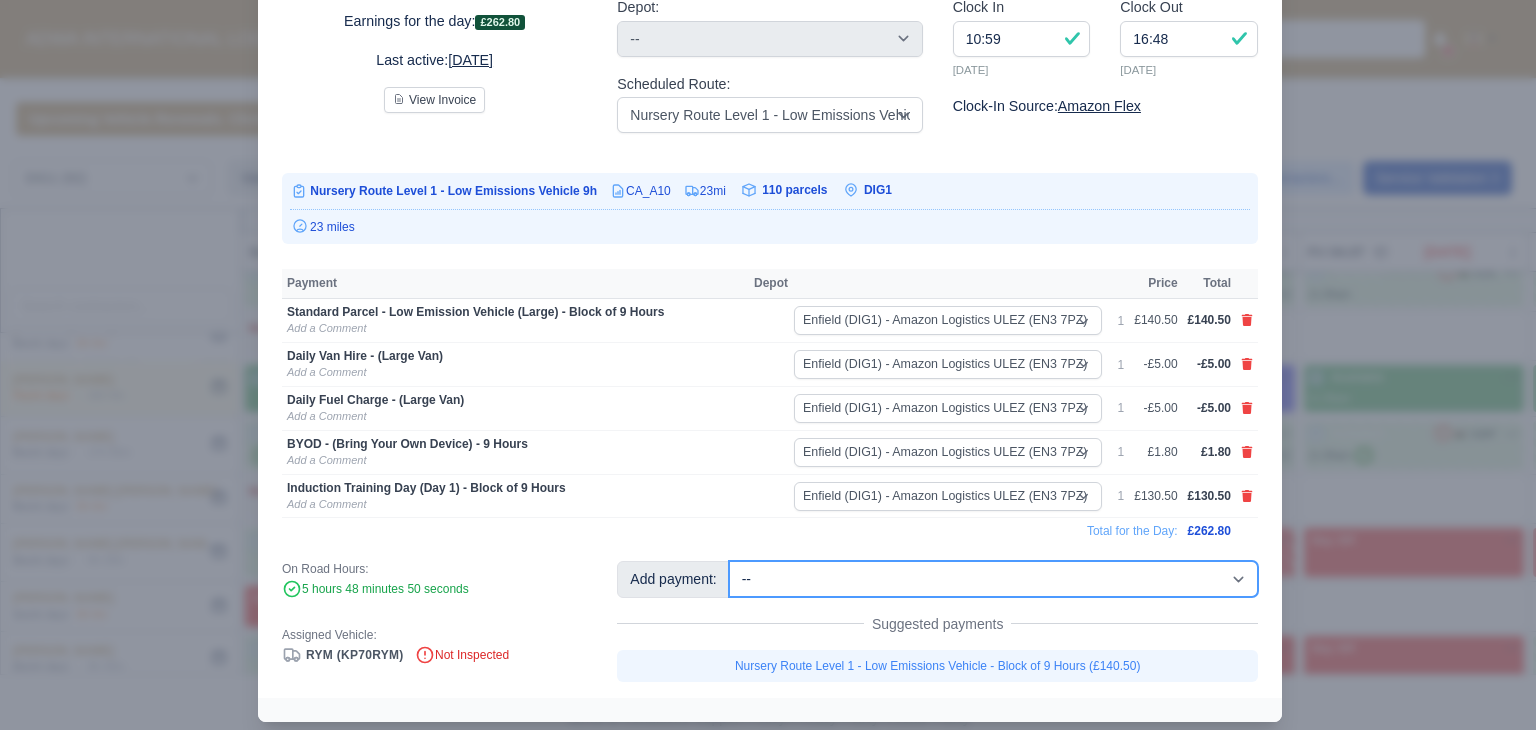 click on "--
Additional Hour Support  (£14.50)
Additional Stop Support (£1.00)
BYOD - (Bring Your Own Device) - 6 Hours (£1.20)
BYOD - (Bring Your Own Device) - 9 Hours (£1.80)
Daily Fuel Charge  - (Large Van) (-£5.00)
Daily Fuel Charge  - (Small Van) (-£5.00)
Daily OSM (£130.00)
Daily Van Cleaning (£120.00)
Daily Van Hire  - (Large Van) (-£5.00)
Daily Van Hire  - (Small Van) (-£5.00)
Induction Training Day - Health and Safety  (£14.50)
Induction Training Day (Day 1) (£87.00)
Induction Training Day (Day 1) - Block of 9 Hours  (£130.50)
Nursery Route Level 1 - Low Emissions Vehicle - Block of 9 Hours (£140.50)
Nursery Route Level 2 - Low Emissions Vehicle - Block of 9 Hours (£140.50)" at bounding box center [993, 579] 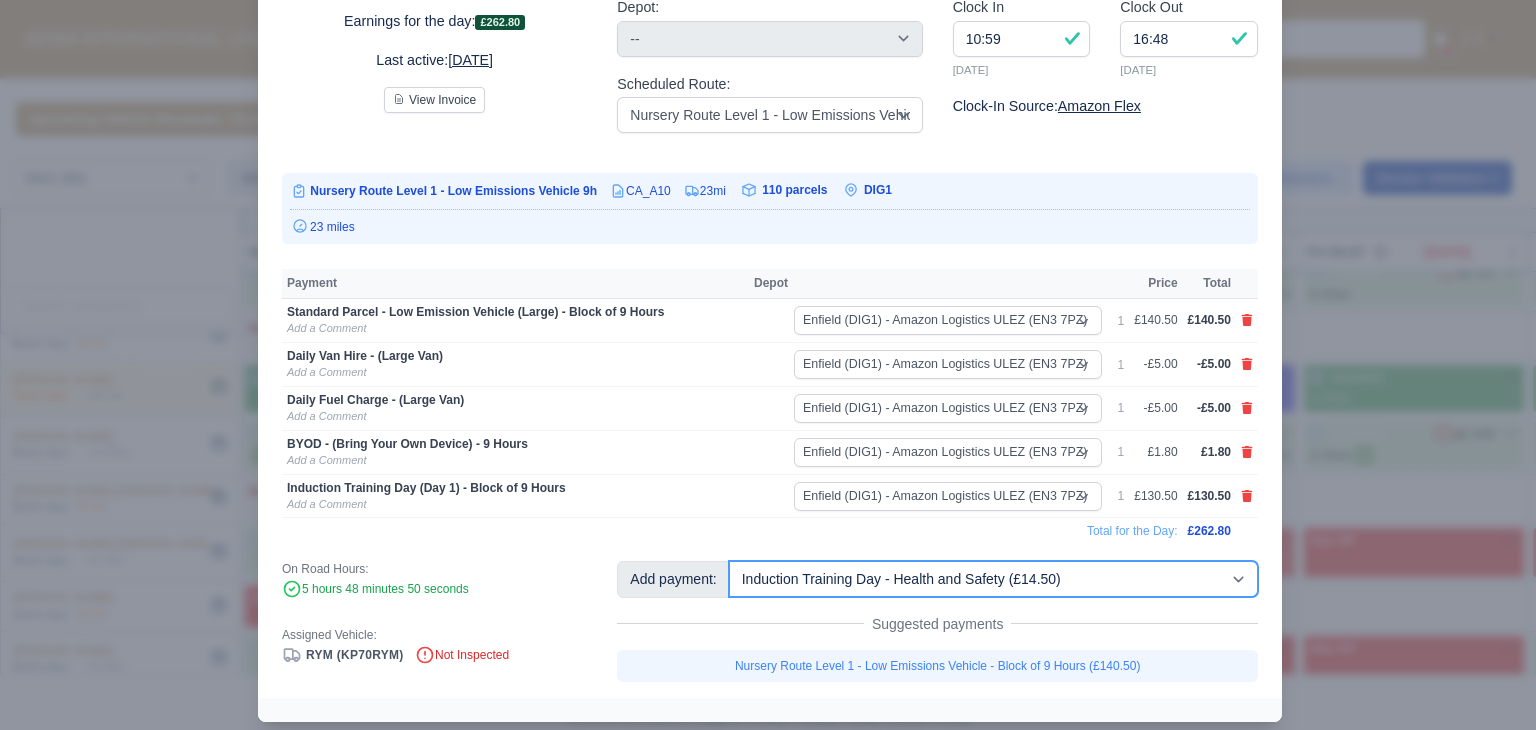 click on "--
Additional Hour Support  (£14.50)
Additional Stop Support (£1.00)
BYOD - (Bring Your Own Device) - 6 Hours (£1.20)
BYOD - (Bring Your Own Device) - 9 Hours (£1.80)
Daily Fuel Charge  - (Large Van) (-£5.00)
Daily Fuel Charge  - (Small Van) (-£5.00)
Daily OSM (£130.00)
Daily Van Cleaning (£120.00)
Daily Van Hire  - (Large Van) (-£5.00)
Daily Van Hire  - (Small Van) (-£5.00)
Induction Training Day - Health and Safety  (£14.50)
Induction Training Day (Day 1) (£87.00)
Induction Training Day (Day 1) - Block of 9 Hours  (£130.50)
Nursery Route Level 1 - Low Emissions Vehicle - Block of 9 Hours (£140.50)
Nursery Route Level 2 - Low Emissions Vehicle - Block of 9 Hours (£140.50)" at bounding box center (993, 579) 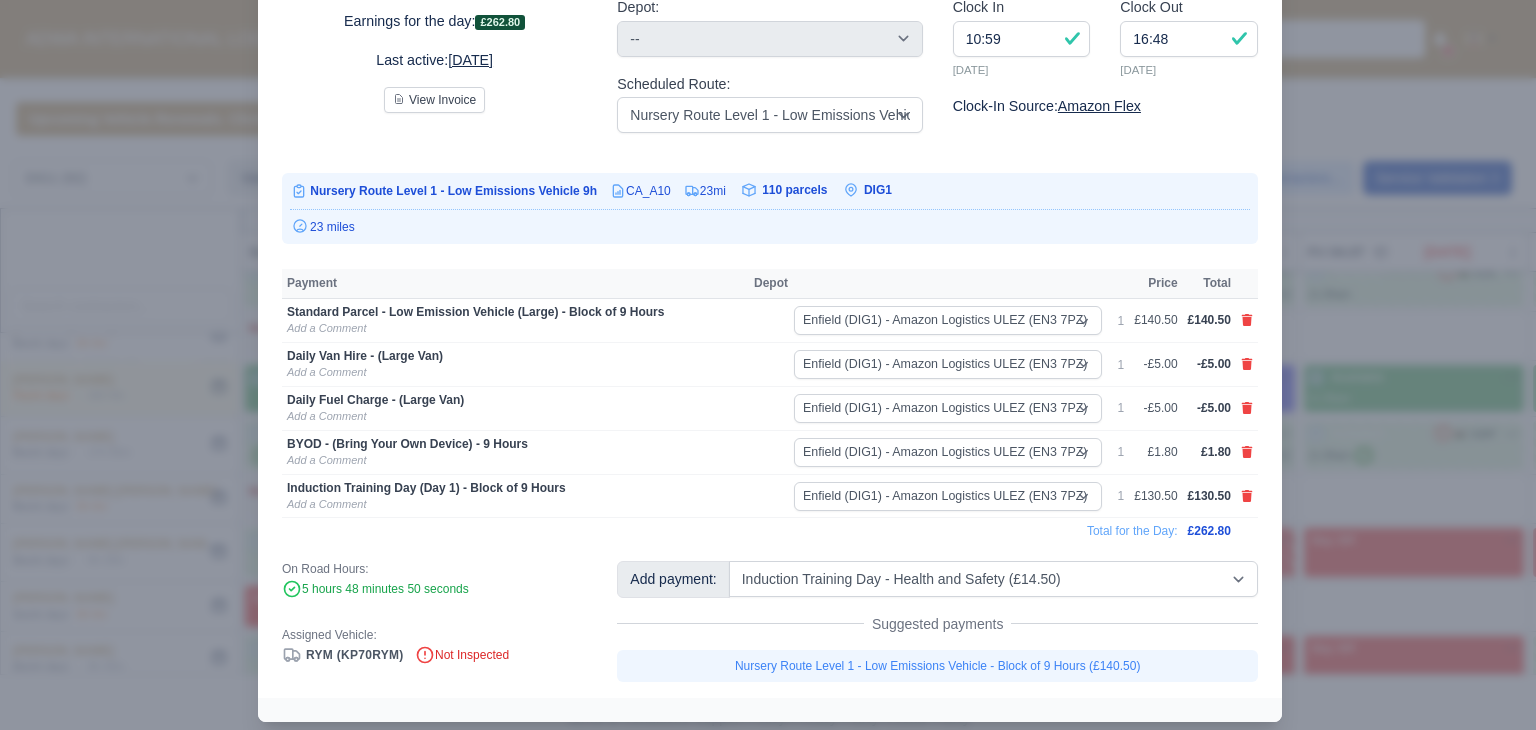 type 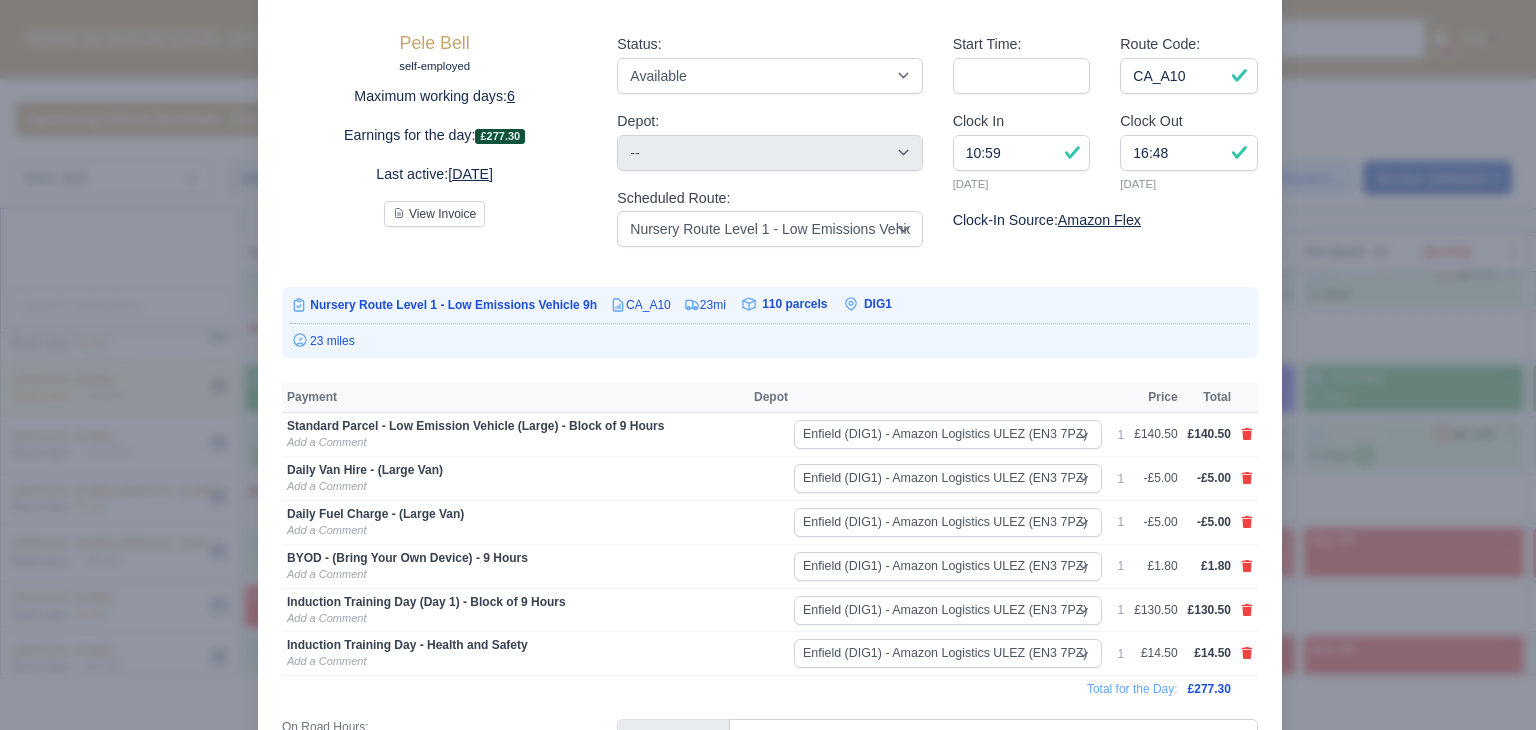 scroll, scrollTop: 88, scrollLeft: 0, axis: vertical 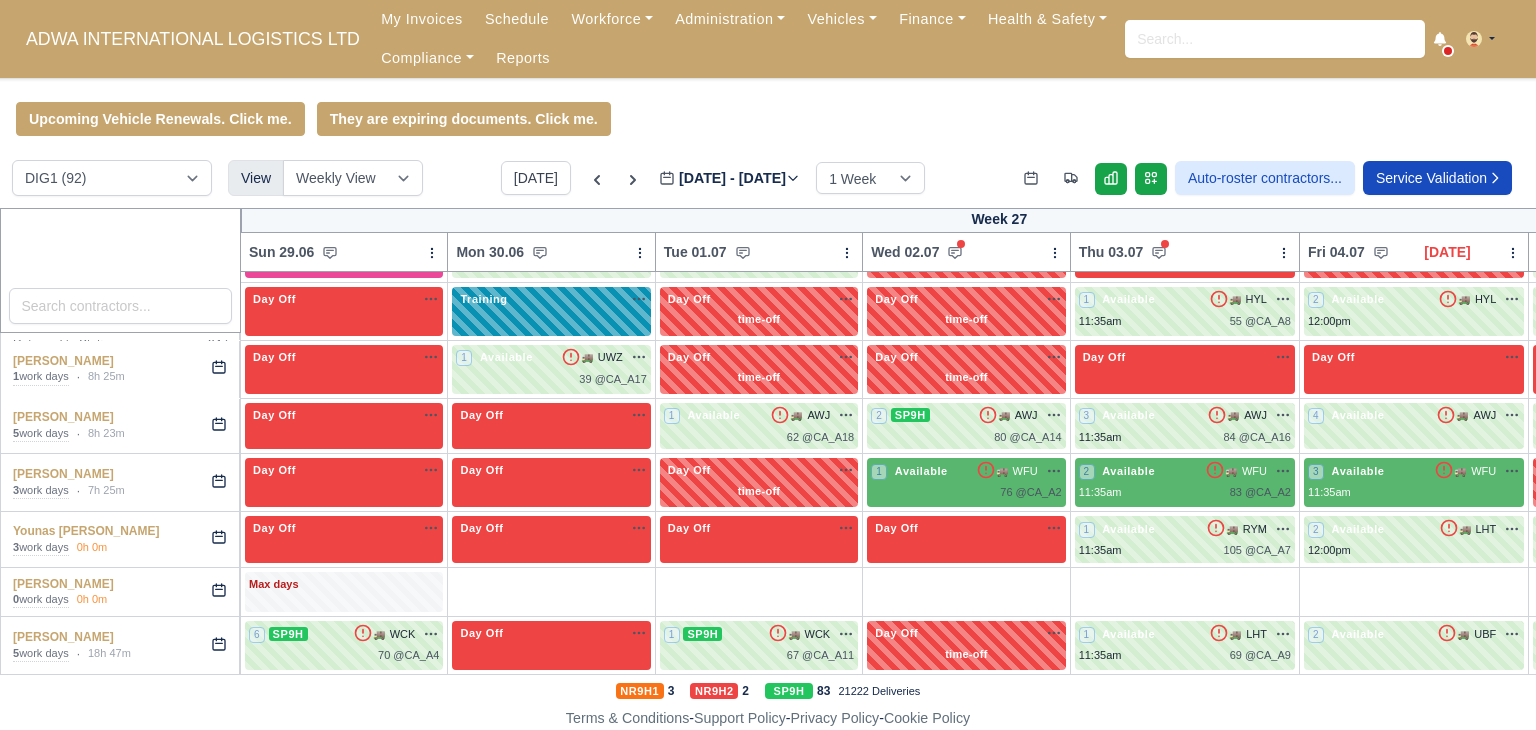 click on "Training
na" at bounding box center [551, 299] 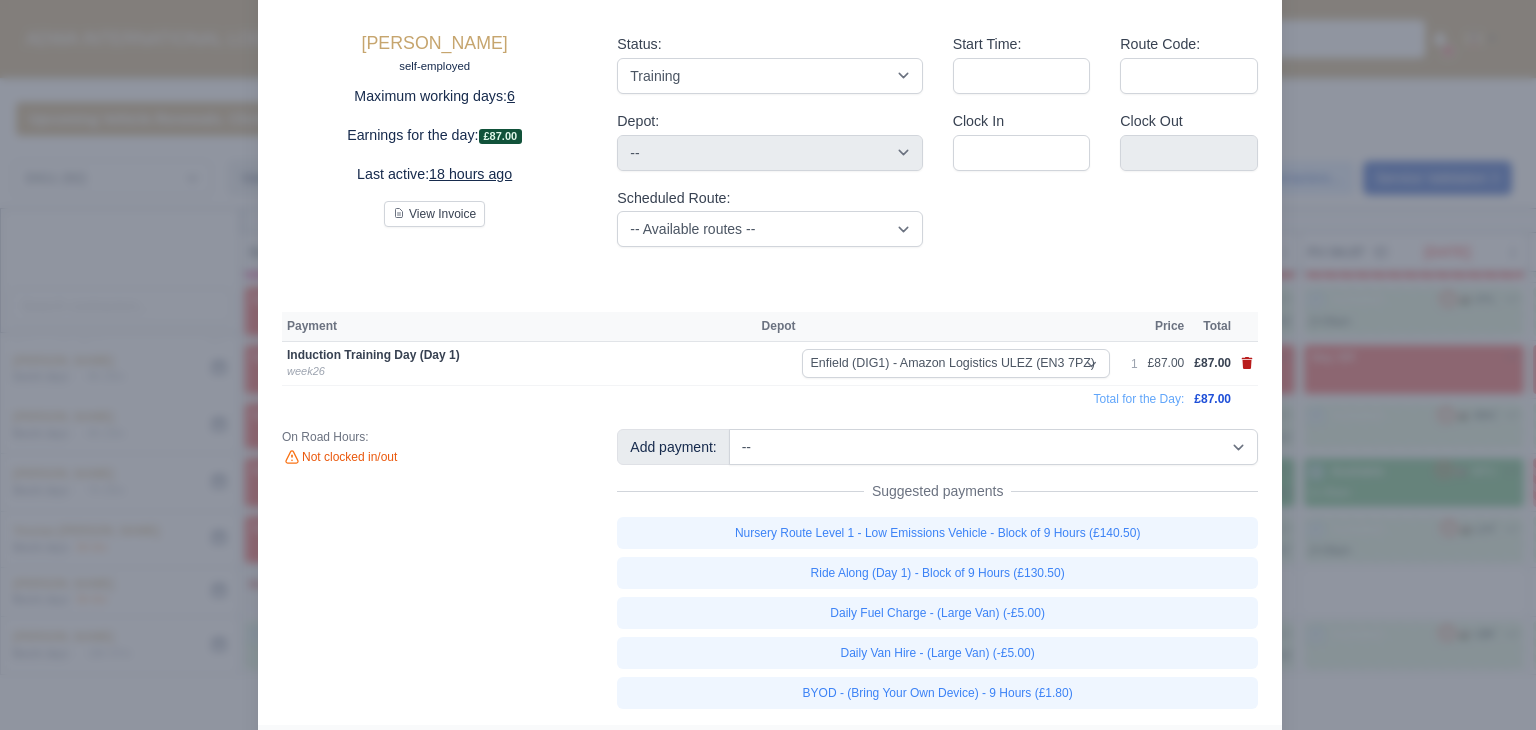 click 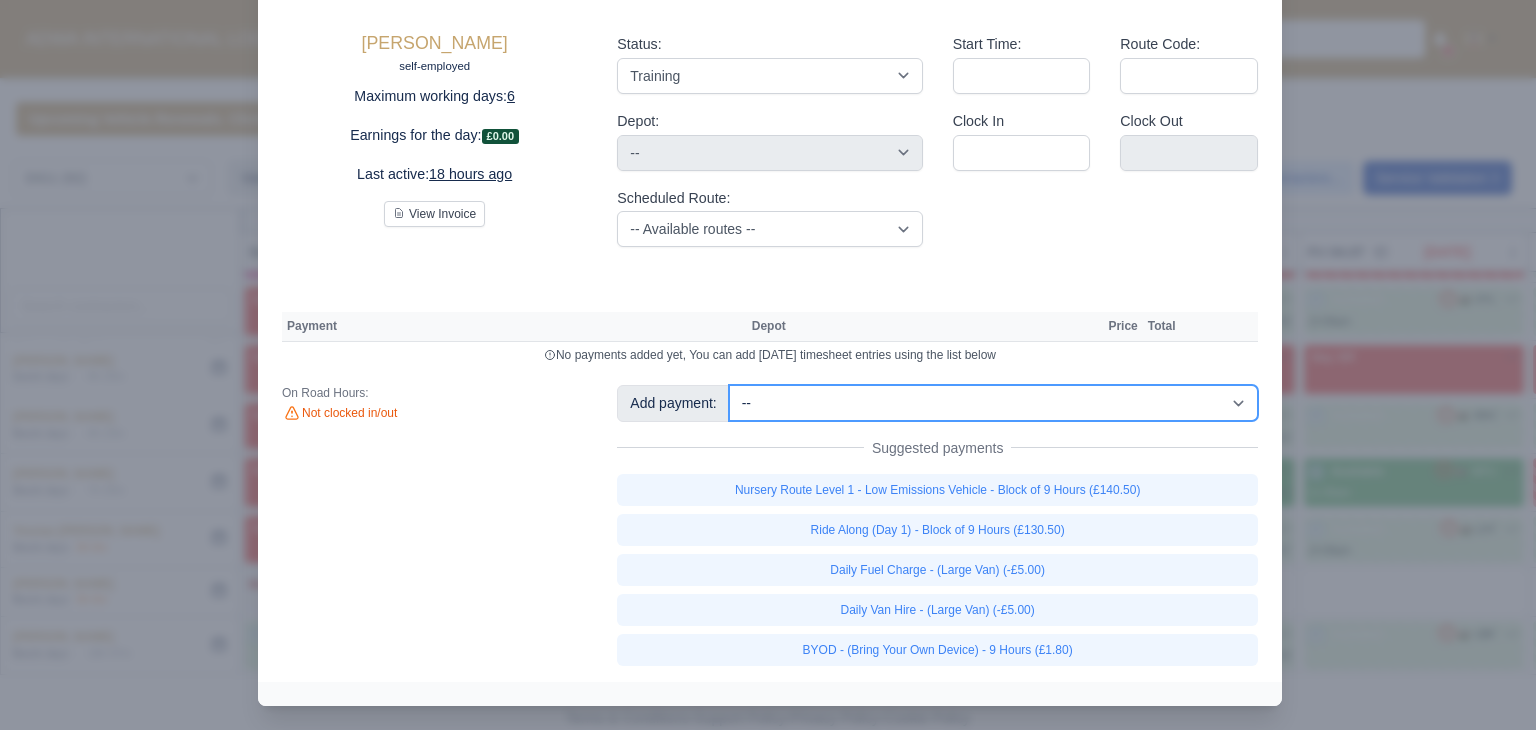 click on "--
Additional Hour Support  (£14.50)
Additional Stop Support (£1.00)
BYOD - (Bring Your Own Device) - 6 Hours (£1.20)
BYOD - (Bring Your Own Device) - 9 Hours (£1.80)
Daily Fuel Charge  - (Large Van) (-£5.00)
Daily Fuel Charge  - (Small Van) (-£5.00)
Daily OSM (£130.00)
Daily Van Cleaning (£120.00)
Daily Van Hire  - (Large Van) (-£5.00)
Daily Van Hire  - (Small Van) (-£5.00)
Induction Training Day - Health and Safety  (£14.50)
Induction Training Day (Day 1) (£87.00)
Induction Training Day (Day 1) - Block of 9 Hours  (£130.50)
Nursery Route Level 1 - Low Emissions Vehicle - Block of 9 Hours (£140.50)
Nursery Route Level 2 - Low Emissions Vehicle - Block of 9 Hours (£140.50)" at bounding box center (993, 403) 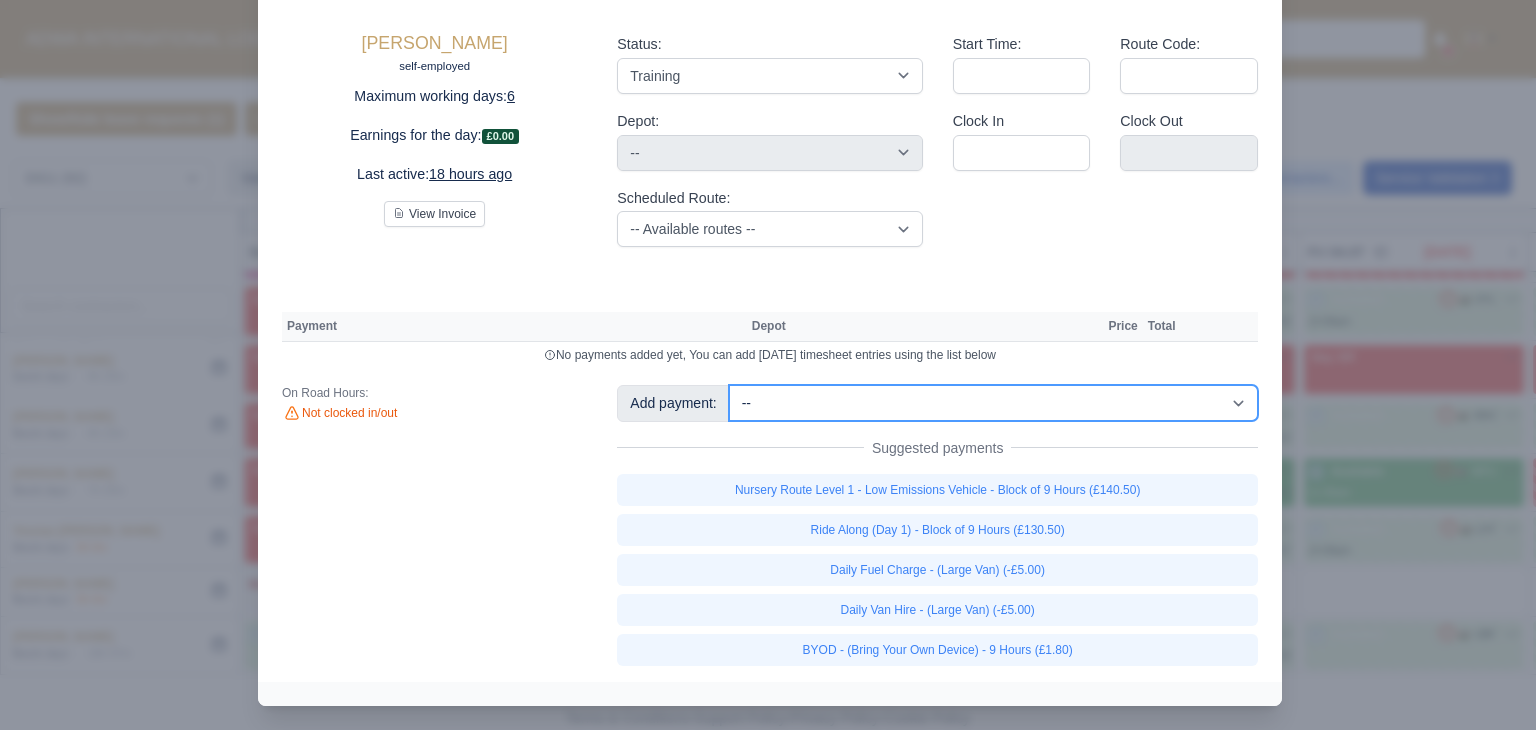 select on "74" 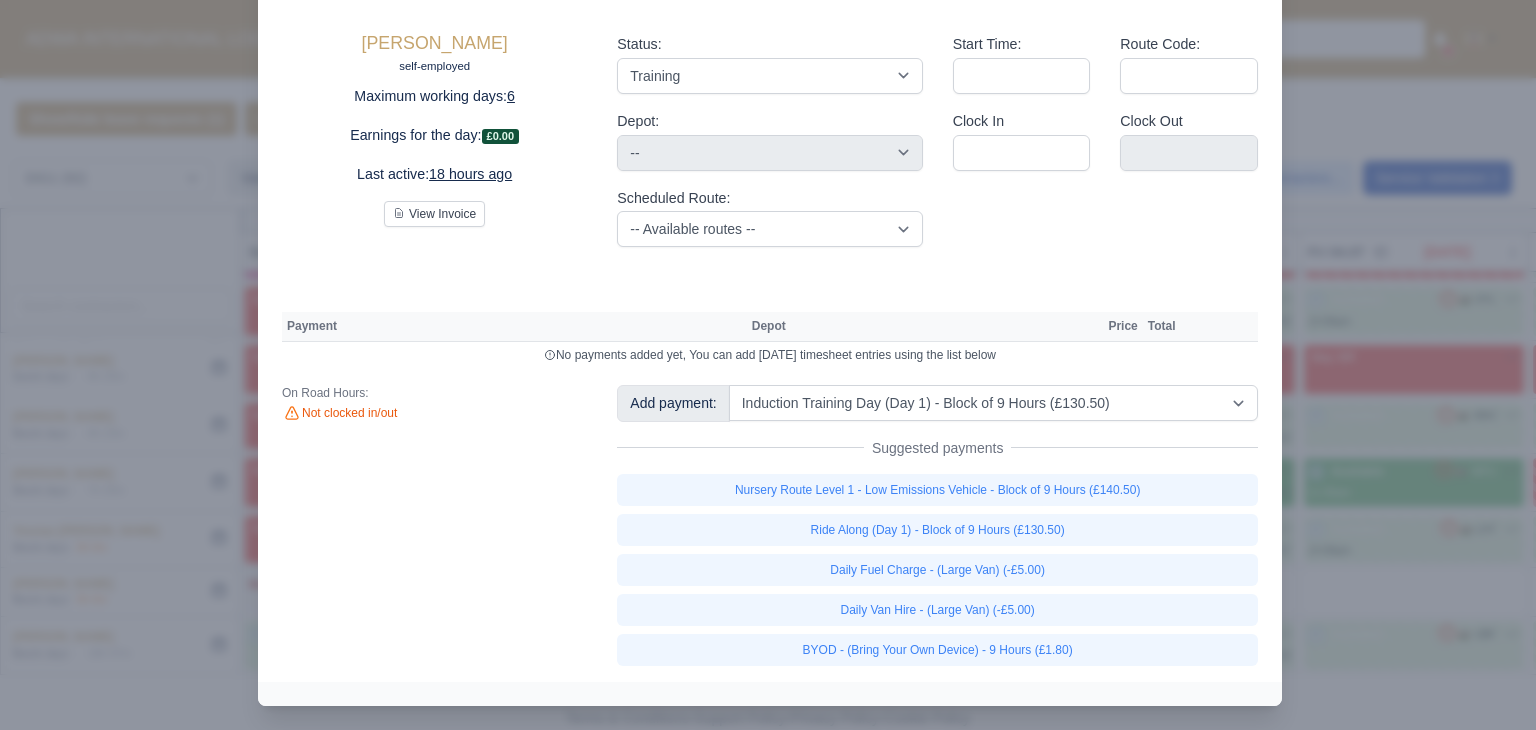 type 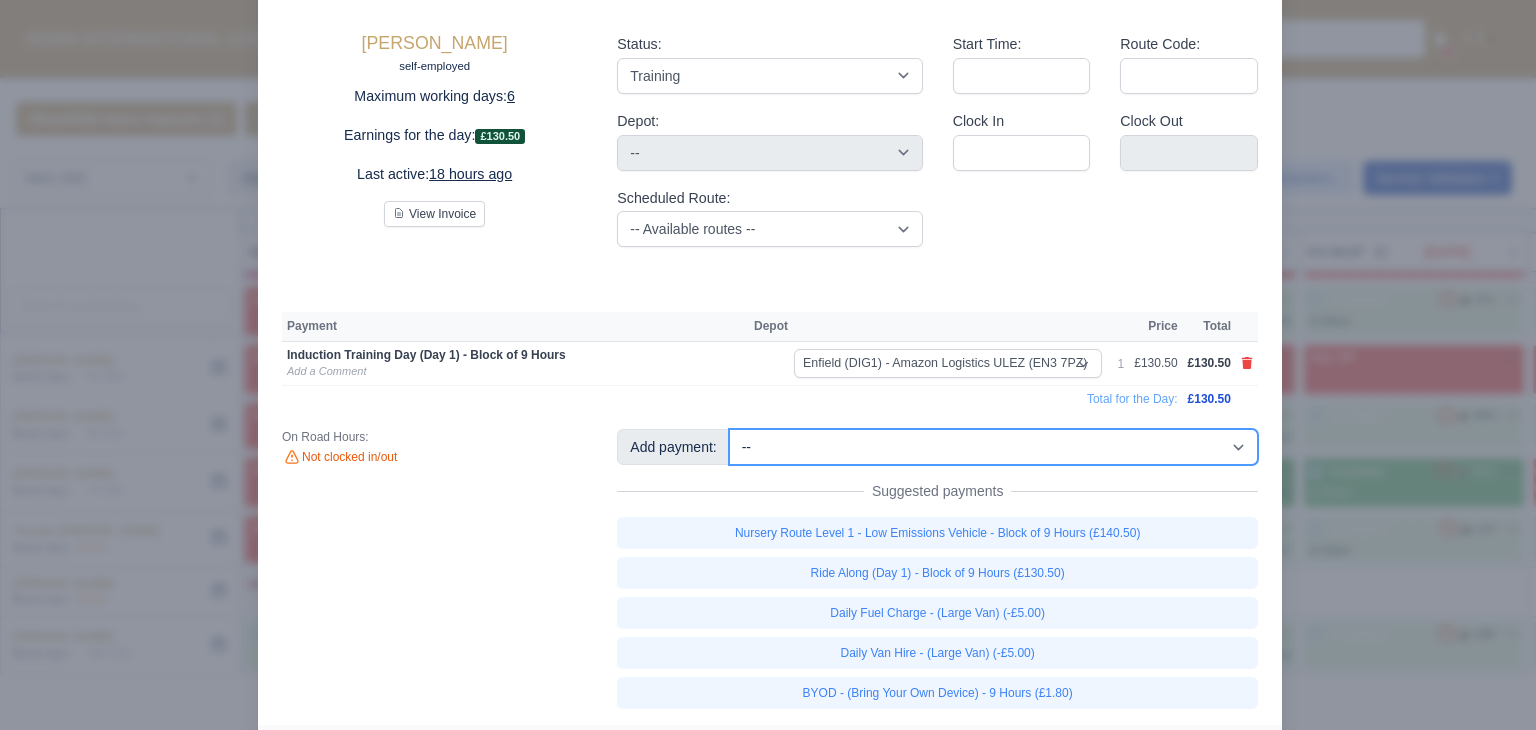click on "--
Additional Hour Support  (£14.50)
Additional Stop Support (£1.00)
BYOD - (Bring Your Own Device) - 6 Hours (£1.20)
BYOD - (Bring Your Own Device) - 9 Hours (£1.80)
Daily Fuel Charge  - (Large Van) (-£5.00)
Daily Fuel Charge  - (Small Van) (-£5.00)
Daily OSM (£130.00)
Daily Van Cleaning (£120.00)
Daily Van Hire  - (Large Van) (-£5.00)
Daily Van Hire  - (Small Van) (-£5.00)
Induction Training Day - Health and Safety  (£14.50)
Induction Training Day (Day 1) (£87.00)
Induction Training Day (Day 1) - Block of 9 Hours  (£130.50)
Nursery Route Level 1 - Low Emissions Vehicle - Block of 9 Hours (£140.50)
Nursery Route Level 2 - Low Emissions Vehicle - Block of 9 Hours (£140.50)" at bounding box center (993, 447) 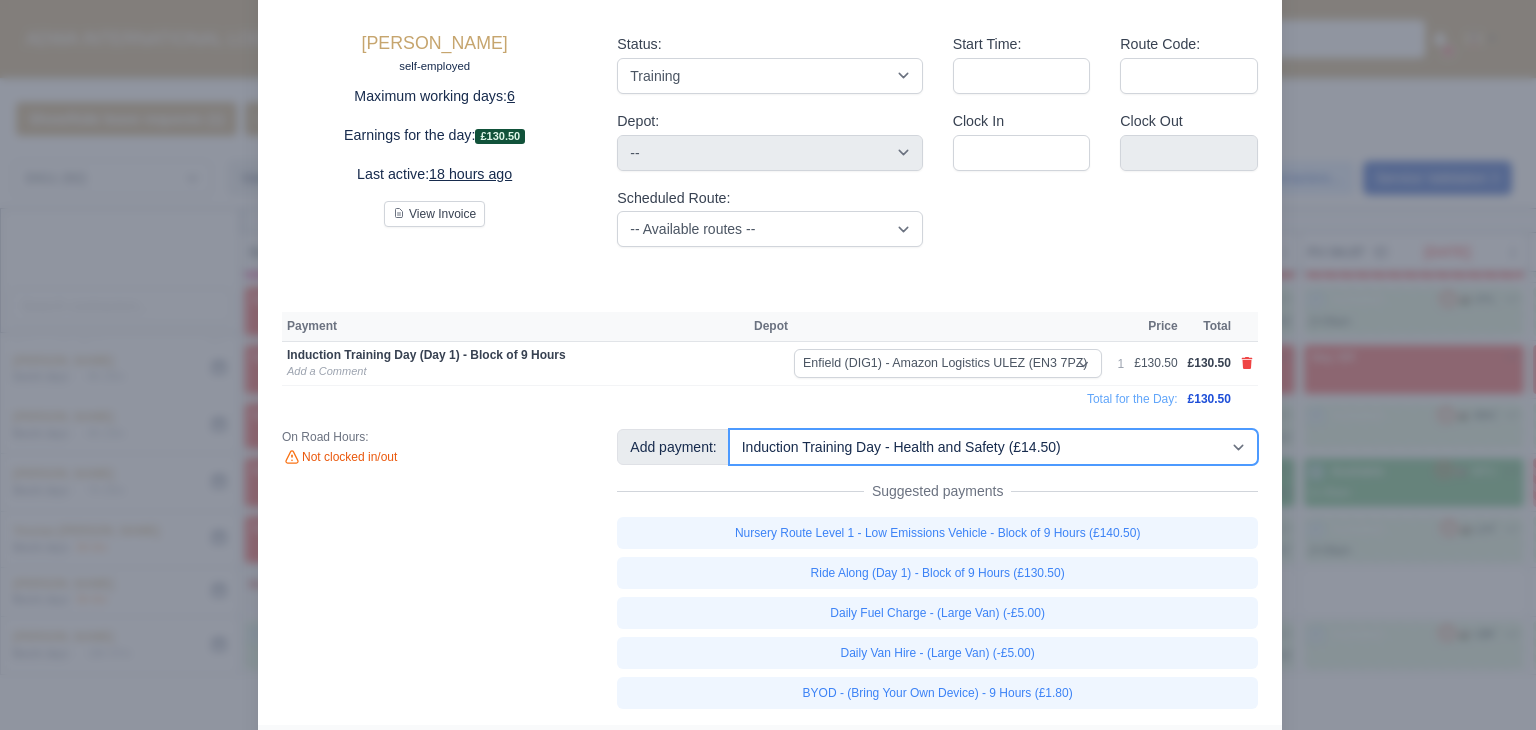 click on "--
Additional Hour Support  (£14.50)
Additional Stop Support (£1.00)
BYOD - (Bring Your Own Device) - 6 Hours (£1.20)
BYOD - (Bring Your Own Device) - 9 Hours (£1.80)
Daily Fuel Charge  - (Large Van) (-£5.00)
Daily Fuel Charge  - (Small Van) (-£5.00)
Daily OSM (£130.00)
Daily Van Cleaning (£120.00)
Daily Van Hire  - (Large Van) (-£5.00)
Daily Van Hire  - (Small Van) (-£5.00)
Induction Training Day - Health and Safety  (£14.50)
Induction Training Day (Day 1) (£87.00)
Induction Training Day (Day 1) - Block of 9 Hours  (£130.50)
Nursery Route Level 1 - Low Emissions Vehicle - Block of 9 Hours (£140.50)
Nursery Route Level 2 - Low Emissions Vehicle - Block of 9 Hours (£140.50)" at bounding box center (993, 447) 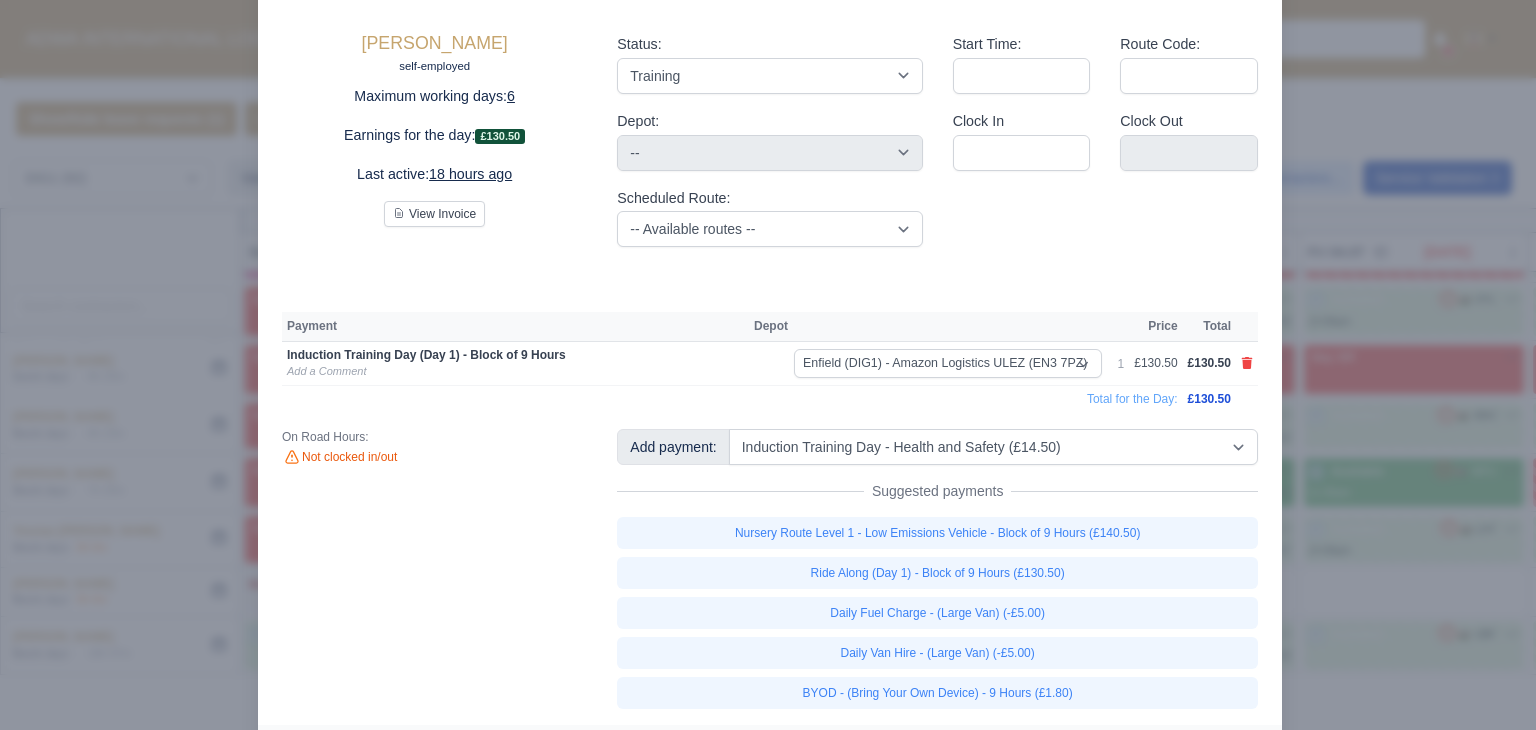 type 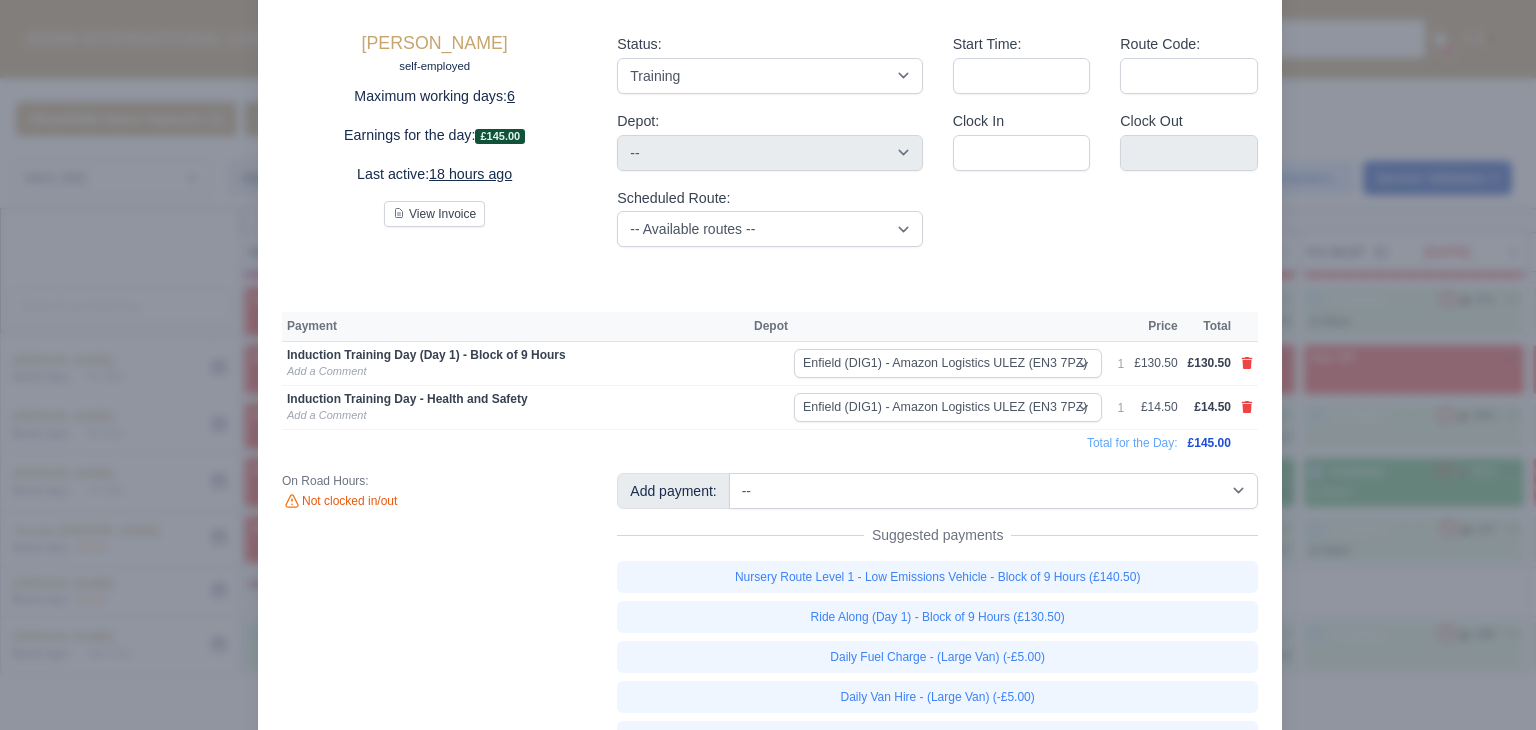 type 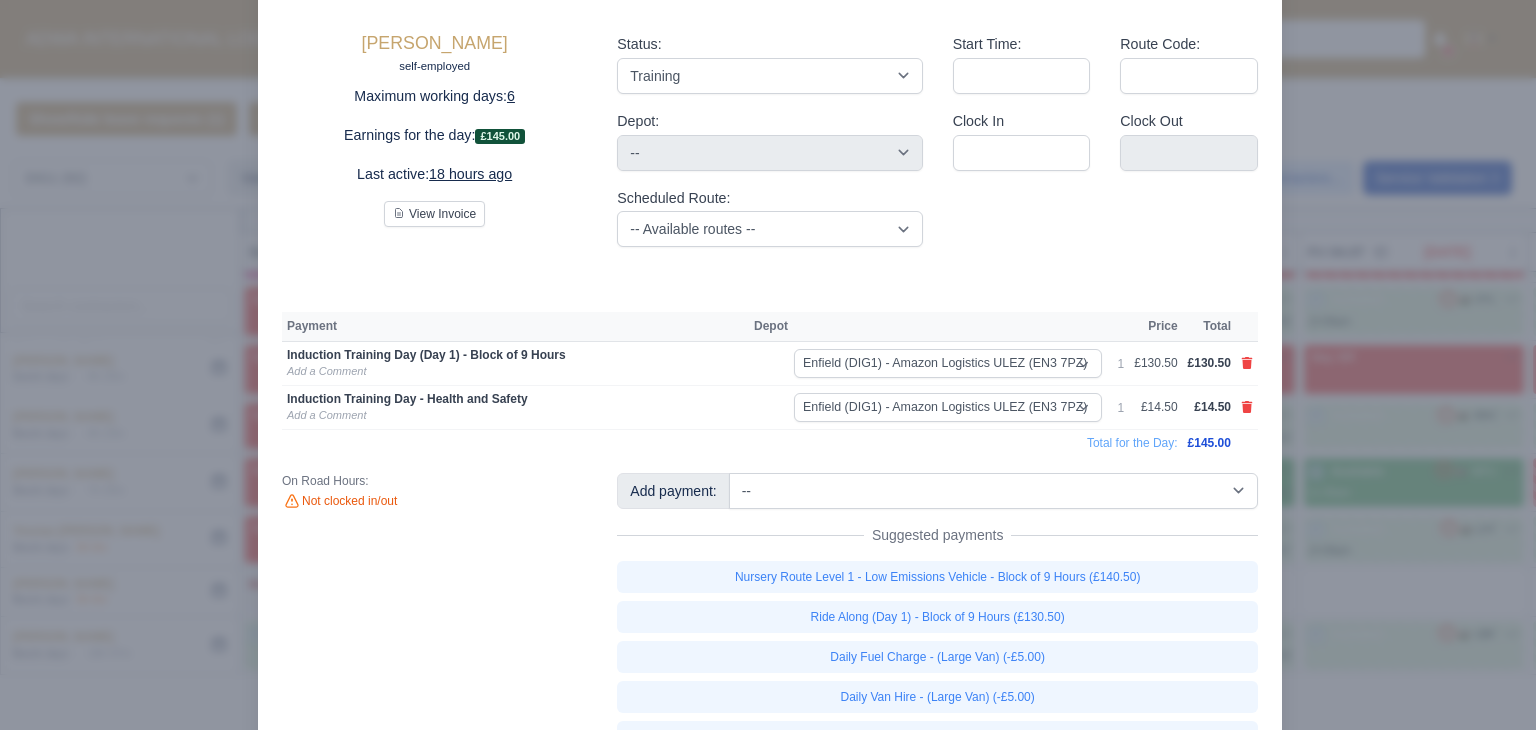 click at bounding box center (768, 365) 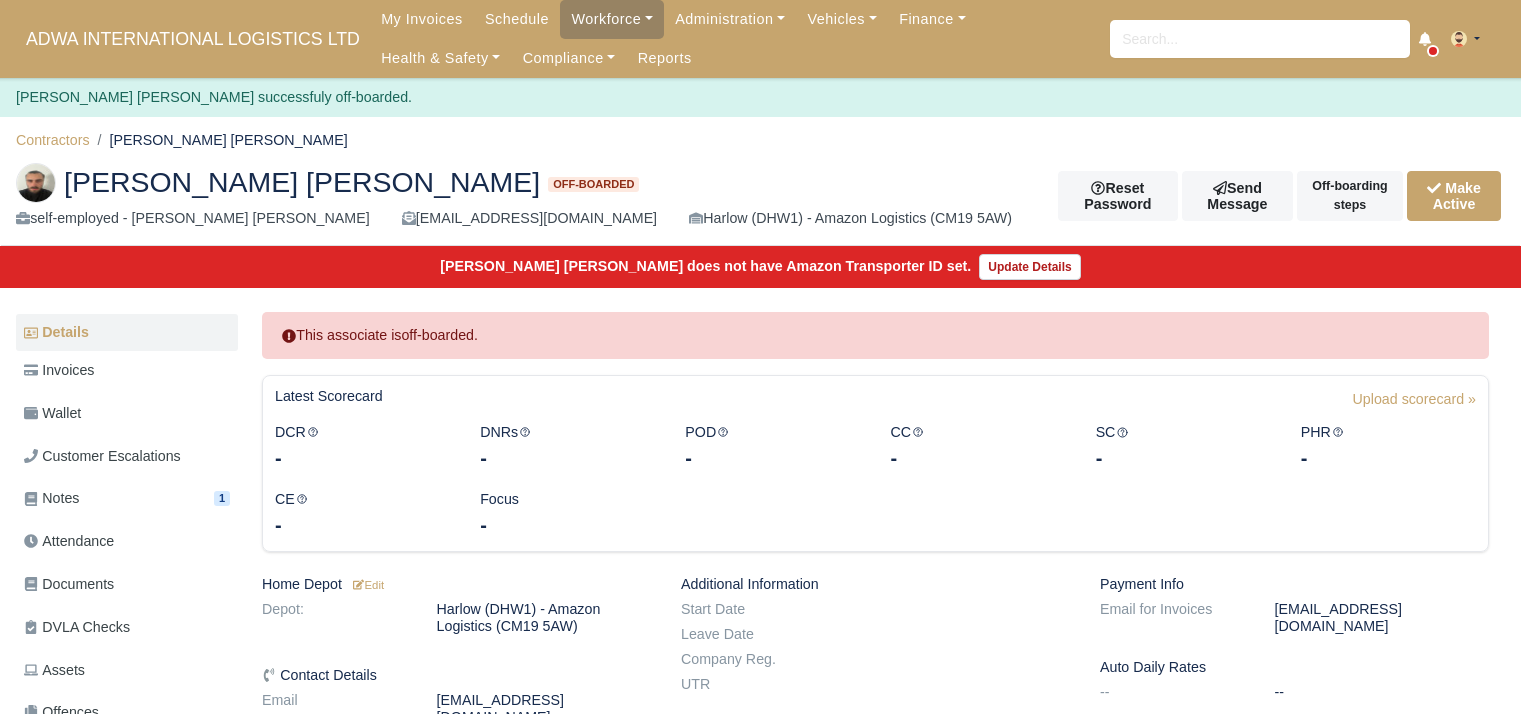 scroll, scrollTop: 0, scrollLeft: 0, axis: both 